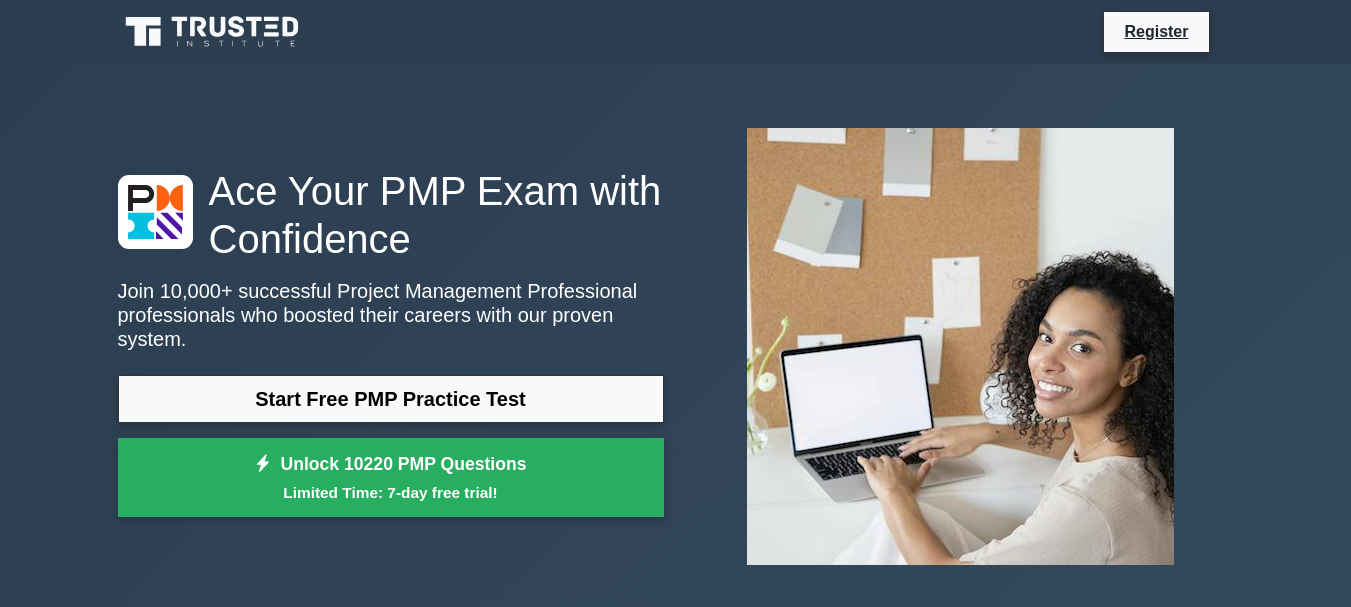 scroll, scrollTop: 0, scrollLeft: 0, axis: both 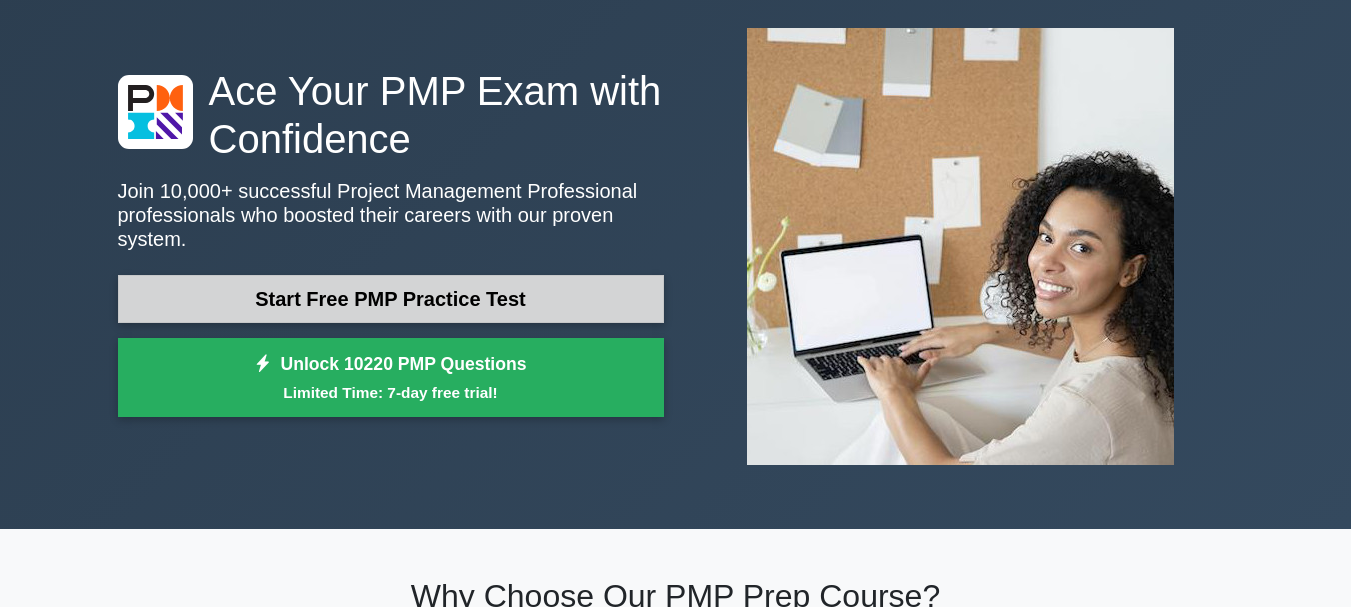 click on "Start Free PMP Practice Test" at bounding box center [391, 299] 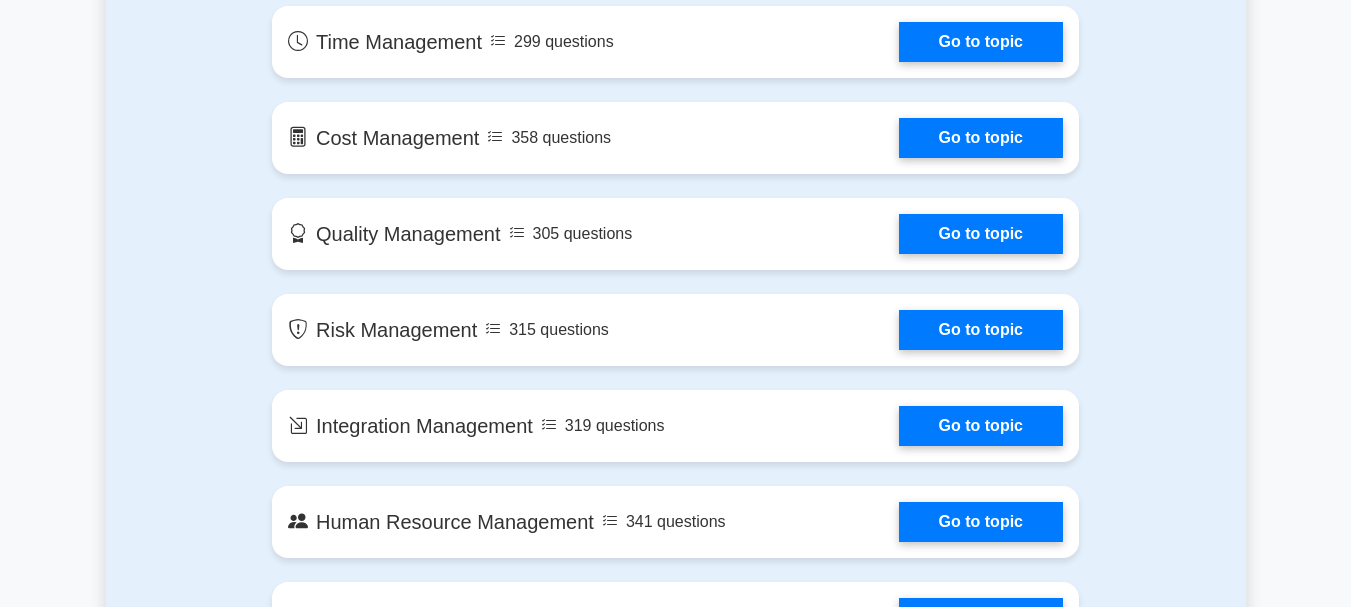 scroll, scrollTop: 1300, scrollLeft: 0, axis: vertical 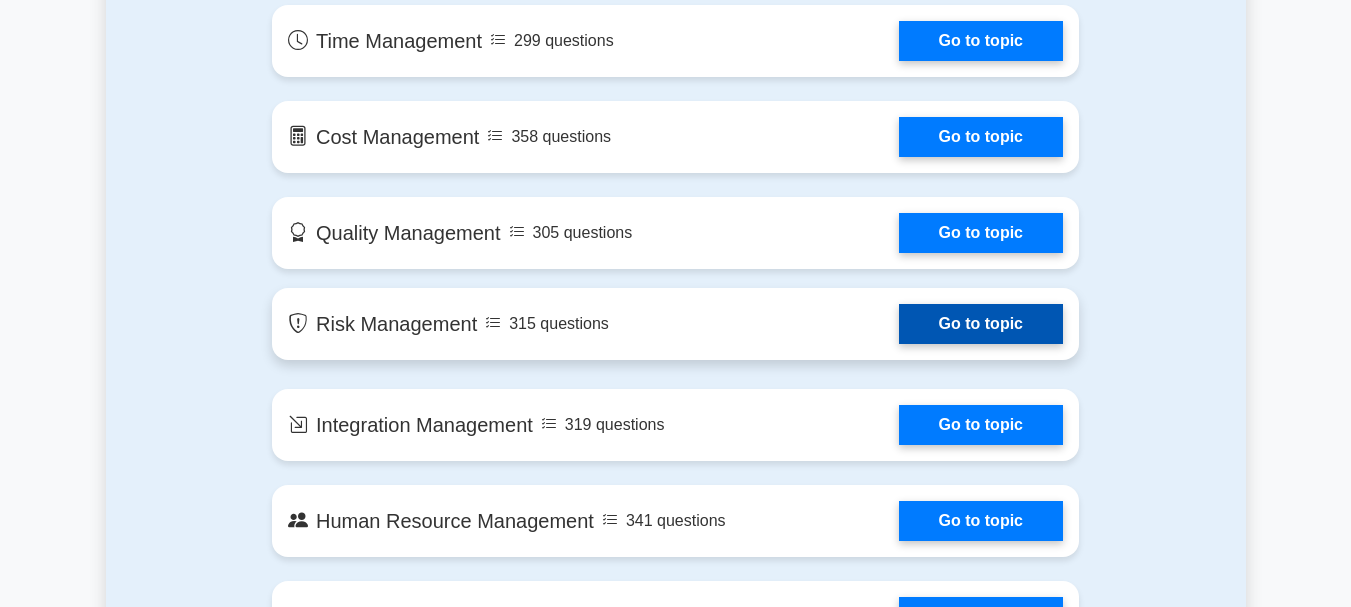 click on "Go to topic" at bounding box center (981, 324) 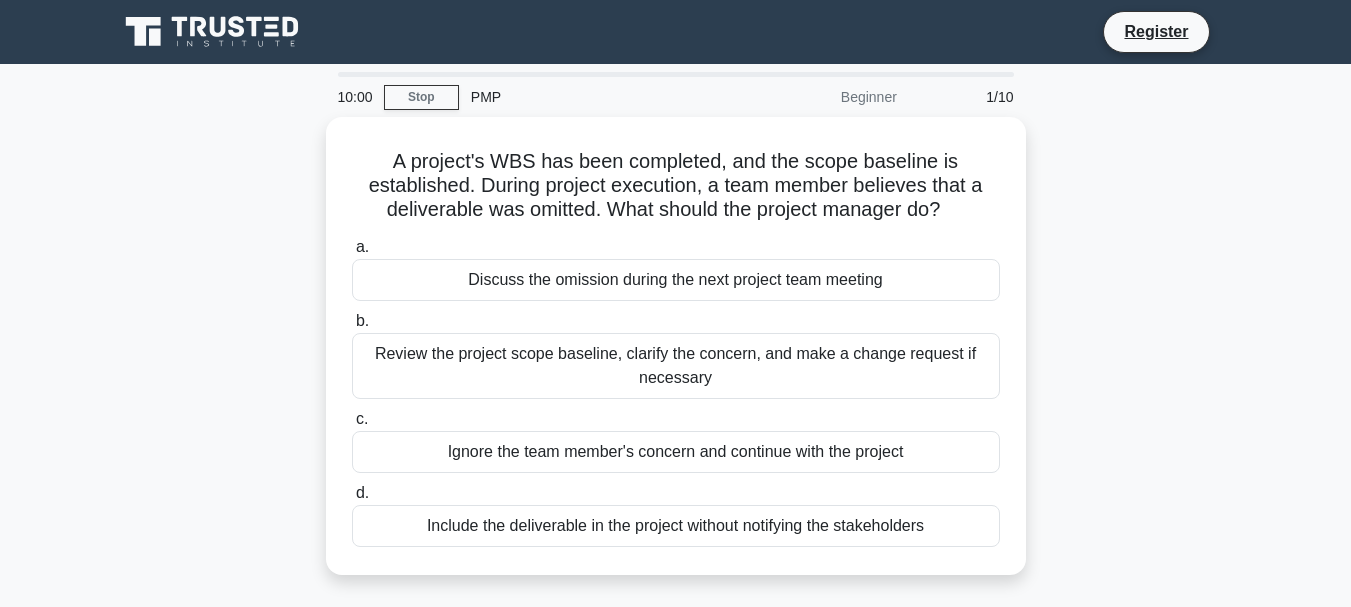 scroll, scrollTop: 0, scrollLeft: 0, axis: both 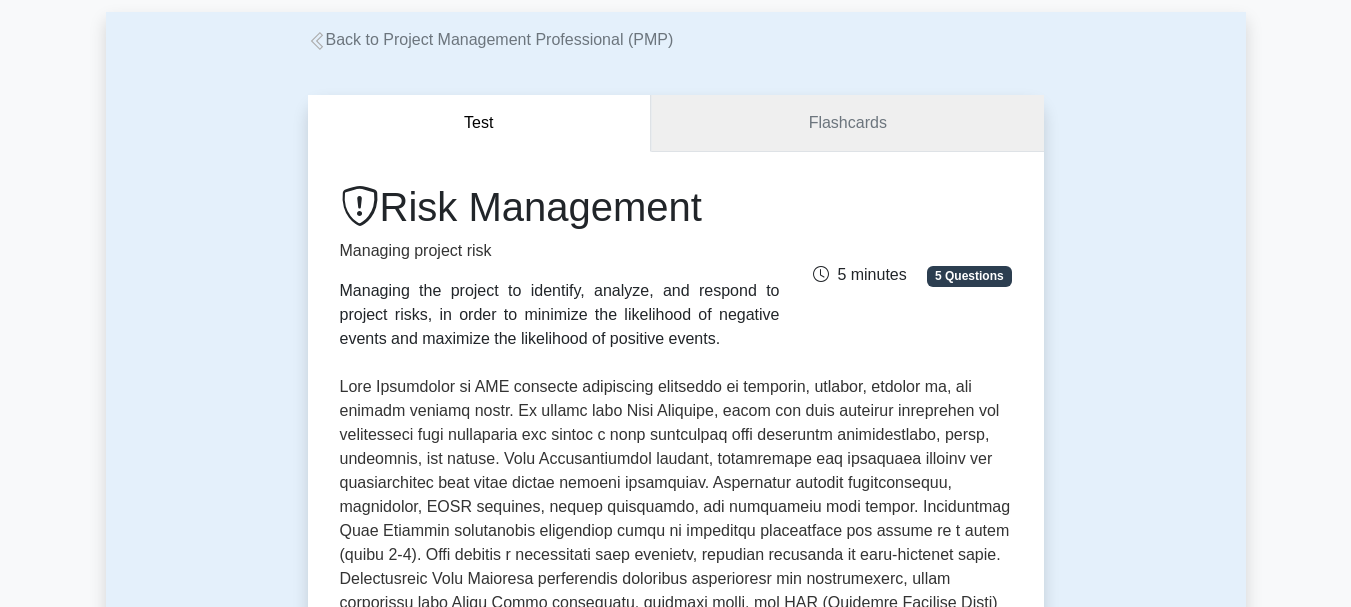 click on "Flashcards" at bounding box center [847, 123] 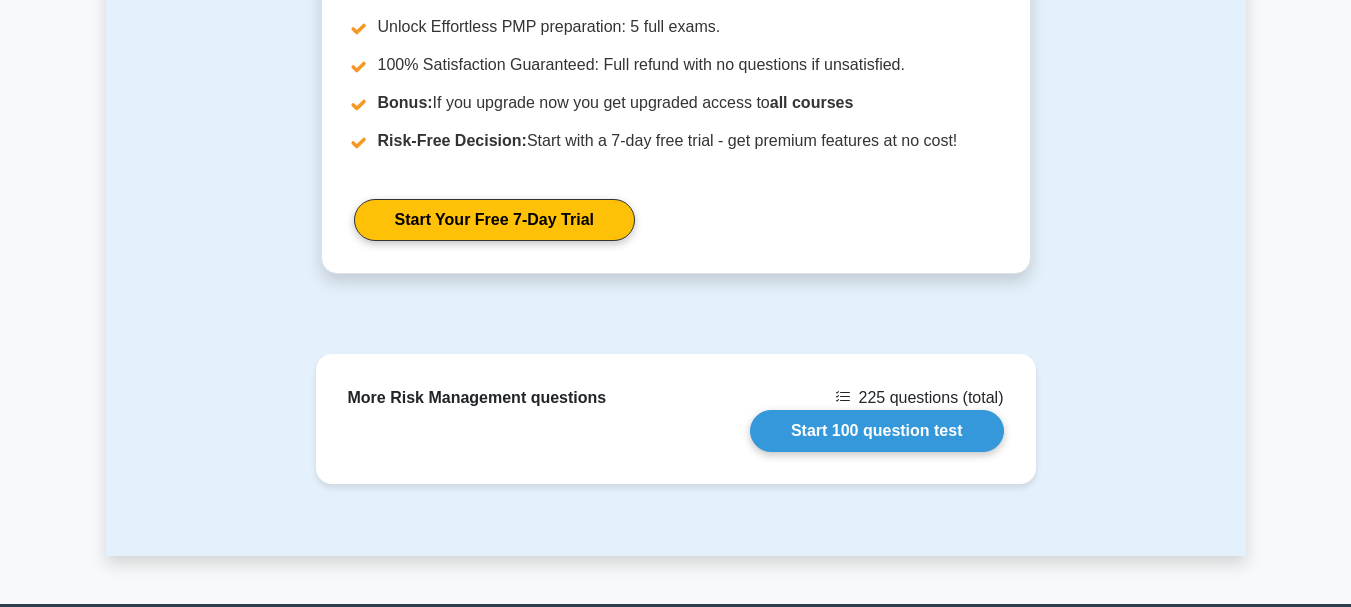 scroll, scrollTop: 1700, scrollLeft: 0, axis: vertical 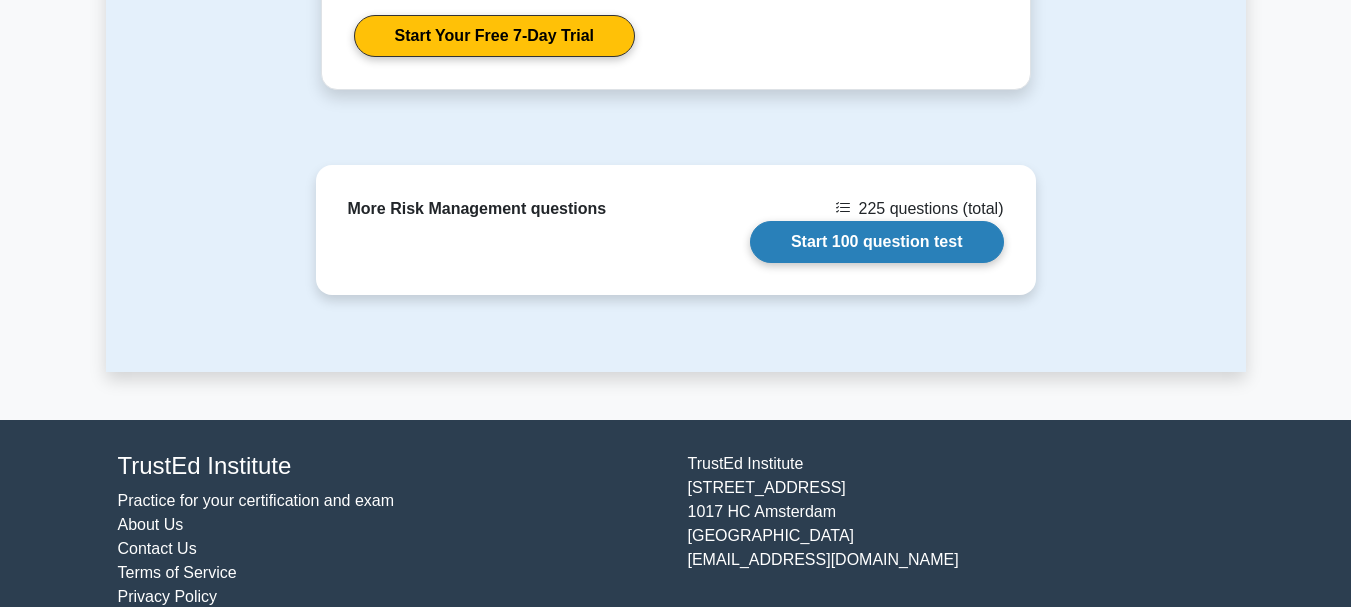 click on "Start 100 question test" at bounding box center (877, 242) 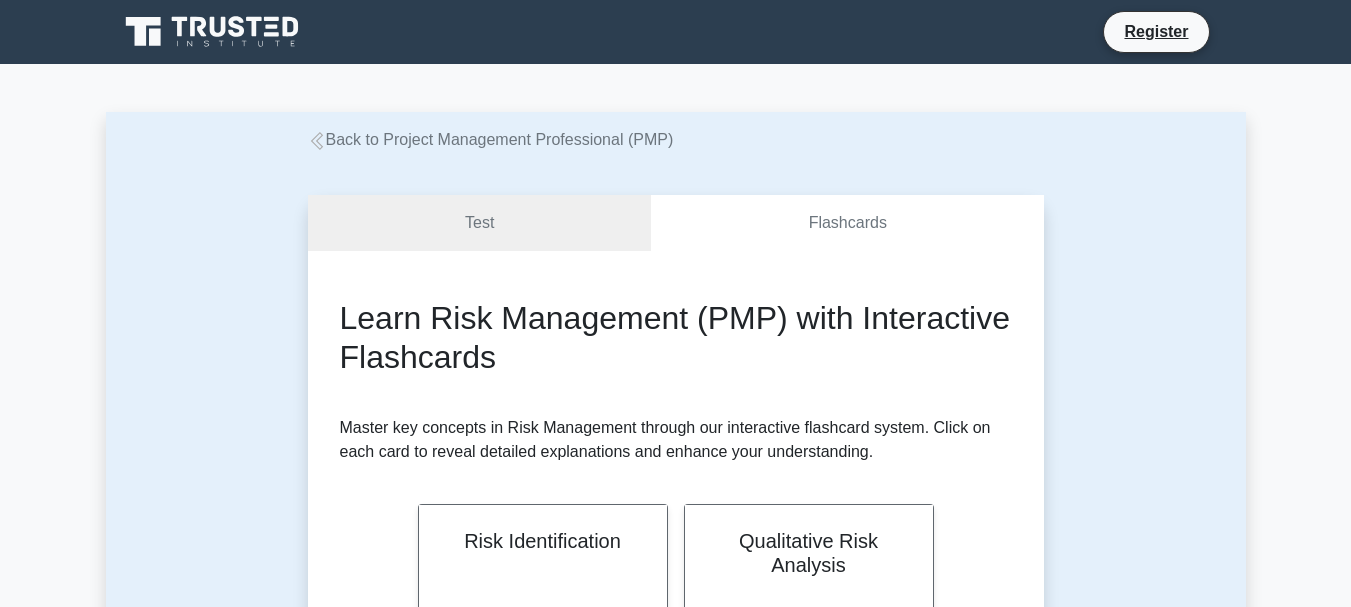 scroll, scrollTop: 0, scrollLeft: 0, axis: both 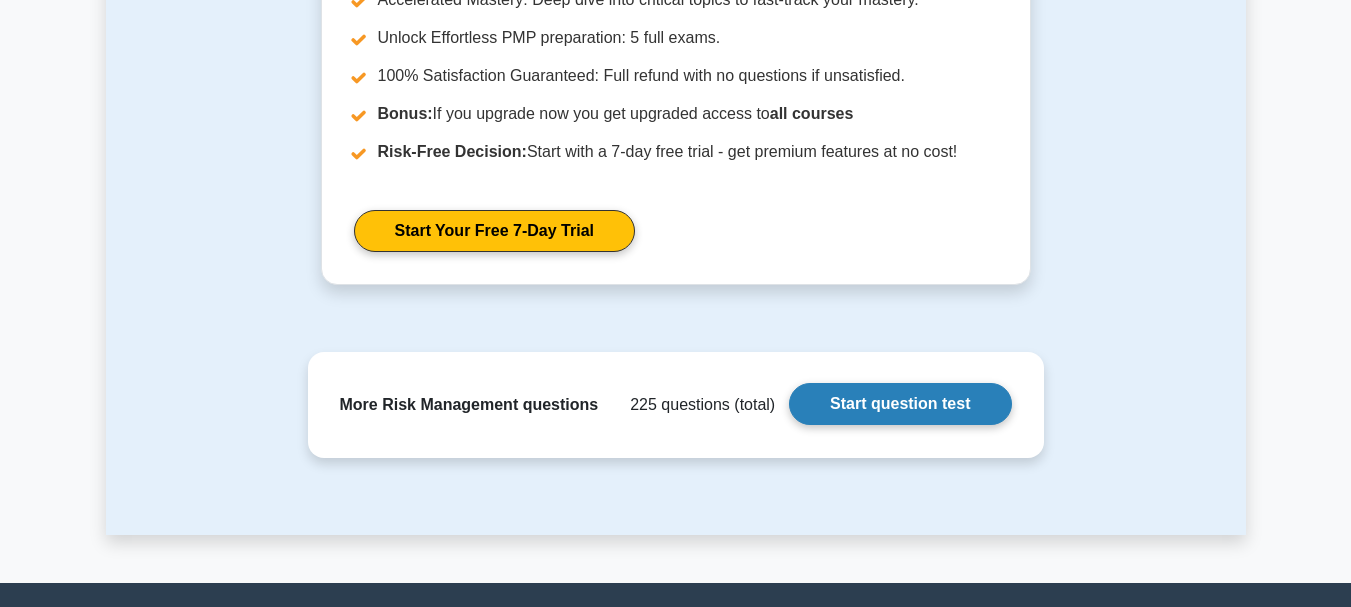 click on "Start  question test" at bounding box center (900, 404) 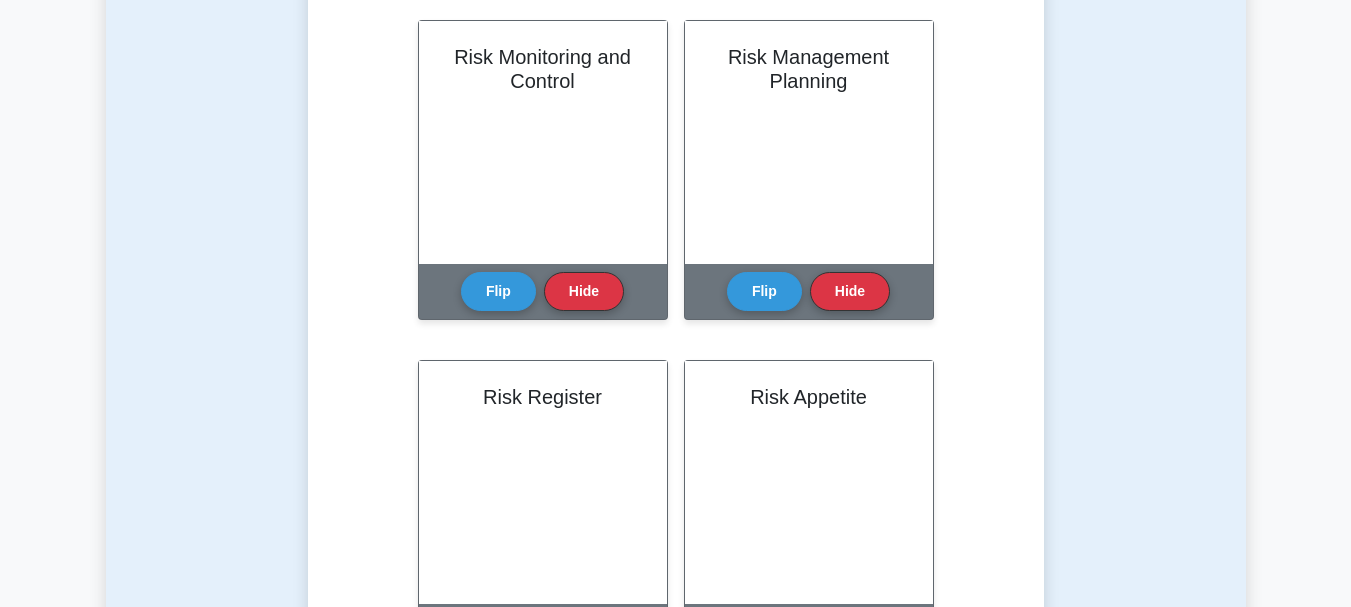 scroll, scrollTop: 800, scrollLeft: 0, axis: vertical 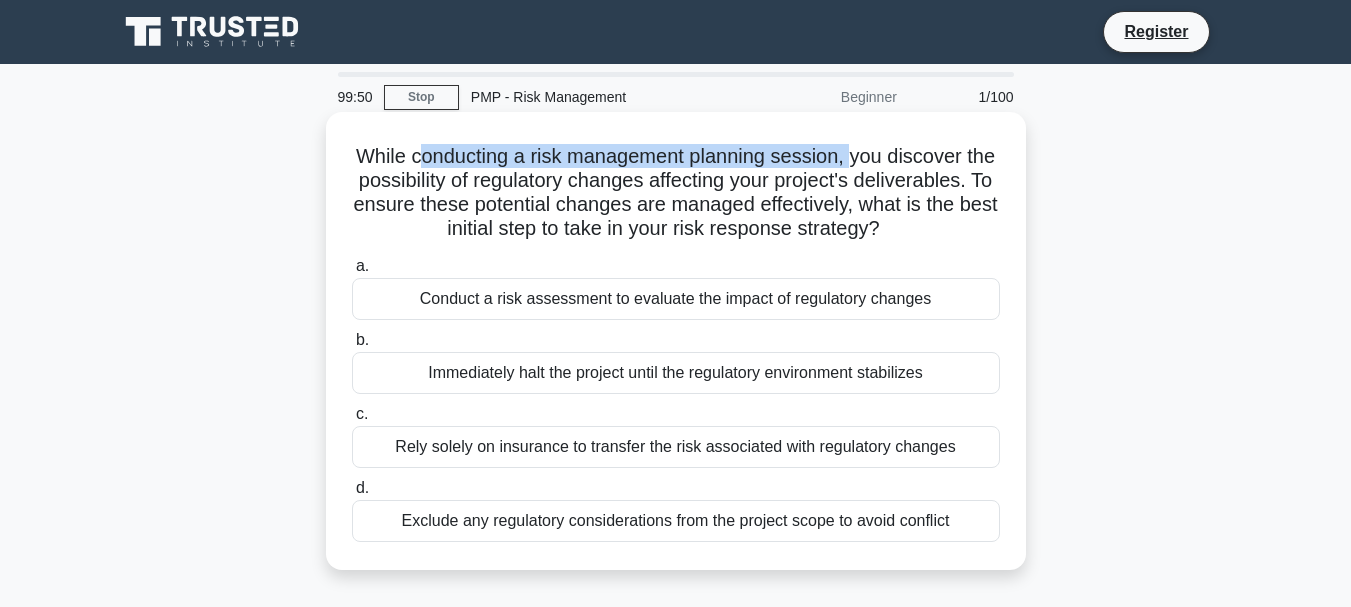 drag, startPoint x: 431, startPoint y: 151, endPoint x: 874, endPoint y: 166, distance: 443.25388 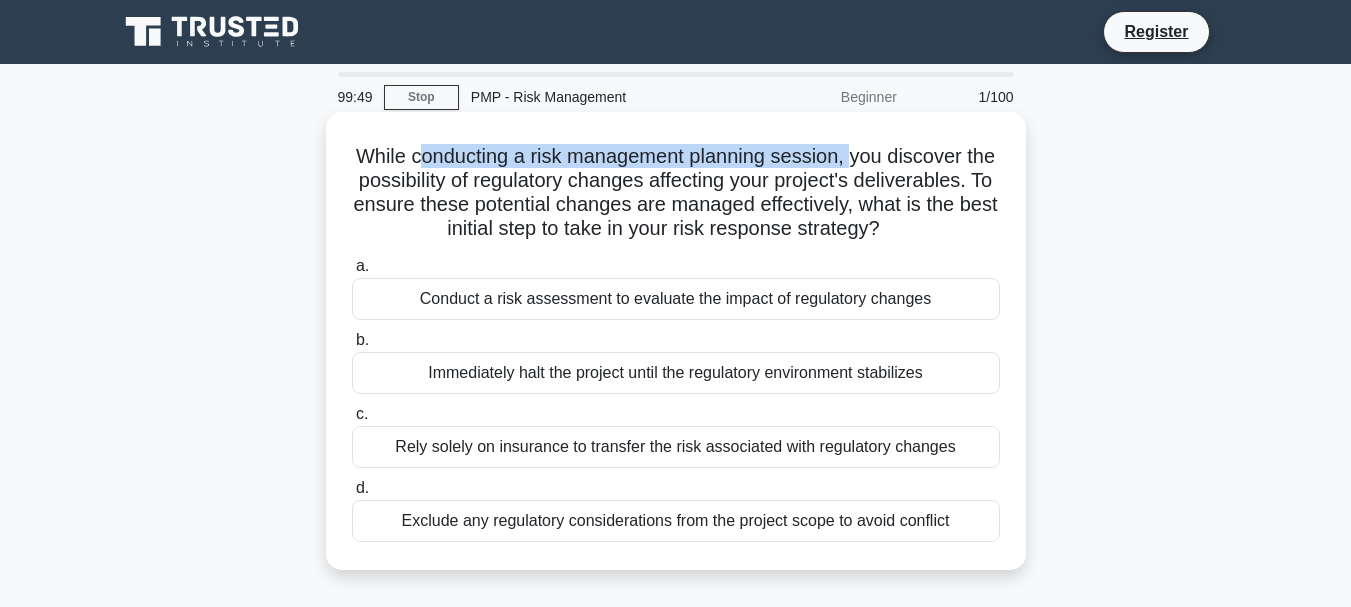 click on "While conducting a risk management planning session, you discover the possibility of regulatory changes affecting your project's deliverables. To ensure these potential changes are managed effectively, what is the best initial step to take in your risk response strategy?
.spinner_0XTQ{transform-origin:center;animation:spinner_y6GP .75s linear infinite}@keyframes spinner_y6GP{100%{transform:rotate(360deg)}}" at bounding box center [676, 193] 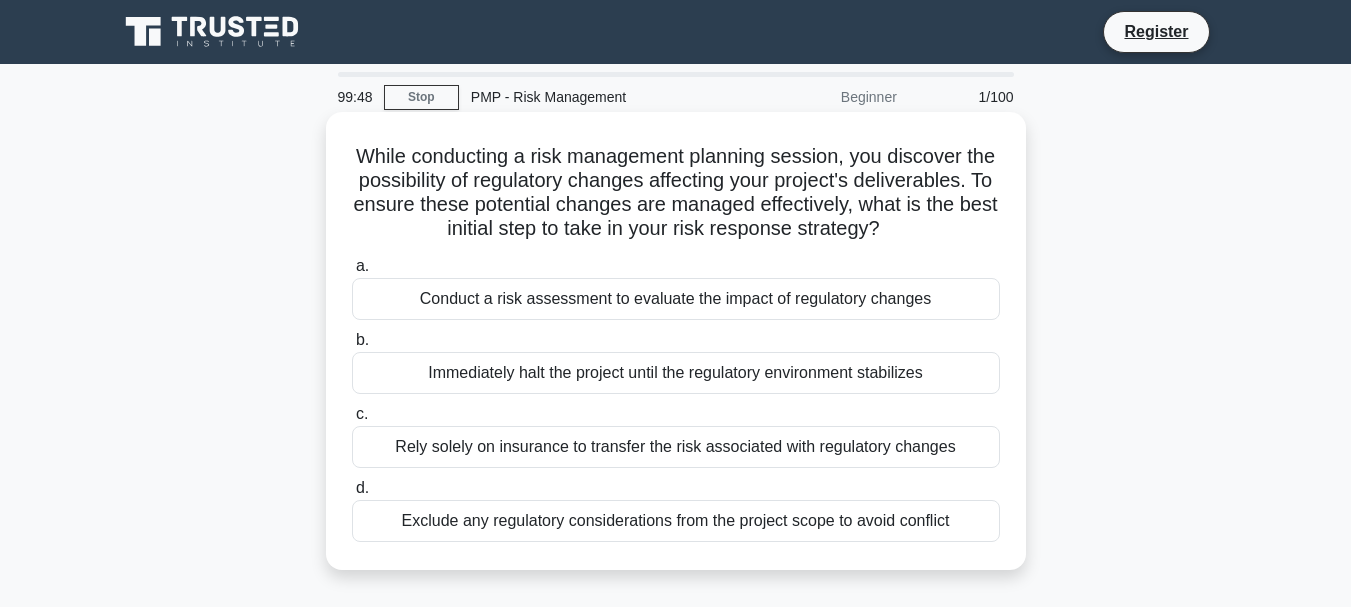 click on "While conducting a risk management planning session, you discover the possibility of regulatory changes affecting your project's deliverables. To ensure these potential changes are managed effectively, what is the best initial step to take in your risk response strategy?
.spinner_0XTQ{transform-origin:center;animation:spinner_y6GP .75s linear infinite}@keyframes spinner_y6GP{100%{transform:rotate(360deg)}}" at bounding box center (676, 193) 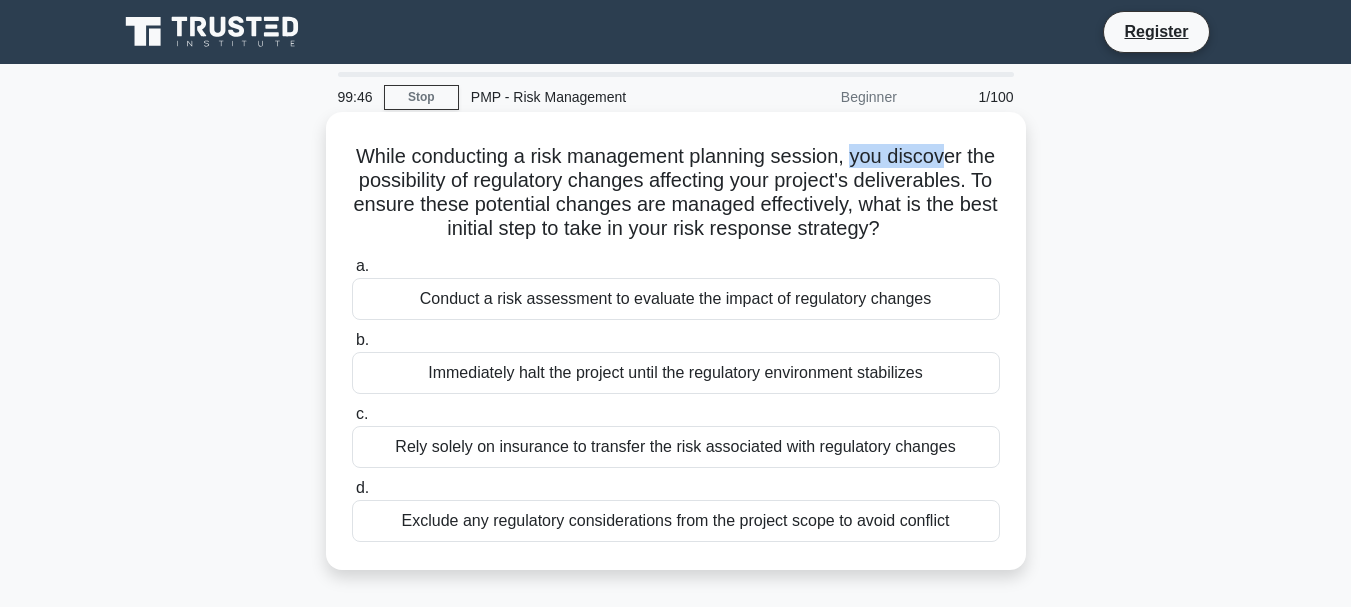 drag, startPoint x: 869, startPoint y: 159, endPoint x: 953, endPoint y: 166, distance: 84.29116 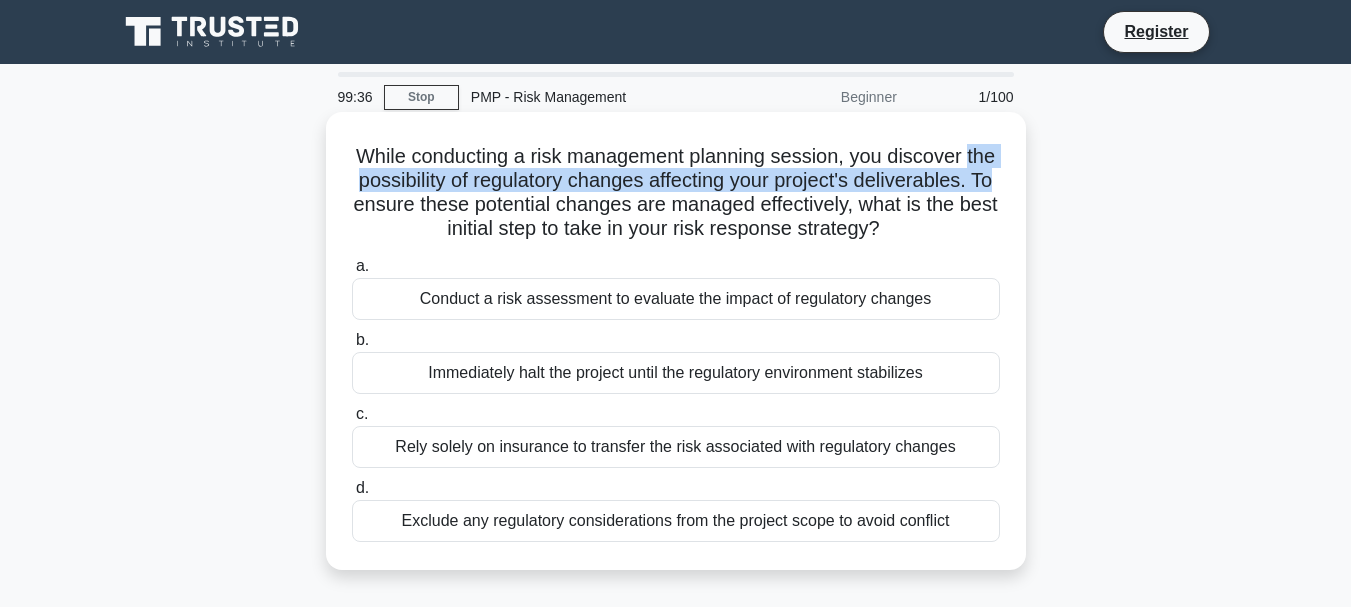 drag, startPoint x: 421, startPoint y: 182, endPoint x: 541, endPoint y: 194, distance: 120.59851 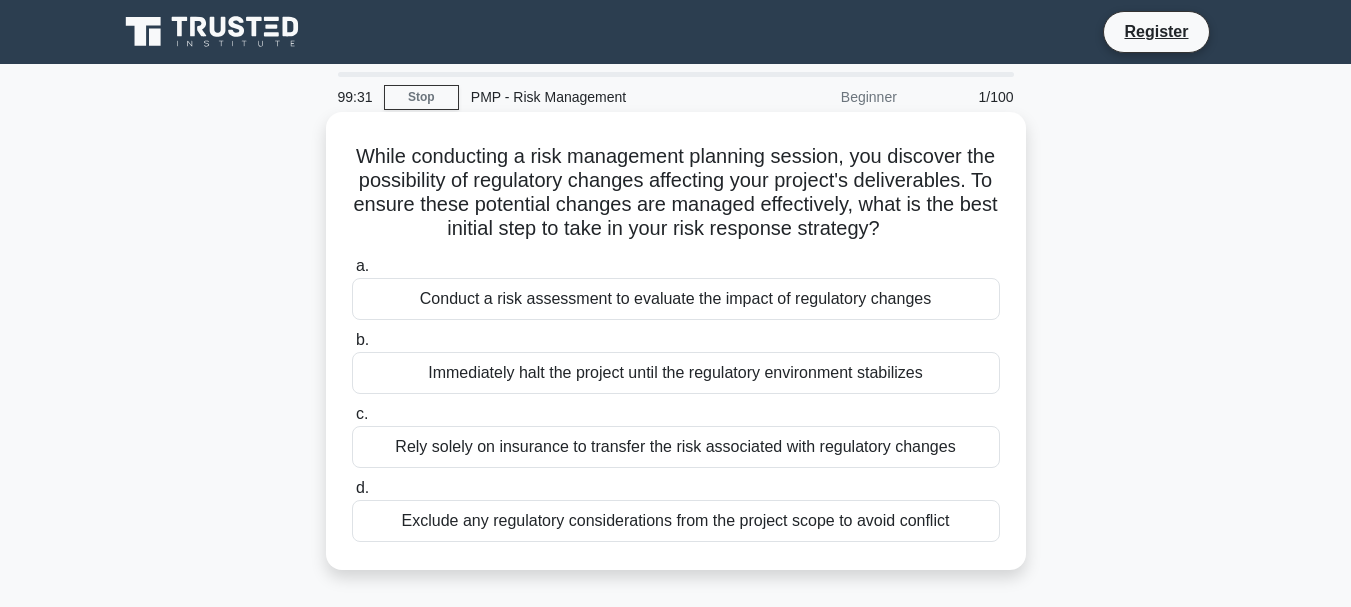 click on "While conducting a risk management planning session, you discover the possibility of regulatory changes affecting your project's deliverables. To ensure these potential changes are managed effectively, what is the best initial step to take in your risk response strategy?
.spinner_0XTQ{transform-origin:center;animation:spinner_y6GP .75s linear infinite}@keyframes spinner_y6GP{100%{transform:rotate(360deg)}}" at bounding box center [676, 193] 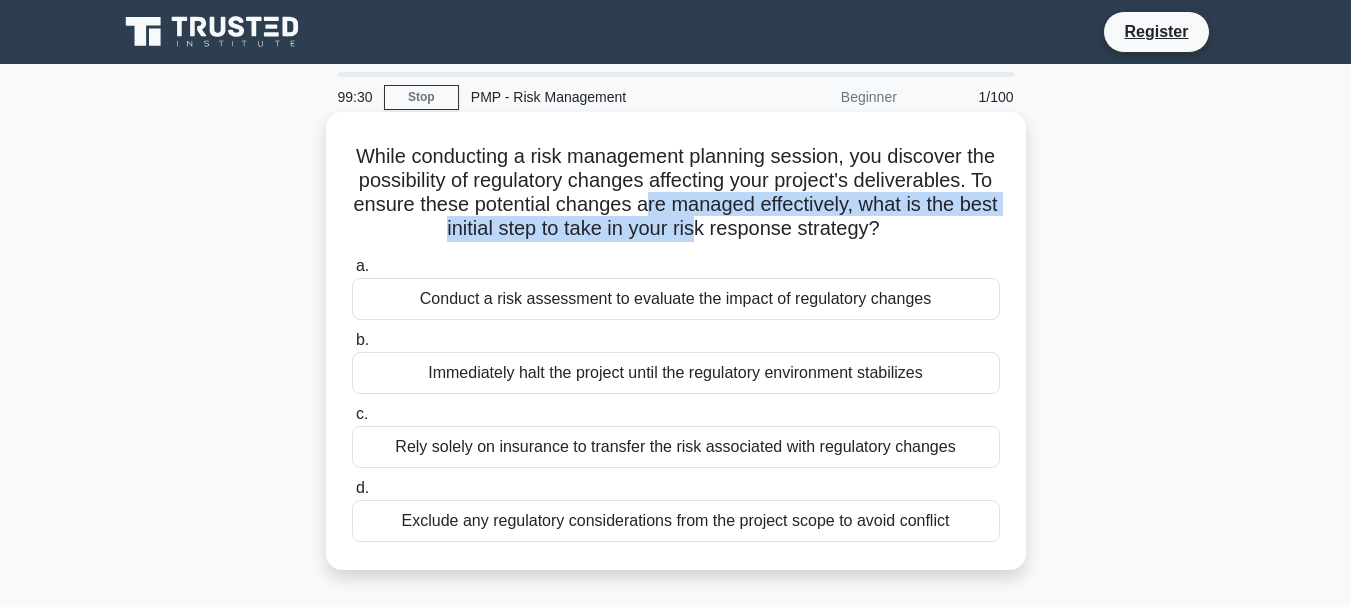 drag, startPoint x: 846, startPoint y: 214, endPoint x: 880, endPoint y: 227, distance: 36.40055 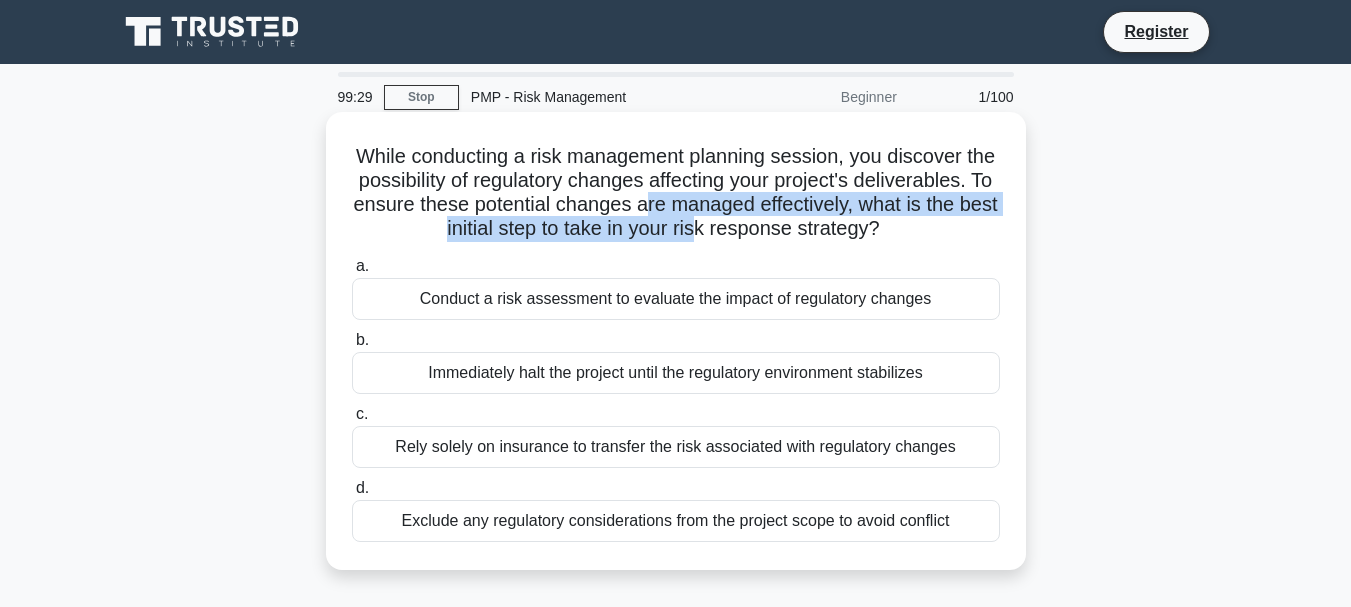click on "While conducting a risk management planning session, you discover the possibility of regulatory changes affecting your project's deliverables. To ensure these potential changes are managed effectively, what is the best initial step to take in your risk response strategy?
.spinner_0XTQ{transform-origin:center;animation:spinner_y6GP .75s linear infinite}@keyframes spinner_y6GP{100%{transform:rotate(360deg)}}" at bounding box center [676, 193] 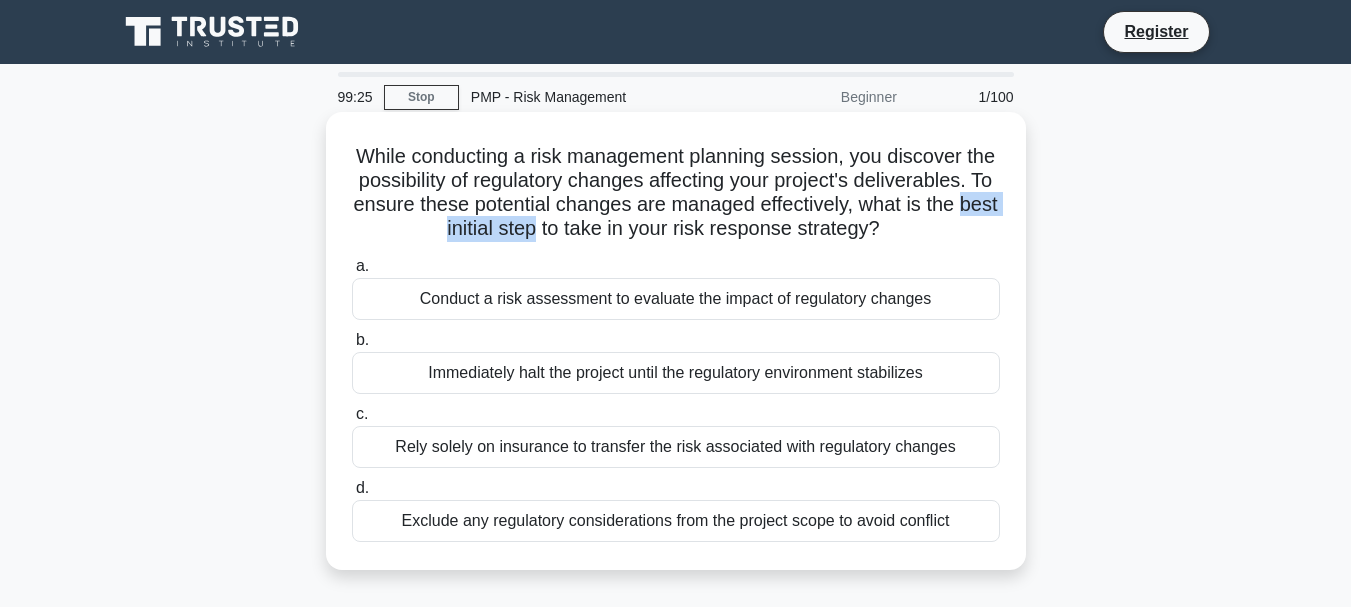 drag, startPoint x: 580, startPoint y: 232, endPoint x: 718, endPoint y: 237, distance: 138.09055 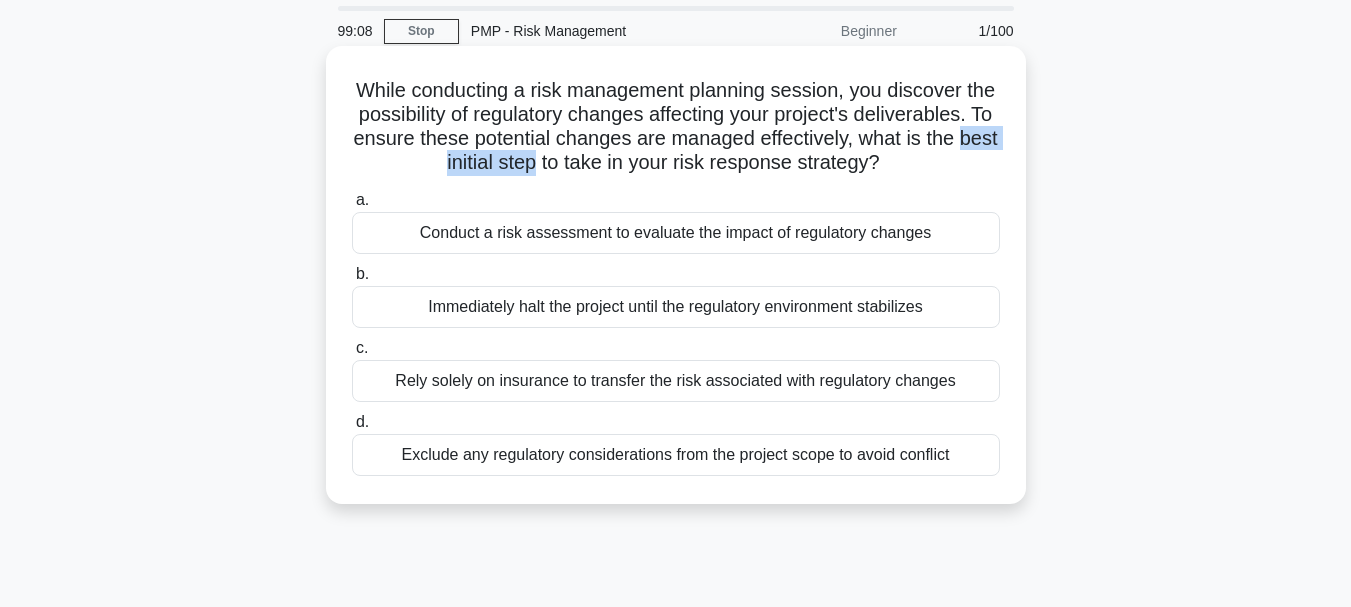 scroll, scrollTop: 100, scrollLeft: 0, axis: vertical 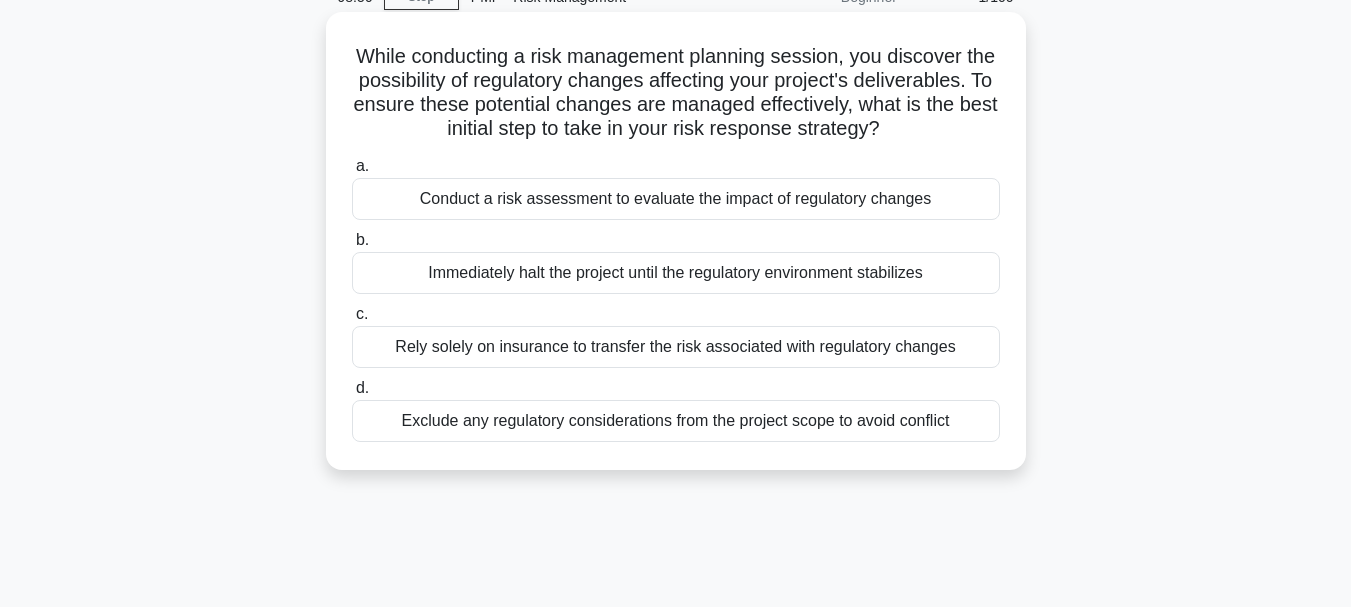 click on "Conduct a risk assessment to evaluate the impact of regulatory changes" at bounding box center [676, 199] 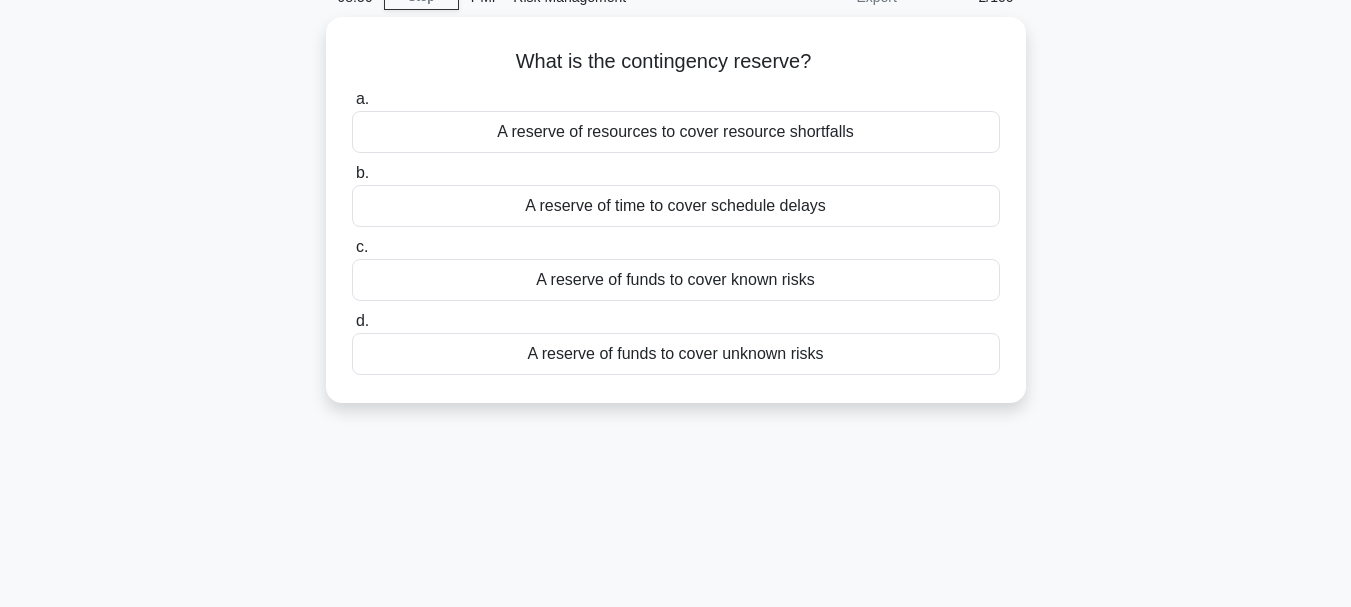 scroll, scrollTop: 0, scrollLeft: 0, axis: both 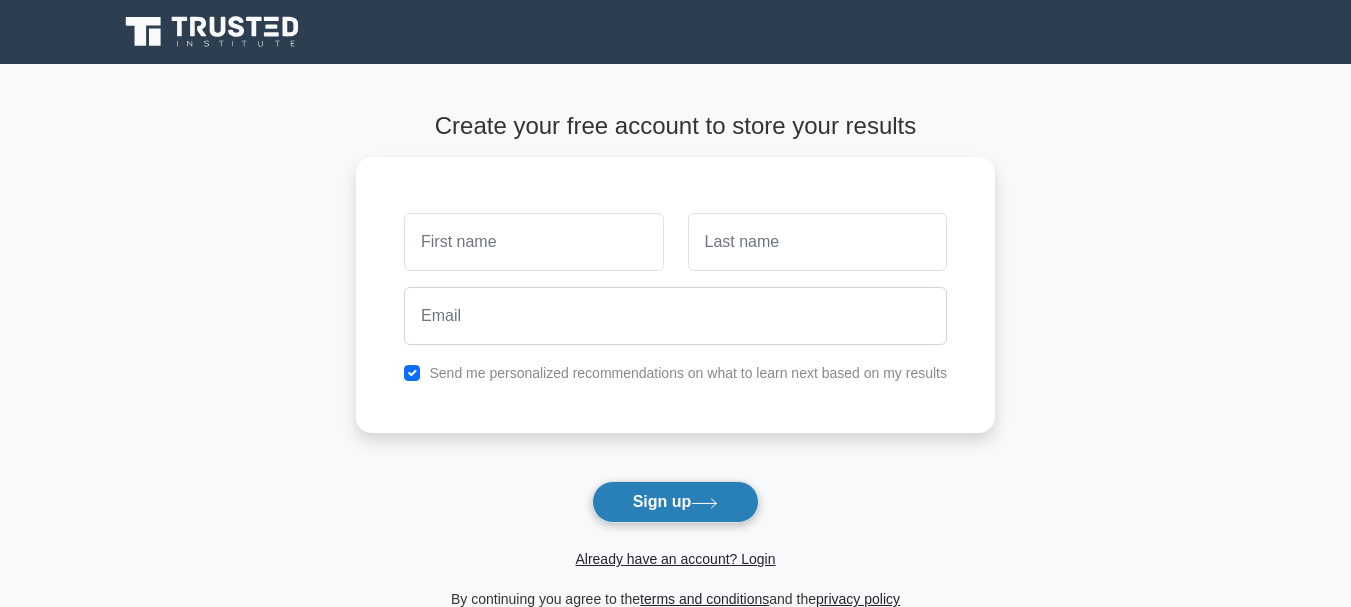 click on "Sign up" at bounding box center (676, 502) 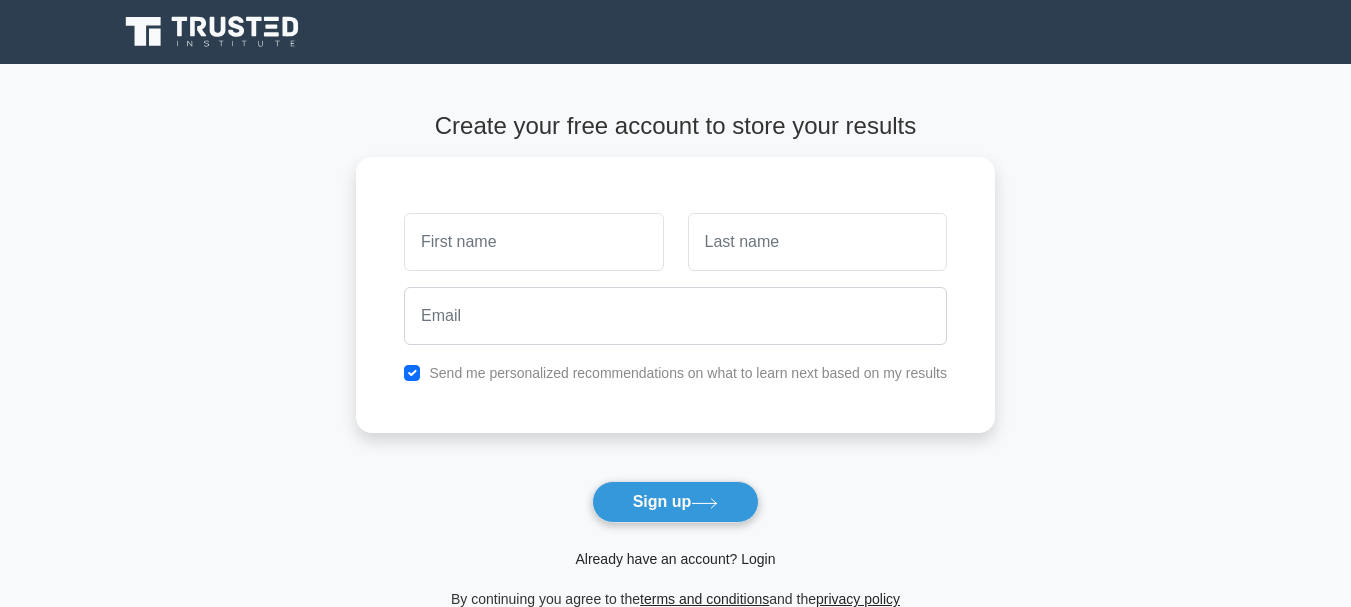 click on "Already have an account? Login" at bounding box center [675, 559] 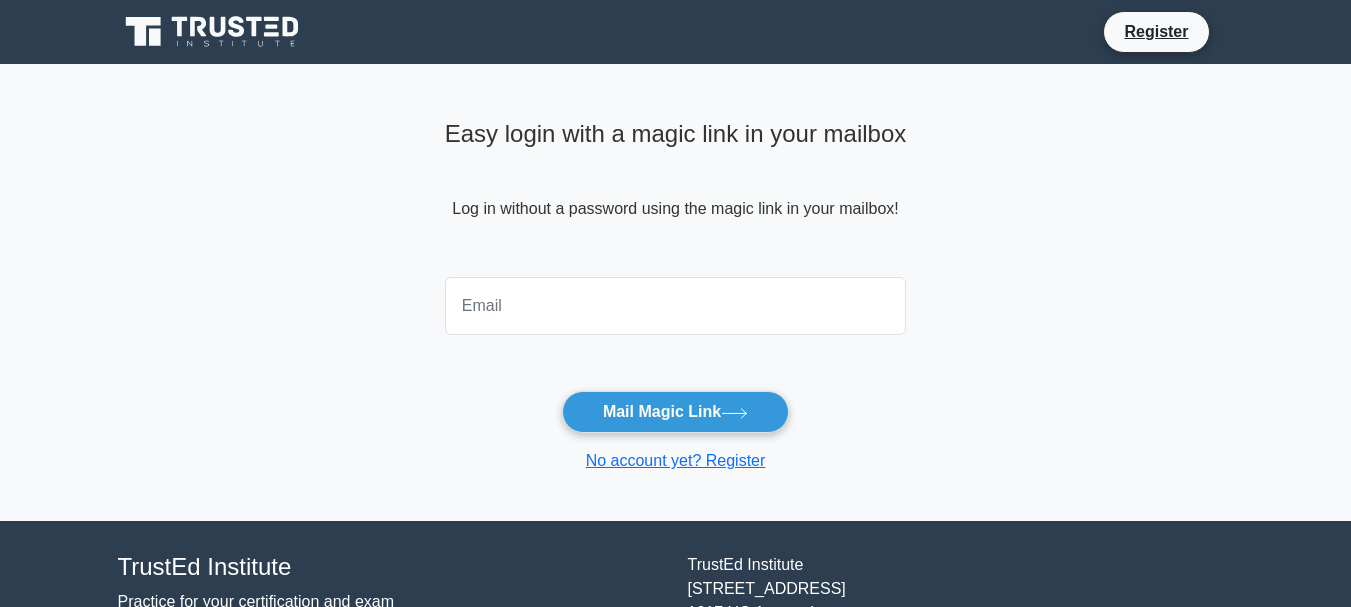 scroll, scrollTop: 0, scrollLeft: 0, axis: both 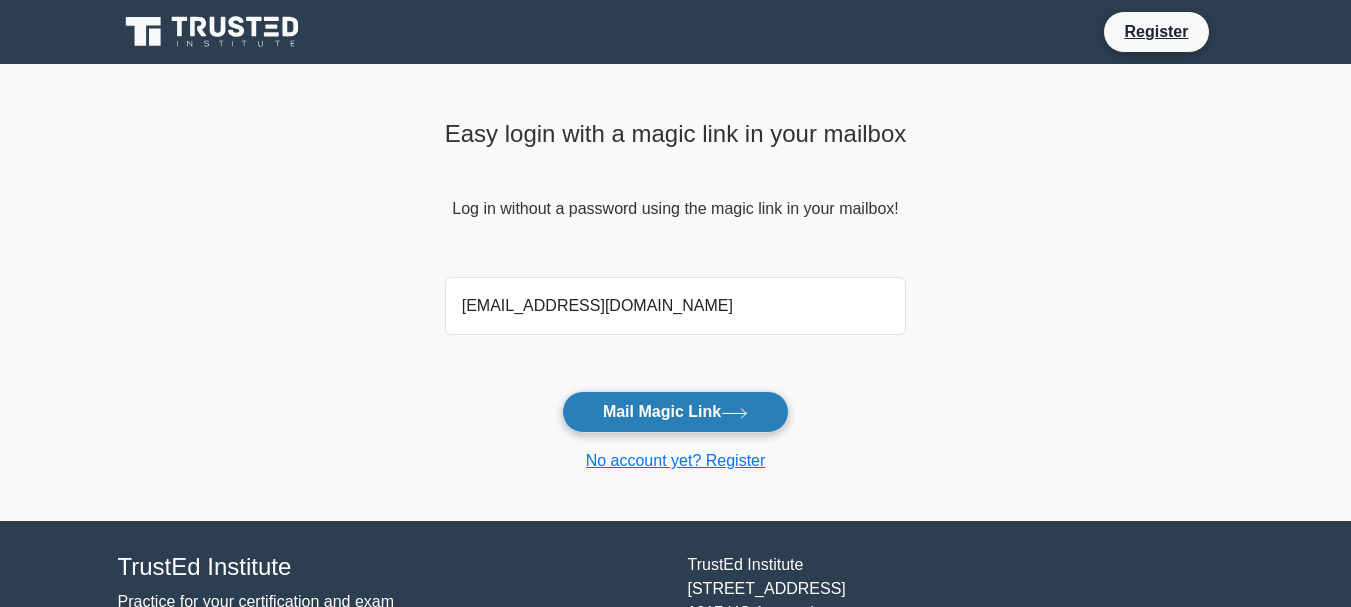 click on "Mail Magic Link" at bounding box center [675, 412] 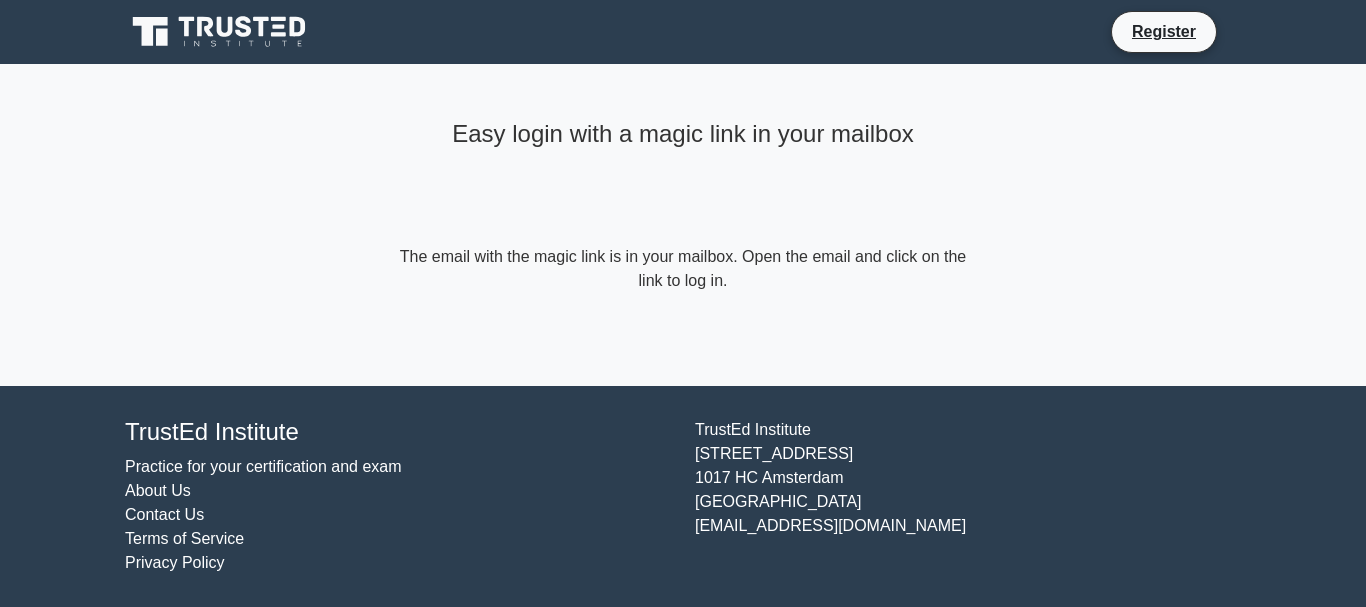 scroll, scrollTop: 0, scrollLeft: 0, axis: both 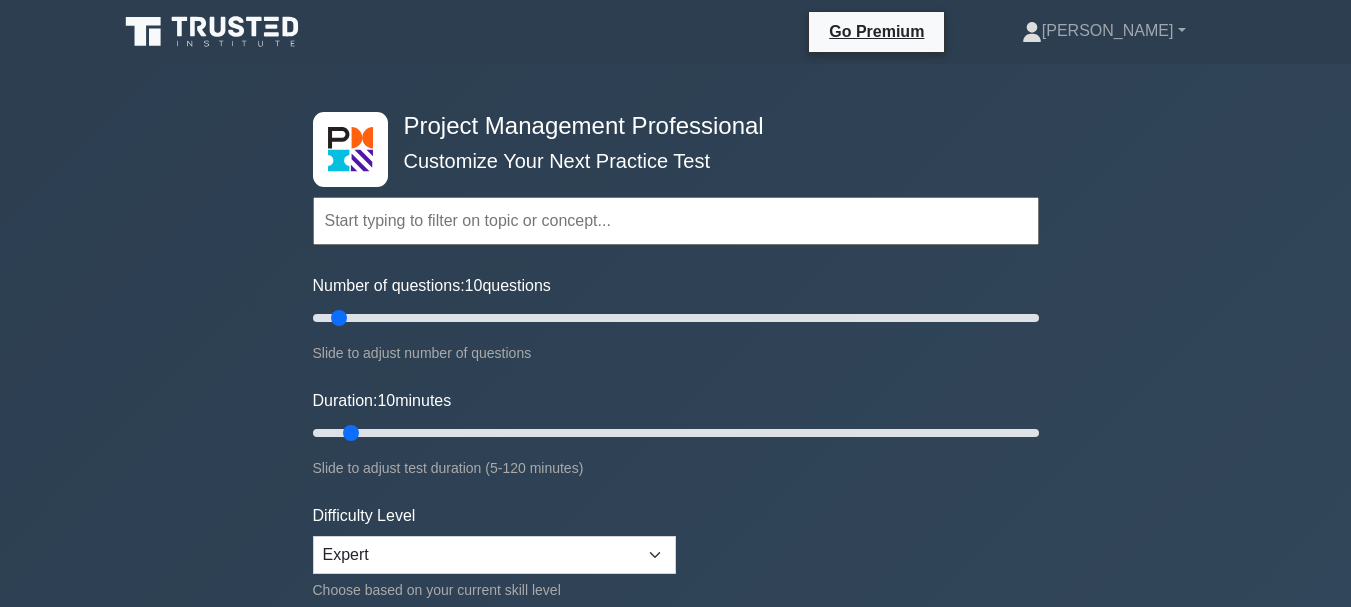 click at bounding box center (676, 221) 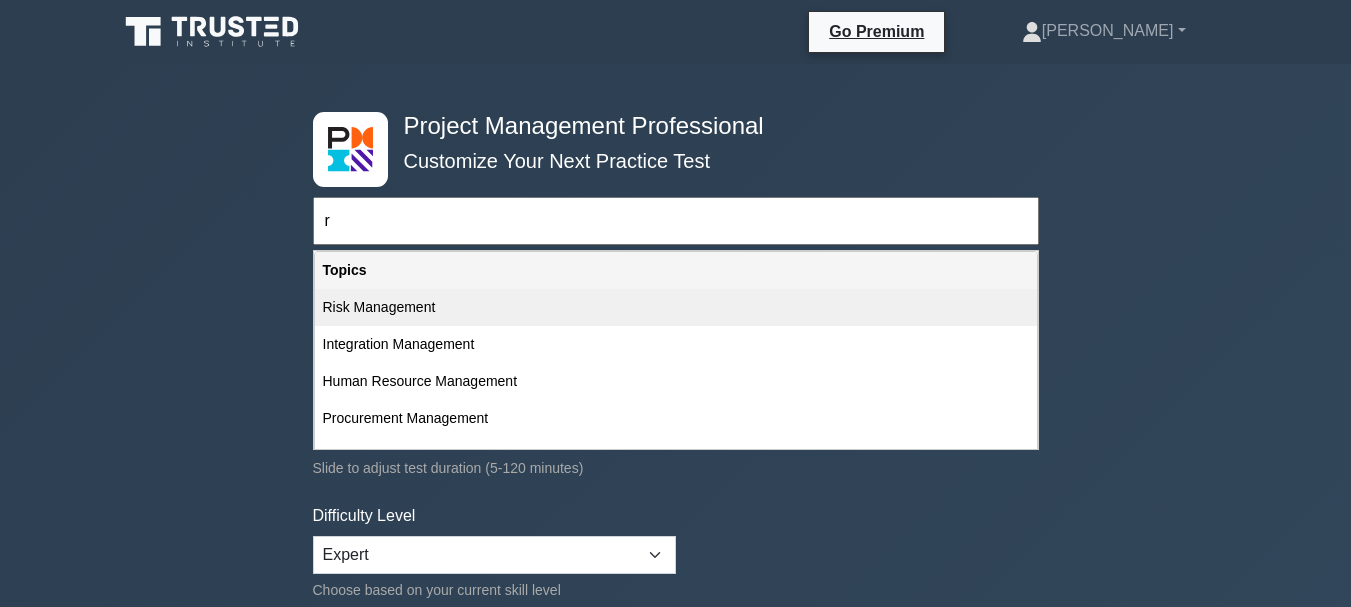 click on "Risk Management" at bounding box center [676, 307] 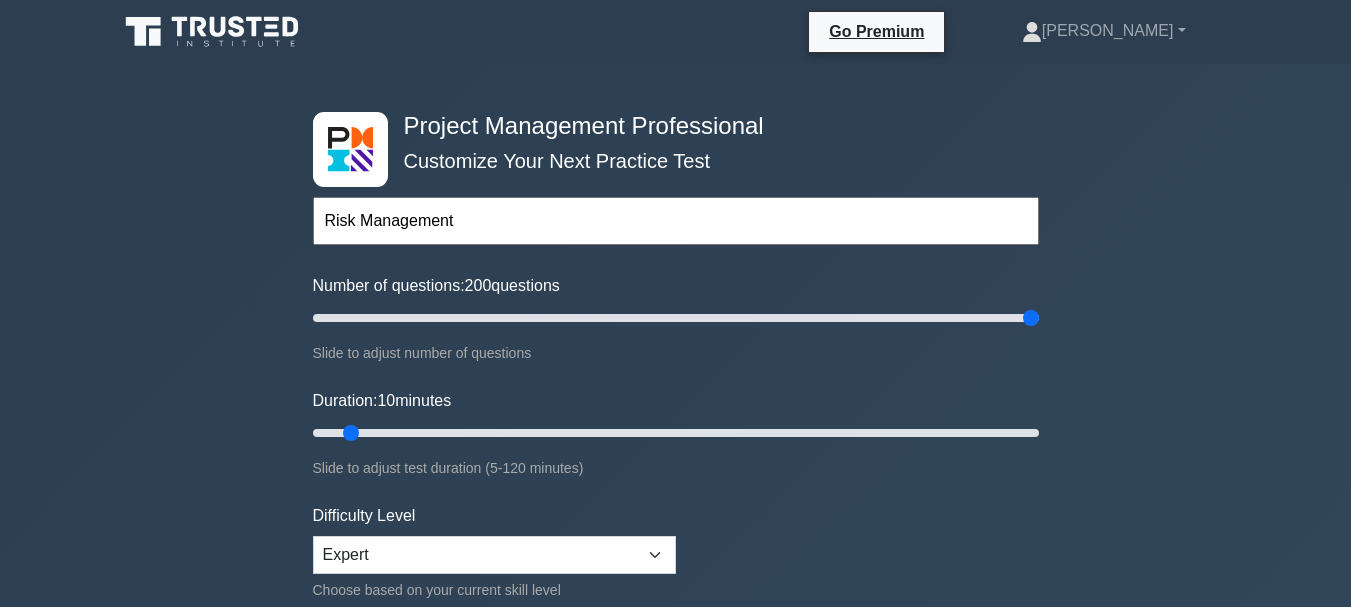 drag, startPoint x: 332, startPoint y: 316, endPoint x: 1156, endPoint y: 295, distance: 824.2676 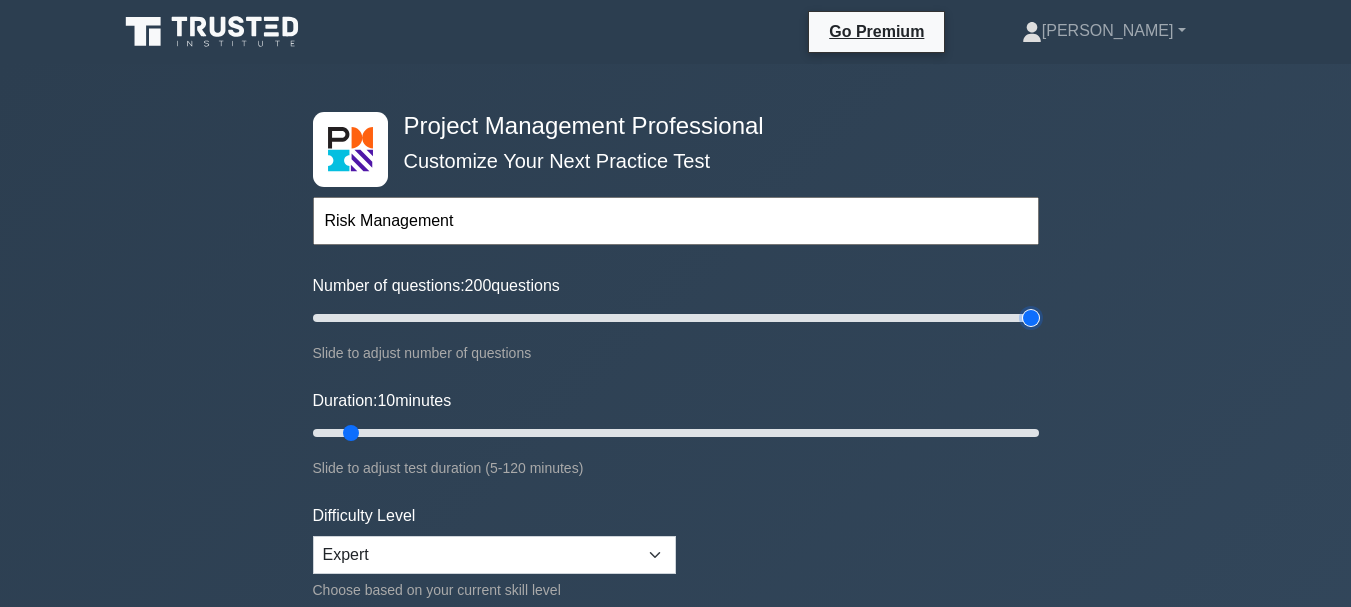 type on "200" 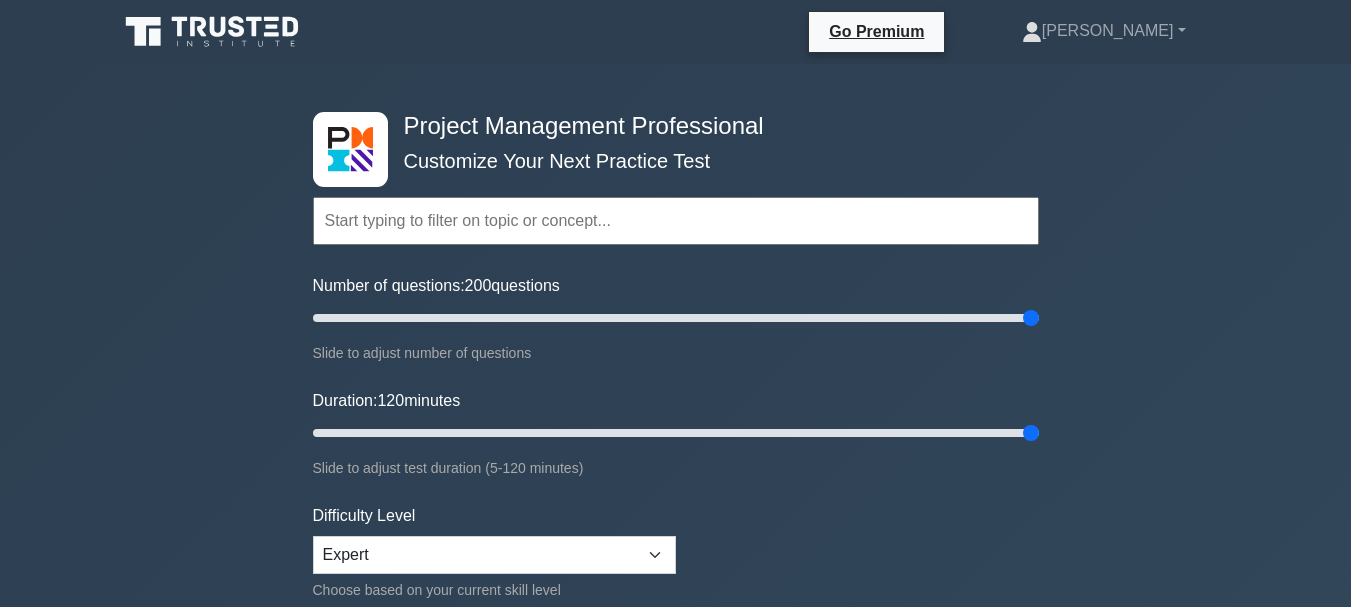 drag, startPoint x: 352, startPoint y: 431, endPoint x: 1161, endPoint y: 391, distance: 809.9883 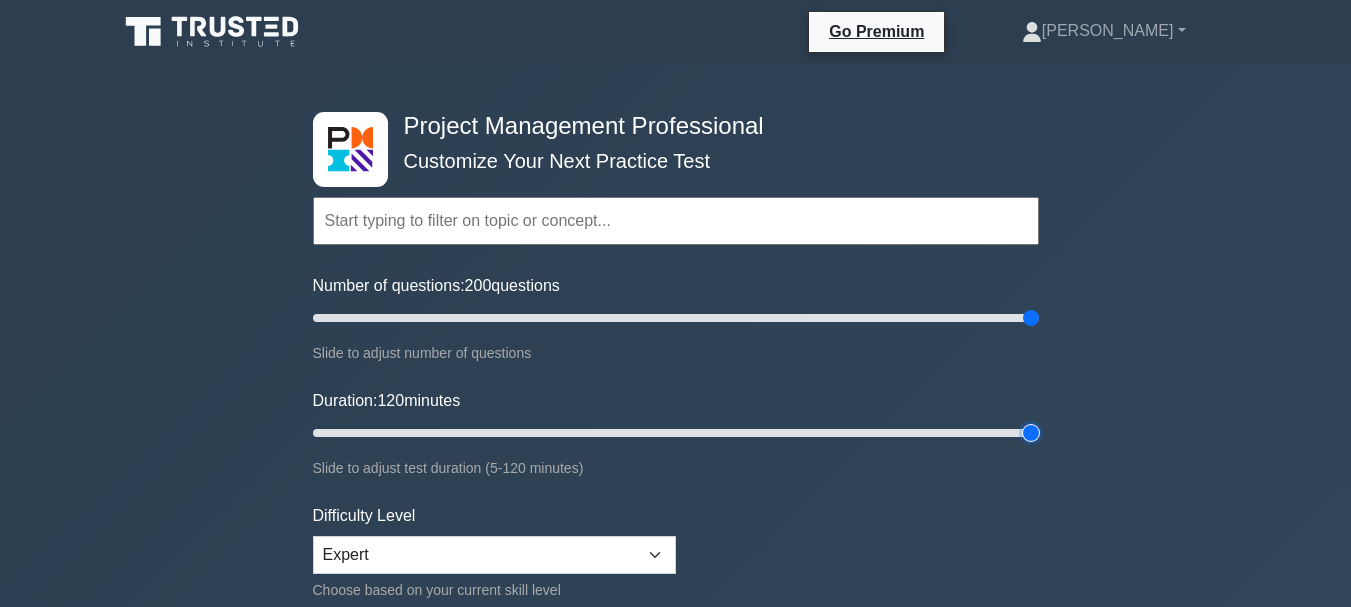 type on "120" 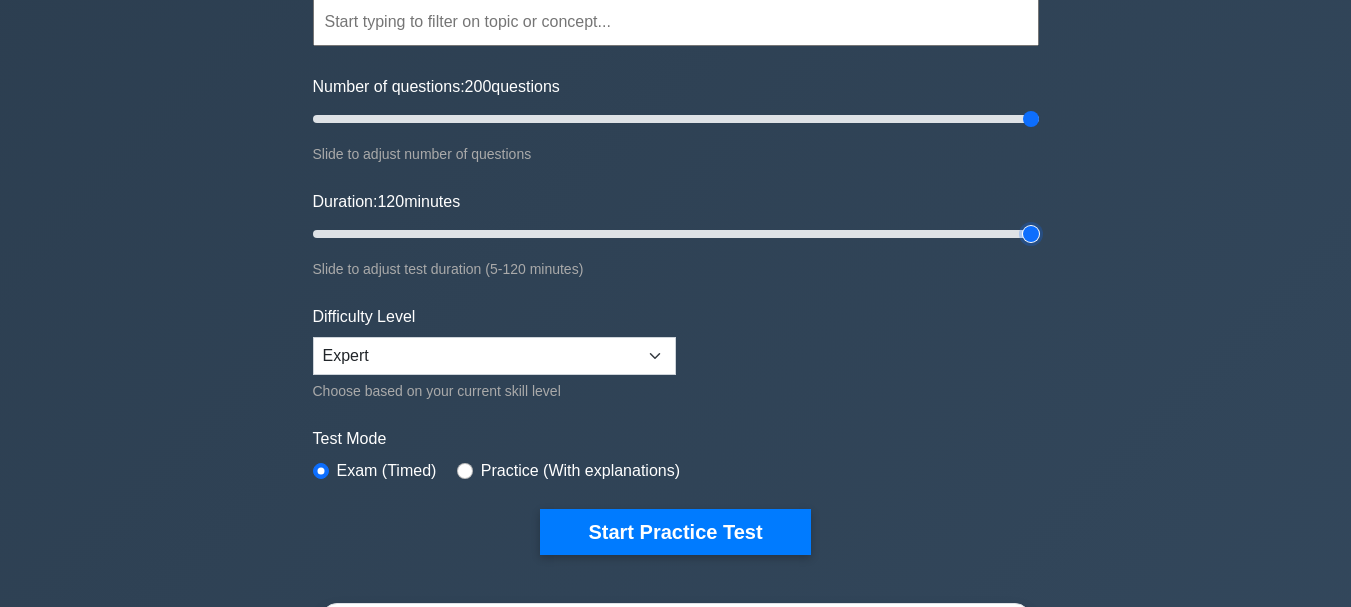 scroll, scrollTop: 200, scrollLeft: 0, axis: vertical 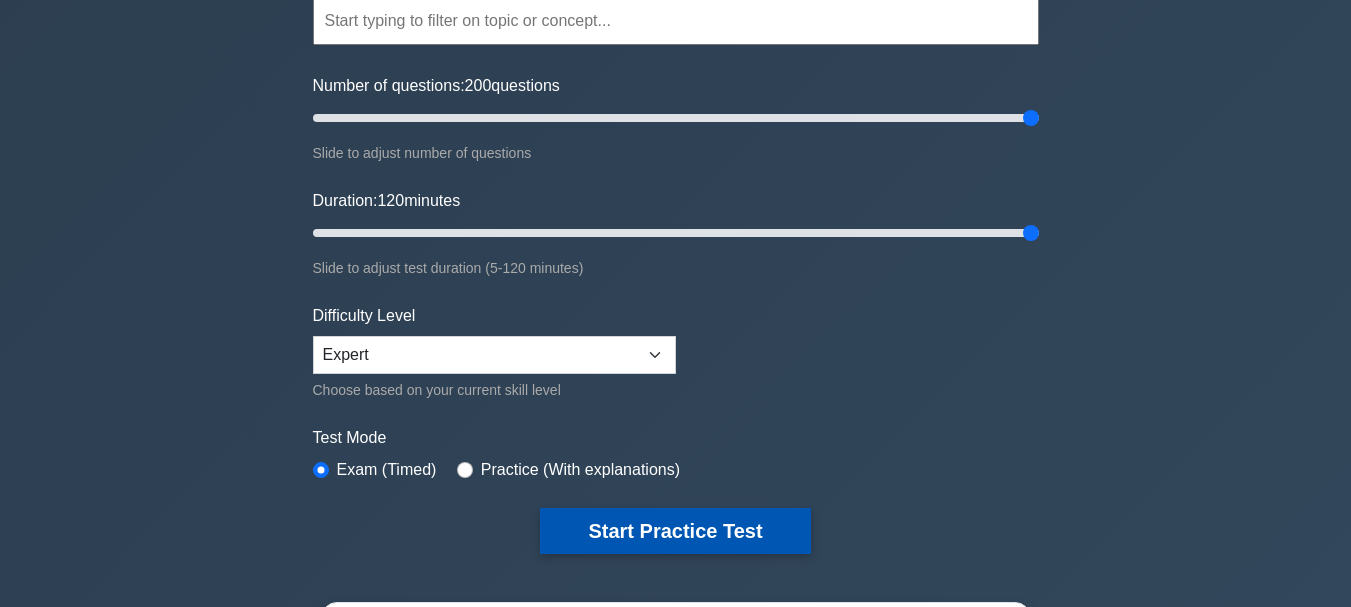 click on "Start Practice Test" at bounding box center (675, 531) 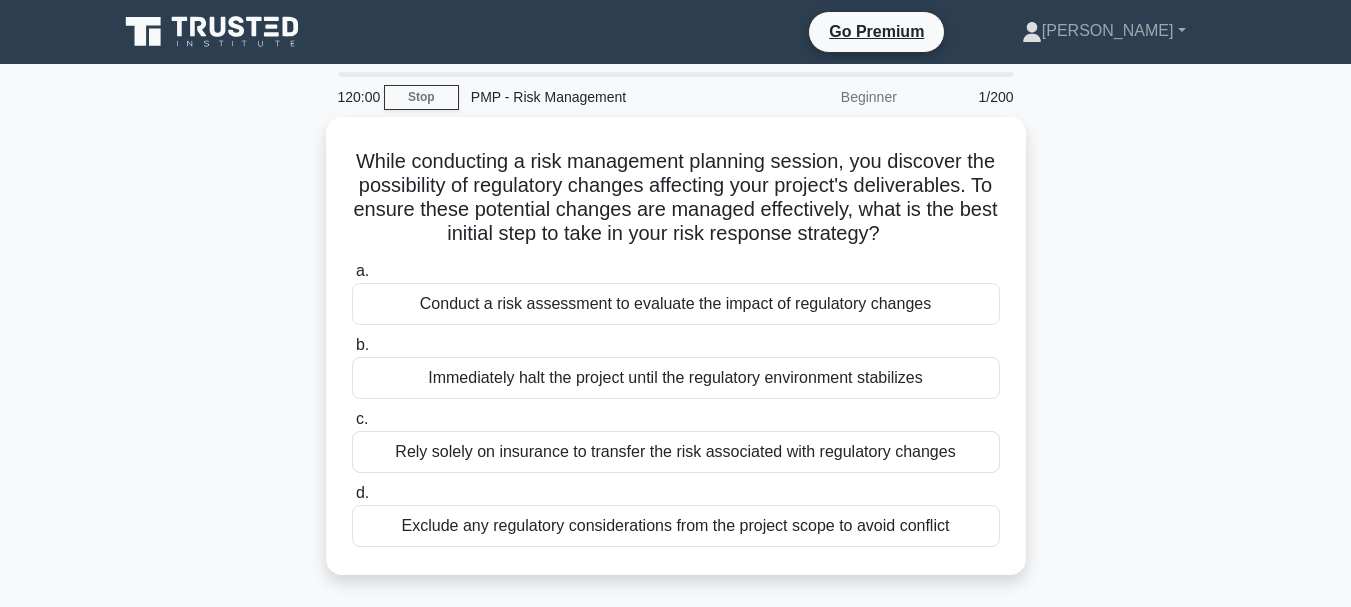 scroll, scrollTop: 0, scrollLeft: 0, axis: both 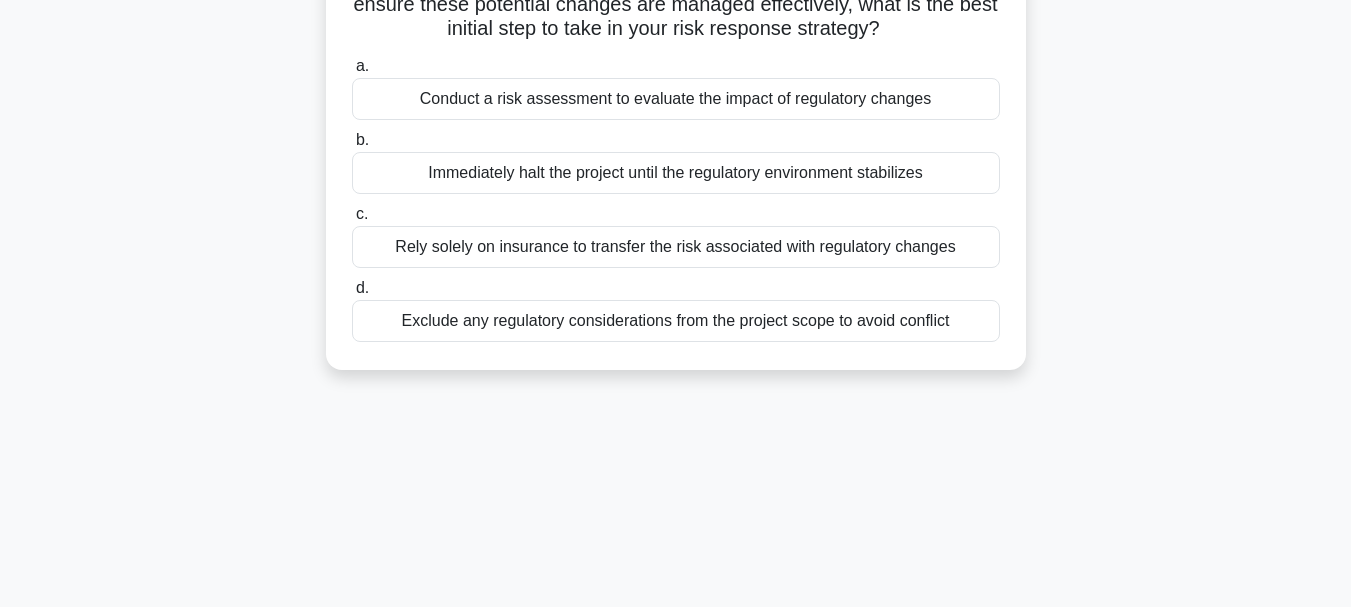 drag, startPoint x: 370, startPoint y: 157, endPoint x: 968, endPoint y: 369, distance: 634.4667 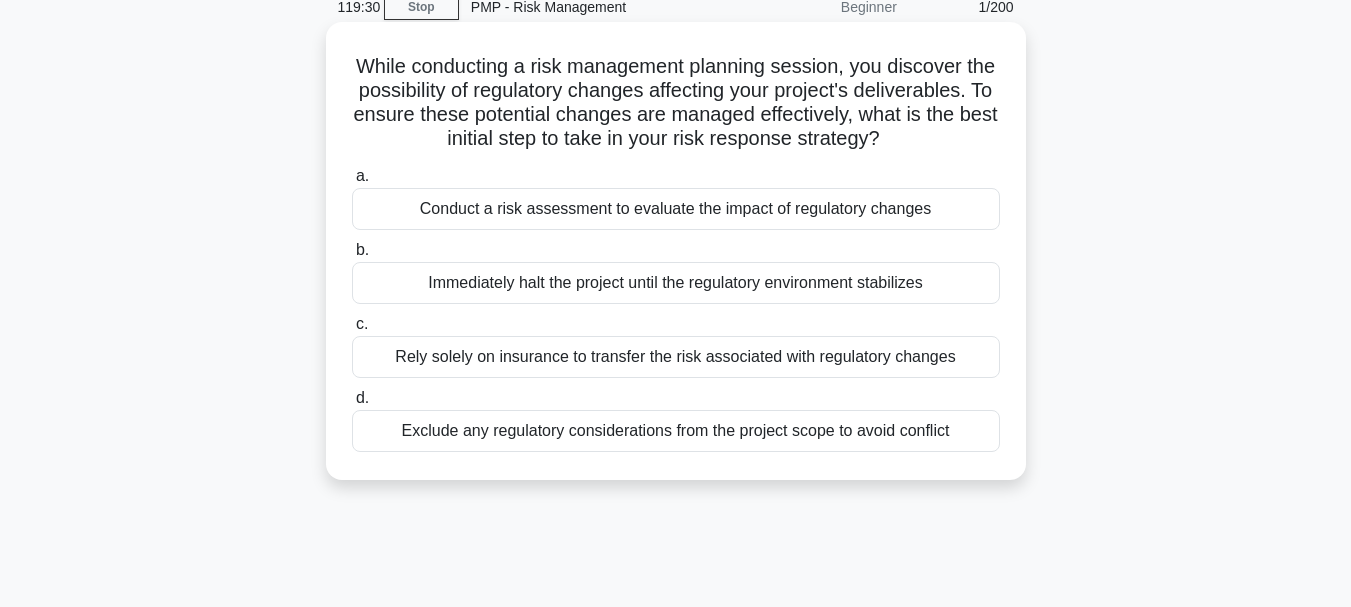 scroll, scrollTop: 0, scrollLeft: 0, axis: both 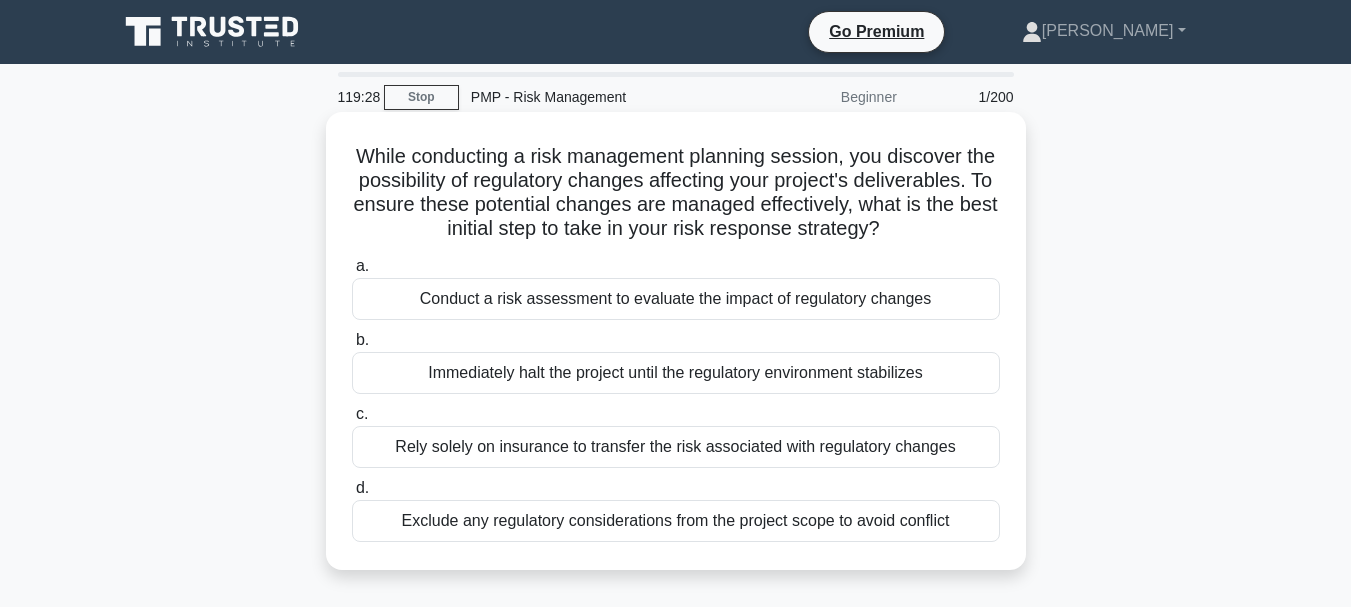 click on "Conduct a risk assessment to evaluate the impact of regulatory changes" at bounding box center [676, 299] 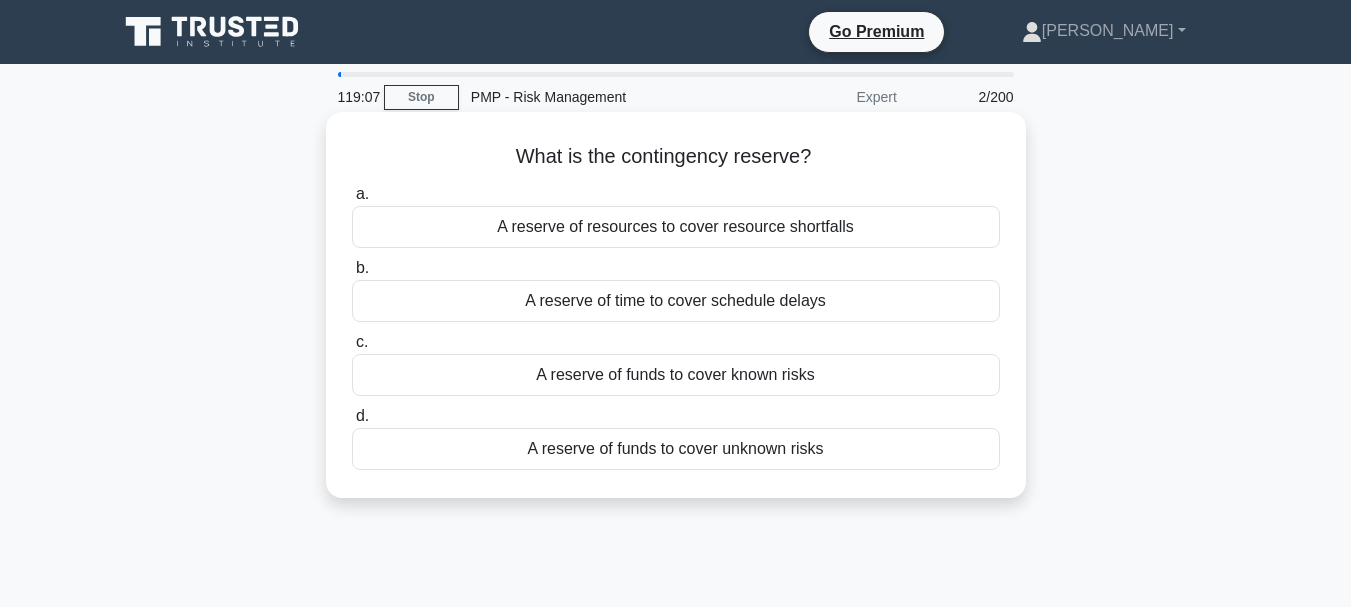 drag, startPoint x: 514, startPoint y: 161, endPoint x: 877, endPoint y: 465, distance: 473.48178 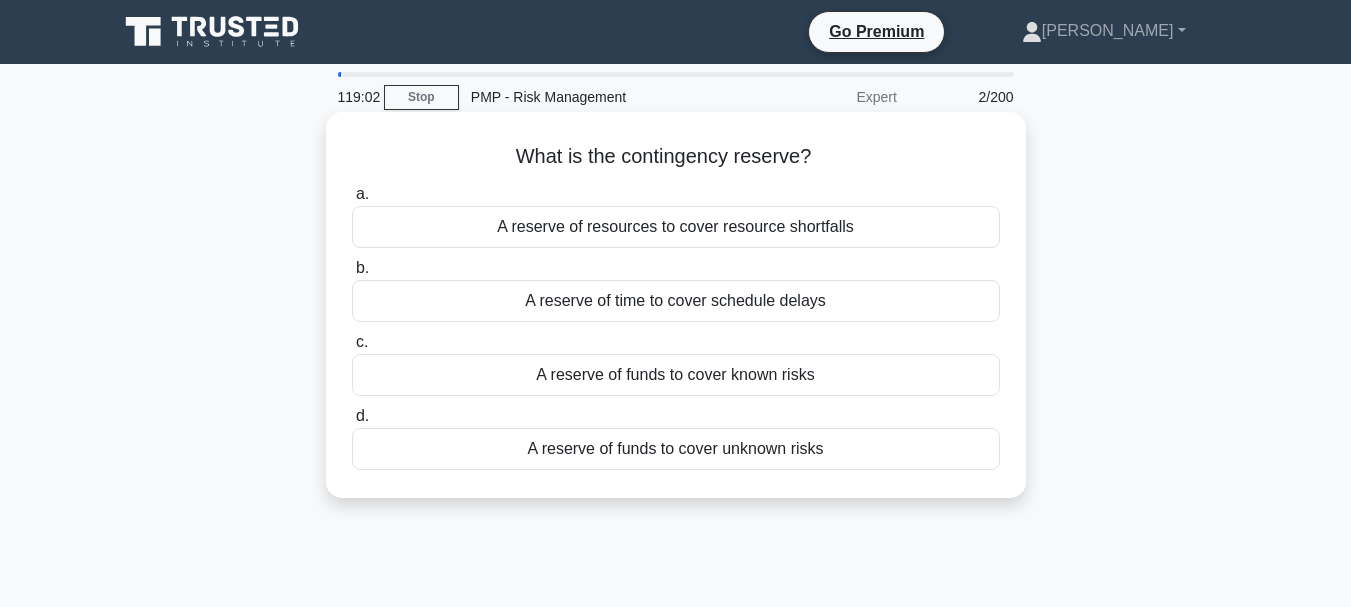 click on "A reserve of funds to cover known risks" at bounding box center [676, 375] 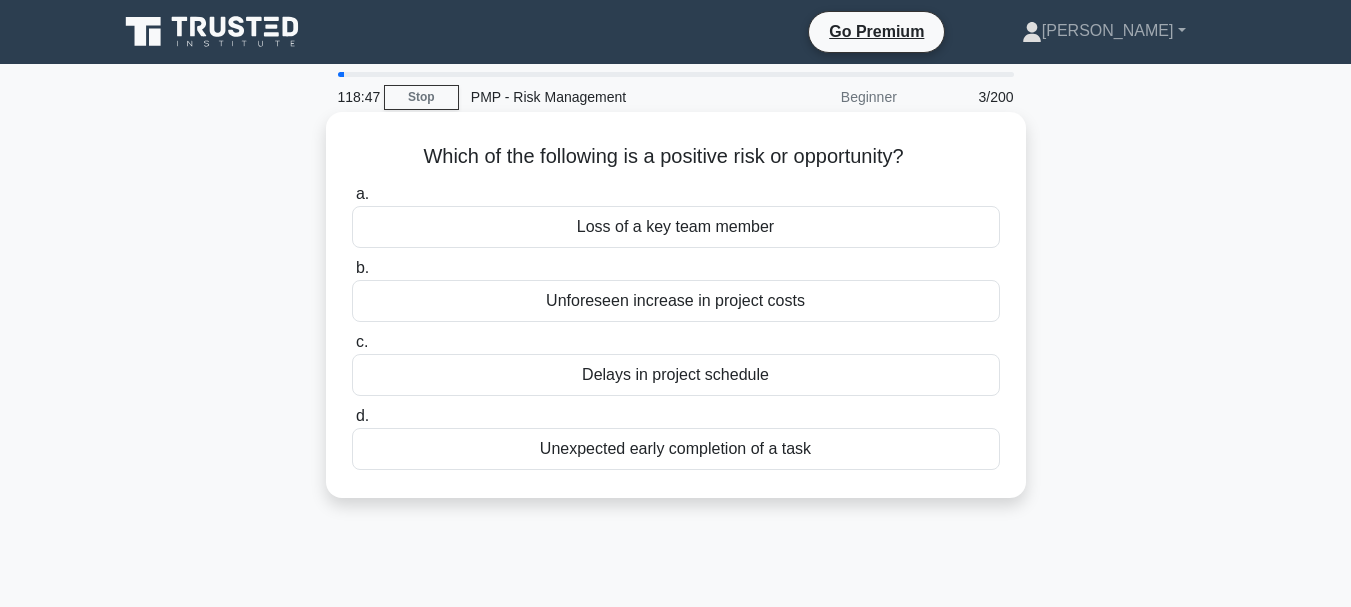 drag, startPoint x: 407, startPoint y: 158, endPoint x: 894, endPoint y: 447, distance: 566.295 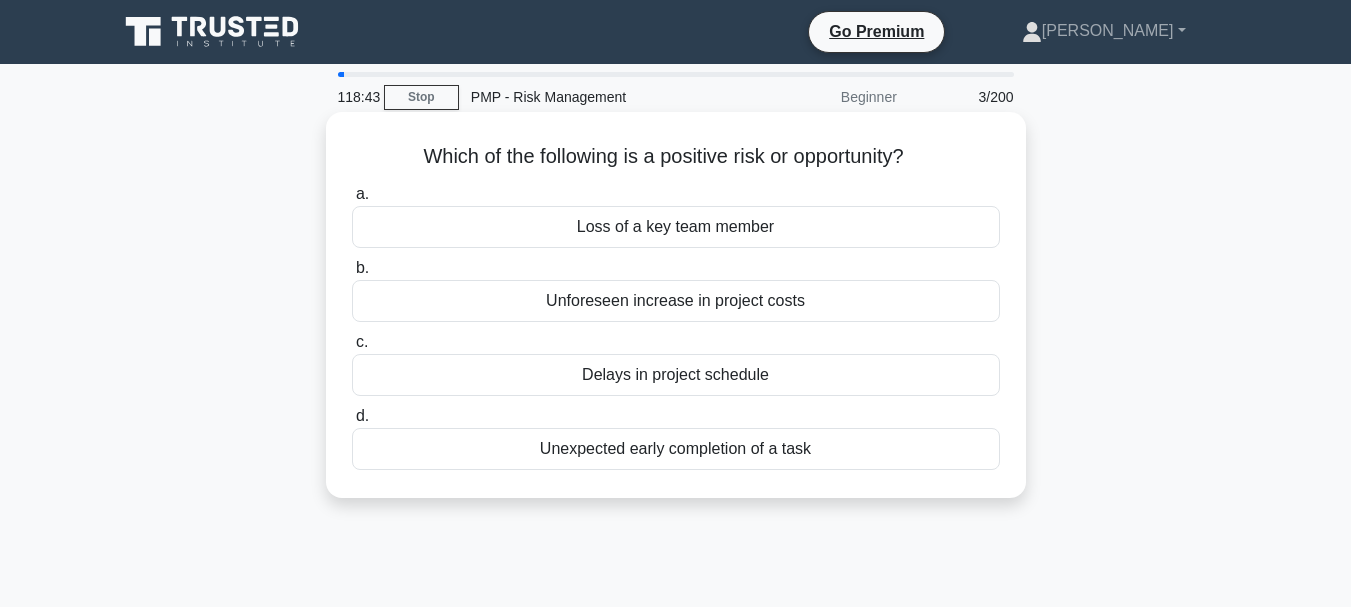 click on "Unexpected early completion of a task" at bounding box center [676, 449] 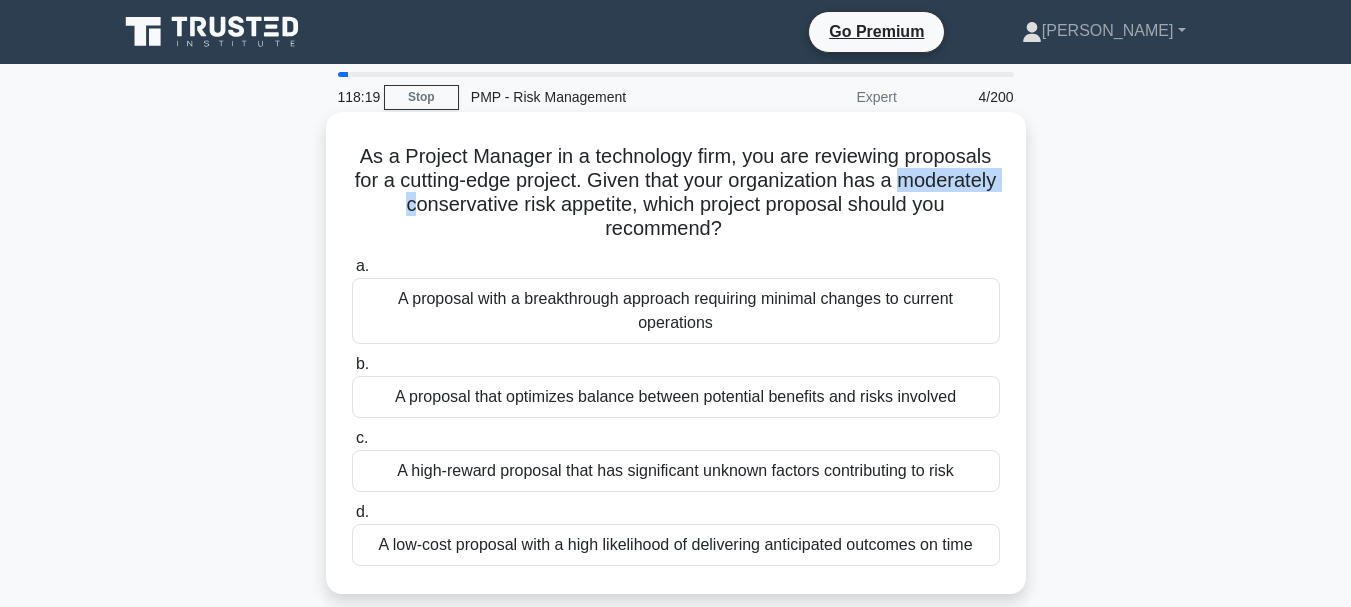 drag, startPoint x: 365, startPoint y: 212, endPoint x: 480, endPoint y: 211, distance: 115.00435 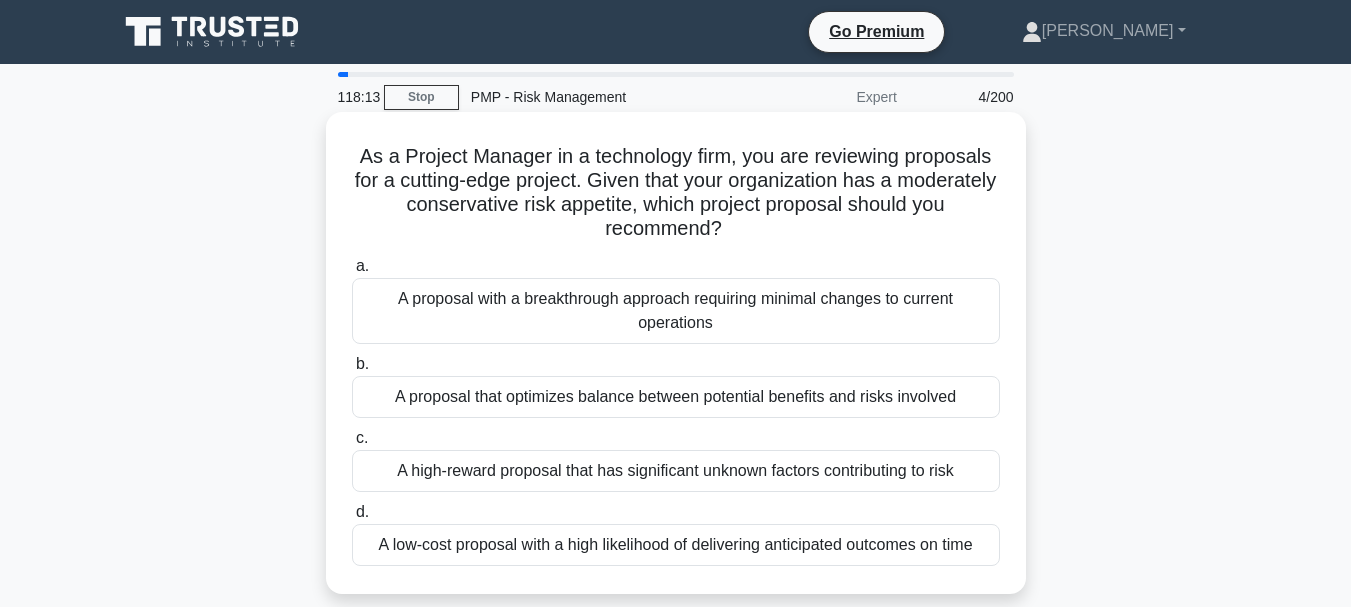 click on "As a Project Manager in a technology firm, you are reviewing proposals for a cutting-edge project. Given that your organization has a moderately conservative risk appetite, which project proposal should you recommend?
.spinner_0XTQ{transform-origin:center;animation:spinner_y6GP .75s linear infinite}@keyframes spinner_y6GP{100%{transform:rotate(360deg)}}" at bounding box center (676, 193) 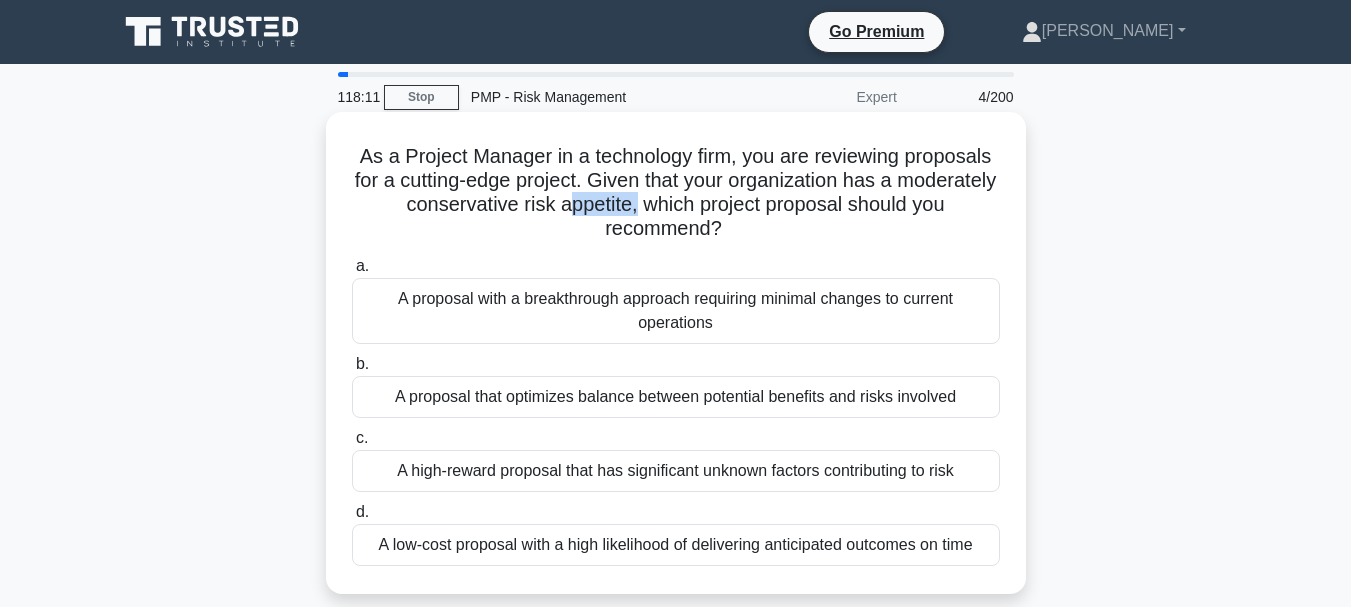 drag, startPoint x: 638, startPoint y: 211, endPoint x: 710, endPoint y: 215, distance: 72.11102 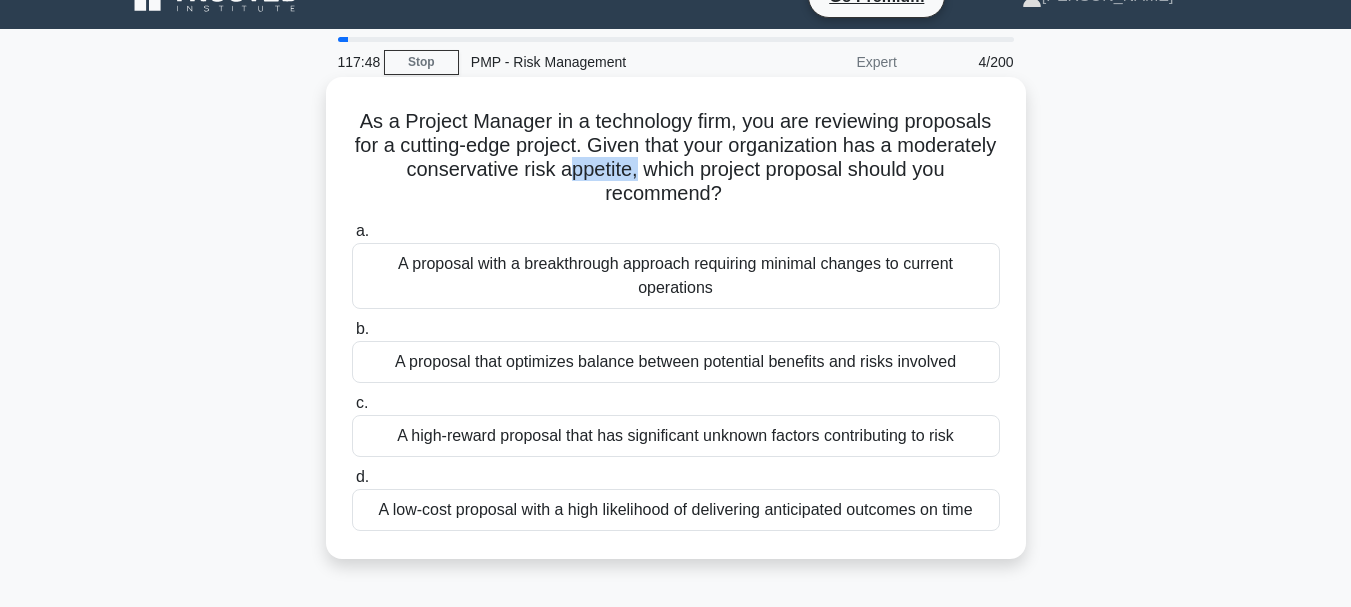 scroll, scrollTop: 0, scrollLeft: 0, axis: both 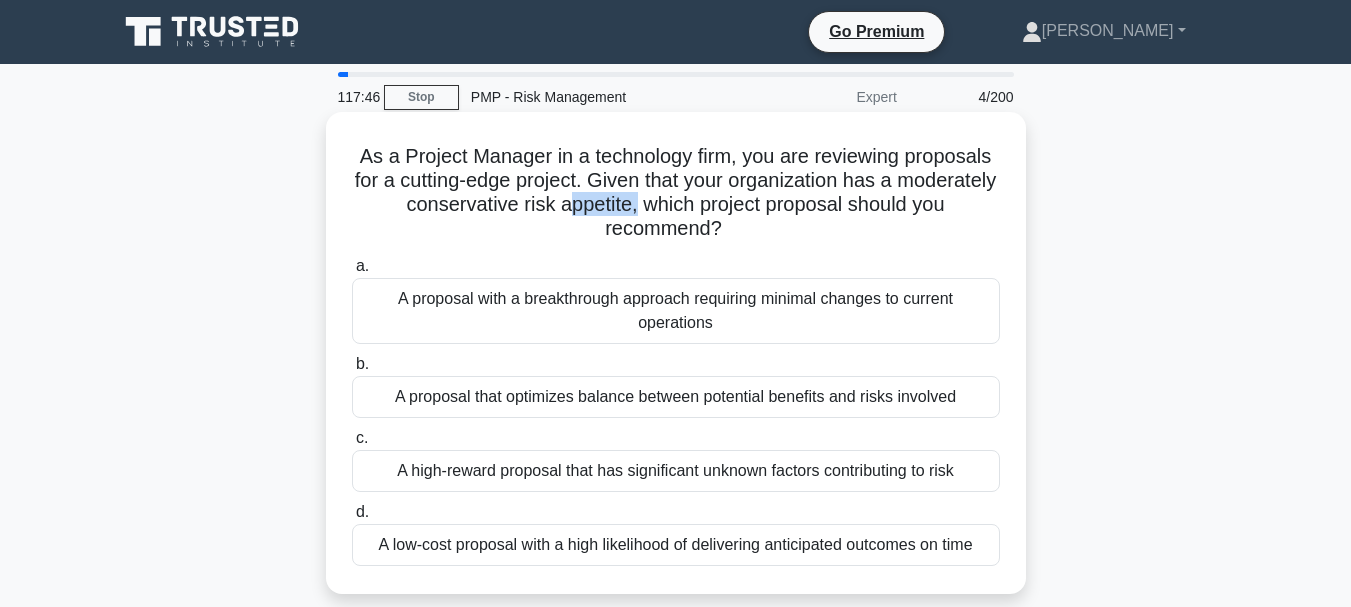 drag, startPoint x: 355, startPoint y: 162, endPoint x: 989, endPoint y: 572, distance: 755.0205 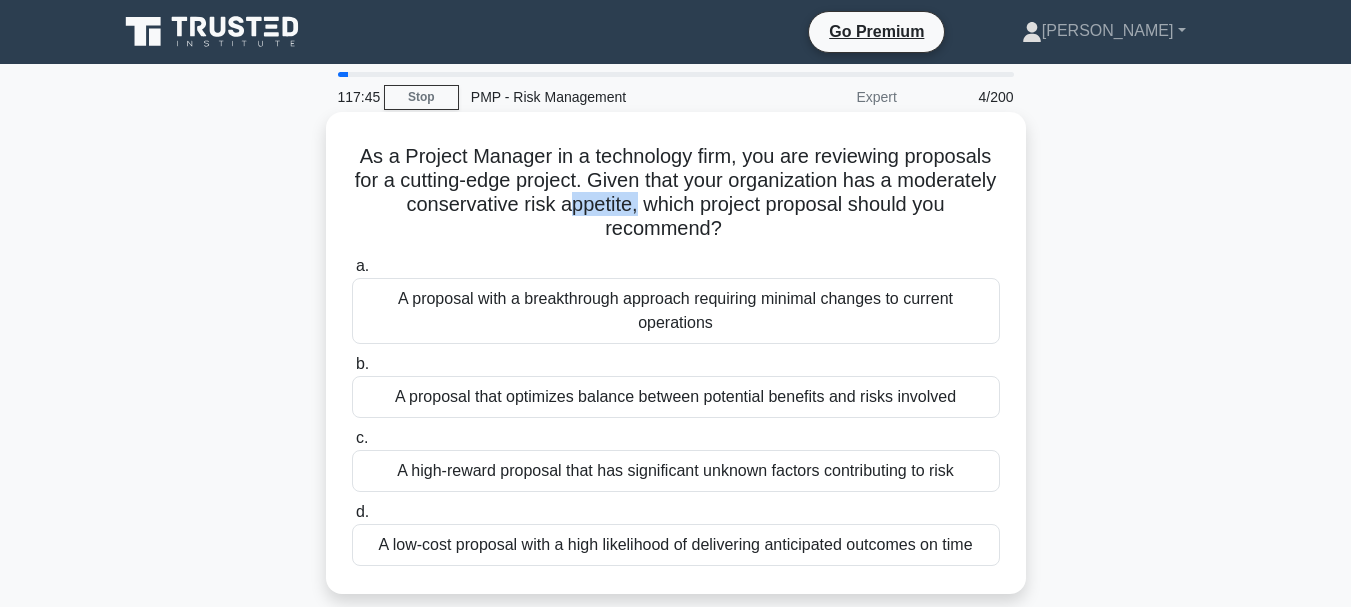 copy on "As a Project Manager in a technology firm, you are reviewing proposals for a cutting-edge project. Given that your organization has a moderately conservative risk appetite, which project proposal should you recommend?
.spinner_0XTQ{transform-origin:center;animation:spinner_y6GP .75s linear infinite}@keyframes spinner_y6GP{100%{transform:rotate(360deg)}}
a.
A proposal with a breakthrough approach requiring minimal changes to current operations
b.
A proposal that optimizes balance between potential benefits and risks involved
c.
A high-reward proposal that has significant unknown factors contributing to risk
d.
A low-cost proposal with a high likelihood of delivering anticipated outcomes on time" 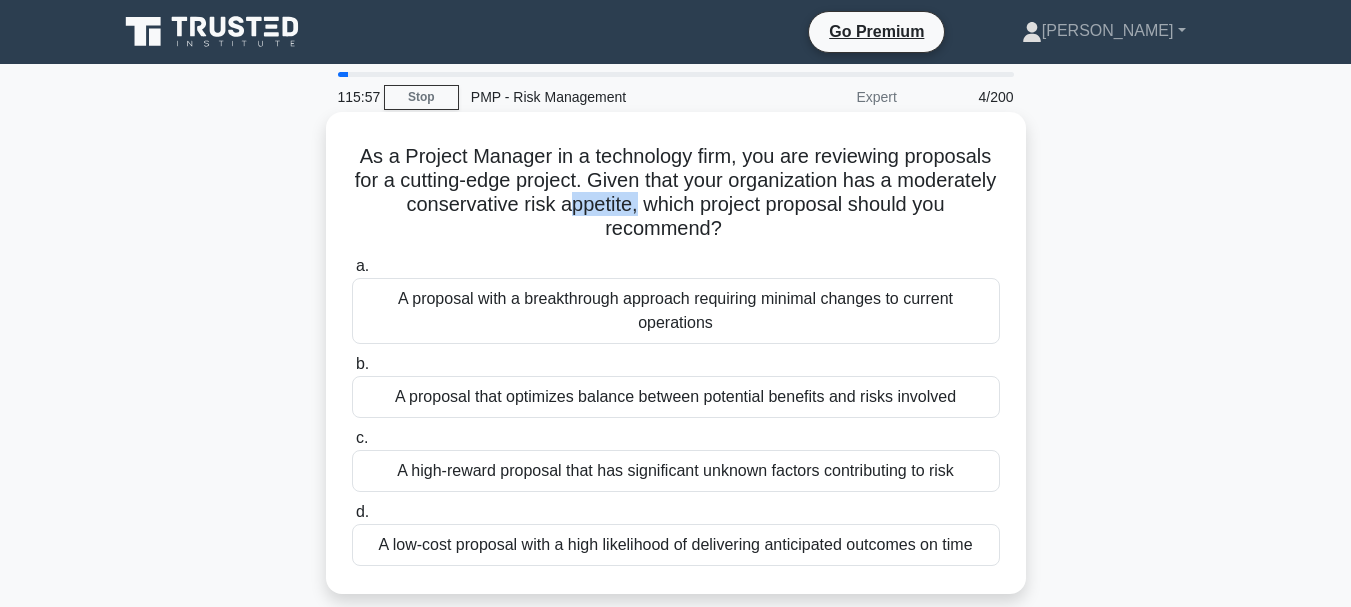 click on "As a Project Manager in a technology firm, you are reviewing proposals for a cutting-edge project. Given that your organization has a moderately conservative risk appetite, which project proposal should you recommend?
.spinner_0XTQ{transform-origin:center;animation:spinner_y6GP .75s linear infinite}@keyframes spinner_y6GP{100%{transform:rotate(360deg)}}
a.
b.
c. d." at bounding box center [676, 353] 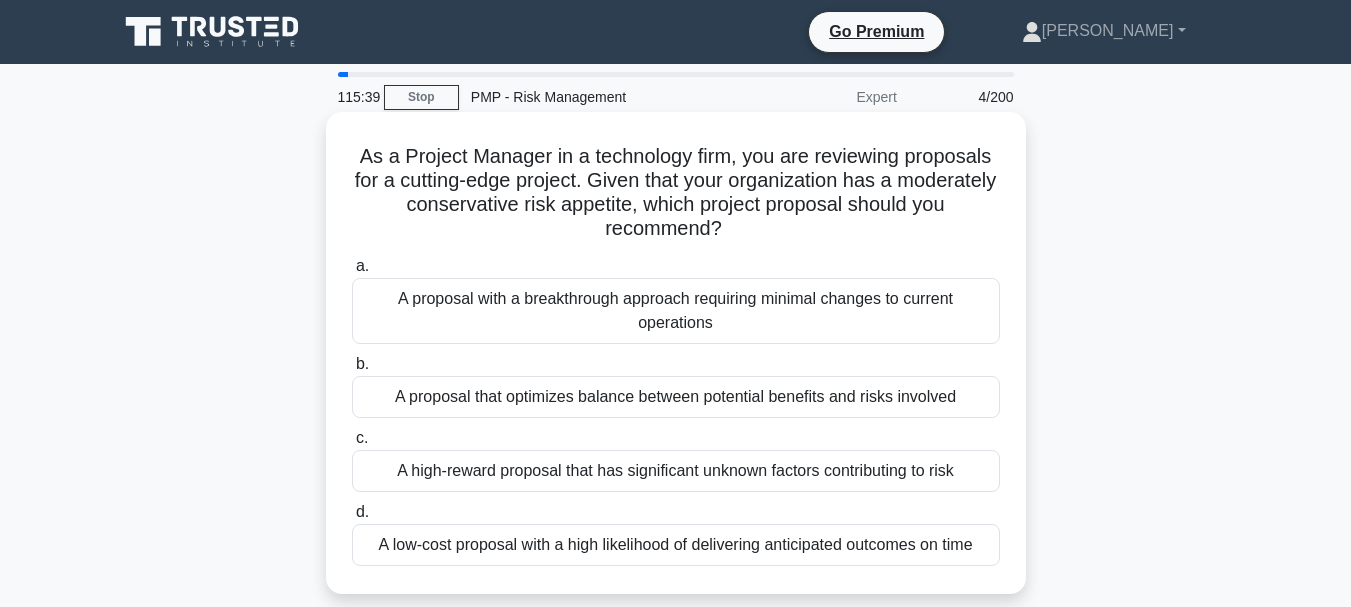 click on "A proposal that optimizes balance between potential benefits and risks involved" at bounding box center [676, 397] 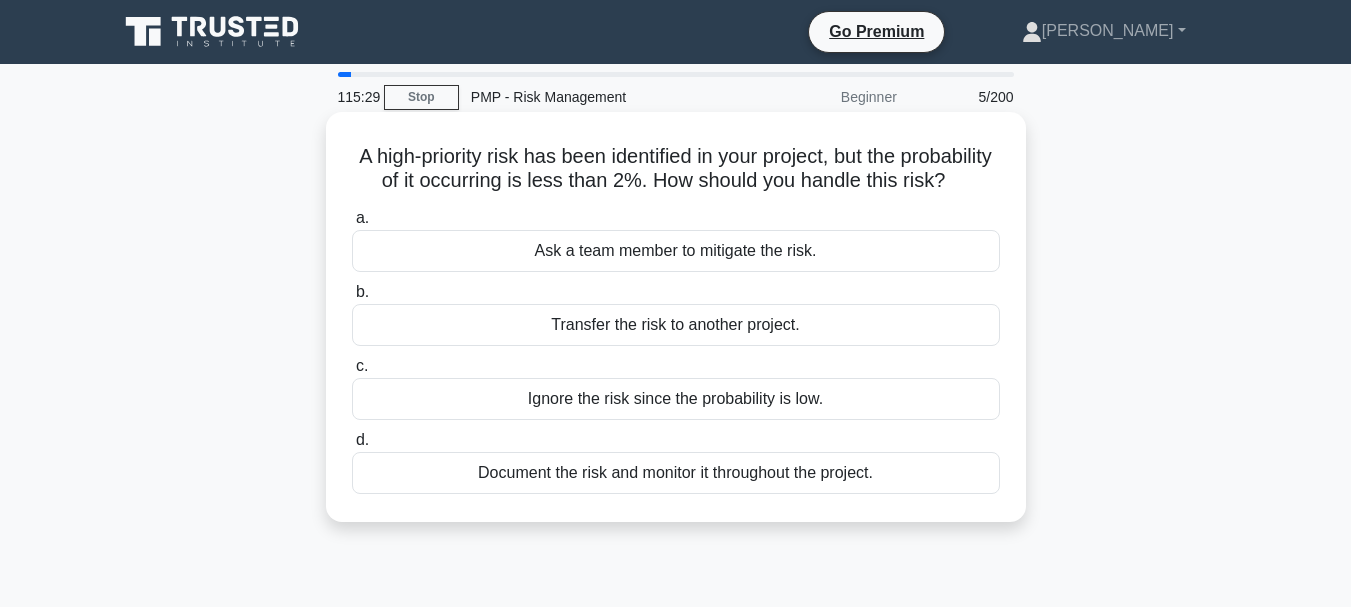 drag, startPoint x: 394, startPoint y: 159, endPoint x: 925, endPoint y: 202, distance: 532.7382 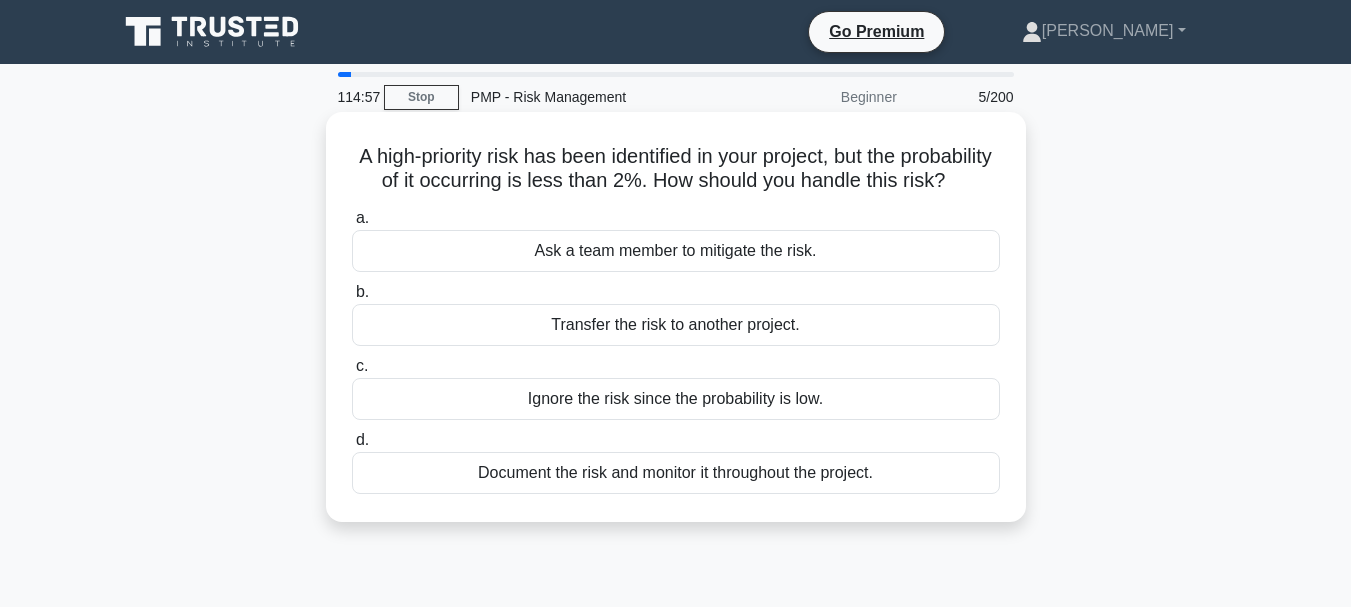 click on "Transfer the risk to another project." at bounding box center [676, 325] 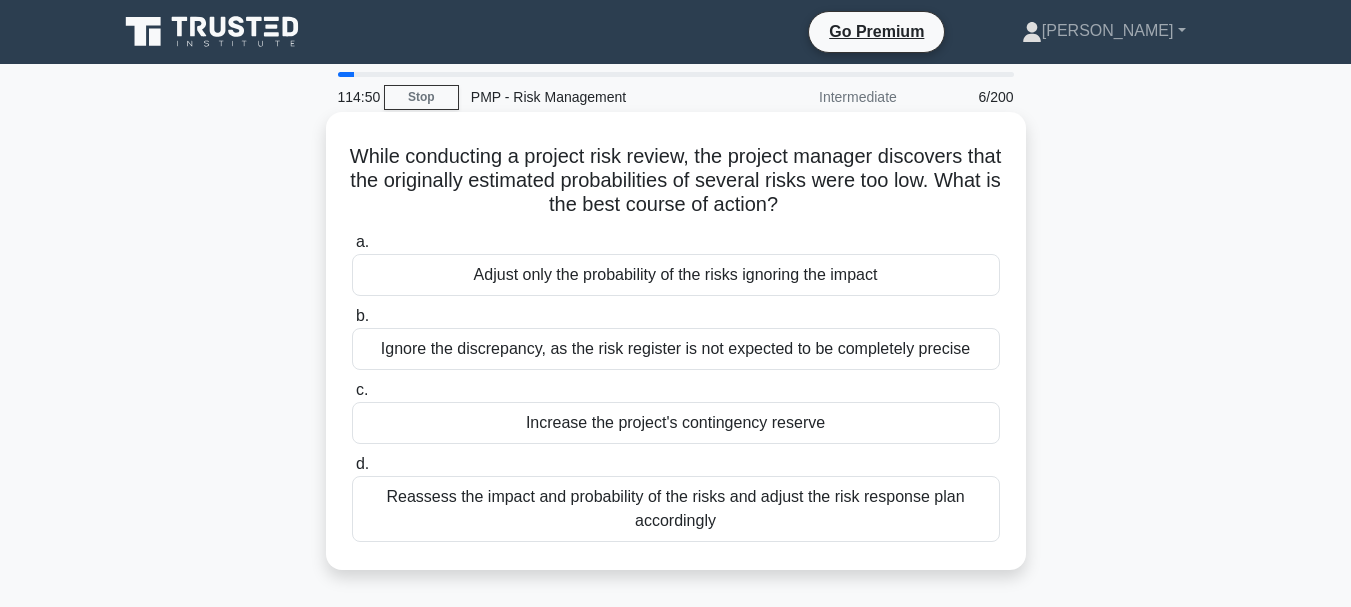 scroll, scrollTop: 0, scrollLeft: 0, axis: both 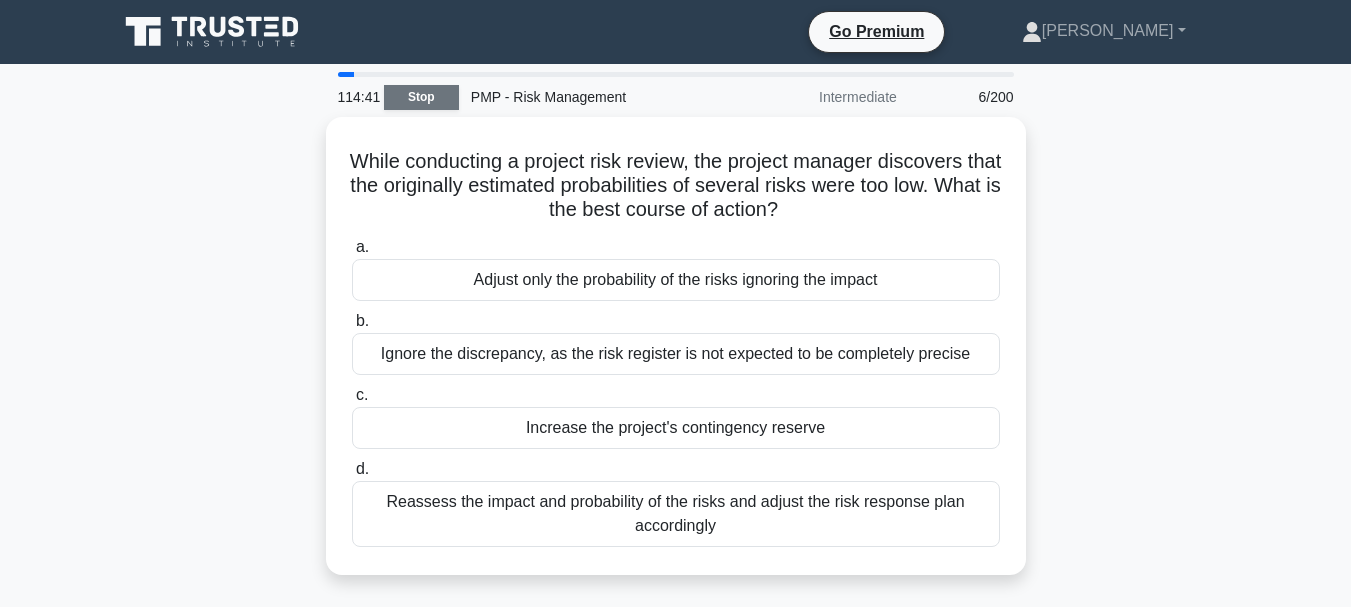 click on "Stop" at bounding box center (421, 97) 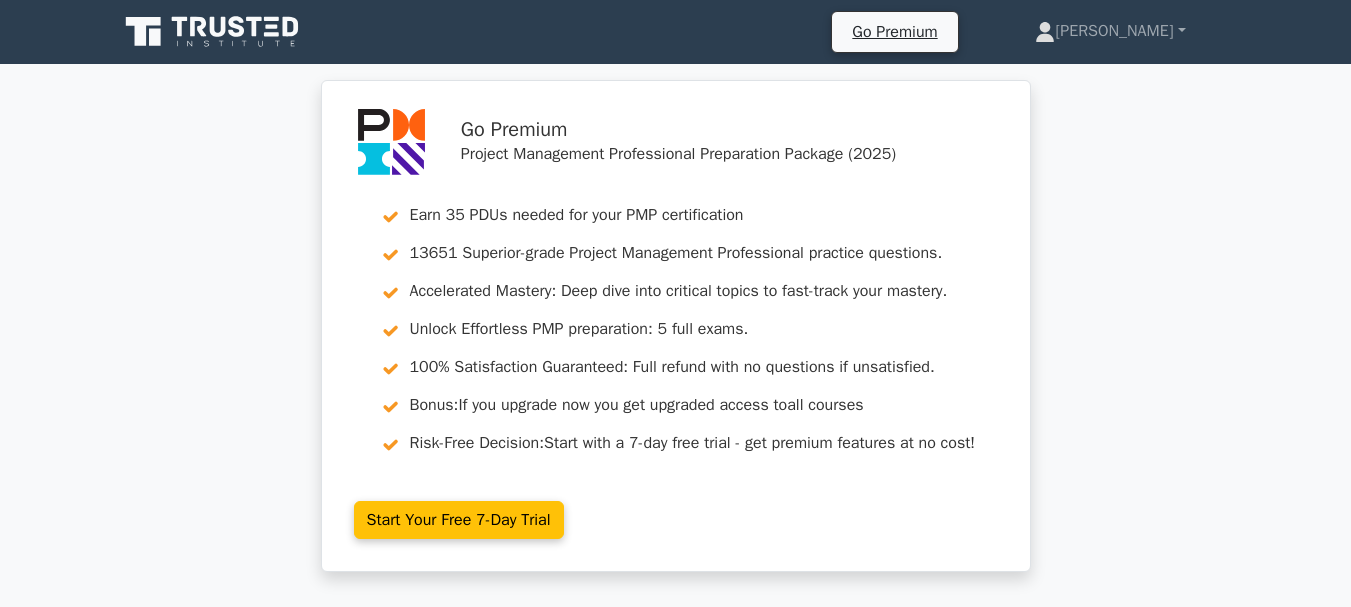 scroll, scrollTop: 0, scrollLeft: 0, axis: both 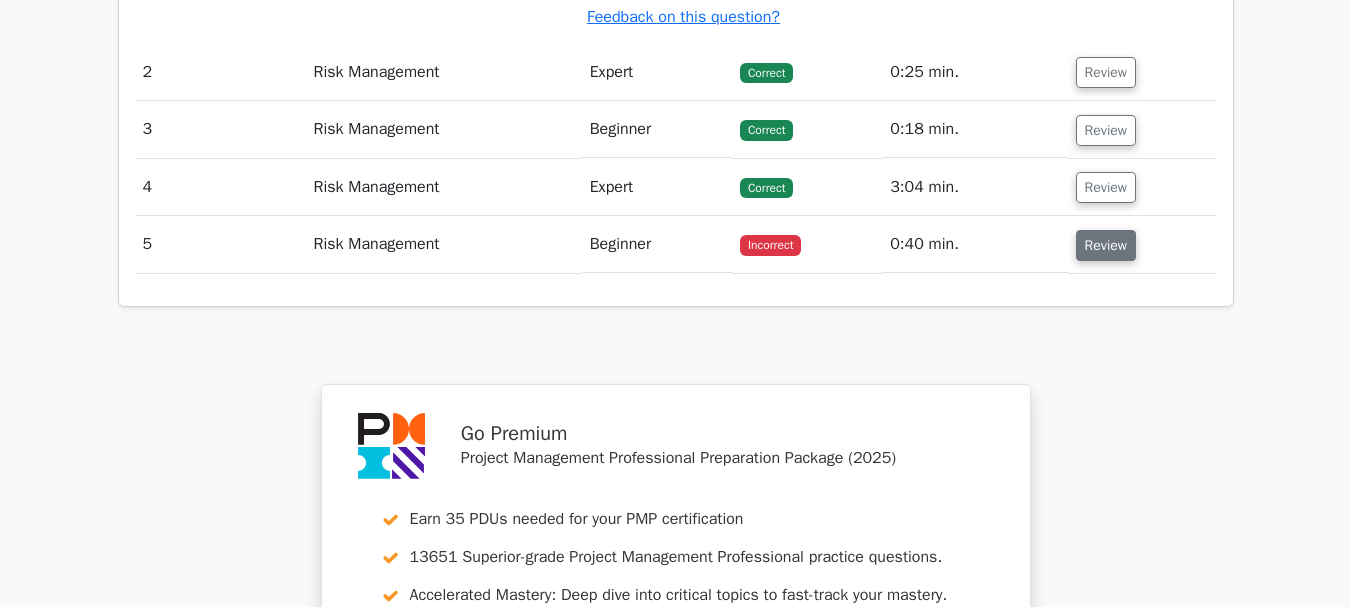 click on "Review" at bounding box center (1106, 245) 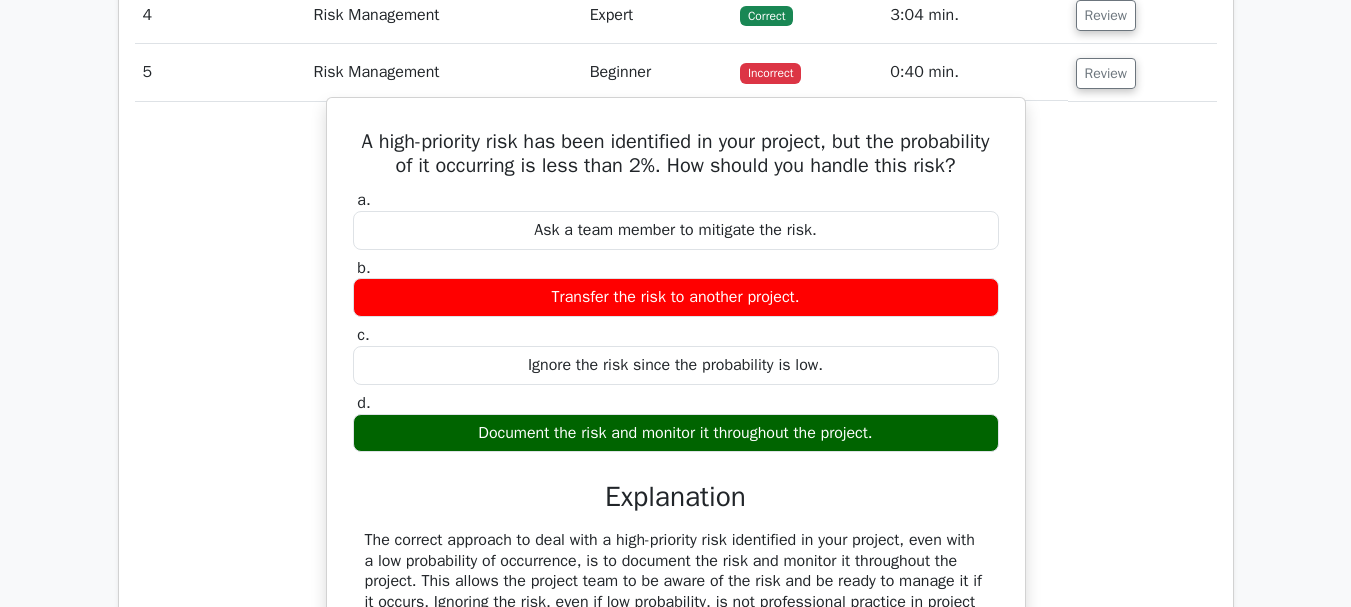 scroll, scrollTop: 2800, scrollLeft: 0, axis: vertical 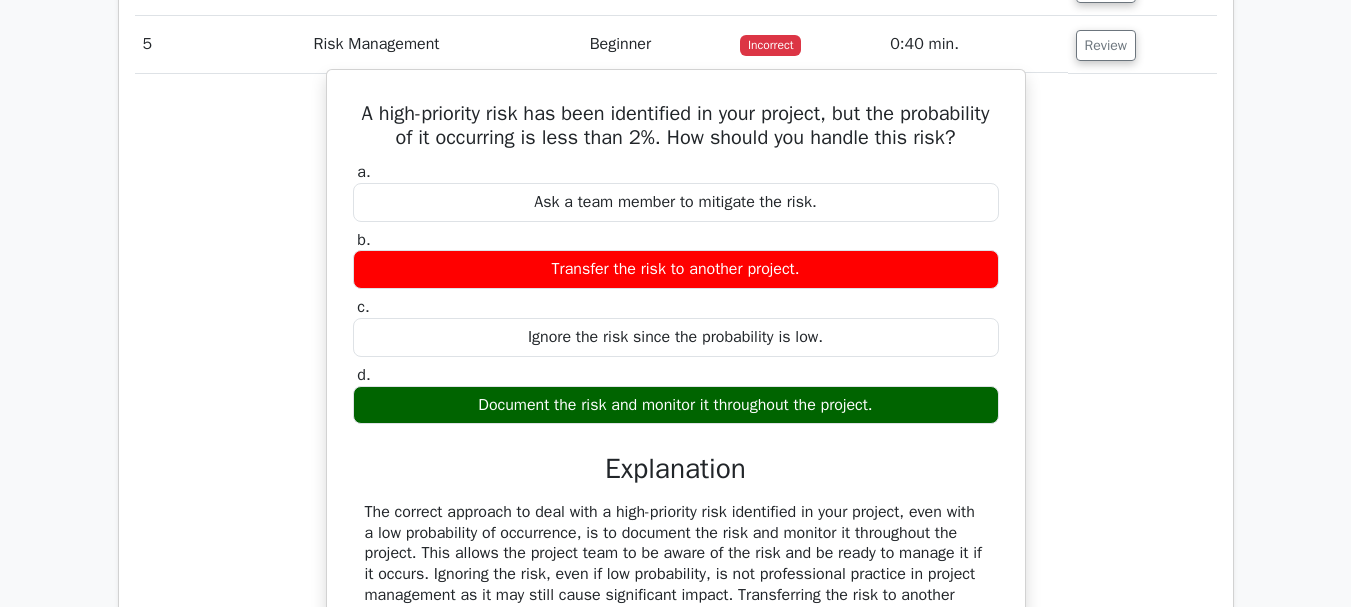 drag, startPoint x: 394, startPoint y: 126, endPoint x: 923, endPoint y: 434, distance: 612.13153 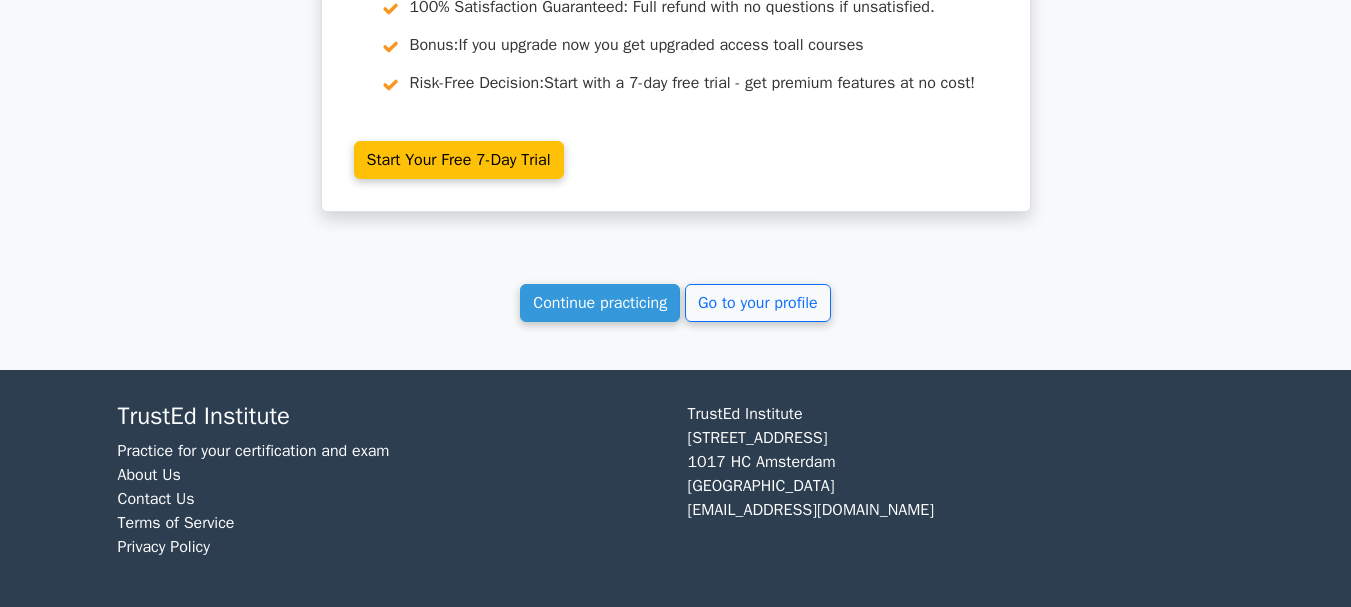 scroll, scrollTop: 4119, scrollLeft: 0, axis: vertical 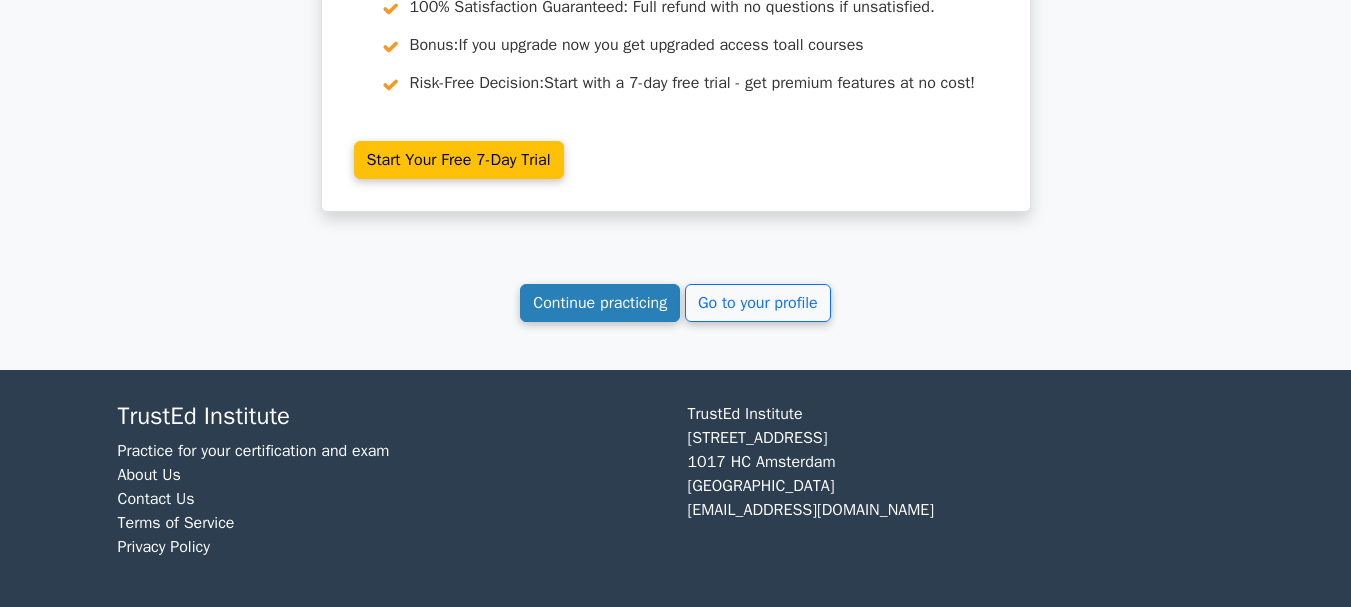 click on "Continue practicing" at bounding box center [600, 303] 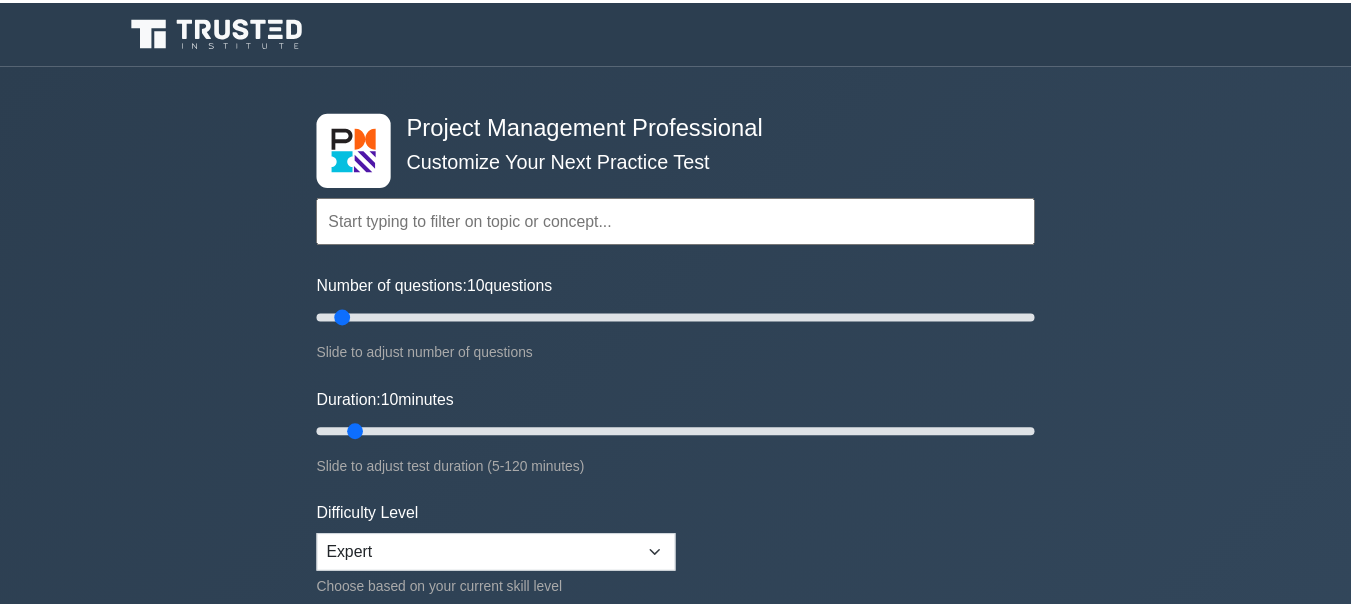 scroll, scrollTop: 0, scrollLeft: 0, axis: both 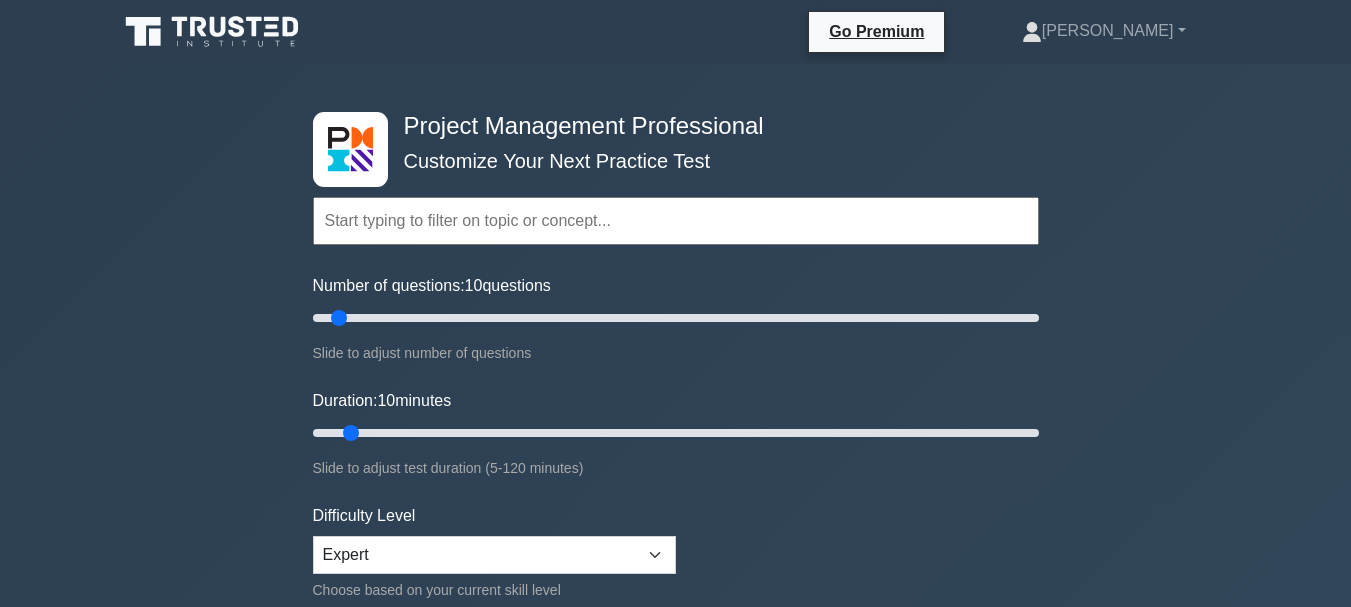 click at bounding box center [676, 221] 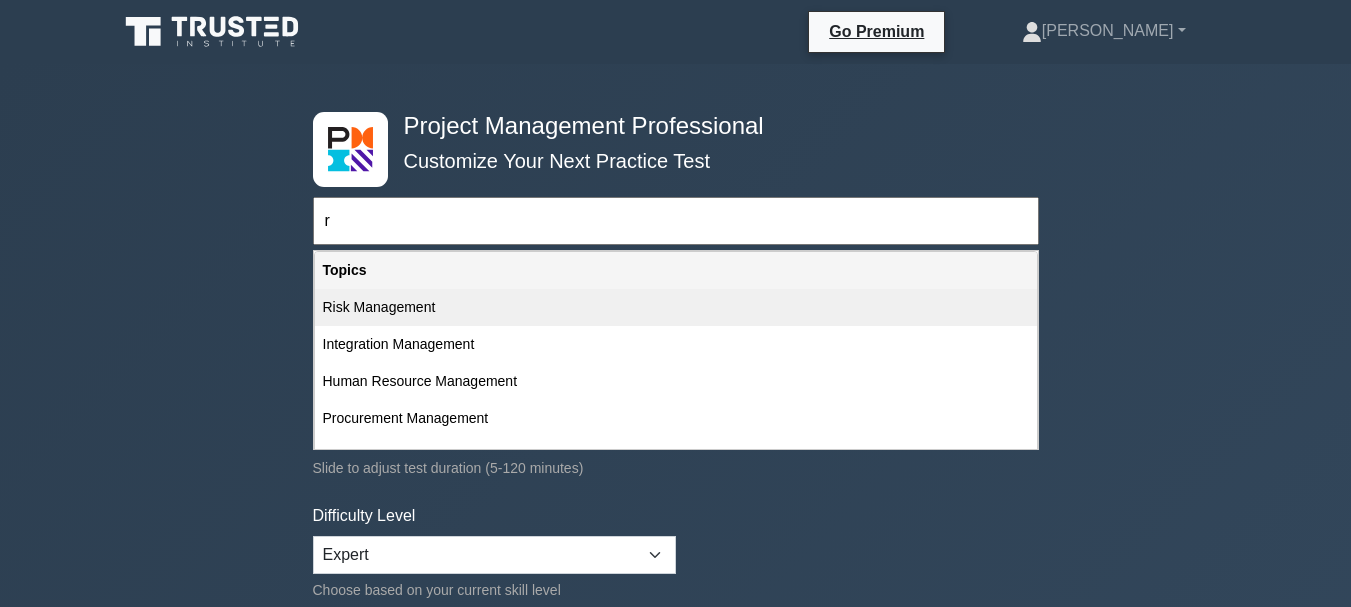 click on "Risk Management" at bounding box center (676, 307) 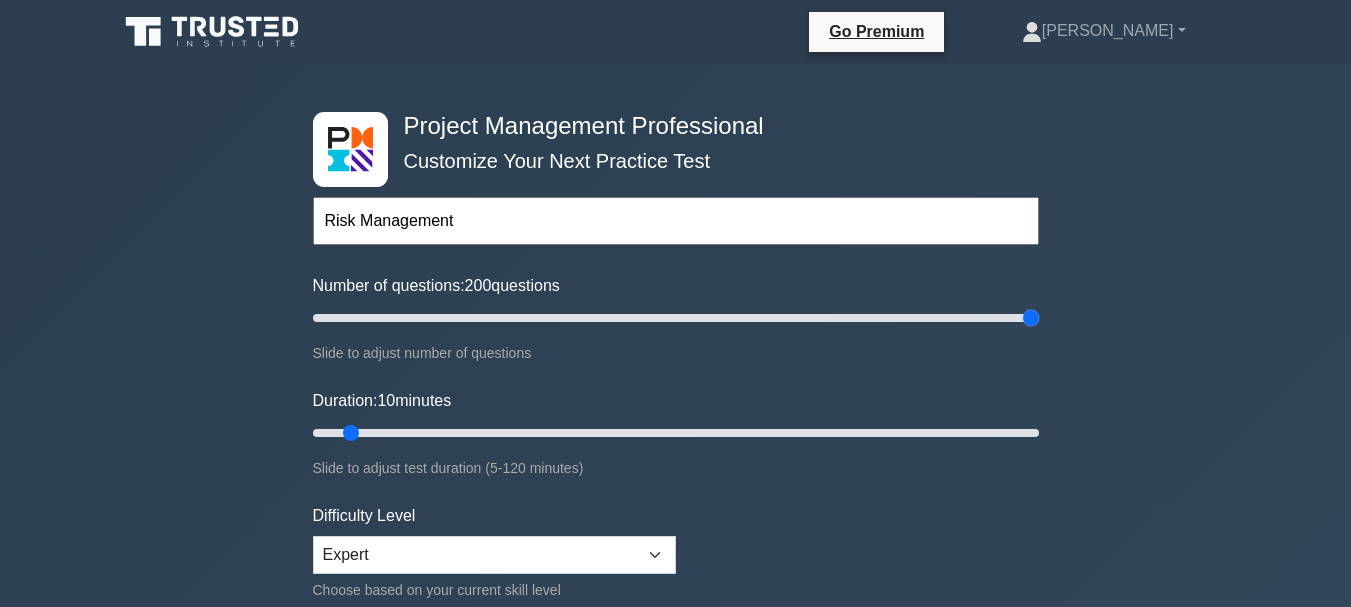 drag, startPoint x: 335, startPoint y: 316, endPoint x: 1225, endPoint y: 373, distance: 891.8234 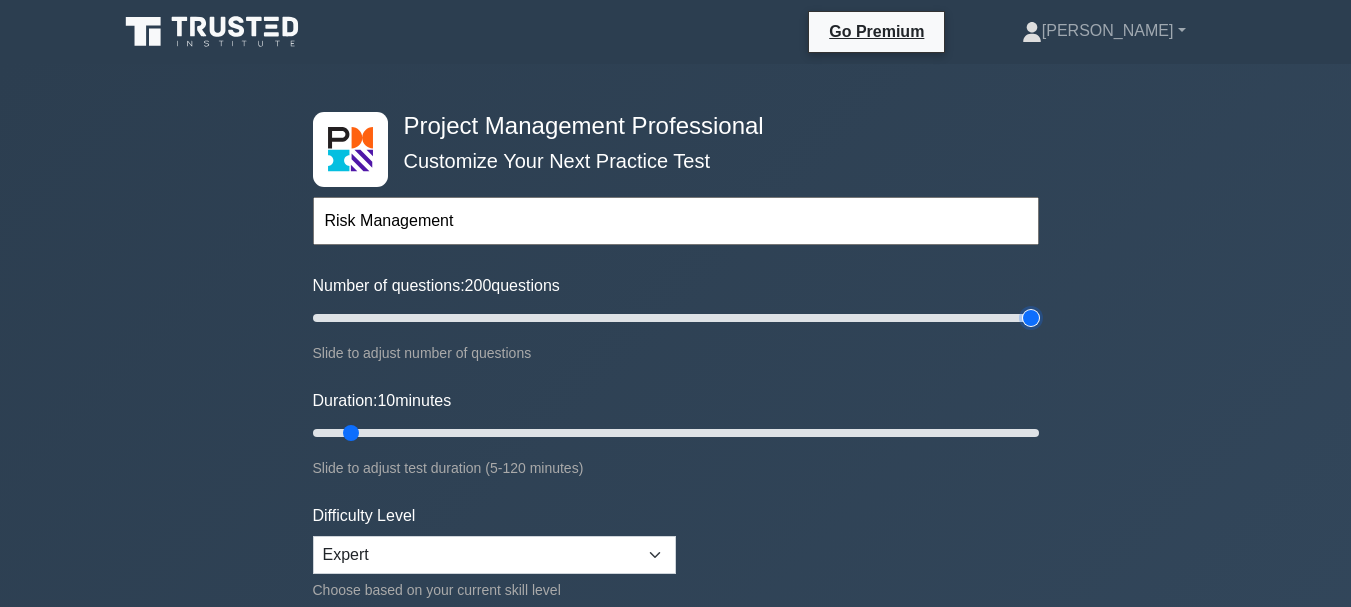 type on "200" 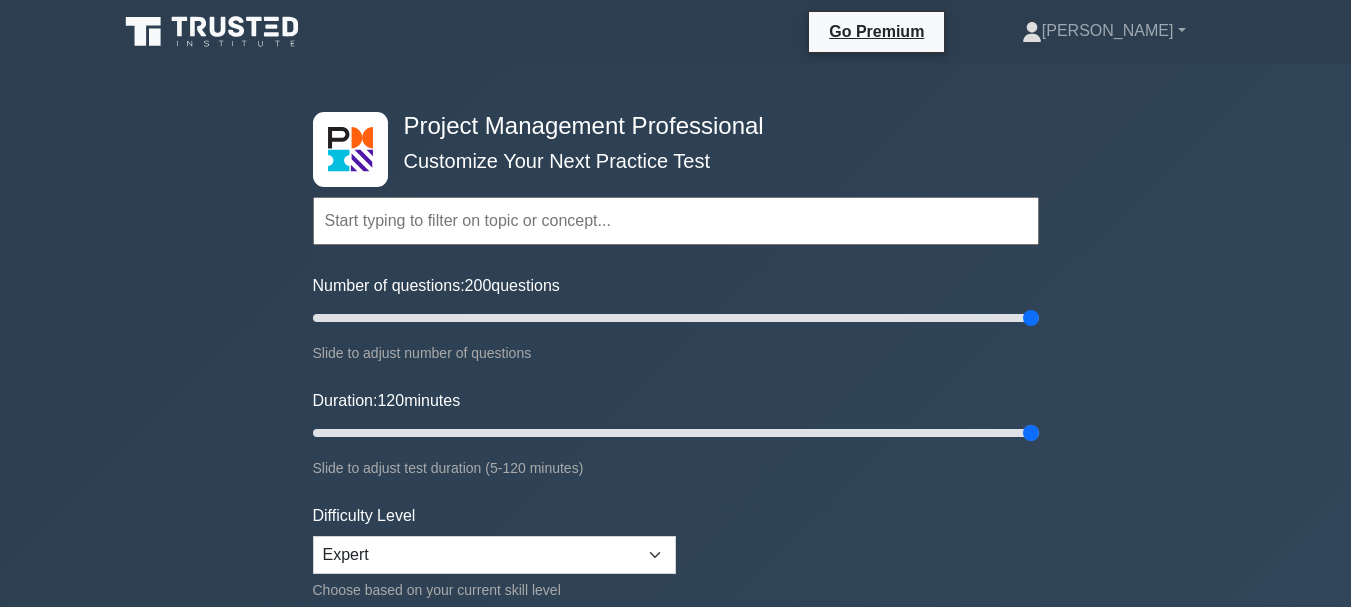 drag, startPoint x: 351, startPoint y: 435, endPoint x: 1264, endPoint y: 484, distance: 914.31396 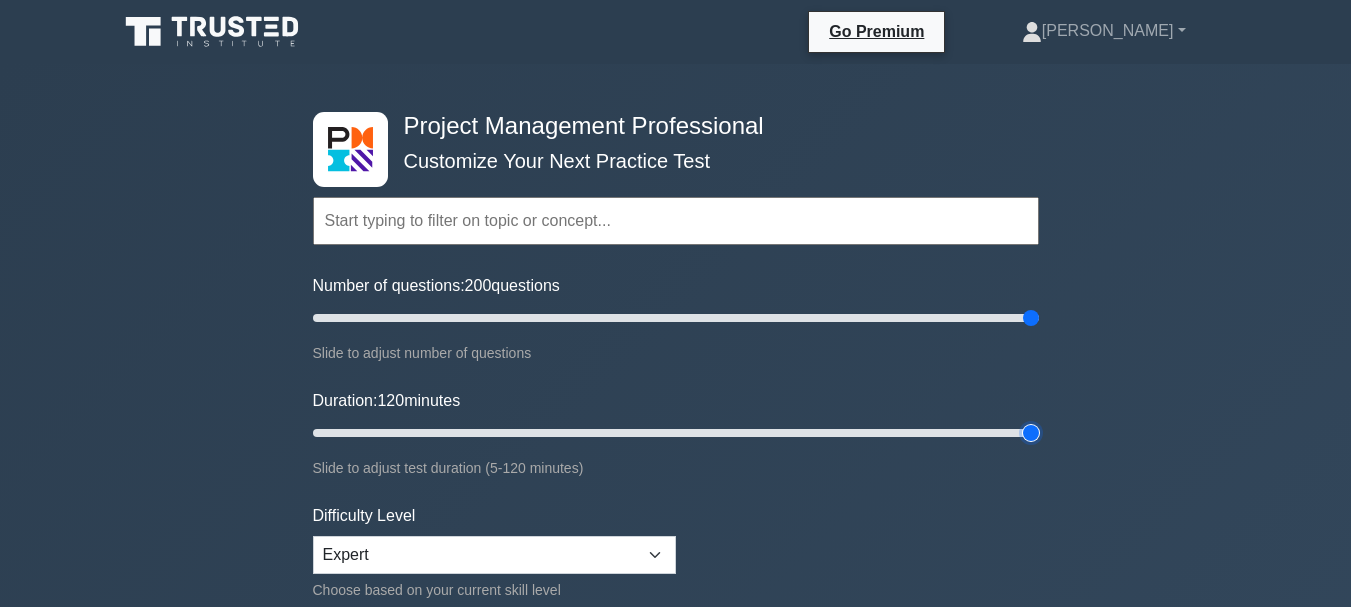 type on "120" 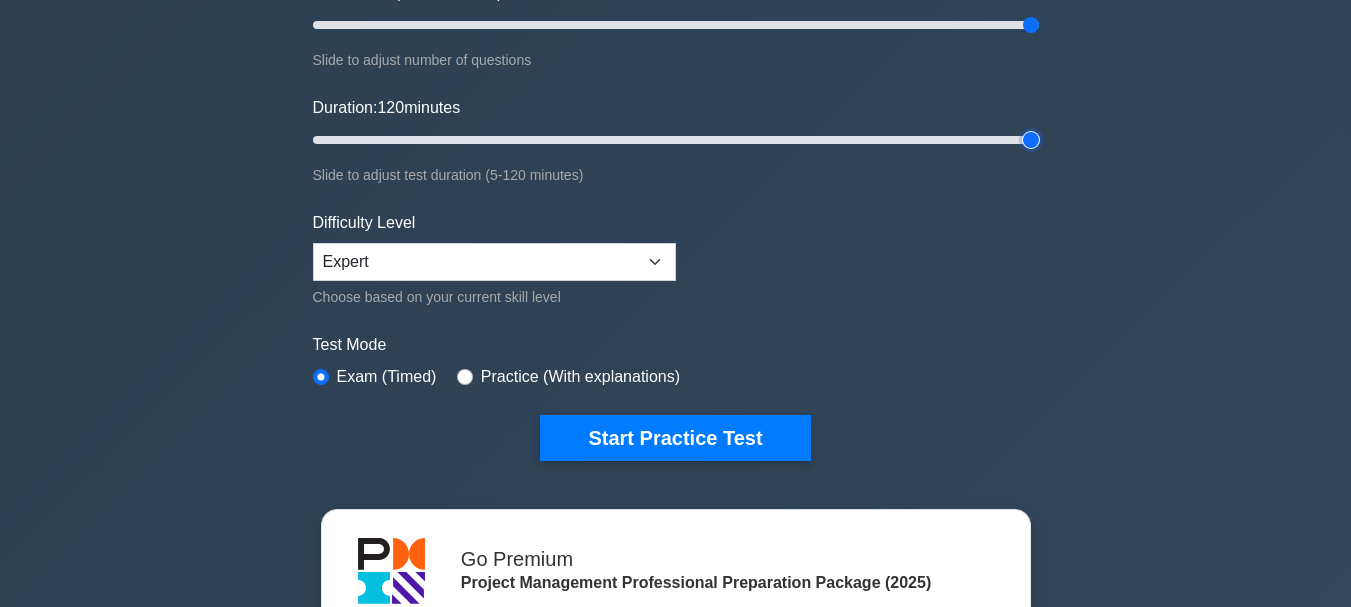 scroll, scrollTop: 300, scrollLeft: 0, axis: vertical 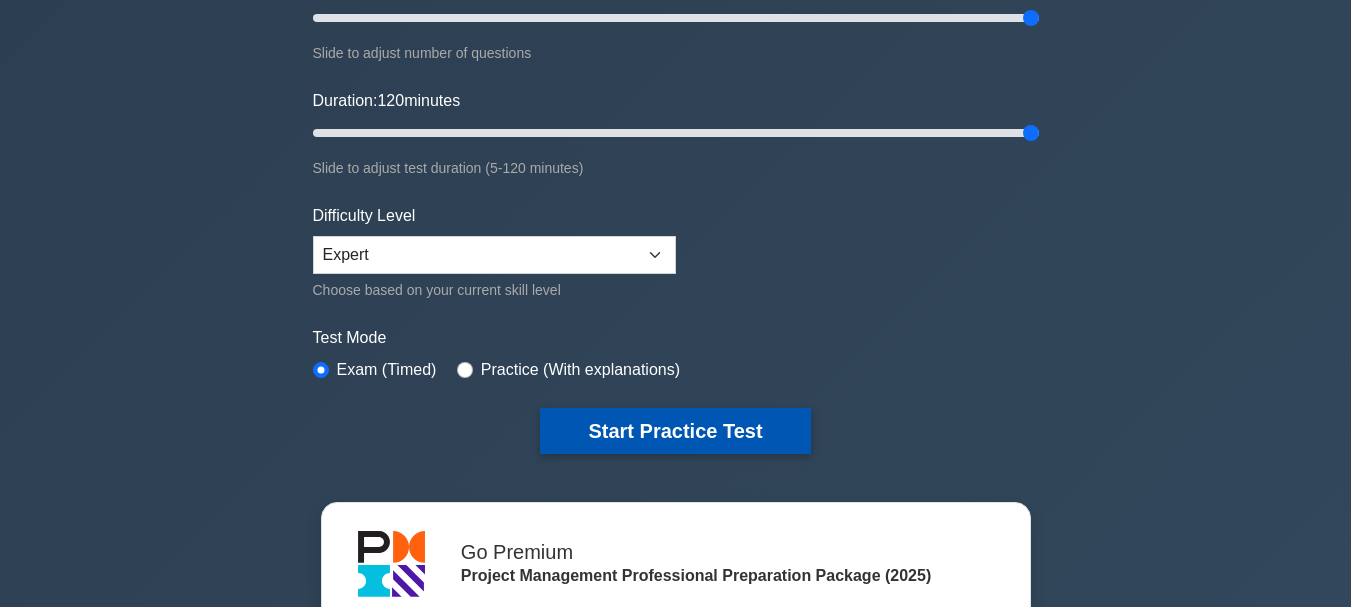 click on "Start Practice Test" at bounding box center (675, 431) 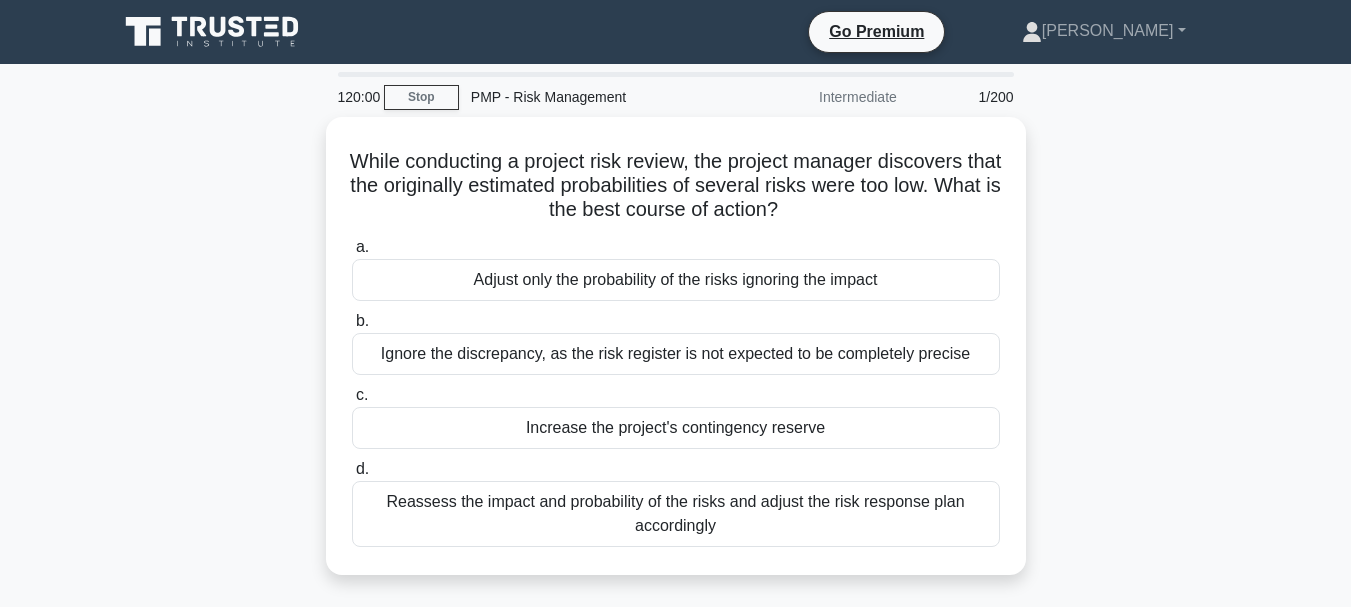 scroll, scrollTop: 0, scrollLeft: 0, axis: both 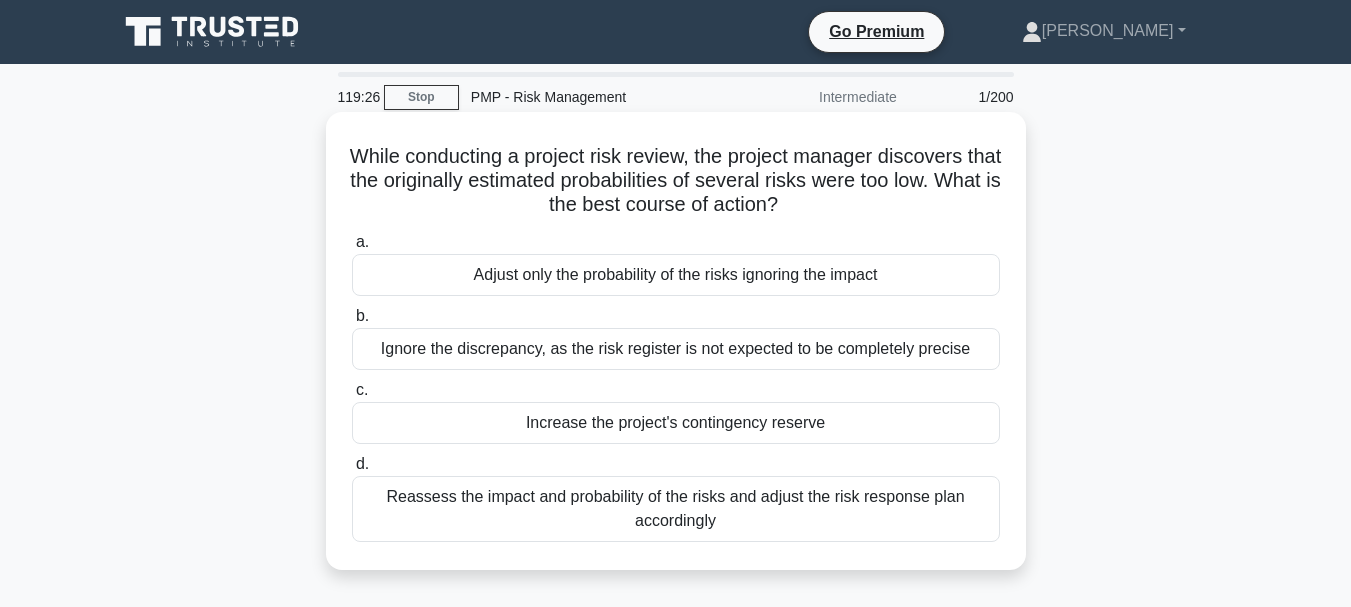 drag, startPoint x: 363, startPoint y: 153, endPoint x: 832, endPoint y: 519, distance: 594.90924 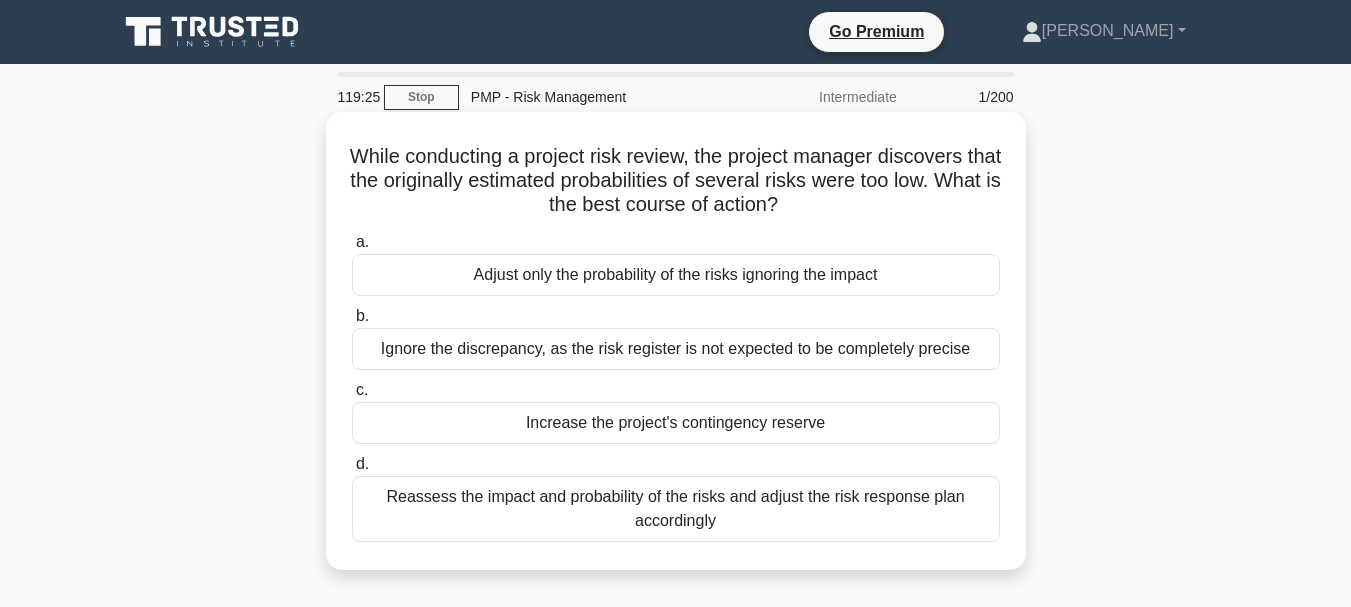 copy on "While conducting a project risk review, the project manager discovers that the originally estimated probabilities of several risks were too low. What is the best course of action?
.spinner_0XTQ{transform-origin:center;animation:spinner_y6GP .75s linear infinite}@keyframes spinner_y6GP{100%{transform:rotate(360deg)}}
a.
Adjust only the probability of the risks ignoring the impact
b.
Ignore the discrepancy, as the risk register is not expected to be completely precise
c.
Increase the project's contingency reserve
d.
Reassess the impact and probability of the risks and adjust the risk response plan accordingly" 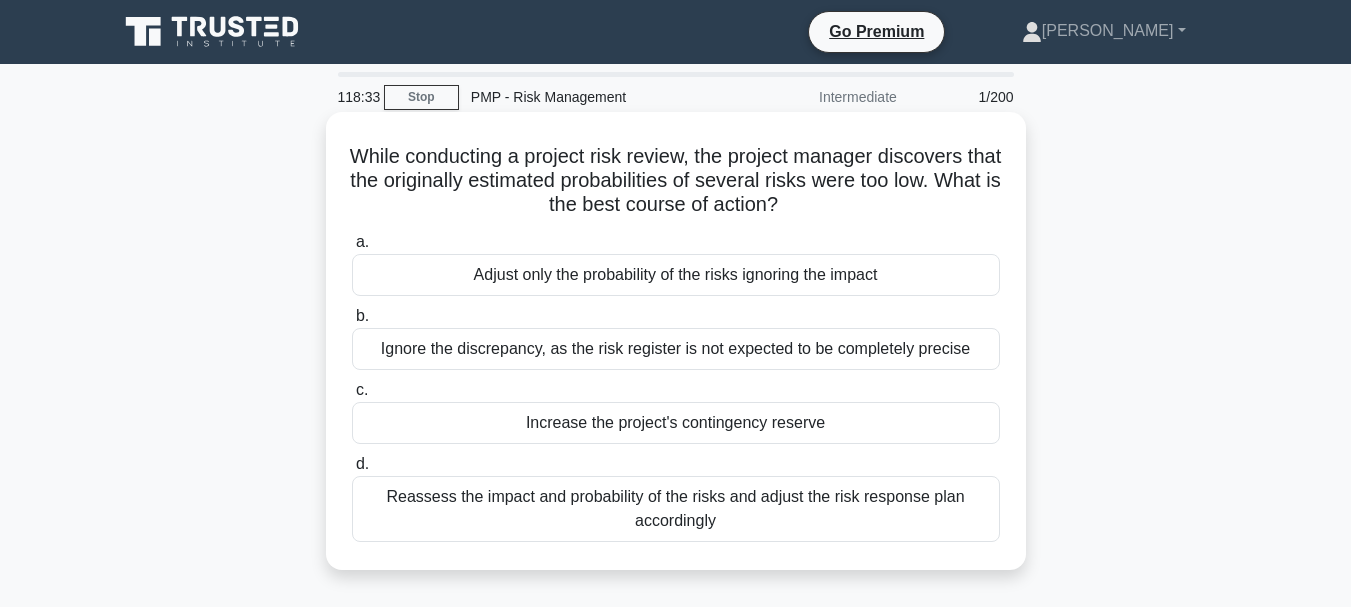 click on "Reassess the impact and probability of the risks and adjust the risk response plan accordingly" at bounding box center (676, 509) 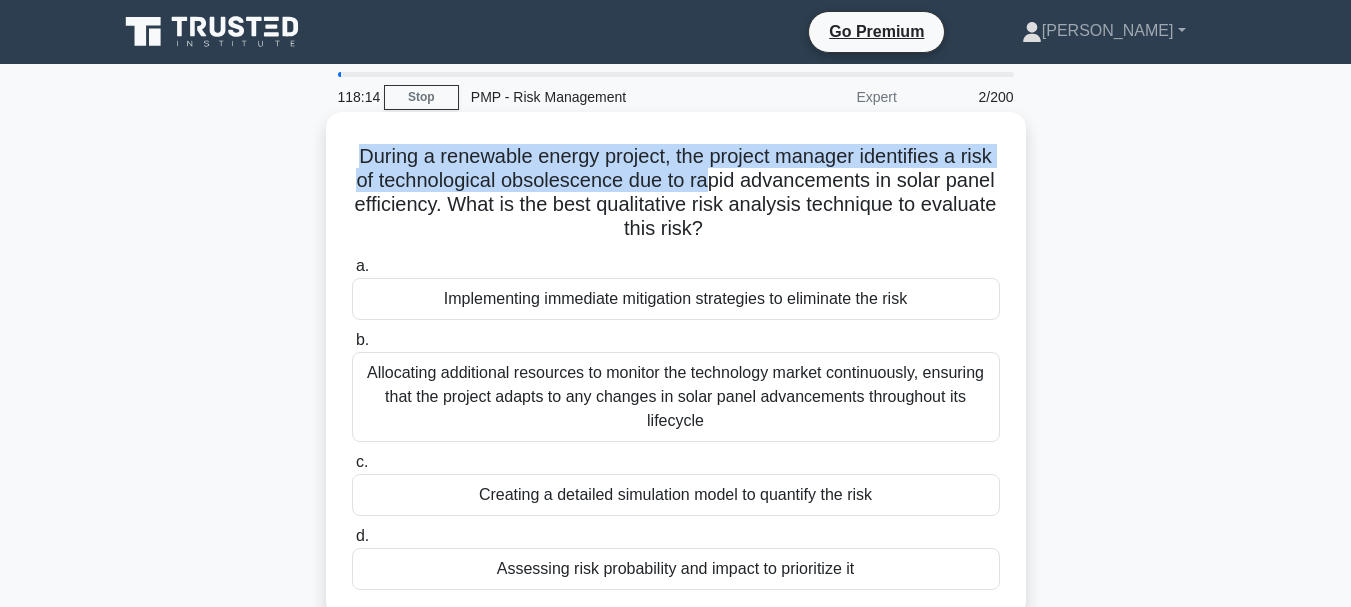 drag, startPoint x: 353, startPoint y: 158, endPoint x: 715, endPoint y: 184, distance: 362.9325 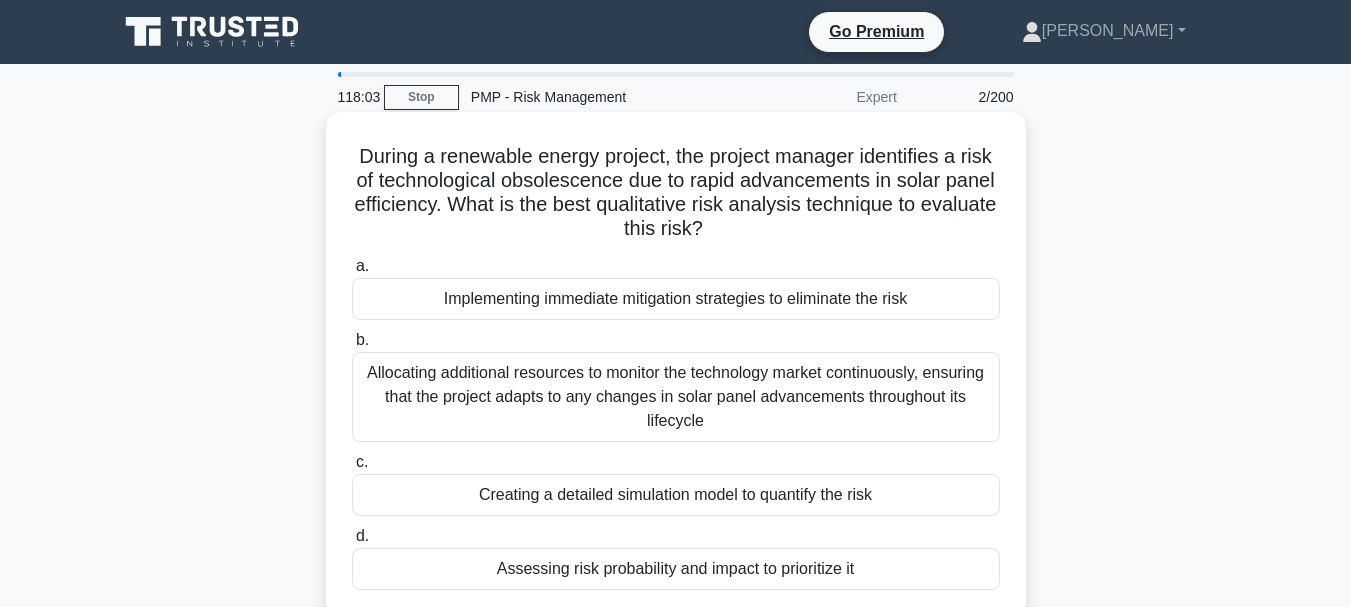 click on "During a renewable energy project, the project manager identifies a risk of technological obsolescence due to rapid advancements in solar panel efficiency. What is the best qualitative risk analysis technique to evaluate this risk?
.spinner_0XTQ{transform-origin:center;animation:spinner_y6GP .75s linear infinite}@keyframes spinner_y6GP{100%{transform:rotate(360deg)}}" at bounding box center (676, 193) 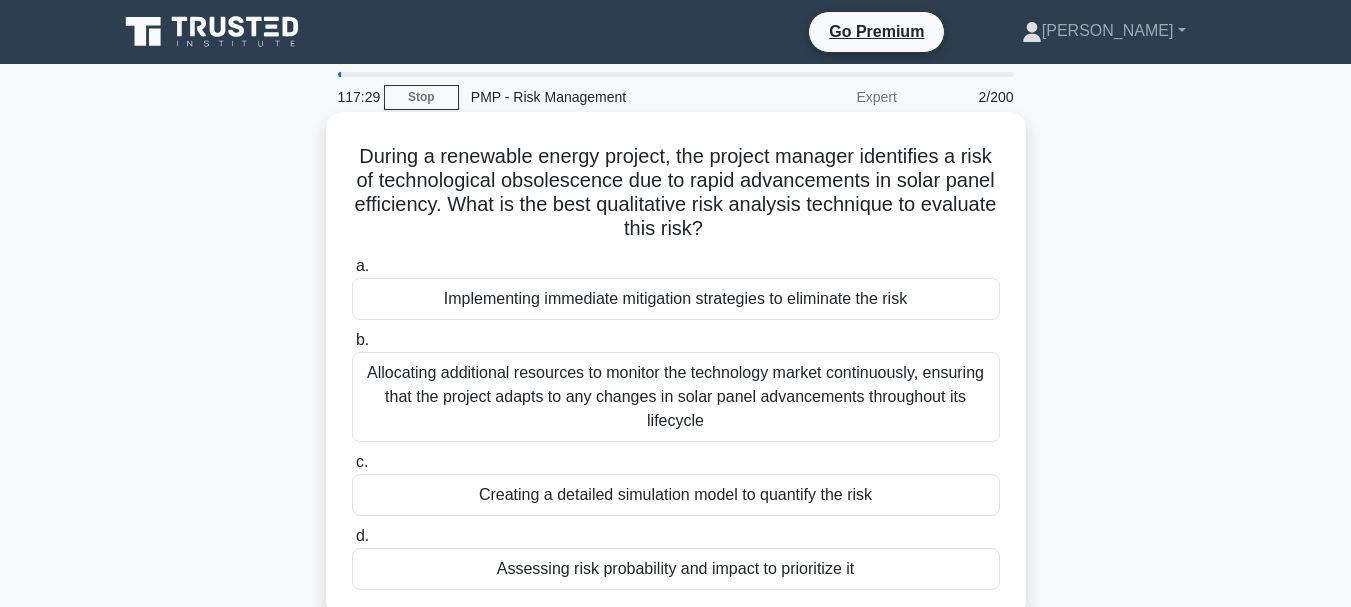 drag, startPoint x: 507, startPoint y: 180, endPoint x: 840, endPoint y: 230, distance: 336.73282 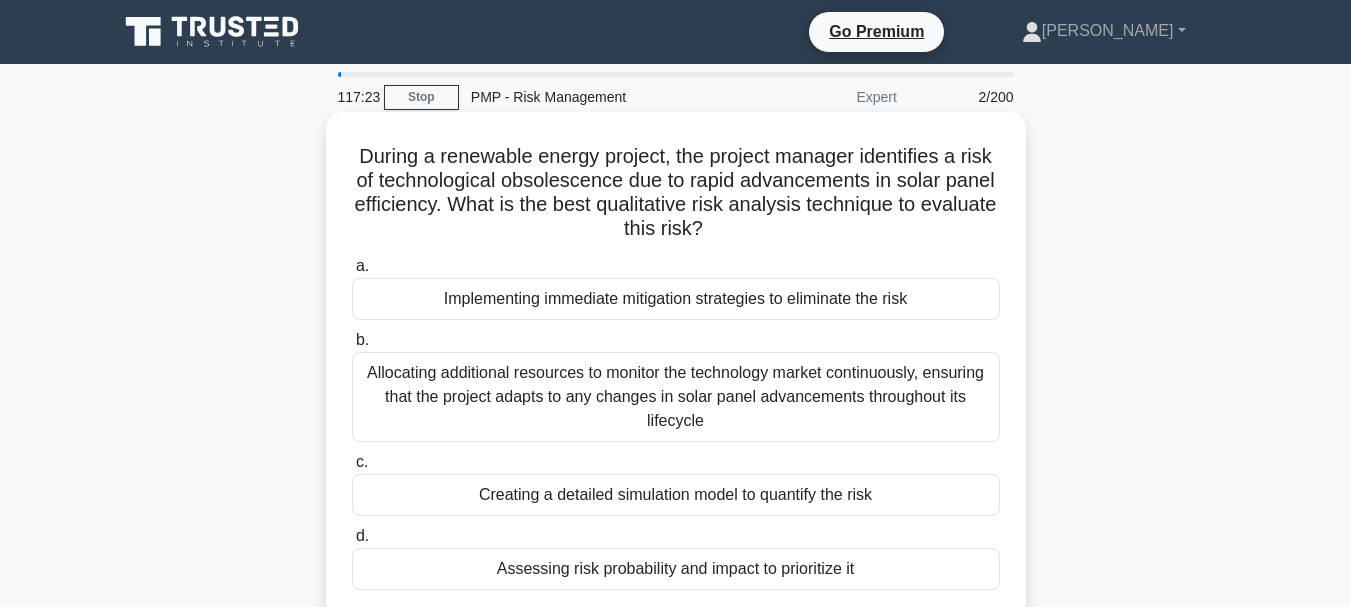 click on "a.
Implementing immediate mitigation strategies to eliminate the risk" at bounding box center (676, 287) 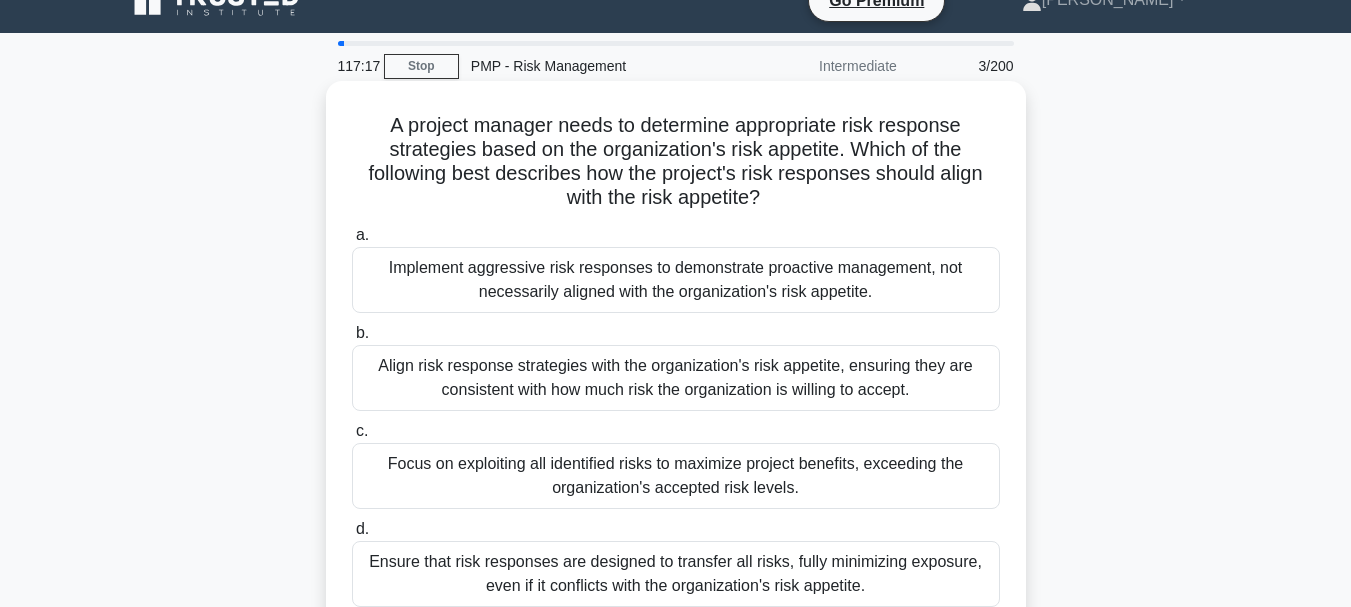 scroll, scrollTop: 0, scrollLeft: 0, axis: both 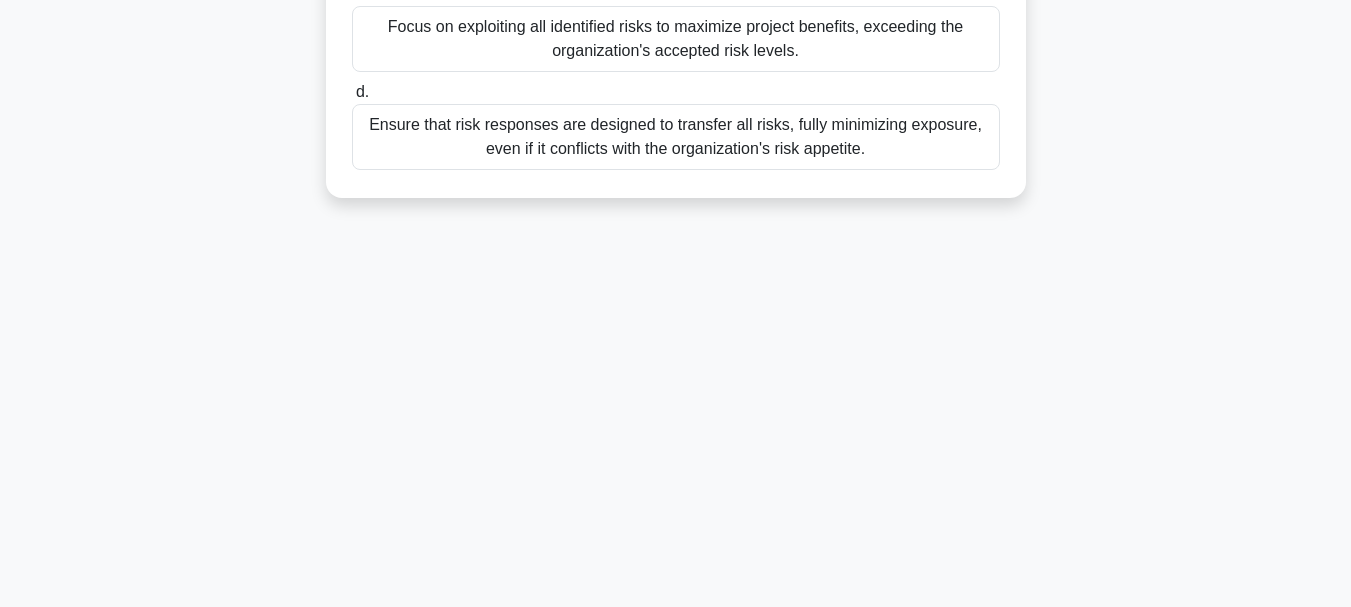 drag, startPoint x: 387, startPoint y: 161, endPoint x: 946, endPoint y: 584, distance: 701.0064 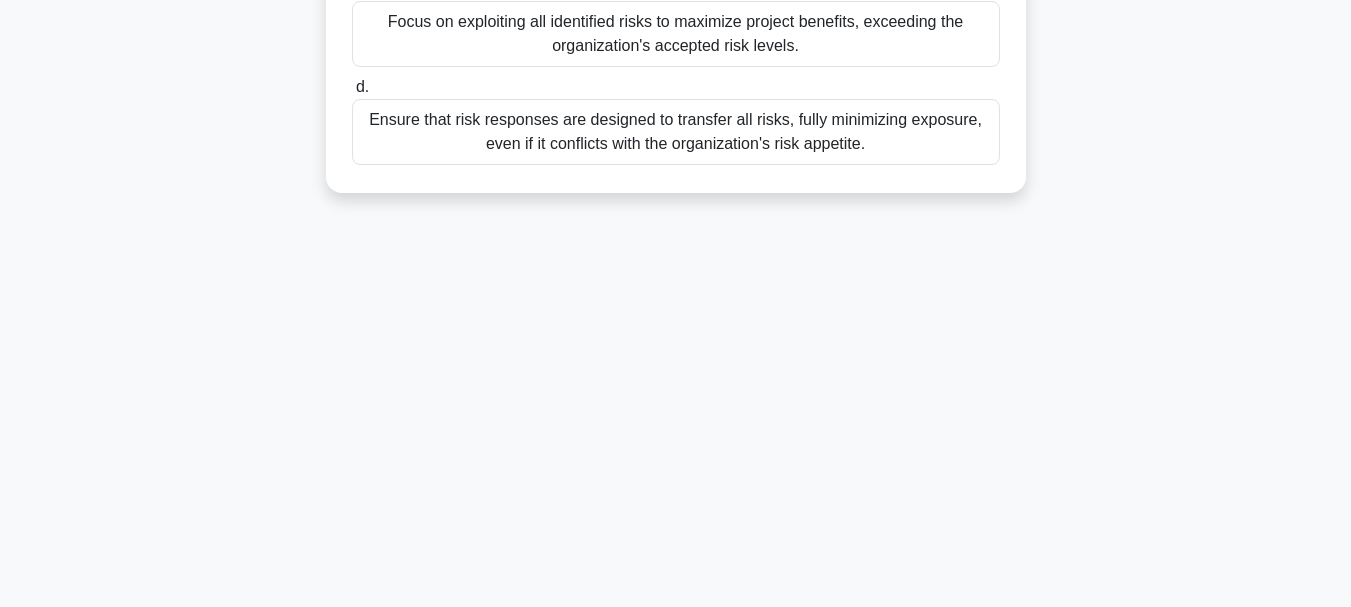 click on "Ensure that risk responses are designed to transfer all risks, fully minimizing exposure, even if it conflicts with the organization's risk appetite." at bounding box center [676, 132] 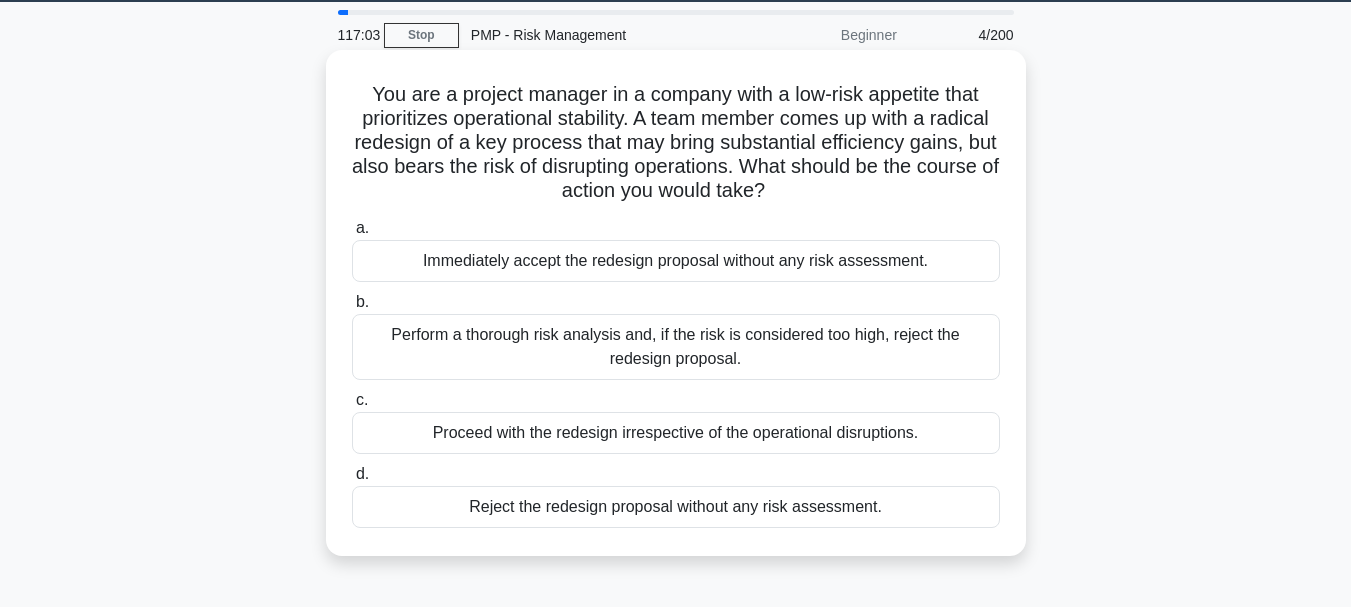 scroll, scrollTop: 0, scrollLeft: 0, axis: both 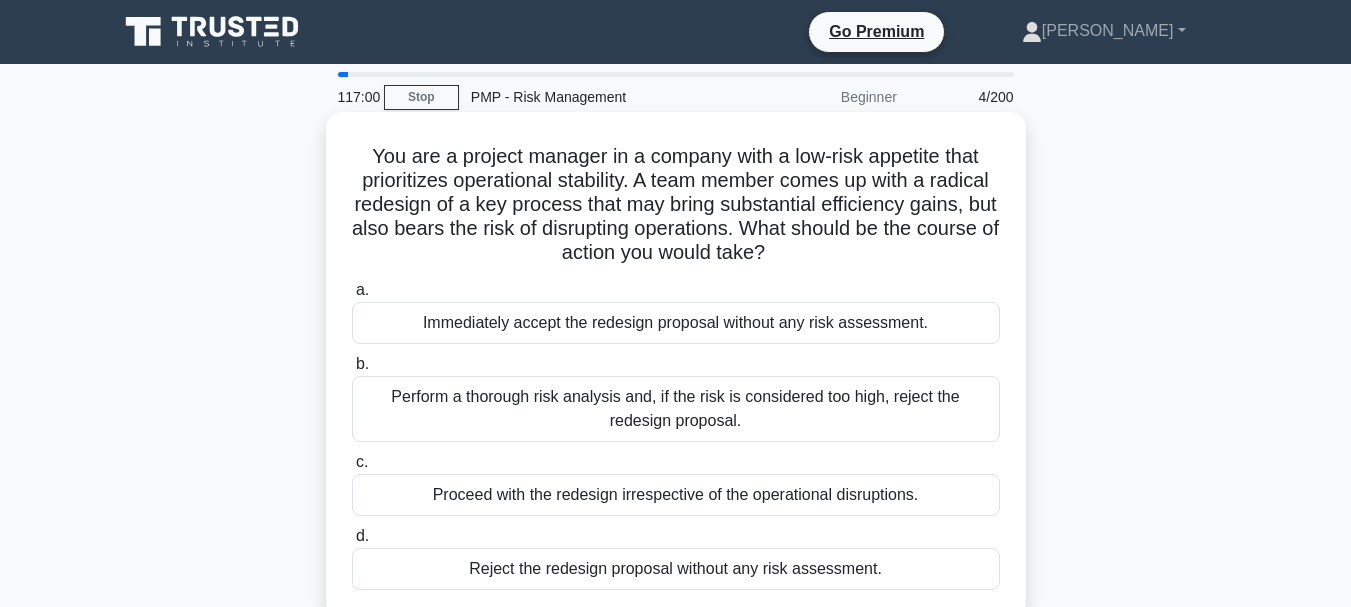 click on "You are a project manager in a company with a low-risk appetite that prioritizes operational stability. A team member comes up with a radical redesign of a key process that may bring substantial efficiency gains, but also bears the risk of disrupting operations. What should be the course of action you would take?
.spinner_0XTQ{transform-origin:center;animation:spinner_y6GP .75s linear infinite}@keyframes spinner_y6GP{100%{transform:rotate(360deg)}}
a.
b. c. d." at bounding box center (676, 365) 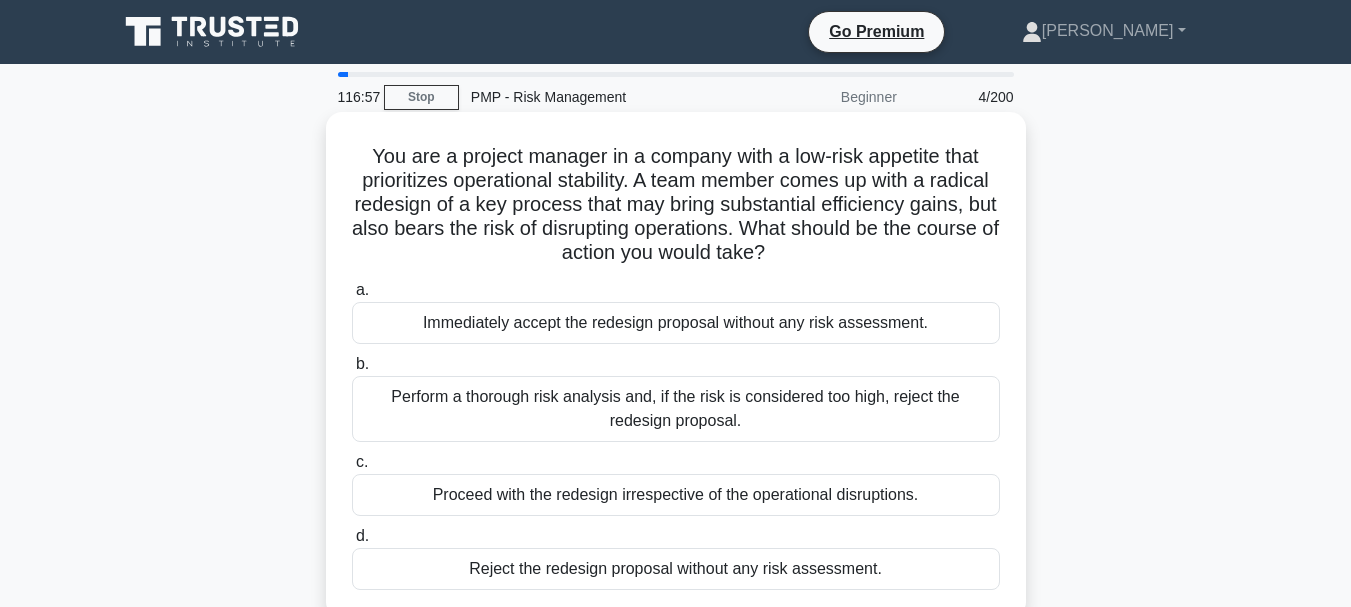 drag, startPoint x: 368, startPoint y: 156, endPoint x: 684, endPoint y: 375, distance: 384.46976 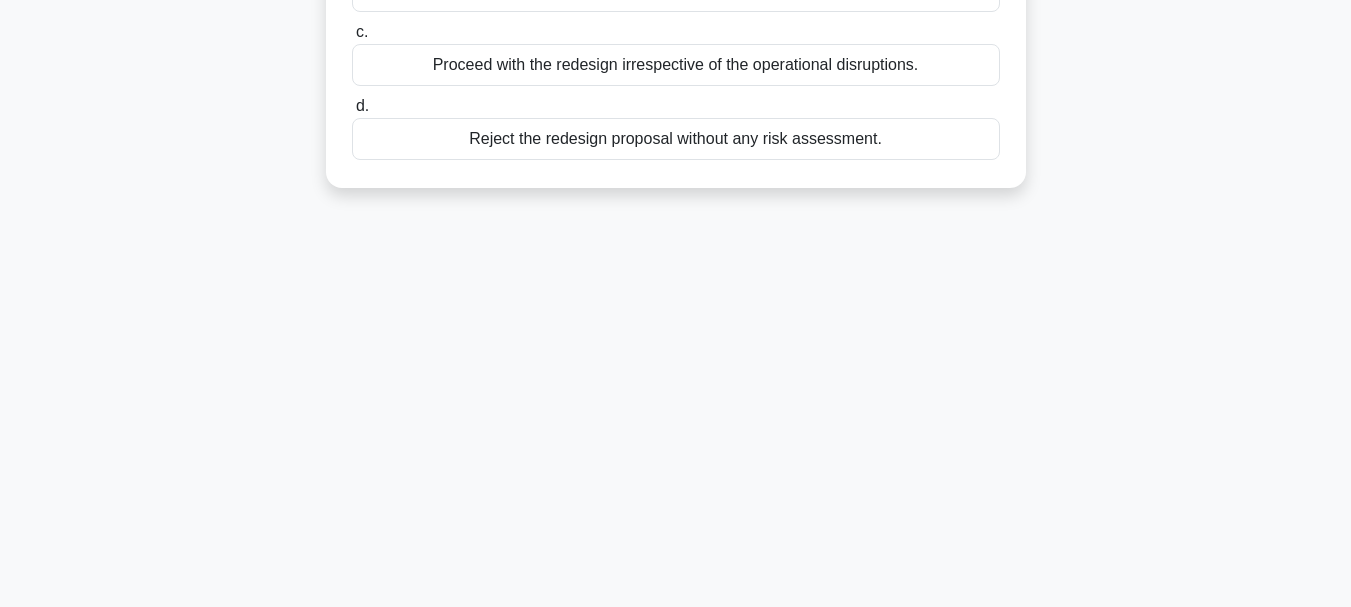 scroll, scrollTop: 473, scrollLeft: 0, axis: vertical 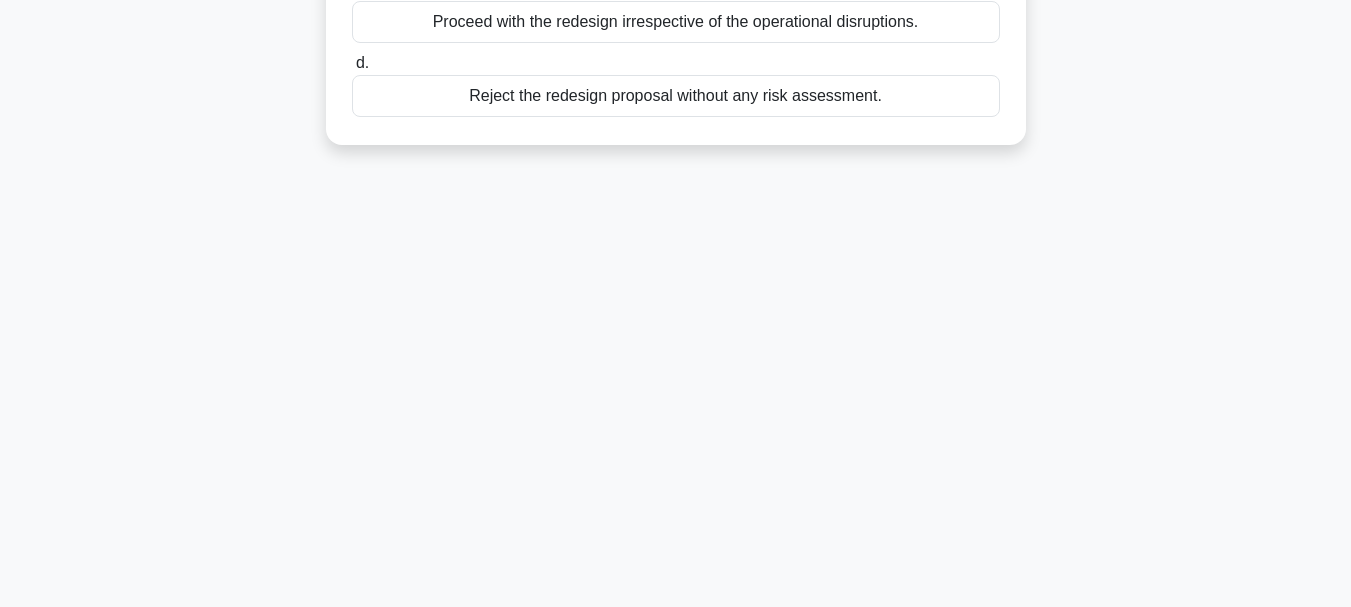 drag, startPoint x: 365, startPoint y: 159, endPoint x: 879, endPoint y: 117, distance: 515.7131 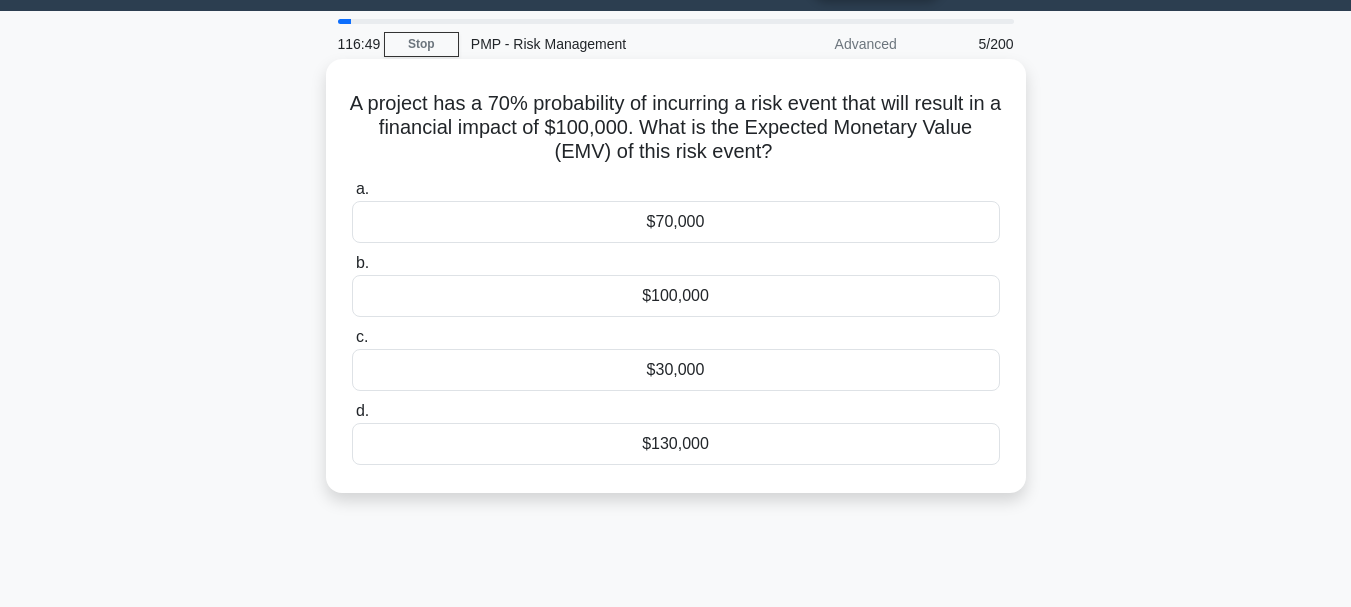 scroll, scrollTop: 0, scrollLeft: 0, axis: both 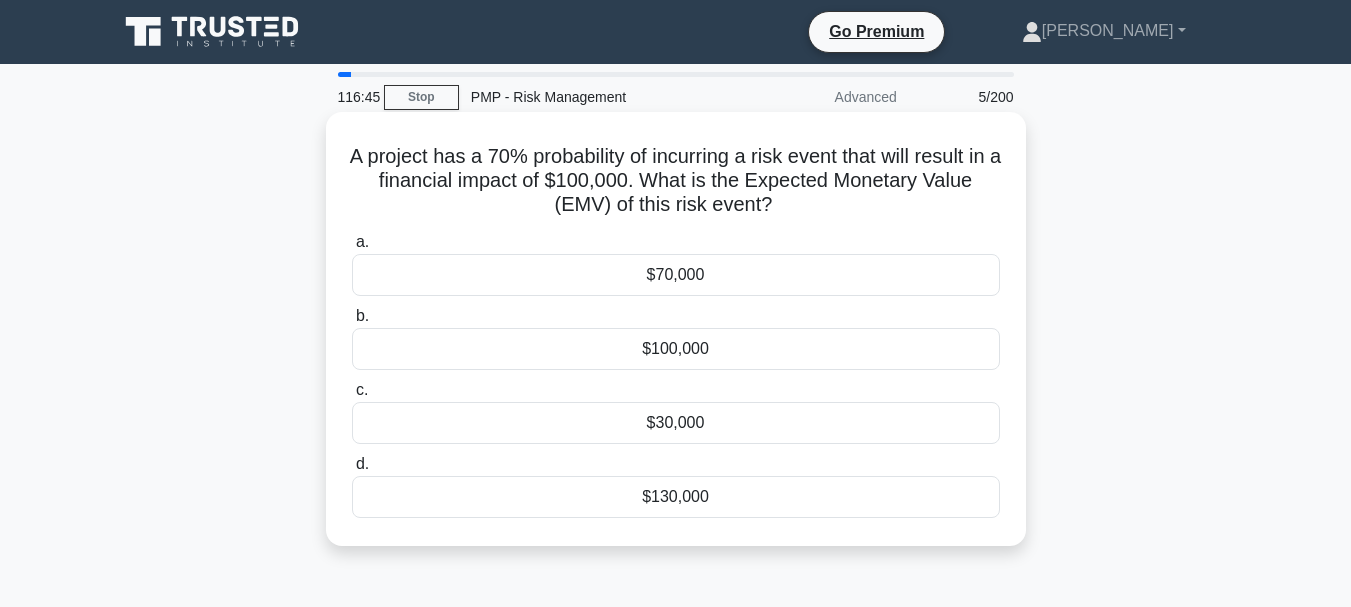 drag, startPoint x: 359, startPoint y: 157, endPoint x: 867, endPoint y: 496, distance: 610.725 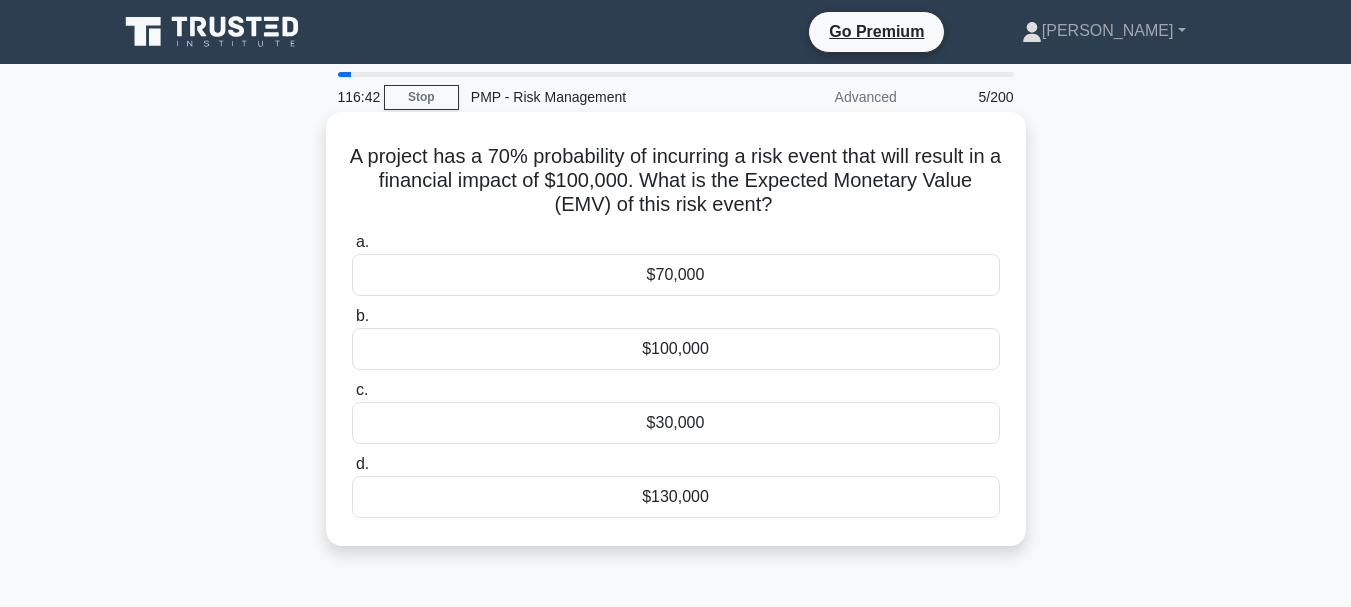 click on "$100,000" at bounding box center (676, 349) 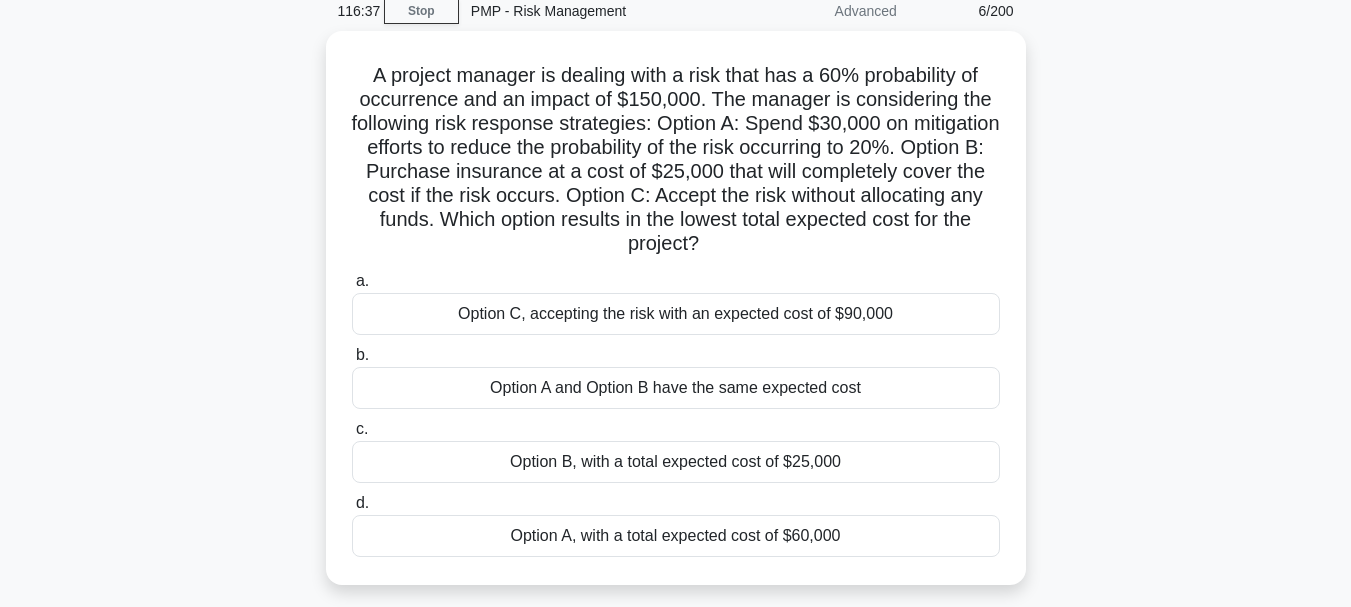 scroll, scrollTop: 200, scrollLeft: 0, axis: vertical 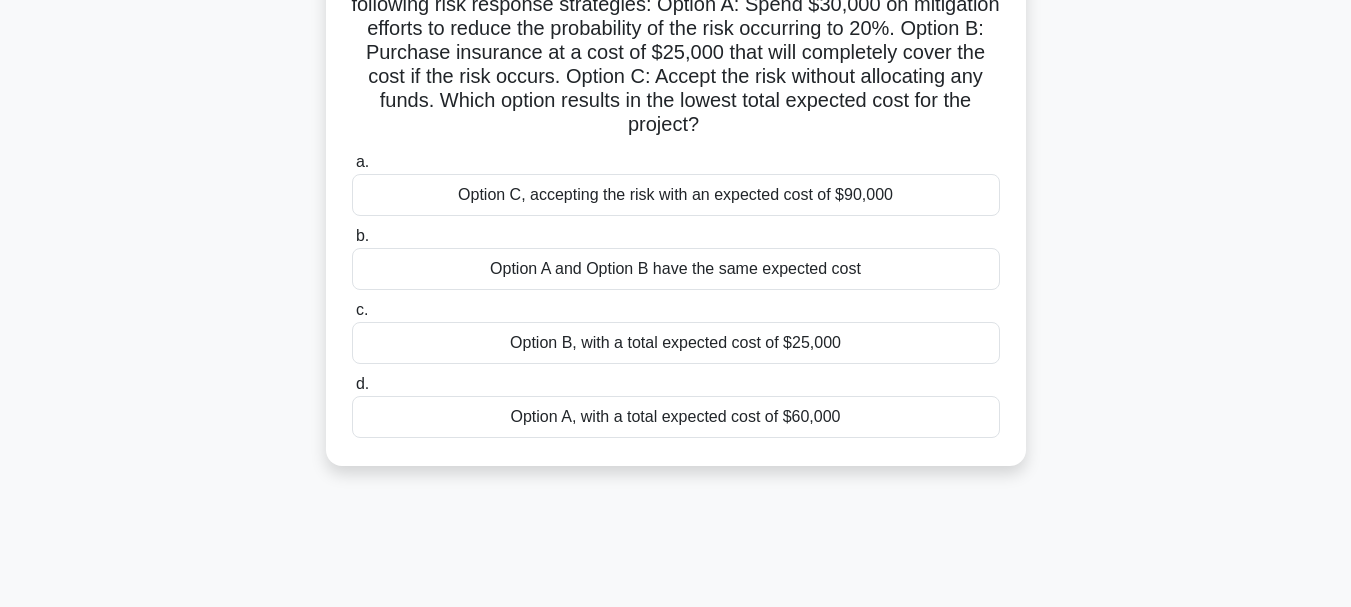 drag, startPoint x: 369, startPoint y: 154, endPoint x: 864, endPoint y: 452, distance: 577.77936 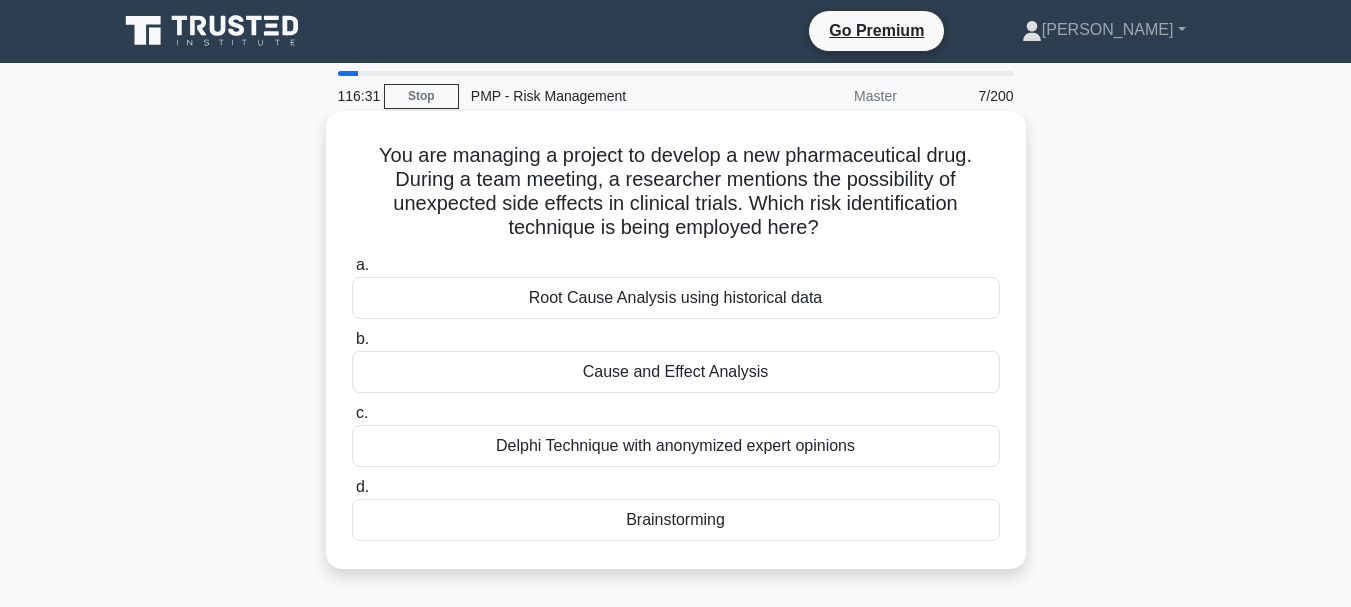 scroll, scrollTop: 0, scrollLeft: 0, axis: both 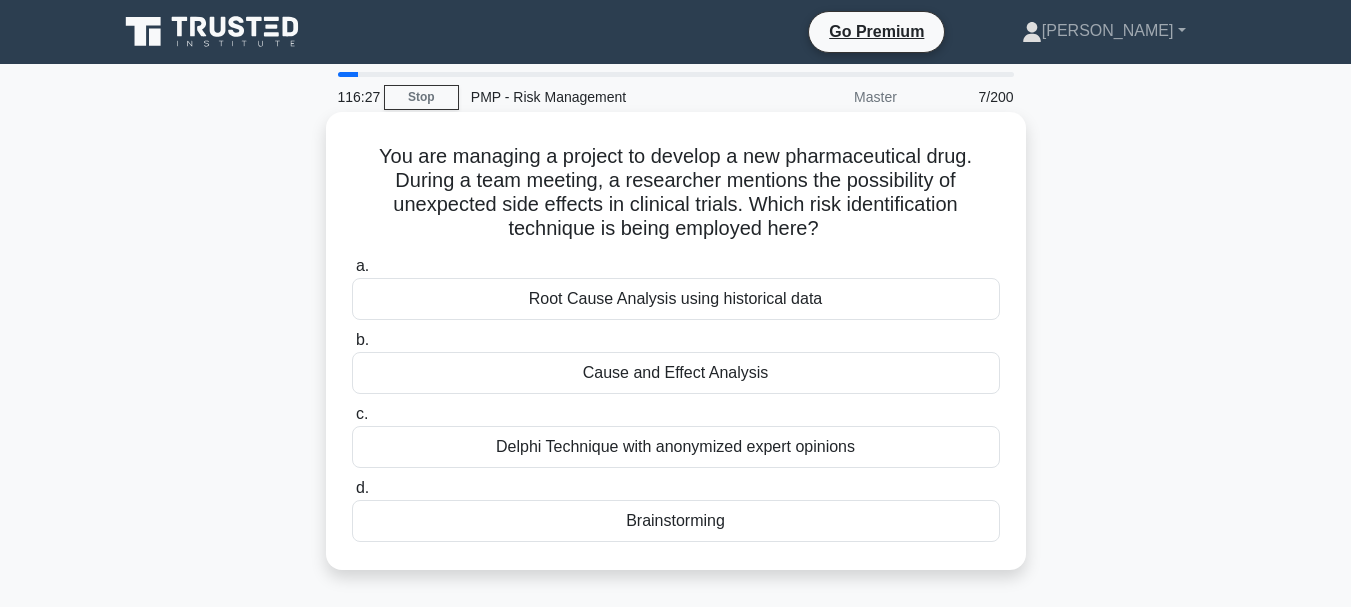 drag, startPoint x: 374, startPoint y: 153, endPoint x: 779, endPoint y: 514, distance: 542.5366 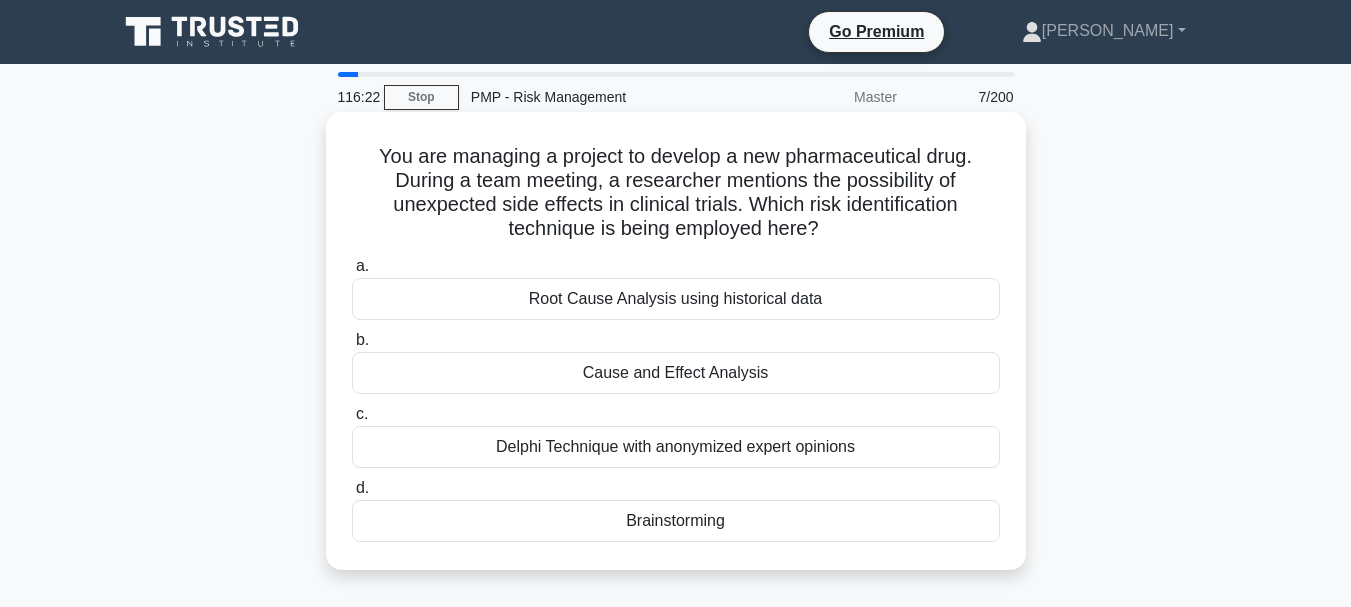 click on "Root Cause Analysis using historical data" at bounding box center (676, 299) 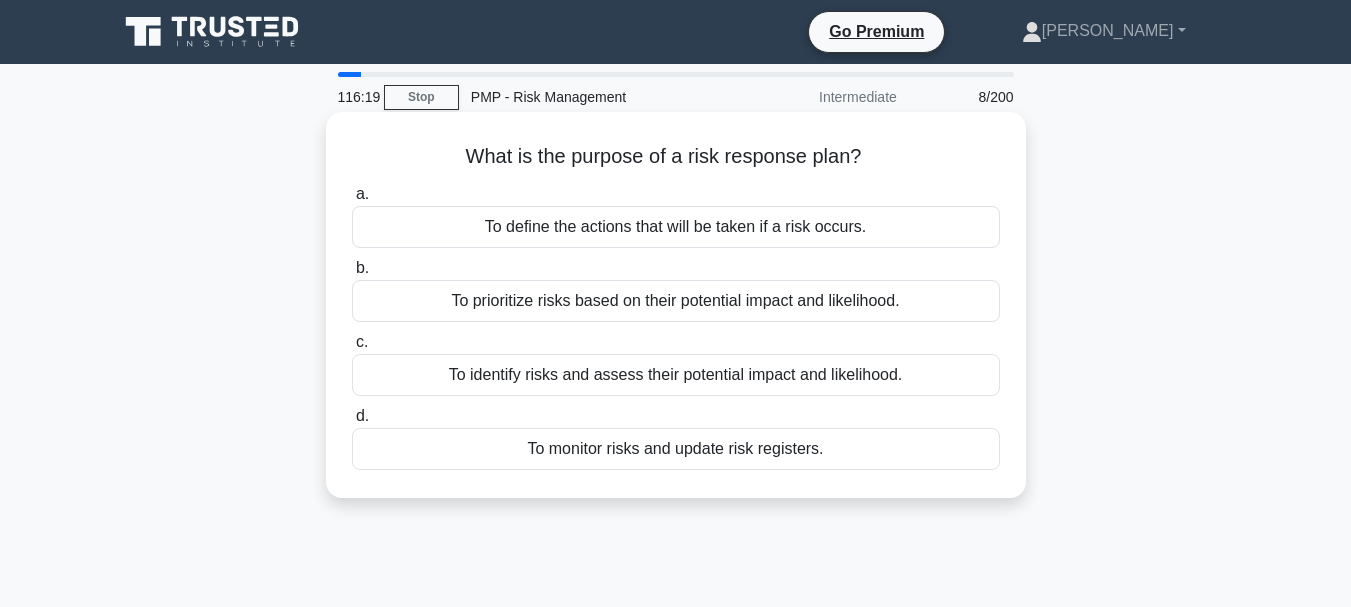 drag, startPoint x: 451, startPoint y: 160, endPoint x: 952, endPoint y: 466, distance: 587.0579 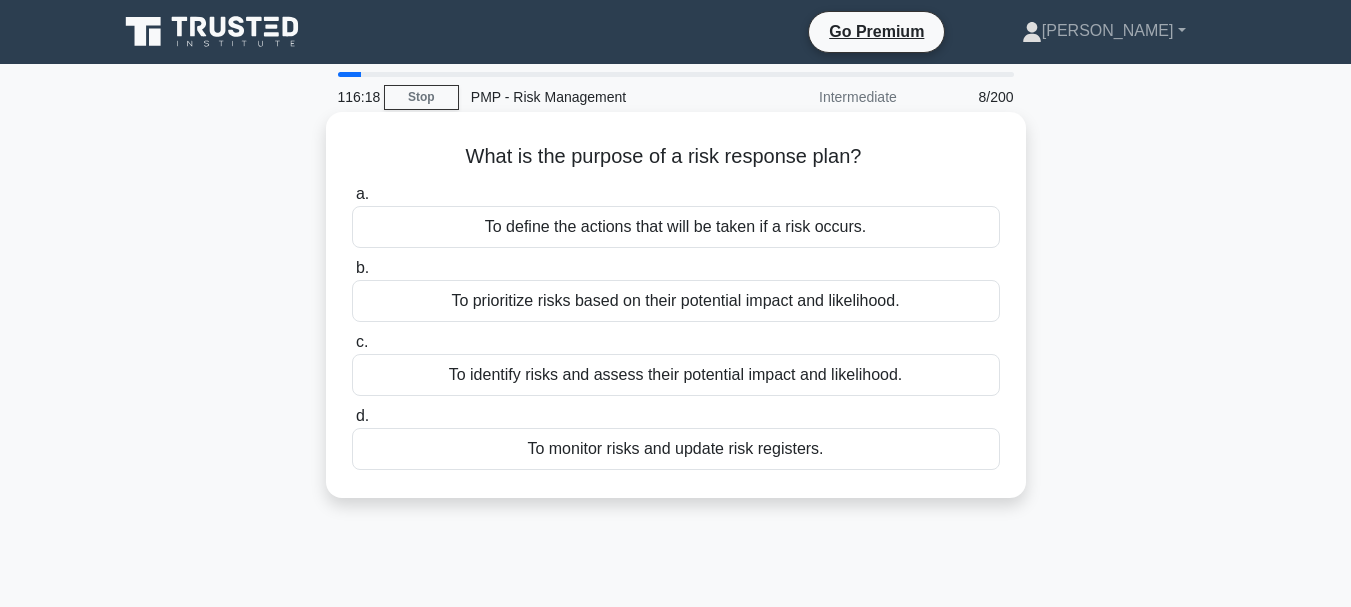 copy on "What is the purpose of a risk response plan?
.spinner_0XTQ{transform-origin:center;animation:spinner_y6GP .75s linear infinite}@keyframes spinner_y6GP{100%{transform:rotate(360deg)}}
a.
To define the actions that will be taken if a risk occurs.
b.
To prioritize risks based on their potential impact and likelihood.
c.
To identify risks and assess their potential impact and likelihood.
d.
To monitor risks and update risk registers." 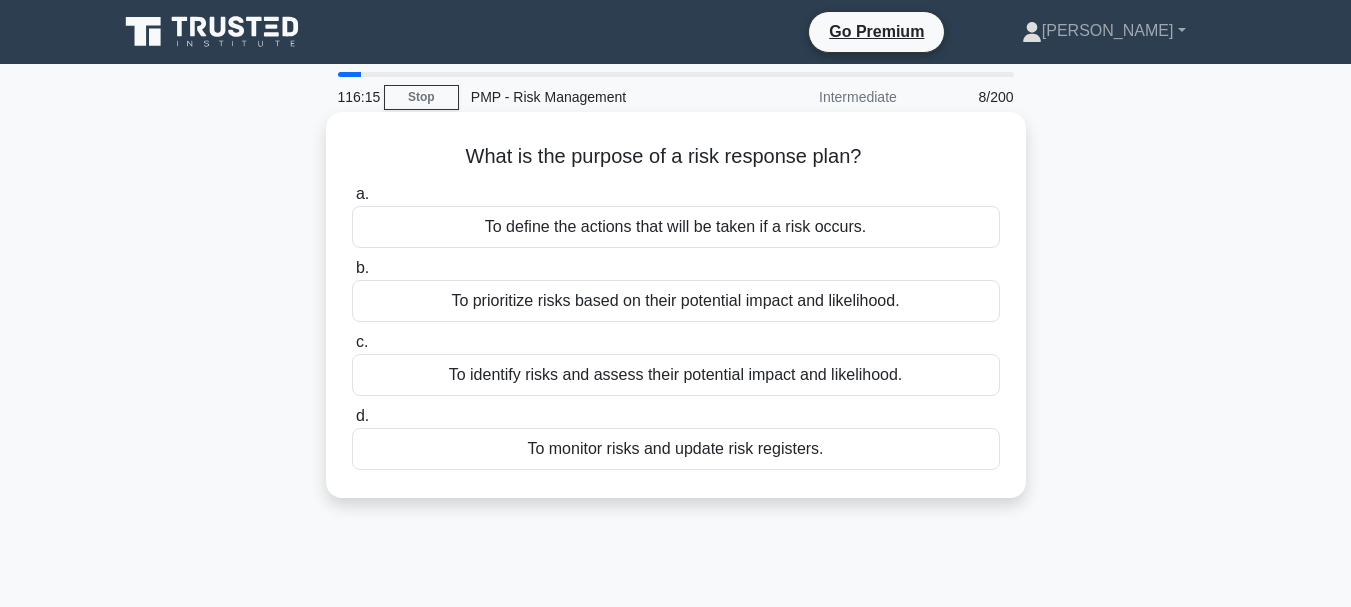 click on "To identify risks and assess their potential impact and likelihood." at bounding box center [676, 375] 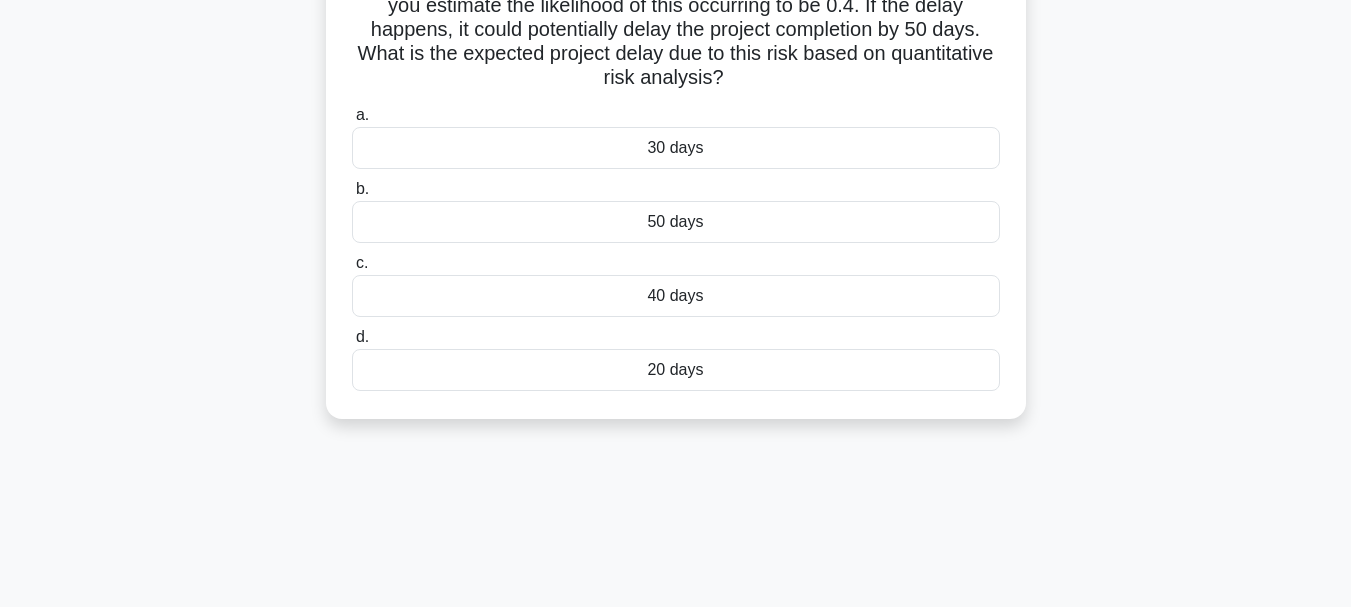 scroll, scrollTop: 284, scrollLeft: 0, axis: vertical 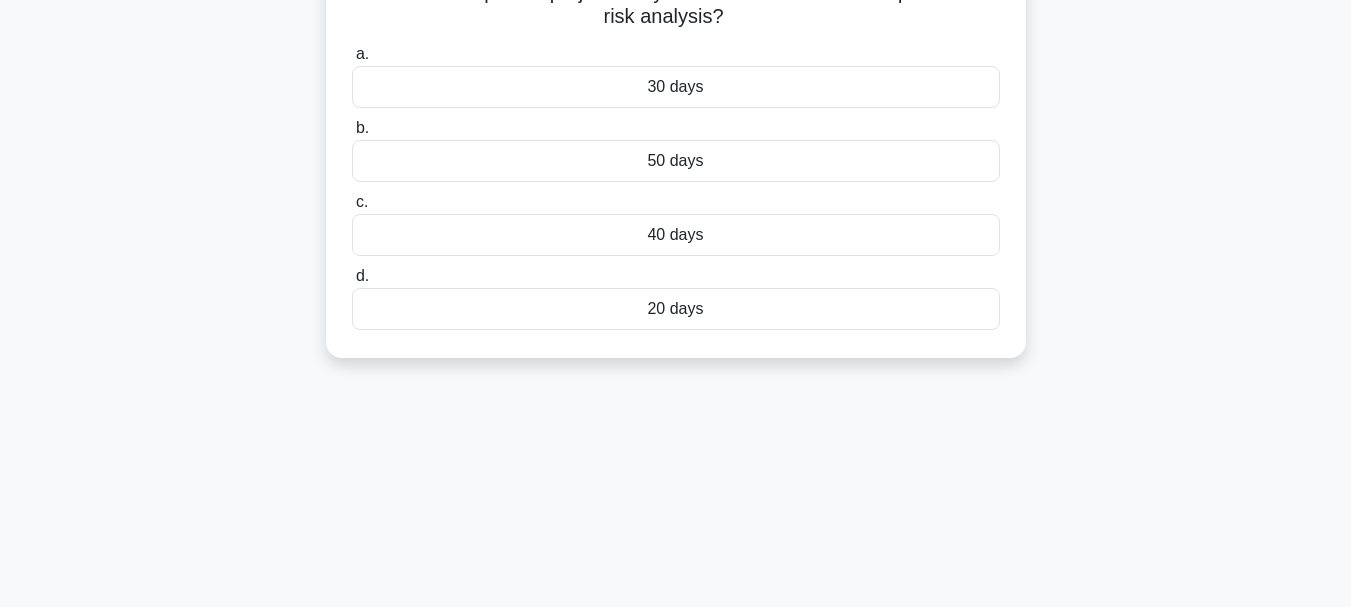 drag, startPoint x: 380, startPoint y: 155, endPoint x: 754, endPoint y: 334, distance: 414.62875 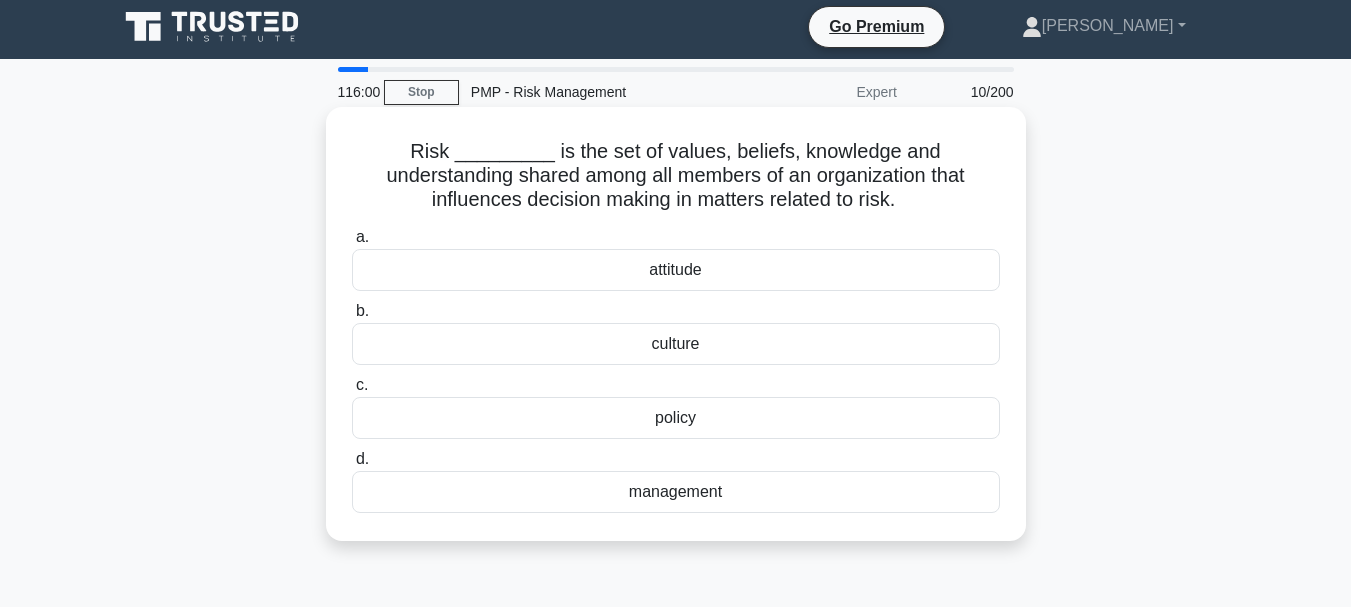 scroll, scrollTop: 0, scrollLeft: 0, axis: both 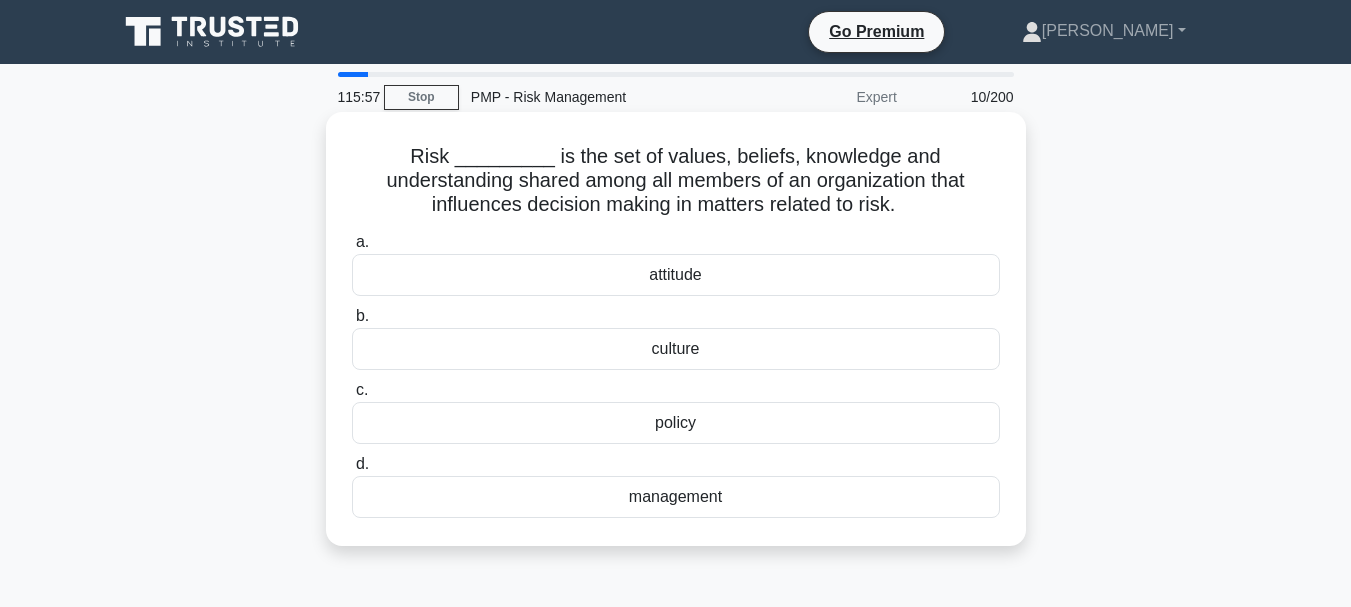 drag, startPoint x: 354, startPoint y: 158, endPoint x: 748, endPoint y: 500, distance: 521.7279 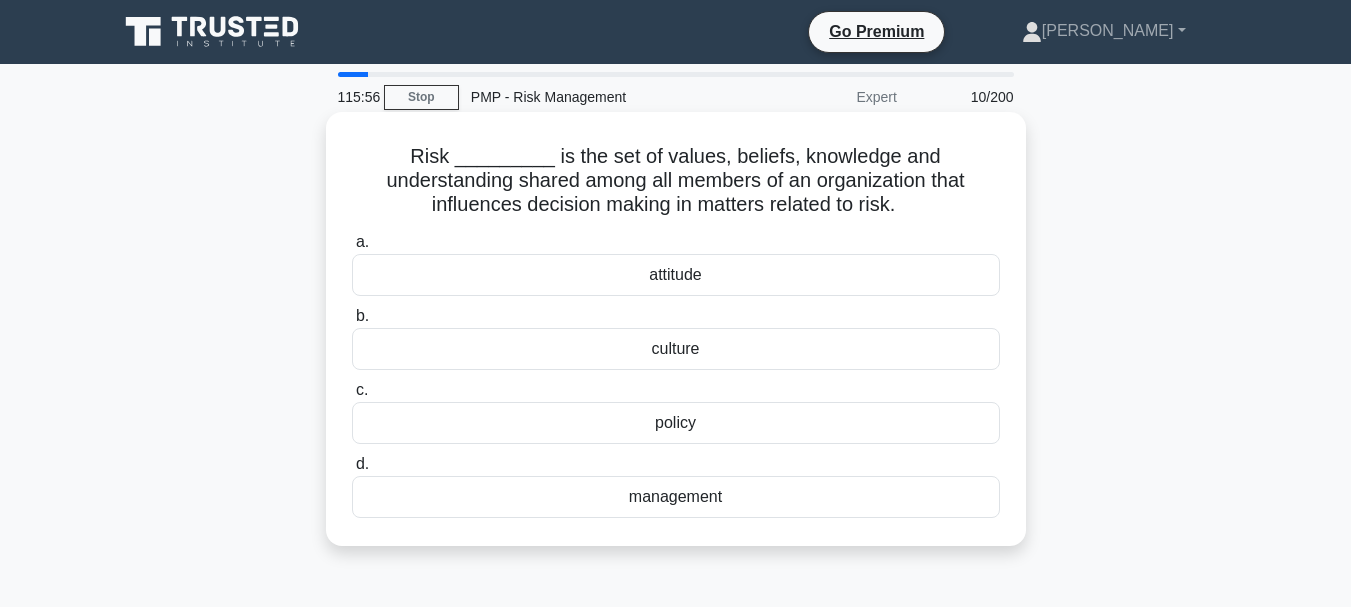 copy on "Risk _________ is the set of values, beliefs, knowledge and understanding shared among all members of an organization that influences decision making in matters related to risk.
.spinner_0XTQ{transform-origin:center;animation:spinner_y6GP .75s linear infinite}@keyframes spinner_y6GP{100%{transform:rotate(360deg)}}
a.
attitude
b.
culture
c.
policy
d.
management" 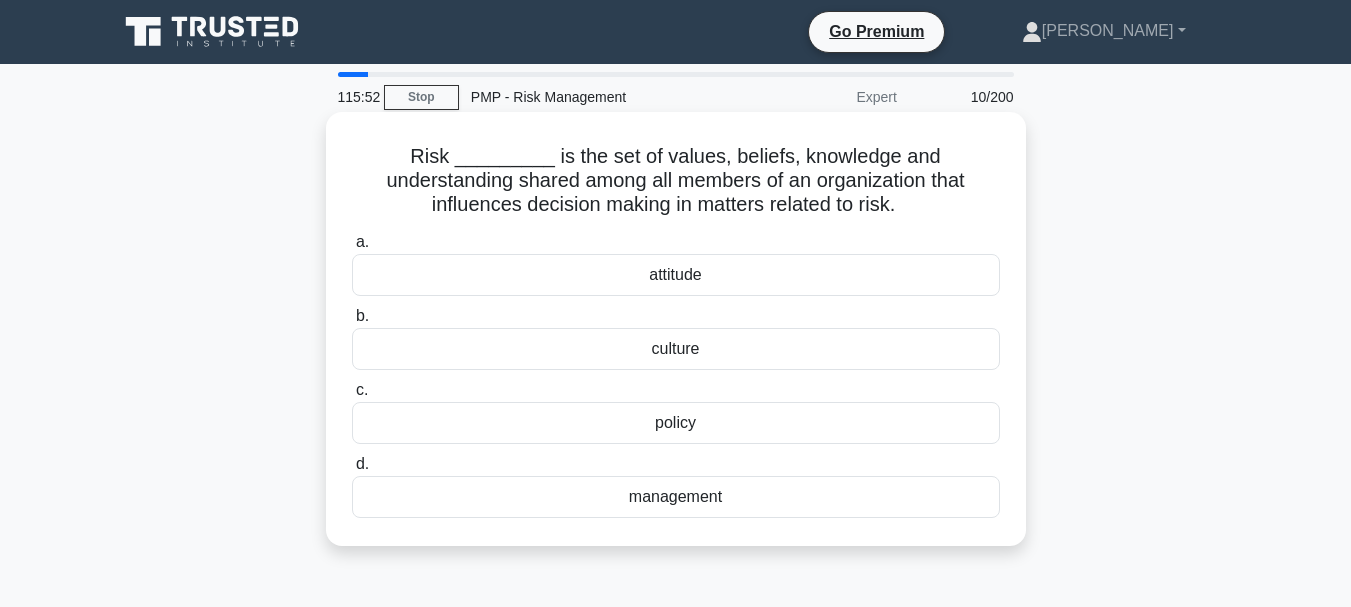 click on "culture" at bounding box center [676, 349] 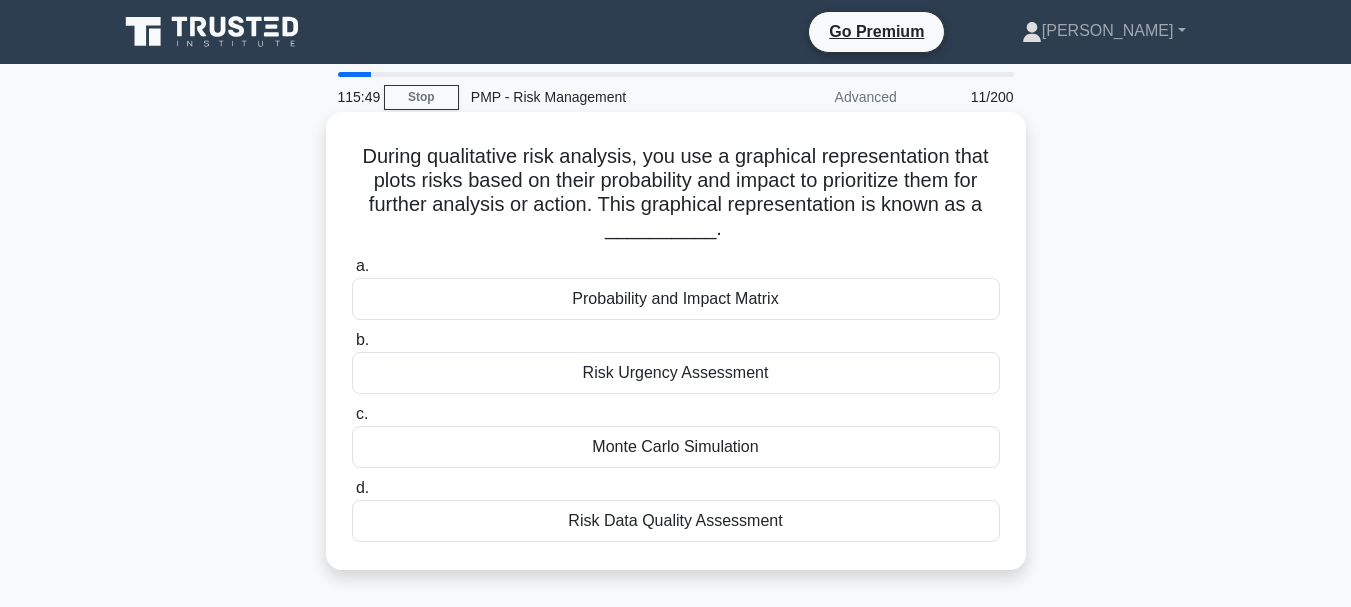 drag, startPoint x: 356, startPoint y: 153, endPoint x: 789, endPoint y: 543, distance: 582.7427 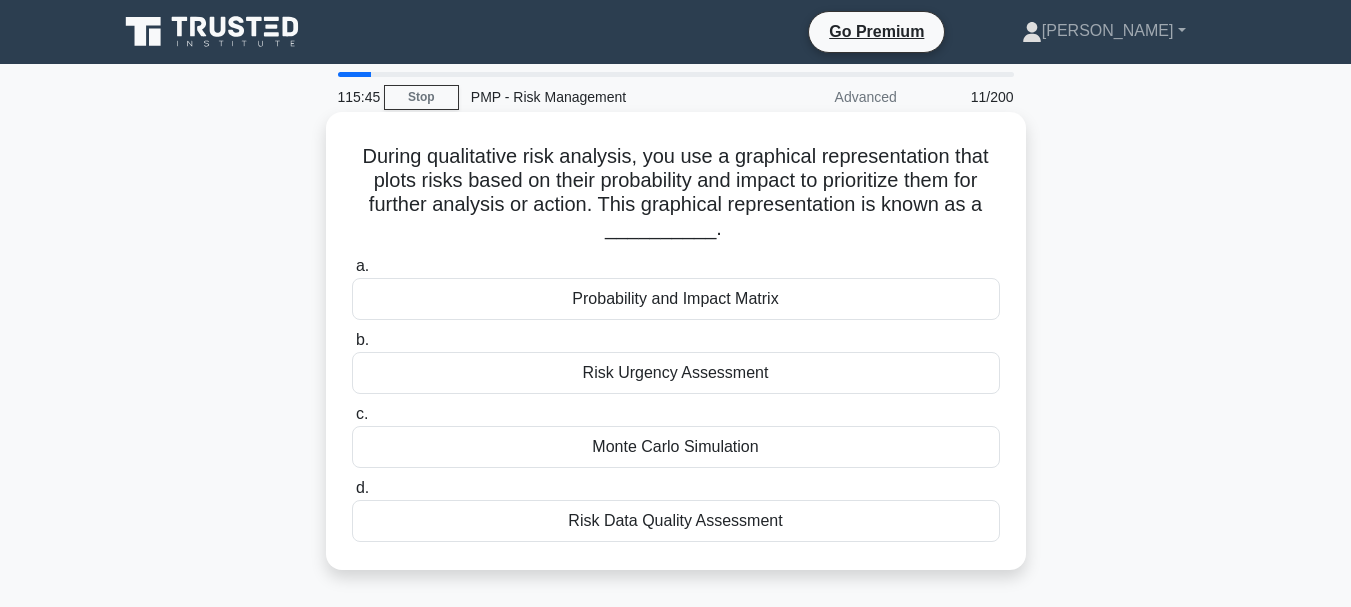 click on "Risk Urgency Assessment" at bounding box center (676, 373) 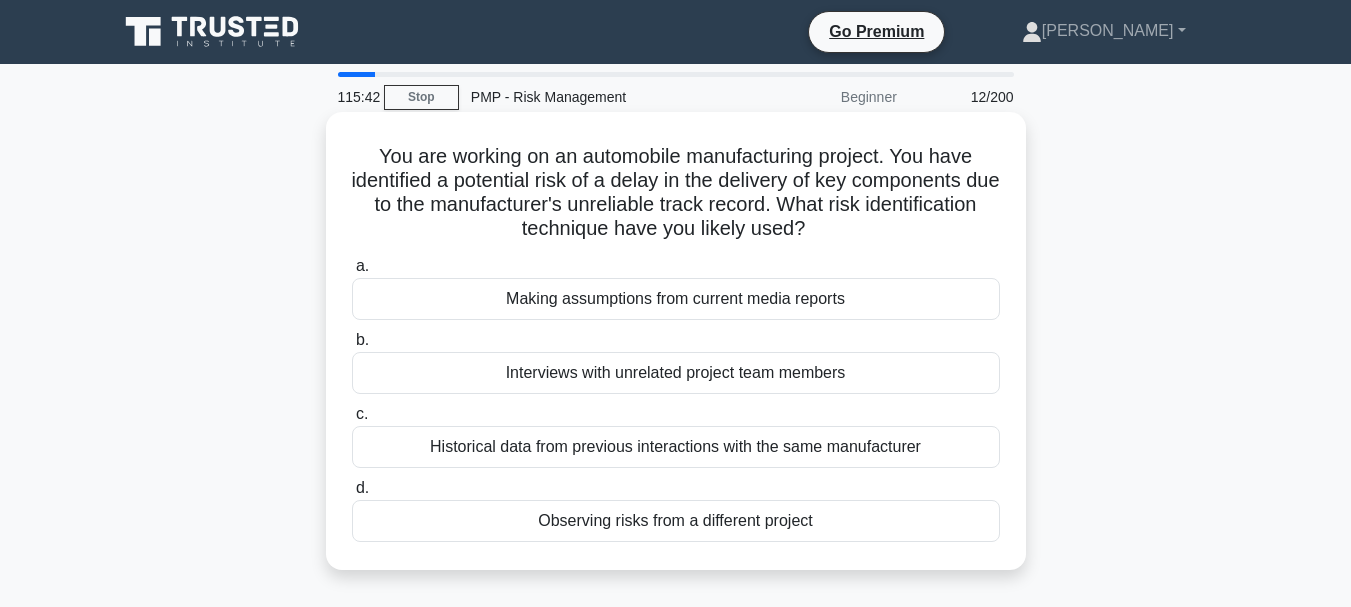 drag, startPoint x: 372, startPoint y: 156, endPoint x: 917, endPoint y: 547, distance: 670.7503 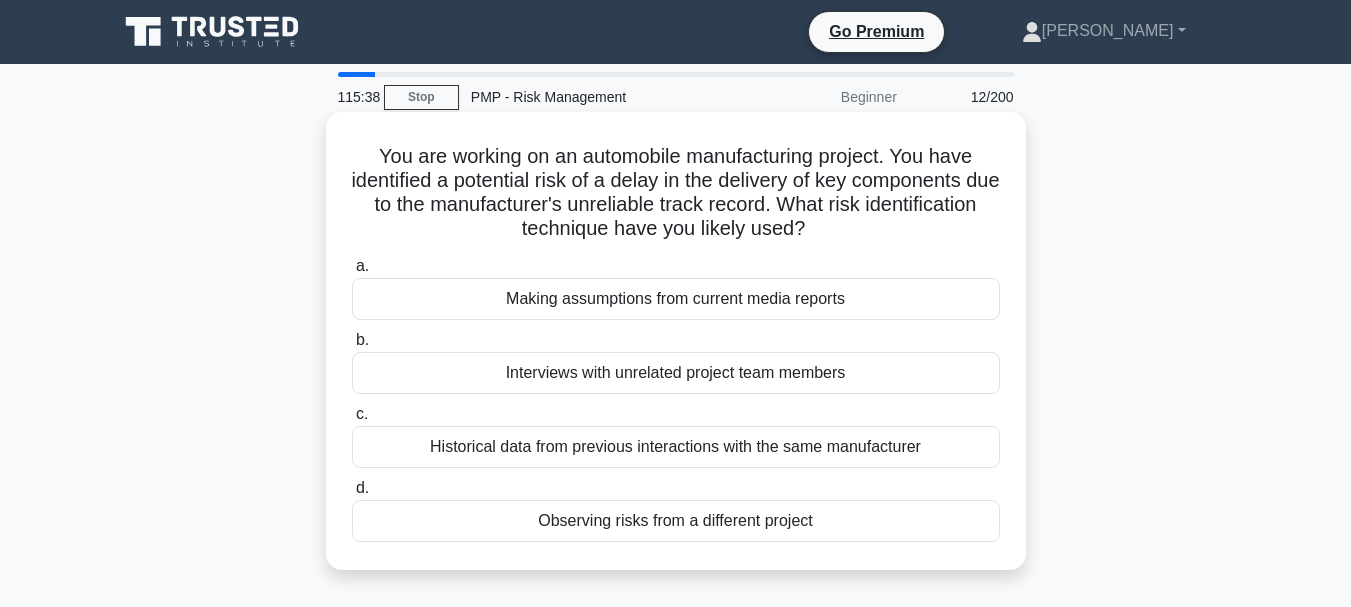 click on "Making assumptions from current media reports" at bounding box center [676, 299] 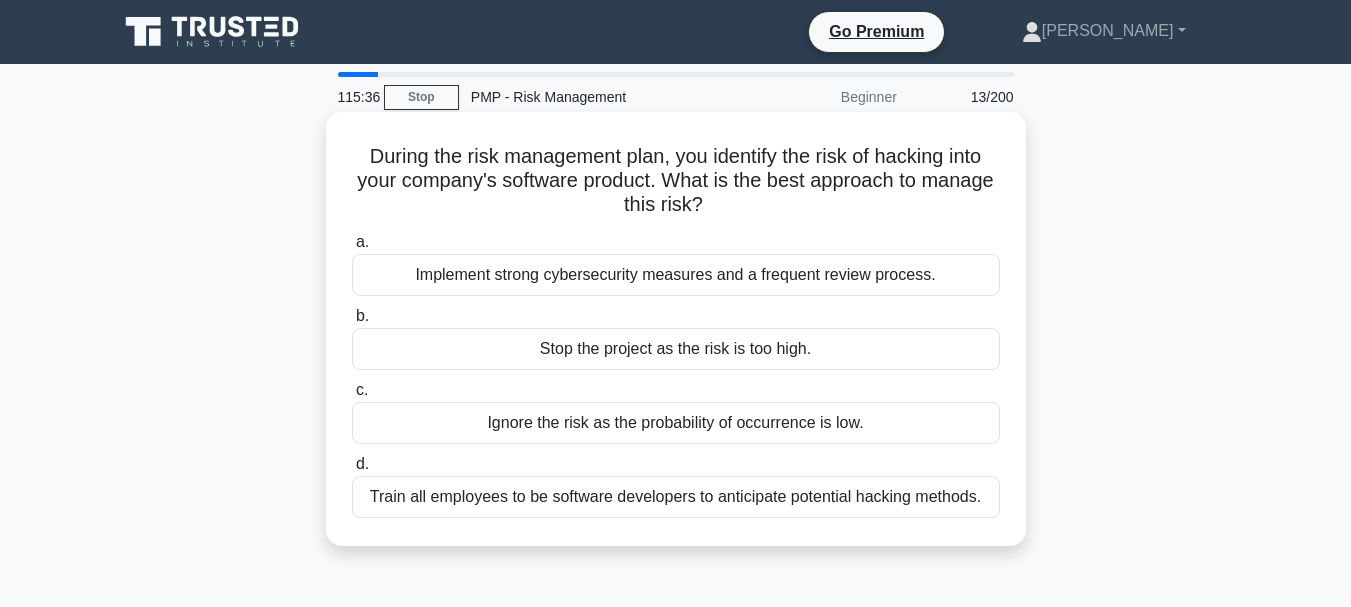 drag, startPoint x: 357, startPoint y: 155, endPoint x: 992, endPoint y: 529, distance: 736.95386 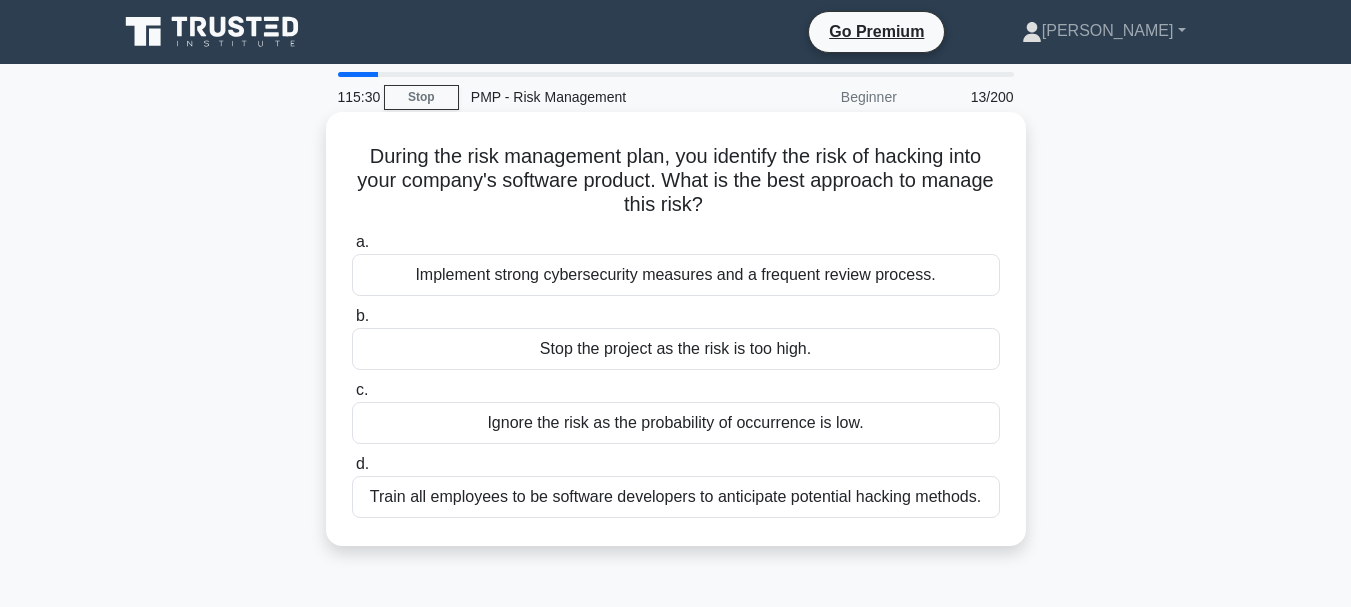 click on "Implement strong cybersecurity measures and a frequent review process." at bounding box center (676, 275) 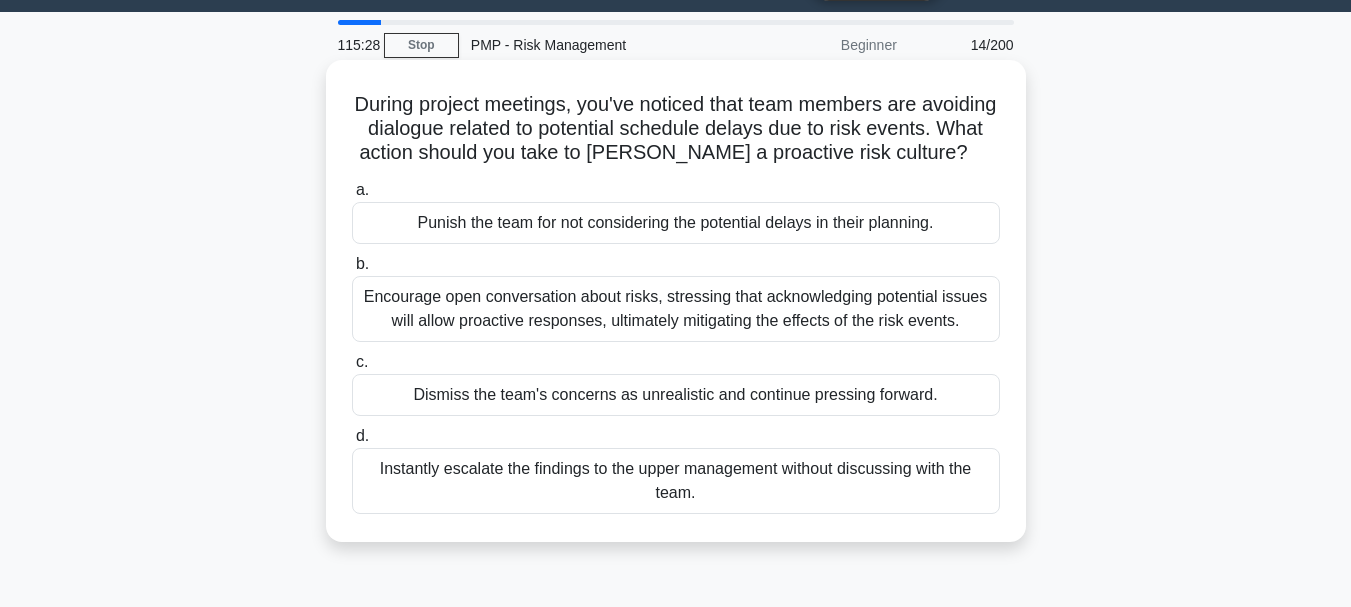 drag, startPoint x: 387, startPoint y: 159, endPoint x: 993, endPoint y: 588, distance: 742.4803 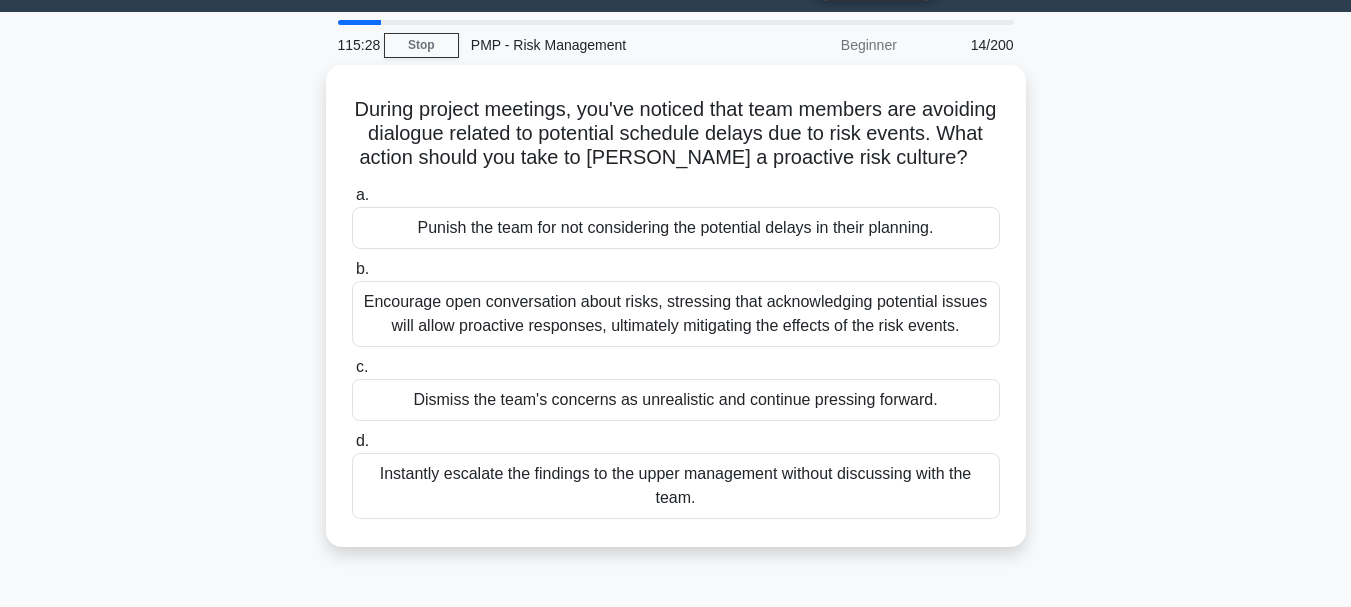 scroll, scrollTop: 58, scrollLeft: 0, axis: vertical 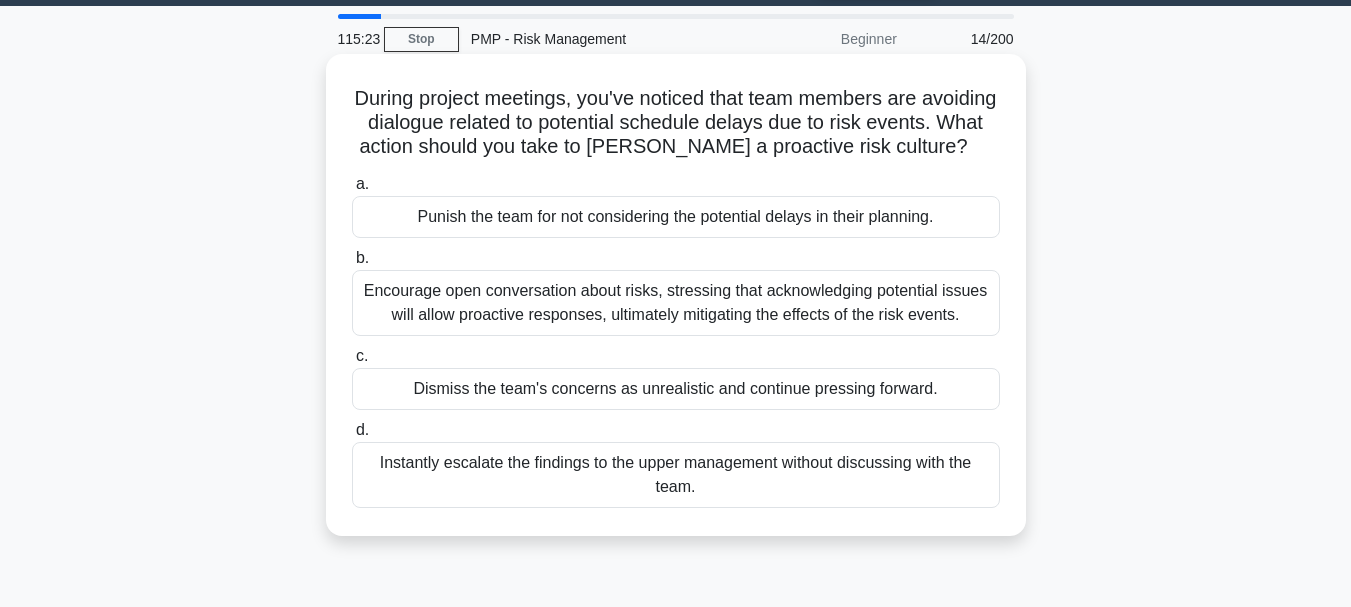 click on "Punish the team for not considering the potential delays in their planning." at bounding box center (676, 217) 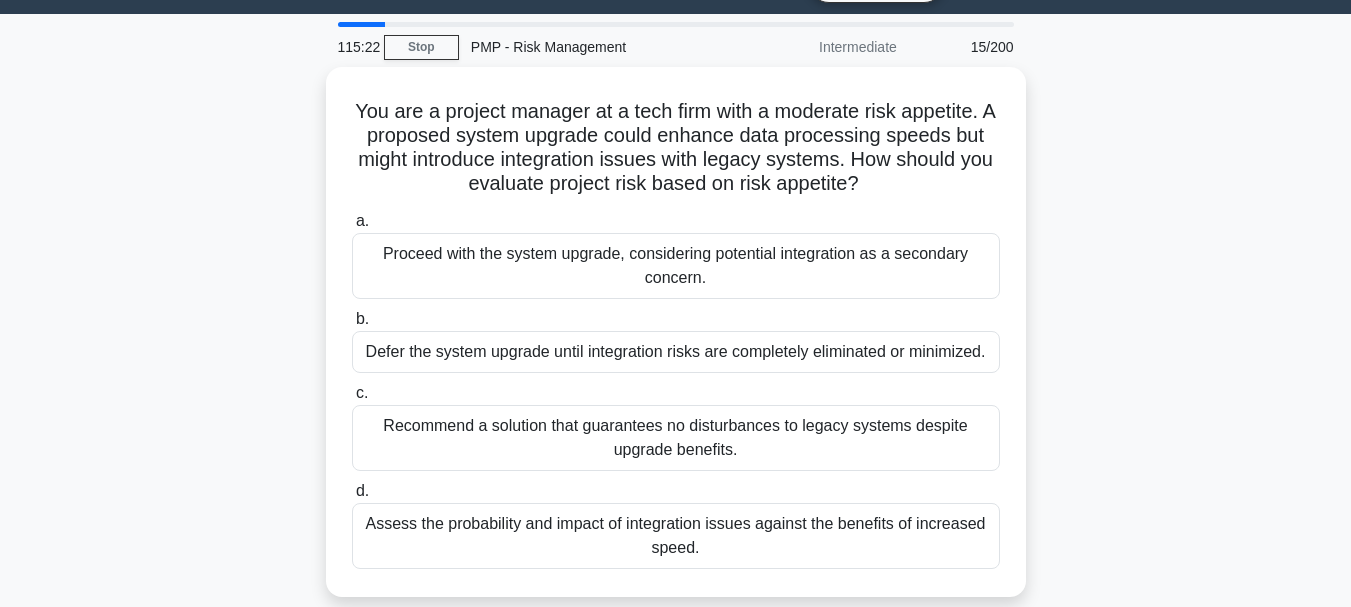 scroll, scrollTop: 0, scrollLeft: 0, axis: both 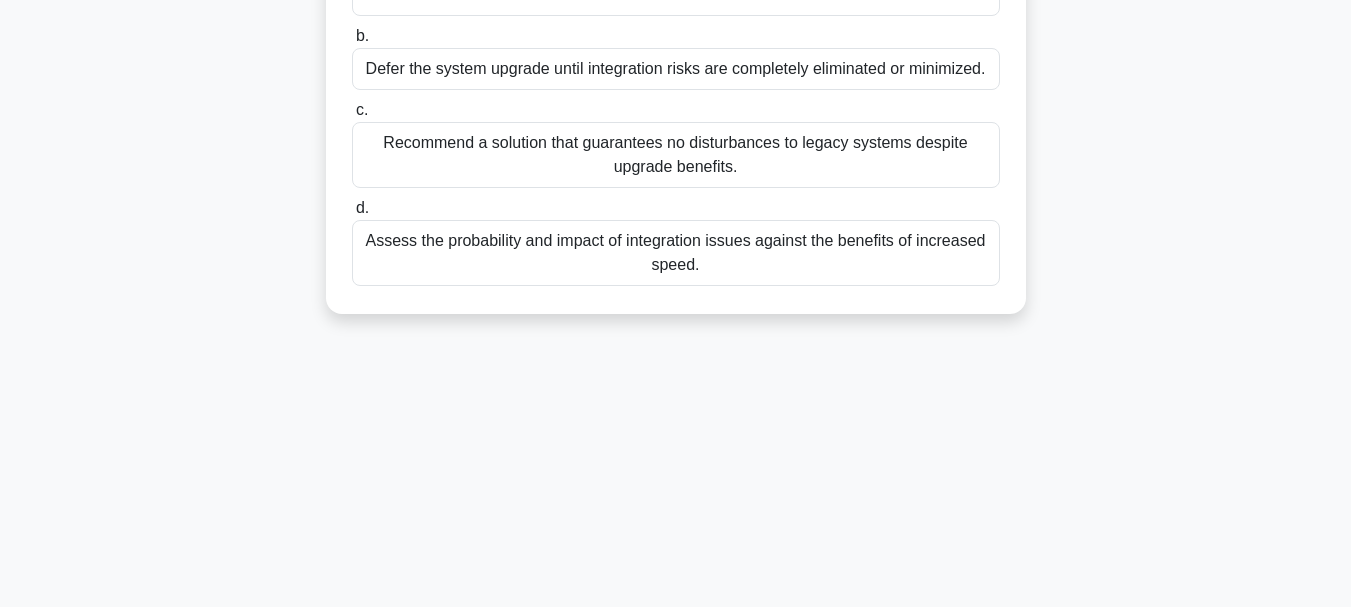 drag, startPoint x: 355, startPoint y: 156, endPoint x: 844, endPoint y: 307, distance: 511.78314 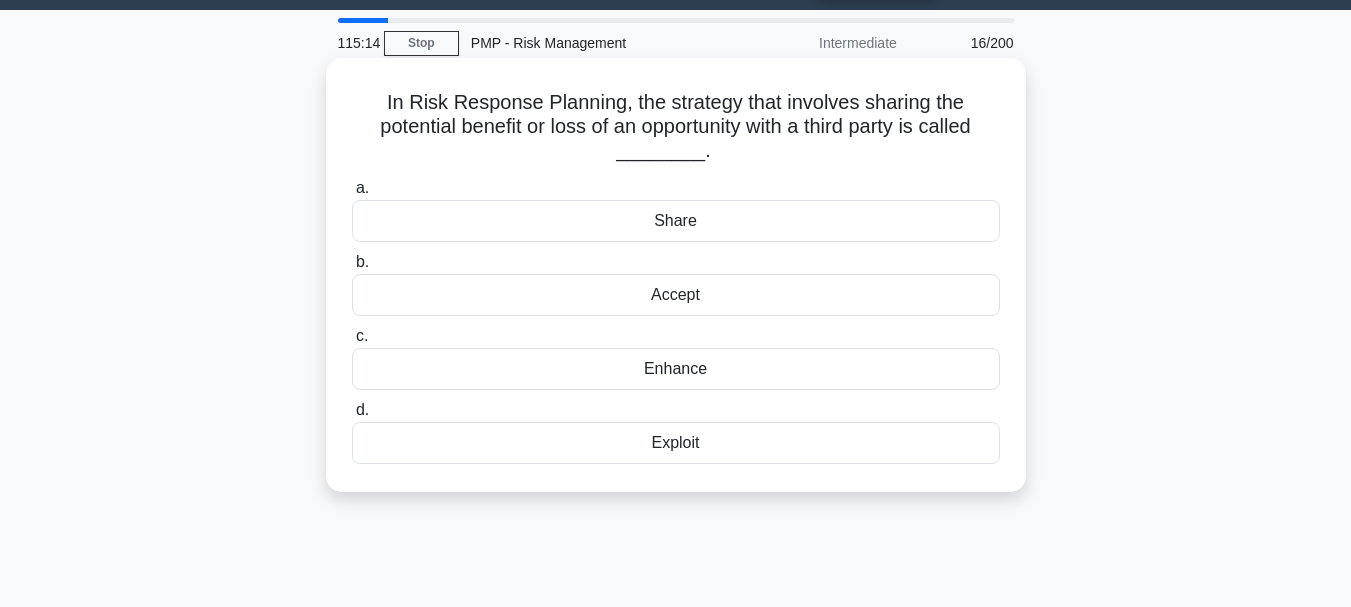 scroll, scrollTop: 0, scrollLeft: 0, axis: both 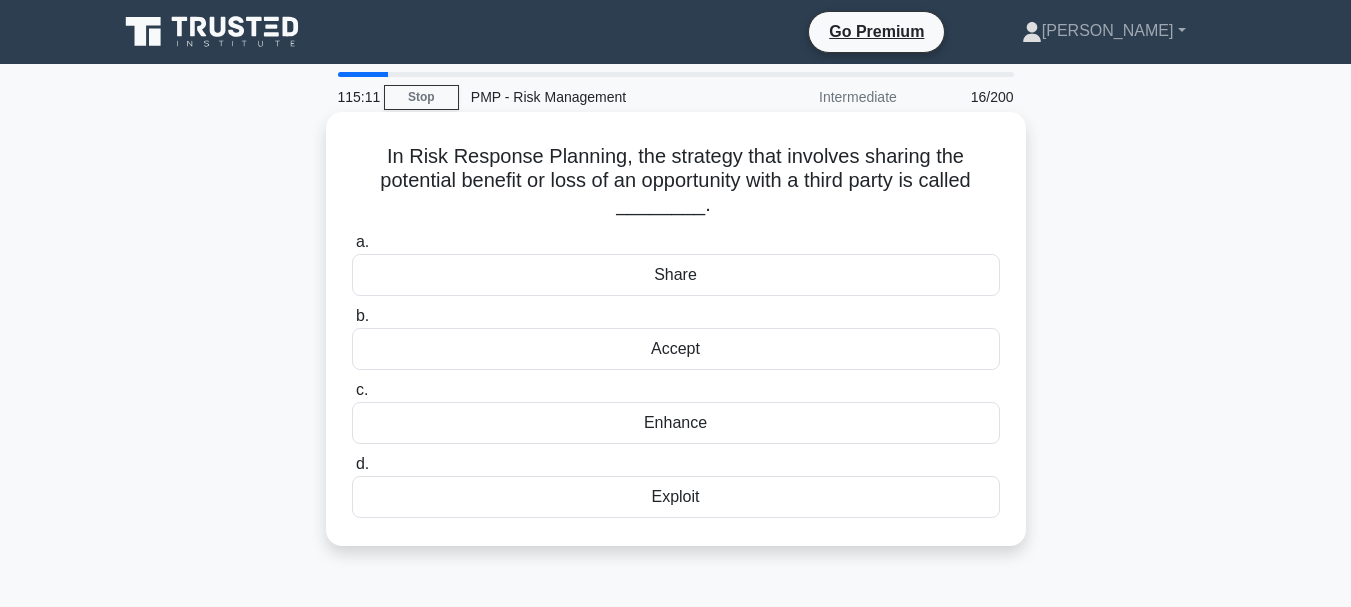 drag, startPoint x: 385, startPoint y: 153, endPoint x: 825, endPoint y: 511, distance: 567.24243 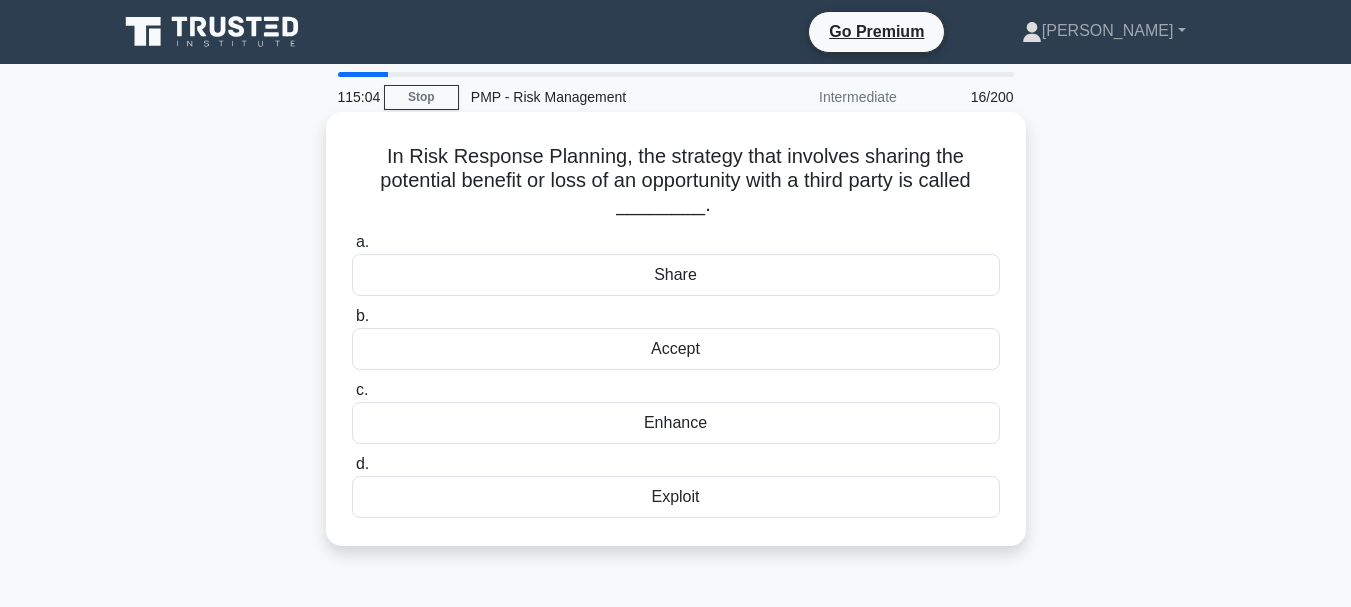 click on "Share" at bounding box center [676, 275] 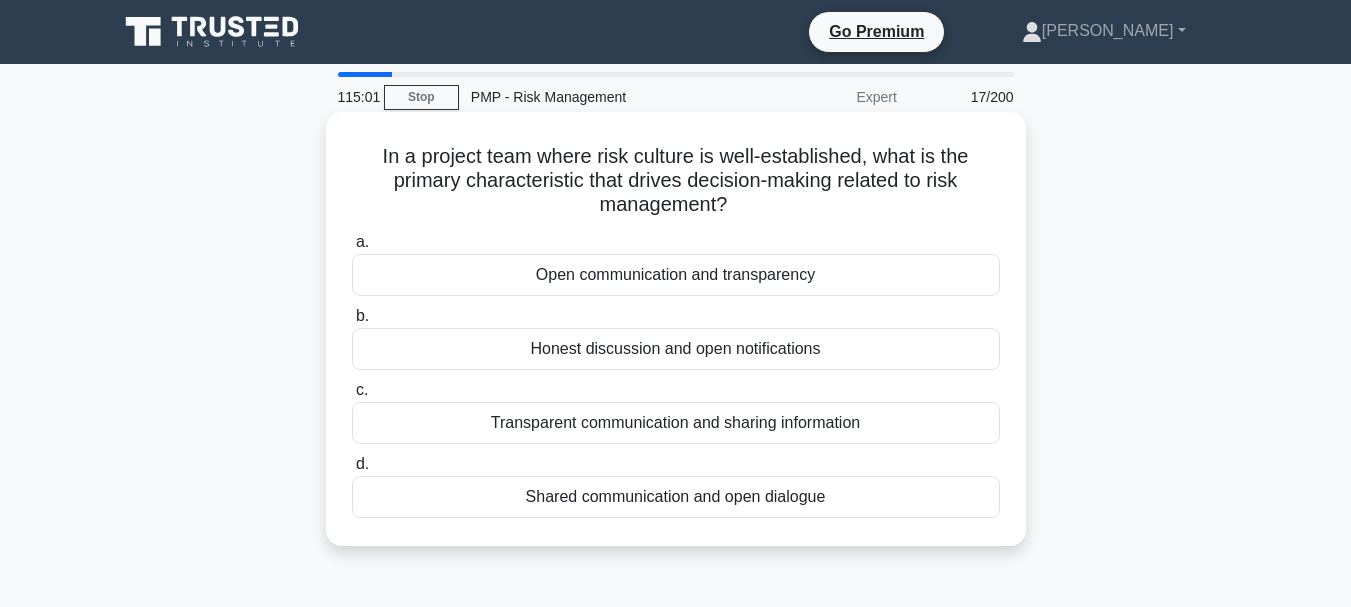 drag, startPoint x: 375, startPoint y: 147, endPoint x: 906, endPoint y: 541, distance: 661.20874 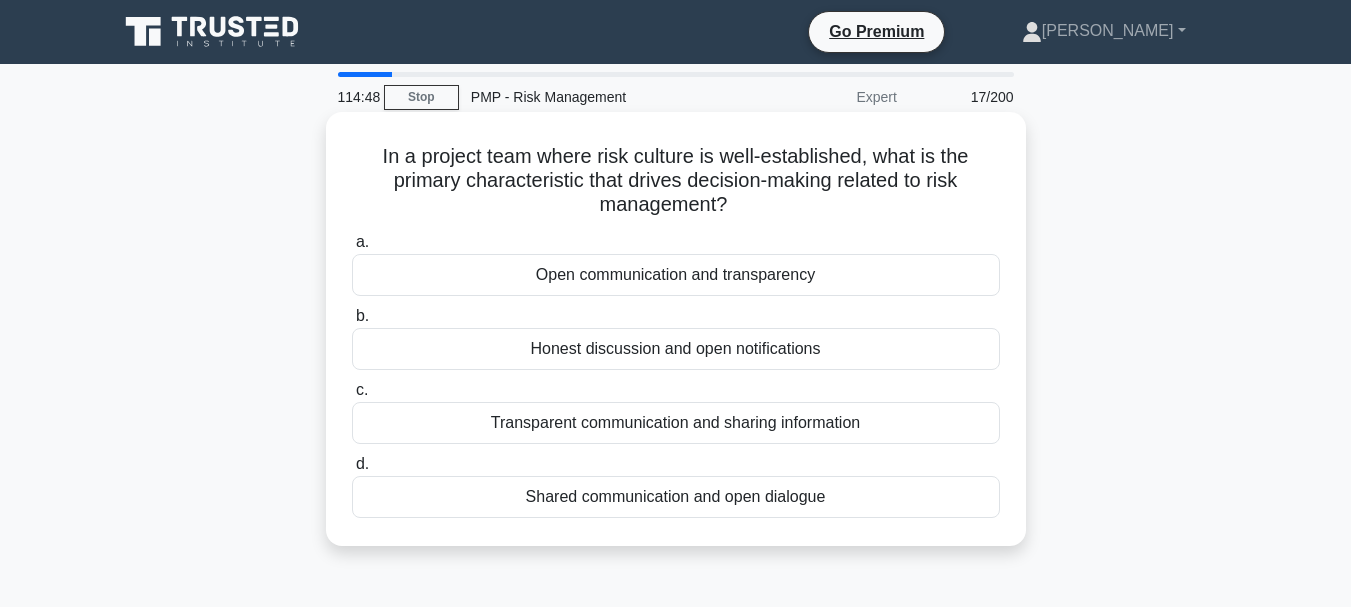 click on "Honest discussion and open notifications" at bounding box center [676, 349] 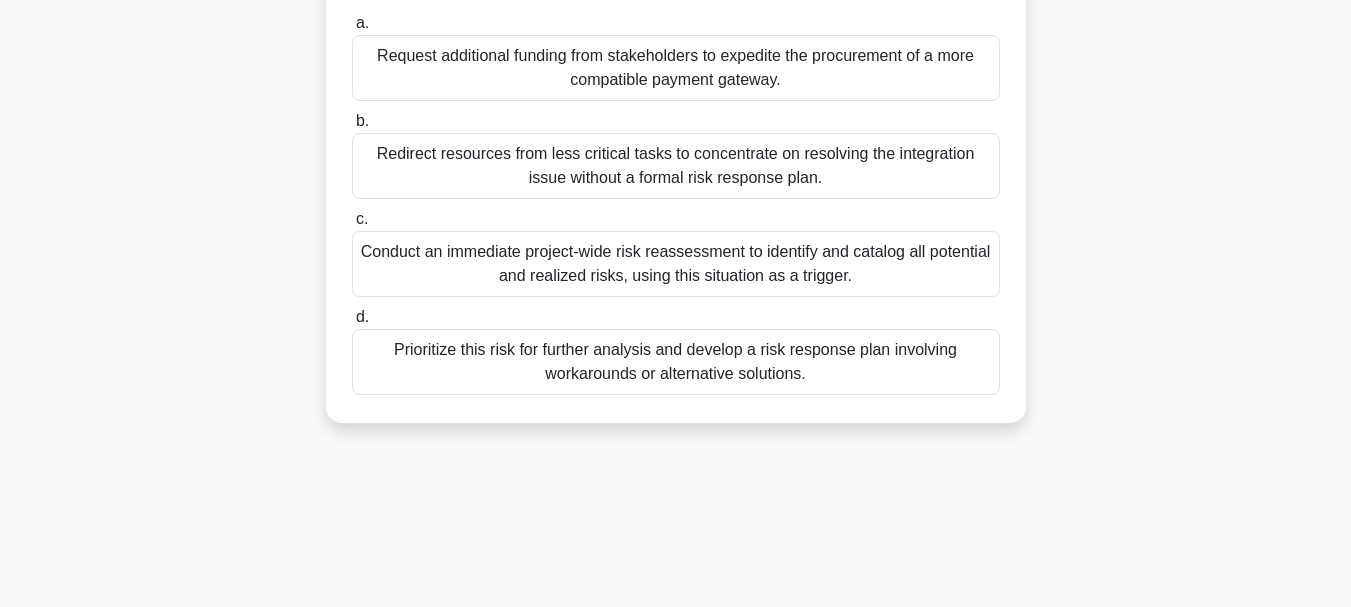 scroll, scrollTop: 400, scrollLeft: 0, axis: vertical 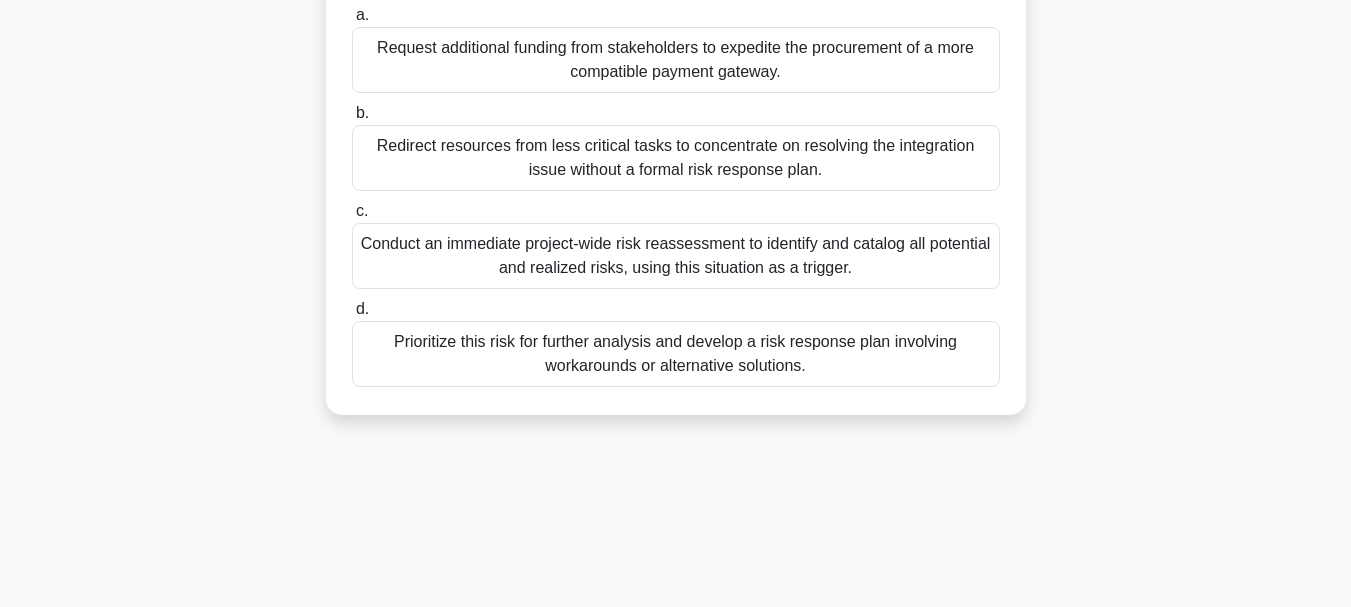 drag, startPoint x: 364, startPoint y: 156, endPoint x: 861, endPoint y: 431, distance: 568.0088 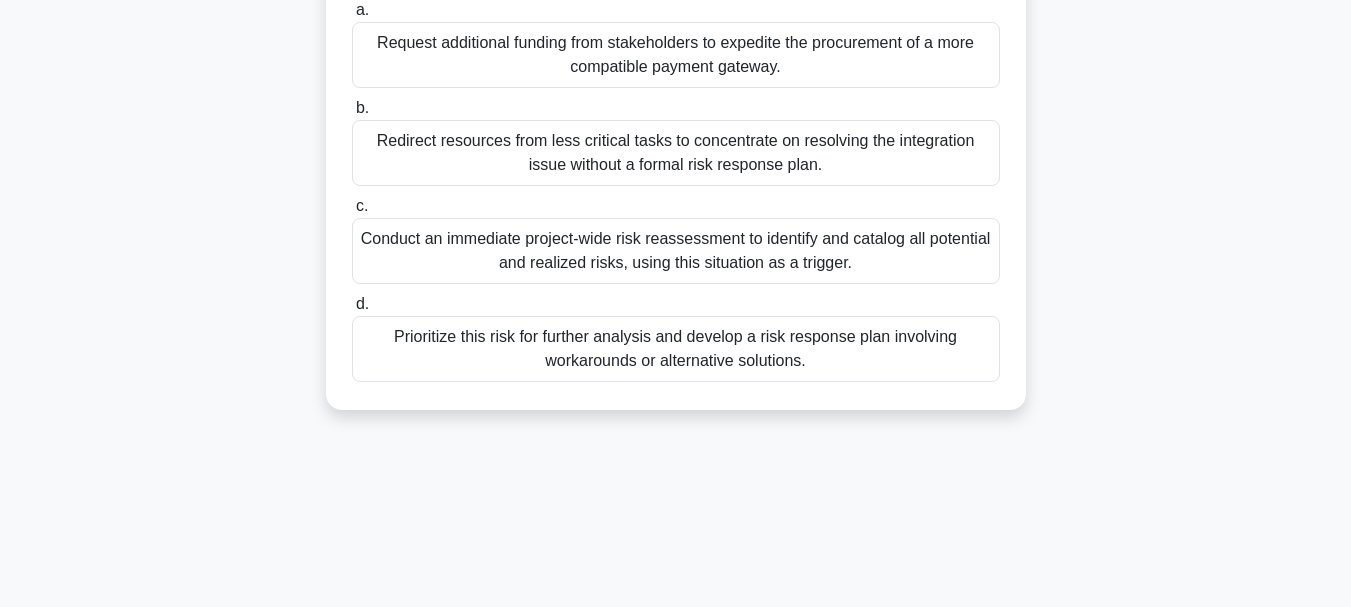click on "Redirect resources from less critical tasks to concentrate on resolving the integration issue without a formal risk response plan." at bounding box center (676, 153) 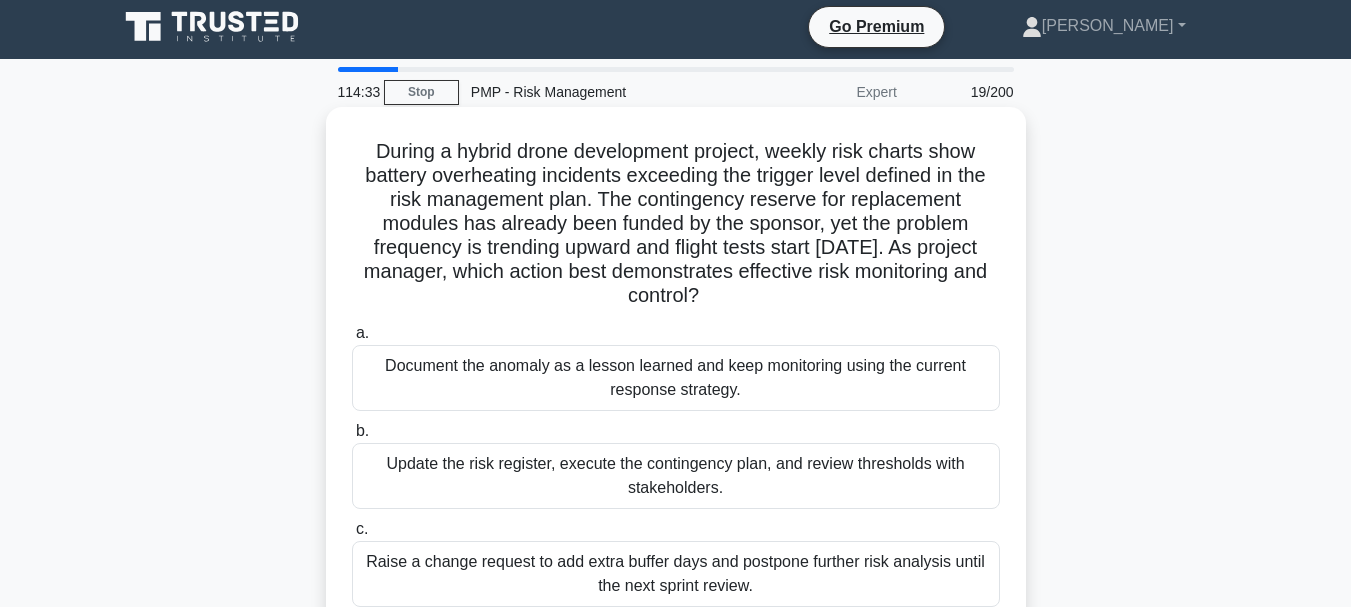 scroll, scrollTop: 0, scrollLeft: 0, axis: both 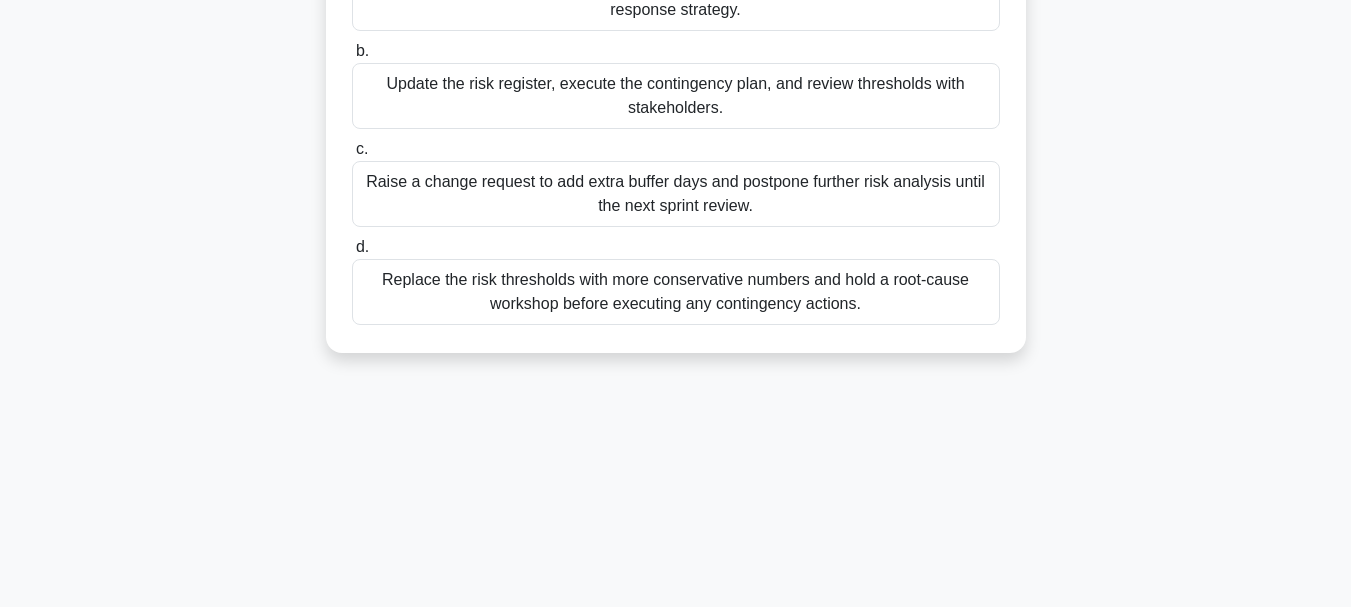 drag, startPoint x: 369, startPoint y: 152, endPoint x: 907, endPoint y: 425, distance: 603.30176 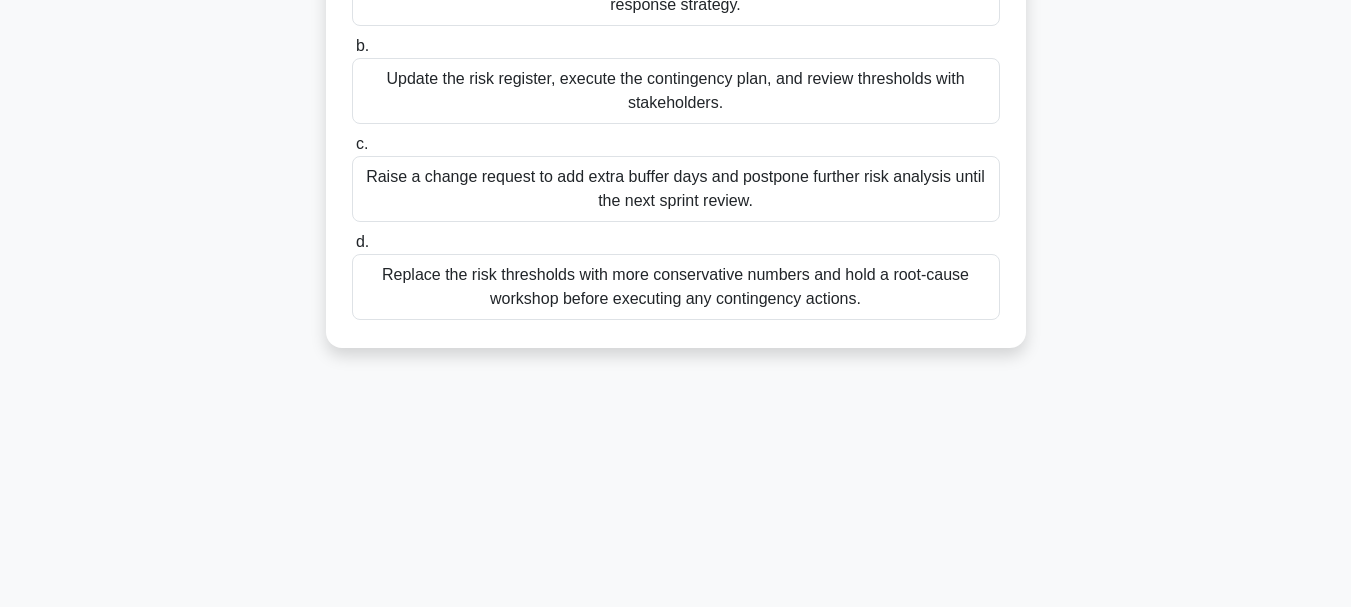 click on "c.
Raise a change request to add extra buffer days and postpone further risk analysis until the next sprint review." at bounding box center [676, 177] 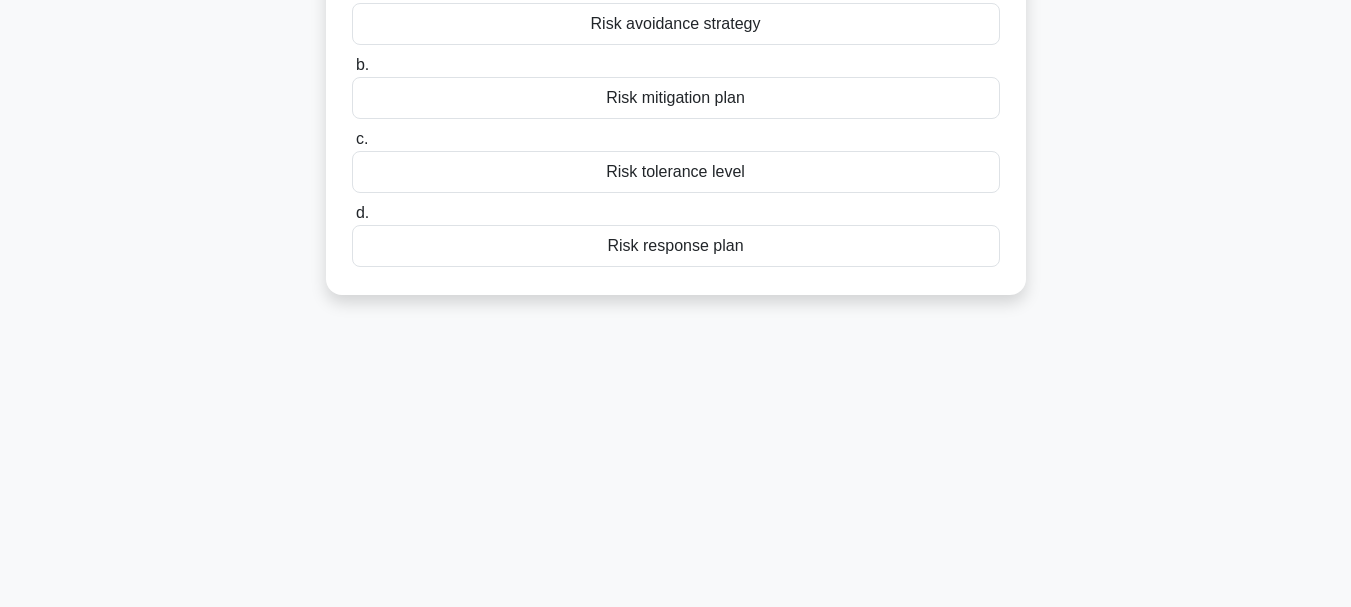 scroll, scrollTop: 0, scrollLeft: 0, axis: both 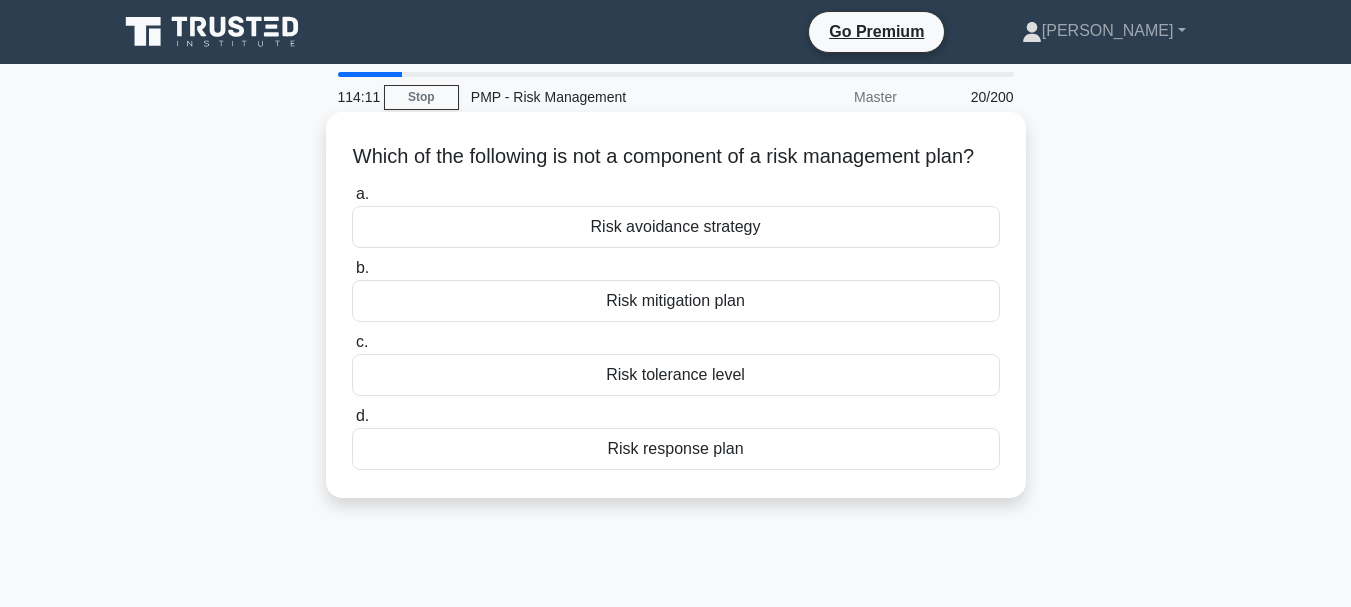 drag, startPoint x: 356, startPoint y: 158, endPoint x: 784, endPoint y: 475, distance: 532.6096 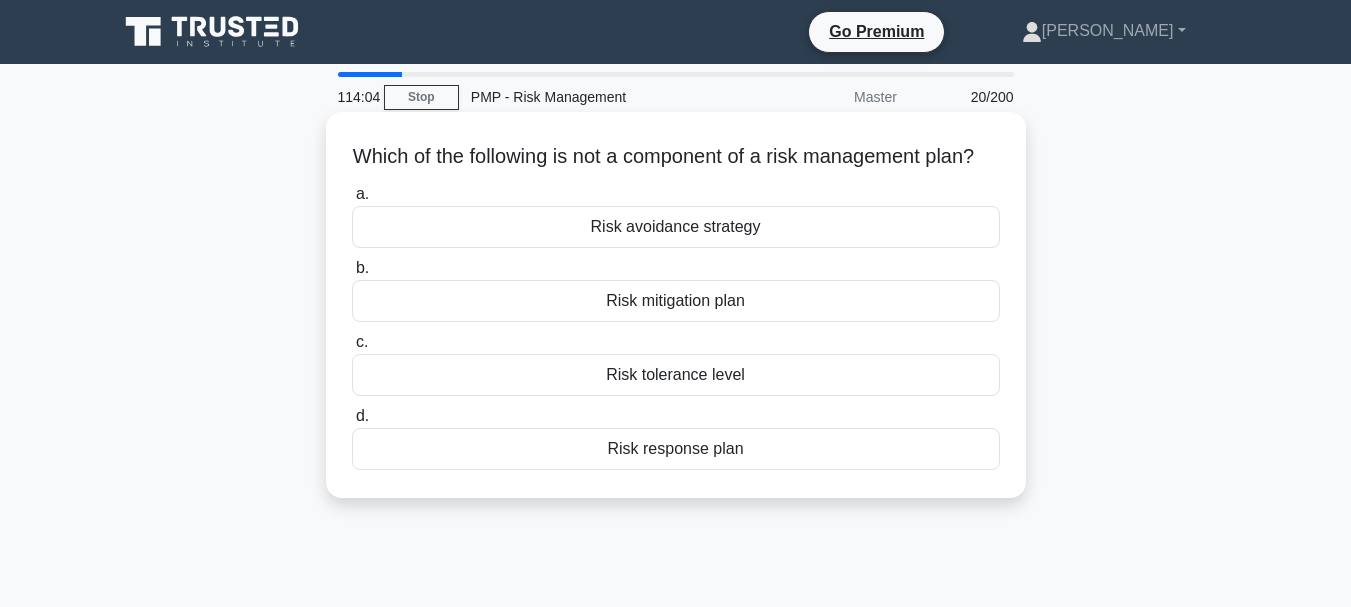 click on "Risk mitigation plan" at bounding box center [676, 301] 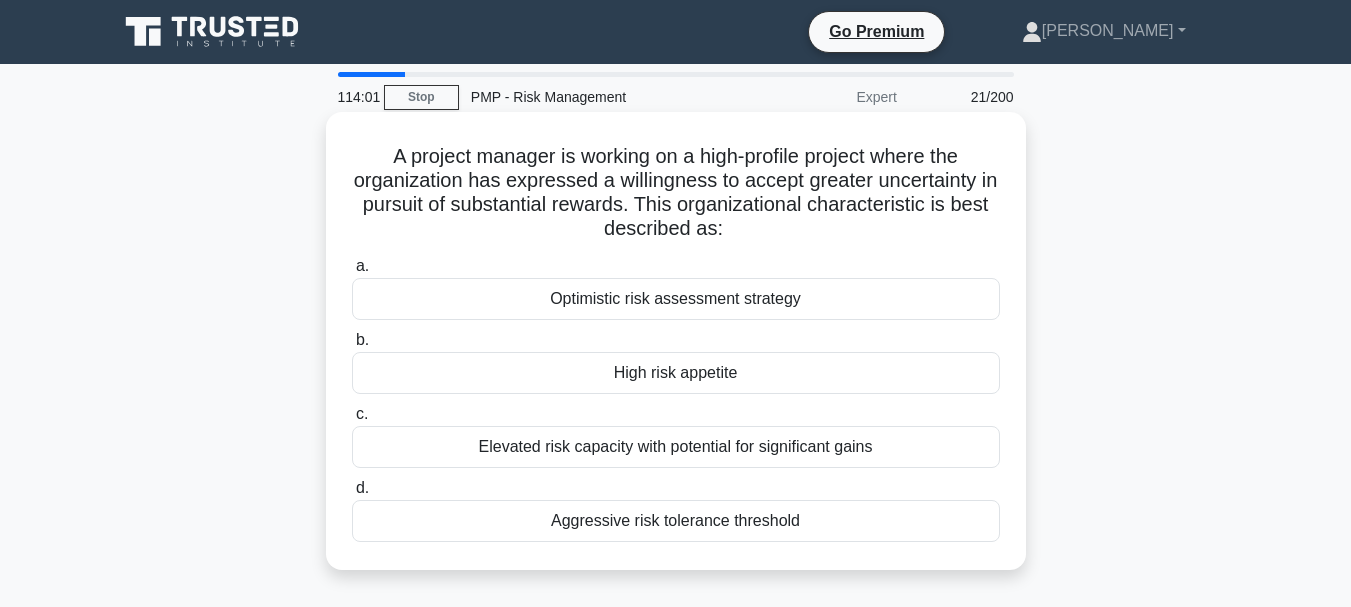 drag, startPoint x: 382, startPoint y: 159, endPoint x: 869, endPoint y: 519, distance: 605.61456 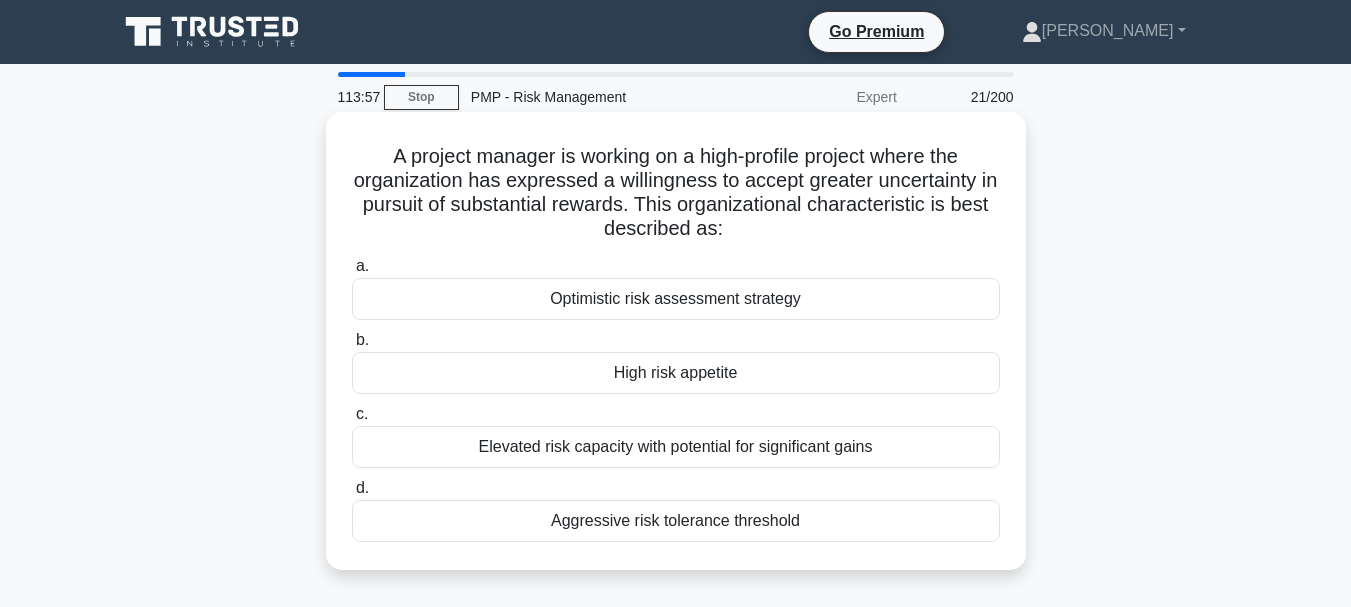 click on "Optimistic risk assessment strategy" at bounding box center (676, 299) 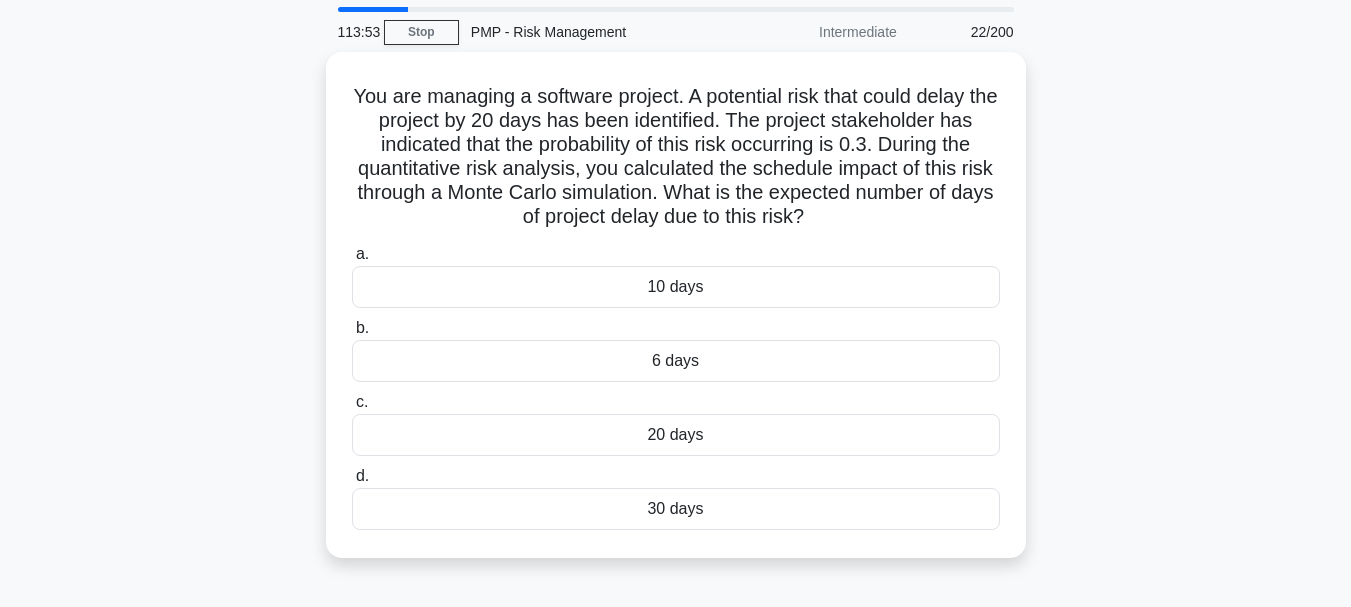 scroll, scrollTop: 100, scrollLeft: 0, axis: vertical 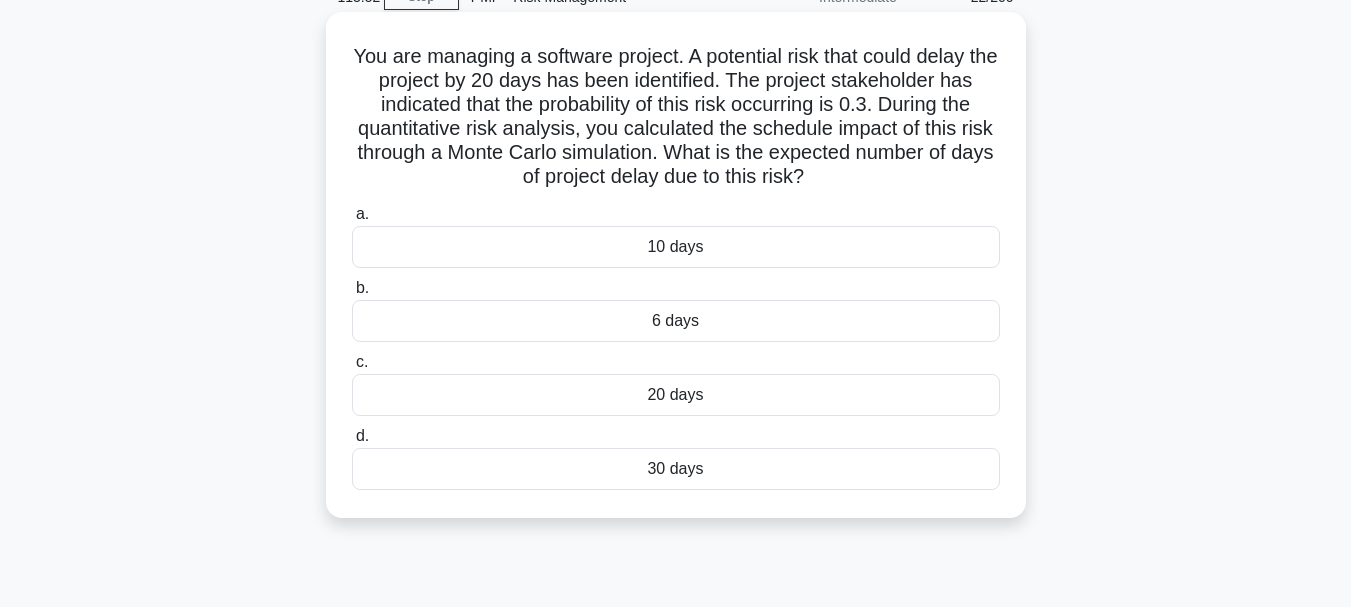 drag, startPoint x: 363, startPoint y: 153, endPoint x: 844, endPoint y: 517, distance: 603.2056 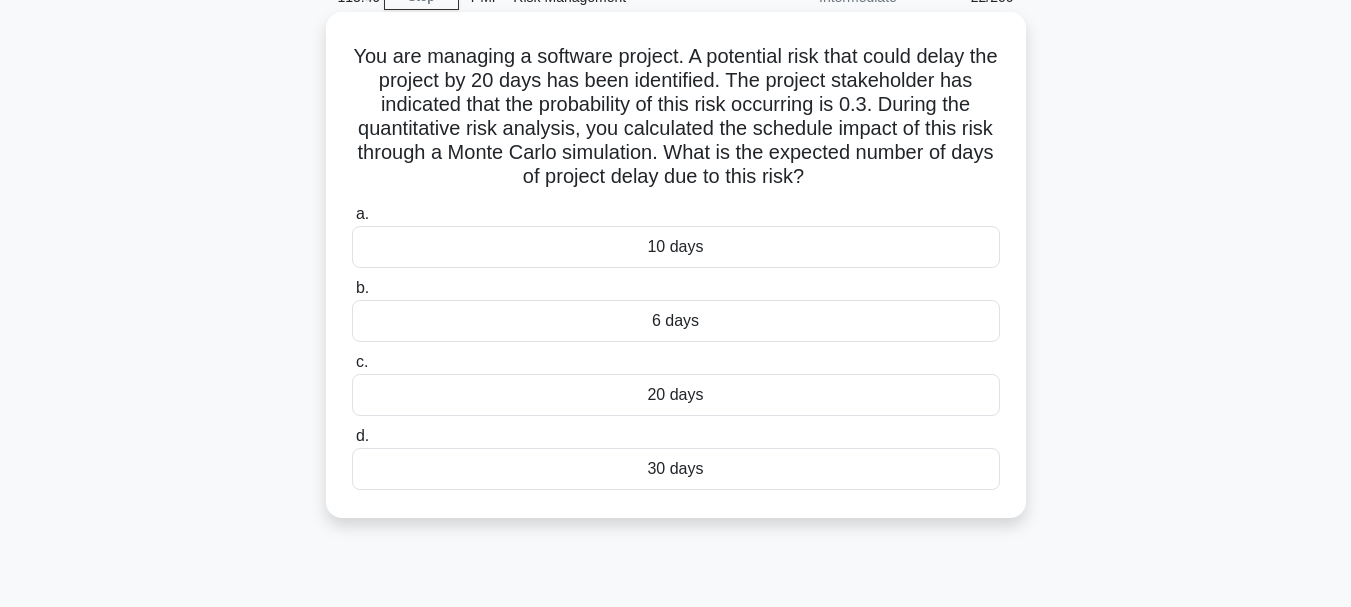click on "10 days" at bounding box center [676, 247] 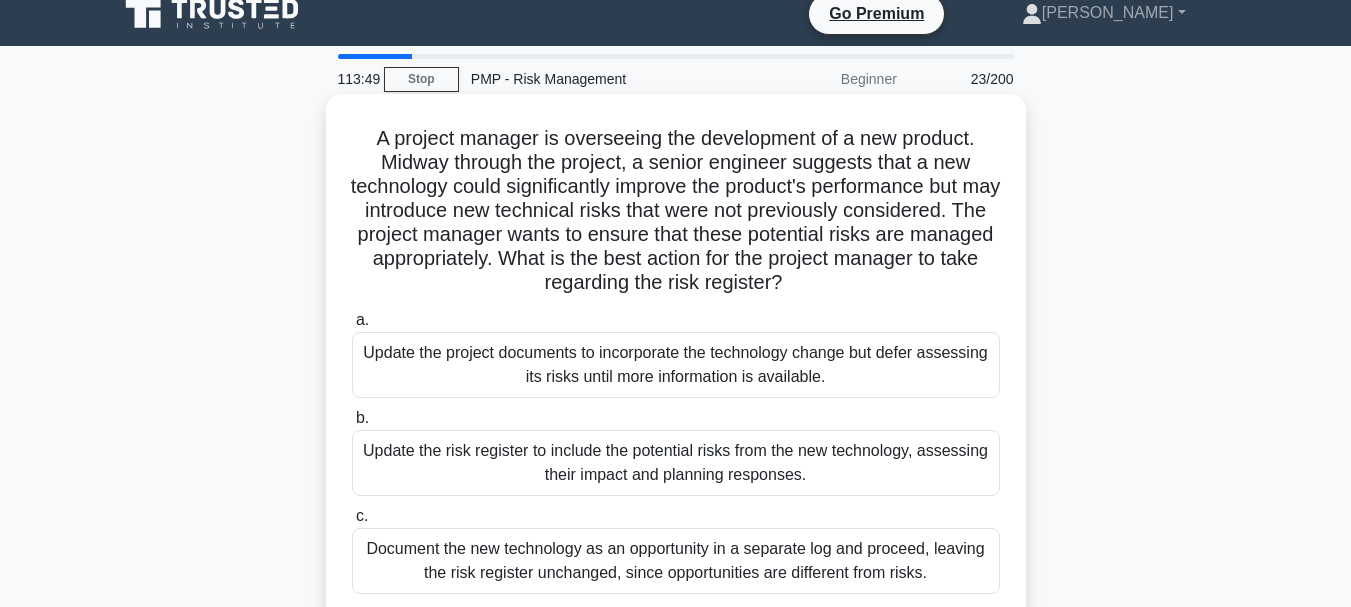 scroll, scrollTop: 0, scrollLeft: 0, axis: both 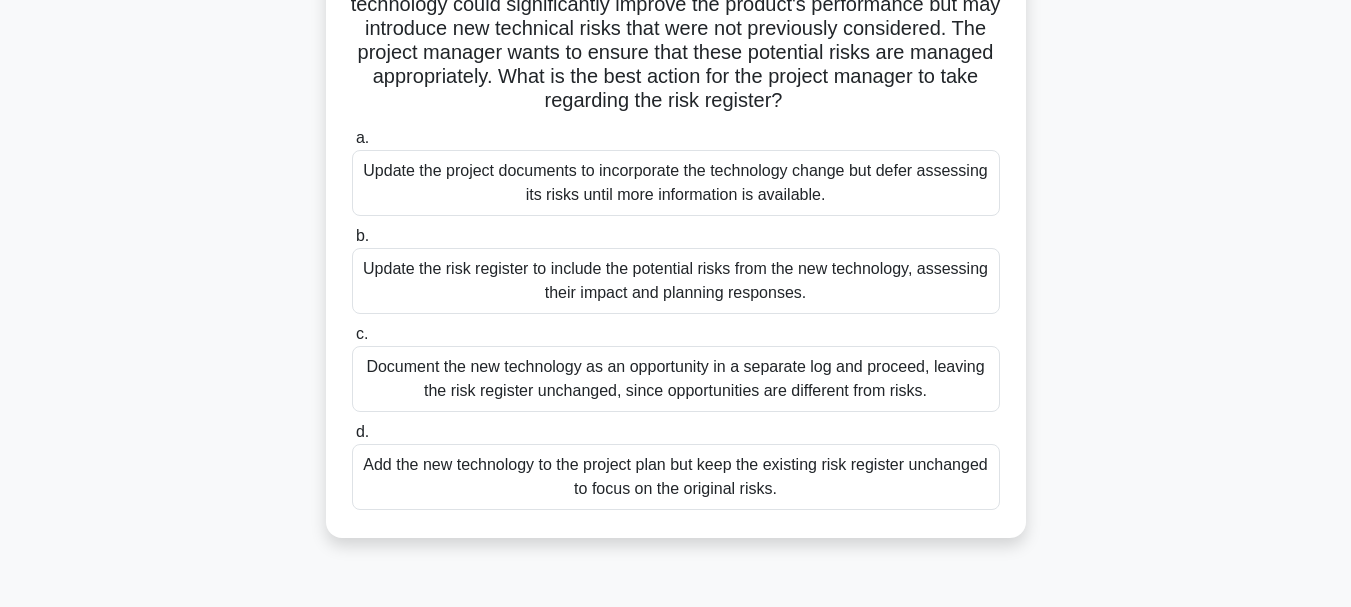 drag, startPoint x: 368, startPoint y: 157, endPoint x: 869, endPoint y: 526, distance: 622.22345 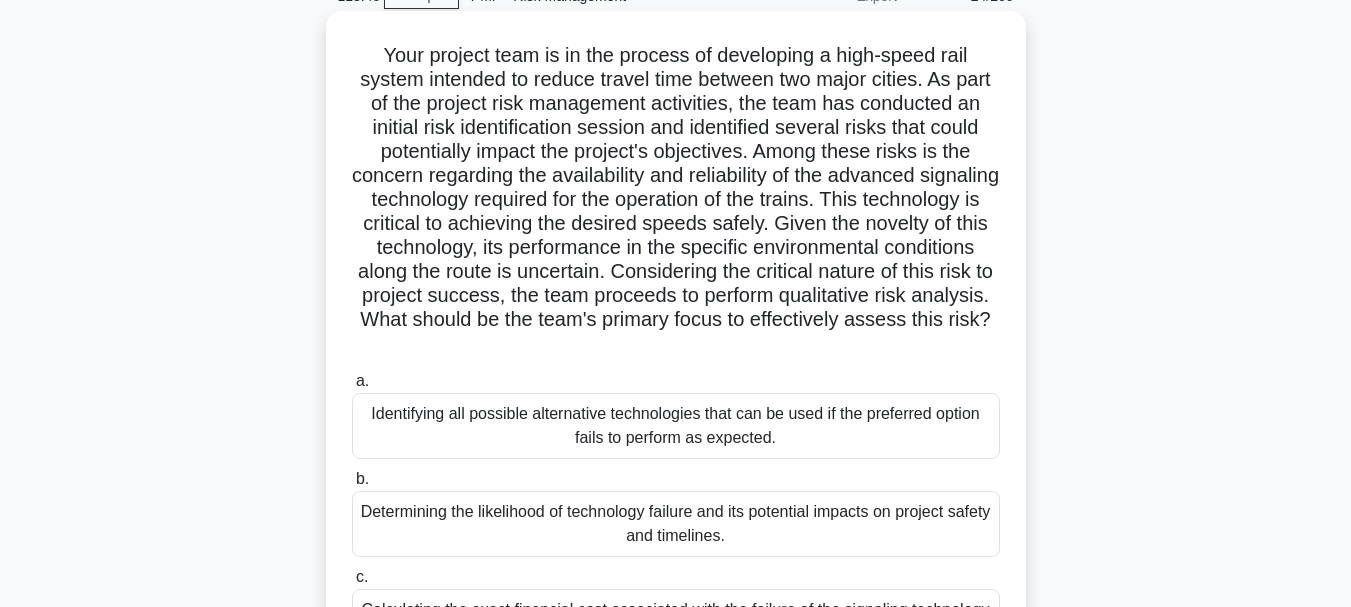 scroll, scrollTop: 0, scrollLeft: 0, axis: both 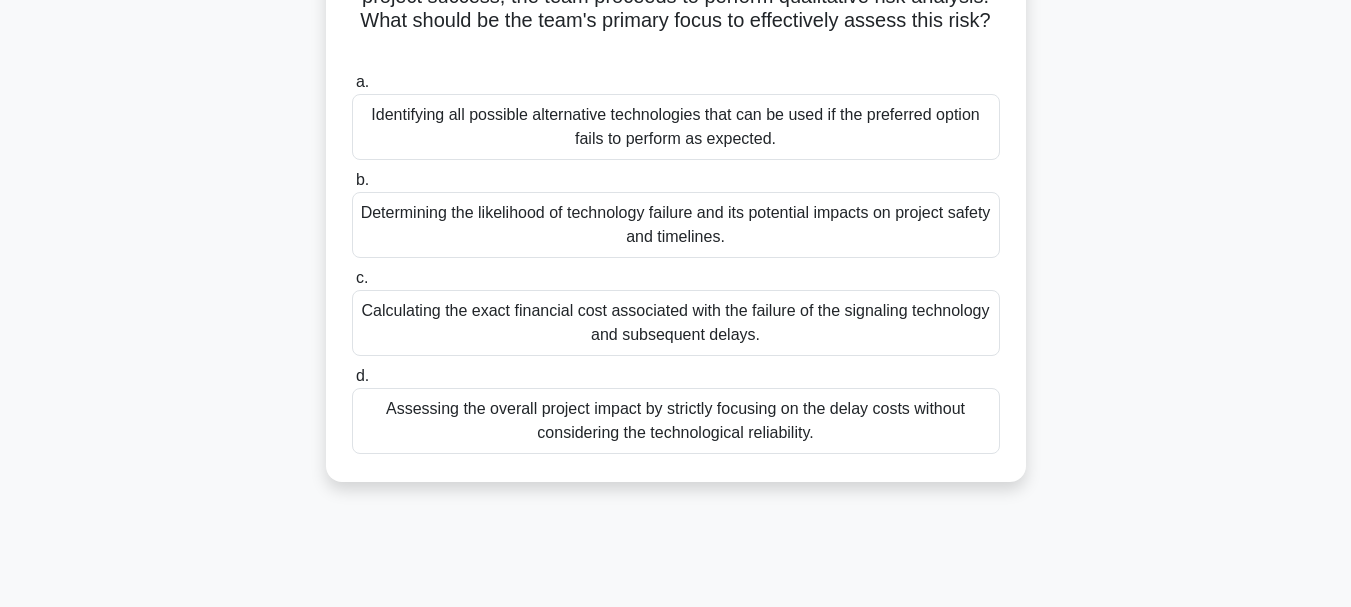 drag, startPoint x: 378, startPoint y: 156, endPoint x: 889, endPoint y: 491, distance: 611.02045 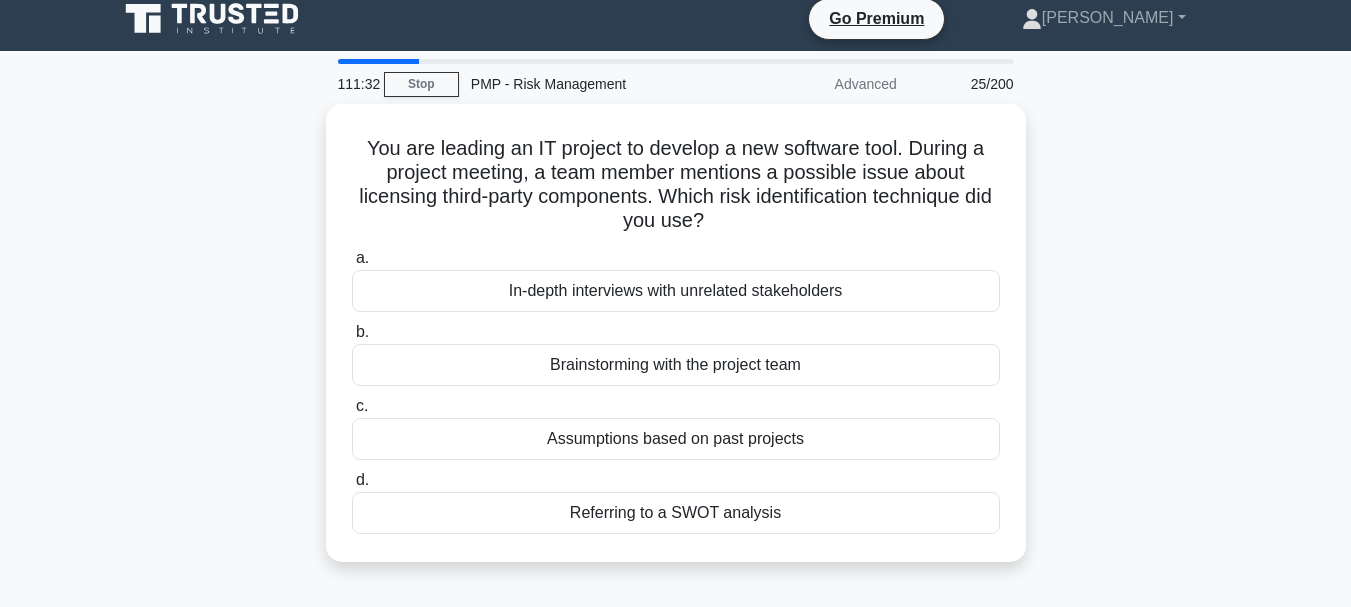 scroll, scrollTop: 0, scrollLeft: 0, axis: both 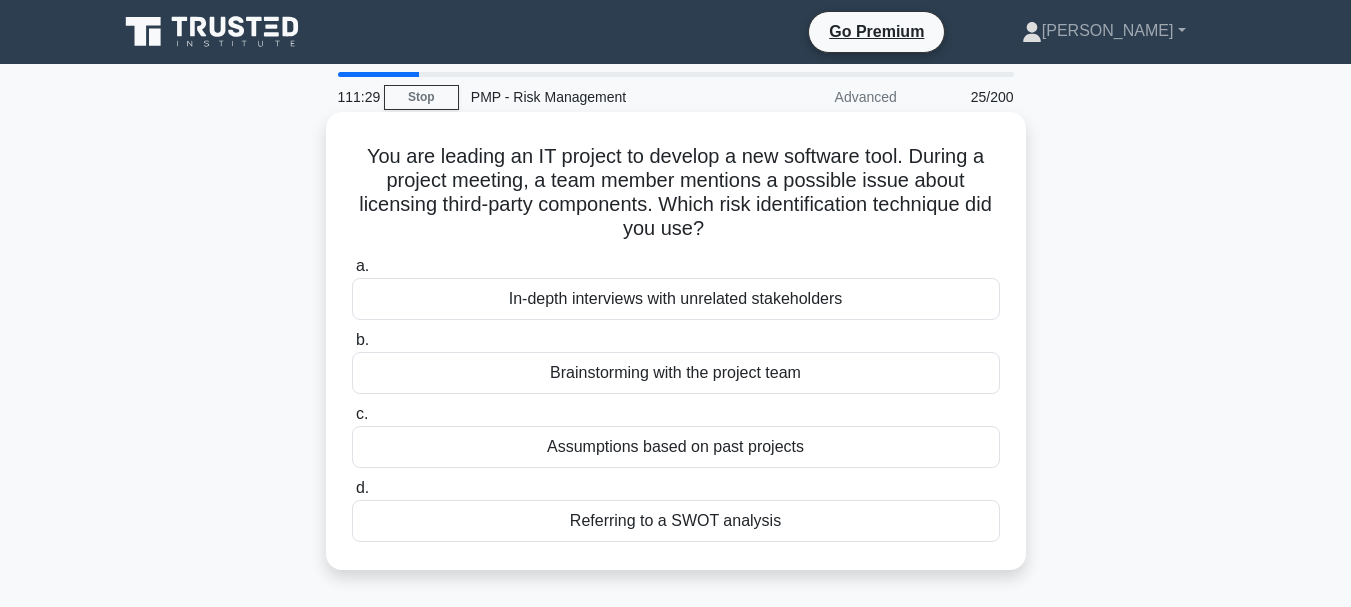 drag, startPoint x: 358, startPoint y: 158, endPoint x: 803, endPoint y: 527, distance: 578.08826 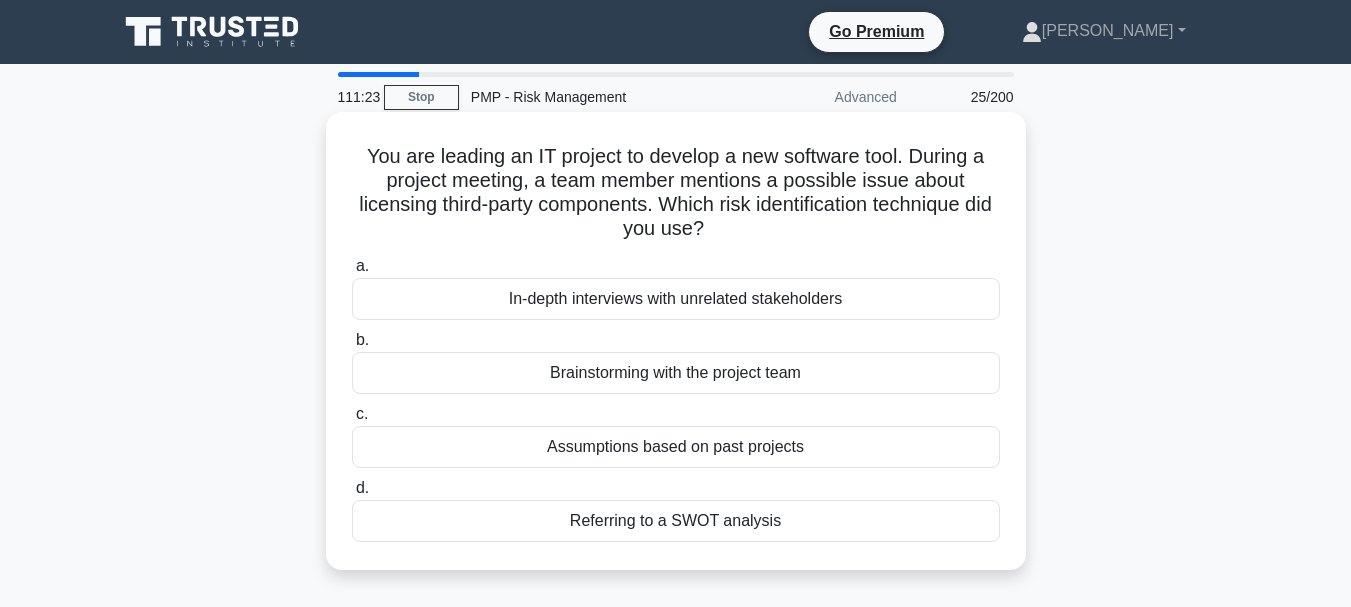 click on "Assumptions based on past projects" at bounding box center [676, 447] 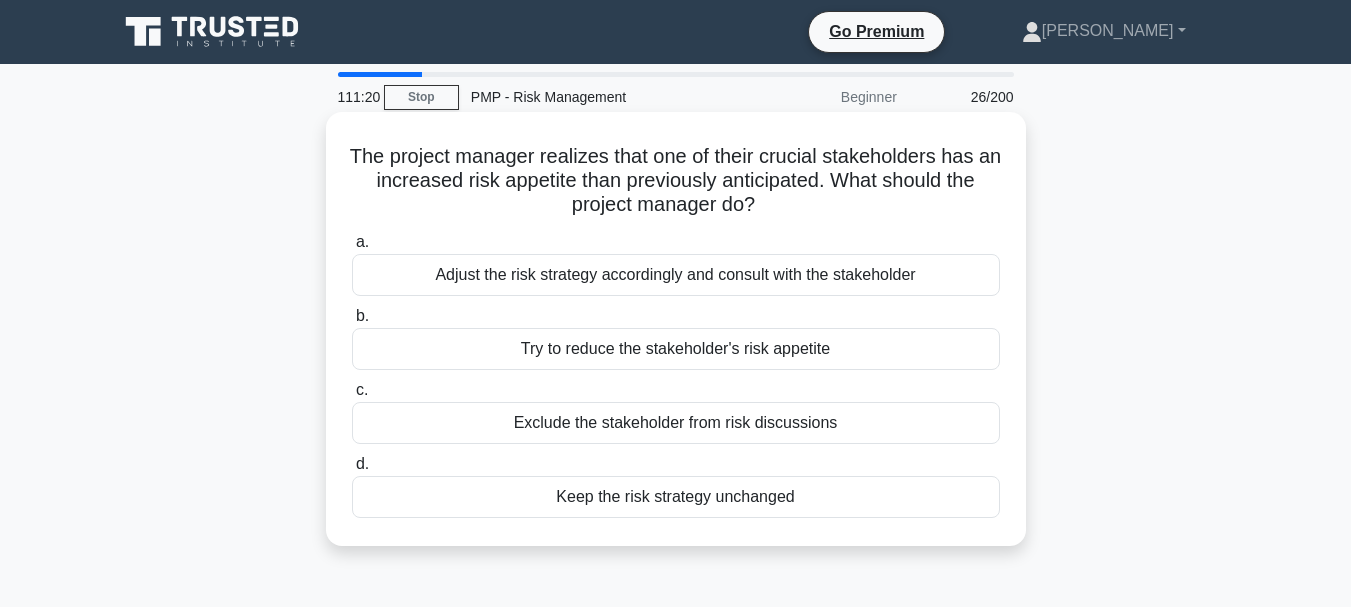 drag, startPoint x: 356, startPoint y: 155, endPoint x: 829, endPoint y: 511, distance: 592.00085 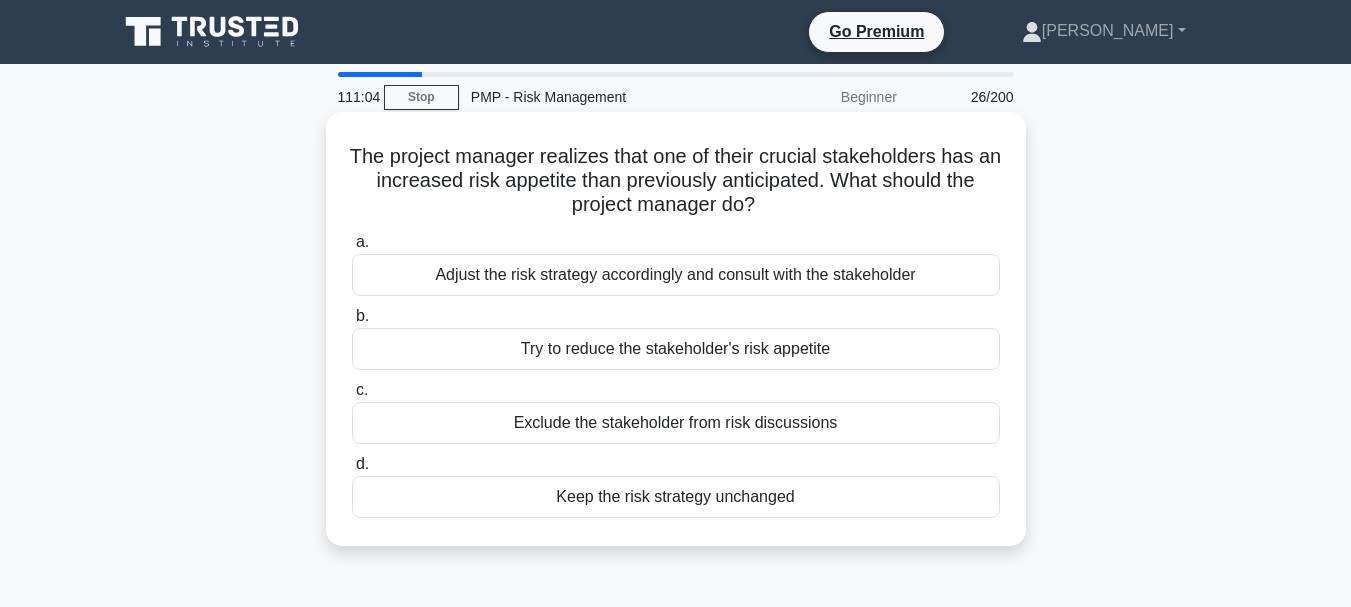 click on "Try to reduce the stakeholder's risk appetite" at bounding box center (676, 349) 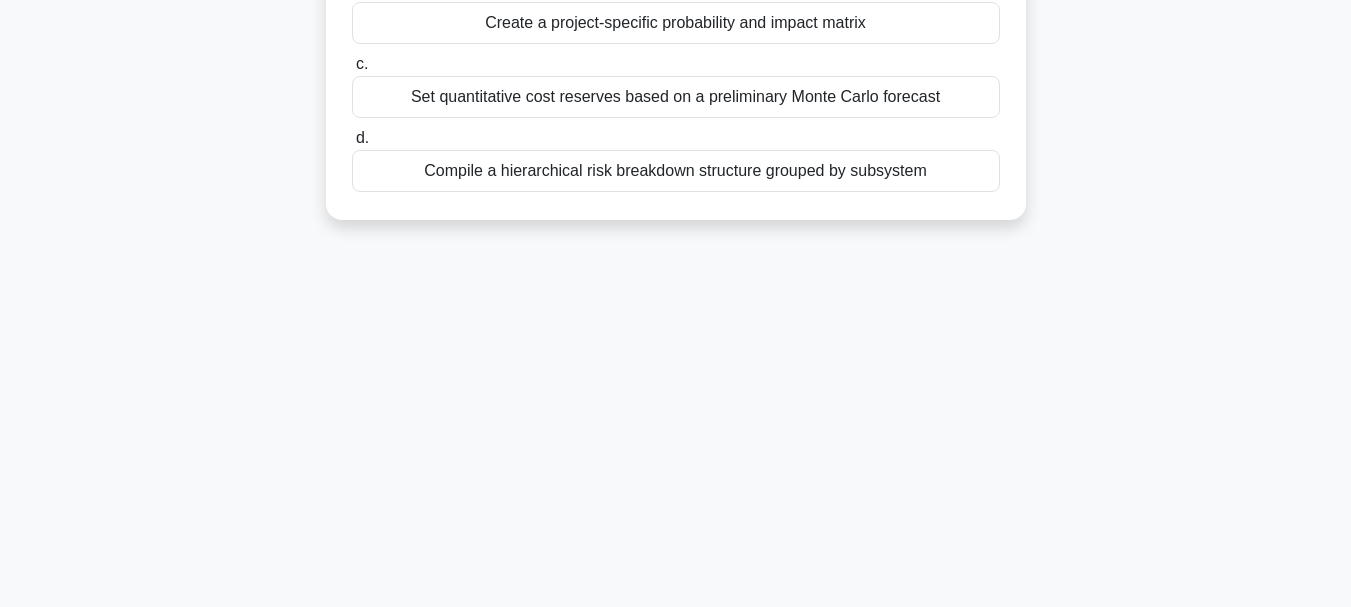 scroll, scrollTop: 473, scrollLeft: 0, axis: vertical 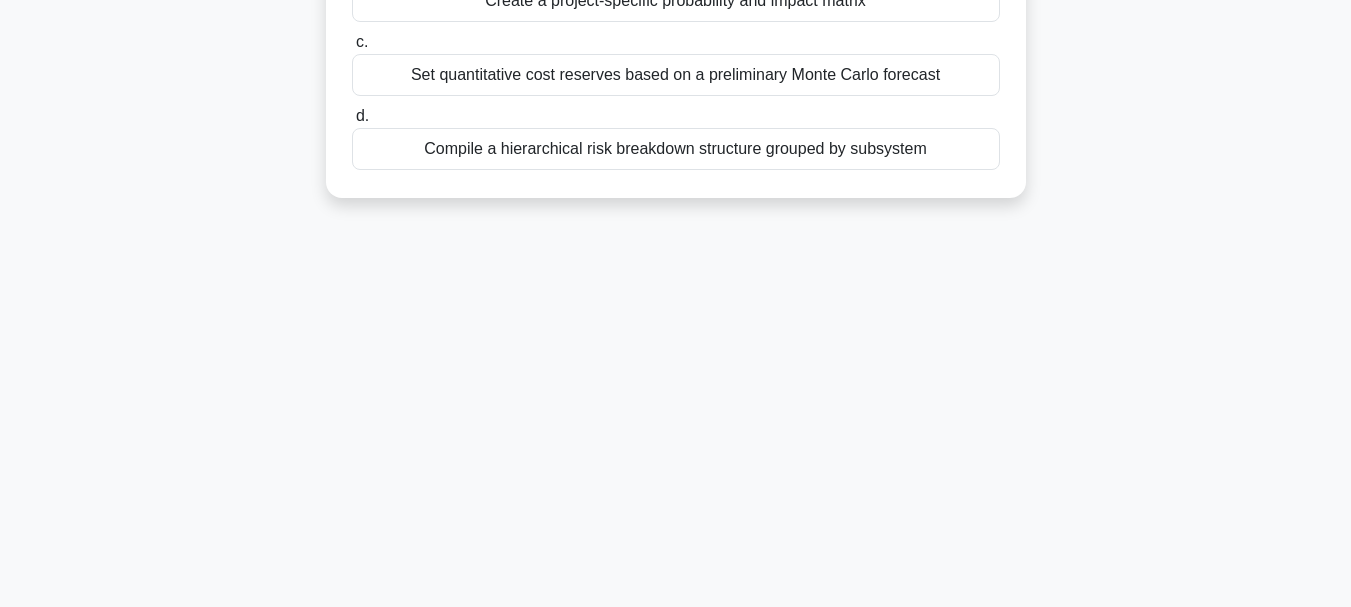 drag, startPoint x: 360, startPoint y: 152, endPoint x: 965, endPoint y: 569, distance: 734.7884 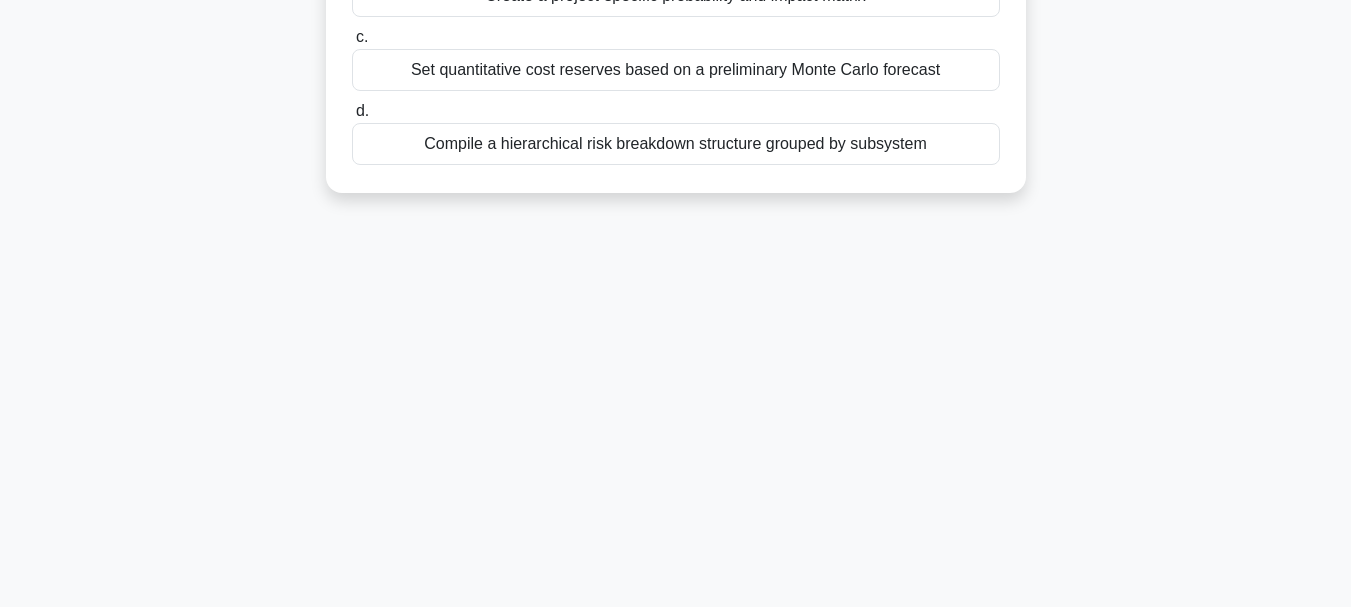 click on "Set quantitative cost reserves based on a preliminary Monte Carlo forecast" at bounding box center [676, 70] 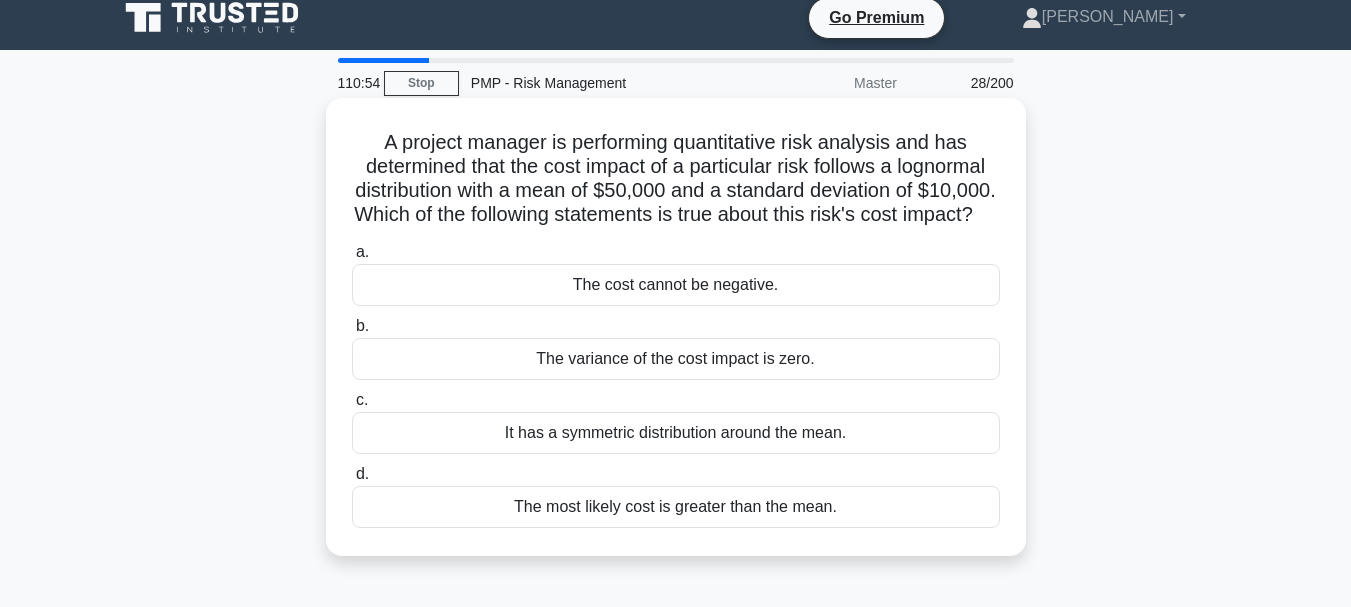 scroll, scrollTop: 0, scrollLeft: 0, axis: both 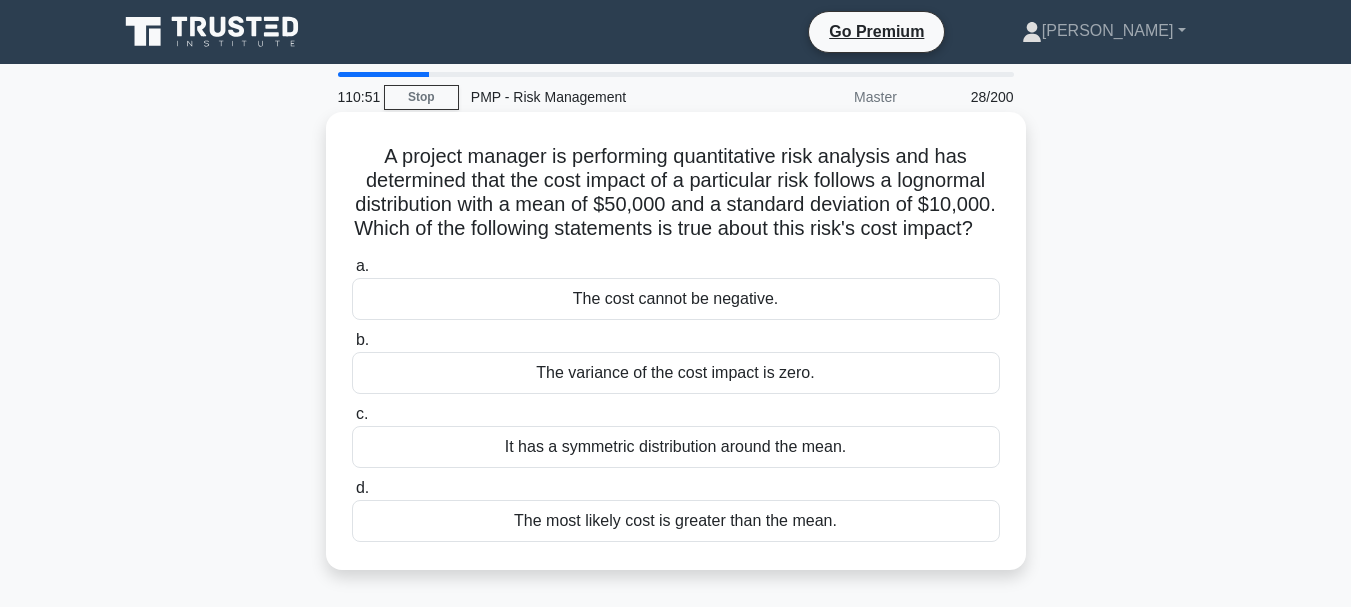 drag, startPoint x: 368, startPoint y: 150, endPoint x: 887, endPoint y: 569, distance: 667.0247 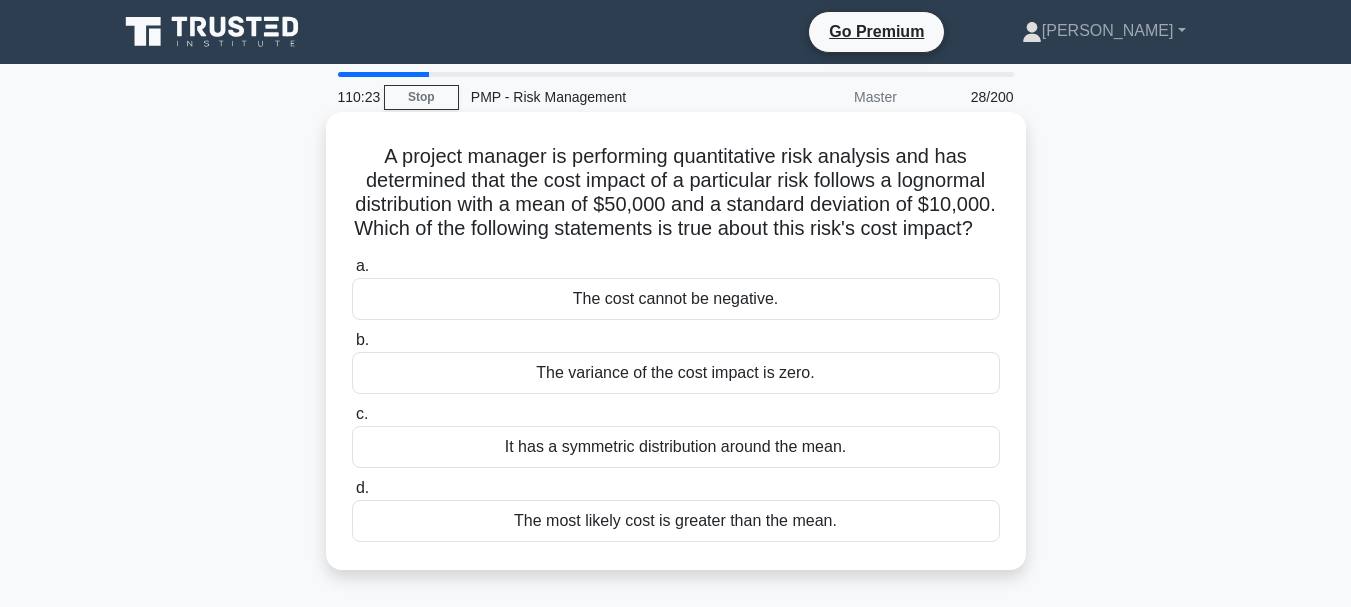 click on "The variance of the cost impact is zero." at bounding box center [676, 373] 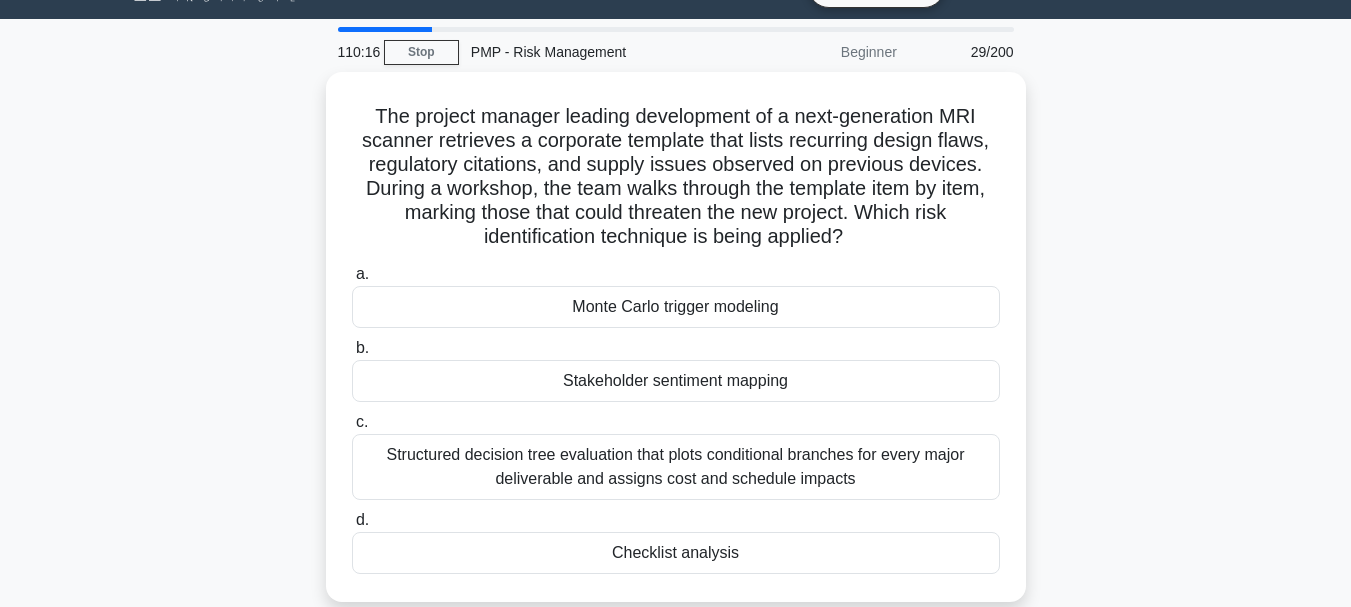 scroll, scrollTop: 473, scrollLeft: 0, axis: vertical 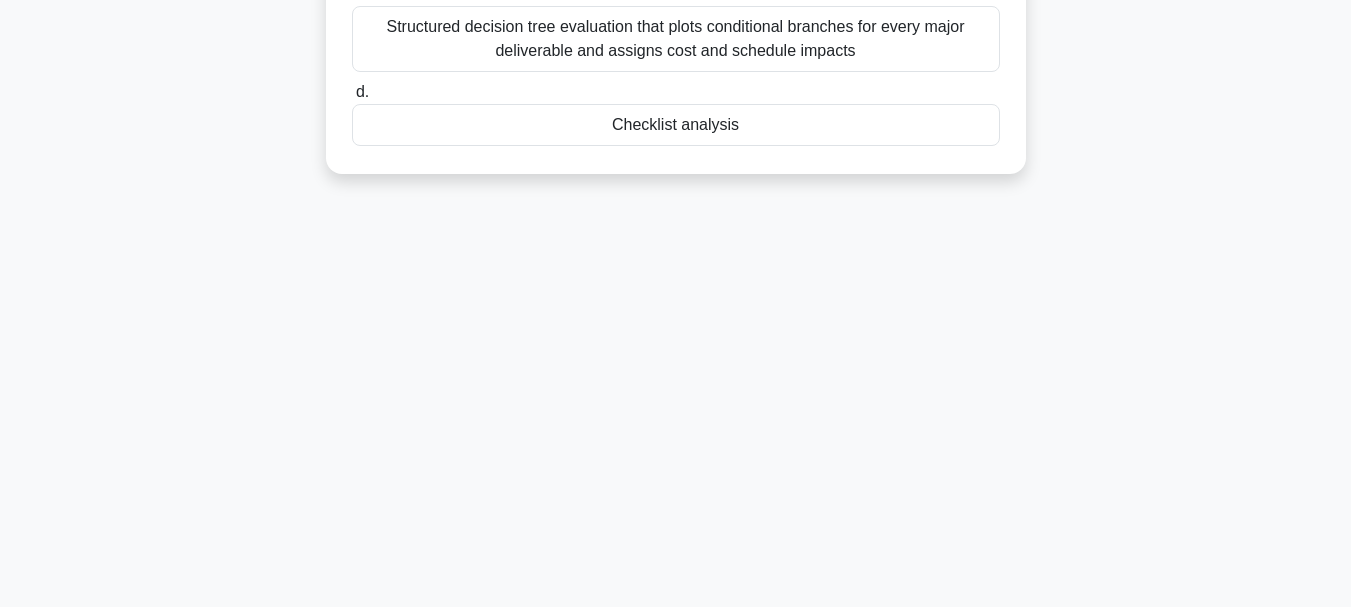 drag, startPoint x: 366, startPoint y: 156, endPoint x: 798, endPoint y: 382, distance: 487.54486 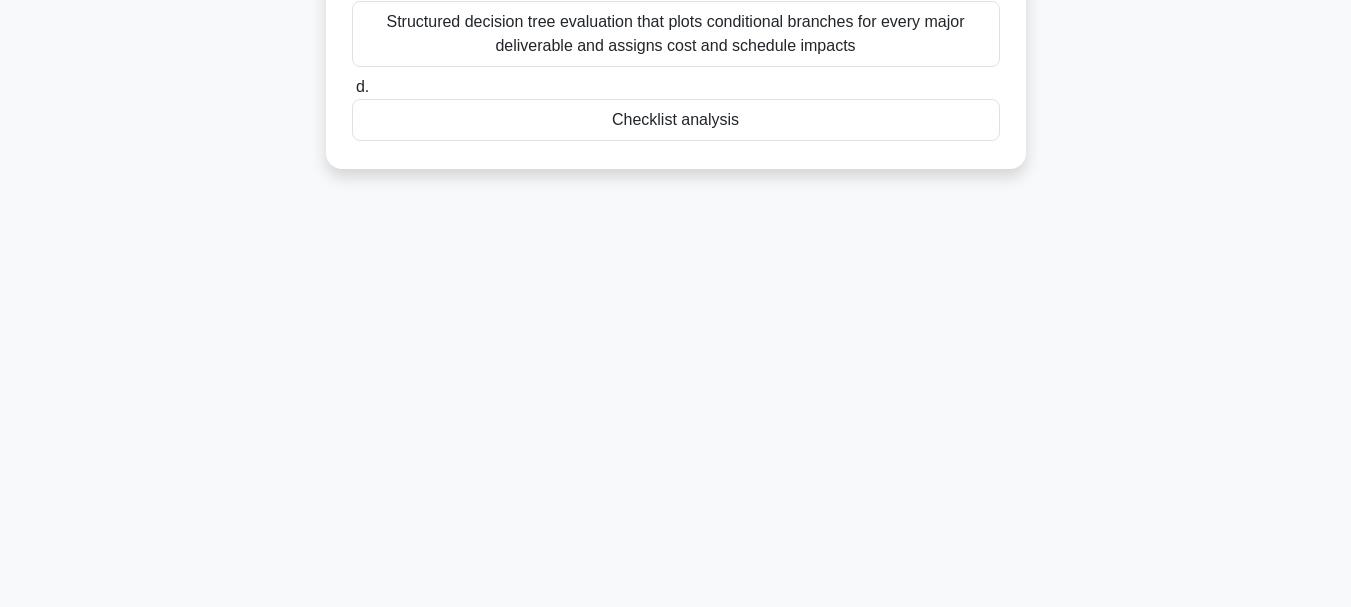 click on "Checklist analysis" at bounding box center [676, 120] 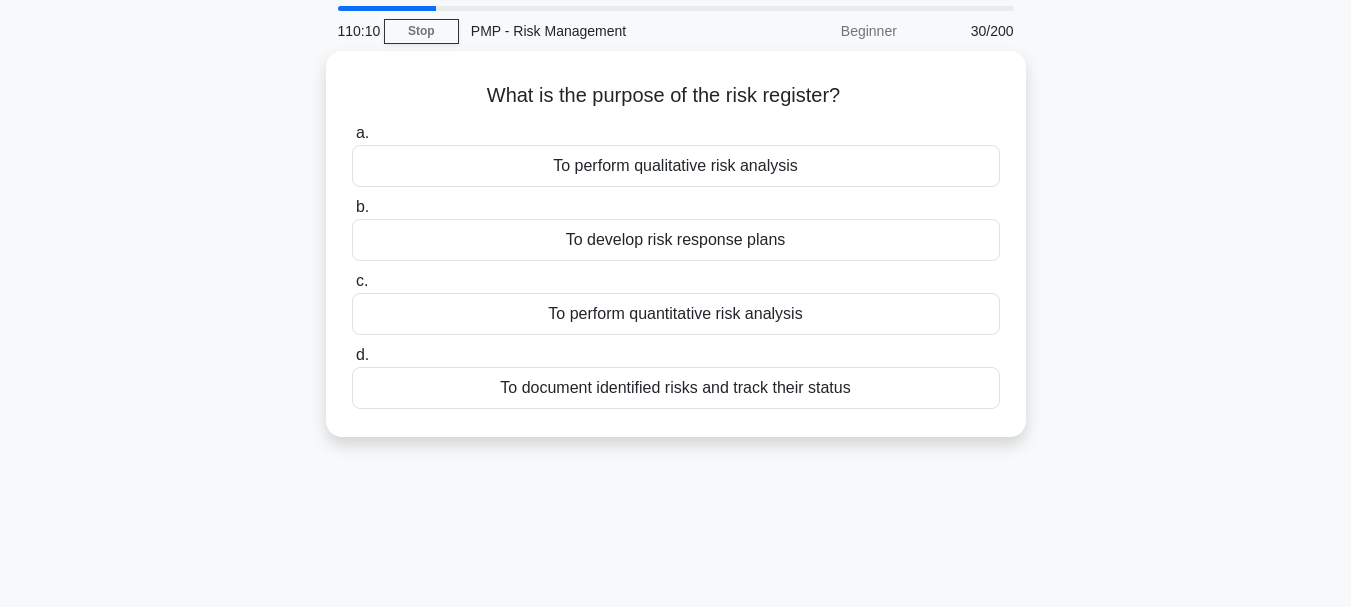 scroll, scrollTop: 0, scrollLeft: 0, axis: both 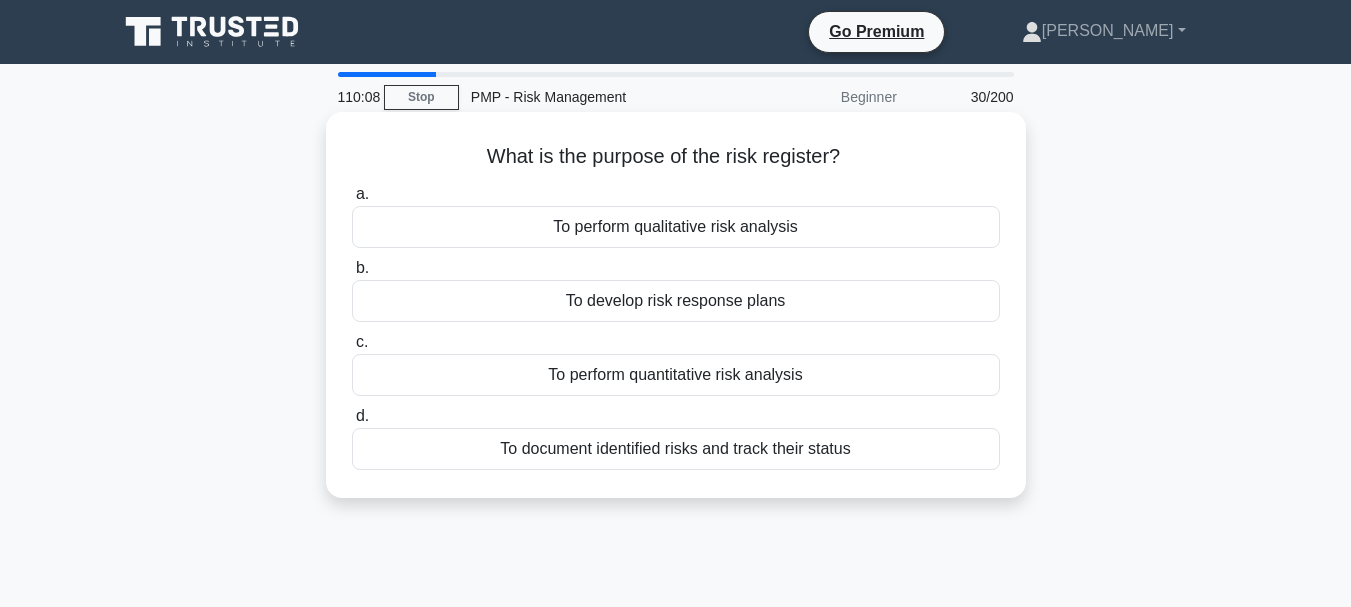 drag, startPoint x: 477, startPoint y: 158, endPoint x: 923, endPoint y: 455, distance: 535.84045 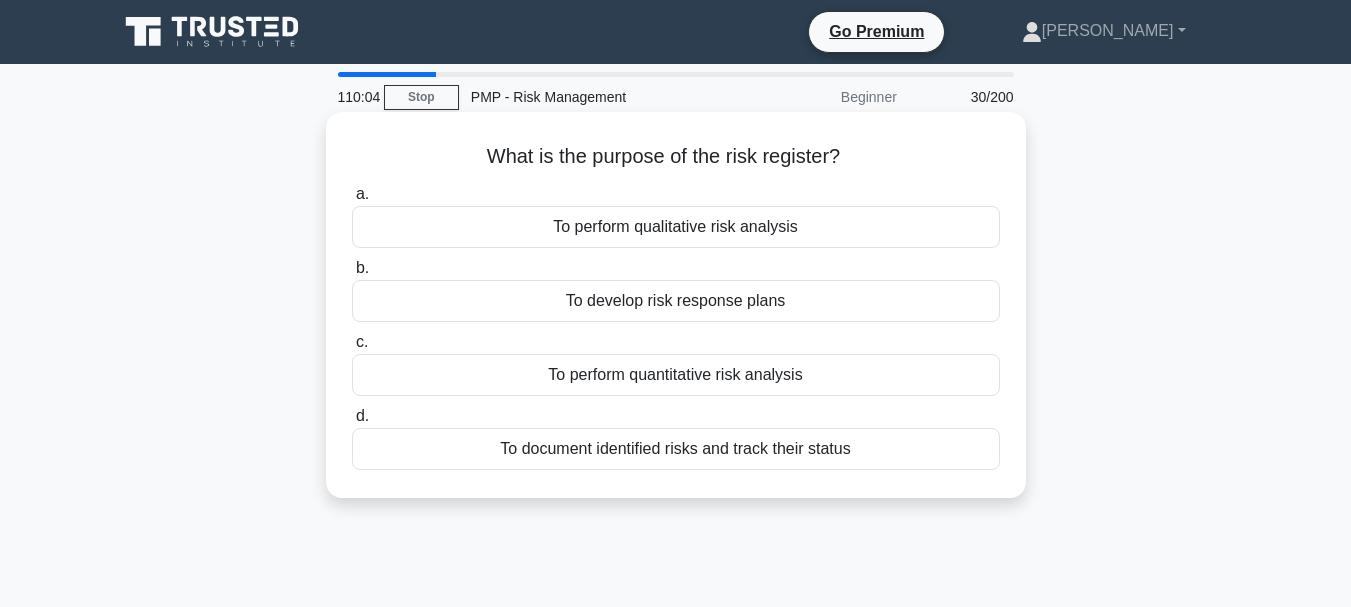 click on "To develop risk response plans" at bounding box center (676, 301) 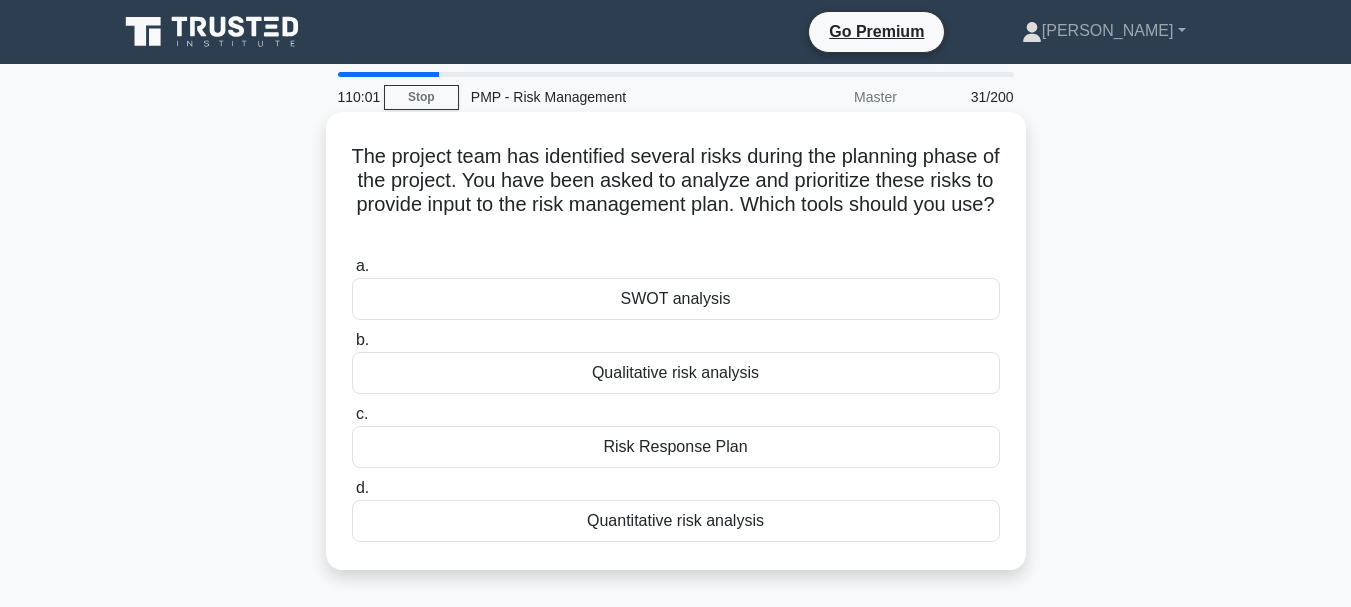 drag, startPoint x: 358, startPoint y: 151, endPoint x: 857, endPoint y: 528, distance: 625.4039 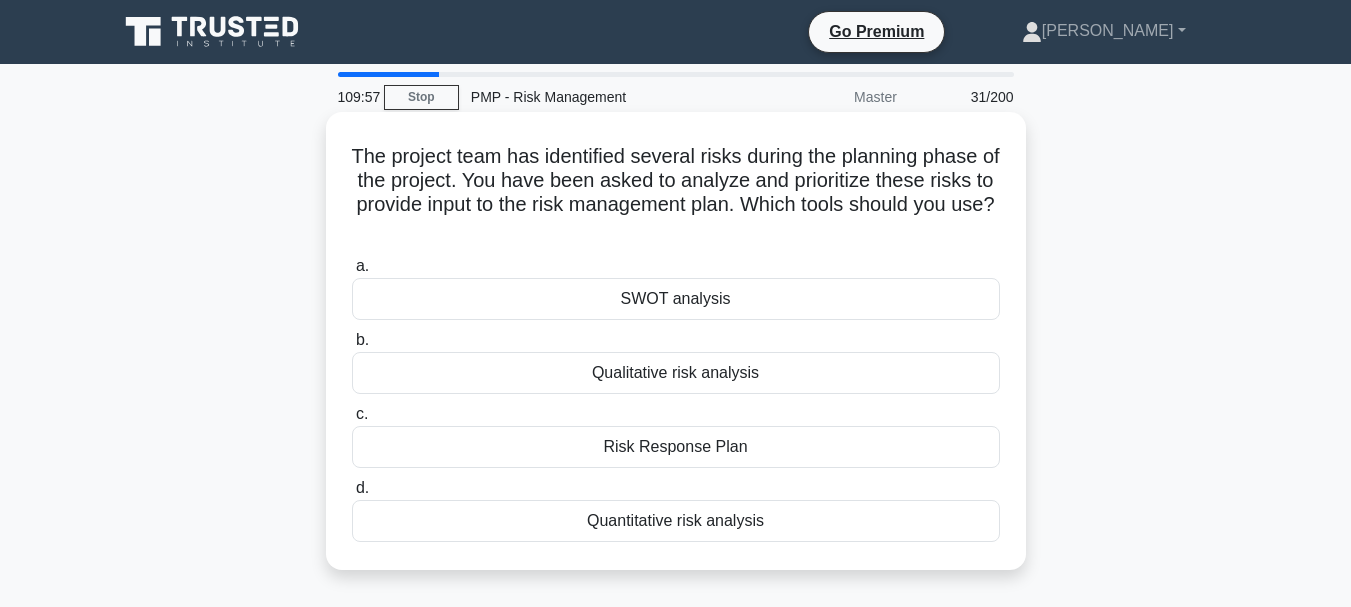 click on "Qualitative risk analysis" at bounding box center (676, 373) 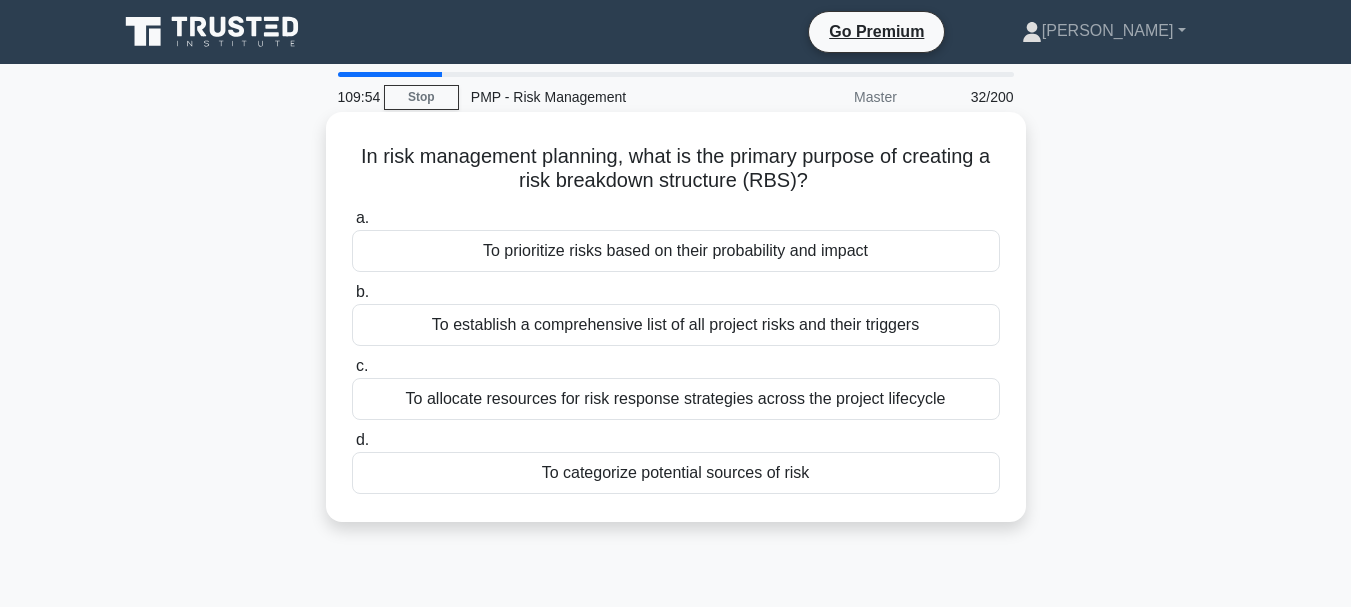 drag, startPoint x: 352, startPoint y: 159, endPoint x: 865, endPoint y: 523, distance: 629.0191 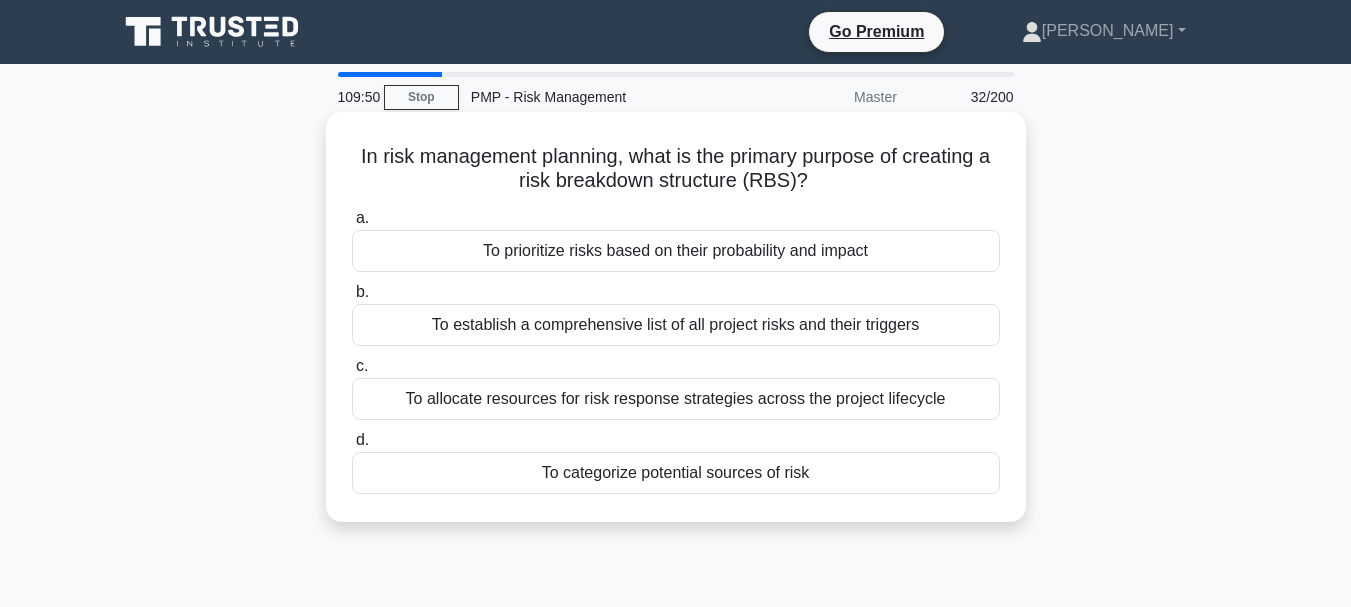 click on "To establish a comprehensive list of all project risks and their triggers" at bounding box center [676, 325] 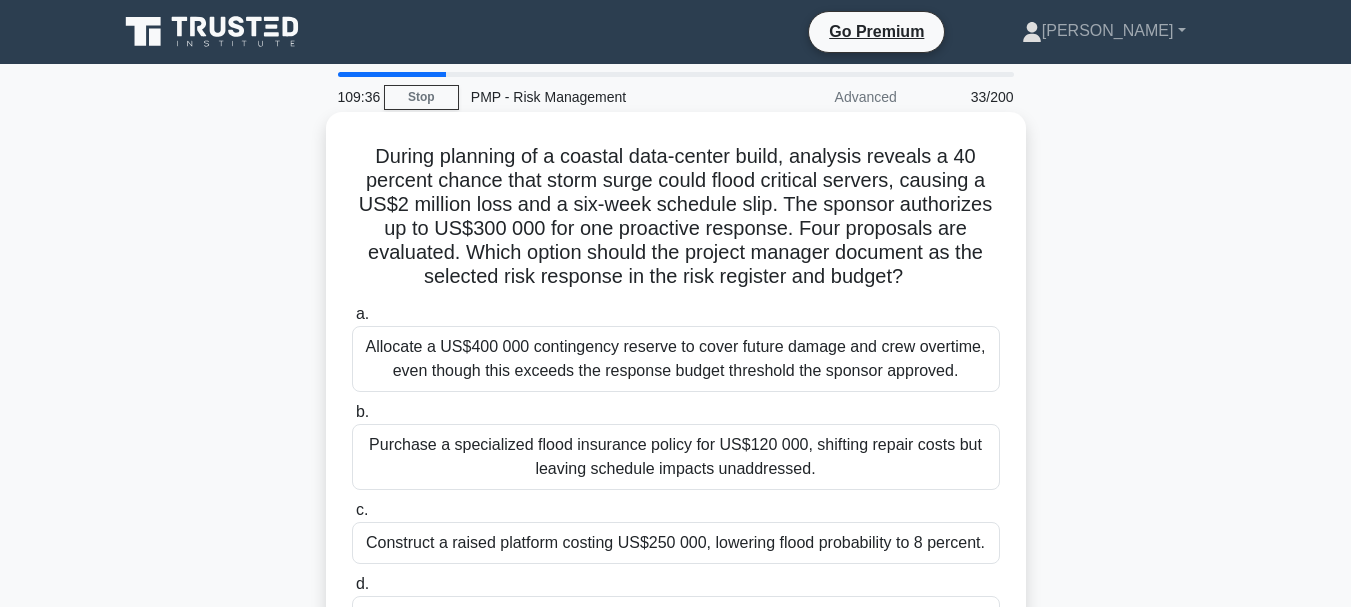 drag, startPoint x: 371, startPoint y: 156, endPoint x: 1006, endPoint y: 563, distance: 754.23737 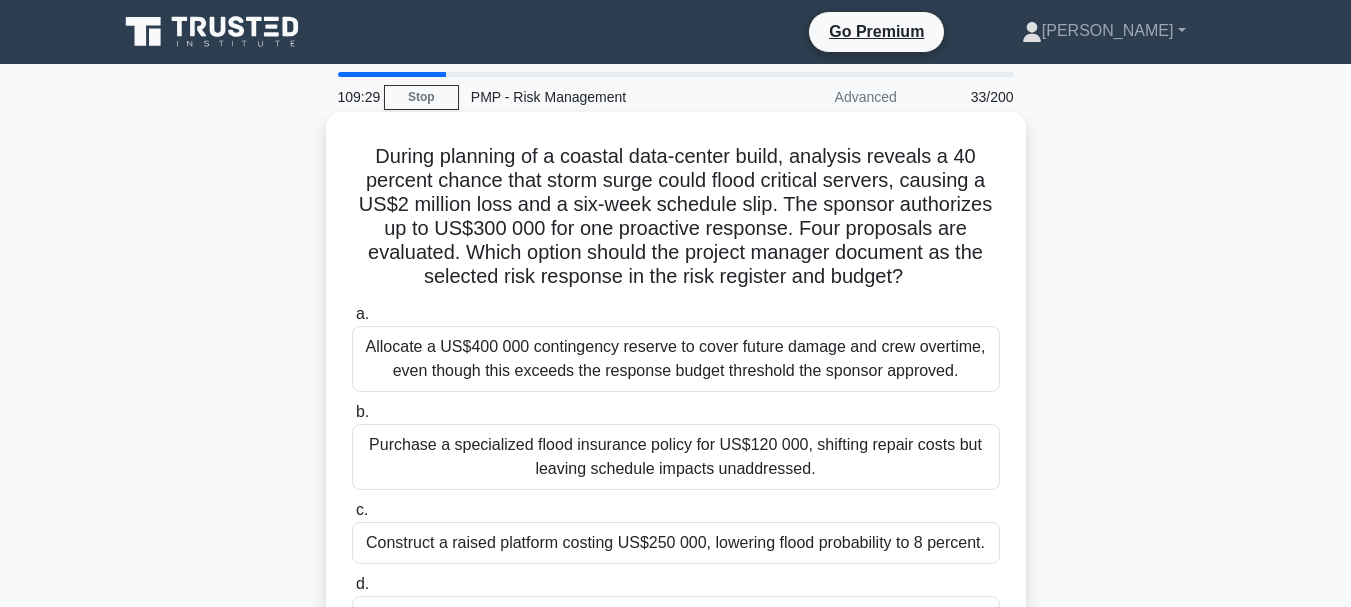 click on "Purchase a specialized flood insurance policy for US$120 000, shifting repair costs but leaving schedule impacts unaddressed." at bounding box center (676, 457) 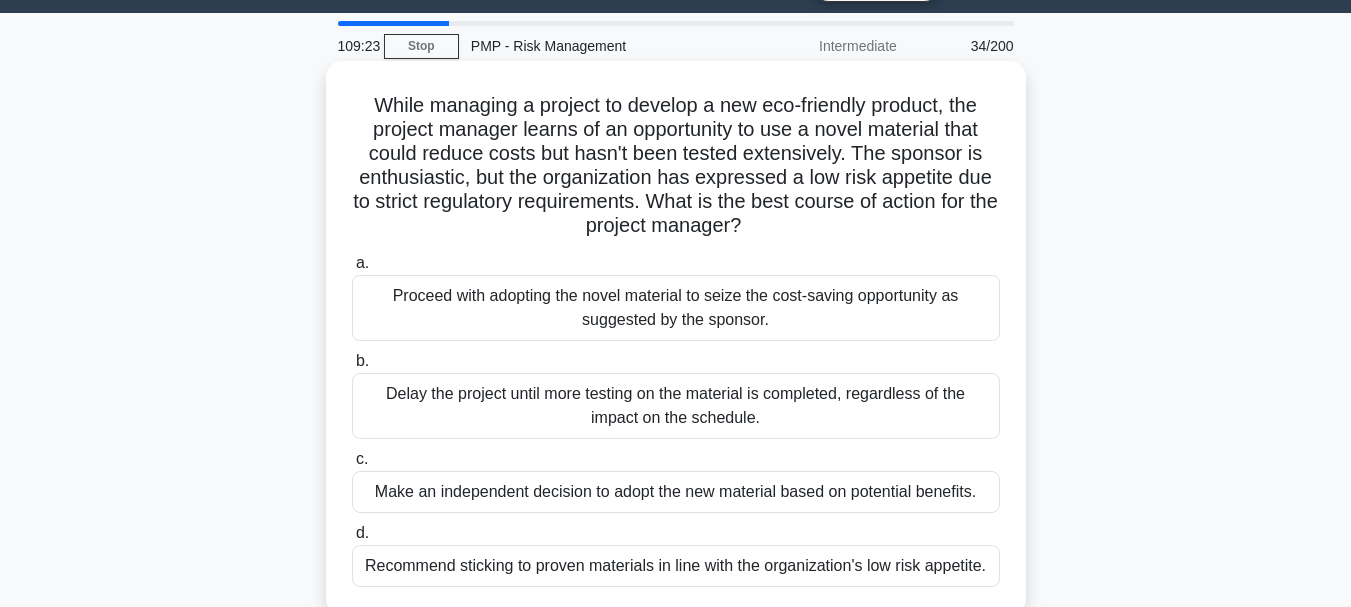 scroll, scrollTop: 100, scrollLeft: 0, axis: vertical 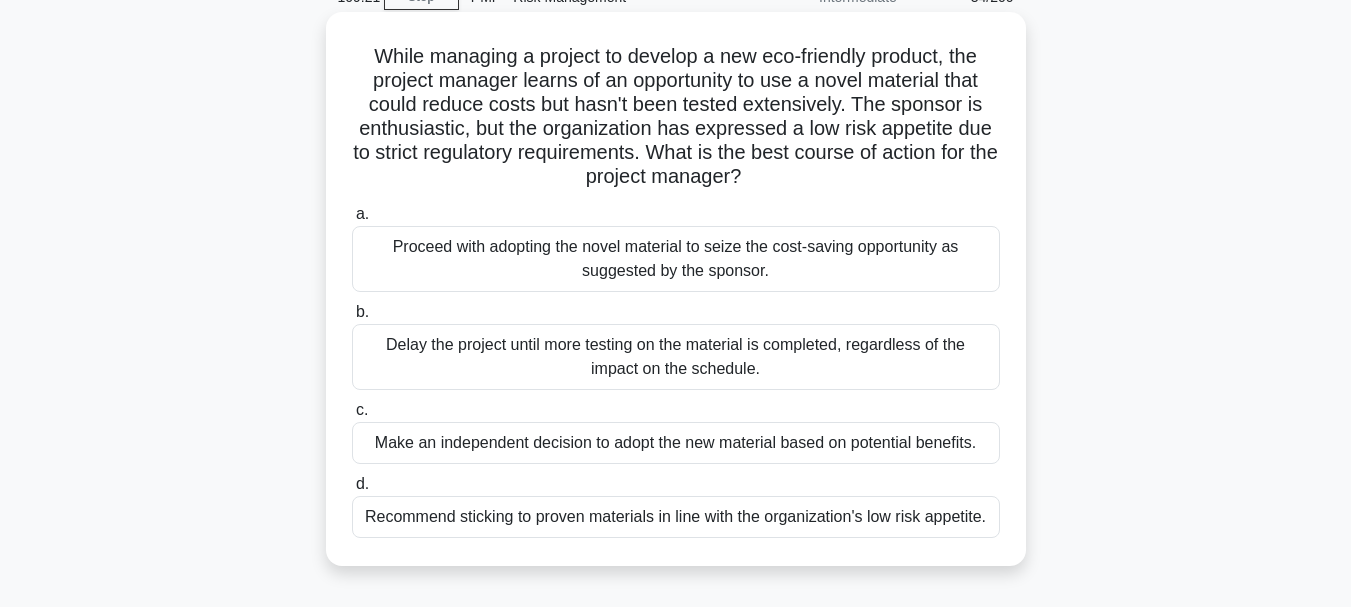 drag, startPoint x: 367, startPoint y: 153, endPoint x: 994, endPoint y: 524, distance: 728.5396 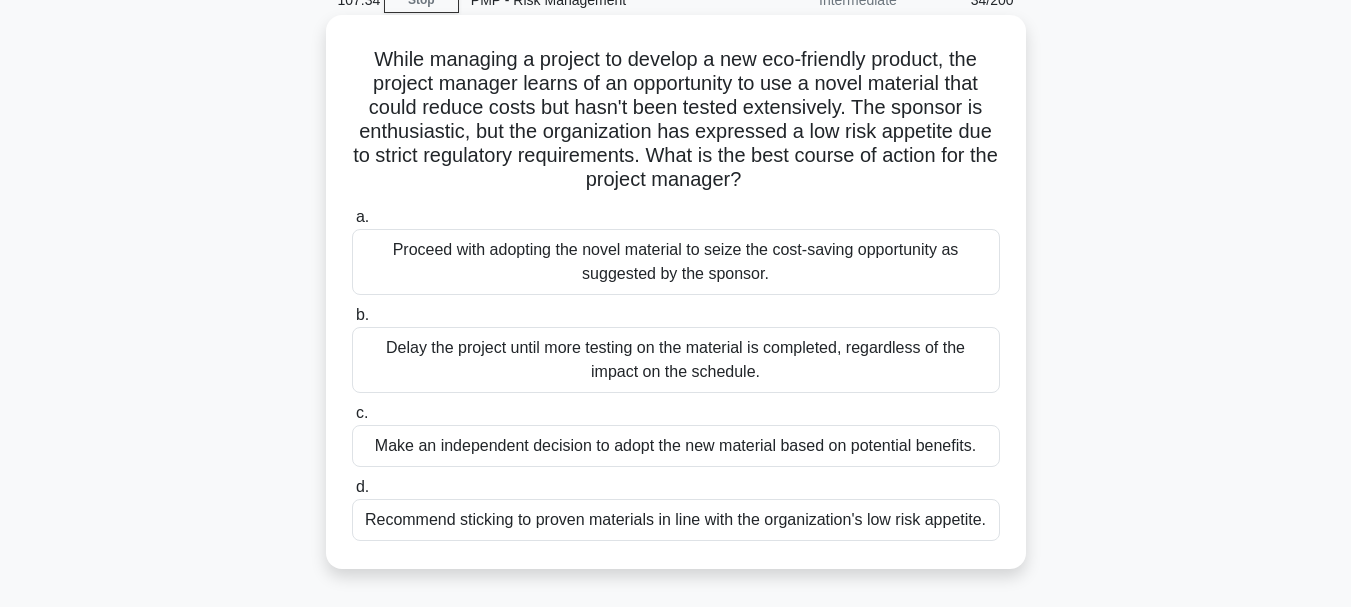 scroll, scrollTop: 200, scrollLeft: 0, axis: vertical 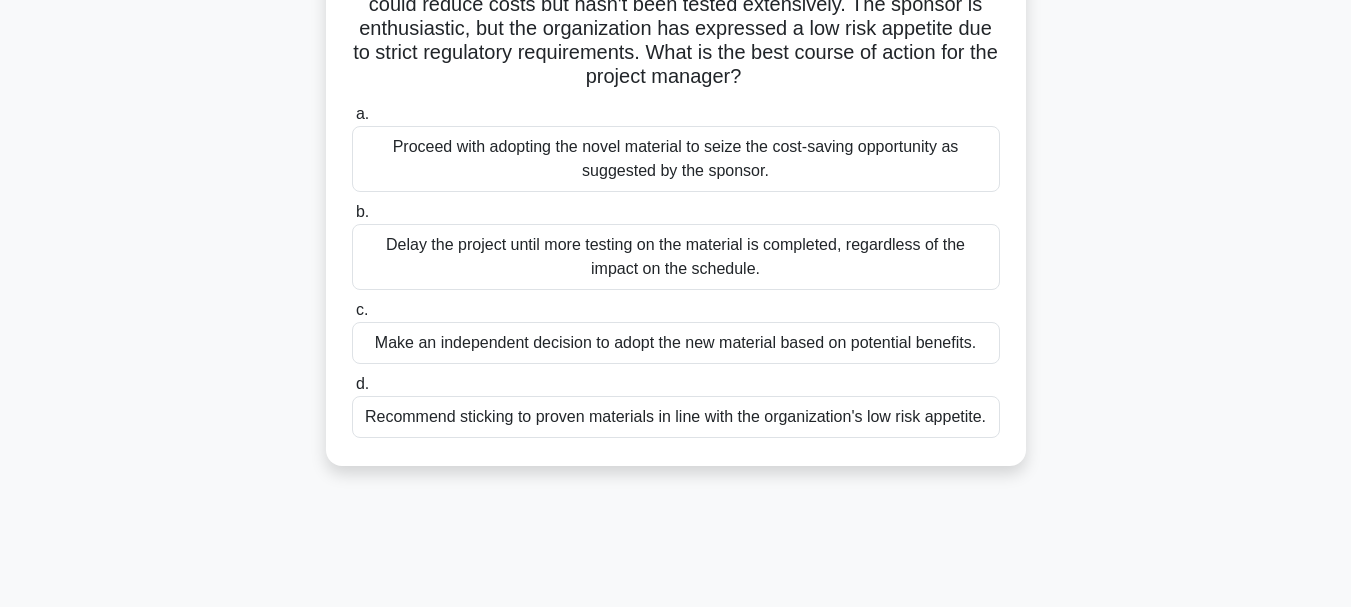 click on "Delay the project until more testing on the material is completed, regardless of the impact on the schedule." at bounding box center (676, 257) 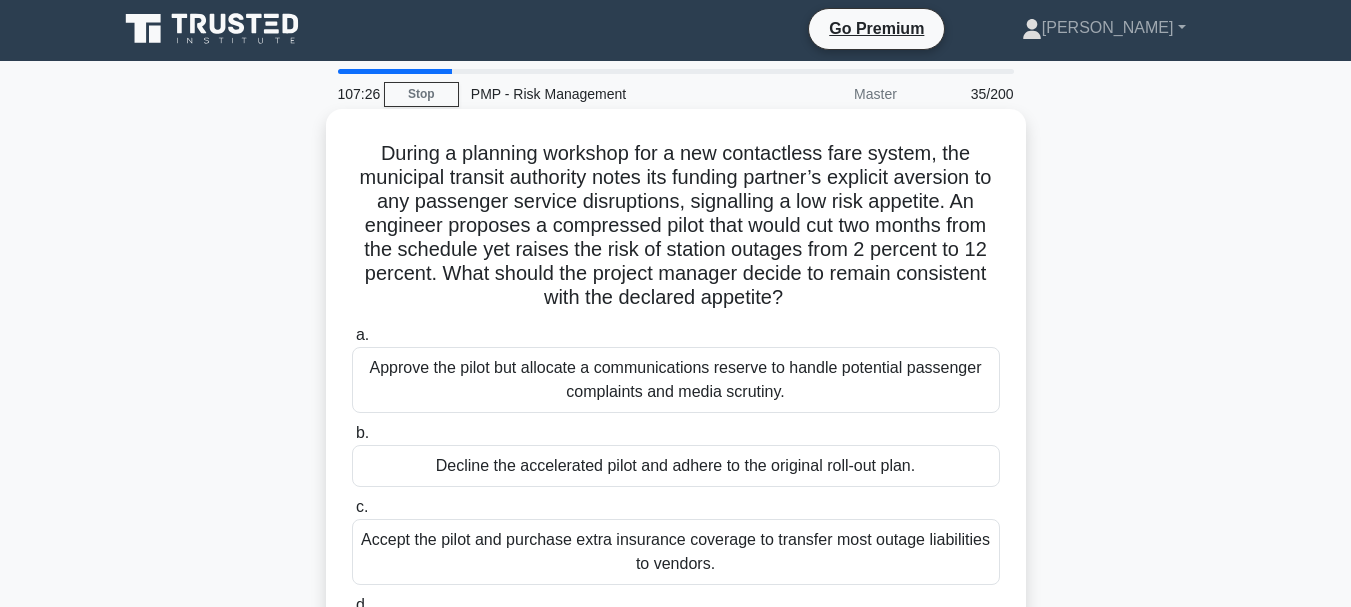 scroll, scrollTop: 0, scrollLeft: 0, axis: both 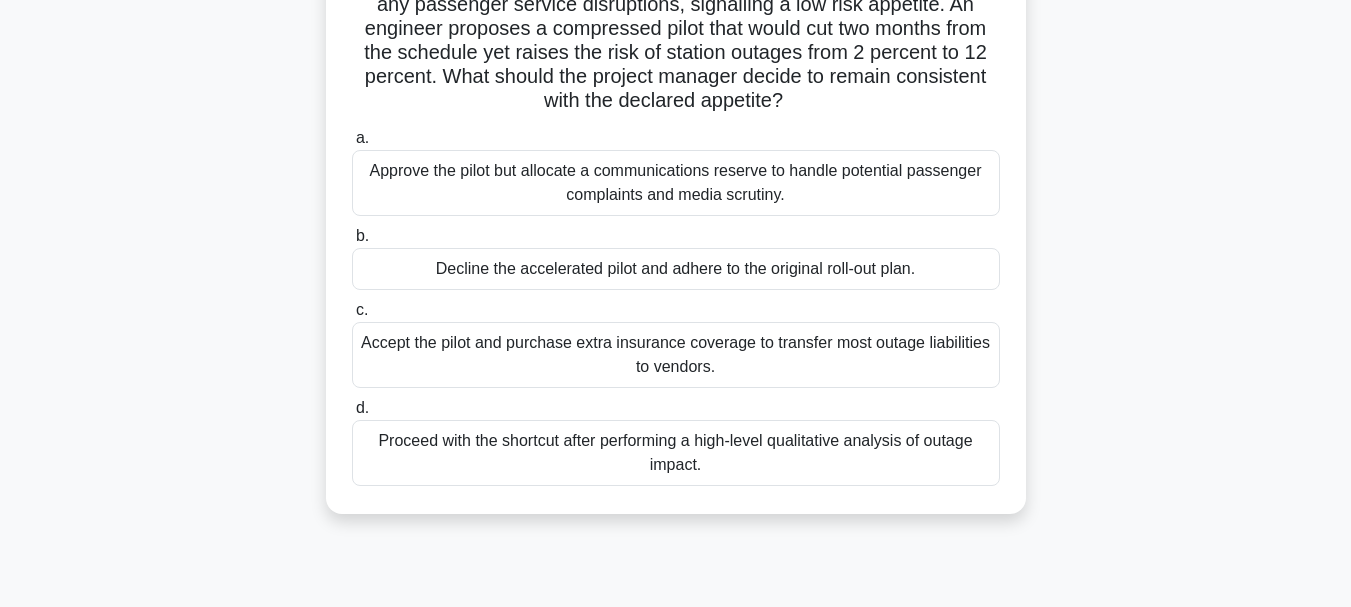 drag, startPoint x: 376, startPoint y: 150, endPoint x: 950, endPoint y: 476, distance: 660.1151 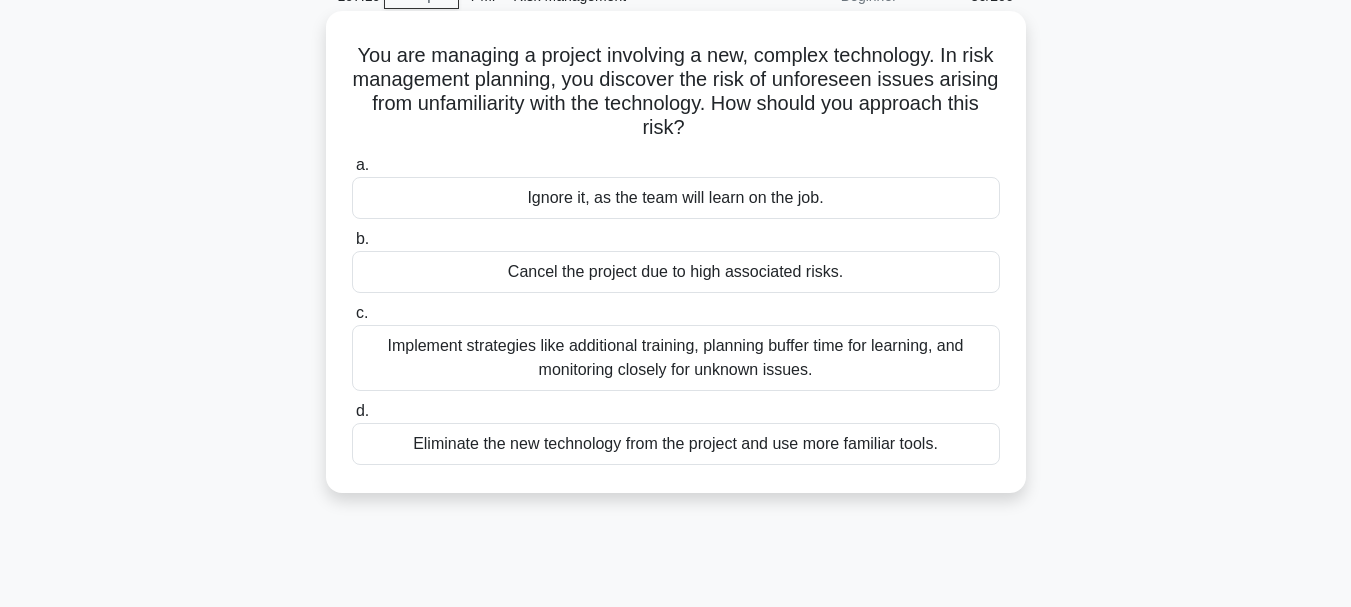 scroll, scrollTop: 0, scrollLeft: 0, axis: both 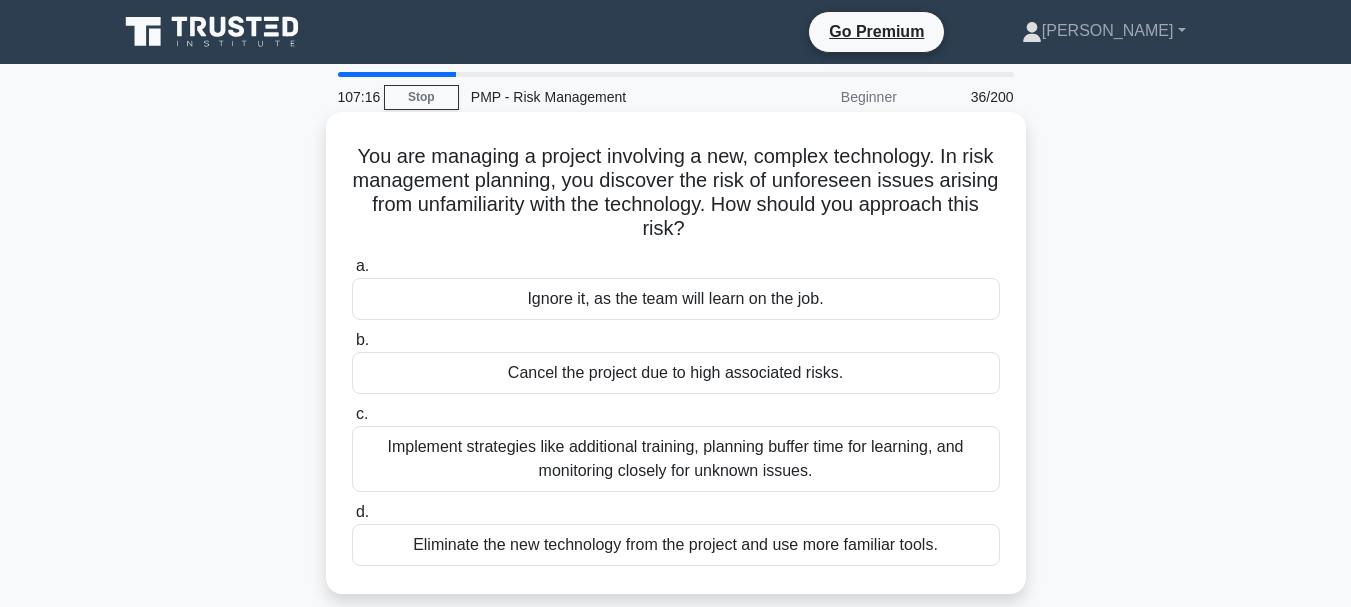 drag, startPoint x: 366, startPoint y: 162, endPoint x: 980, endPoint y: 558, distance: 730.6244 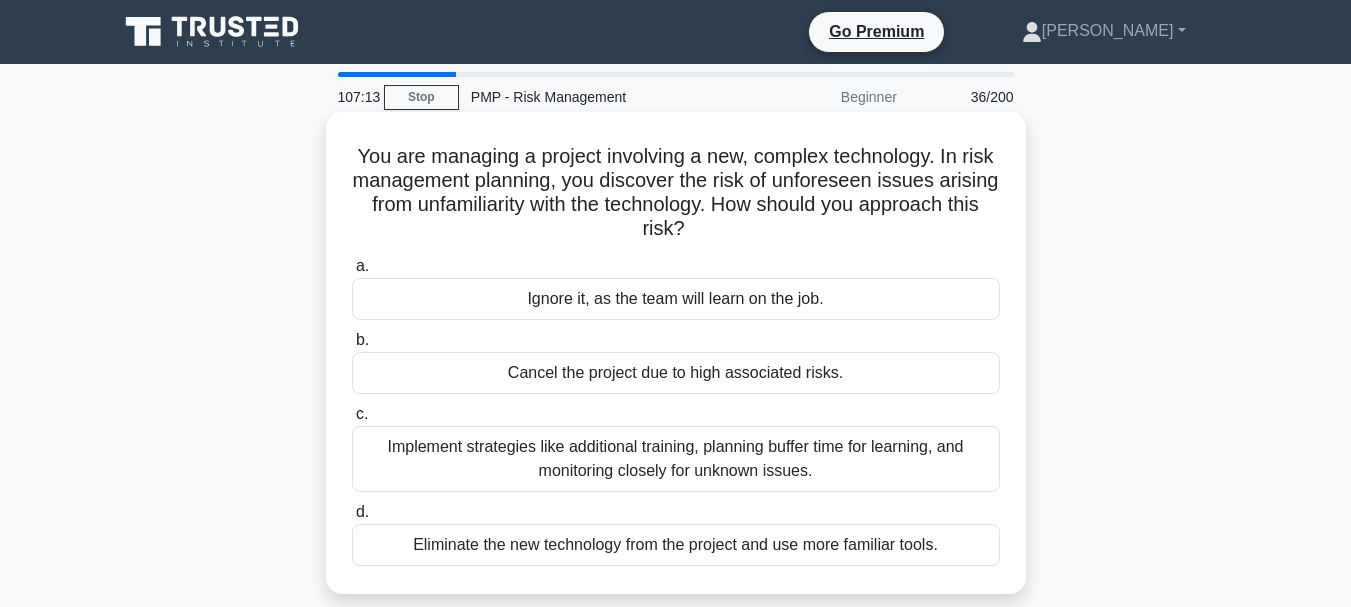 click on "Cancel the project due to high associated risks." at bounding box center (676, 373) 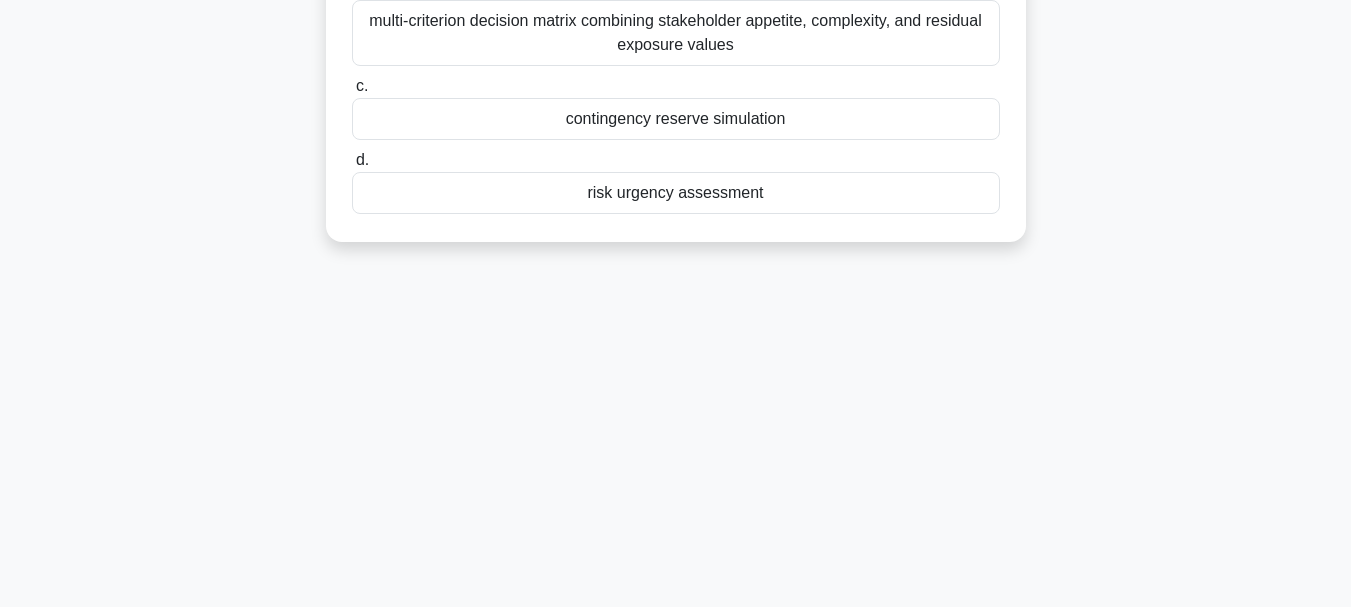 scroll, scrollTop: 473, scrollLeft: 0, axis: vertical 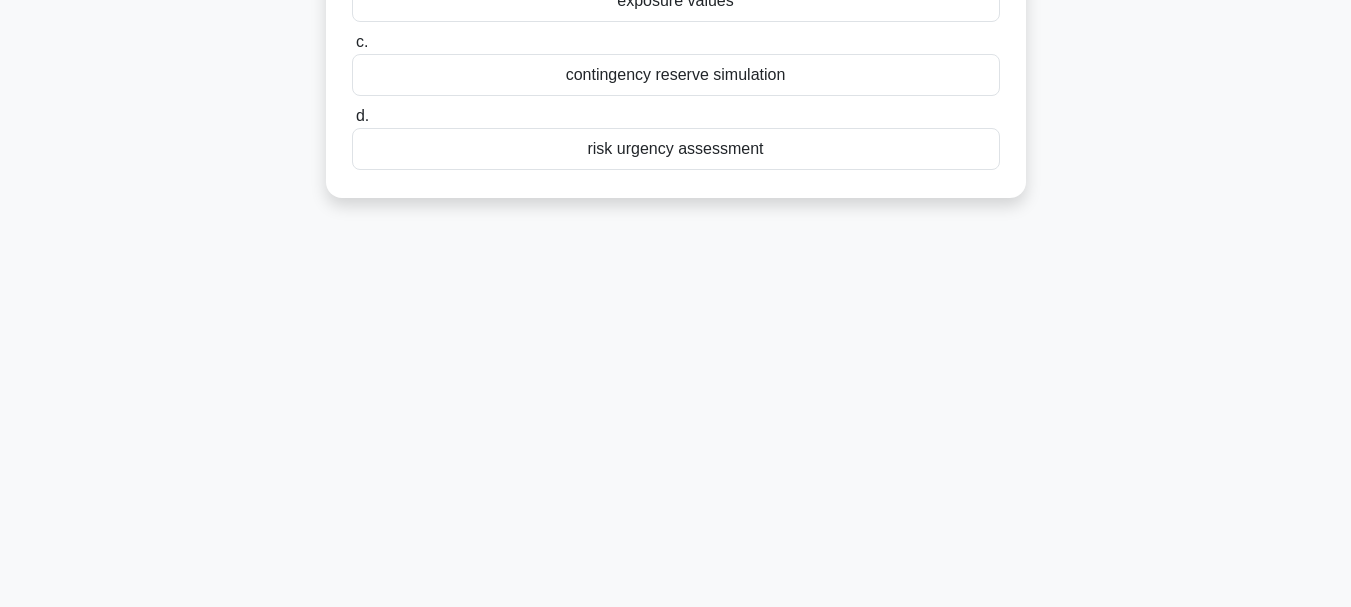 drag, startPoint x: 356, startPoint y: 159, endPoint x: 851, endPoint y: 258, distance: 504.80292 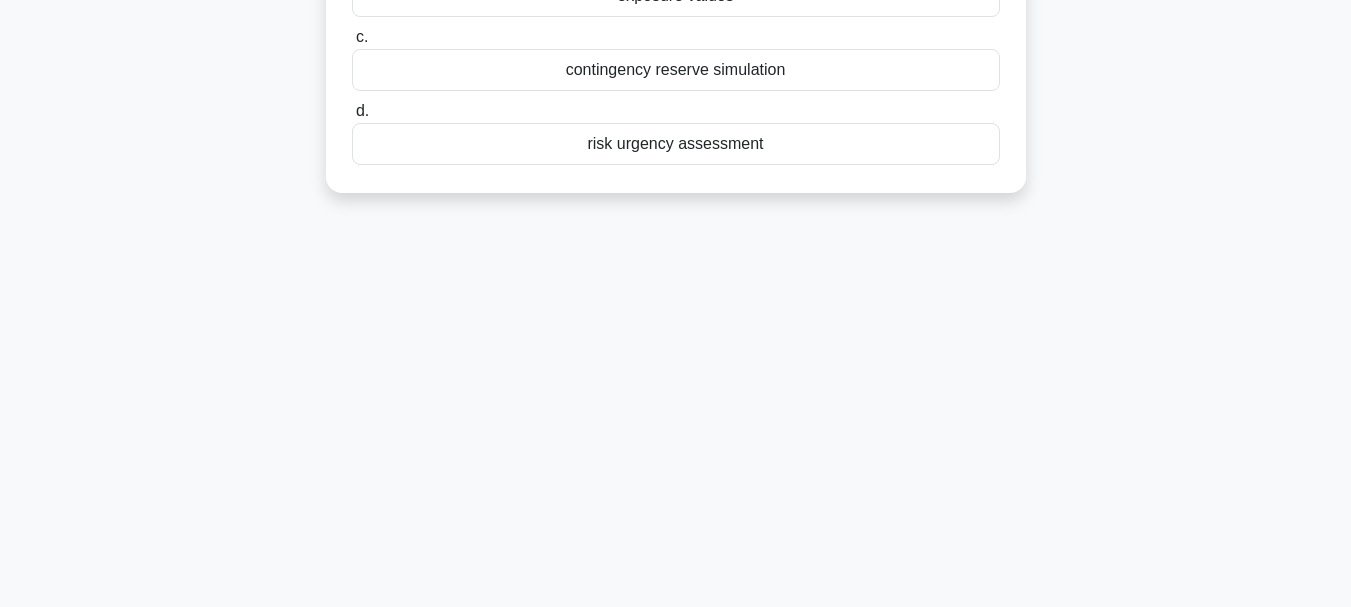 click on "contingency reserve simulation" at bounding box center [676, 70] 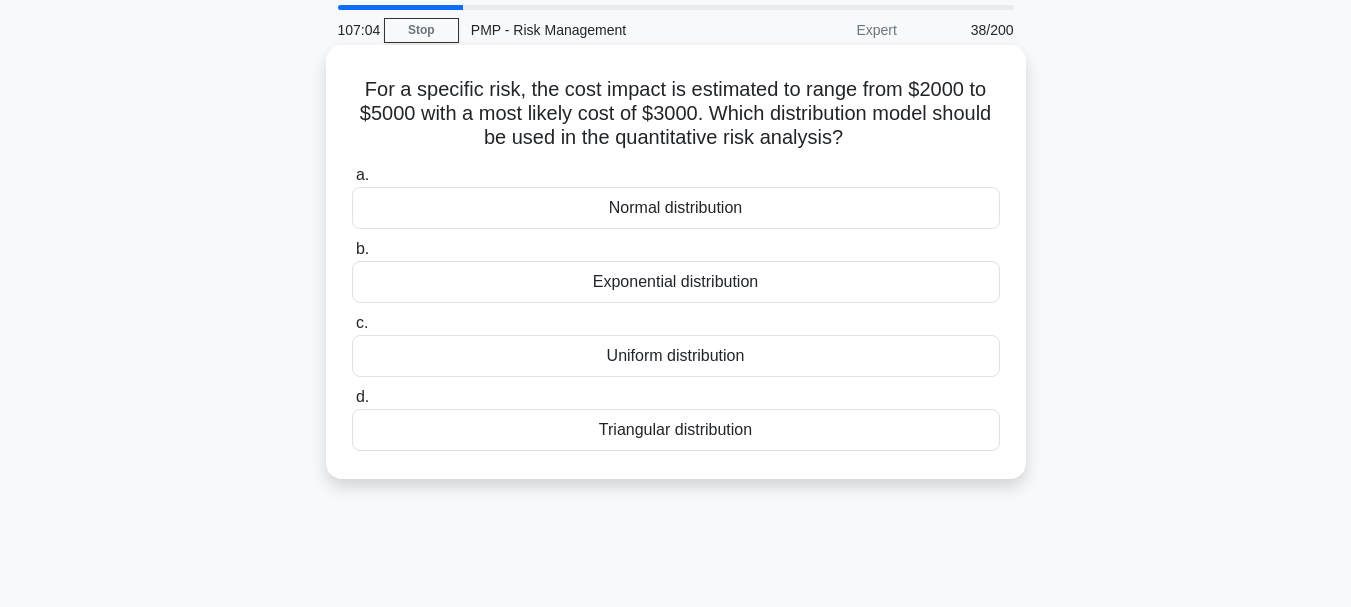 scroll, scrollTop: 0, scrollLeft: 0, axis: both 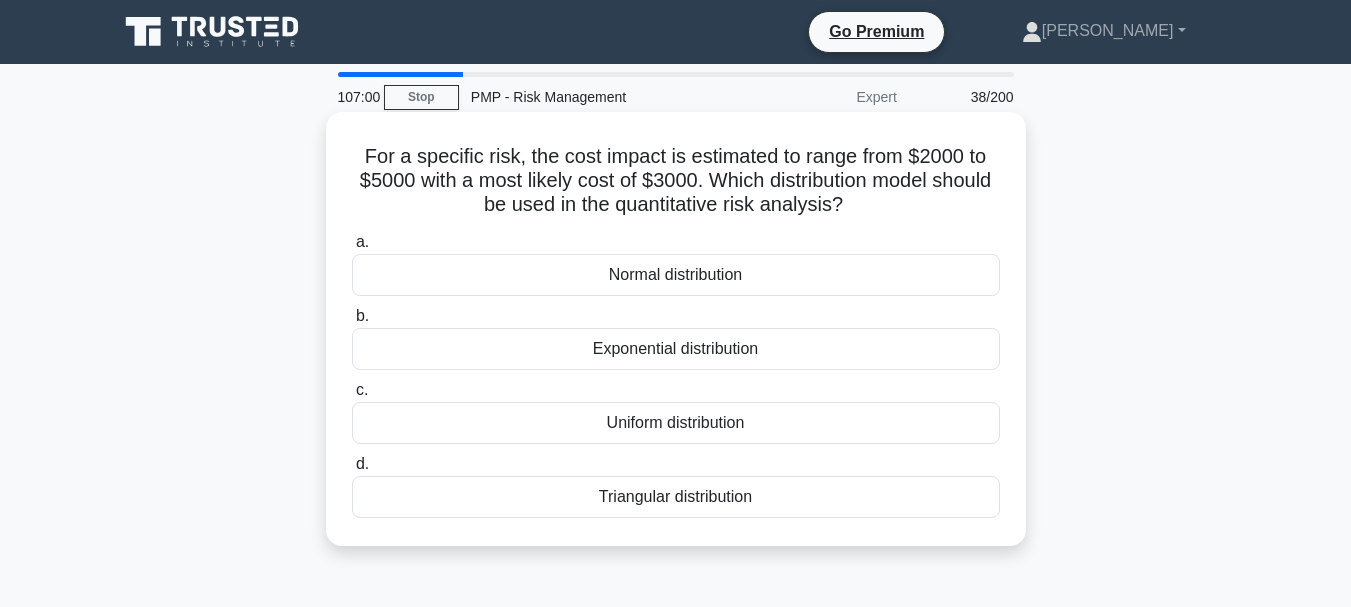 drag, startPoint x: 360, startPoint y: 158, endPoint x: 873, endPoint y: 509, distance: 621.5867 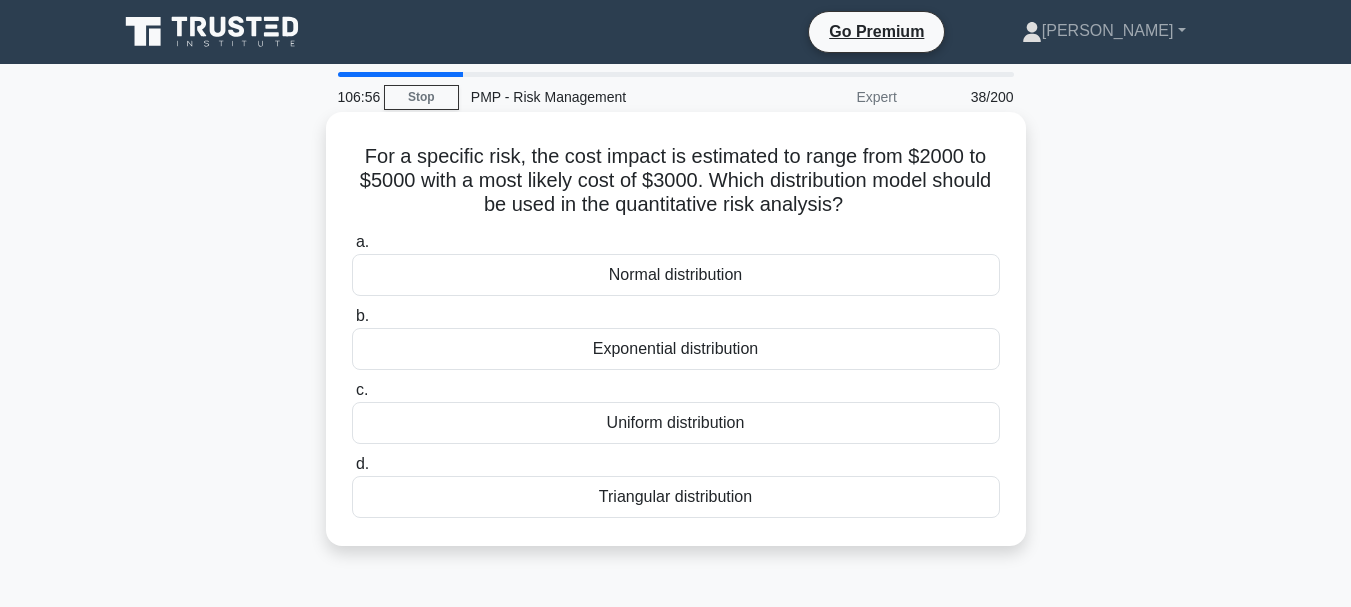 click on "Exponential distribution" at bounding box center [676, 349] 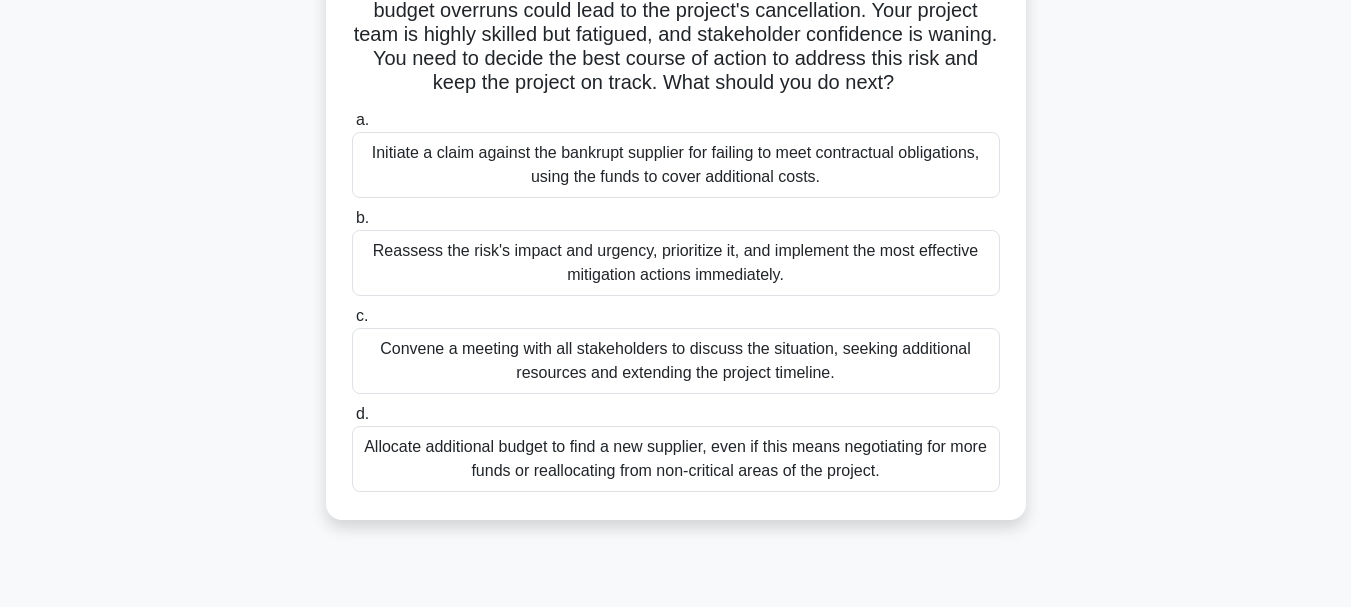 drag, startPoint x: 373, startPoint y: 154, endPoint x: 946, endPoint y: 588, distance: 718.80804 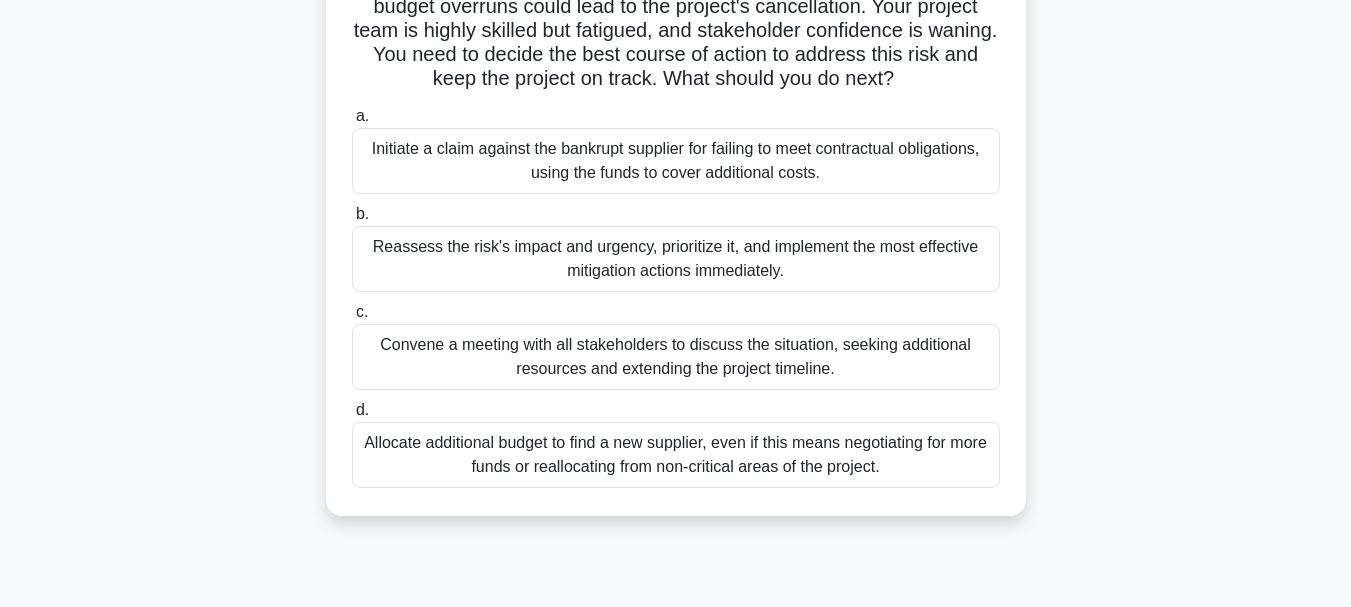 click on "Reassess the risk's impact and urgency, prioritize it, and implement the most effective mitigation actions immediately." at bounding box center [676, 259] 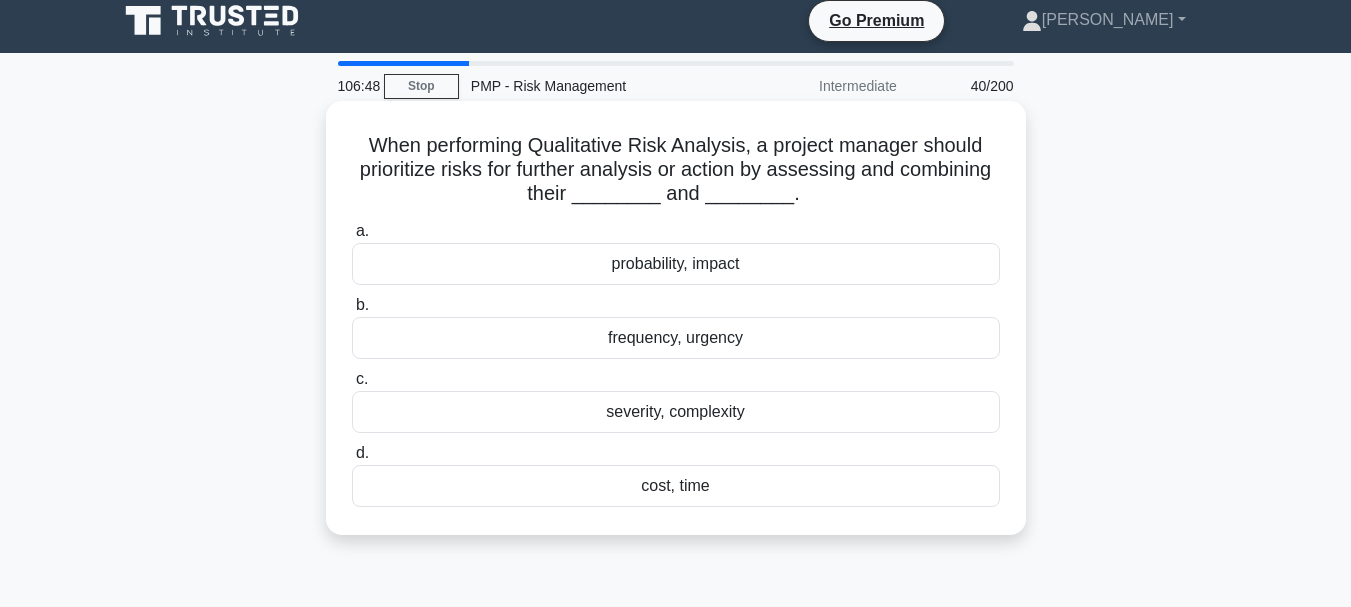 scroll, scrollTop: 0, scrollLeft: 0, axis: both 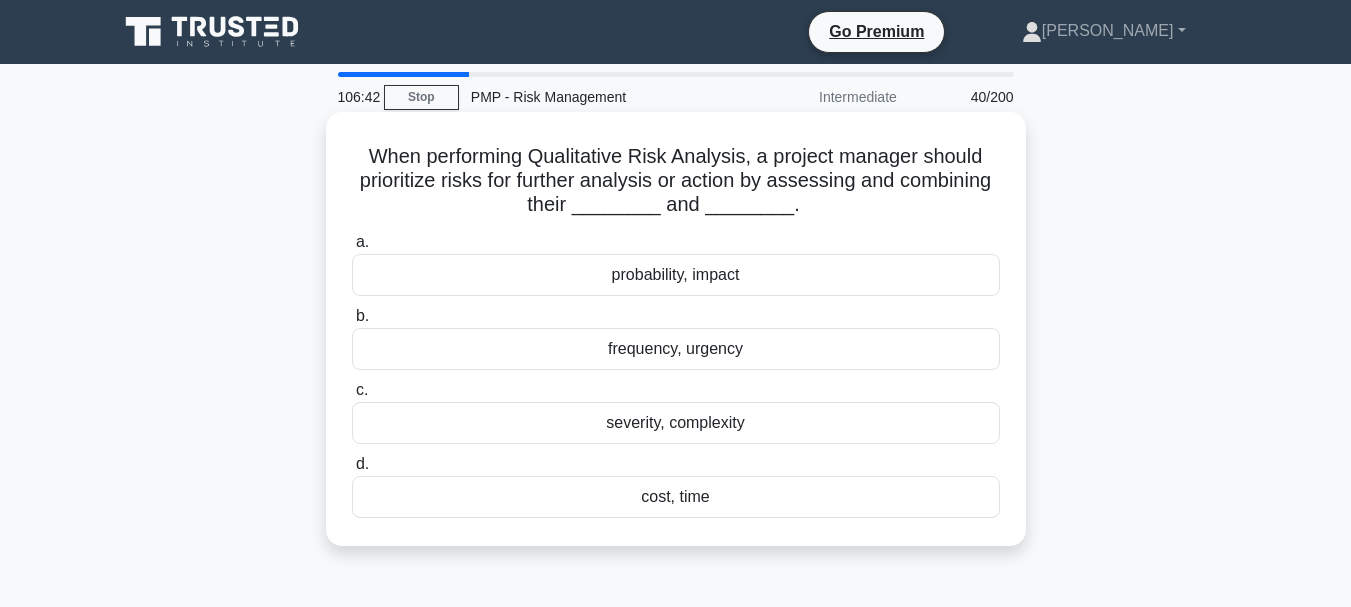 drag, startPoint x: 362, startPoint y: 157, endPoint x: 789, endPoint y: 536, distance: 570.9378 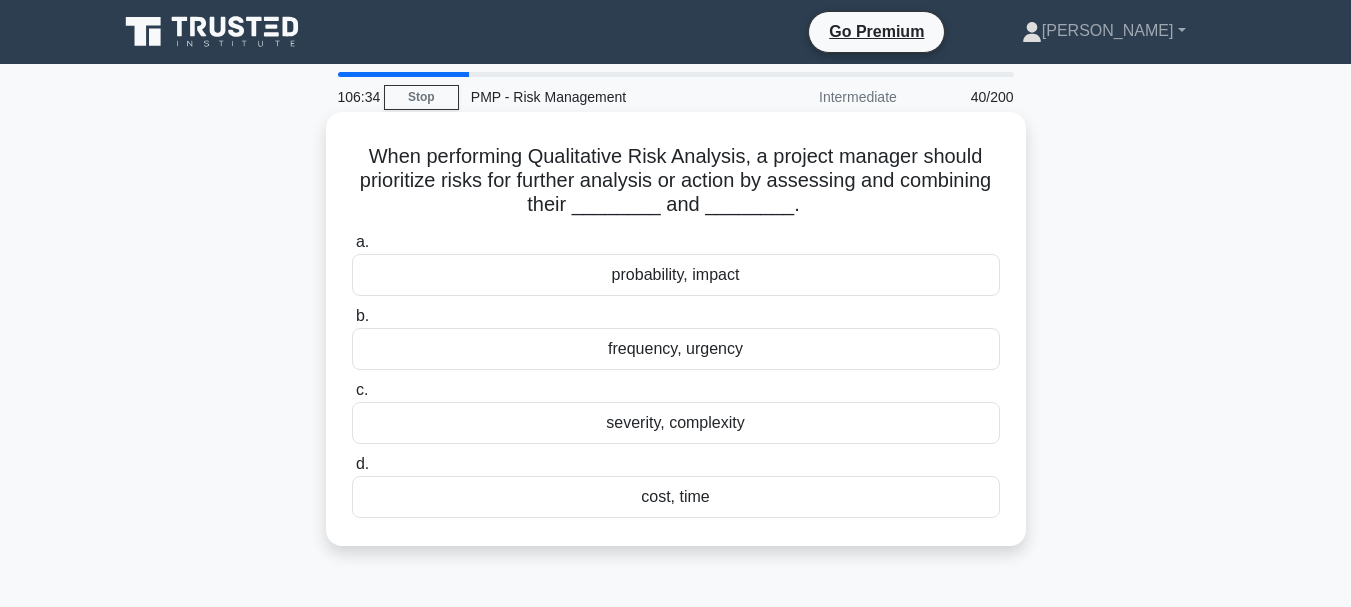 click on "severity, complexity" at bounding box center (676, 423) 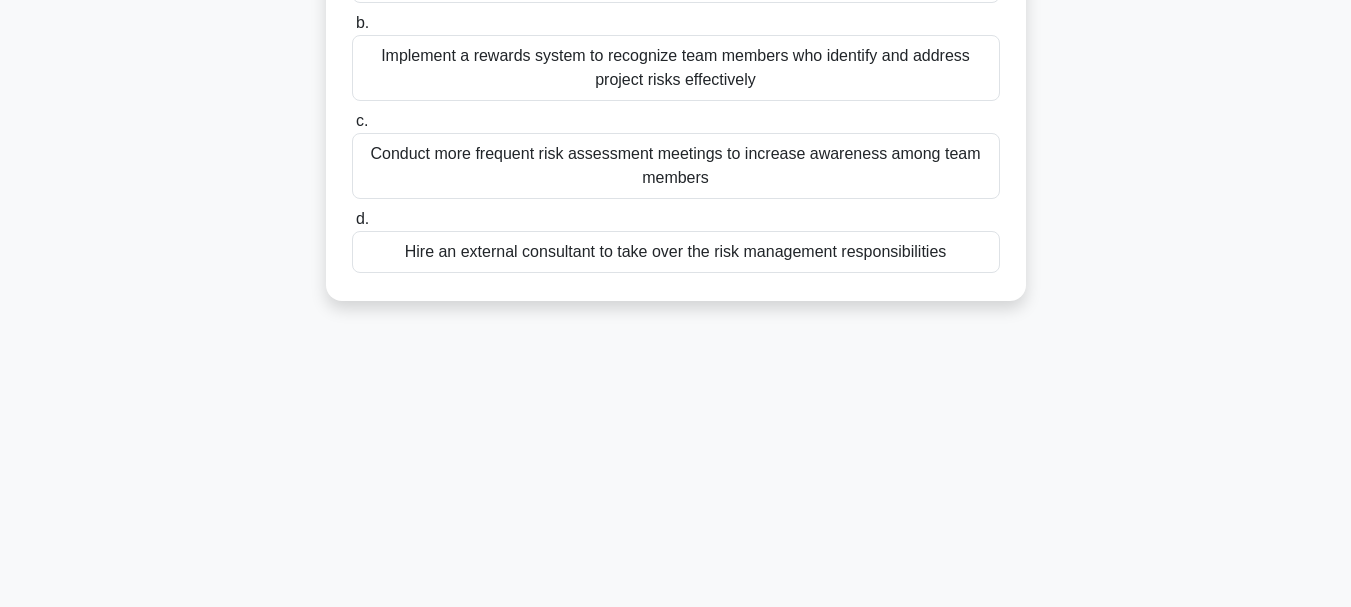 scroll, scrollTop: 473, scrollLeft: 0, axis: vertical 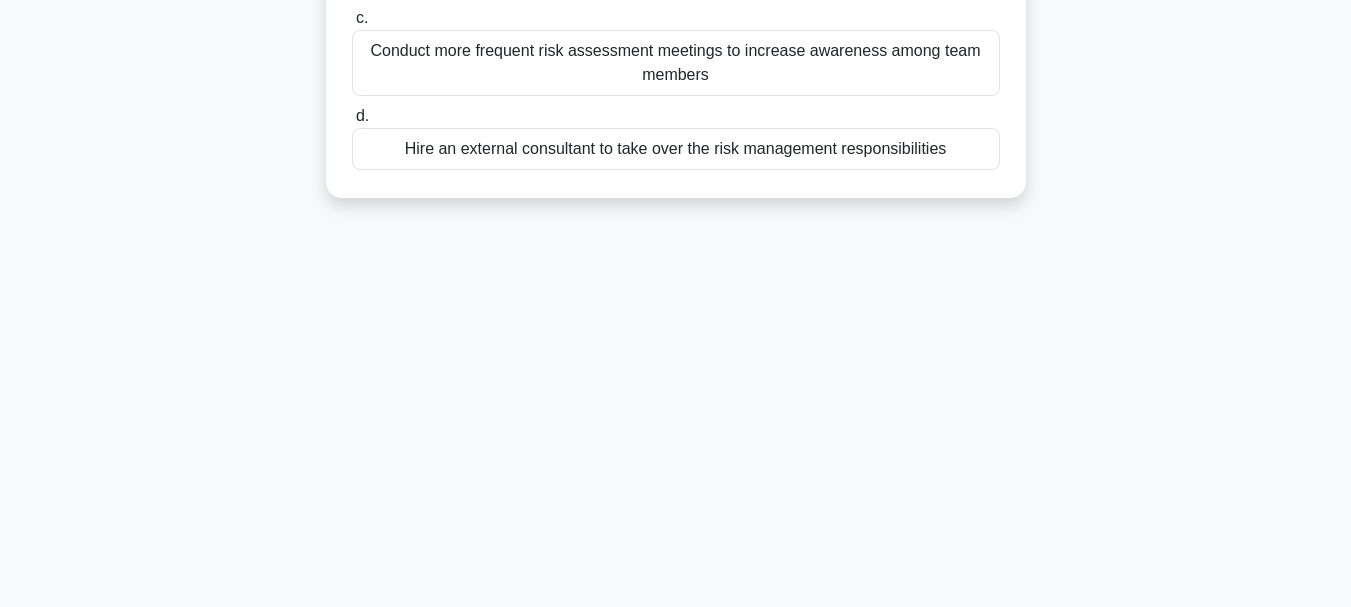 drag, startPoint x: 361, startPoint y: 156, endPoint x: 1001, endPoint y: 266, distance: 649.38434 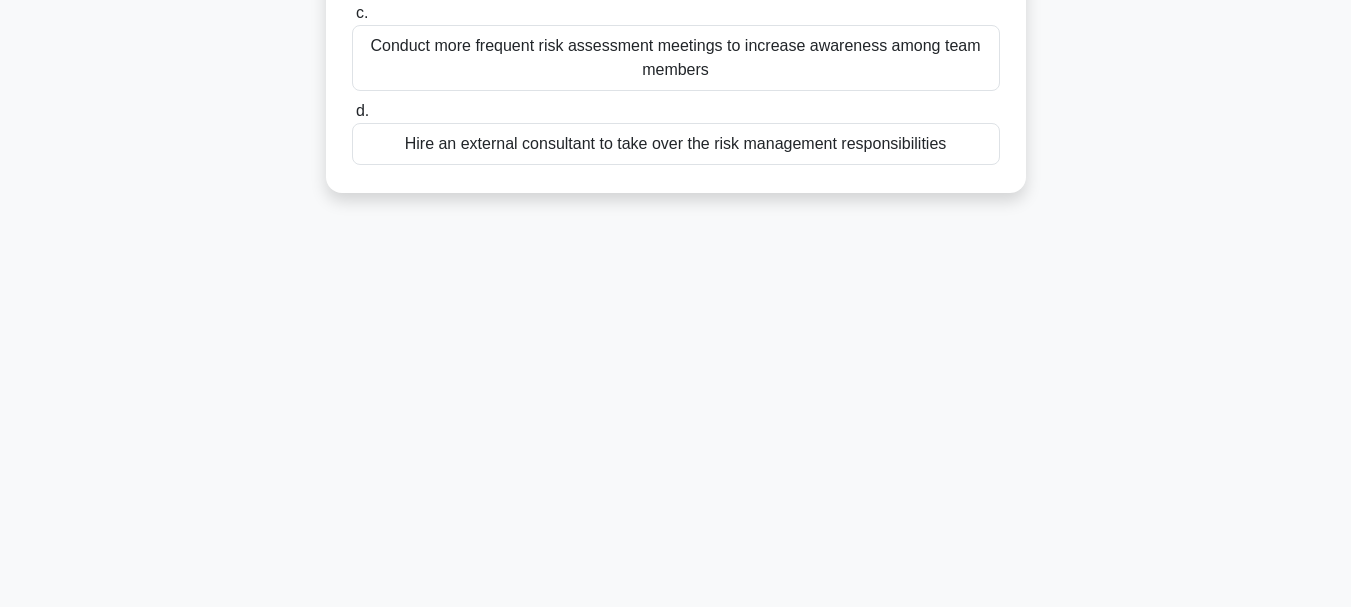 click on "Conduct more frequent risk assessment meetings to increase awareness among team members" at bounding box center [676, 58] 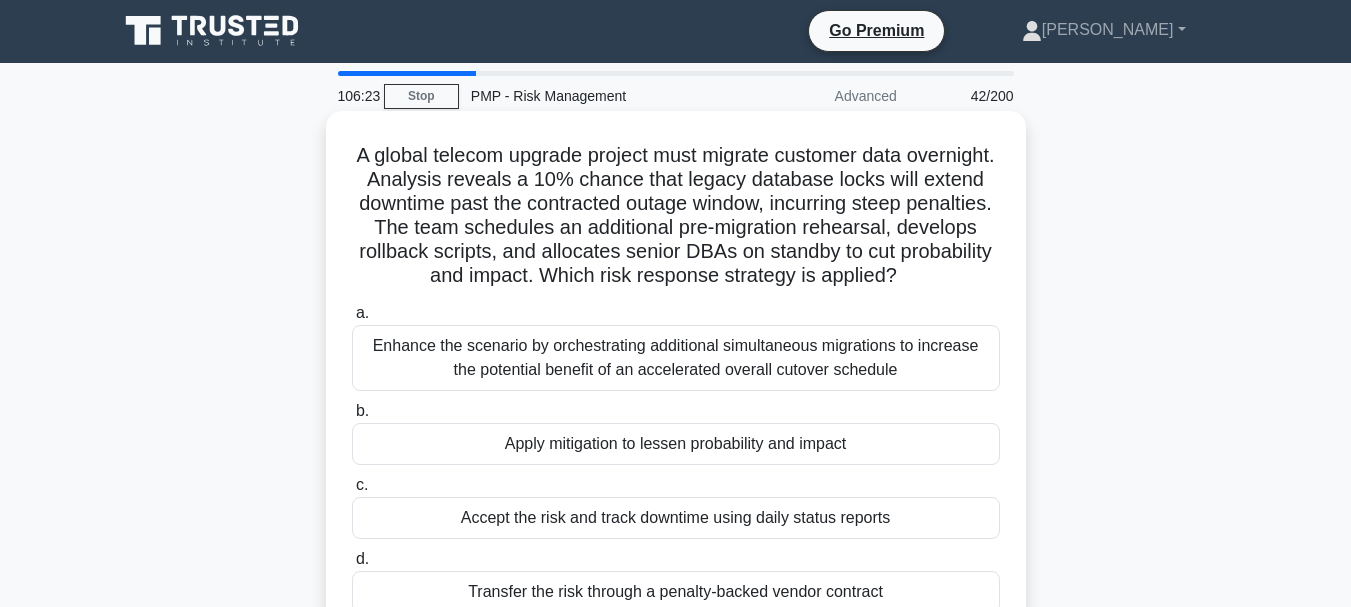 scroll, scrollTop: 0, scrollLeft: 0, axis: both 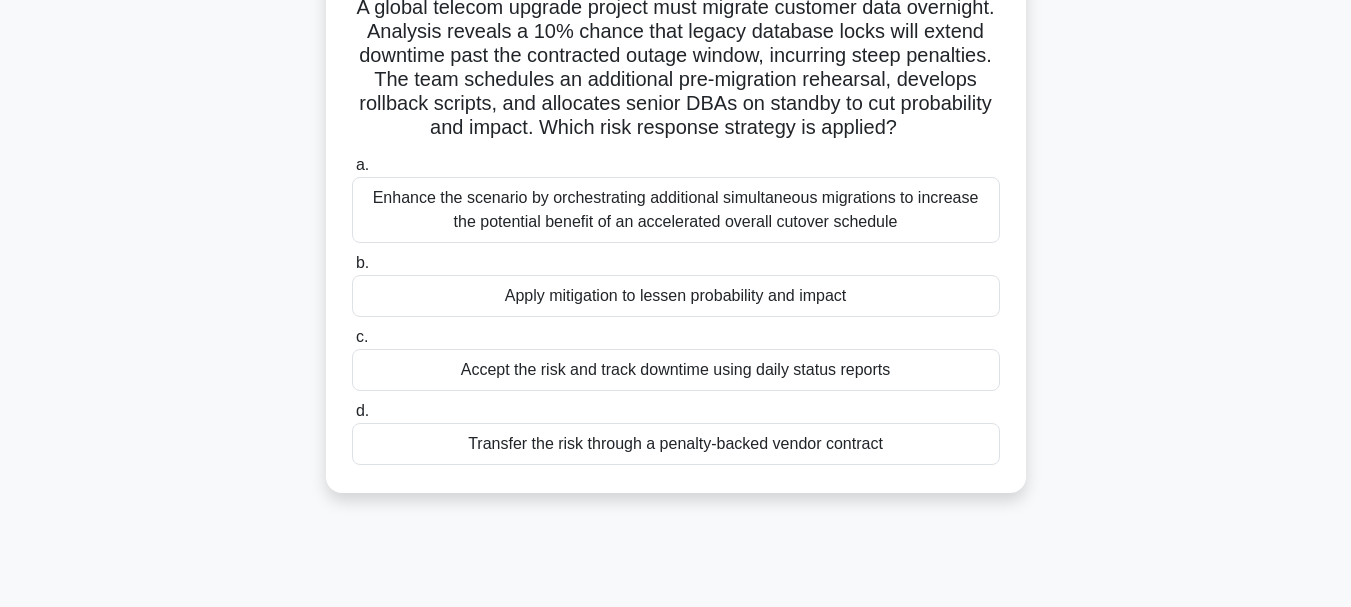 drag, startPoint x: 394, startPoint y: 151, endPoint x: 927, endPoint y: 485, distance: 629.0032 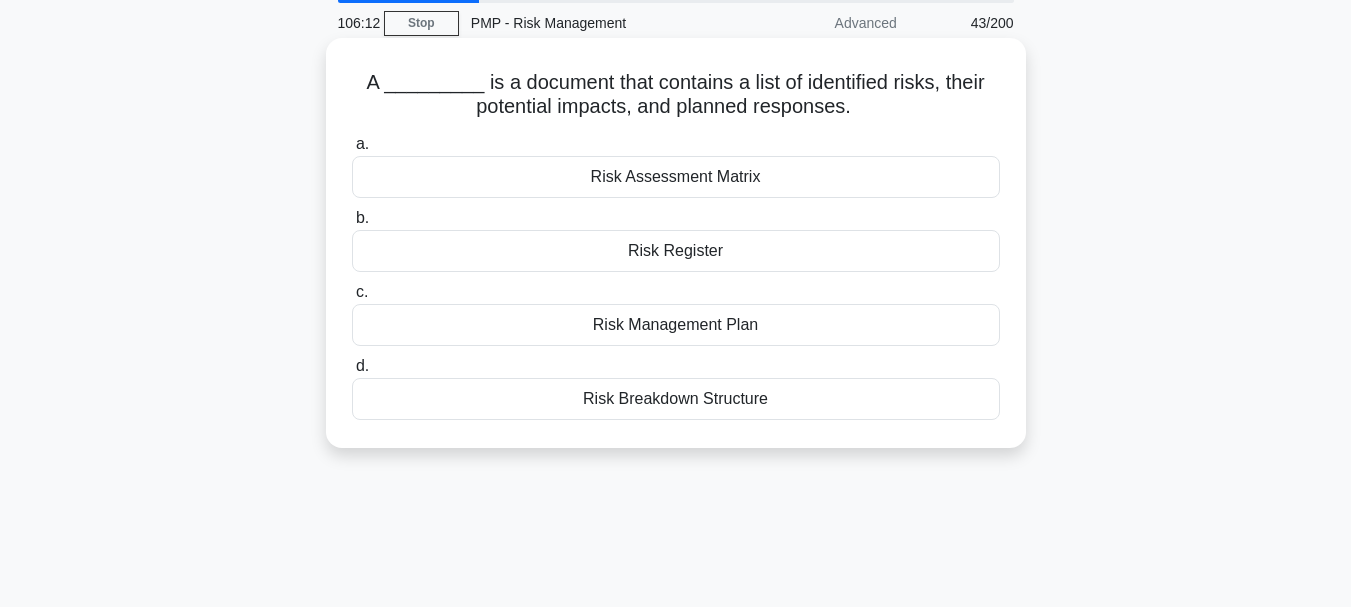 scroll, scrollTop: 0, scrollLeft: 0, axis: both 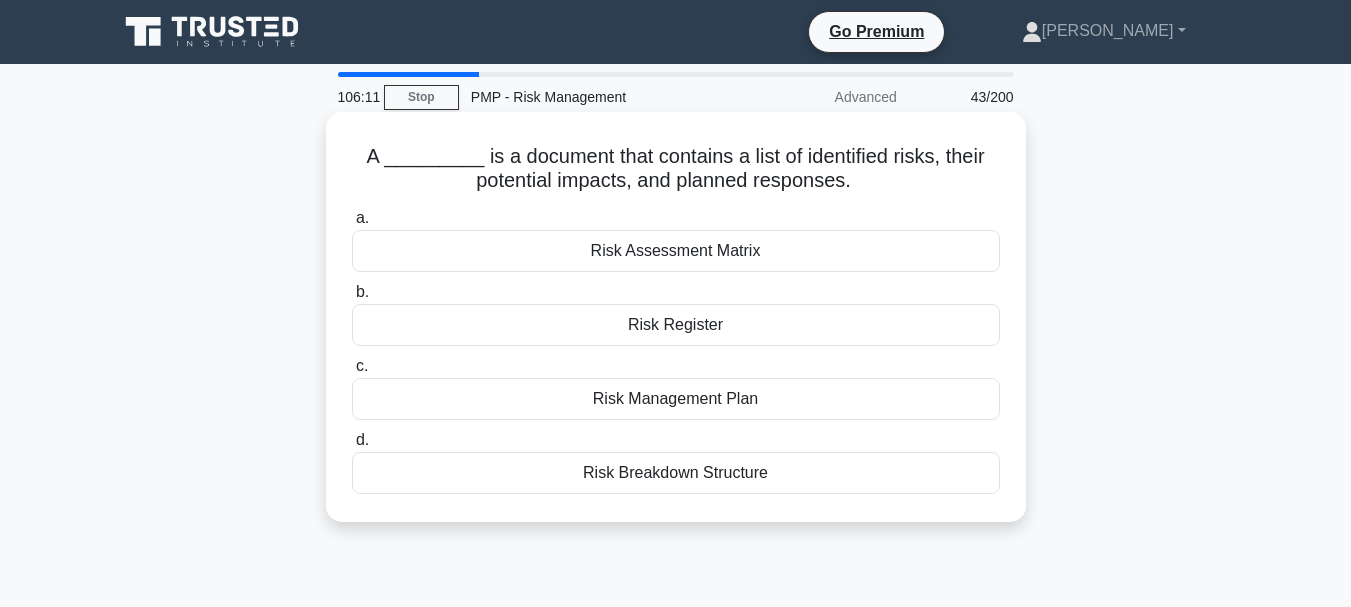 drag, startPoint x: 372, startPoint y: 154, endPoint x: 885, endPoint y: 481, distance: 608.3568 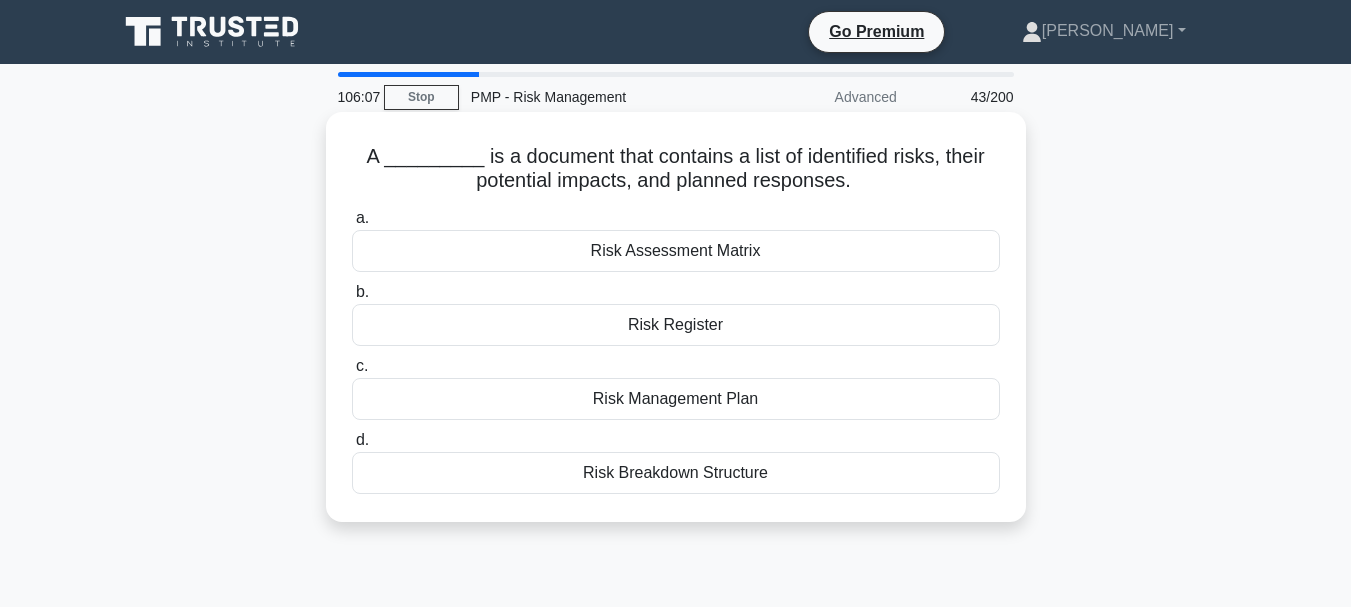 click on "Risk Register" at bounding box center (676, 325) 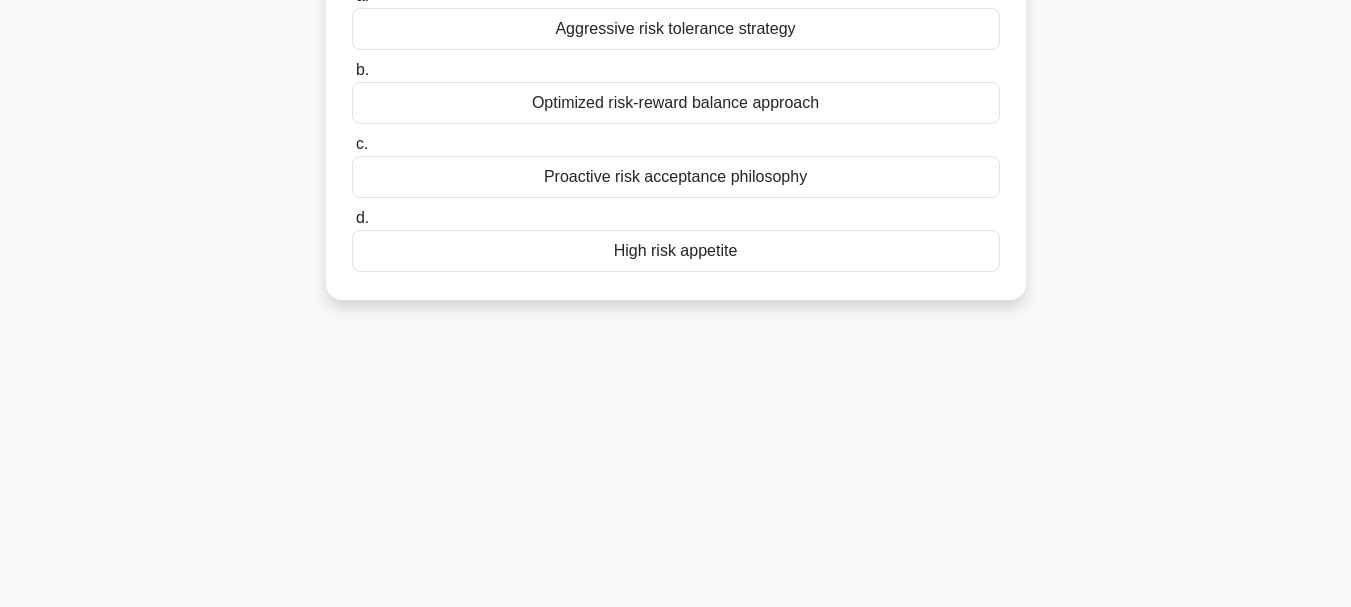 scroll, scrollTop: 473, scrollLeft: 0, axis: vertical 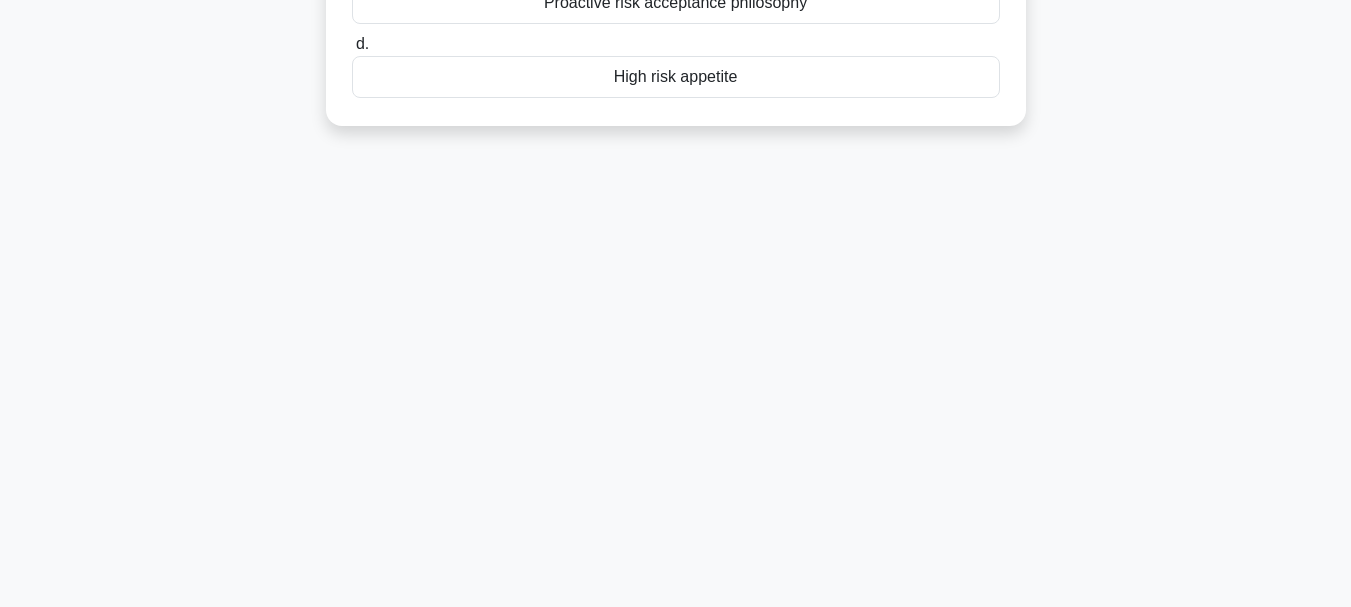 drag, startPoint x: 374, startPoint y: 157, endPoint x: 903, endPoint y: 593, distance: 685.51953 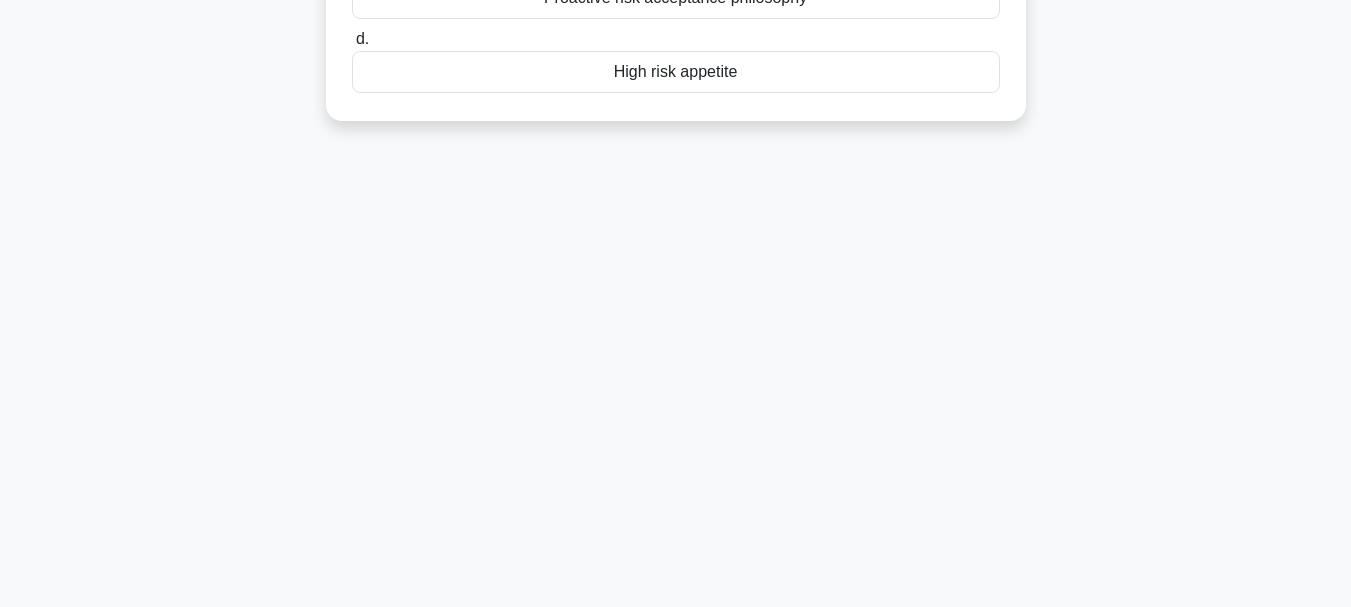 click on "High risk appetite" at bounding box center (676, 72) 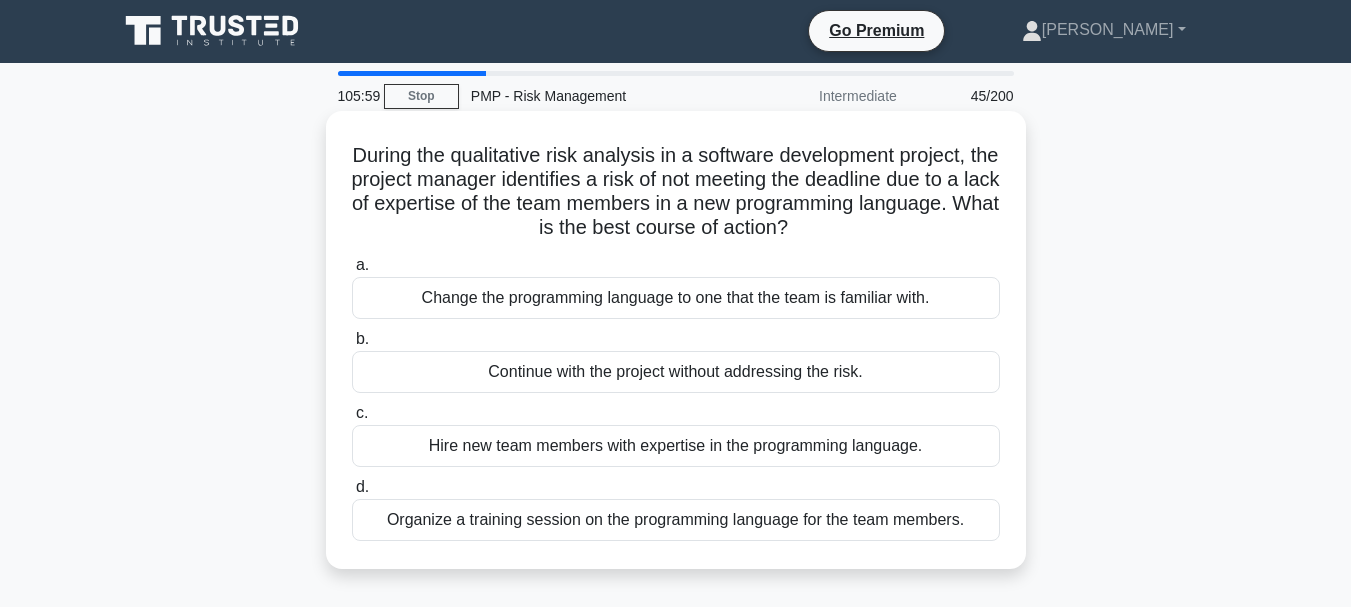 scroll, scrollTop: 0, scrollLeft: 0, axis: both 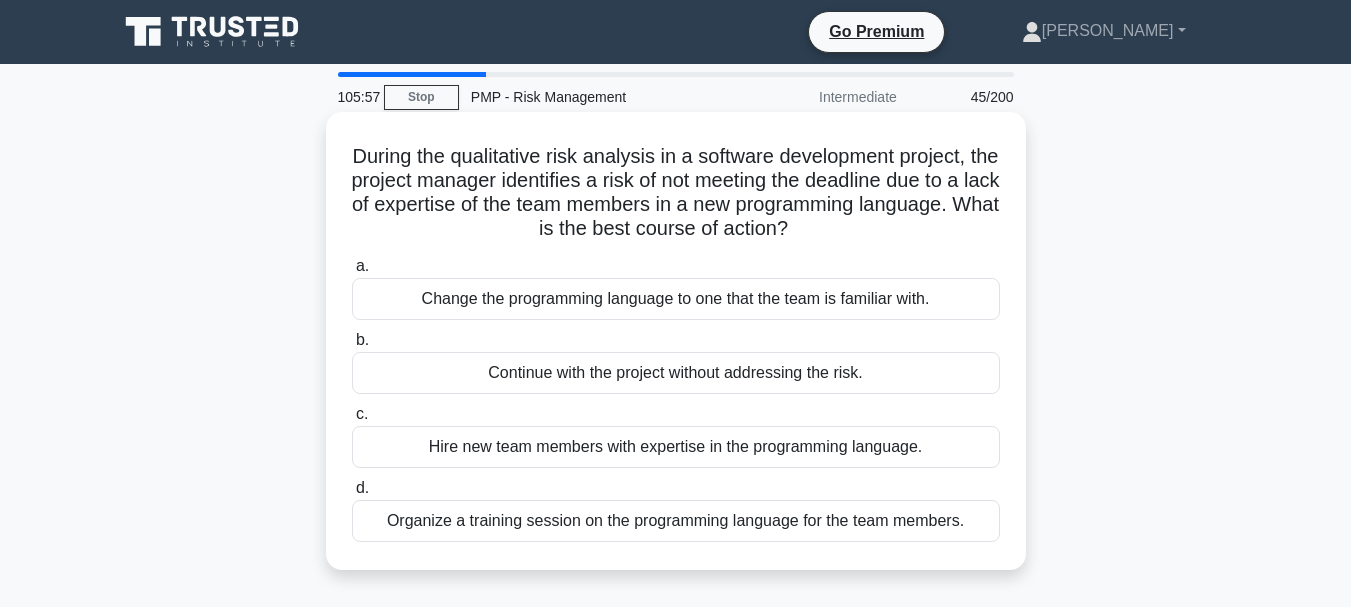 drag, startPoint x: 363, startPoint y: 160, endPoint x: 997, endPoint y: 532, distance: 735.07825 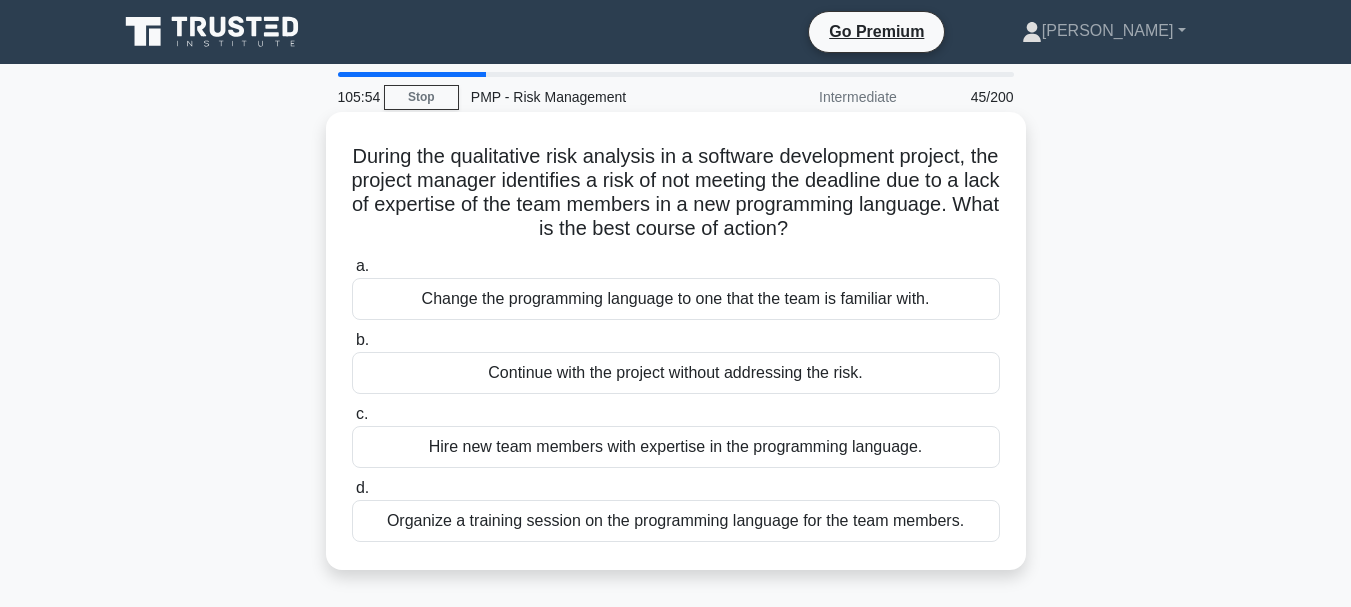 click on "Change the programming language to one that the team is familiar with." at bounding box center [676, 299] 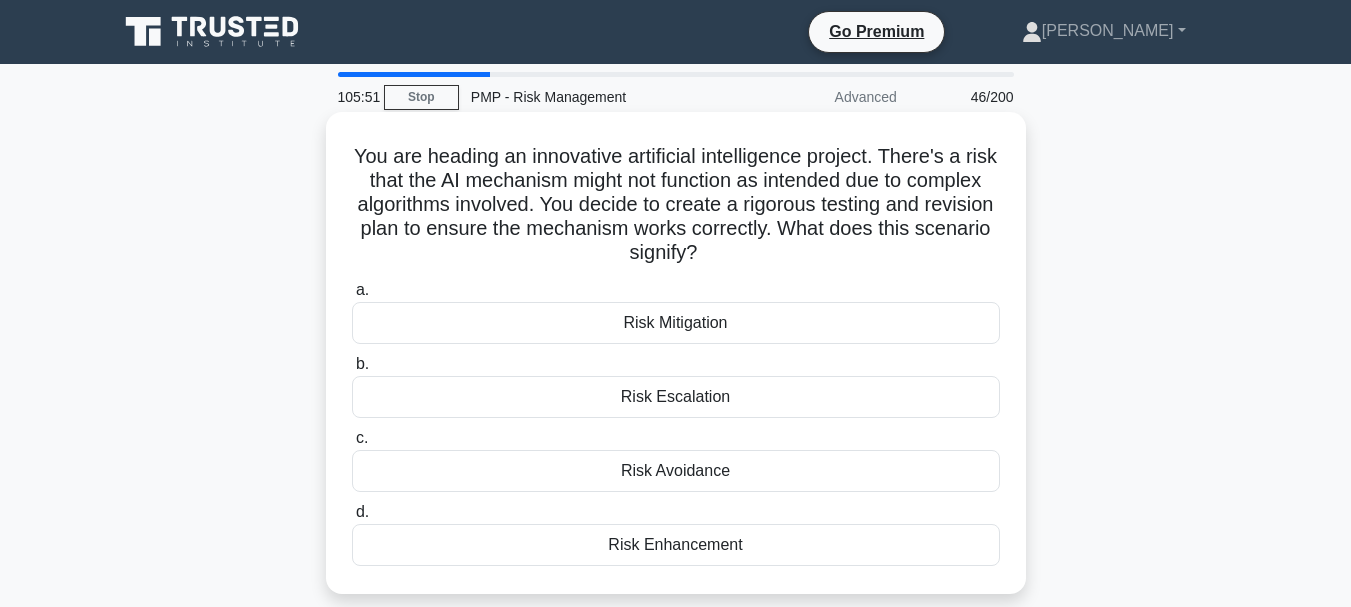 drag, startPoint x: 370, startPoint y: 156, endPoint x: 966, endPoint y: 568, distance: 724.54126 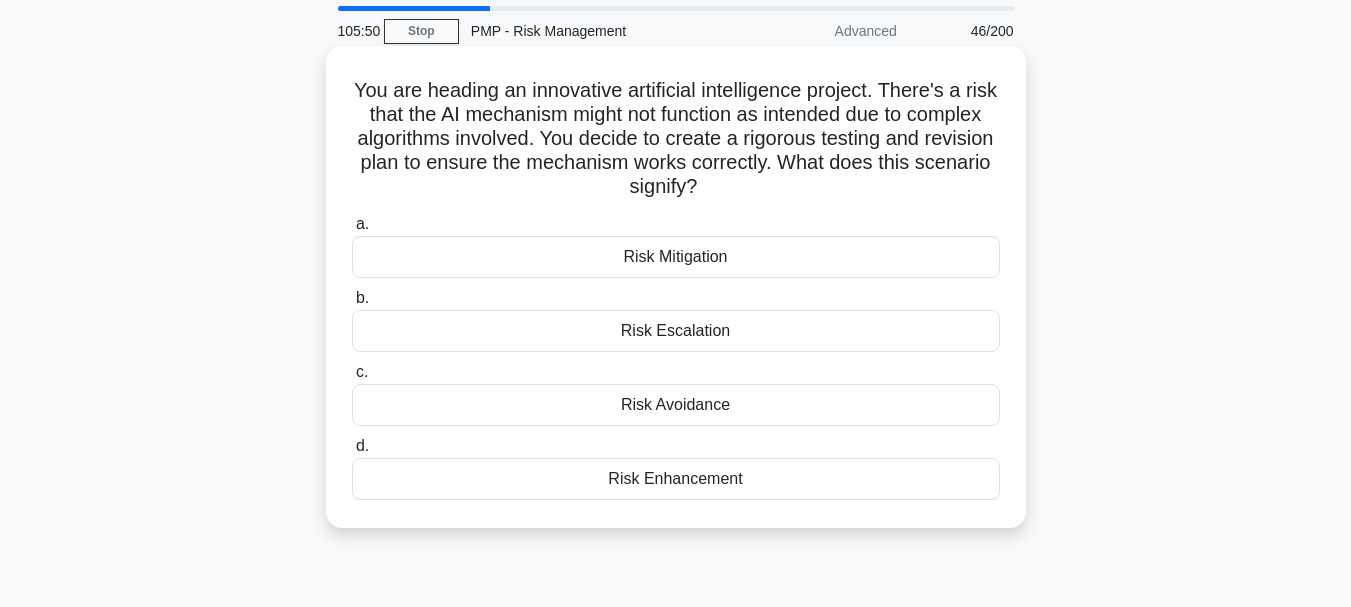 scroll, scrollTop: 100, scrollLeft: 0, axis: vertical 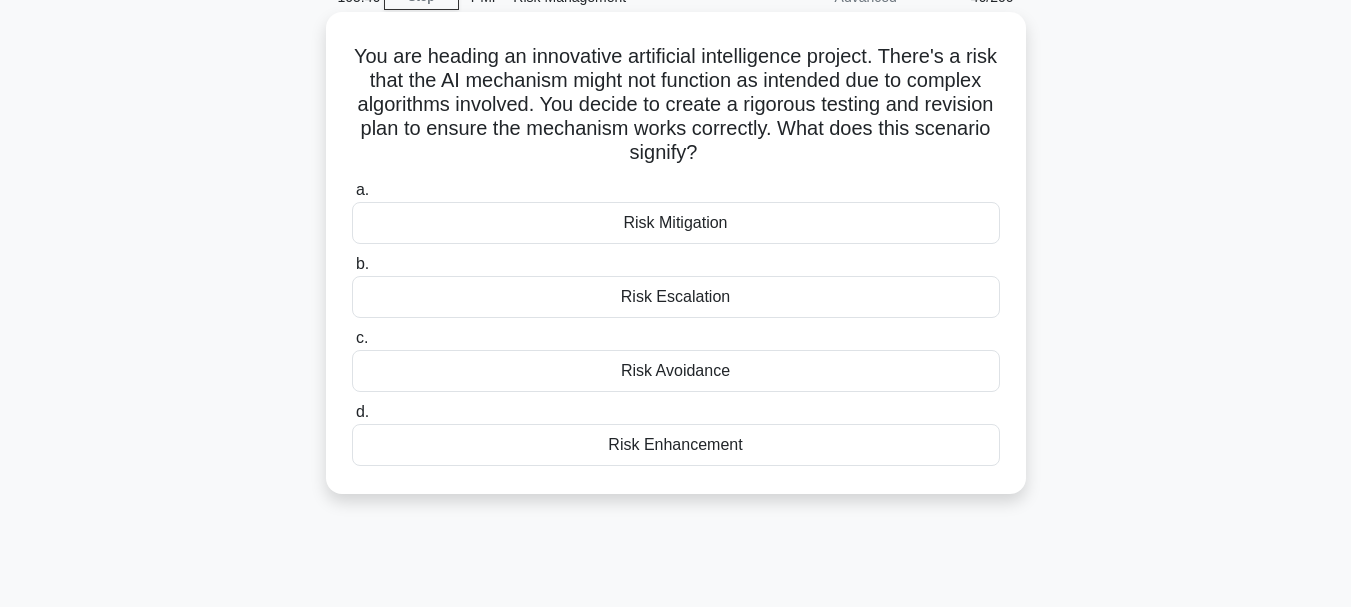 click on "Risk Mitigation" at bounding box center (676, 223) 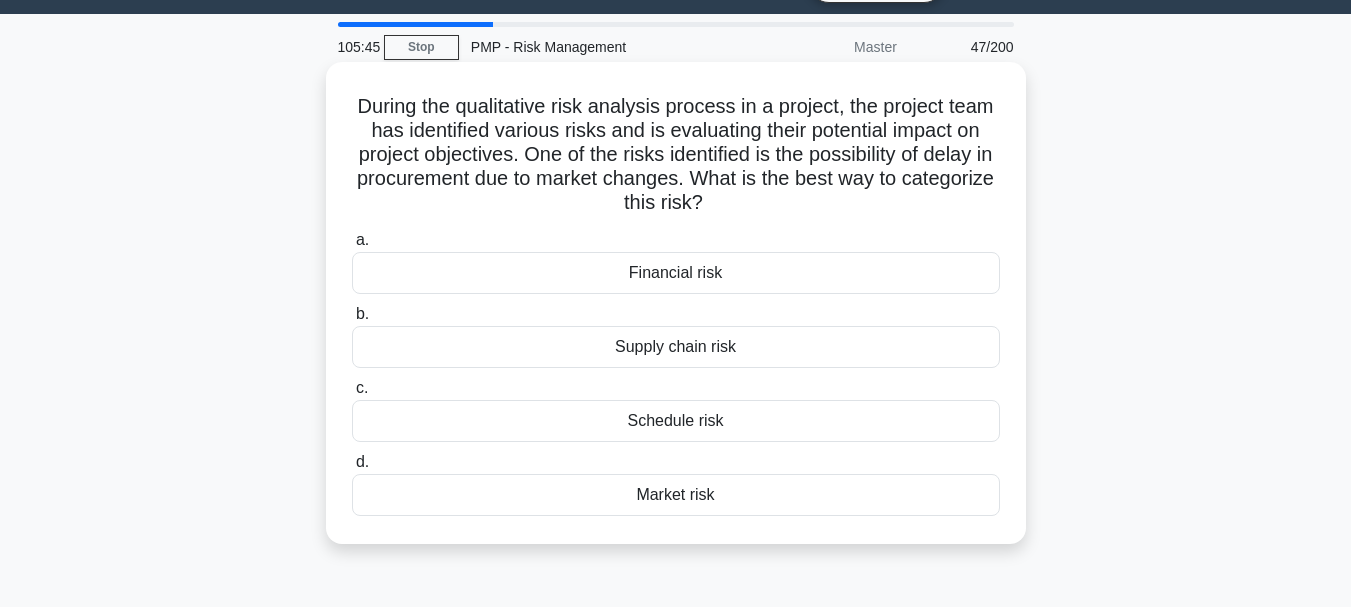 scroll, scrollTop: 0, scrollLeft: 0, axis: both 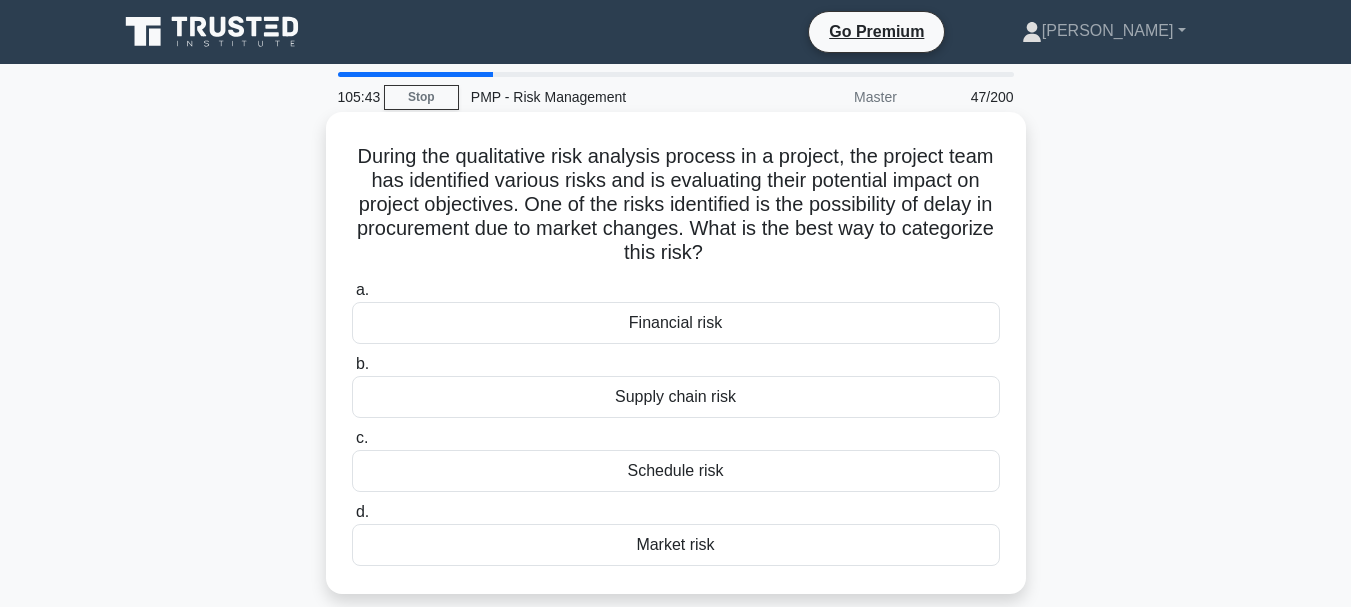 drag, startPoint x: 376, startPoint y: 150, endPoint x: 818, endPoint y: 558, distance: 601.5214 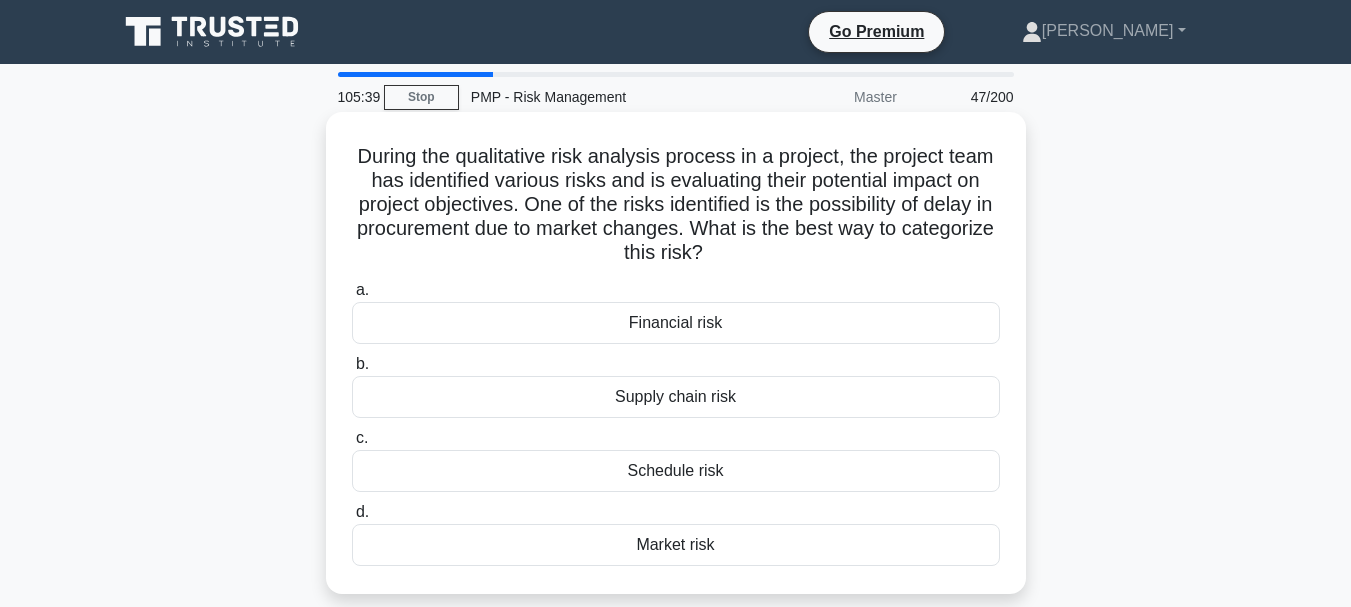 click on "Financial risk" at bounding box center (676, 323) 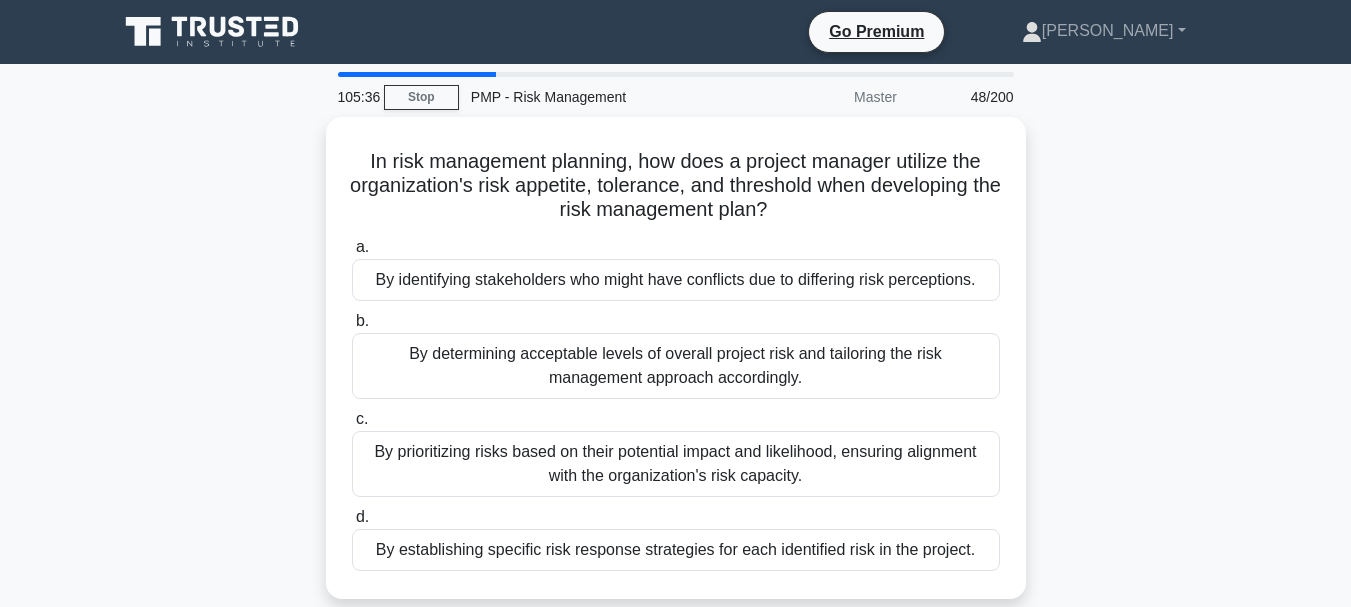 drag, startPoint x: 362, startPoint y: 151, endPoint x: 1082, endPoint y: 572, distance: 834.05096 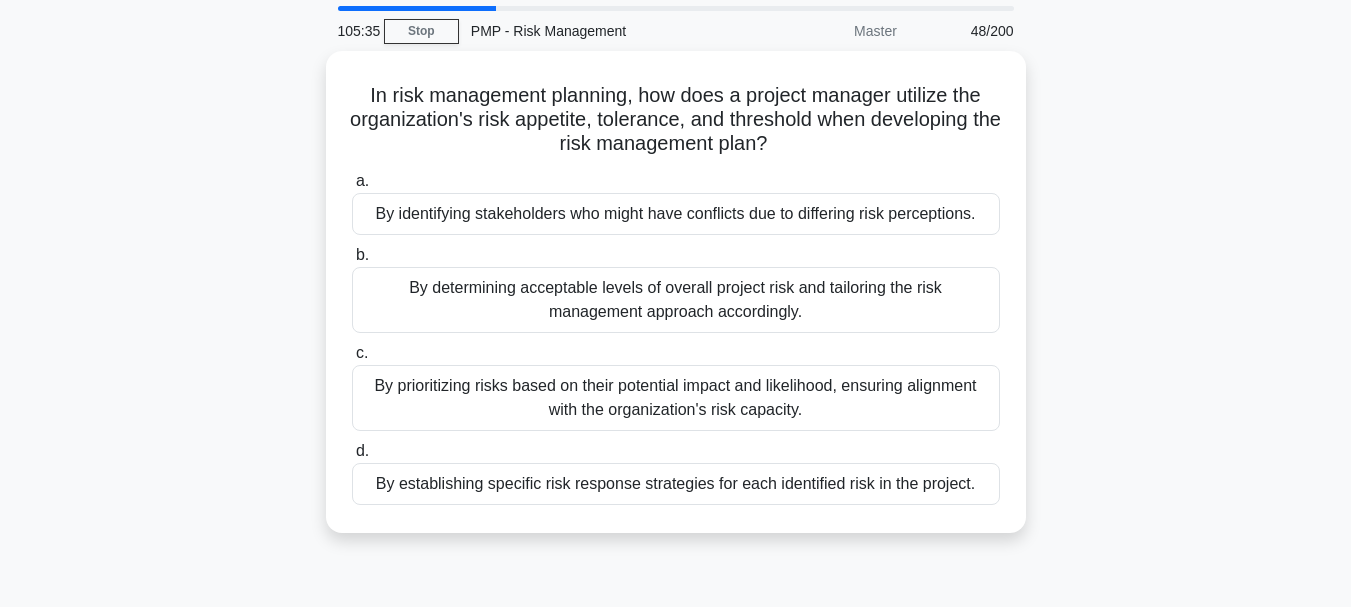 scroll, scrollTop: 100, scrollLeft: 0, axis: vertical 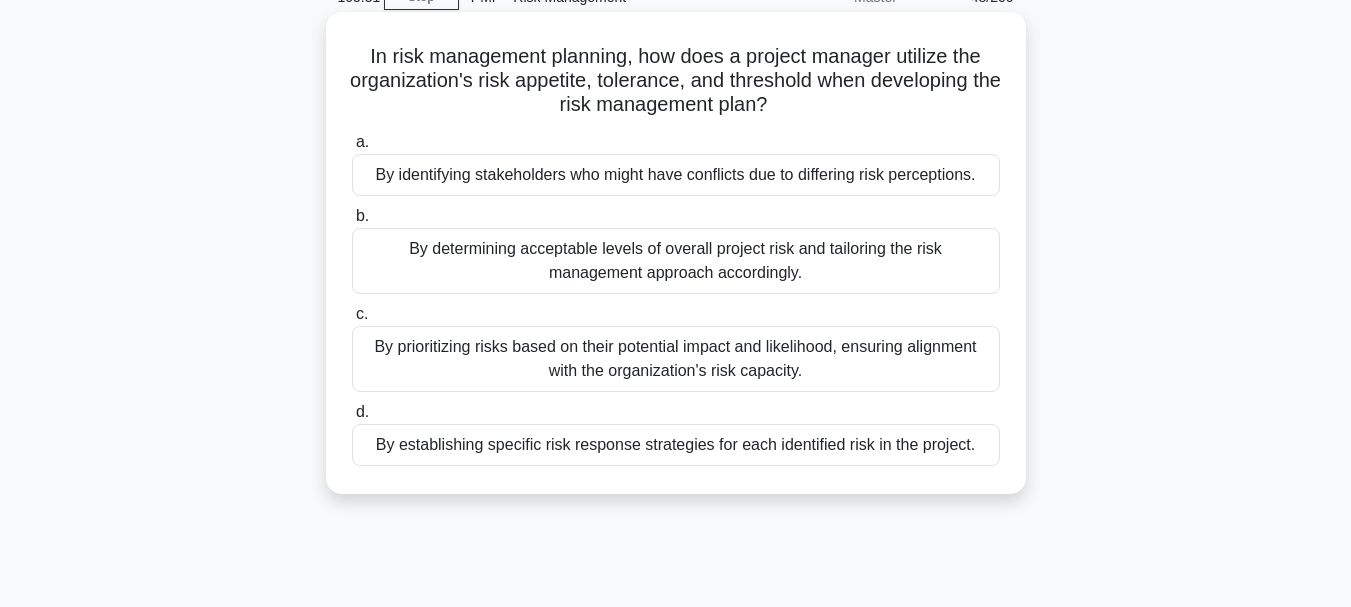 click on "By determining acceptable levels of overall project risk and tailoring the risk management approach accordingly." at bounding box center [676, 261] 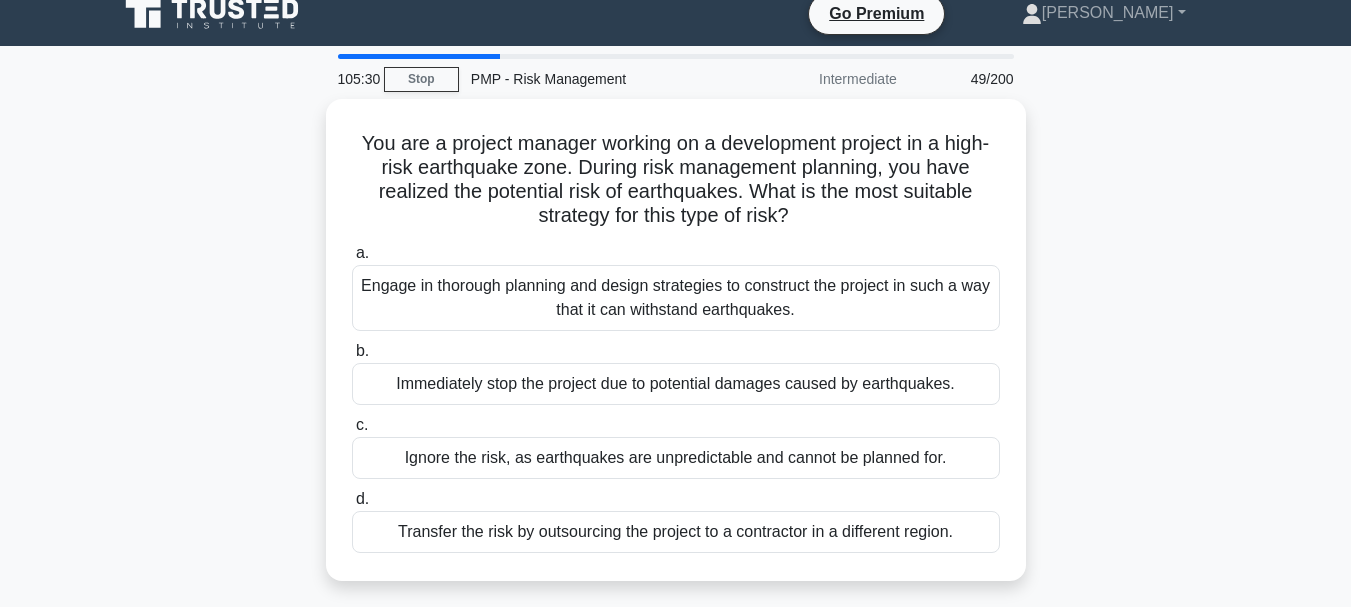 scroll, scrollTop: 0, scrollLeft: 0, axis: both 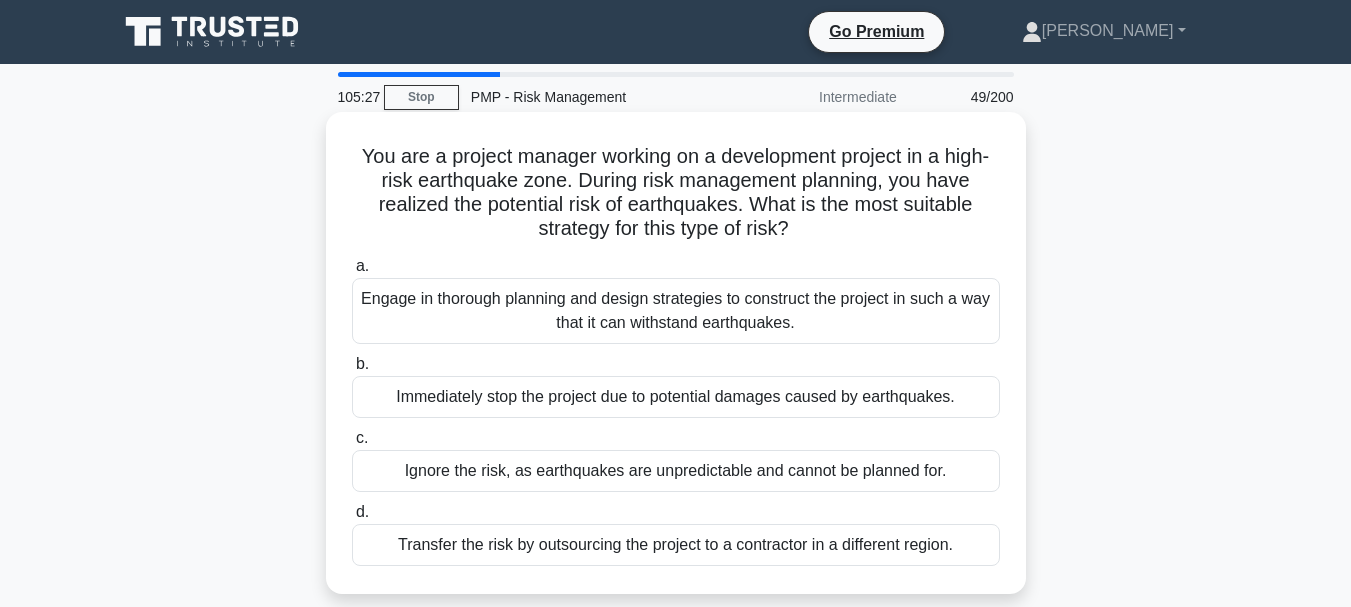 drag, startPoint x: 350, startPoint y: 148, endPoint x: 1020, endPoint y: 568, distance: 790.75916 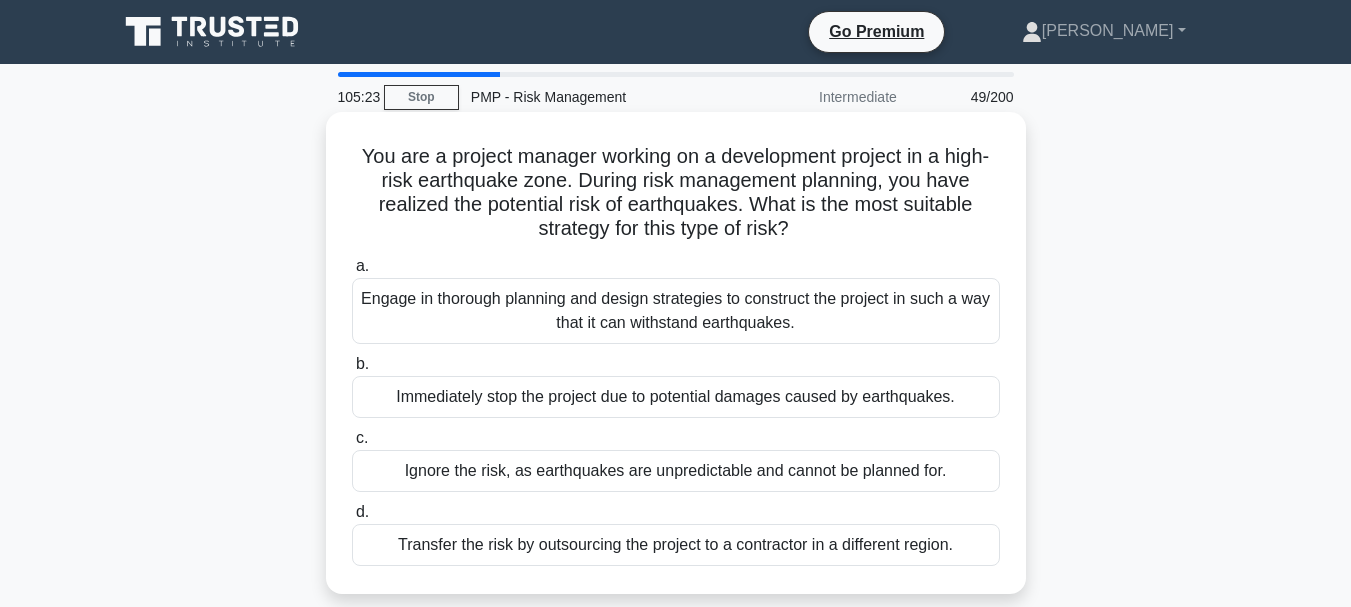 click on "Engage in thorough planning and design strategies to construct the project in such a way that it can withstand earthquakes." at bounding box center [676, 311] 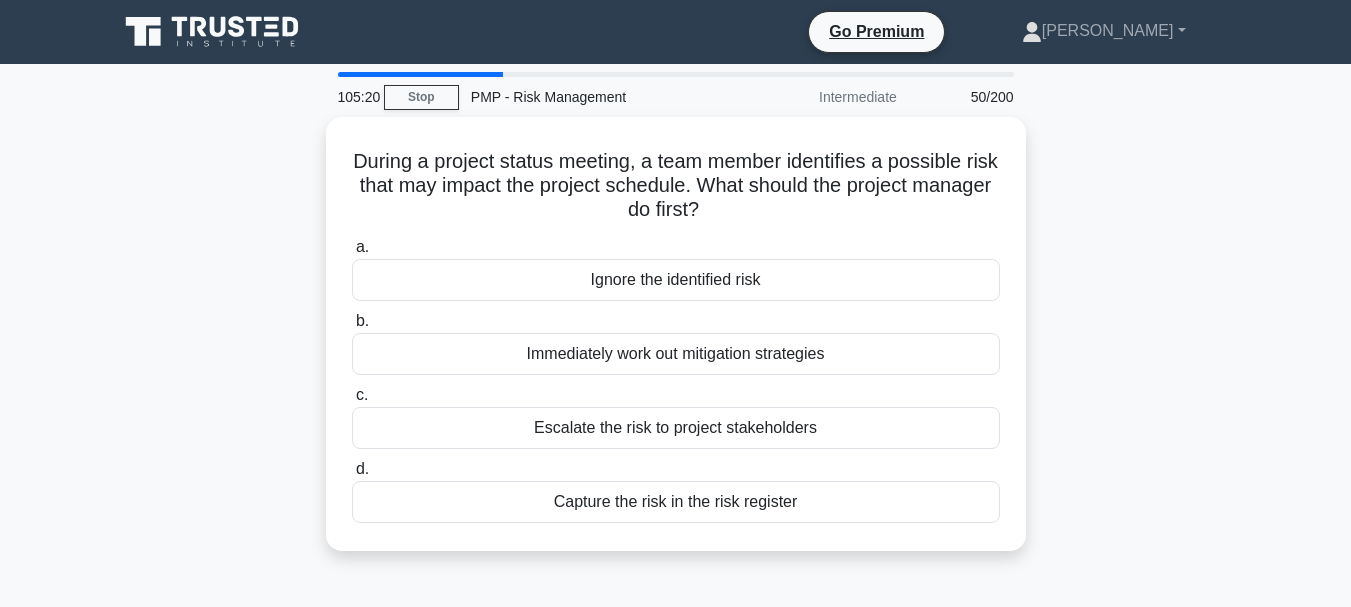 drag, startPoint x: 364, startPoint y: 153, endPoint x: 1092, endPoint y: 540, distance: 824.4714 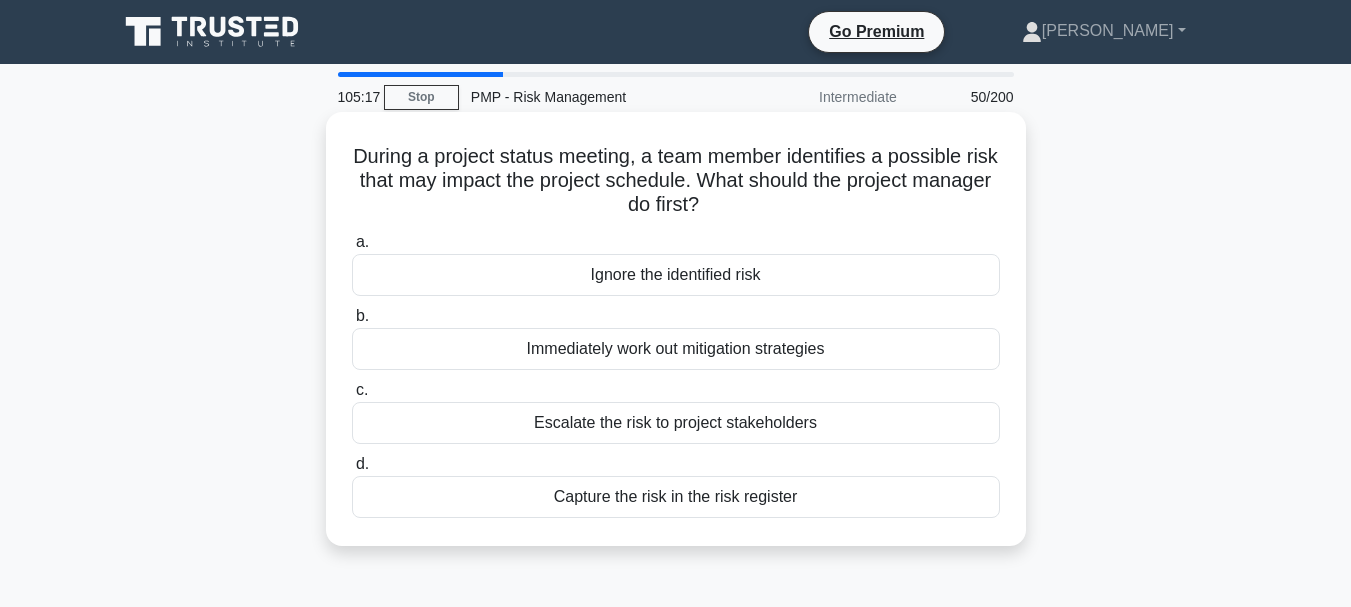 click on "Immediately work out mitigation strategies" at bounding box center (676, 349) 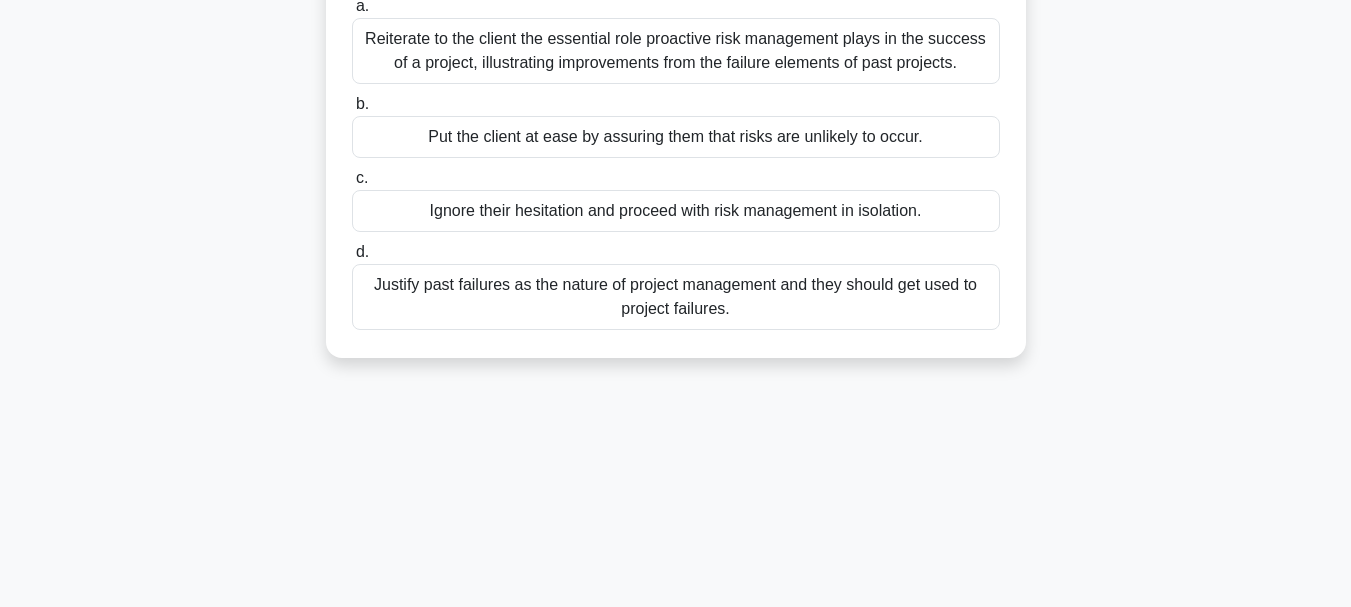 scroll, scrollTop: 473, scrollLeft: 0, axis: vertical 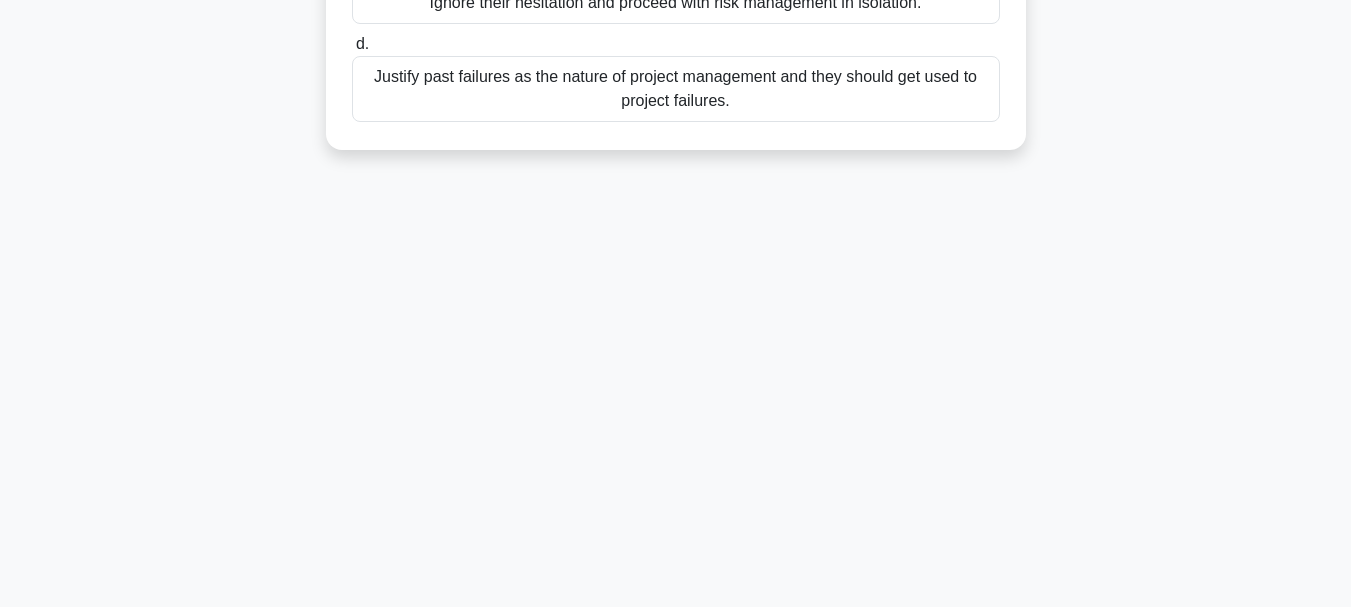 drag, startPoint x: 407, startPoint y: 151, endPoint x: 968, endPoint y: 398, distance: 612.9682 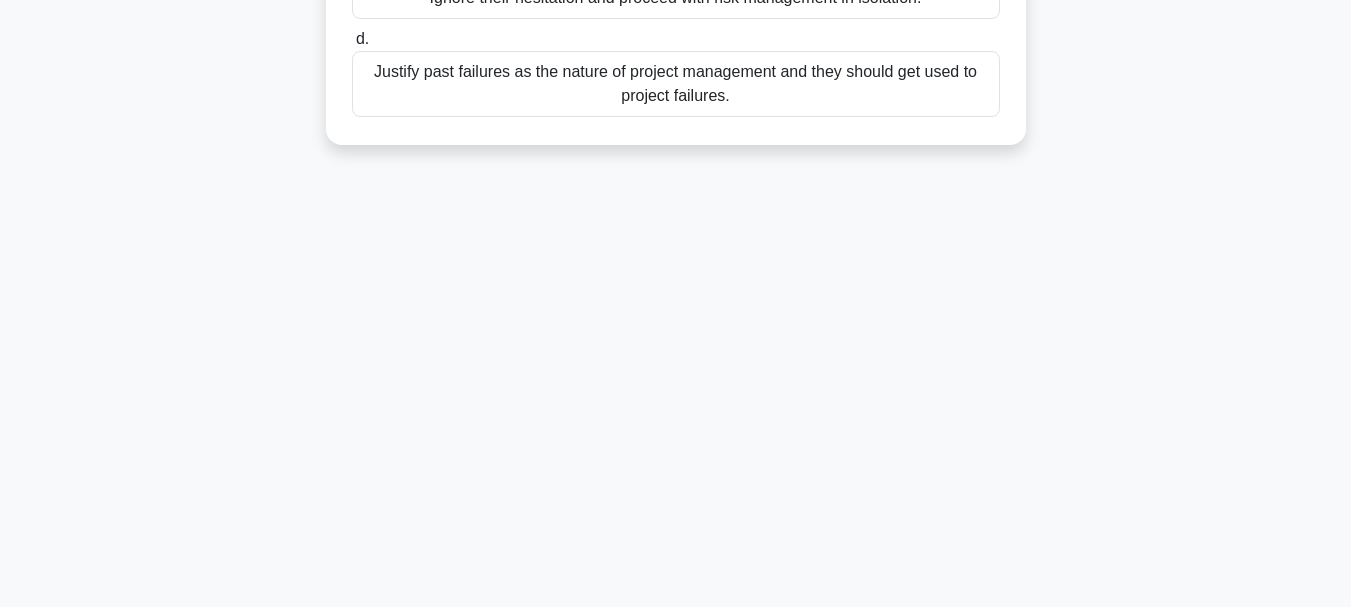 click on "Justify past failures as the nature of project management and they should get used to project failures." at bounding box center (676, 84) 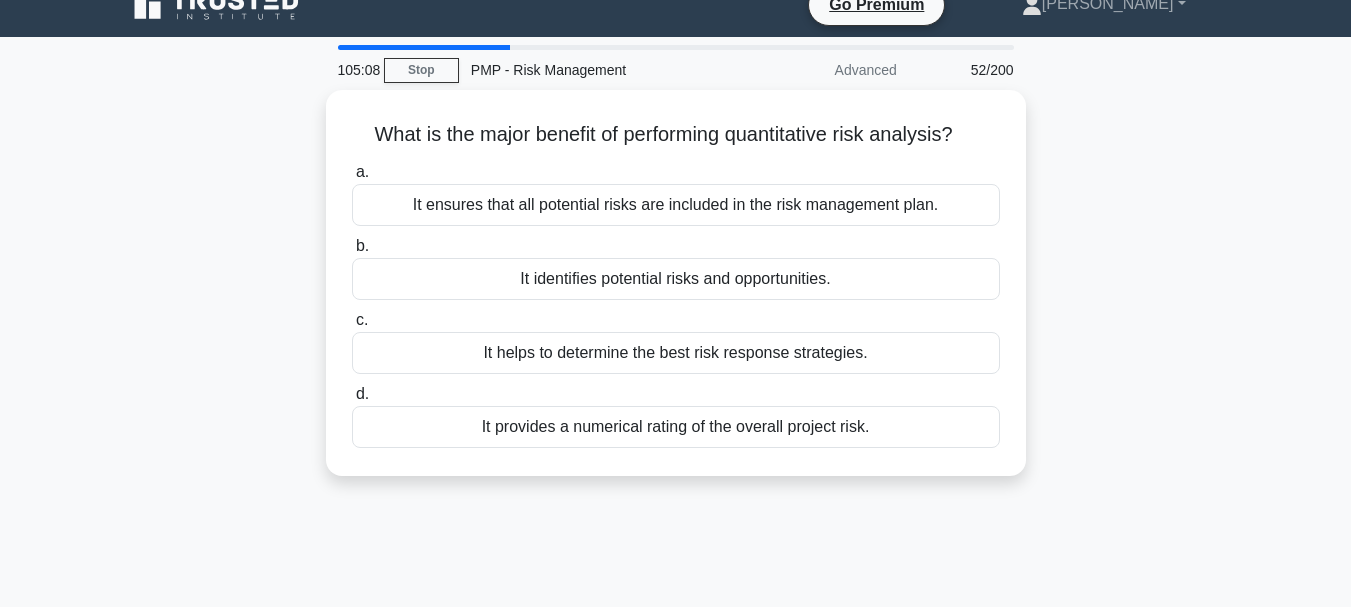 scroll, scrollTop: 0, scrollLeft: 0, axis: both 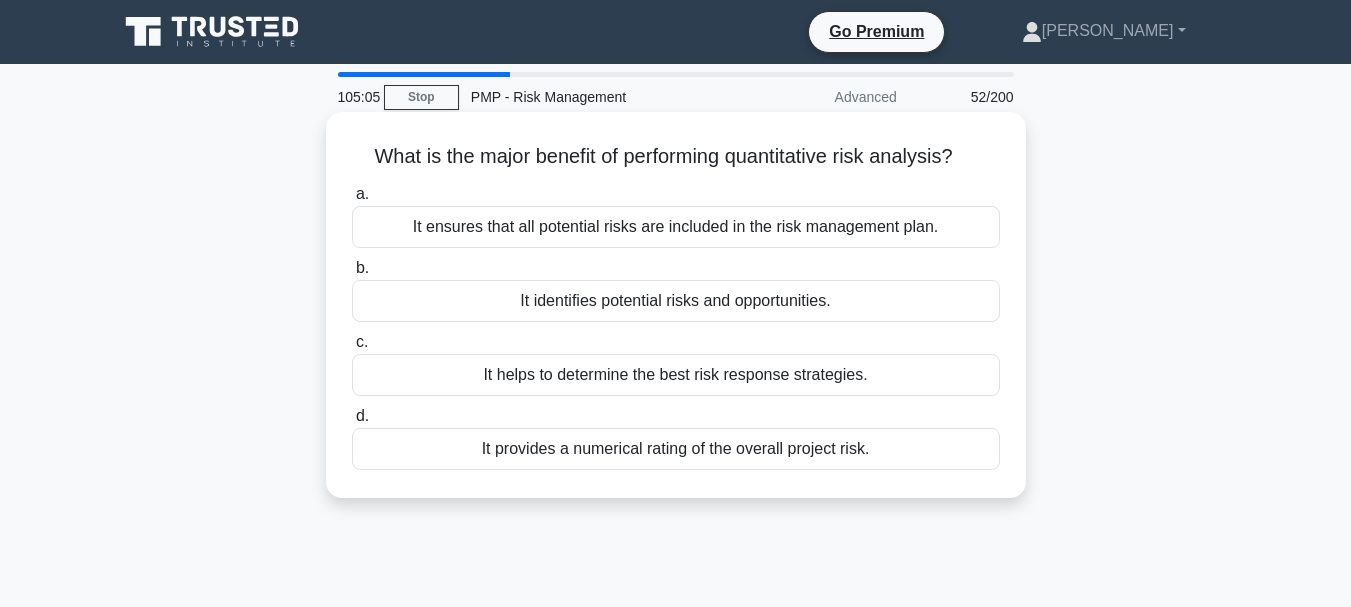 drag, startPoint x: 364, startPoint y: 152, endPoint x: 958, endPoint y: 469, distance: 673.2941 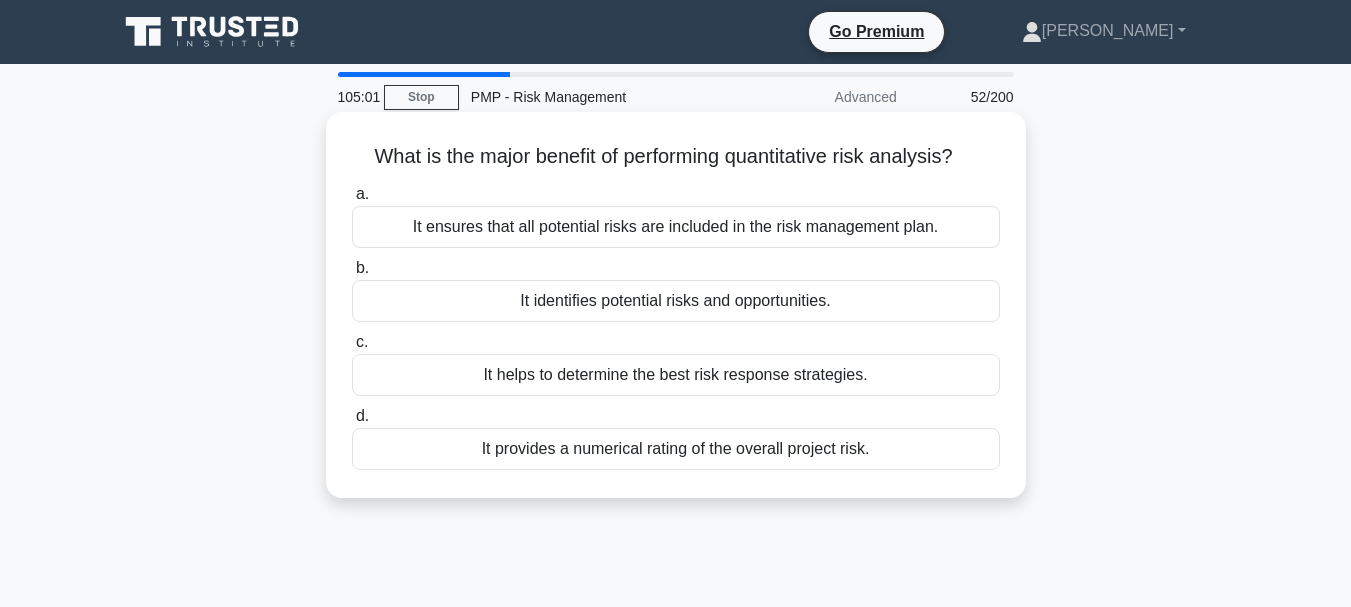 click on "It identifies potential risks and opportunities." at bounding box center [676, 301] 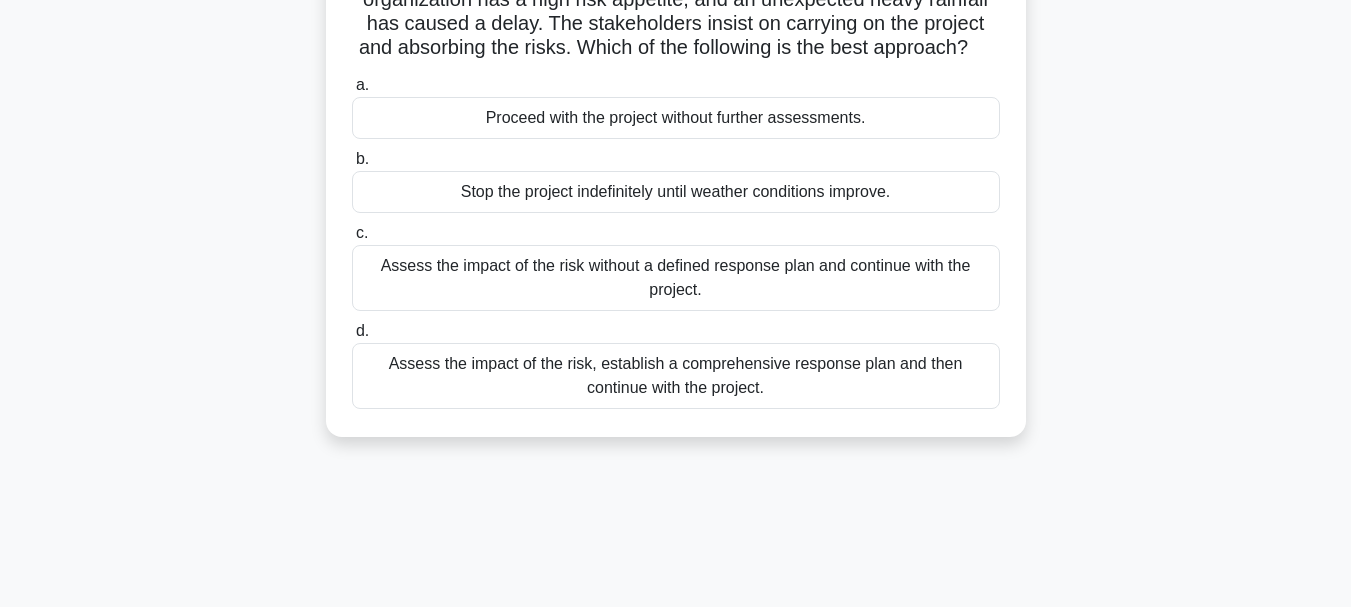 scroll, scrollTop: 257, scrollLeft: 0, axis: vertical 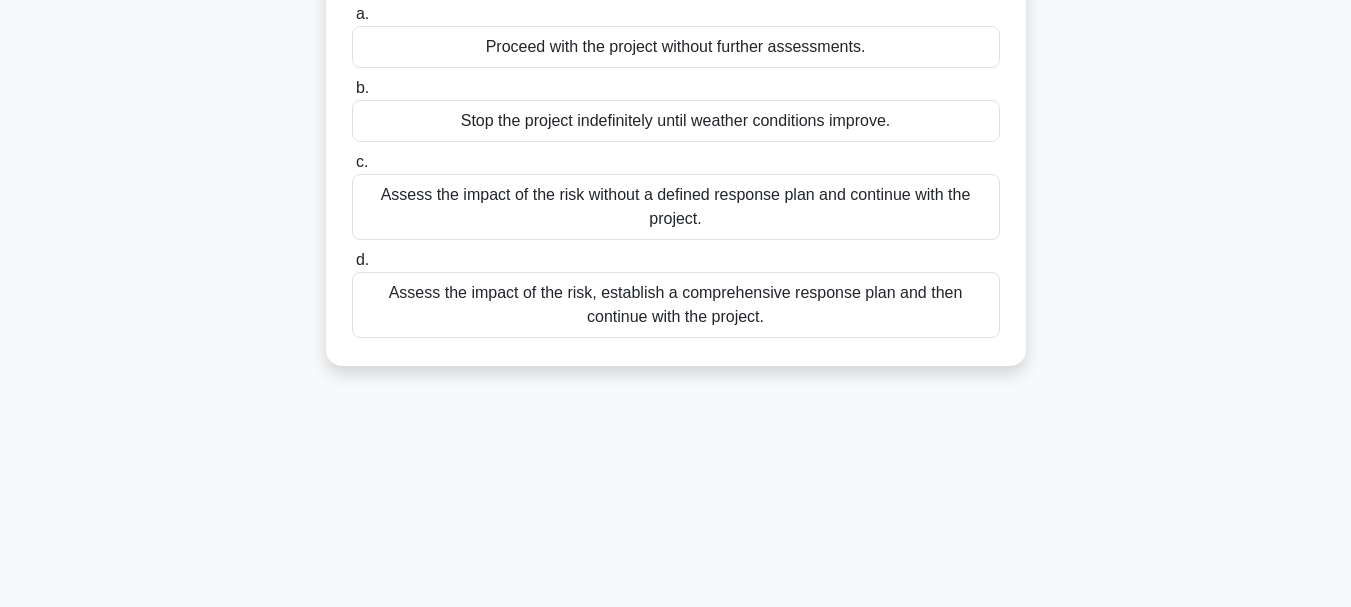 drag, startPoint x: 375, startPoint y: 154, endPoint x: 937, endPoint y: 525, distance: 673.41296 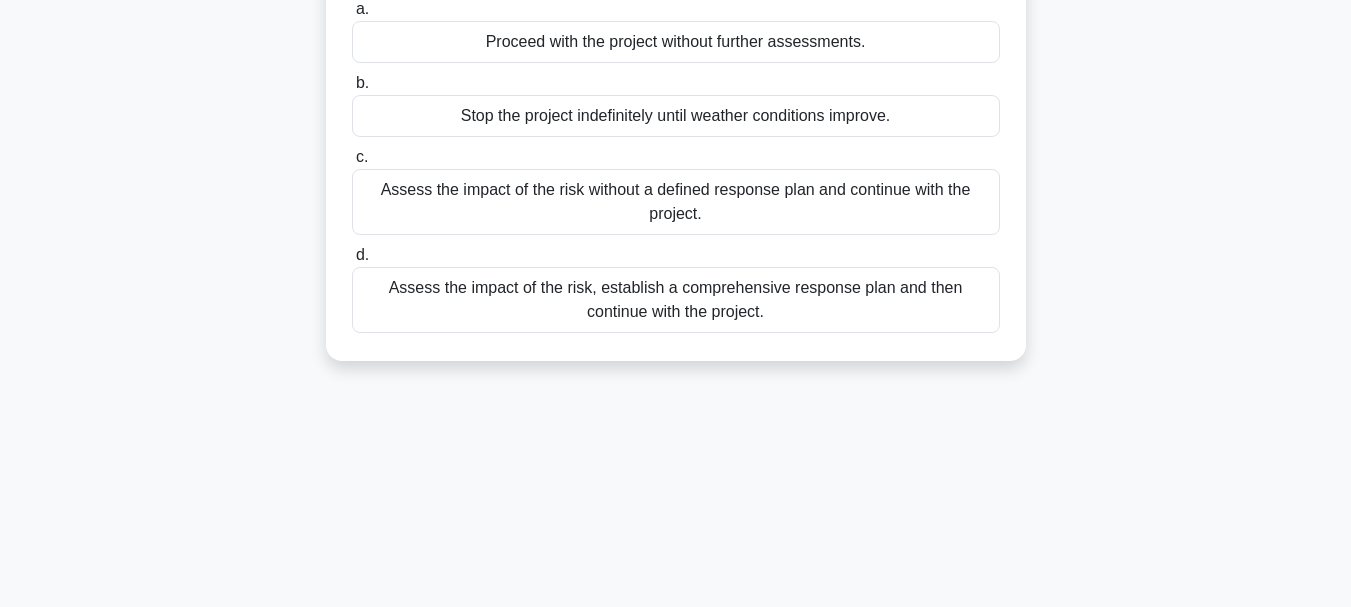click on "Assess the impact of the risk without a defined response plan and continue with the project." at bounding box center (676, 202) 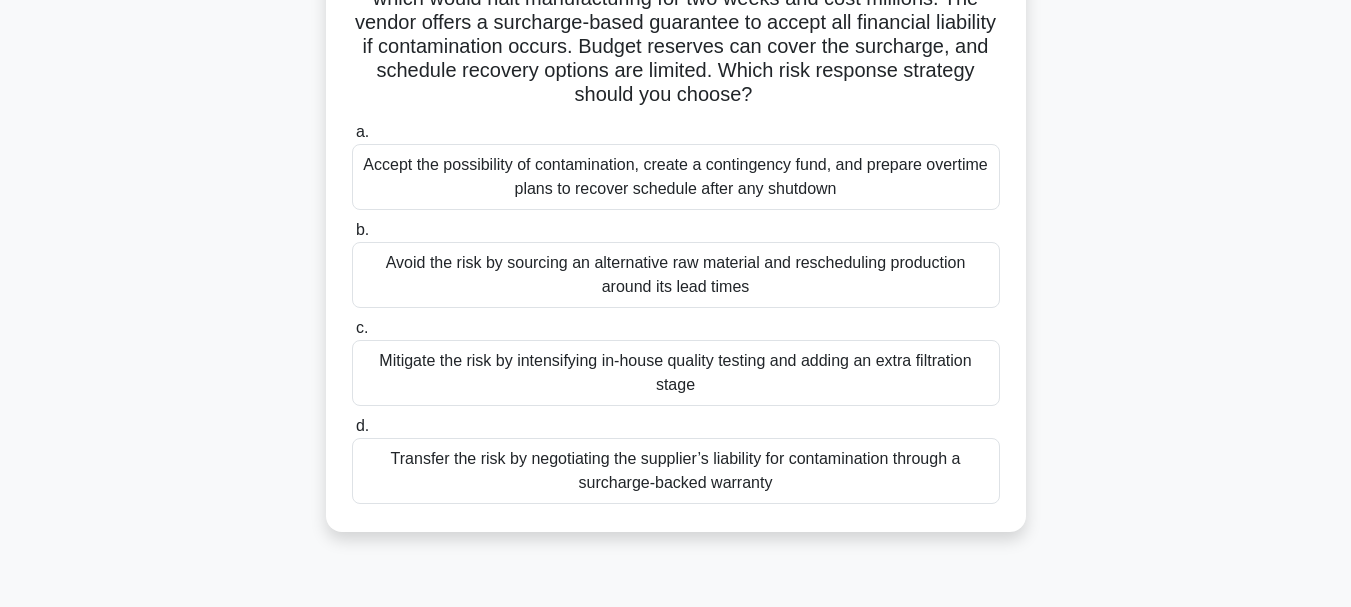 scroll, scrollTop: 473, scrollLeft: 0, axis: vertical 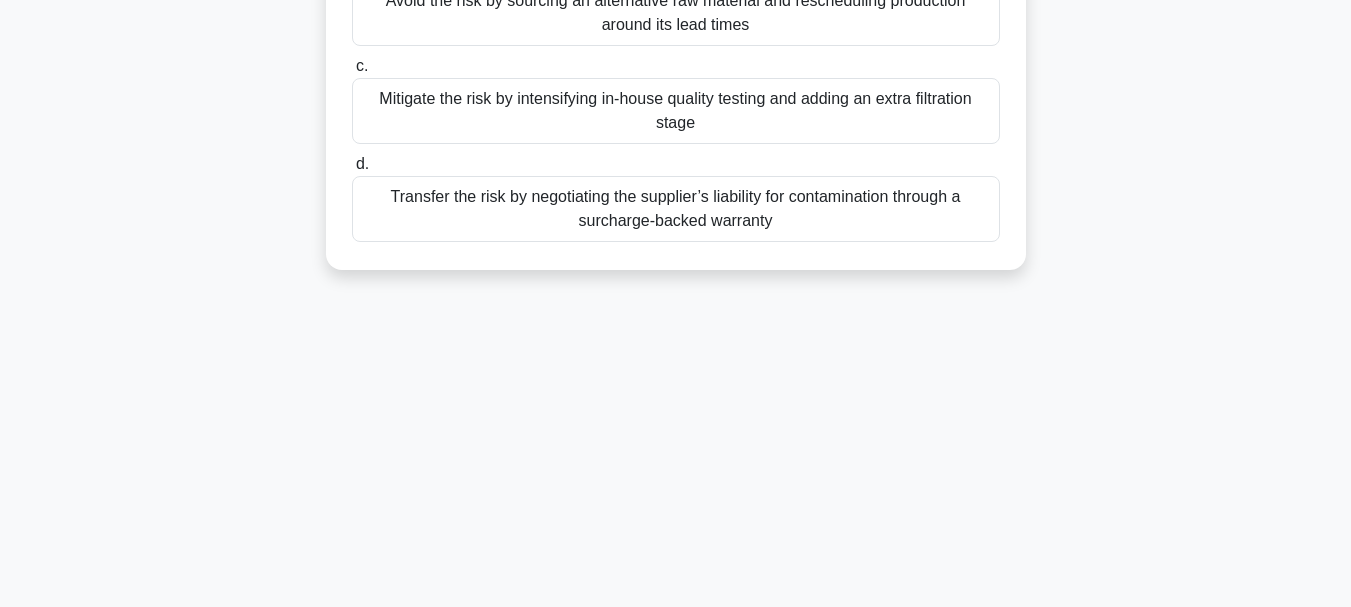 drag, startPoint x: 372, startPoint y: 162, endPoint x: 965, endPoint y: 532, distance: 698.9628 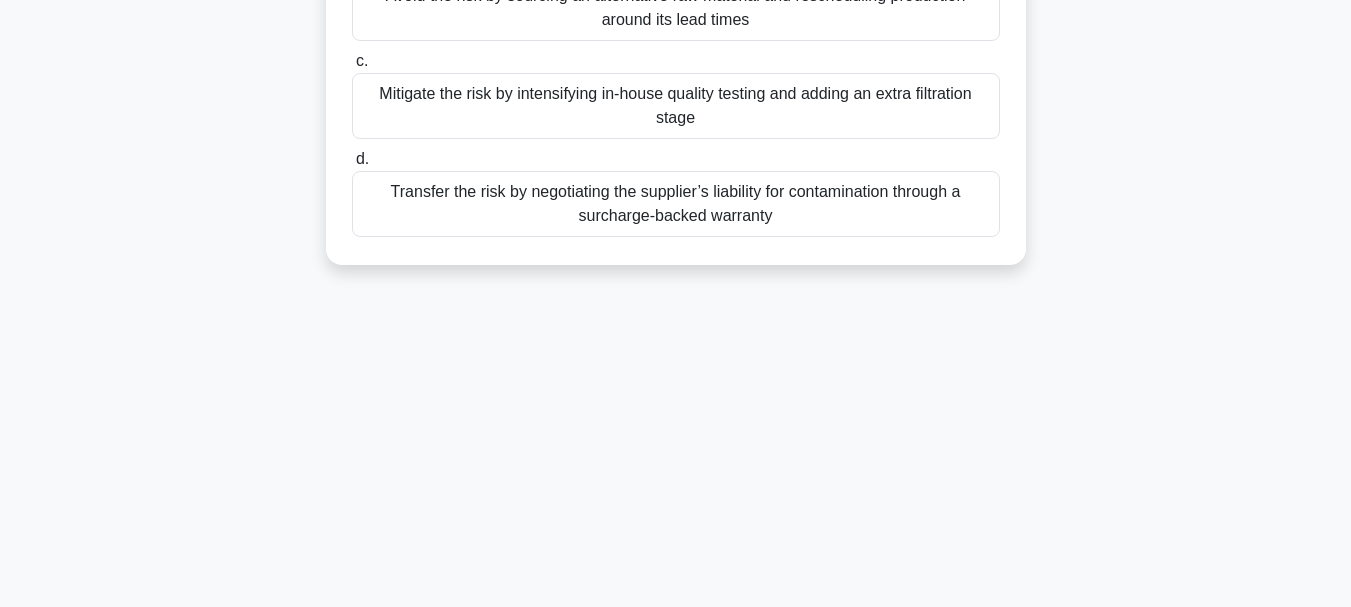 click on "d.
Transfer the risk by negotiating the supplier’s liability for contamination through a surcharge-backed warranty" at bounding box center (676, 192) 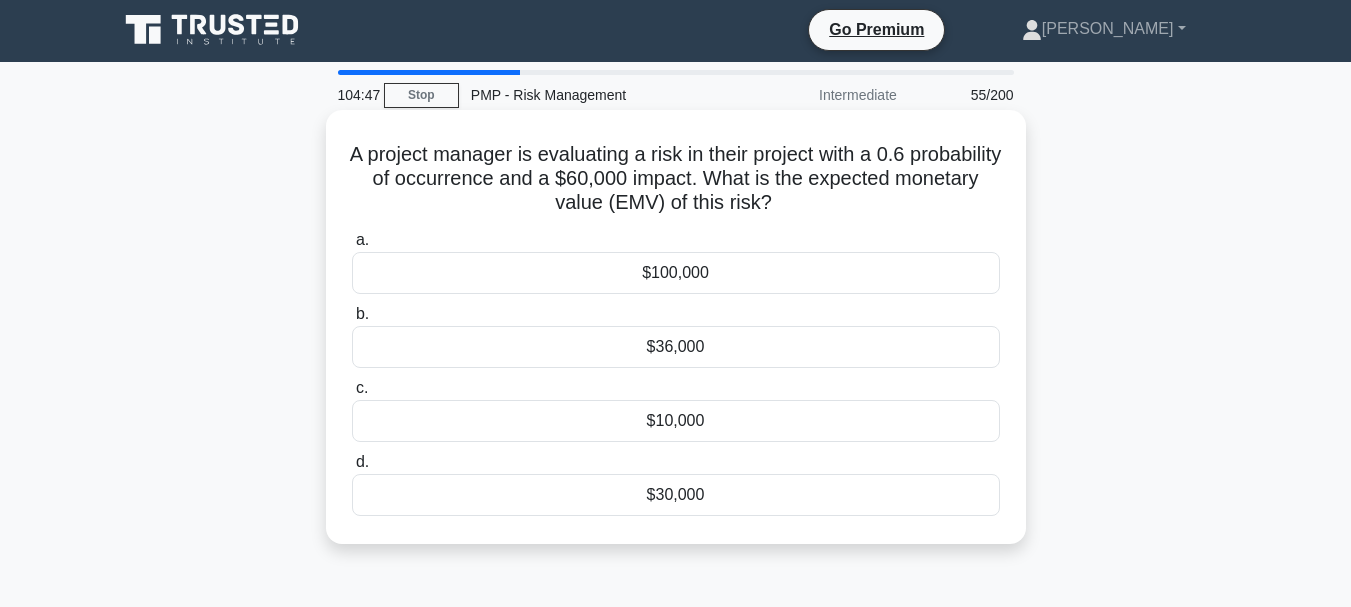 scroll, scrollTop: 0, scrollLeft: 0, axis: both 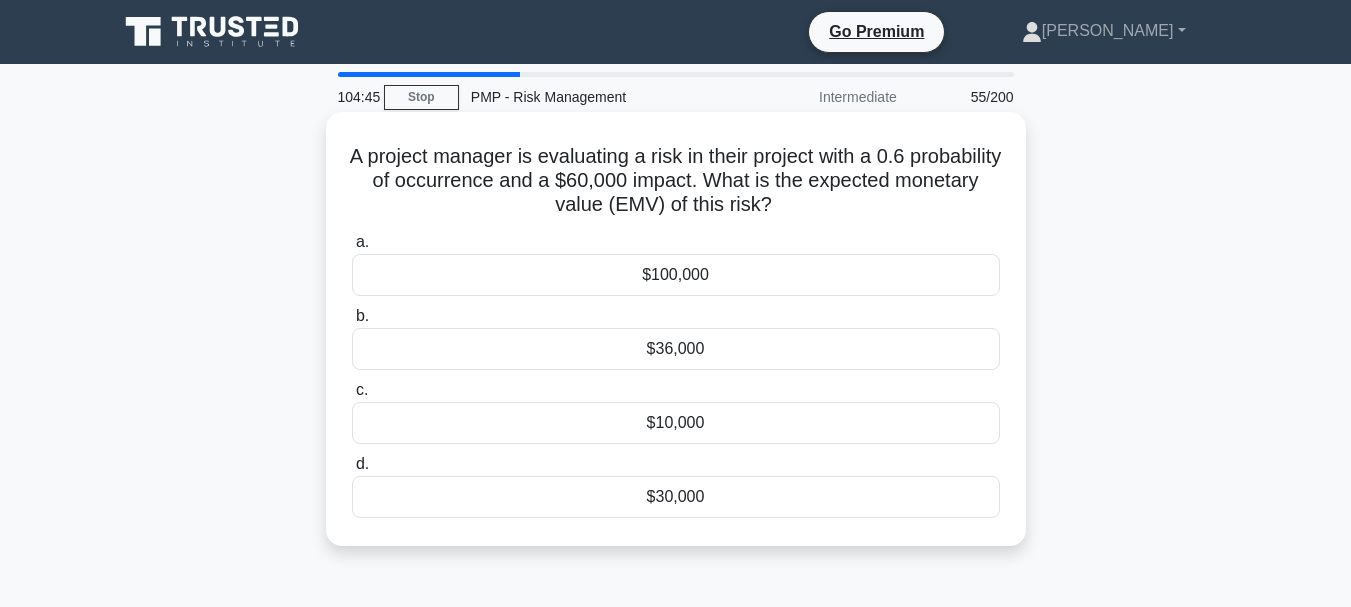 drag, startPoint x: 385, startPoint y: 157, endPoint x: 845, endPoint y: 502, distance: 575 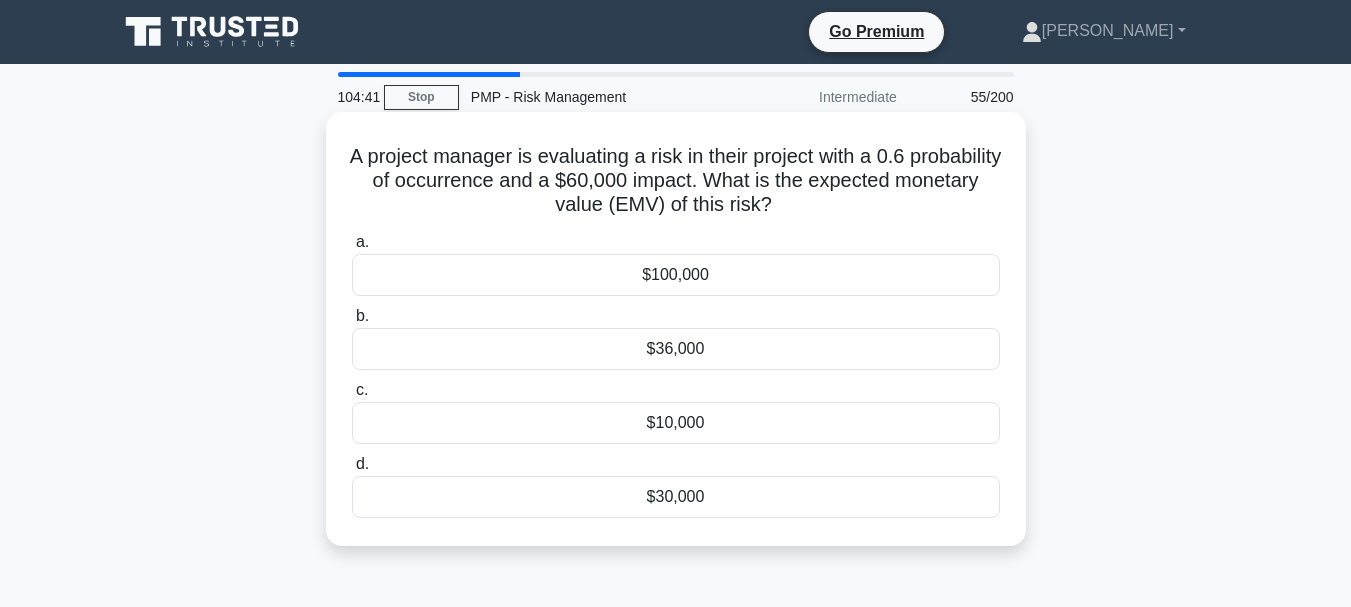 click on "$36,000" at bounding box center [676, 349] 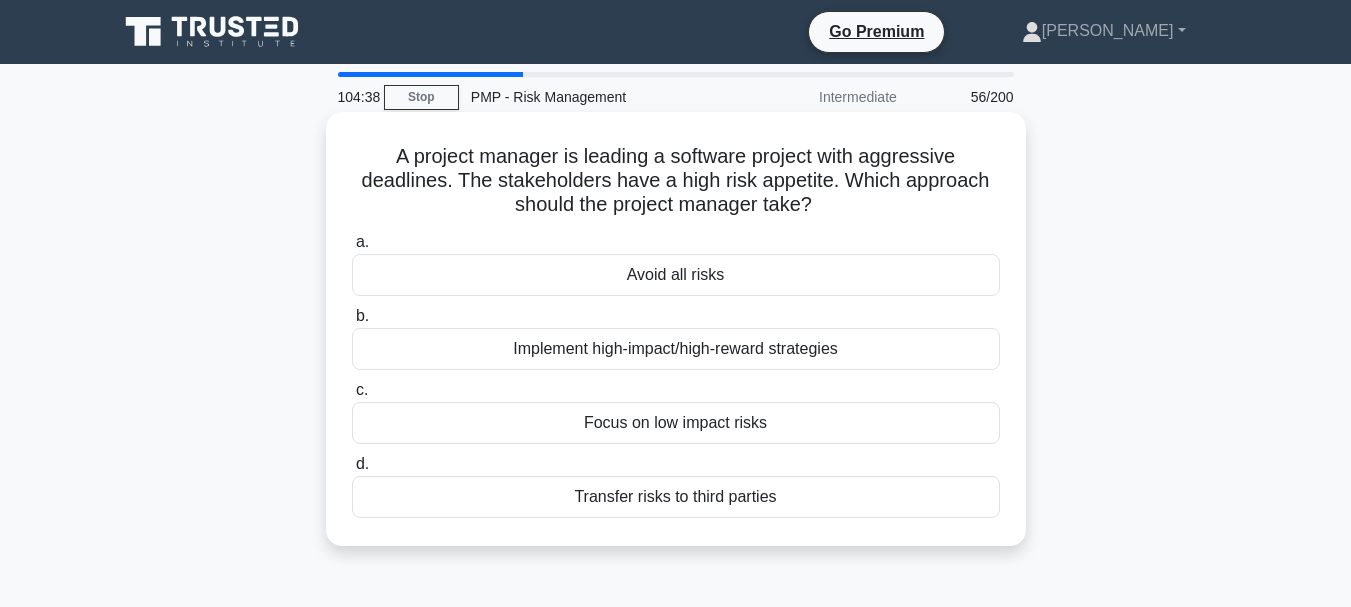 drag, startPoint x: 389, startPoint y: 157, endPoint x: 885, endPoint y: 519, distance: 614.0521 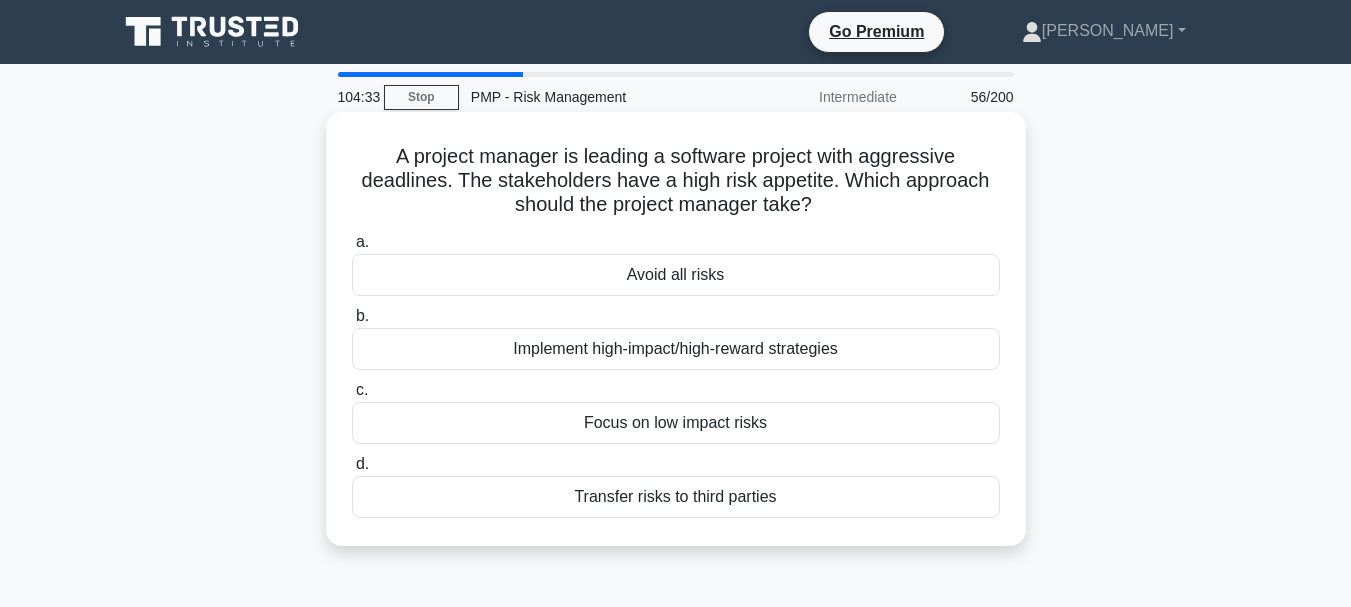 click on "Implement high-impact/high-reward strategies" at bounding box center [676, 349] 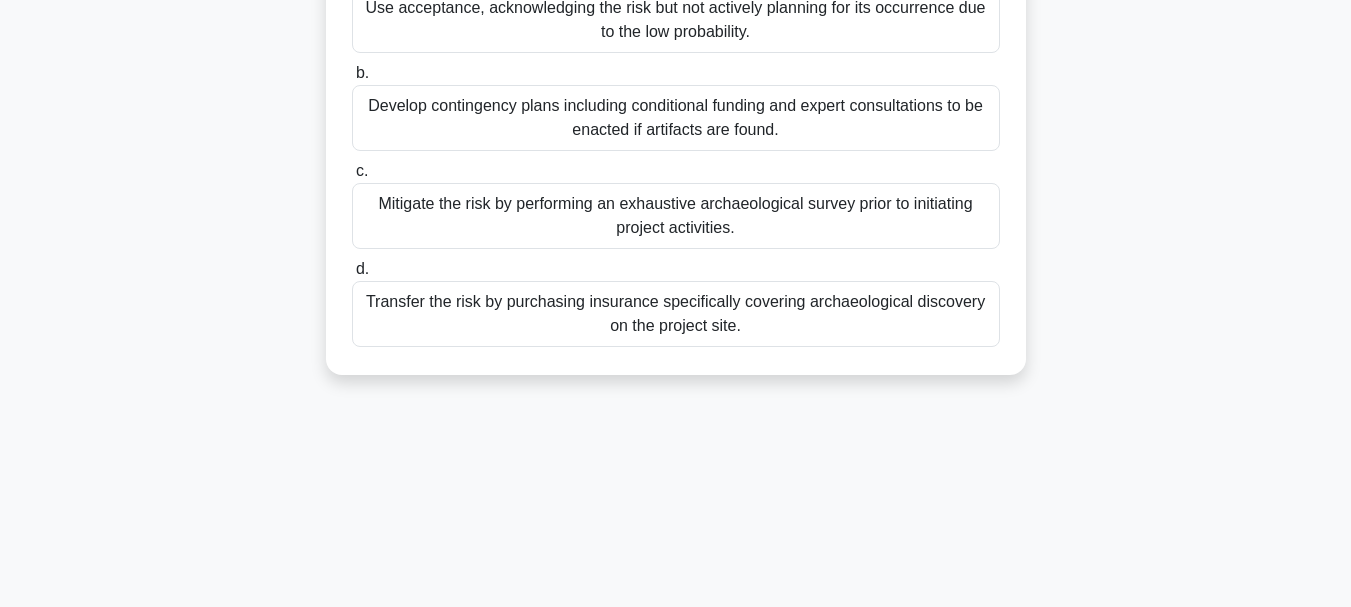 scroll, scrollTop: 466, scrollLeft: 0, axis: vertical 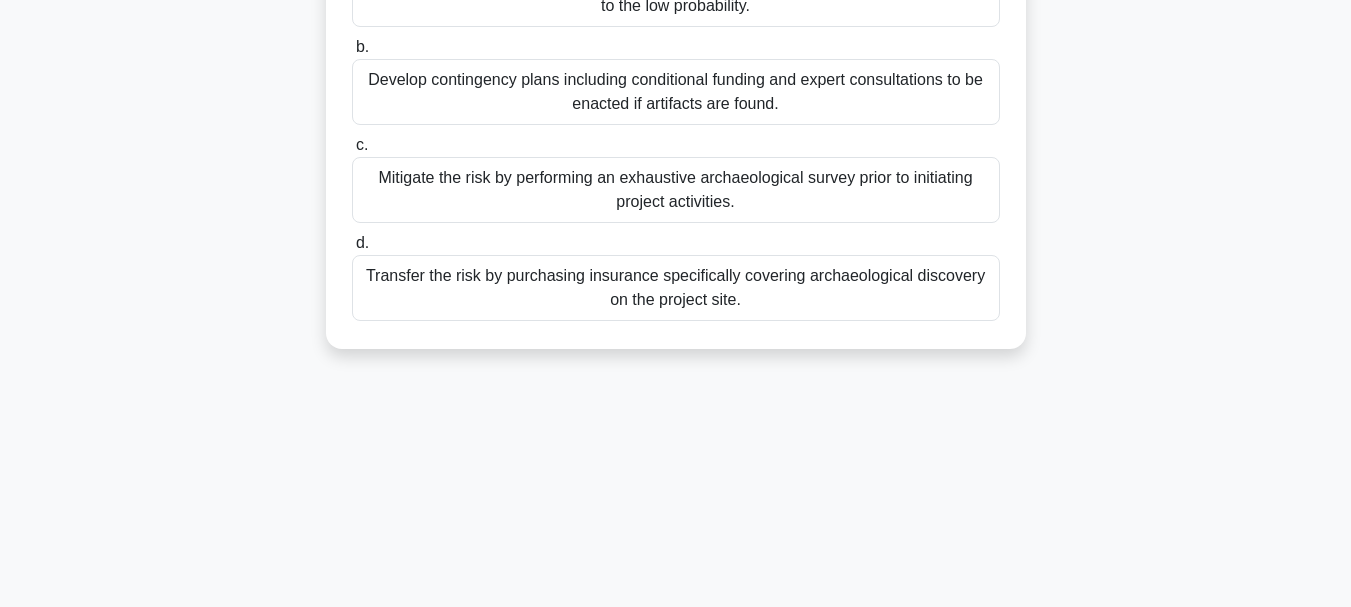 drag, startPoint x: 364, startPoint y: 157, endPoint x: 825, endPoint y: 561, distance: 612.9739 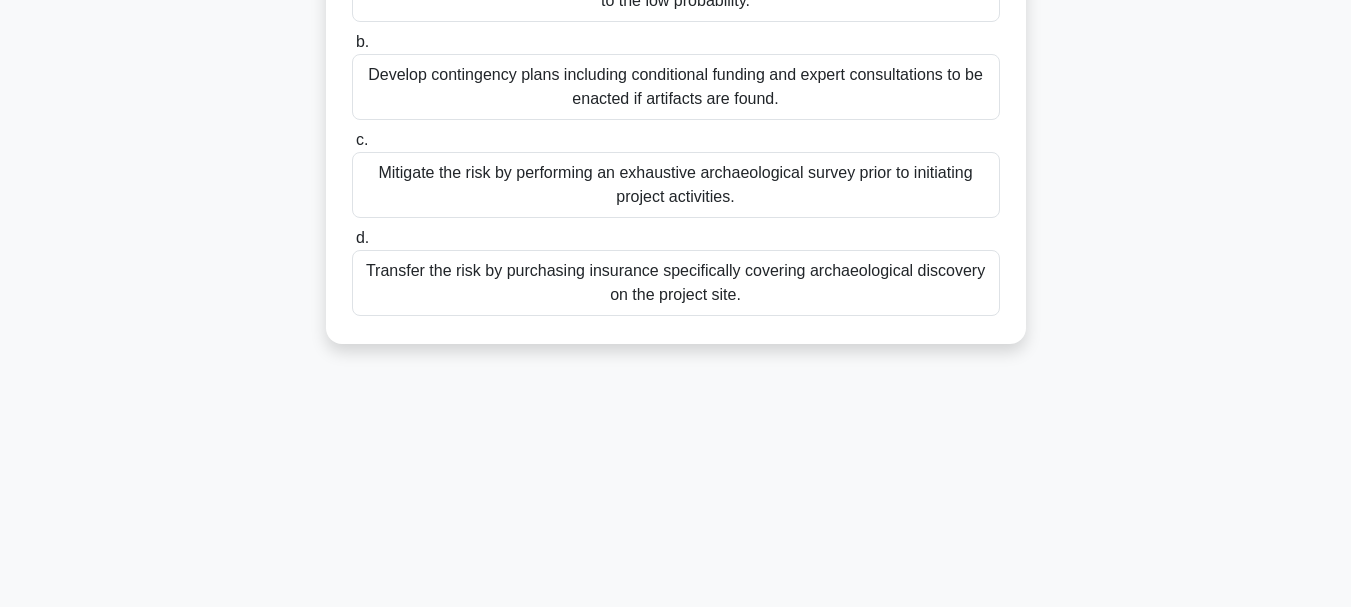 click on "Mitigate the risk by performing an exhaustive archaeological survey prior to initiating project activities." at bounding box center [676, 185] 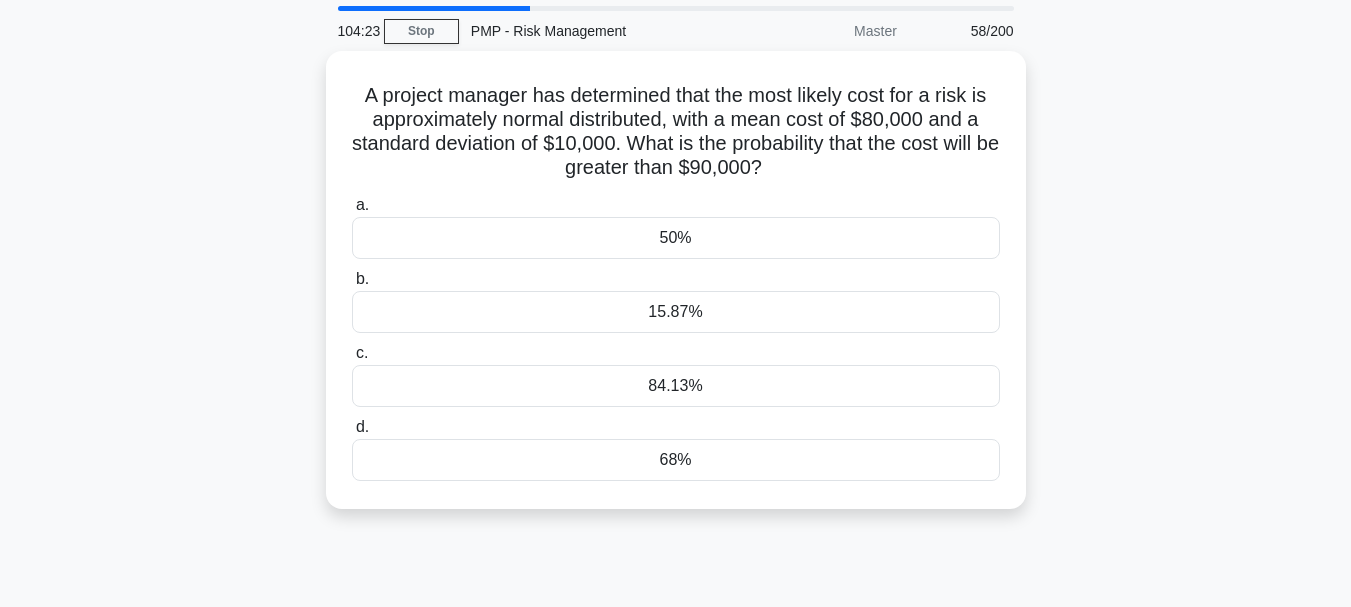 scroll, scrollTop: 0, scrollLeft: 0, axis: both 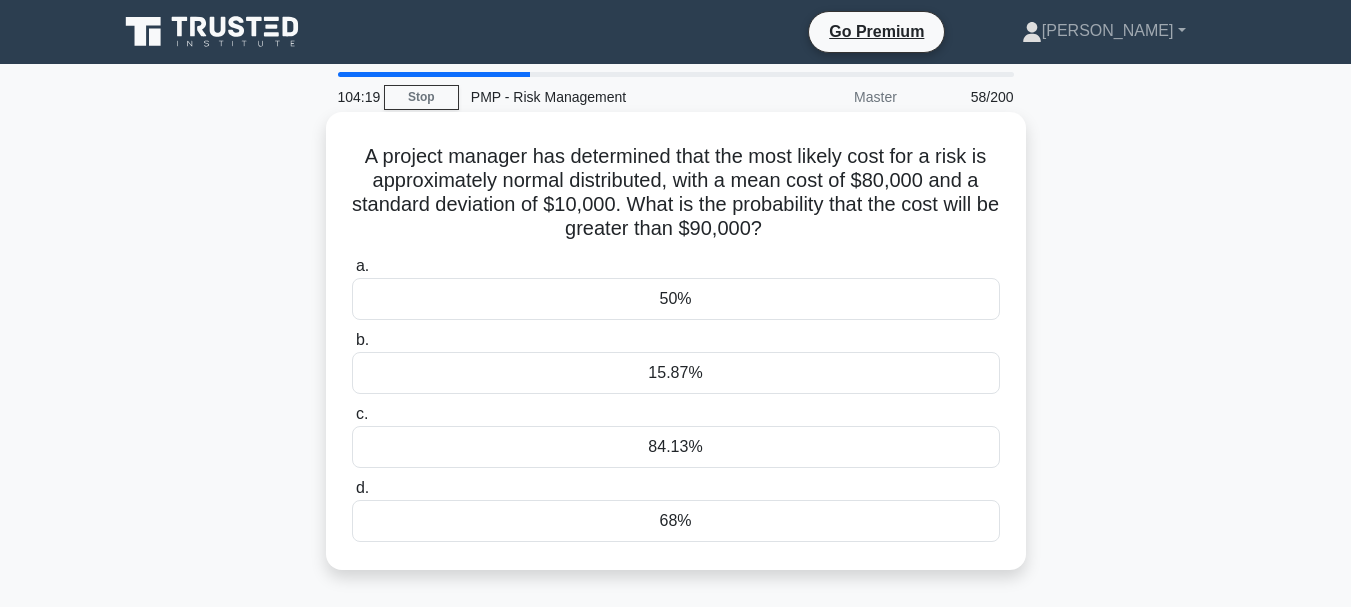 drag, startPoint x: 359, startPoint y: 160, endPoint x: 799, endPoint y: 546, distance: 585.317 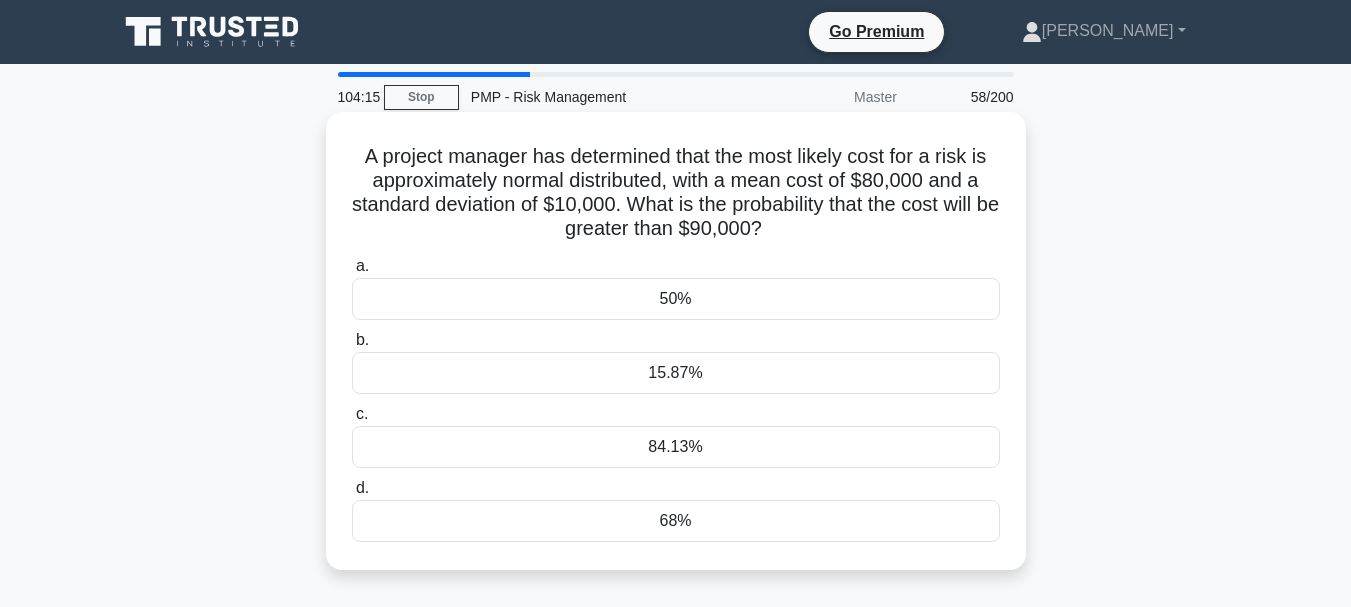 click on "a.
50%
b.
15.87%" at bounding box center [676, 398] 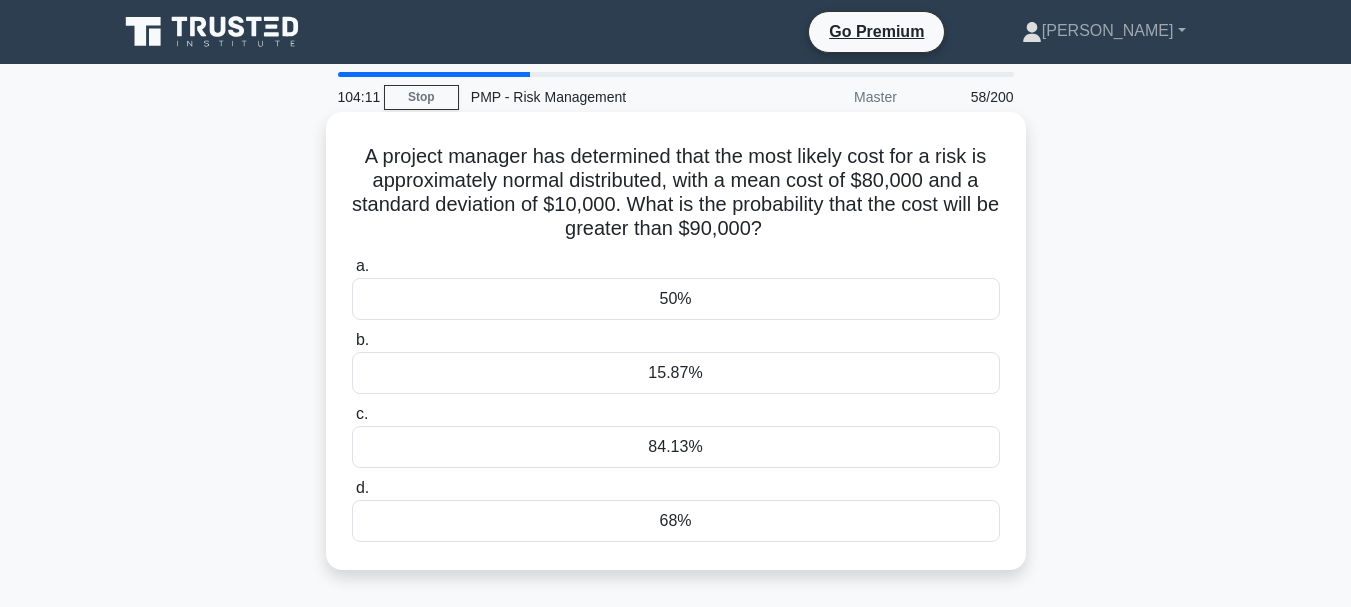 click on "15.87%" at bounding box center (676, 373) 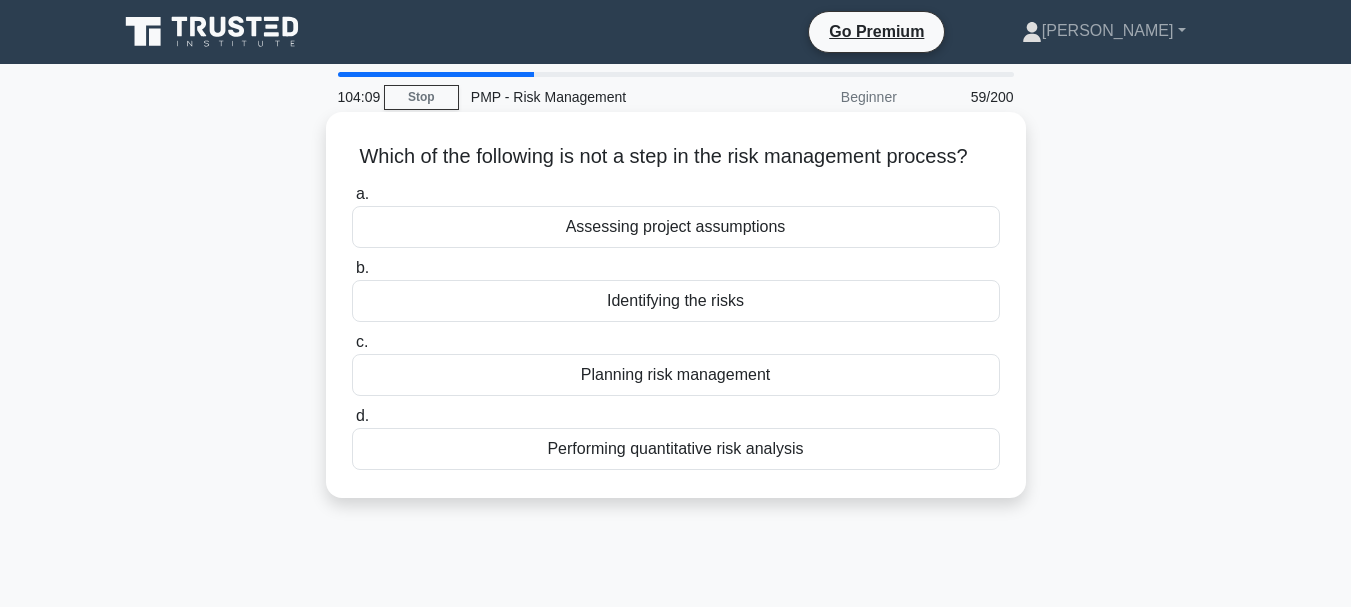 drag, startPoint x: 367, startPoint y: 149, endPoint x: 873, endPoint y: 492, distance: 611.2978 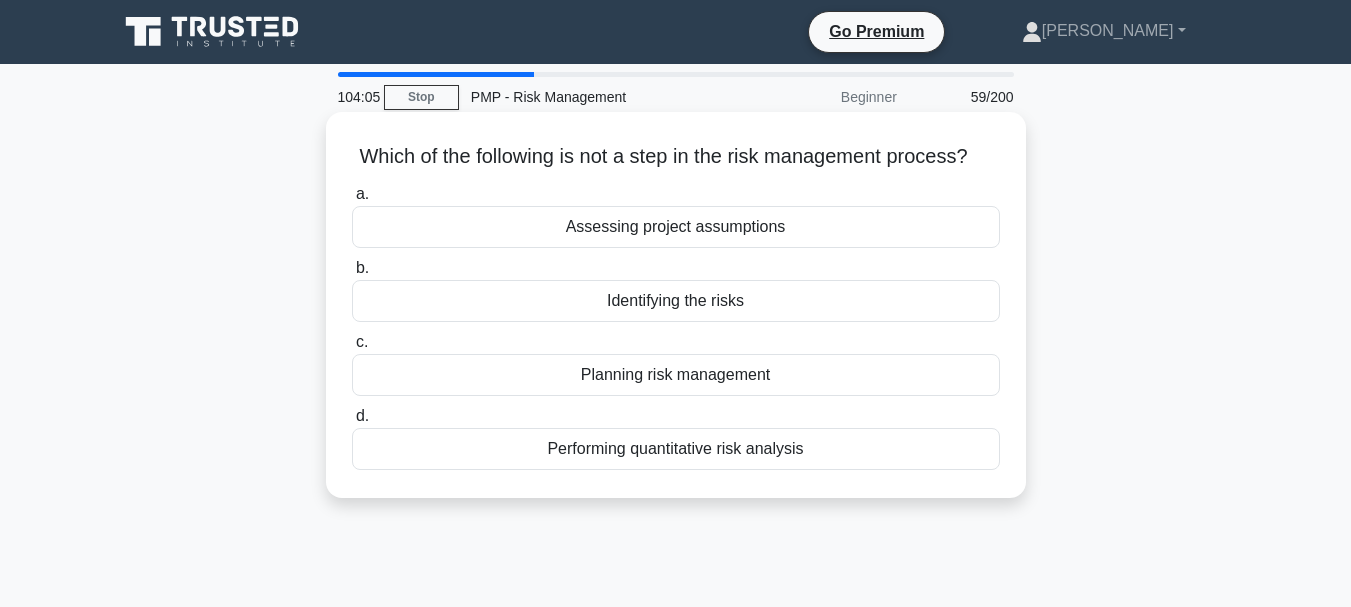 click on "Identifying the risks" at bounding box center [676, 301] 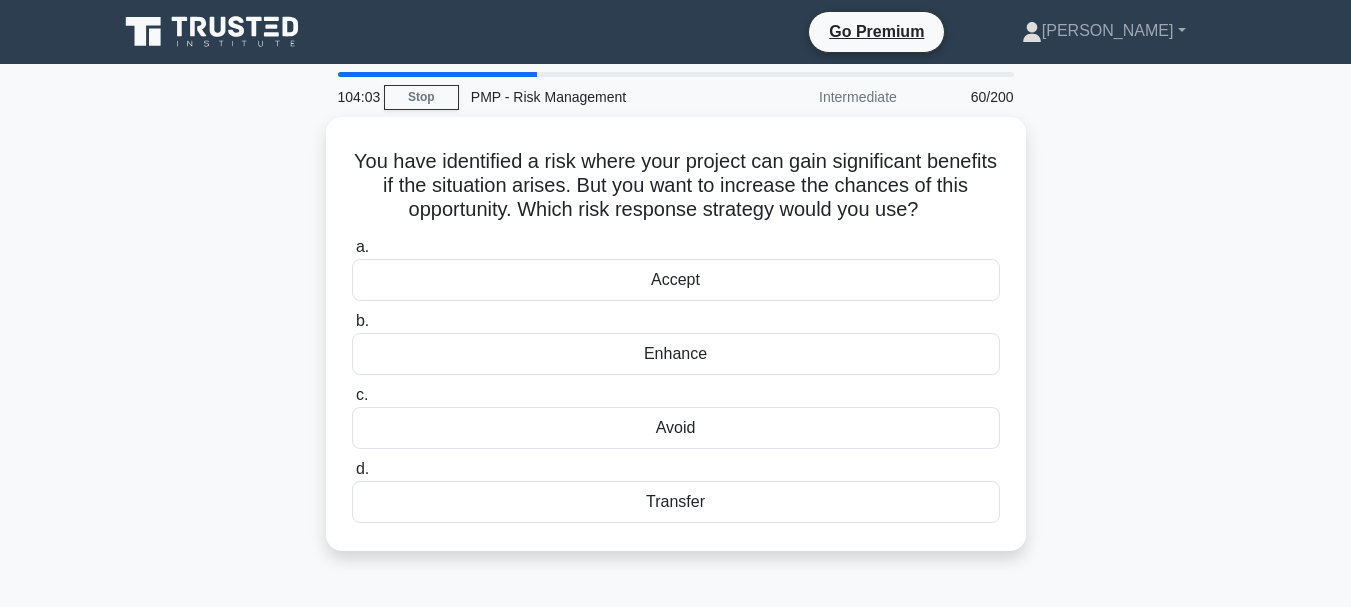 drag, startPoint x: 383, startPoint y: 154, endPoint x: 917, endPoint y: 569, distance: 676.2995 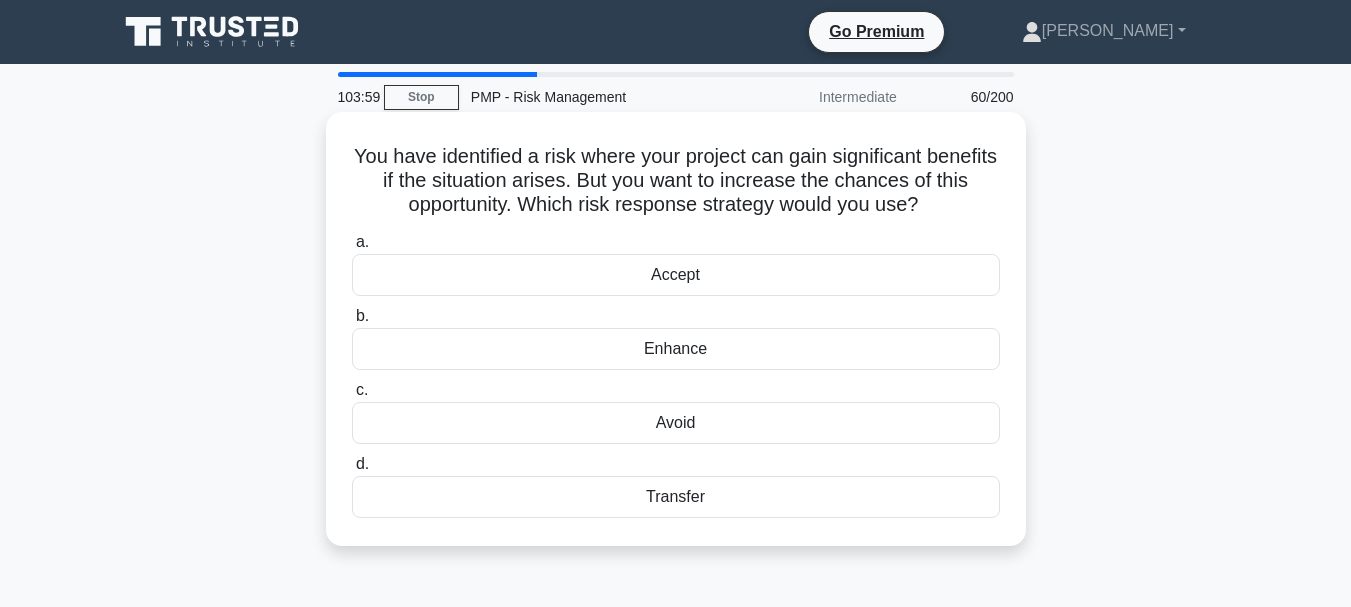 click on "Enhance" at bounding box center [676, 349] 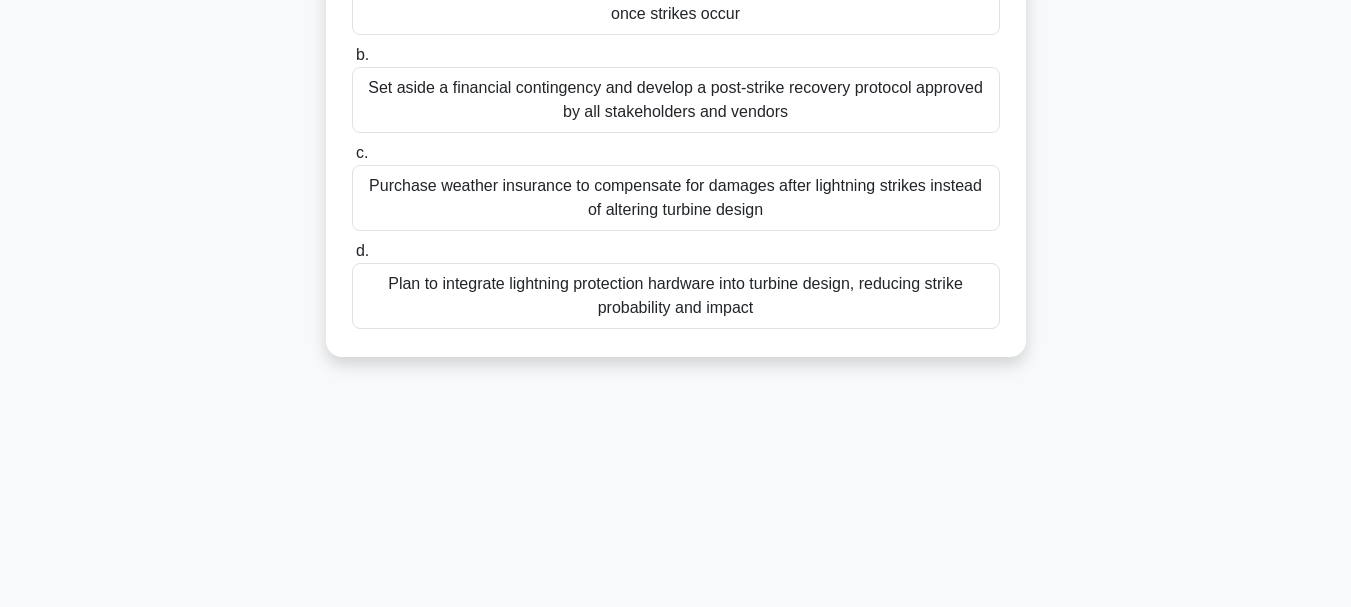 scroll, scrollTop: 458, scrollLeft: 0, axis: vertical 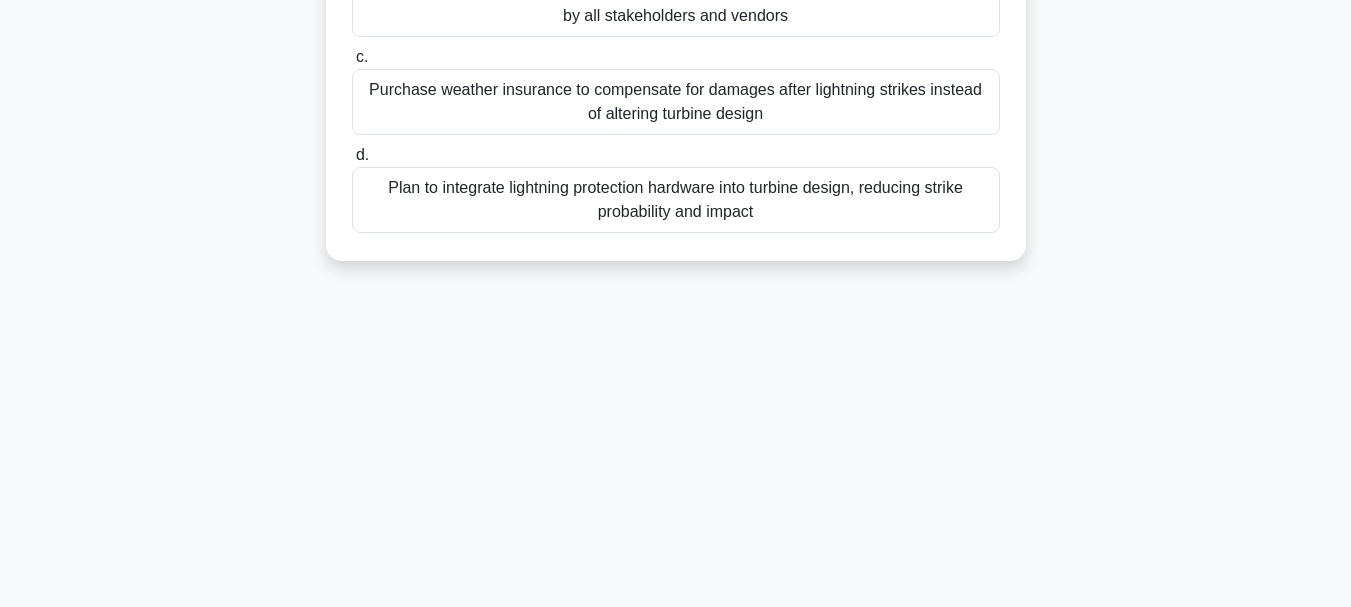 drag, startPoint x: 391, startPoint y: 150, endPoint x: 873, endPoint y: 522, distance: 608.858 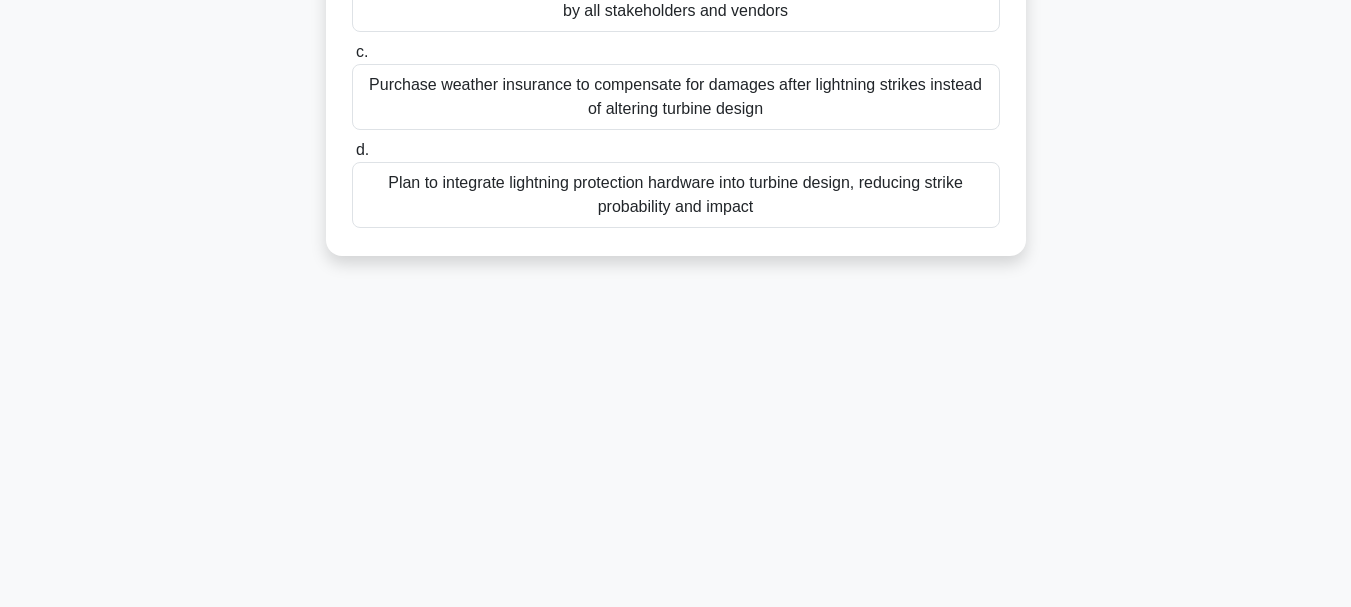 click on "Plan to integrate lightning protection hardware into turbine design, reducing strike probability and impact" at bounding box center [676, 195] 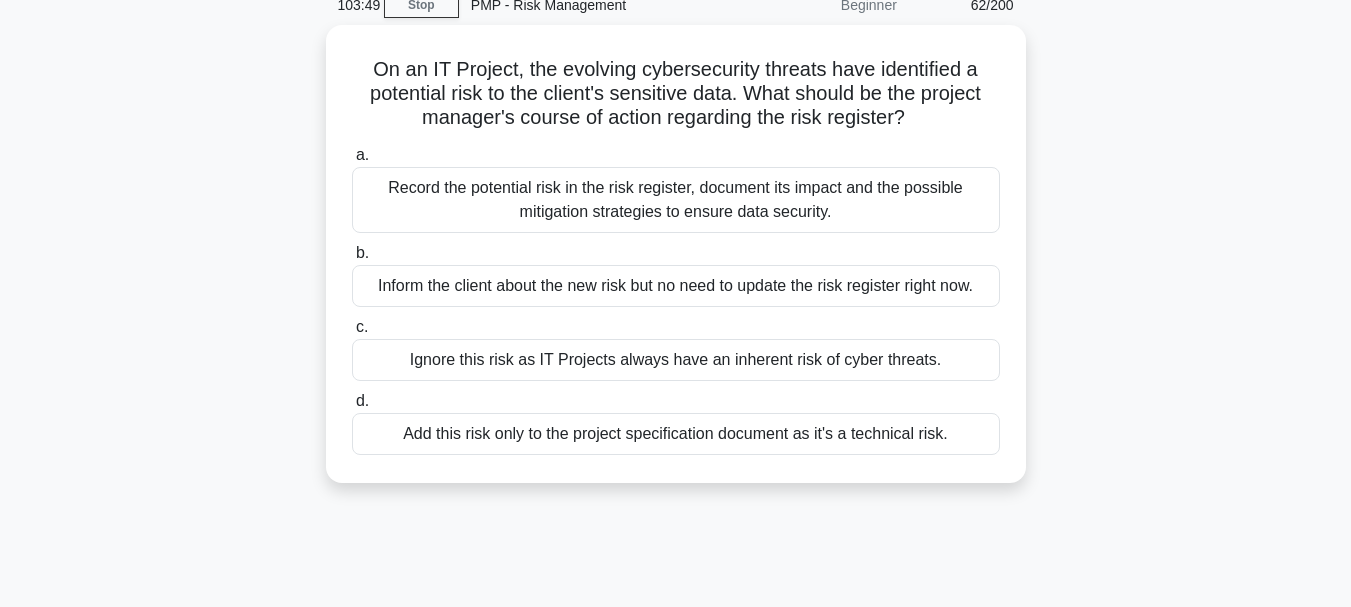scroll, scrollTop: 141, scrollLeft: 0, axis: vertical 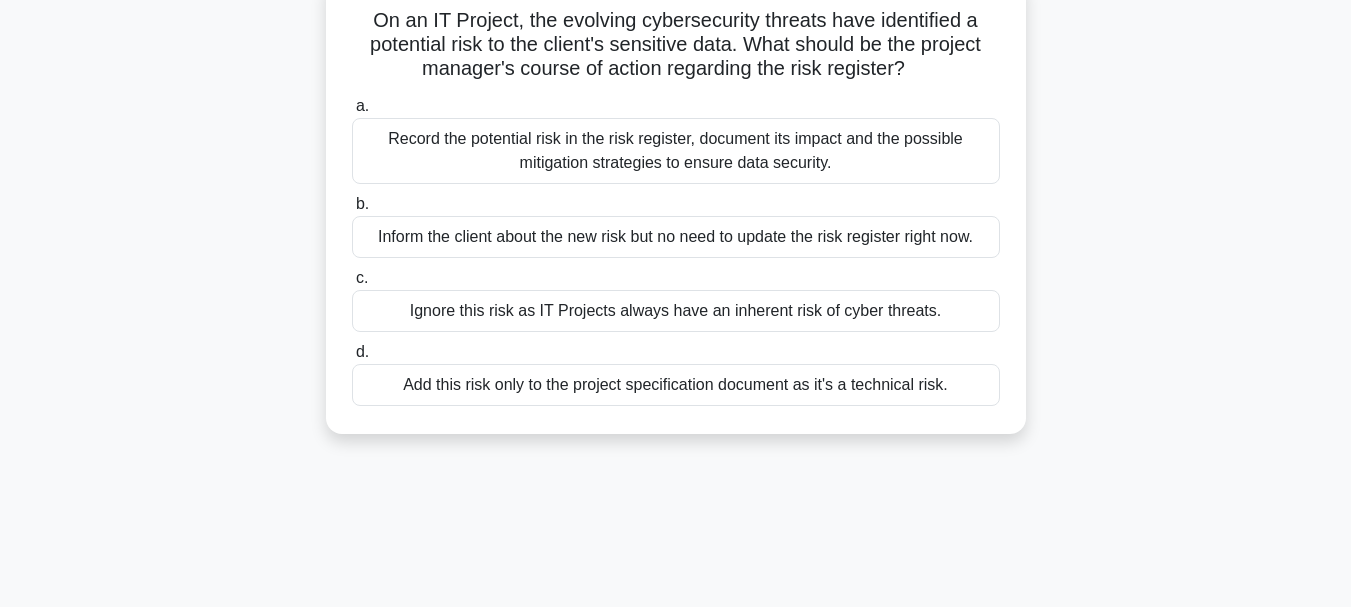 drag, startPoint x: 370, startPoint y: 151, endPoint x: 1091, endPoint y: 593, distance: 845.69794 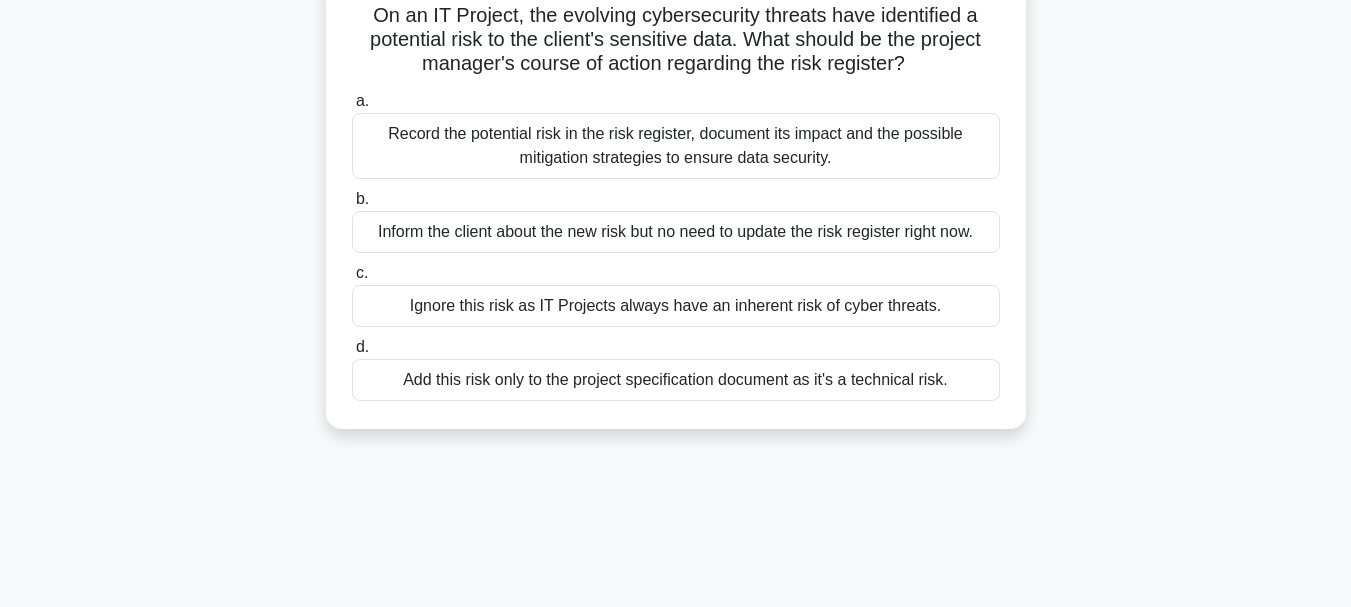 click on "Inform the client about the new risk but no need to update the risk register right now." at bounding box center (676, 232) 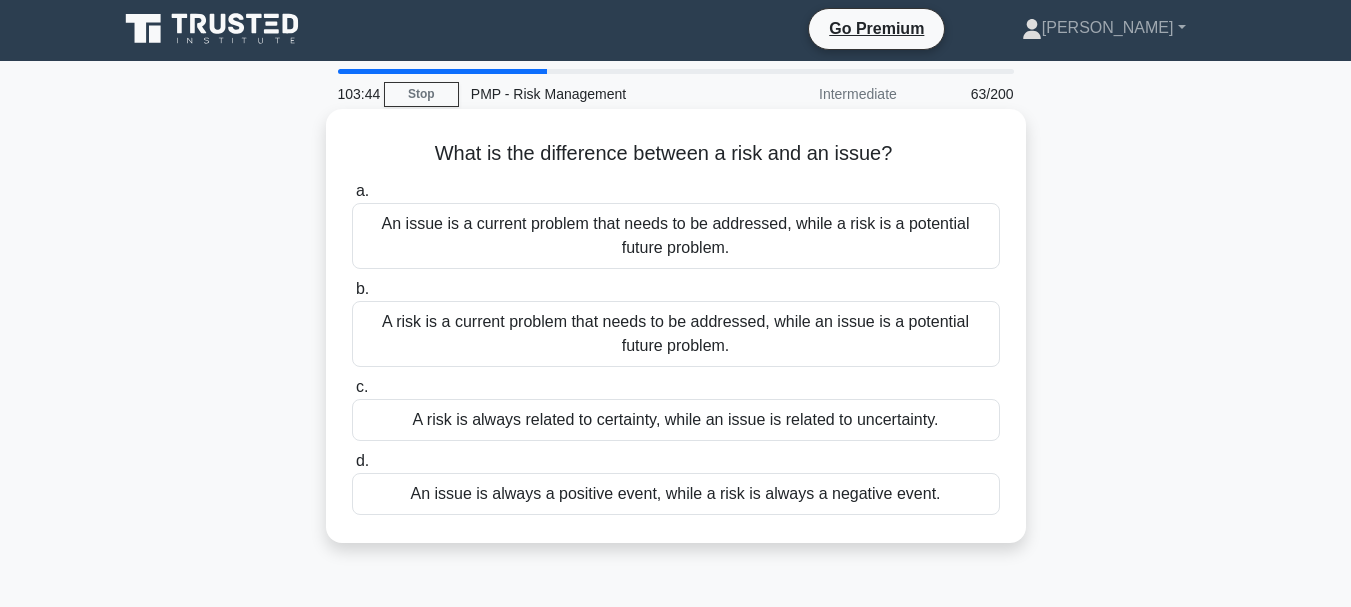 scroll, scrollTop: 0, scrollLeft: 0, axis: both 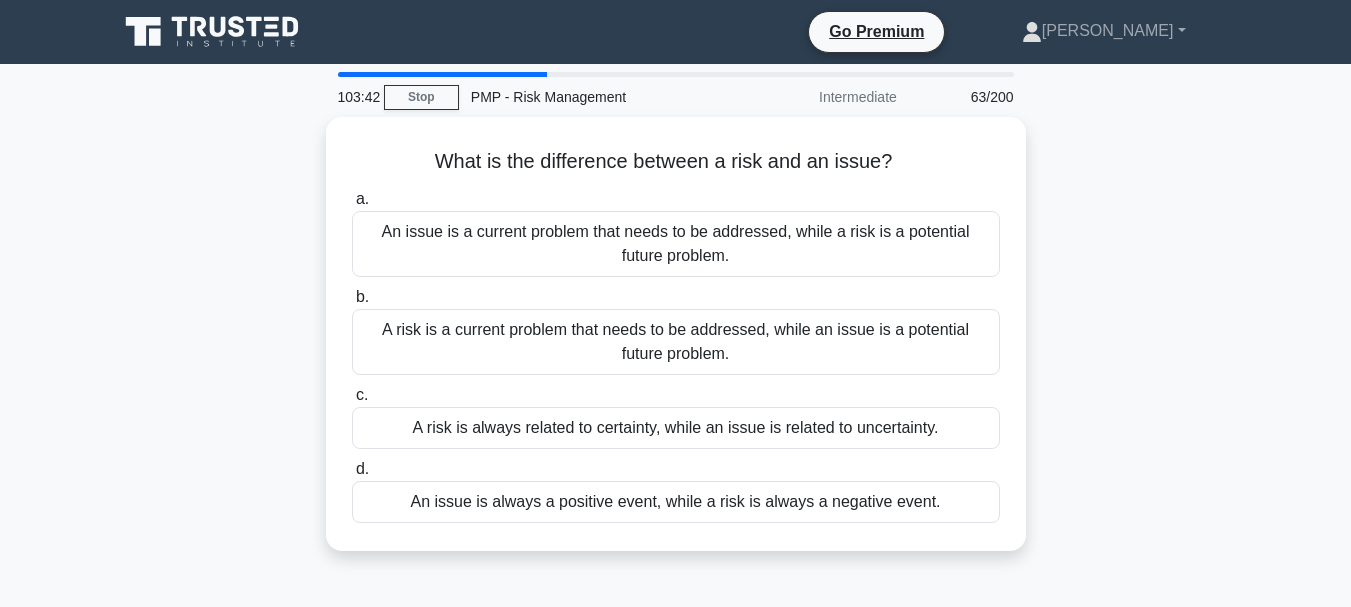 drag, startPoint x: 434, startPoint y: 153, endPoint x: 1044, endPoint y: 517, distance: 710.3492 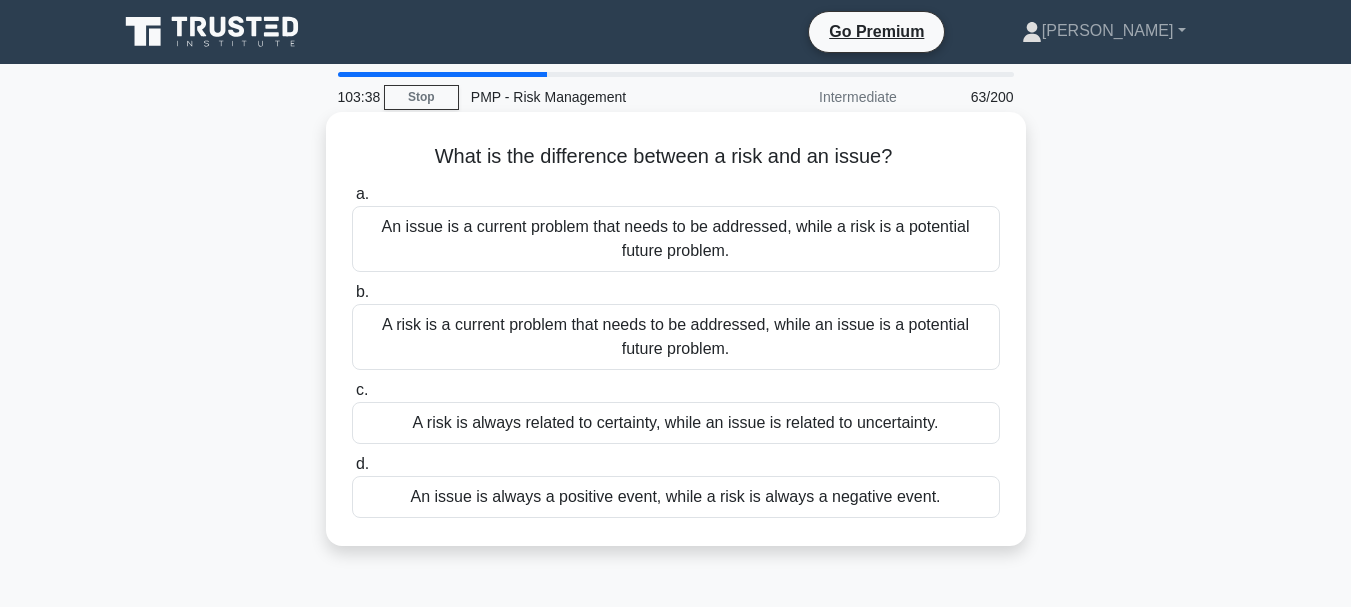 click on "A risk is a current problem that needs to be addressed, while an issue is a potential future problem." at bounding box center [676, 337] 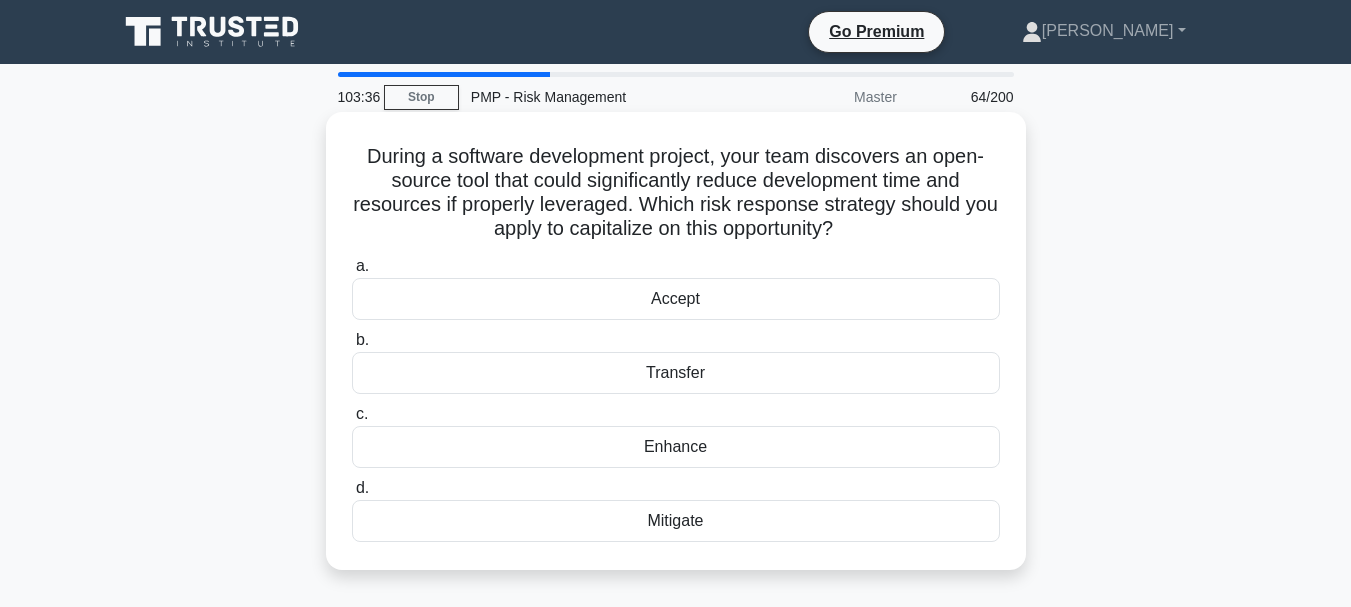 drag, startPoint x: 359, startPoint y: 155, endPoint x: 799, endPoint y: 541, distance: 585.317 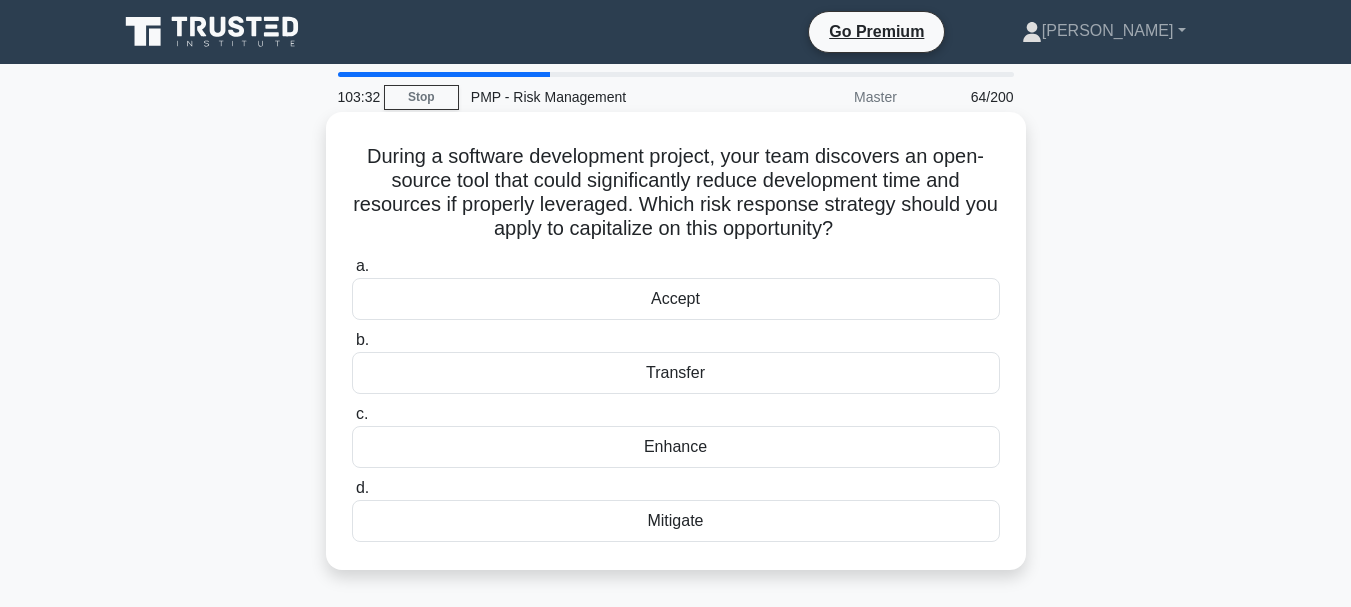 click on "Transfer" at bounding box center (676, 373) 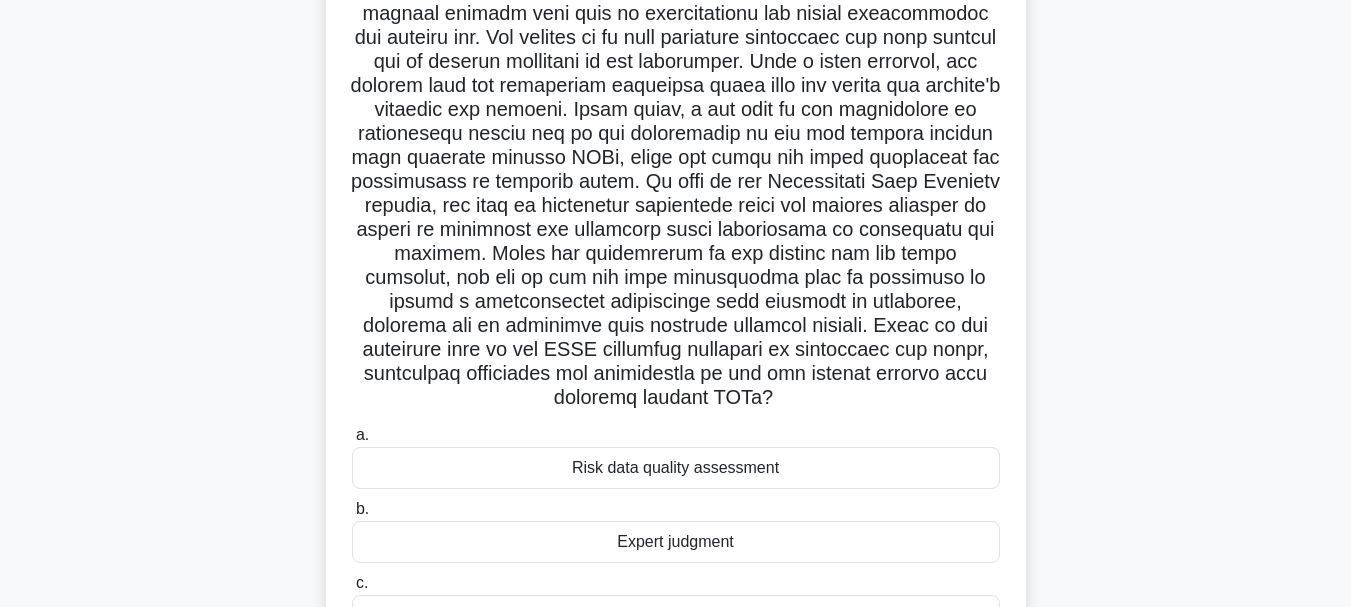 scroll, scrollTop: 473, scrollLeft: 0, axis: vertical 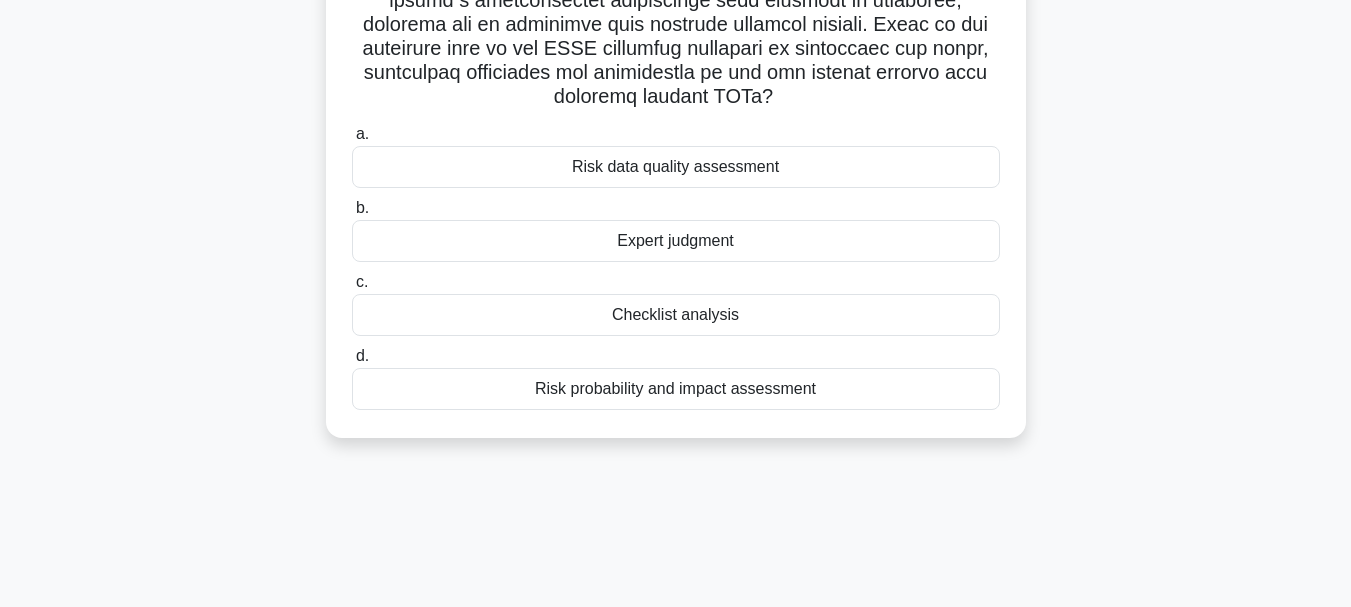 drag, startPoint x: 361, startPoint y: 153, endPoint x: 872, endPoint y: 625, distance: 695.6328 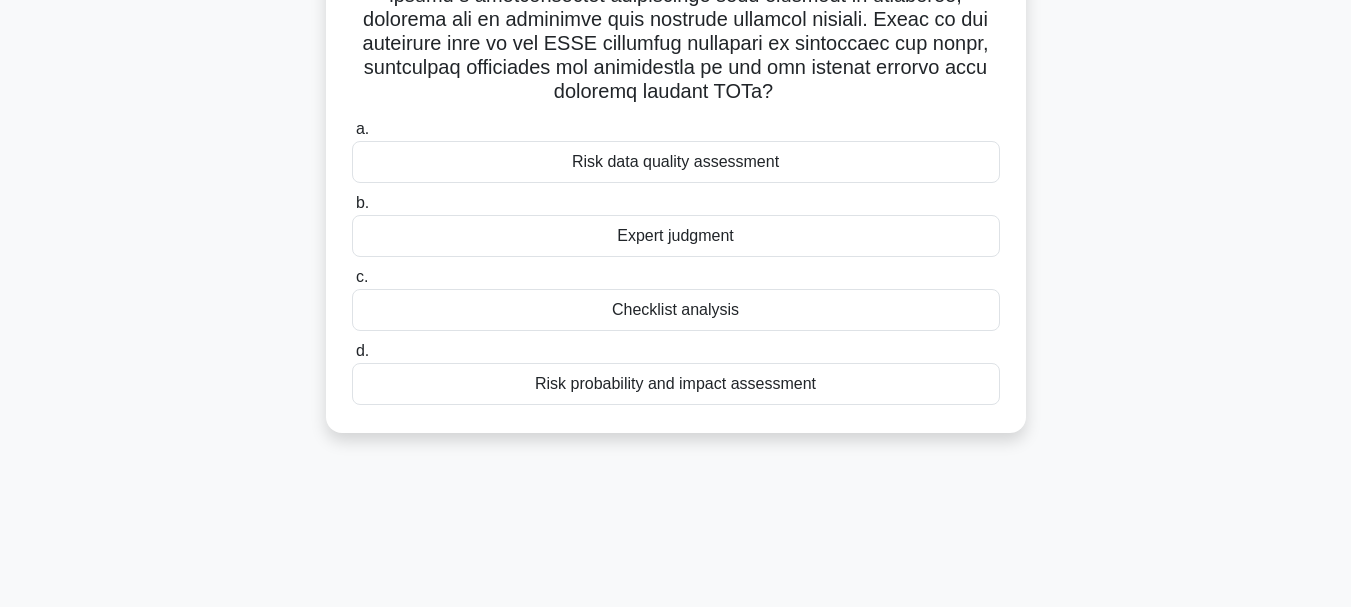 click on "Checklist analysis" at bounding box center (676, 310) 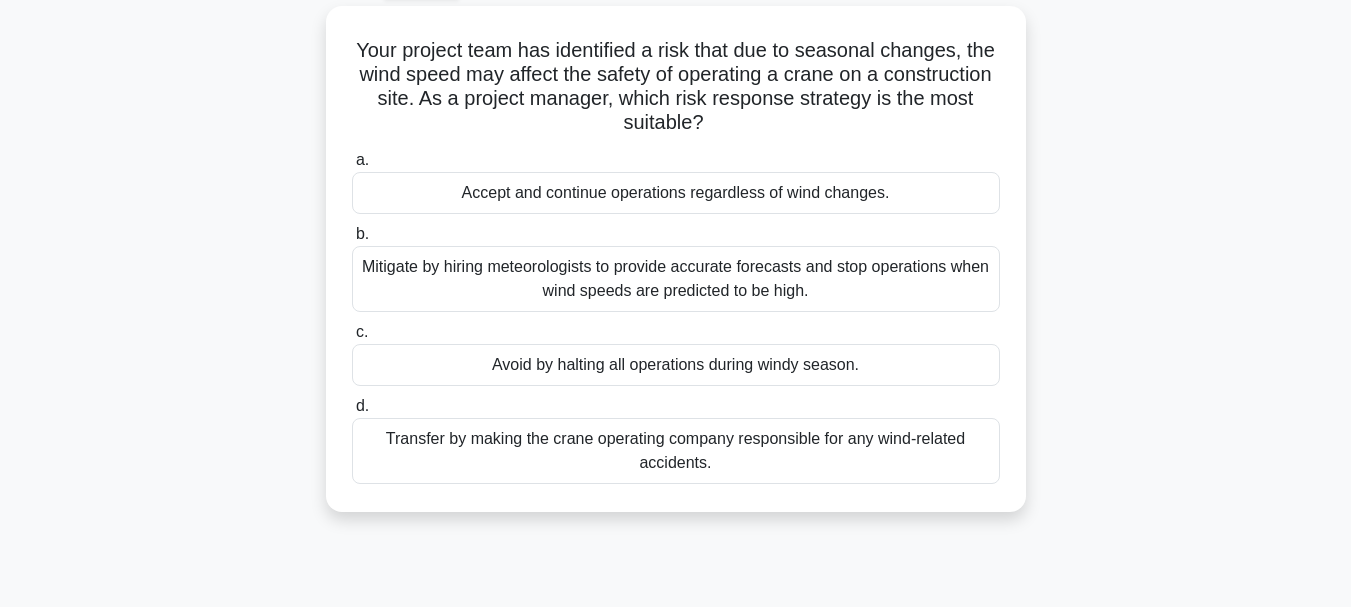 scroll, scrollTop: 200, scrollLeft: 0, axis: vertical 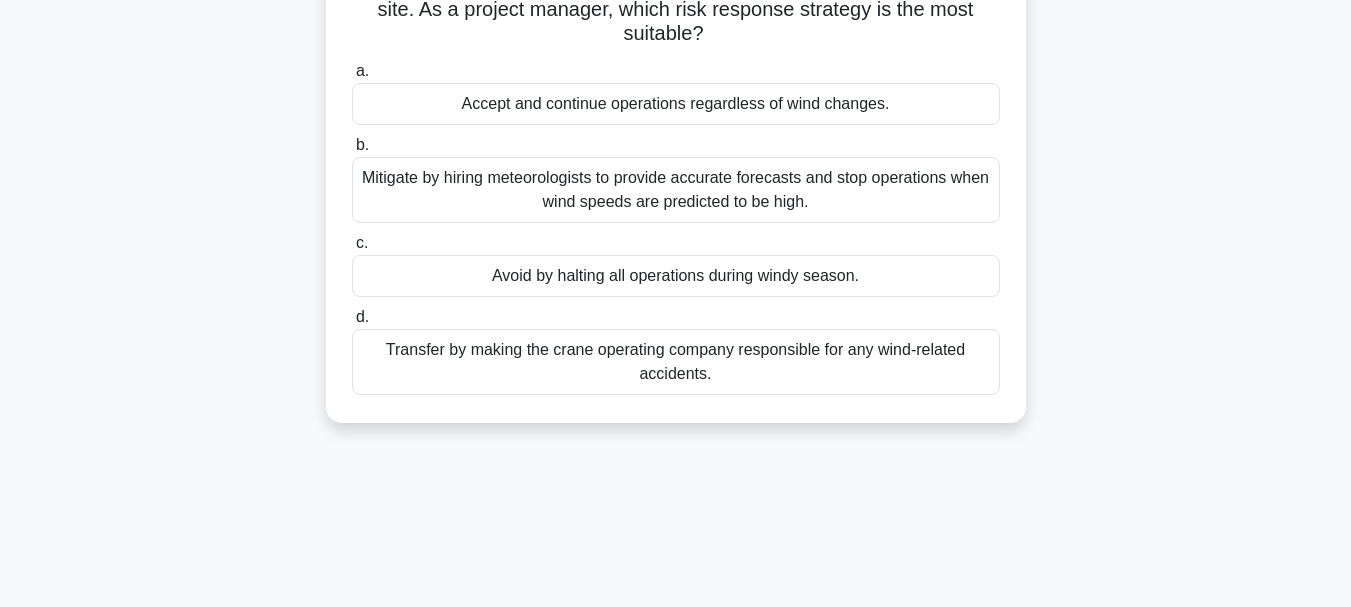drag, startPoint x: 369, startPoint y: 158, endPoint x: 830, endPoint y: 534, distance: 594.89246 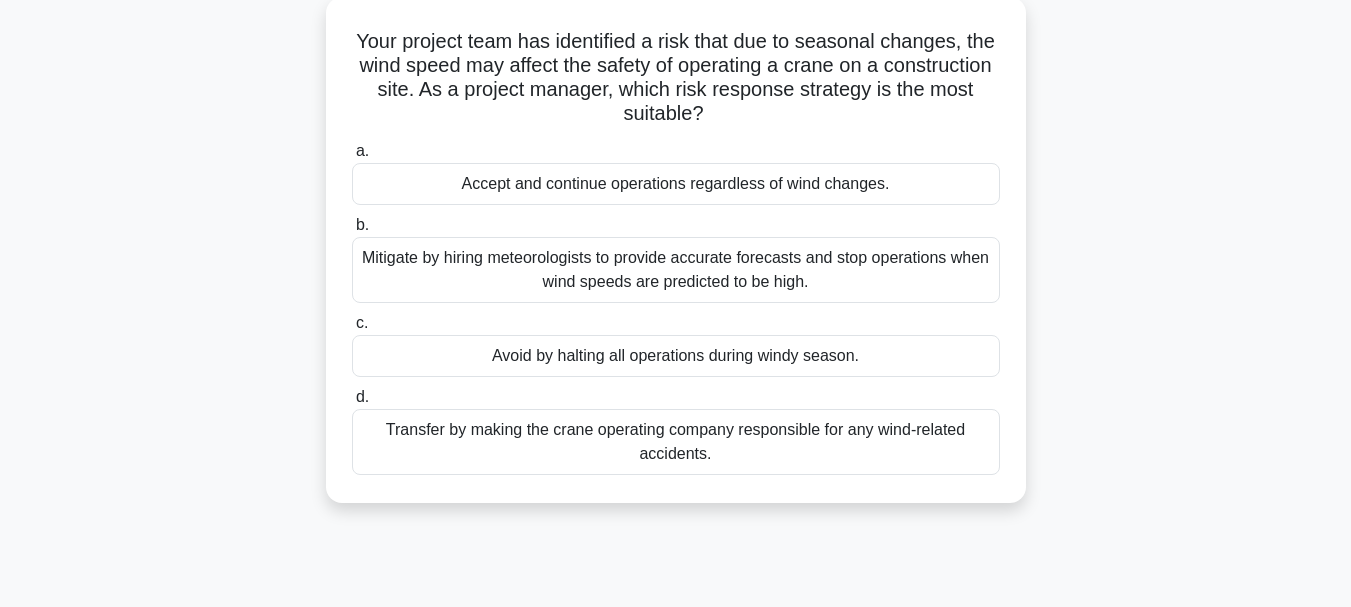 scroll, scrollTop: 0, scrollLeft: 0, axis: both 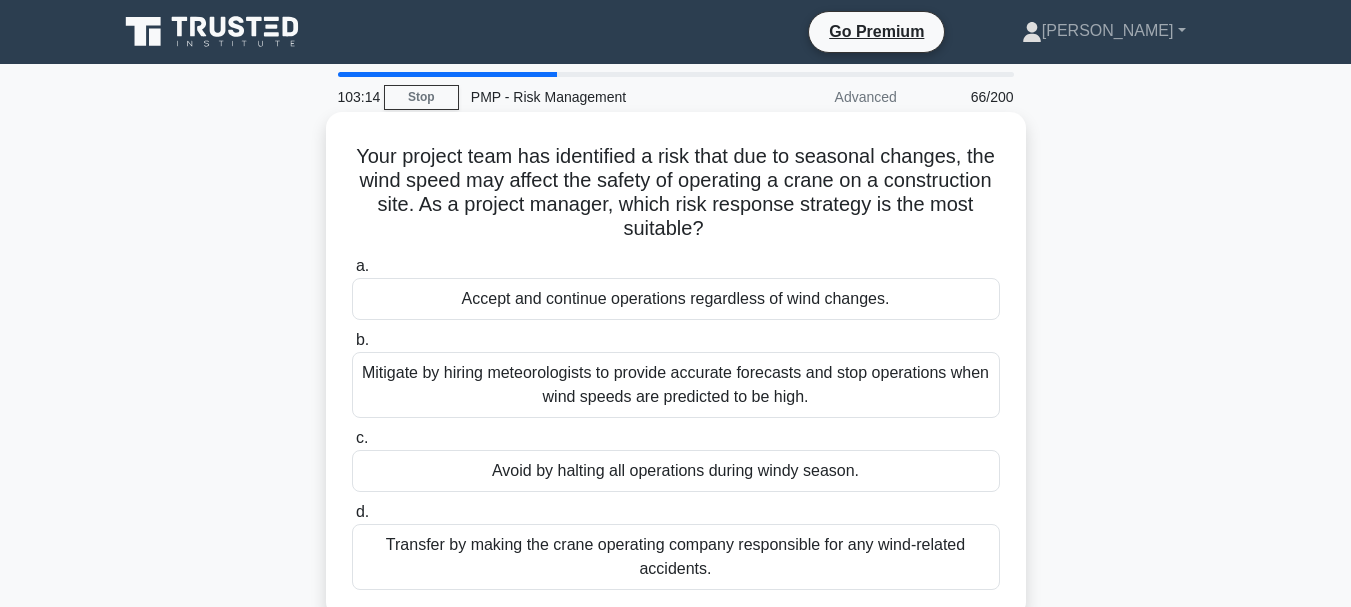 click on "Mitigate by hiring meteorologists to provide accurate forecasts and stop operations when wind speeds are predicted to be high." at bounding box center (676, 385) 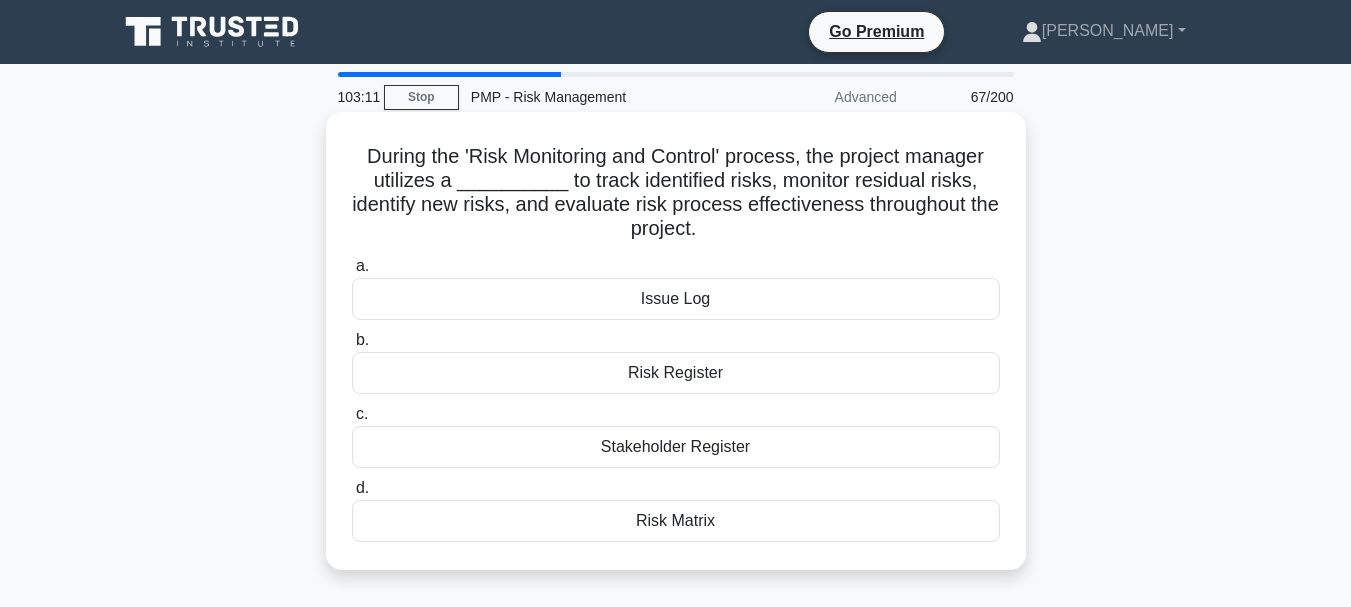 drag, startPoint x: 359, startPoint y: 155, endPoint x: 887, endPoint y: 551, distance: 660 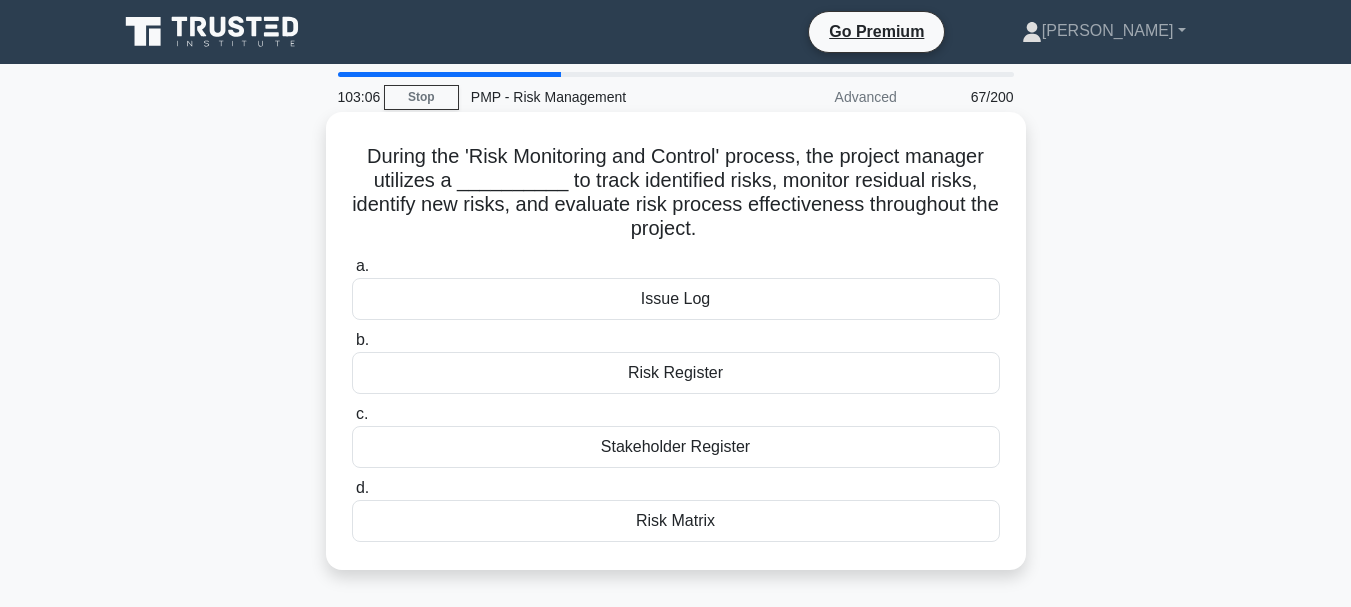 click on "Stakeholder Register" at bounding box center (676, 447) 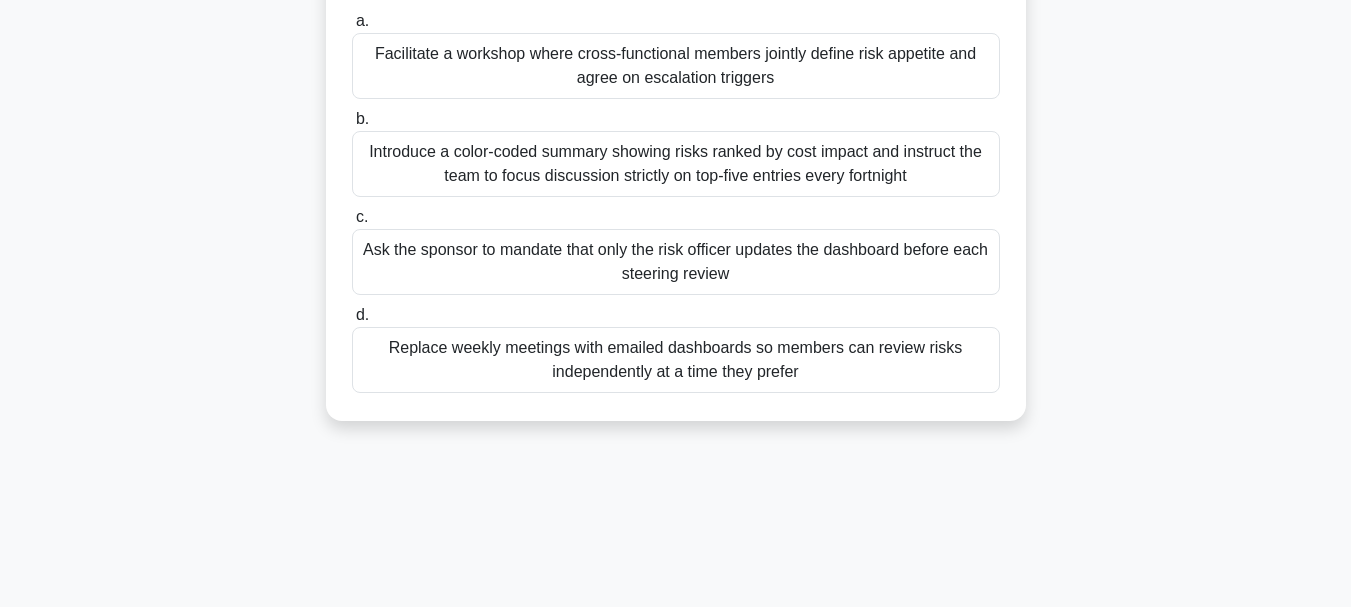 scroll, scrollTop: 305, scrollLeft: 0, axis: vertical 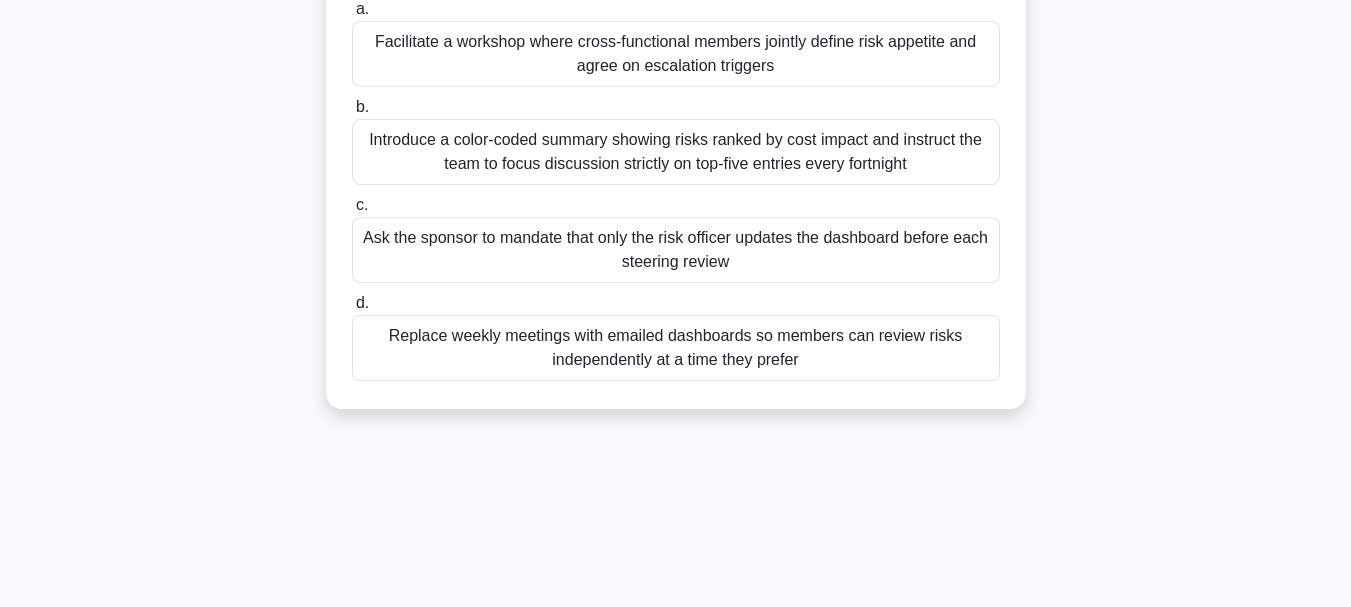 drag, startPoint x: 375, startPoint y: 161, endPoint x: 820, endPoint y: 408, distance: 508.95383 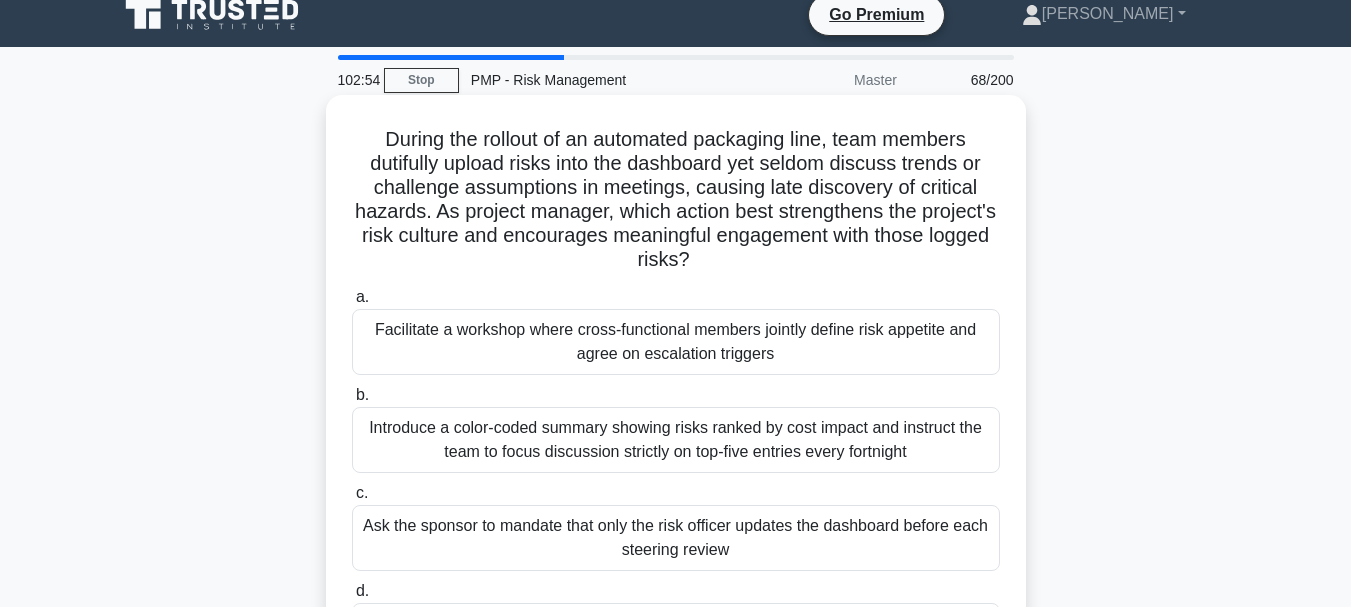 scroll, scrollTop: 0, scrollLeft: 0, axis: both 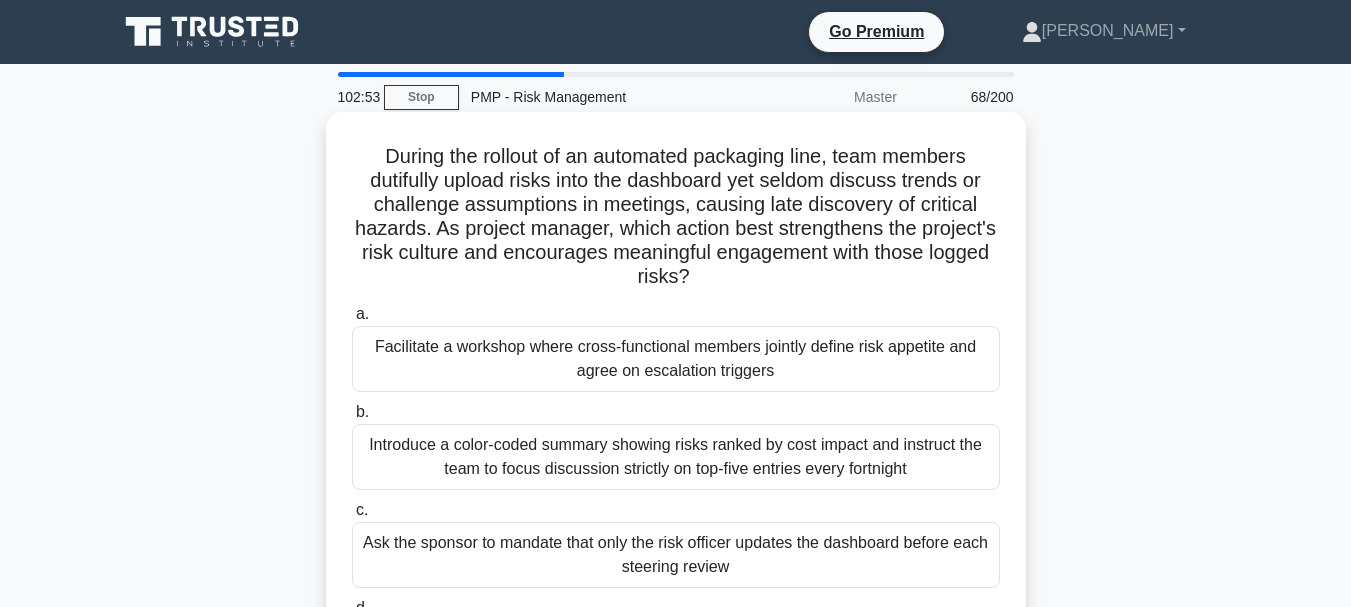 click on "Facilitate a workshop where cross-functional members jointly define risk appetite and agree on escalation triggers" at bounding box center [676, 359] 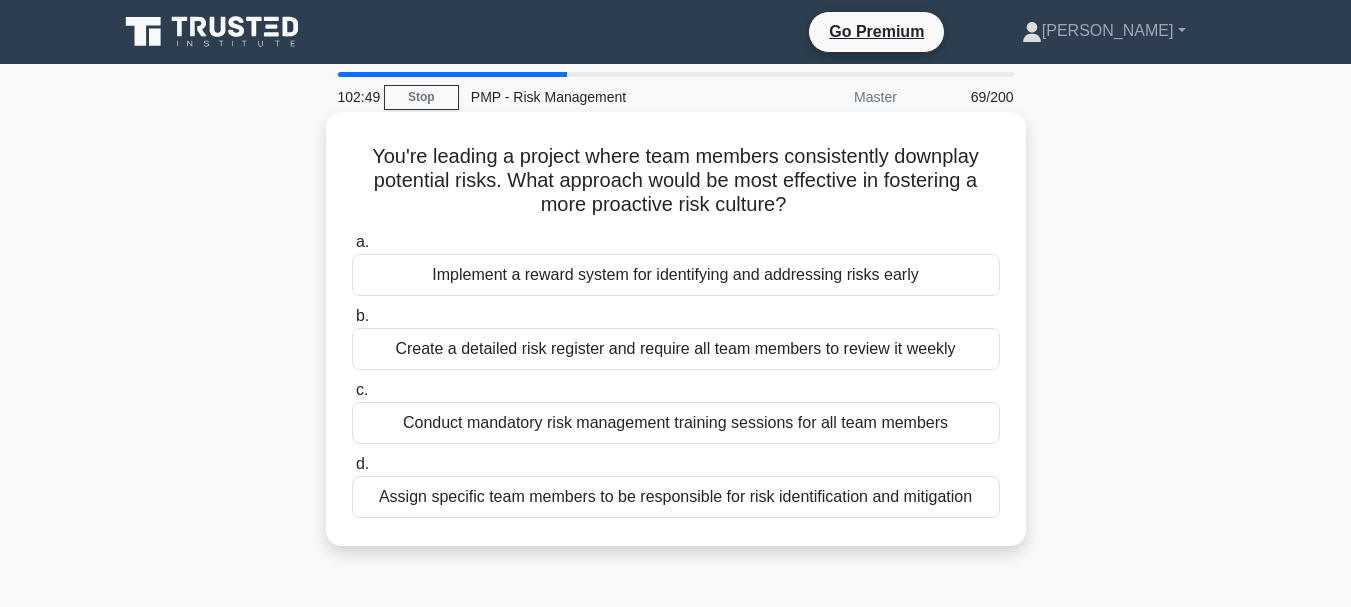 drag, startPoint x: 365, startPoint y: 157, endPoint x: 980, endPoint y: 509, distance: 708.6106 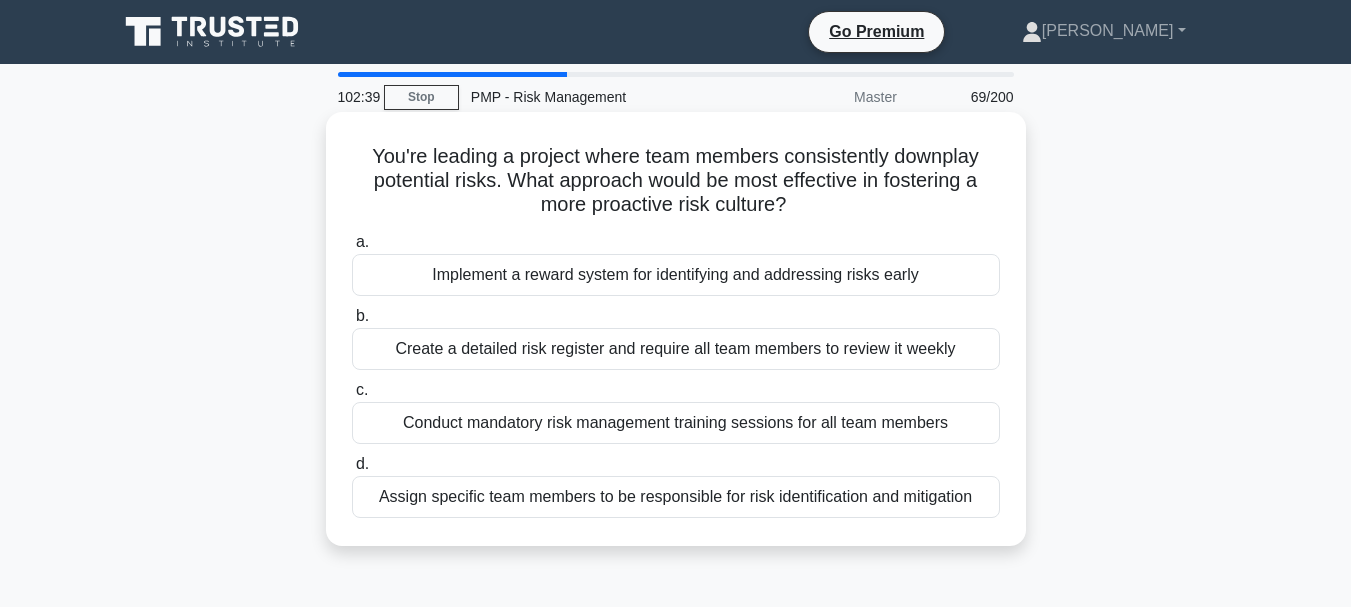 click on "Implement a reward system for identifying and addressing risks early" at bounding box center [676, 275] 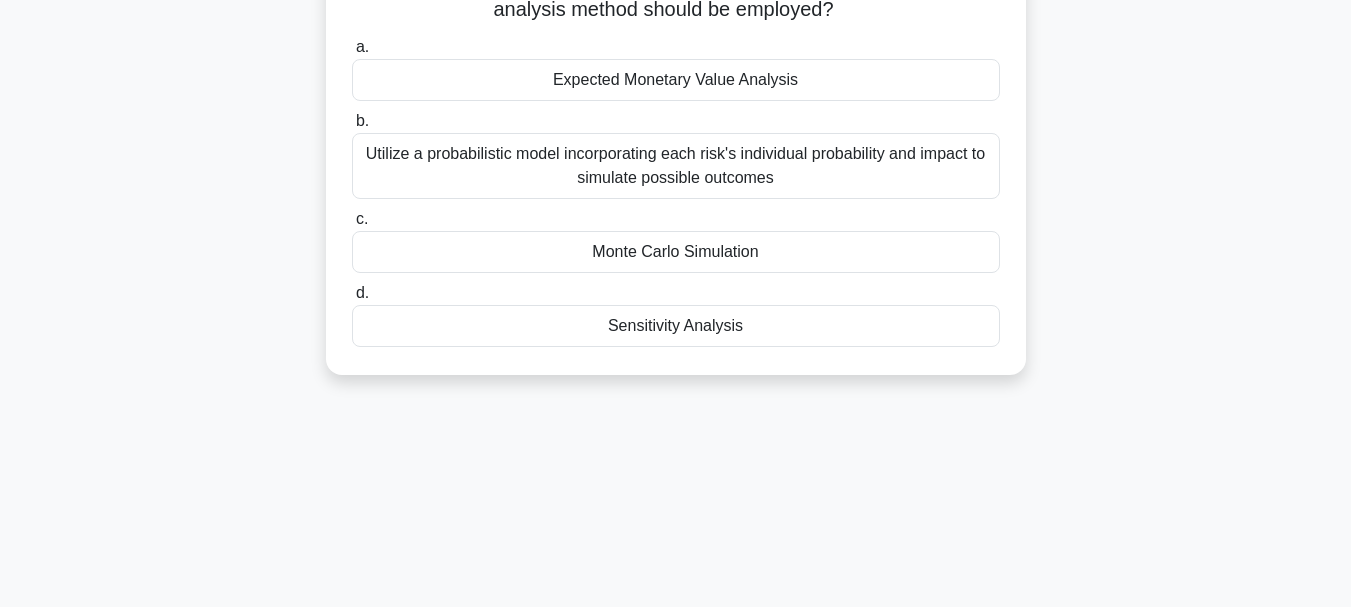 scroll, scrollTop: 473, scrollLeft: 0, axis: vertical 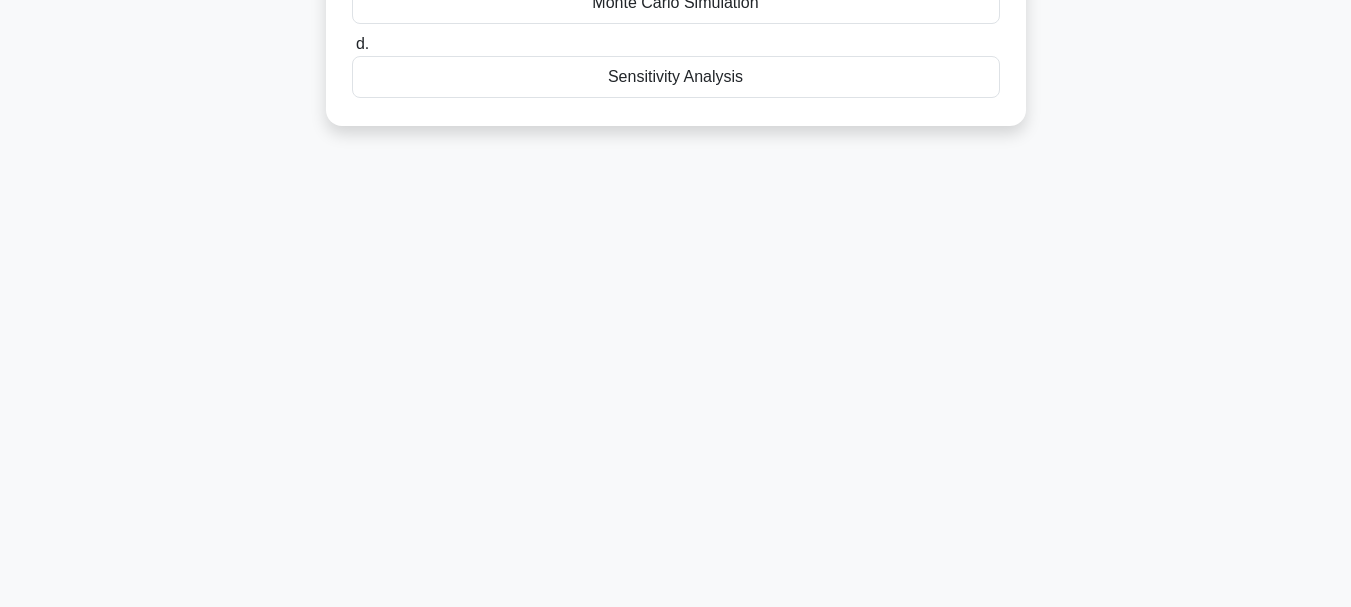 drag, startPoint x: 370, startPoint y: 159, endPoint x: 914, endPoint y: 602, distance: 701.55896 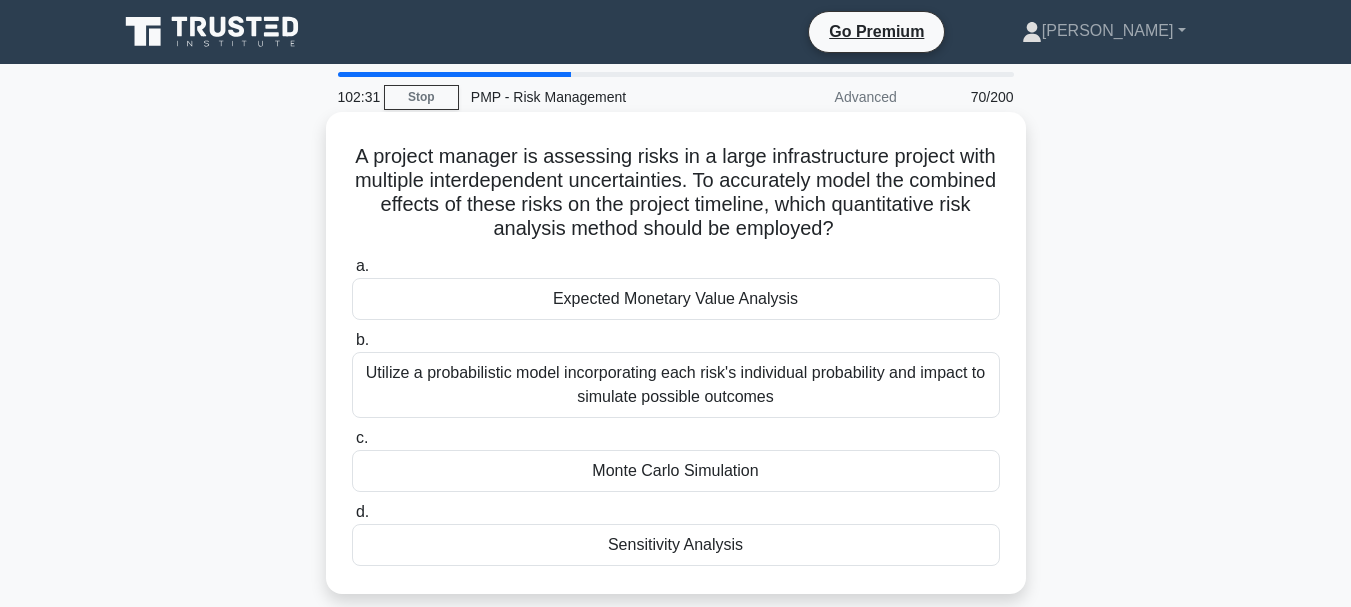 click on "c.
Monte Carlo Simulation" at bounding box center [676, 459] 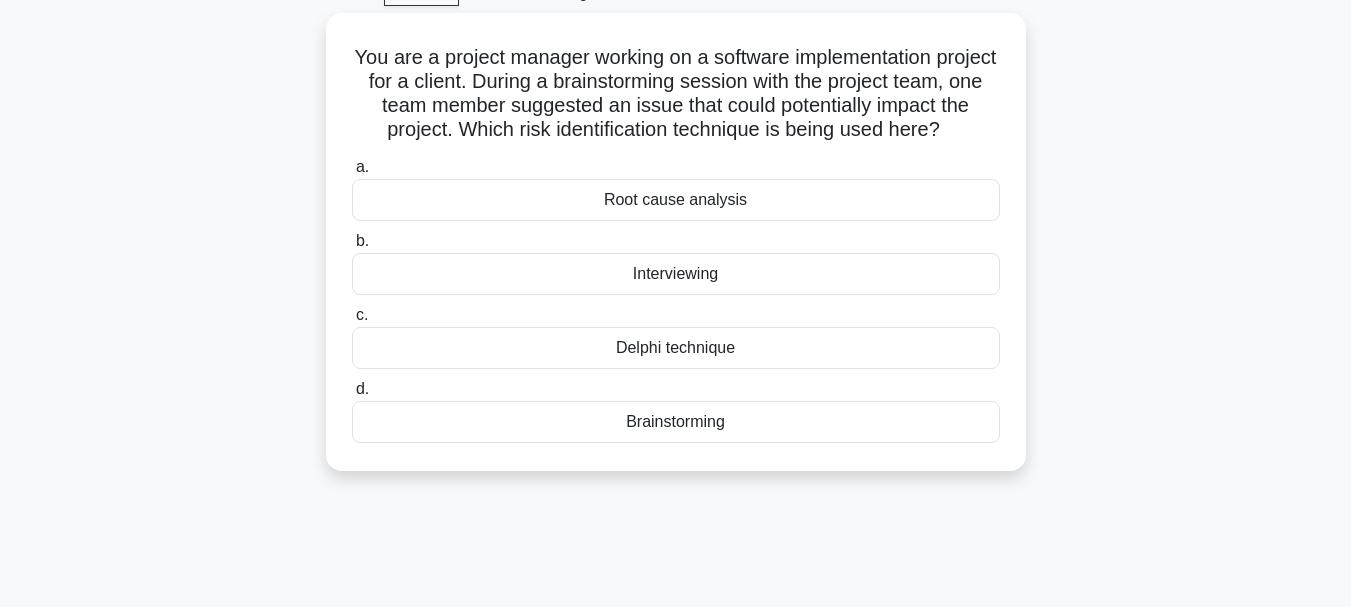 scroll, scrollTop: 0, scrollLeft: 0, axis: both 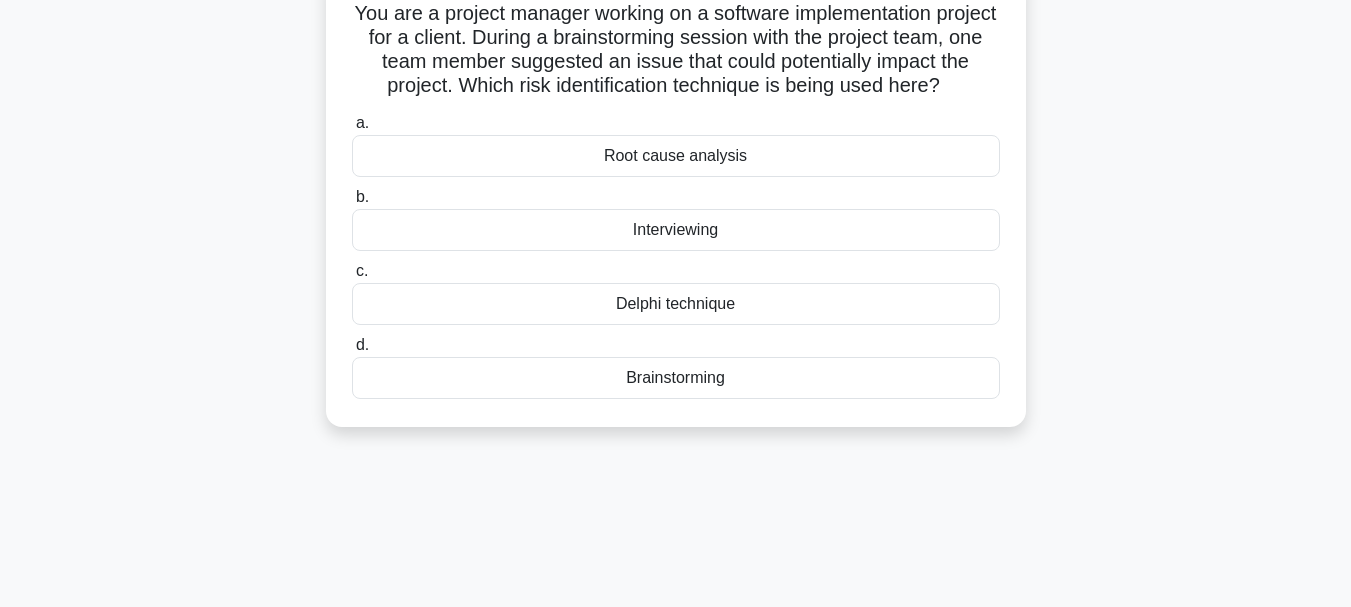 drag, startPoint x: 373, startPoint y: 158, endPoint x: 832, endPoint y: 590, distance: 630.32135 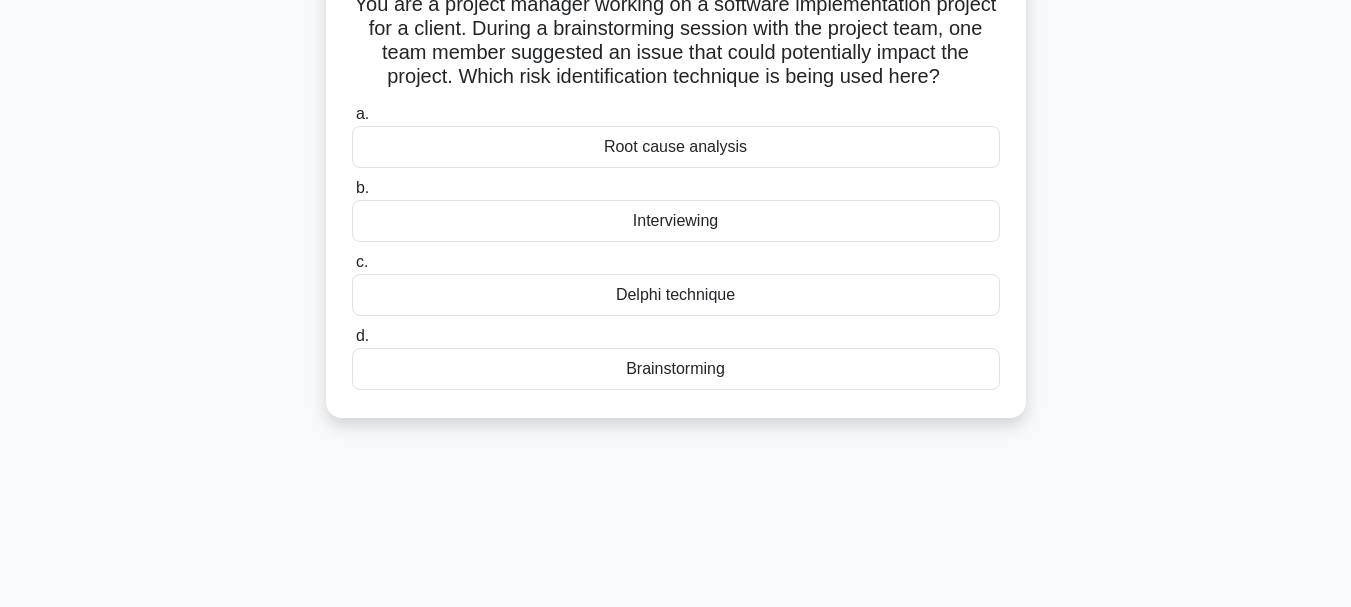 click on "Interviewing" at bounding box center (676, 221) 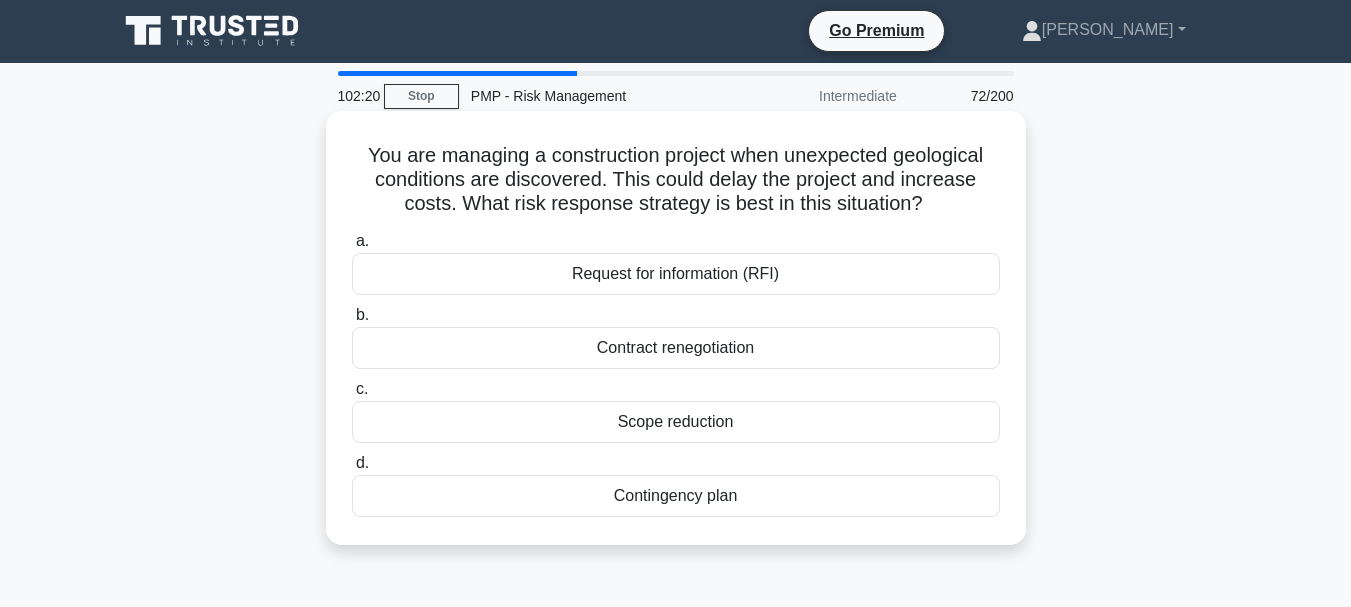 scroll, scrollTop: 0, scrollLeft: 0, axis: both 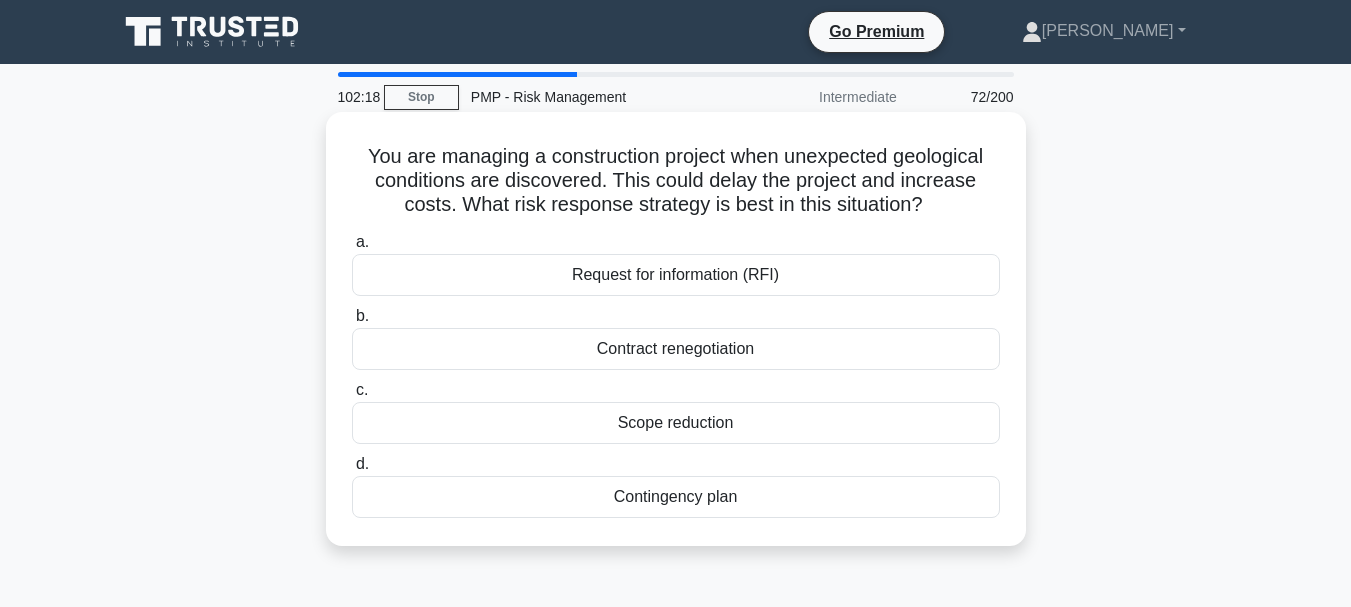 drag, startPoint x: 363, startPoint y: 159, endPoint x: 914, endPoint y: 501, distance: 648.5098 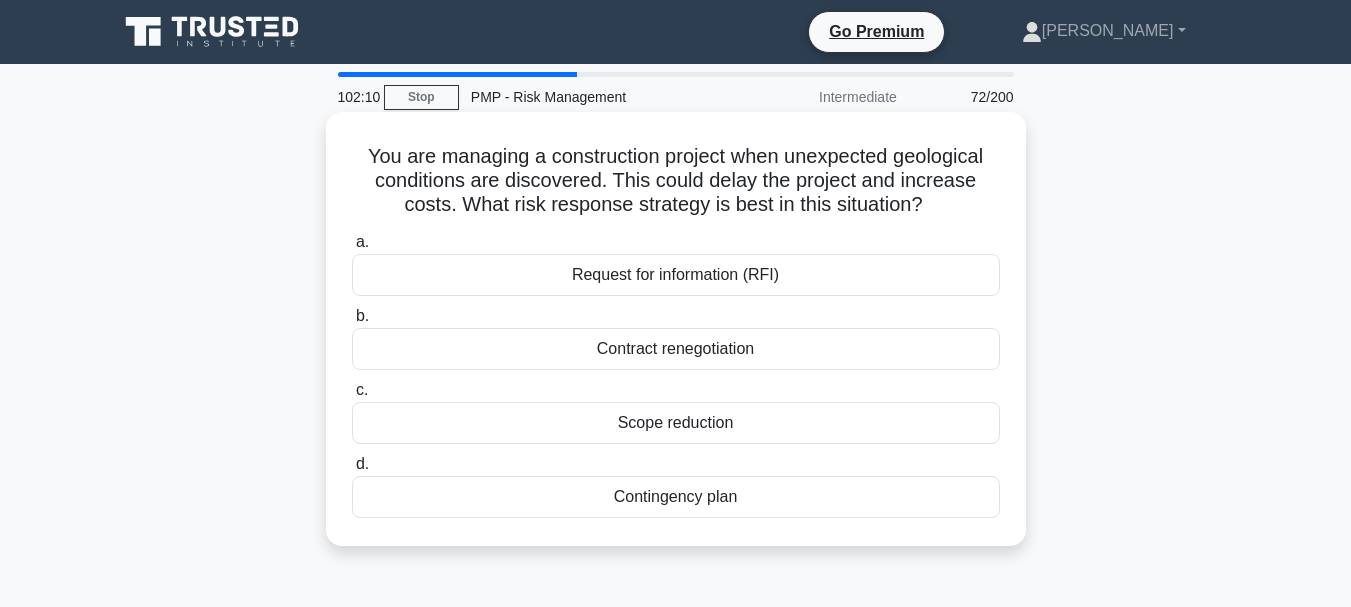 click on "Request for information (RFI)" at bounding box center [676, 275] 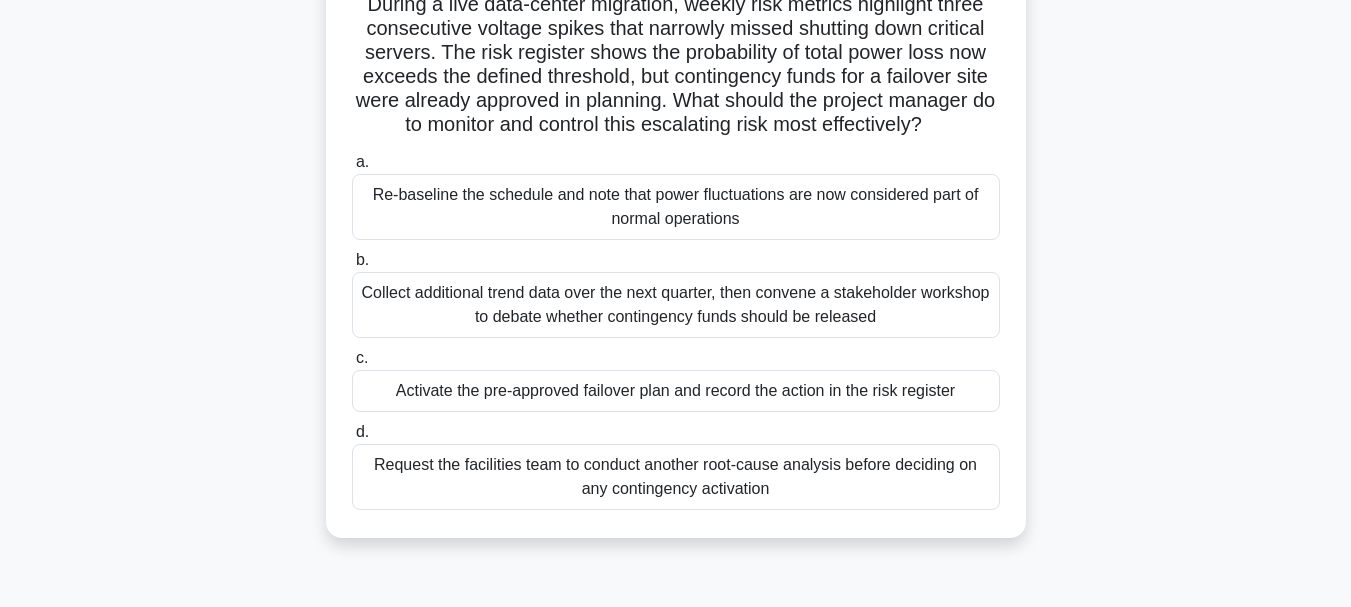 scroll, scrollTop: 473, scrollLeft: 0, axis: vertical 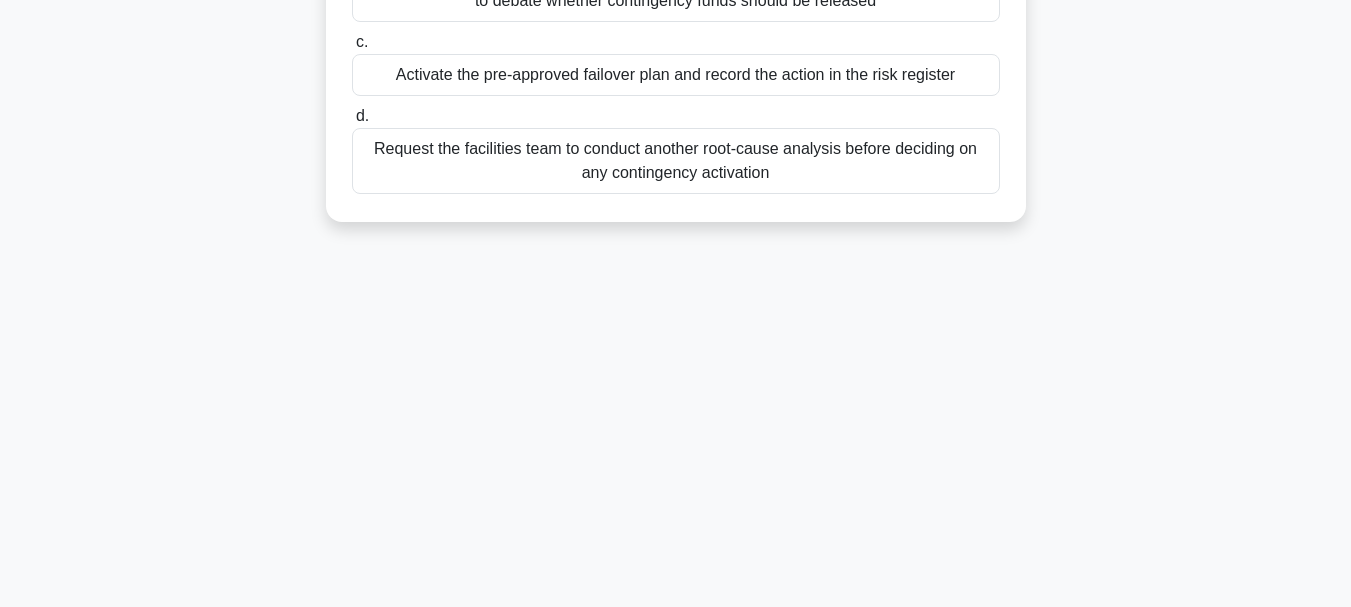 drag, startPoint x: 360, startPoint y: 154, endPoint x: 1006, endPoint y: 638, distance: 807.2001 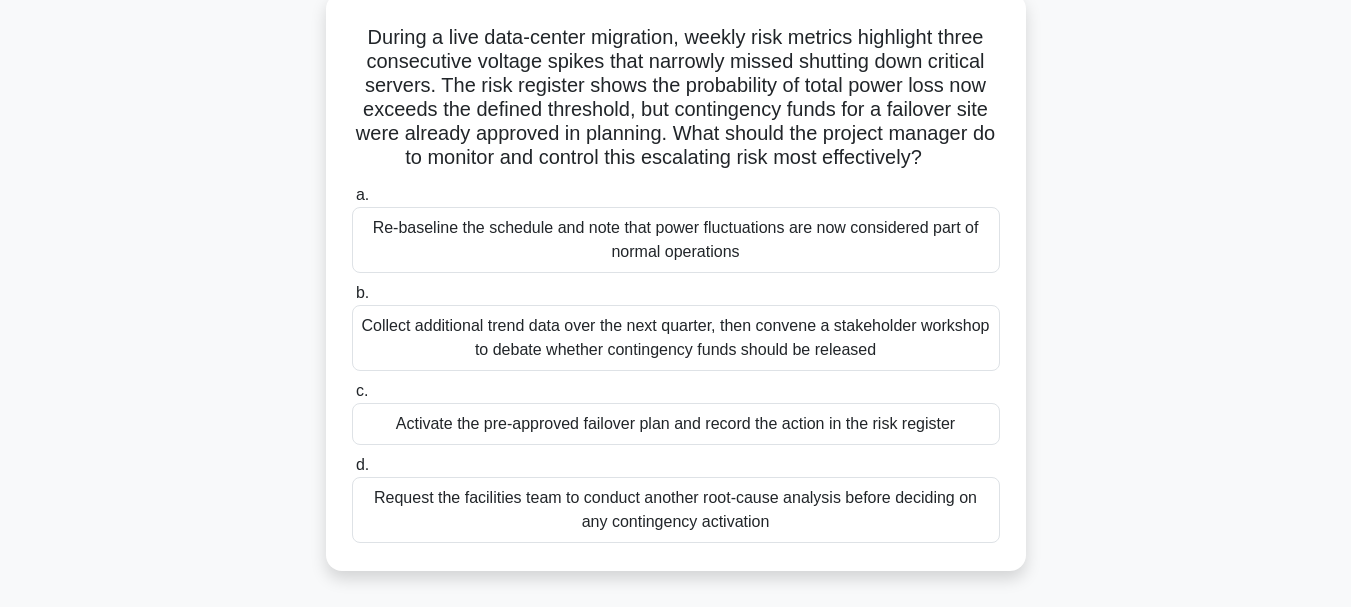 scroll, scrollTop: 73, scrollLeft: 0, axis: vertical 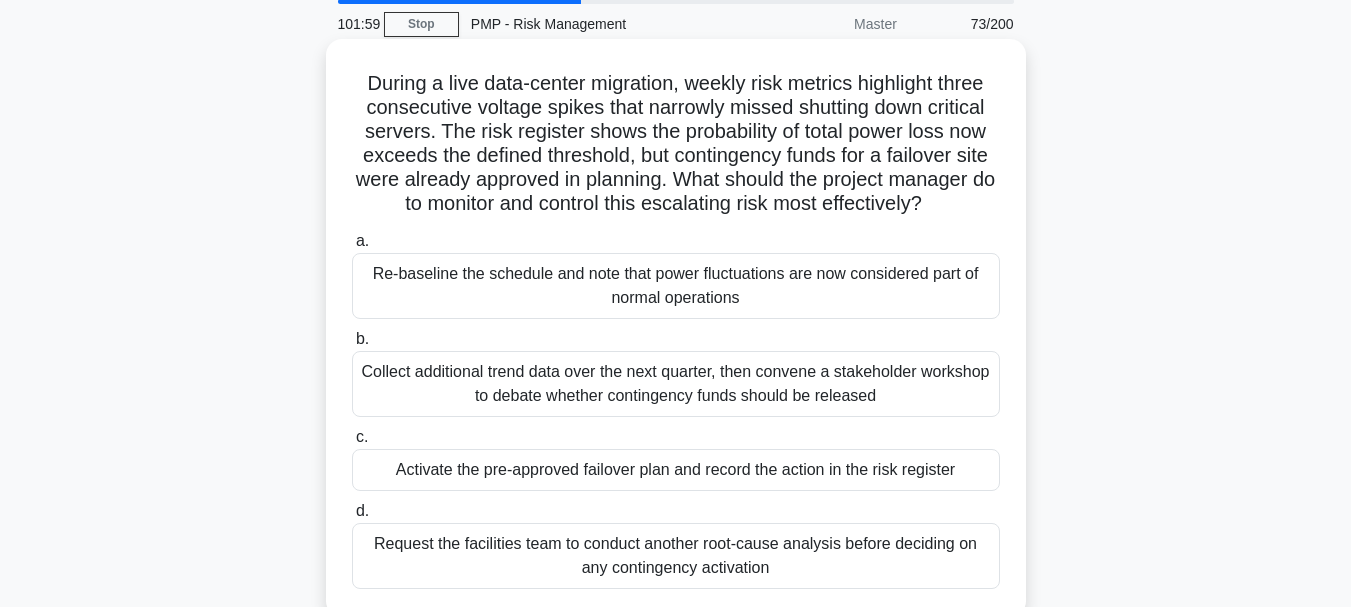 click on "Collect additional trend data over the next quarter, then convene a stakeholder workshop to debate whether contingency funds should be released" at bounding box center (676, 384) 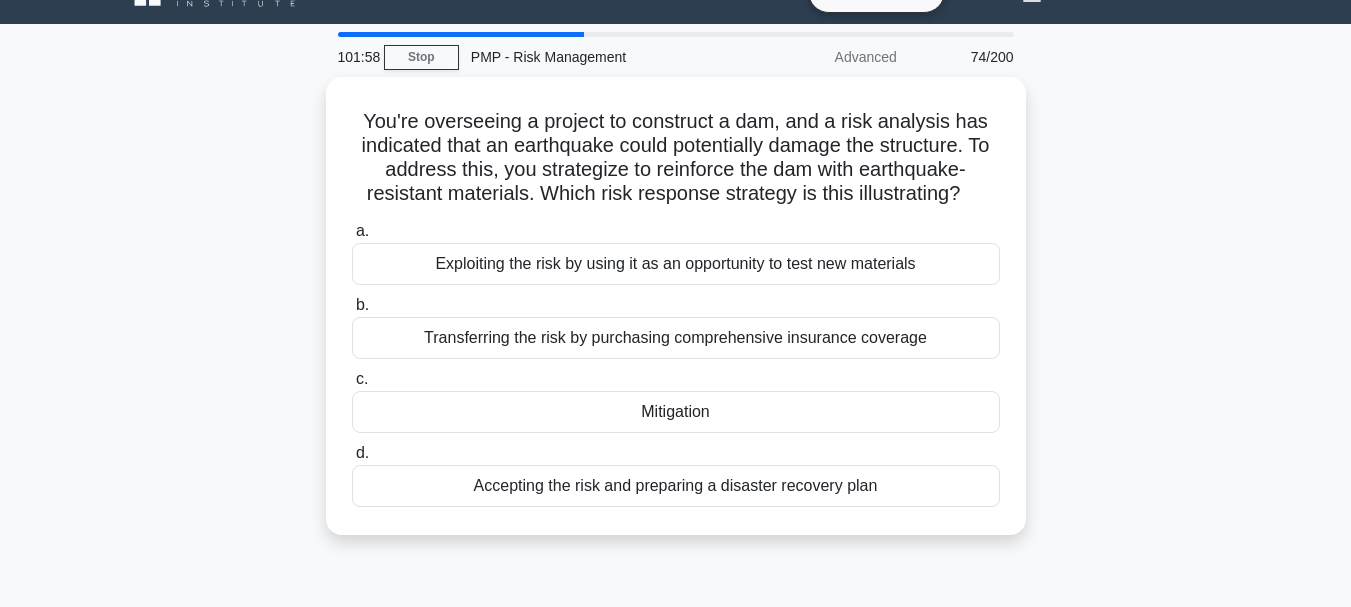 scroll, scrollTop: 0, scrollLeft: 0, axis: both 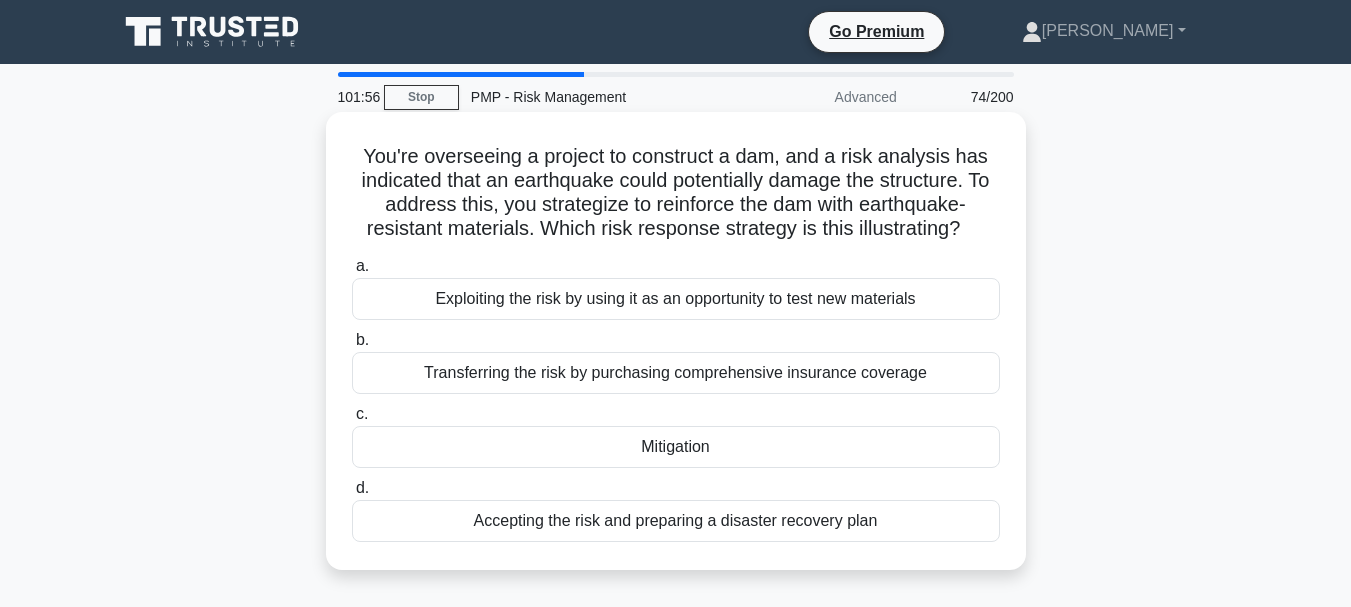 drag, startPoint x: 362, startPoint y: 158, endPoint x: 950, endPoint y: 555, distance: 709.47375 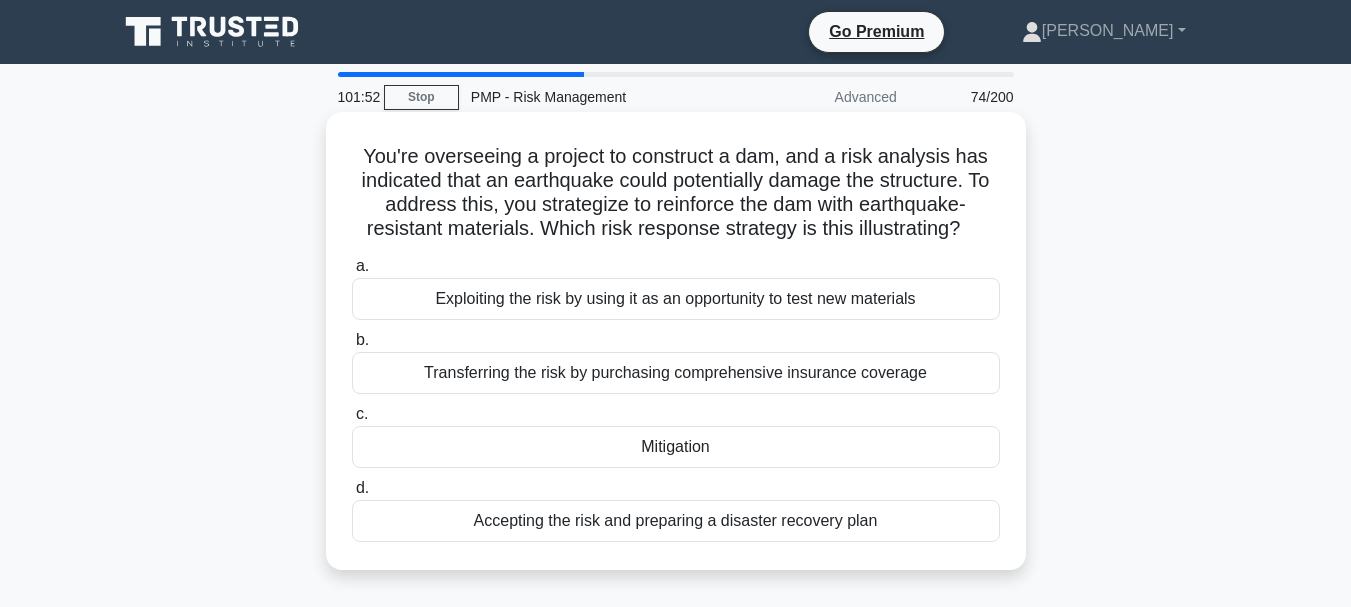 click on "Transferring the risk by purchasing comprehensive insurance coverage" at bounding box center (676, 373) 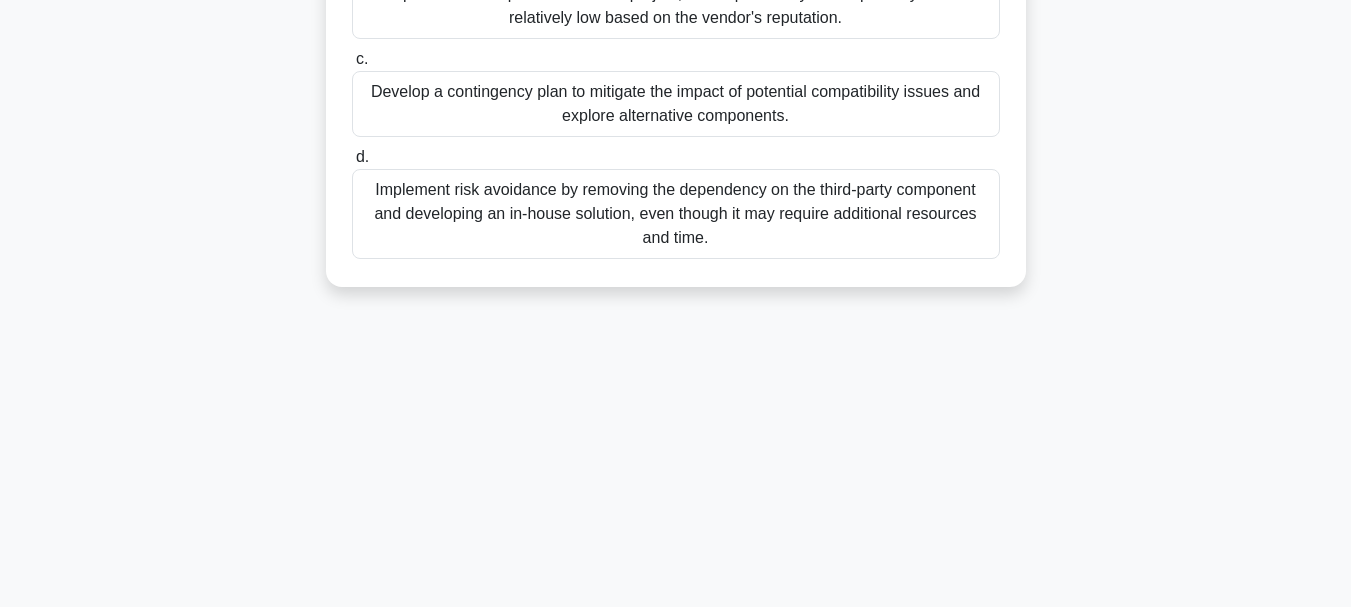 scroll, scrollTop: 473, scrollLeft: 0, axis: vertical 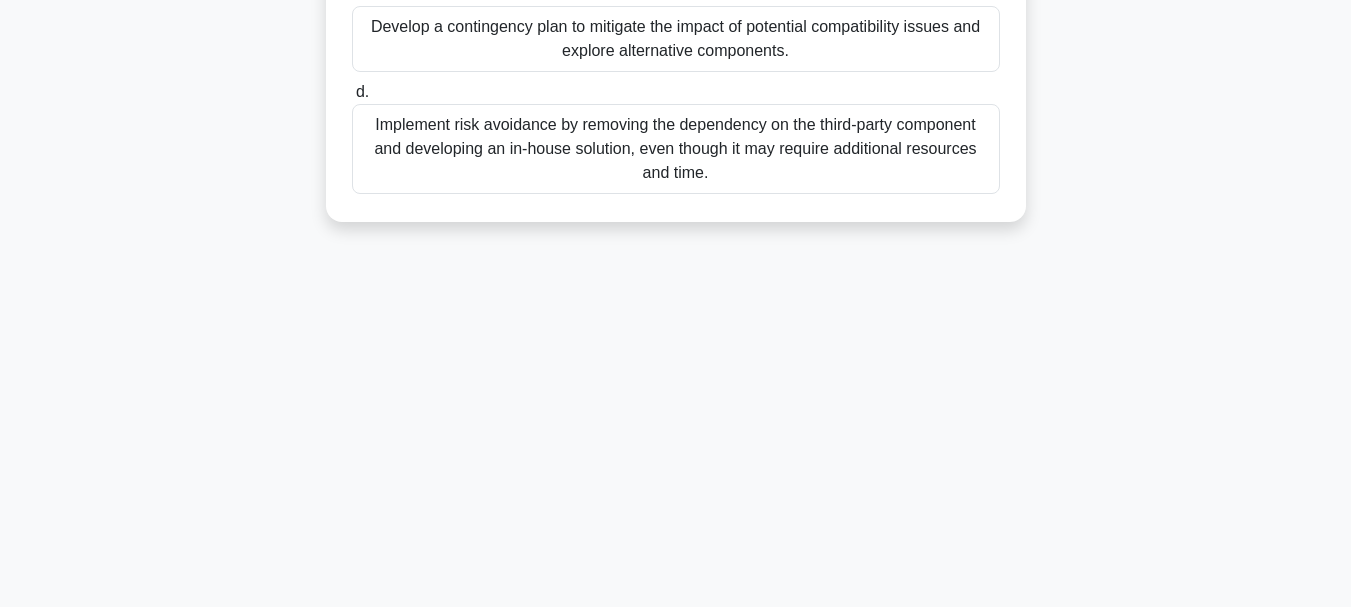 drag, startPoint x: 359, startPoint y: 162, endPoint x: 1118, endPoint y: 604, distance: 878.3194 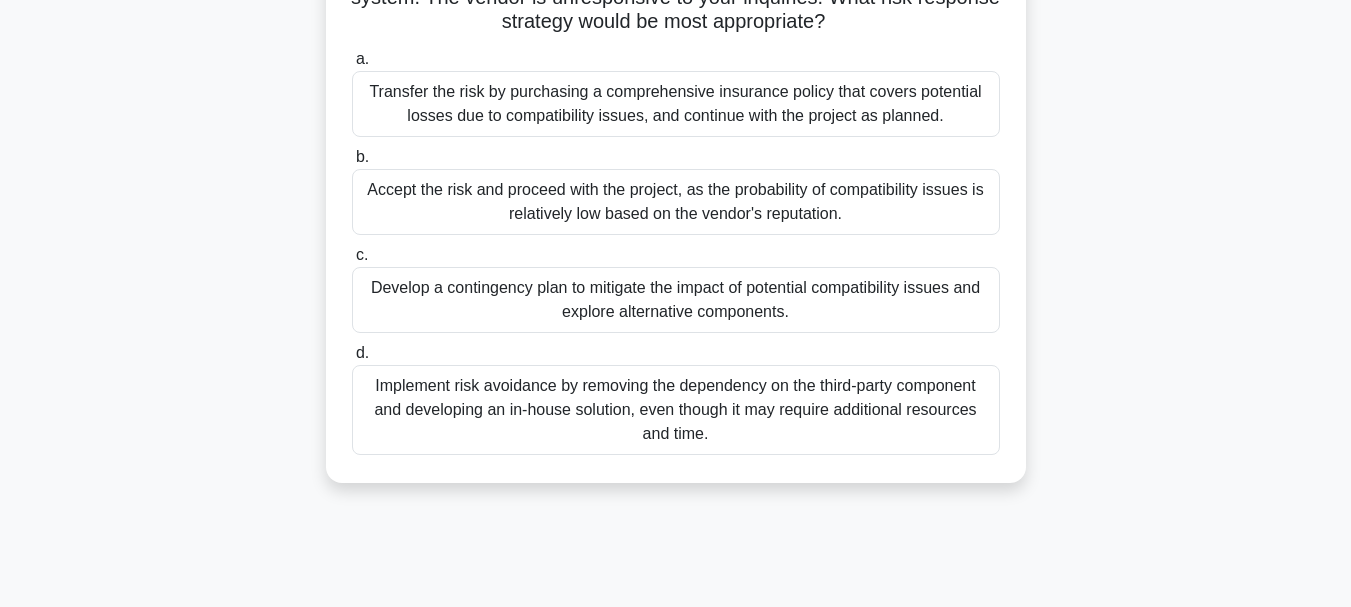 scroll, scrollTop: 173, scrollLeft: 0, axis: vertical 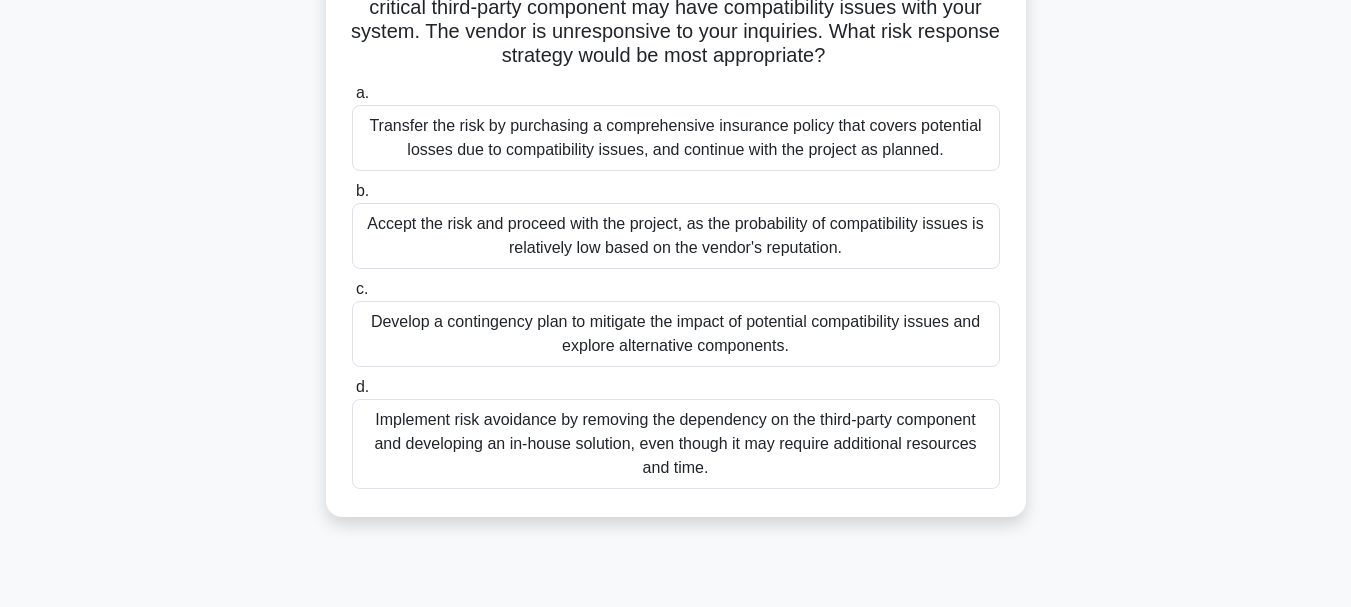 click on "Transfer the risk by purchasing a comprehensive insurance policy that covers potential losses due to compatibility issues, and continue with the project as planned." at bounding box center (676, 138) 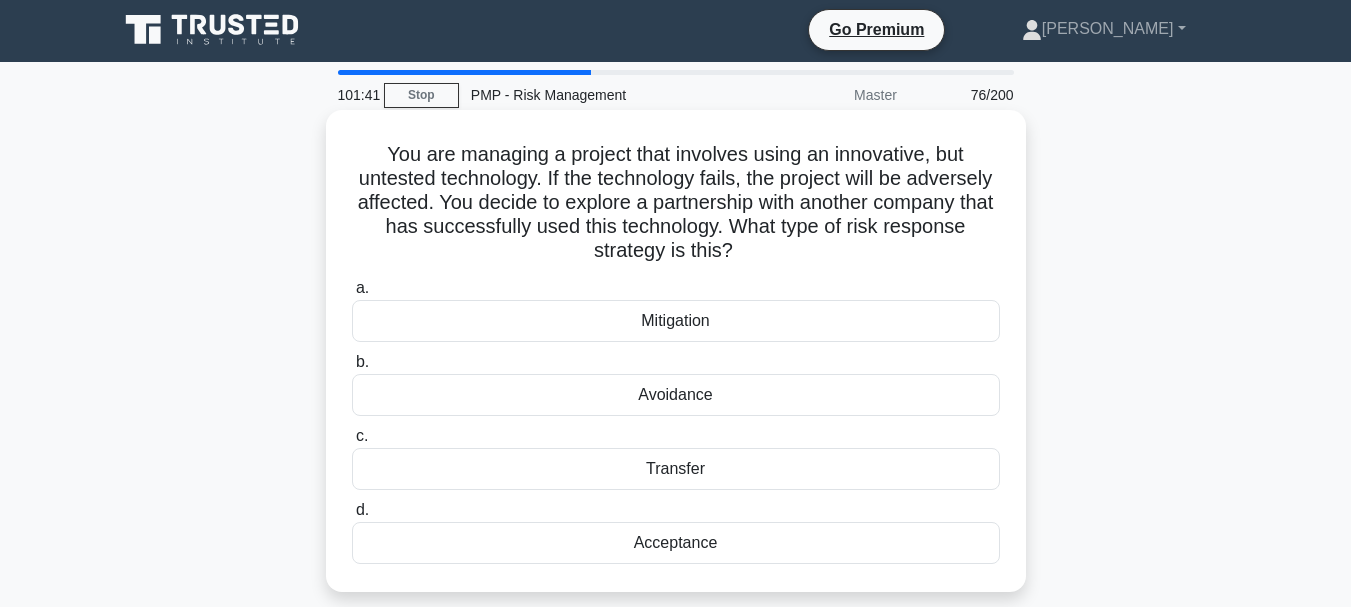 scroll, scrollTop: 0, scrollLeft: 0, axis: both 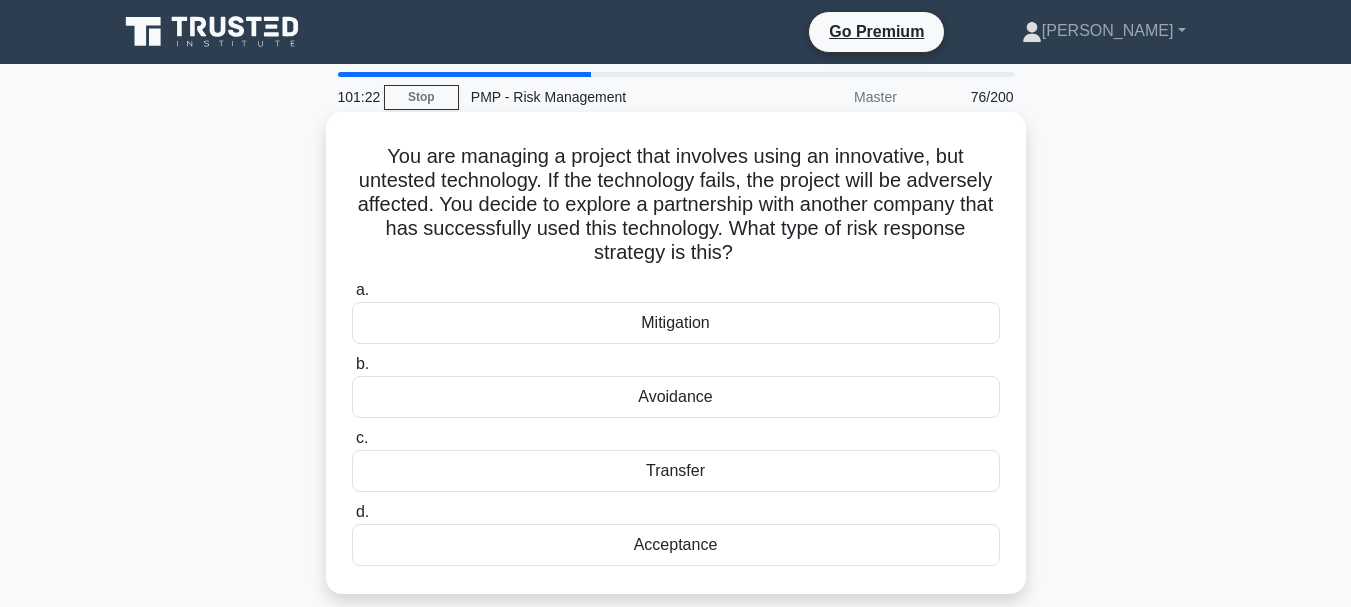 click on "You are managing a project that involves using an innovative, but untested technology. If the technology fails, the project will be adversely affected. You decide to explore a partnership with another company that has successfully used this technology. What type of risk response strategy is this?
.spinner_0XTQ{transform-origin:center;animation:spinner_y6GP .75s linear infinite}@keyframes spinner_y6GP{100%{transform:rotate(360deg)}}" at bounding box center (676, 205) 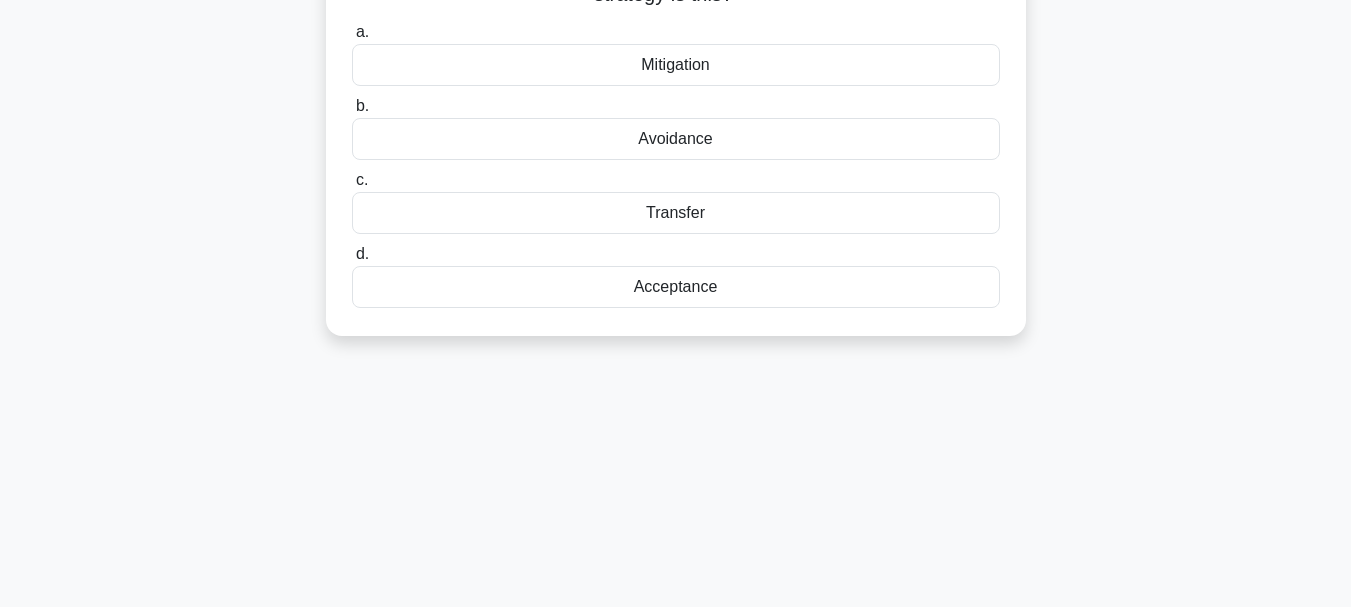 scroll, scrollTop: 473, scrollLeft: 0, axis: vertical 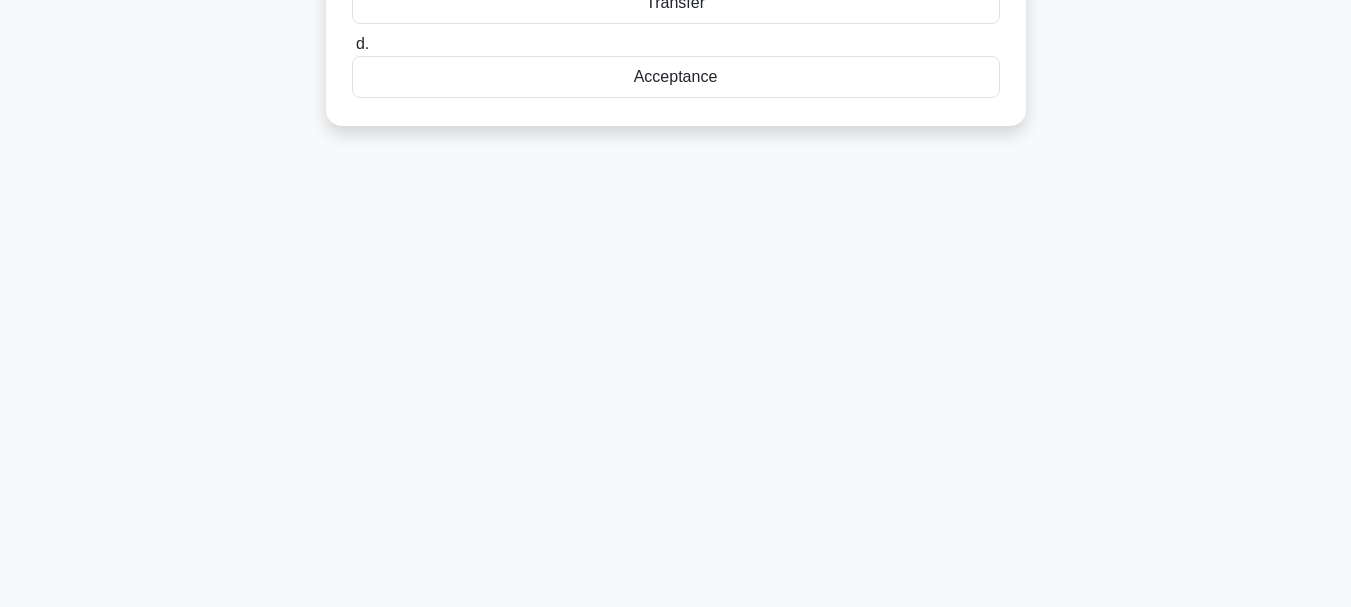 drag, startPoint x: 381, startPoint y: 147, endPoint x: 808, endPoint y: 206, distance: 431.05685 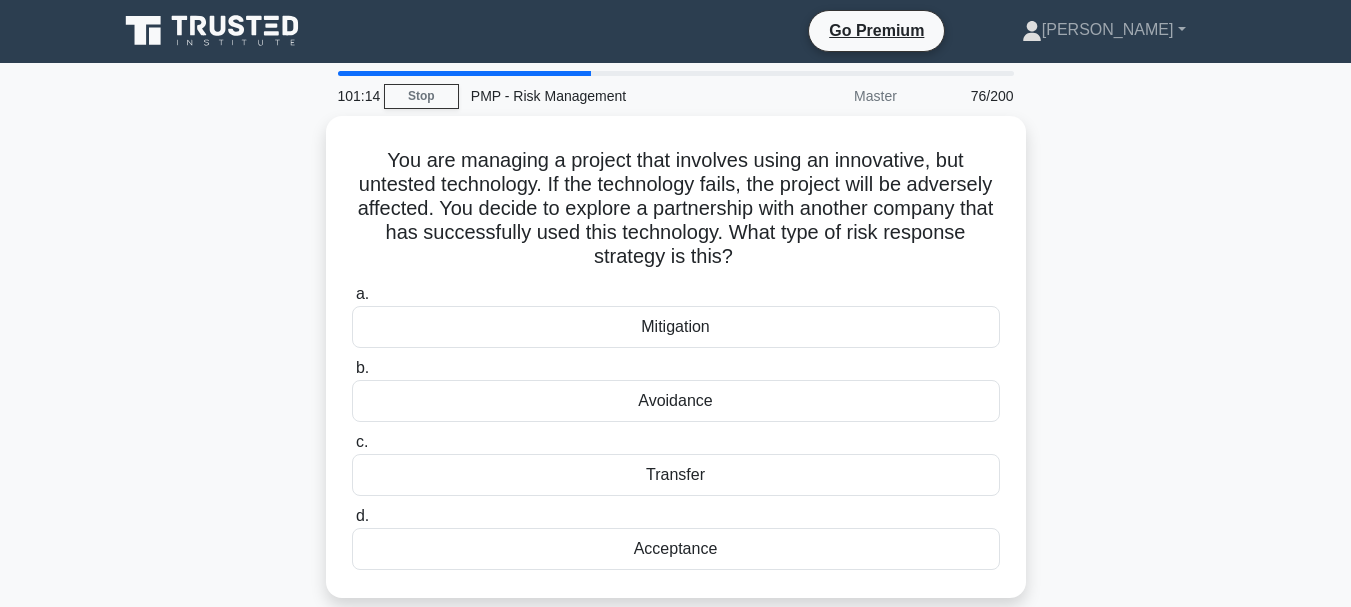 scroll, scrollTop: 0, scrollLeft: 0, axis: both 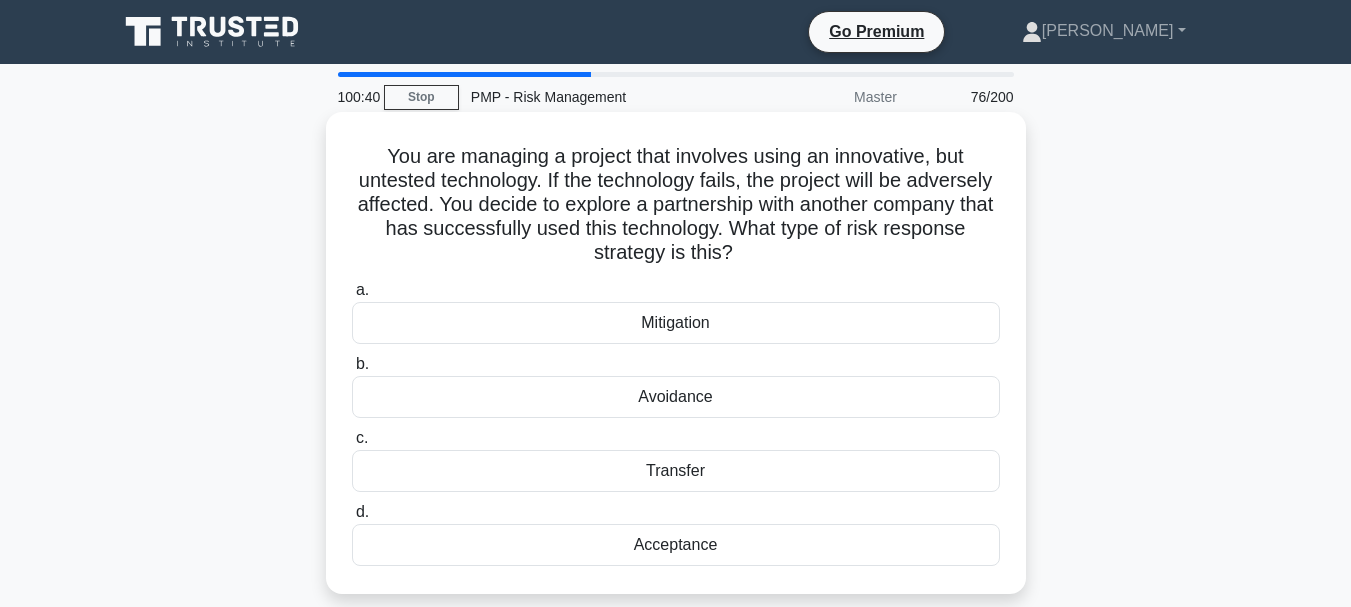 click on "Avoidance" at bounding box center (676, 397) 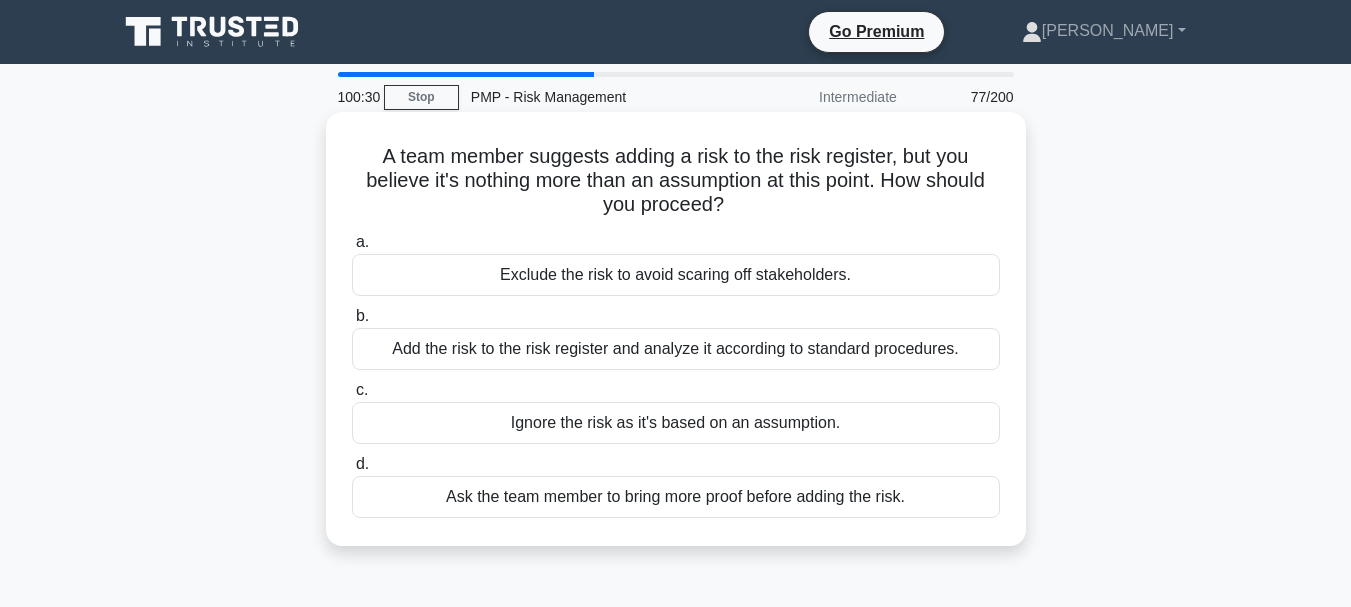 drag, startPoint x: 373, startPoint y: 158, endPoint x: 929, endPoint y: 537, distance: 672.8871 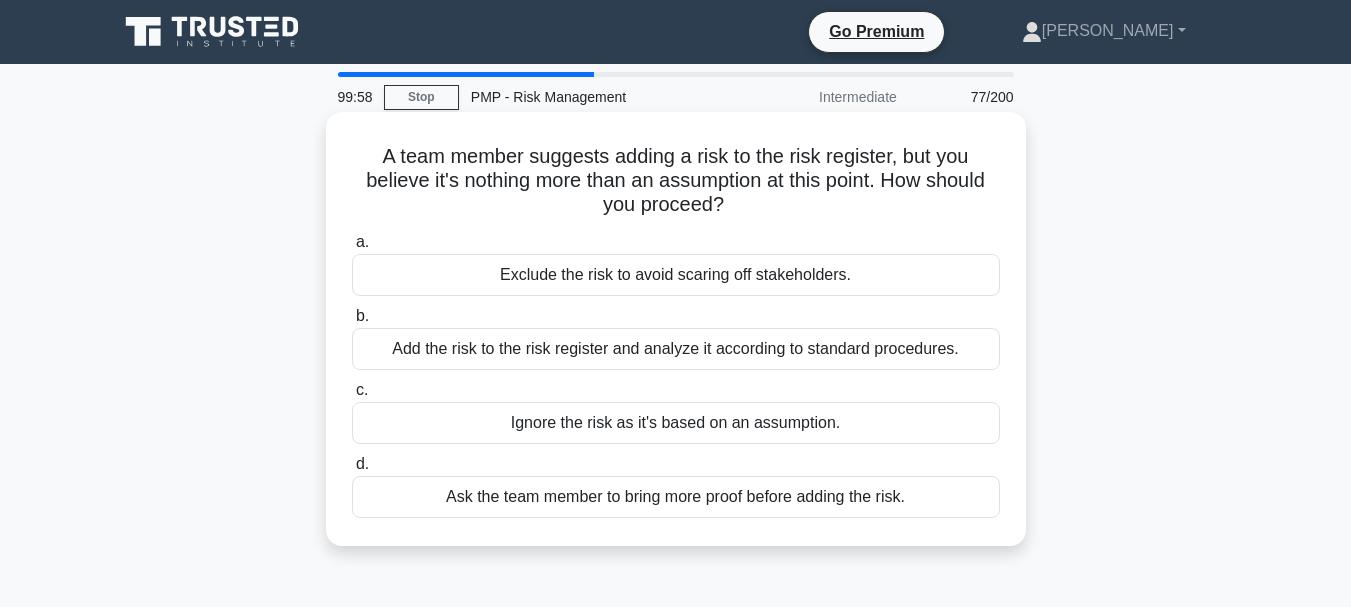 click on "Exclude the risk to avoid scaring off stakeholders." at bounding box center [676, 275] 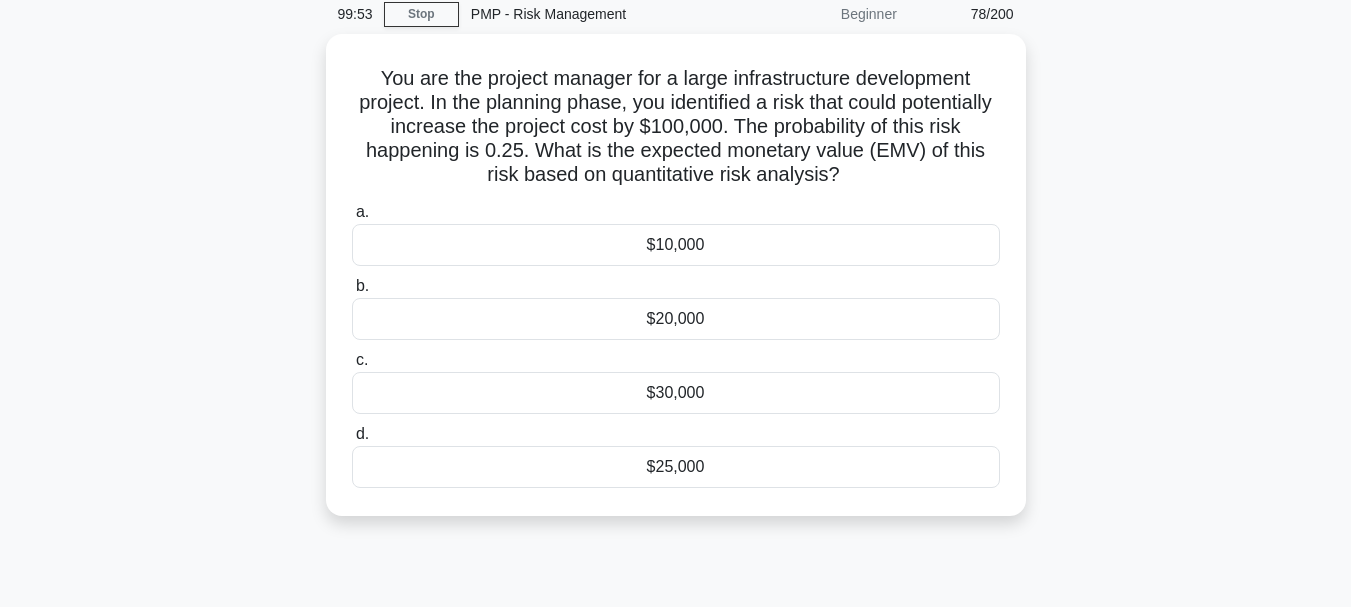 scroll, scrollTop: 104, scrollLeft: 0, axis: vertical 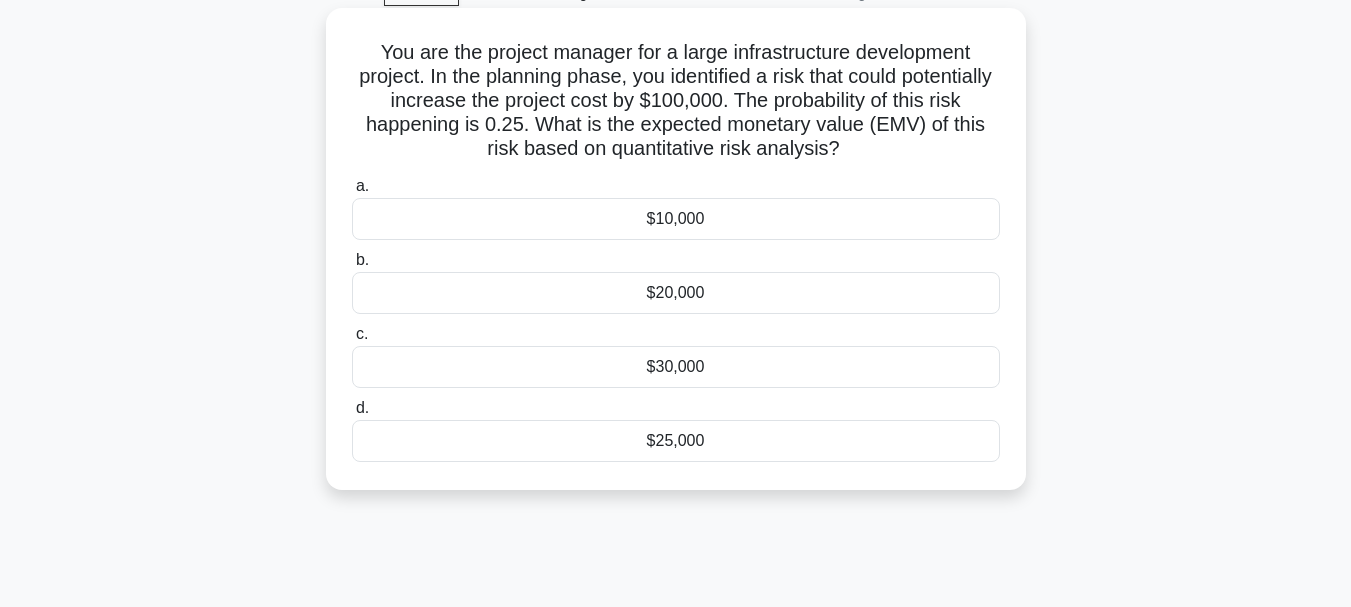 drag, startPoint x: 371, startPoint y: 149, endPoint x: 780, endPoint y: 467, distance: 518.0782 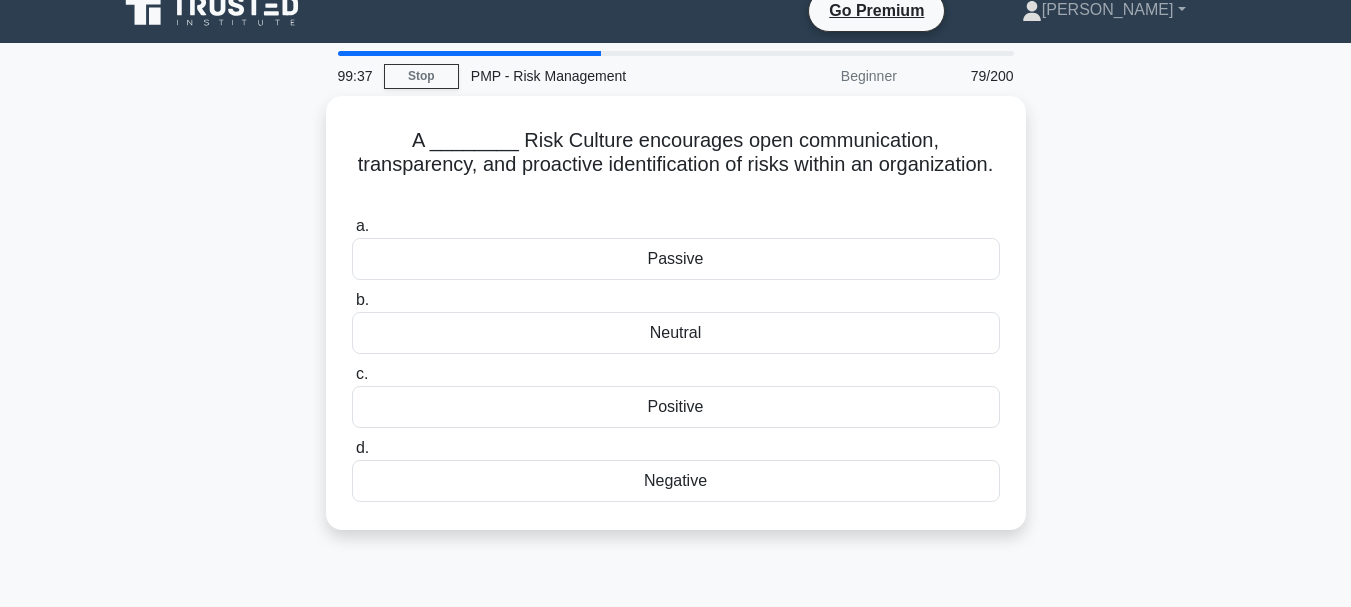 scroll, scrollTop: 0, scrollLeft: 0, axis: both 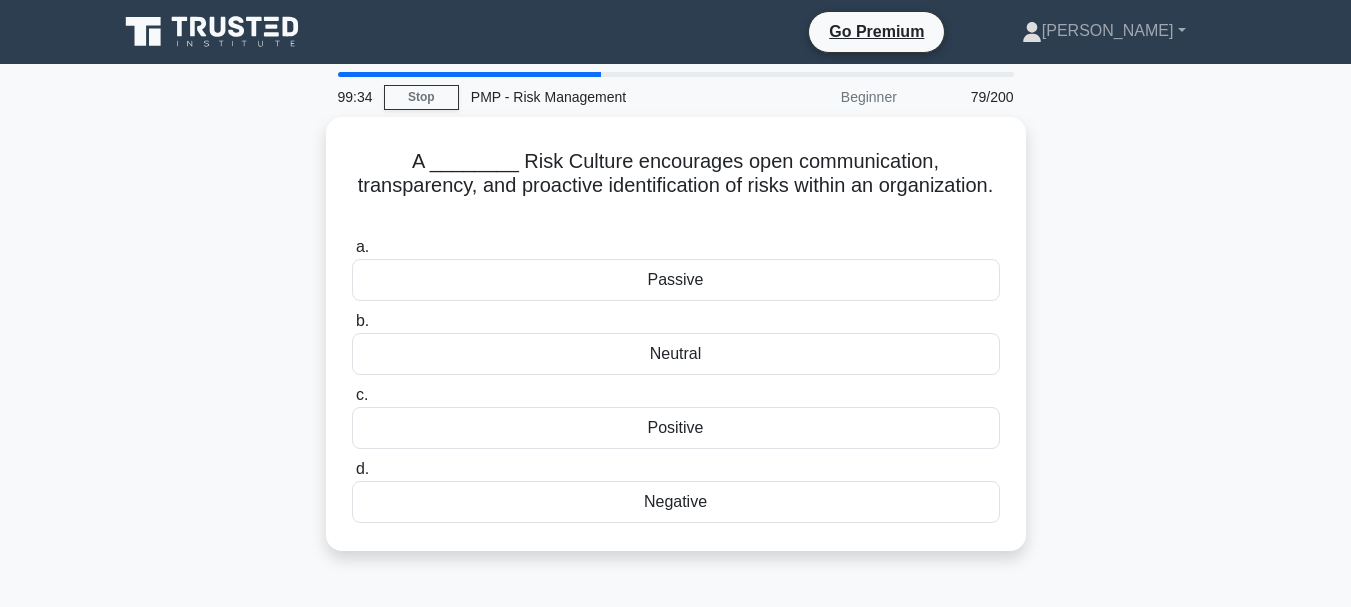 drag, startPoint x: 357, startPoint y: 153, endPoint x: 917, endPoint y: 571, distance: 698.8018 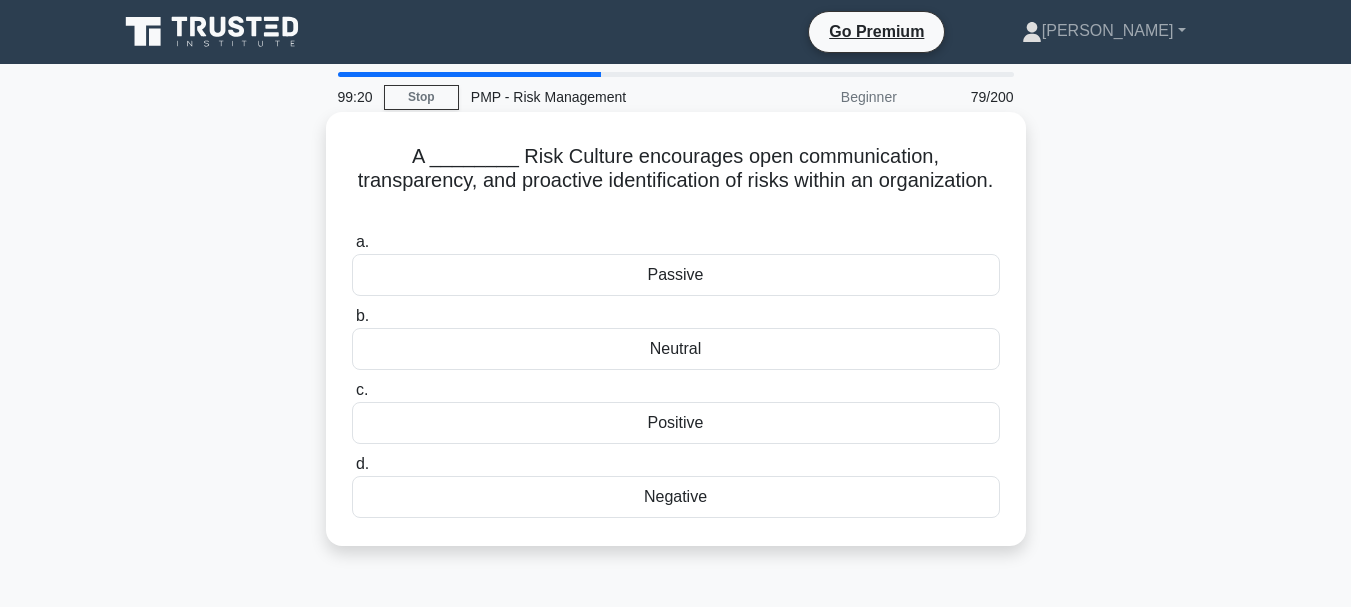 click on "Passive" at bounding box center (676, 275) 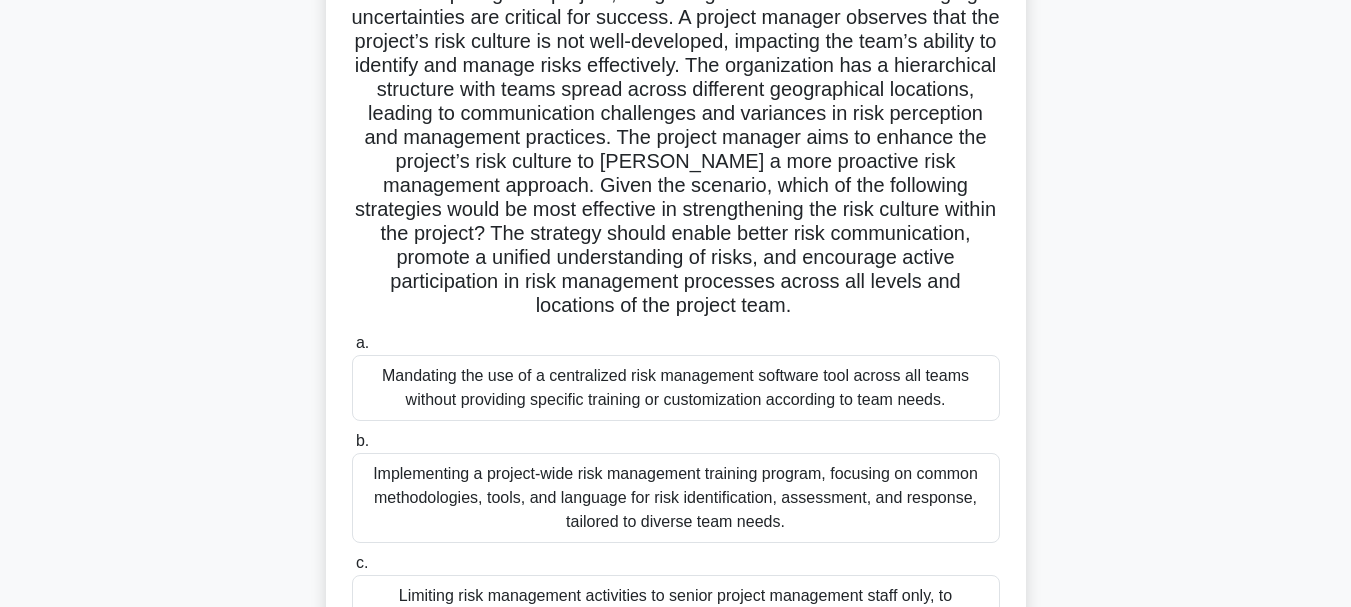 scroll, scrollTop: 473, scrollLeft: 0, axis: vertical 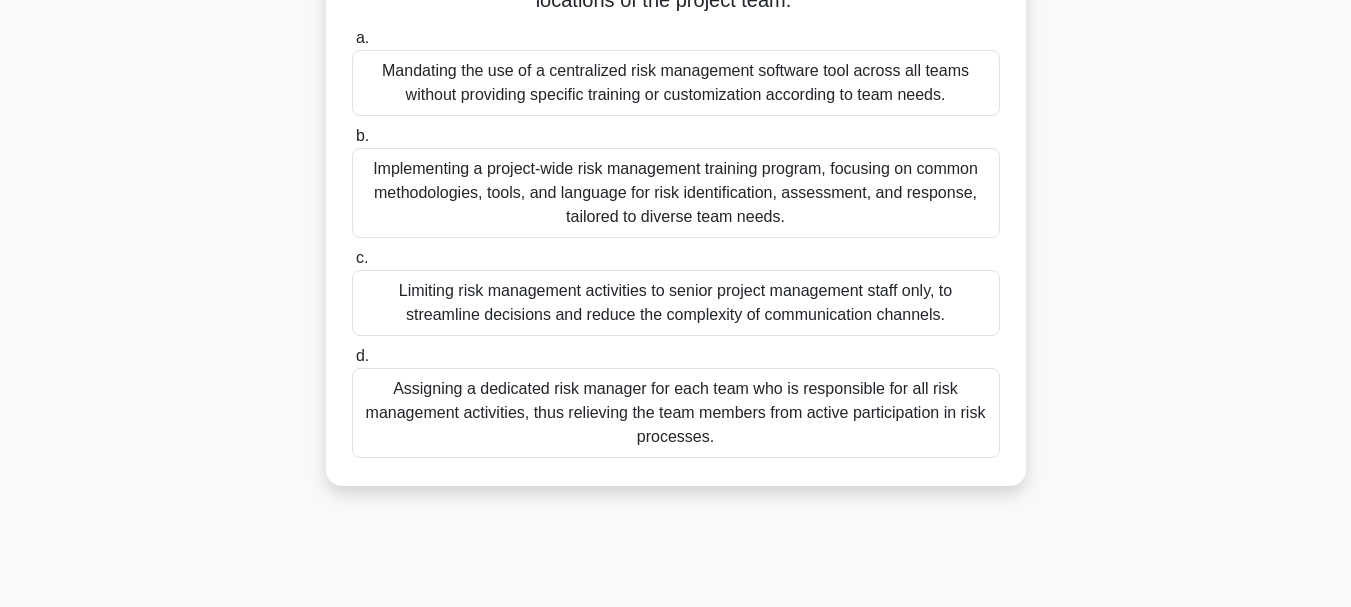 drag, startPoint x: 363, startPoint y: 151, endPoint x: 998, endPoint y: 619, distance: 788.82764 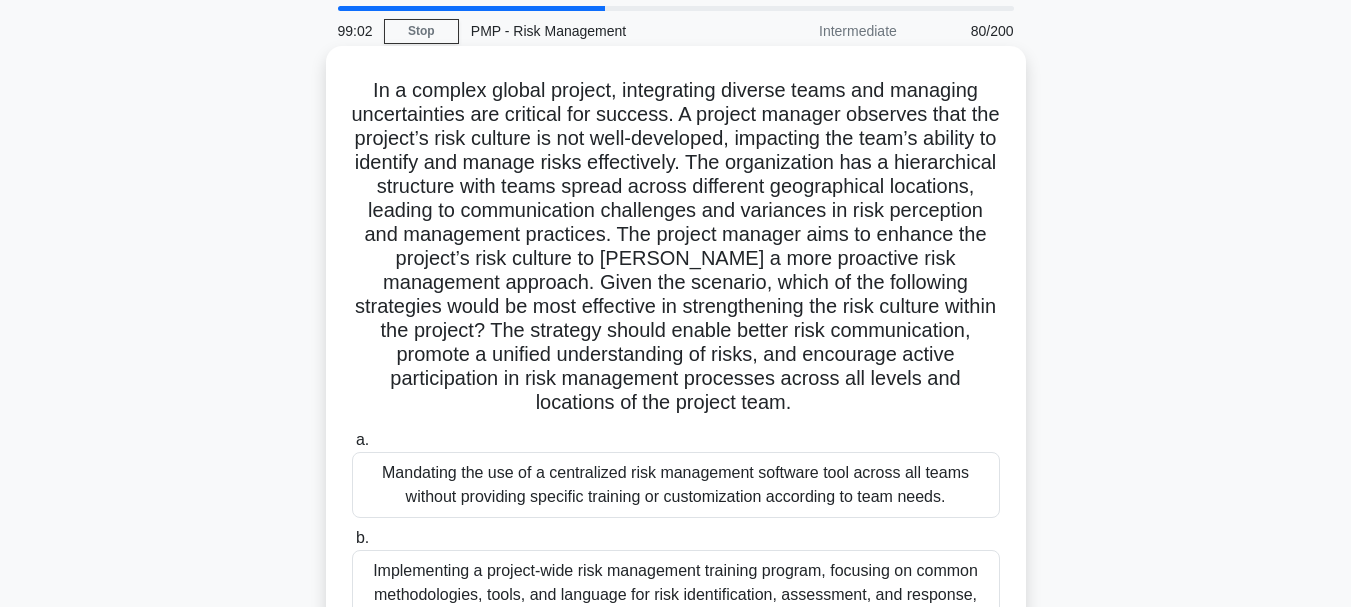 scroll, scrollTop: 100, scrollLeft: 0, axis: vertical 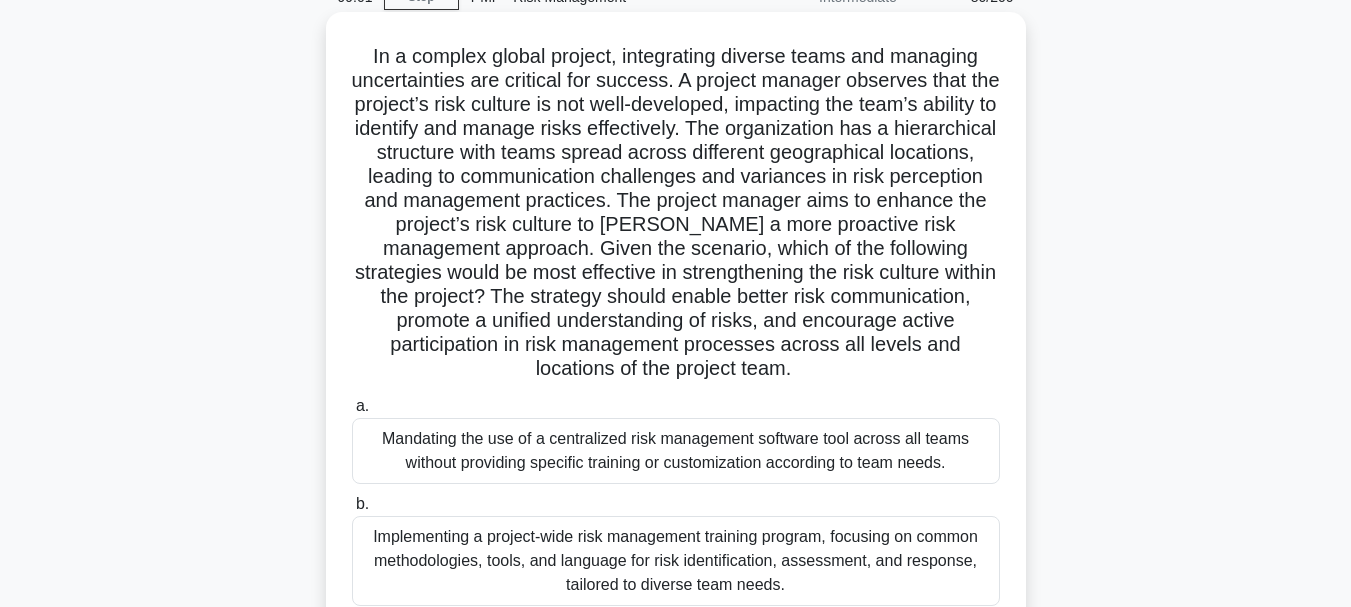 click on "Mandating the use of a centralized risk management software tool across all teams without providing specific training or customization according to team needs." at bounding box center (676, 451) 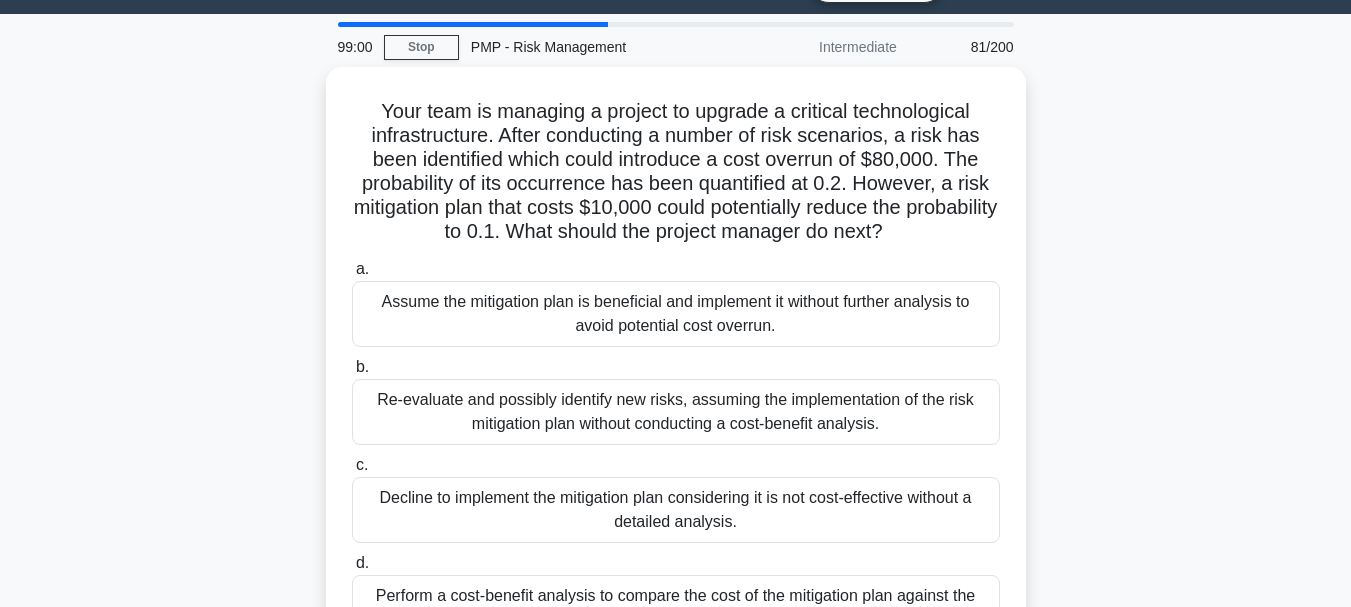 scroll, scrollTop: 0, scrollLeft: 0, axis: both 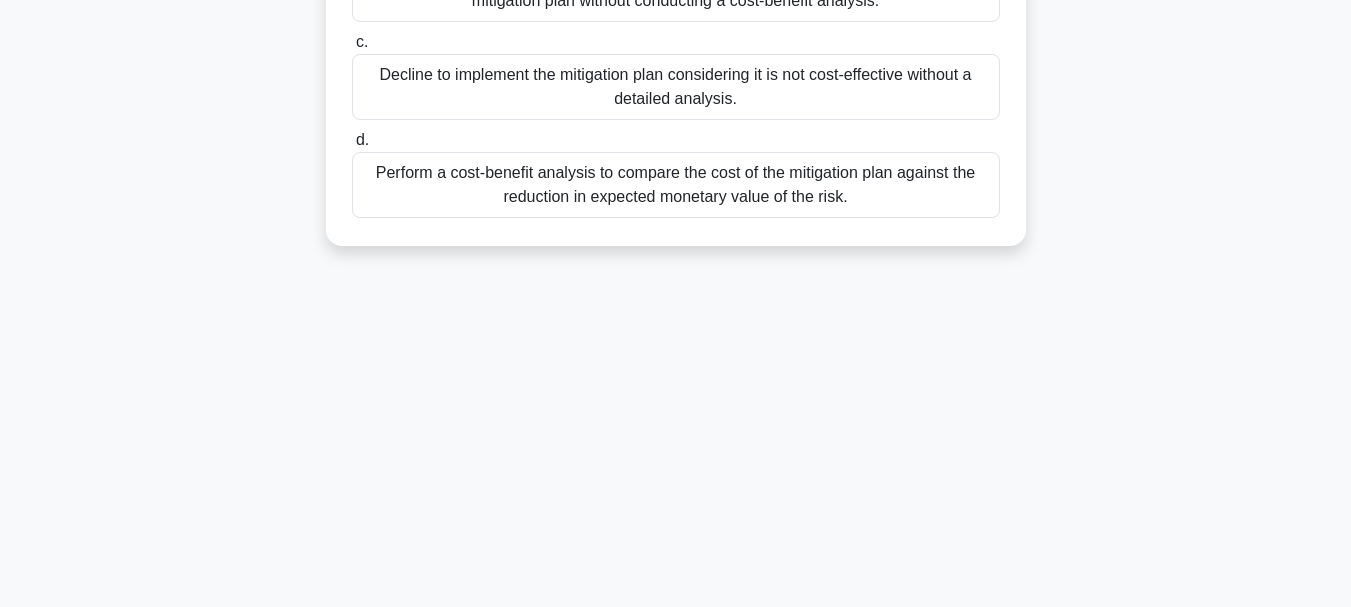 drag, startPoint x: 373, startPoint y: 165, endPoint x: 939, endPoint y: 562, distance: 691.35016 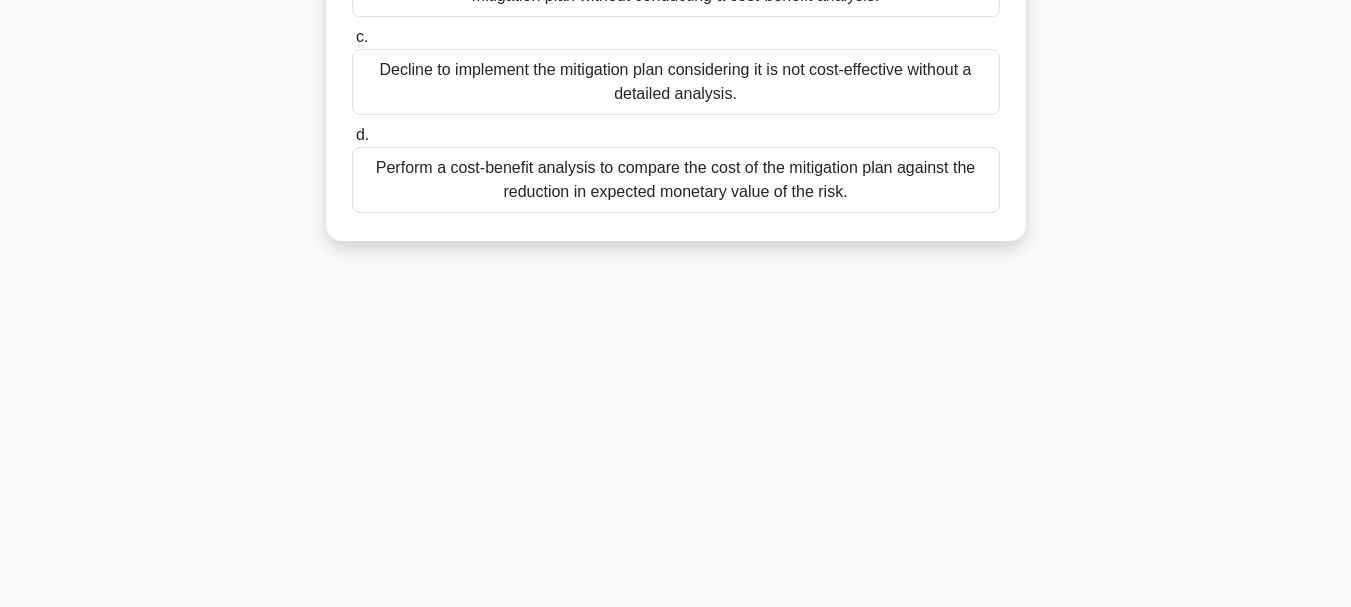click on "Perform a cost-benefit analysis to compare the cost of the mitigation plan against the reduction in expected monetary value of the risk." at bounding box center [676, 180] 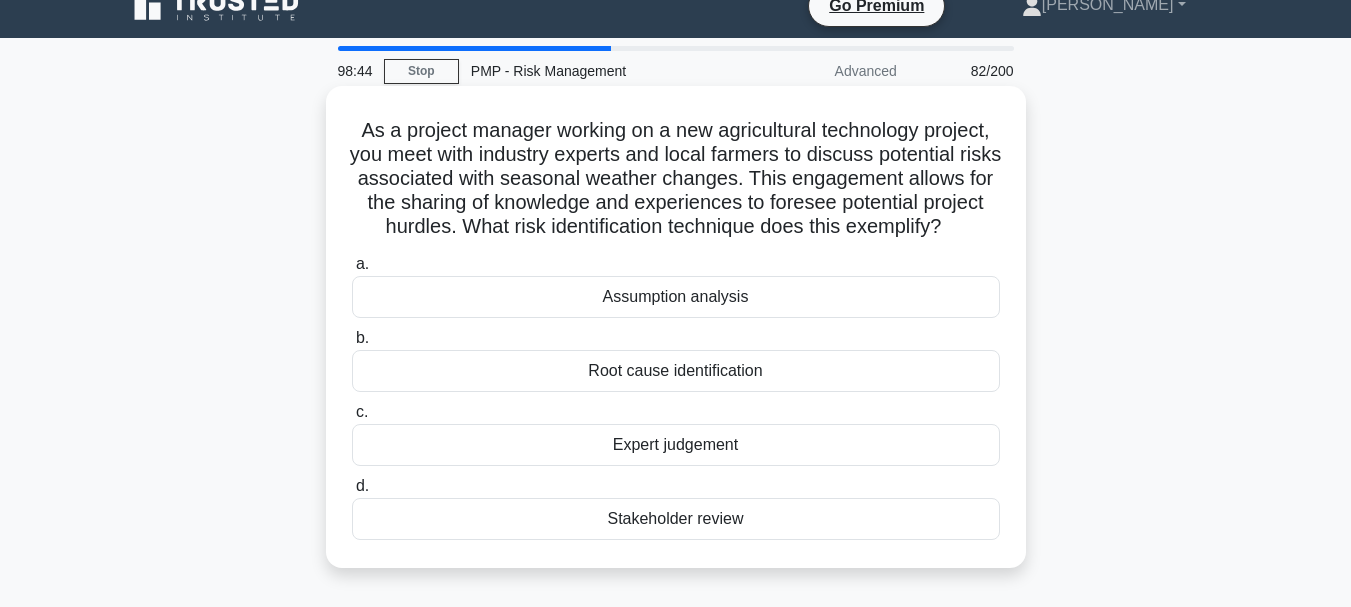 scroll, scrollTop: 0, scrollLeft: 0, axis: both 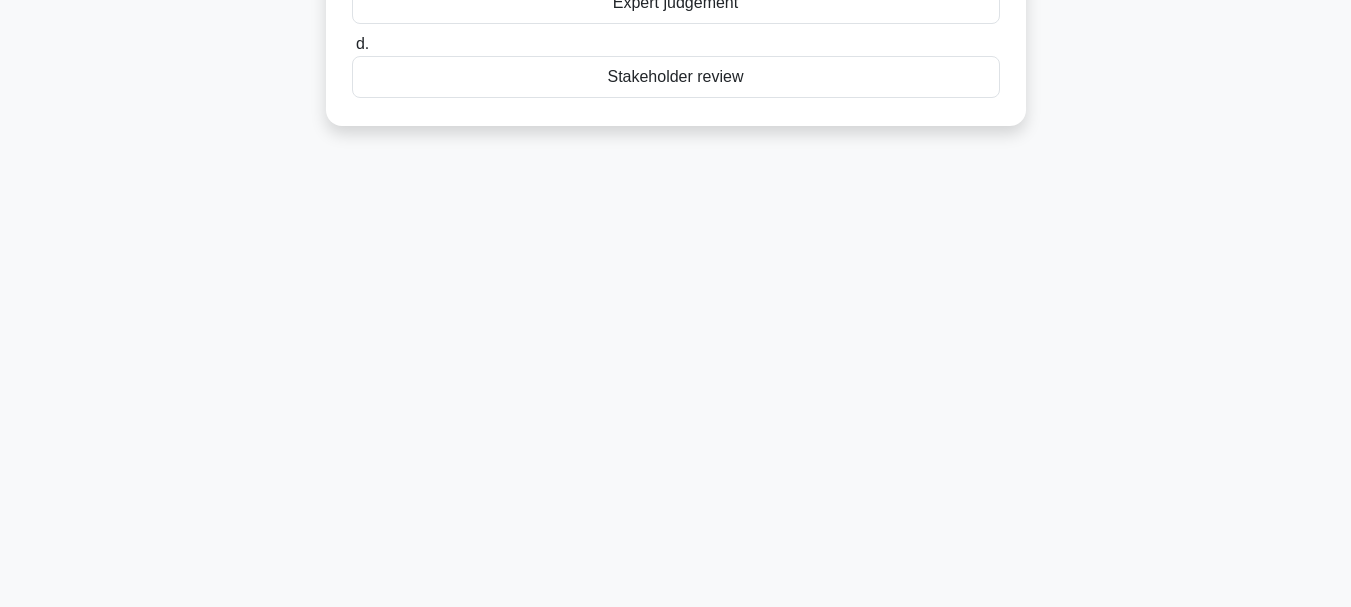 drag, startPoint x: 345, startPoint y: 157, endPoint x: 774, endPoint y: 509, distance: 554.9279 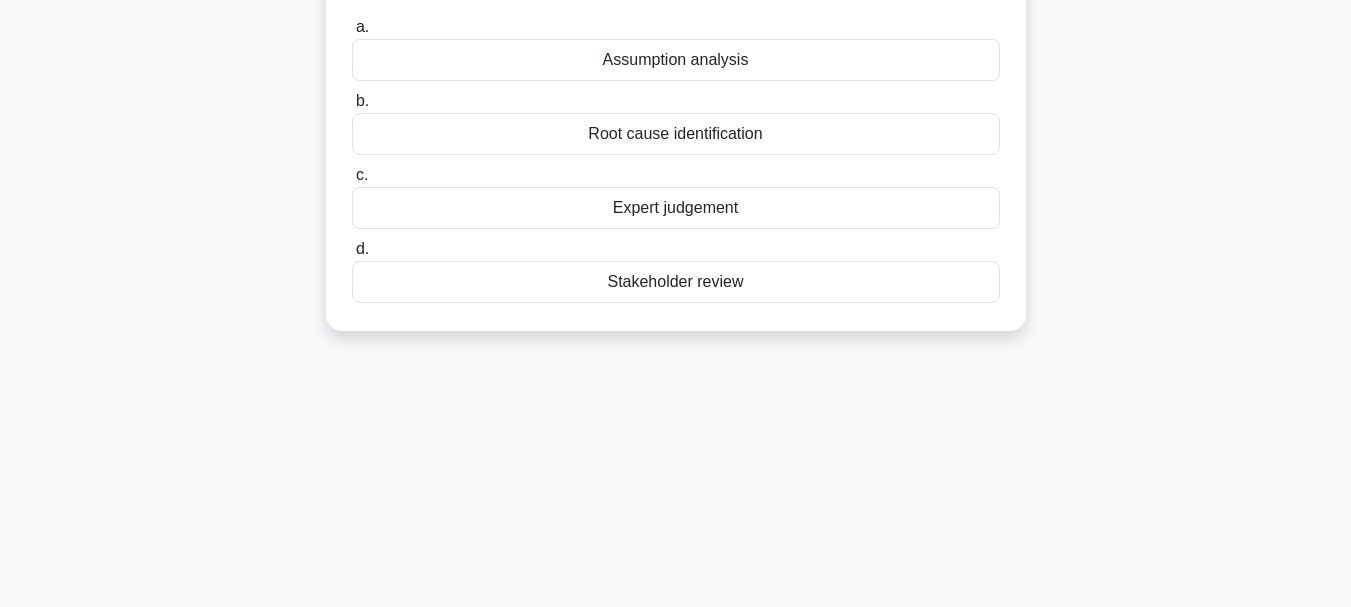 scroll, scrollTop: 0, scrollLeft: 0, axis: both 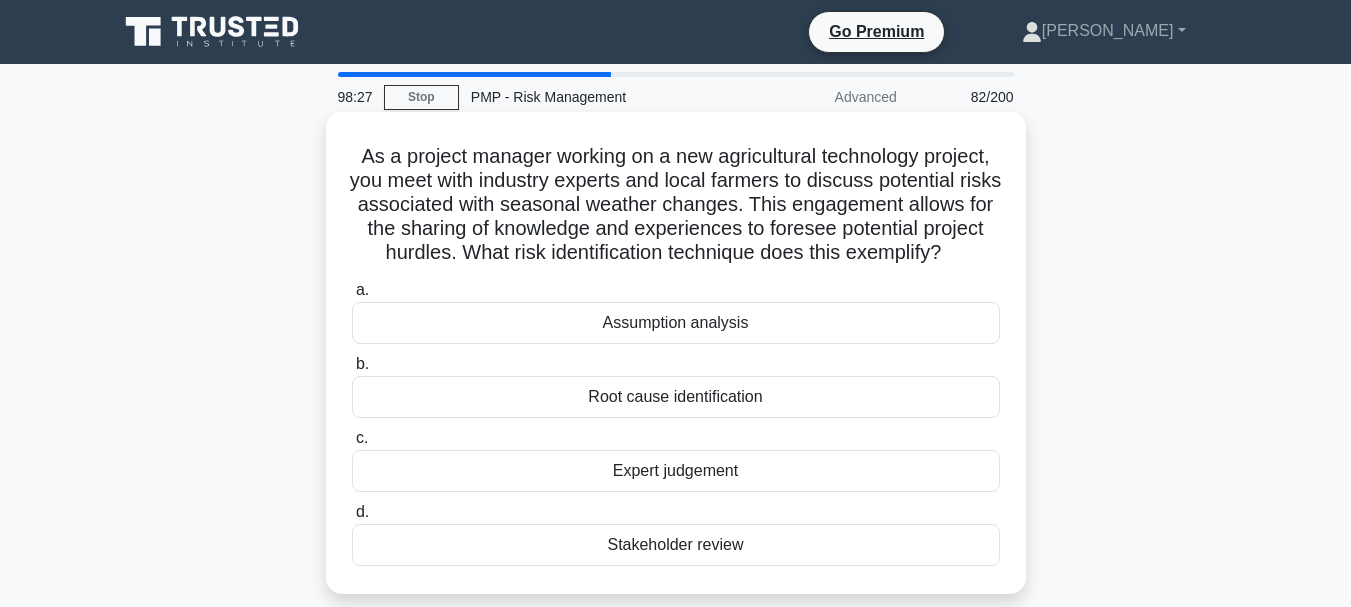 click on "Assumption analysis" at bounding box center (676, 323) 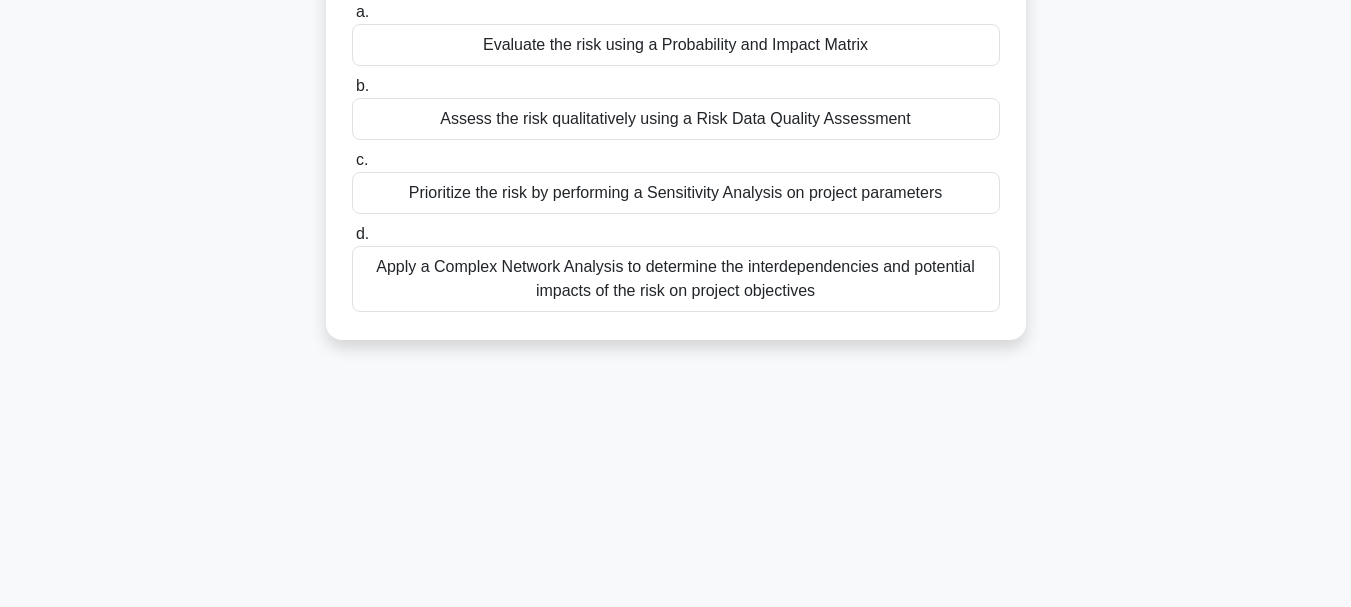 scroll, scrollTop: 423, scrollLeft: 0, axis: vertical 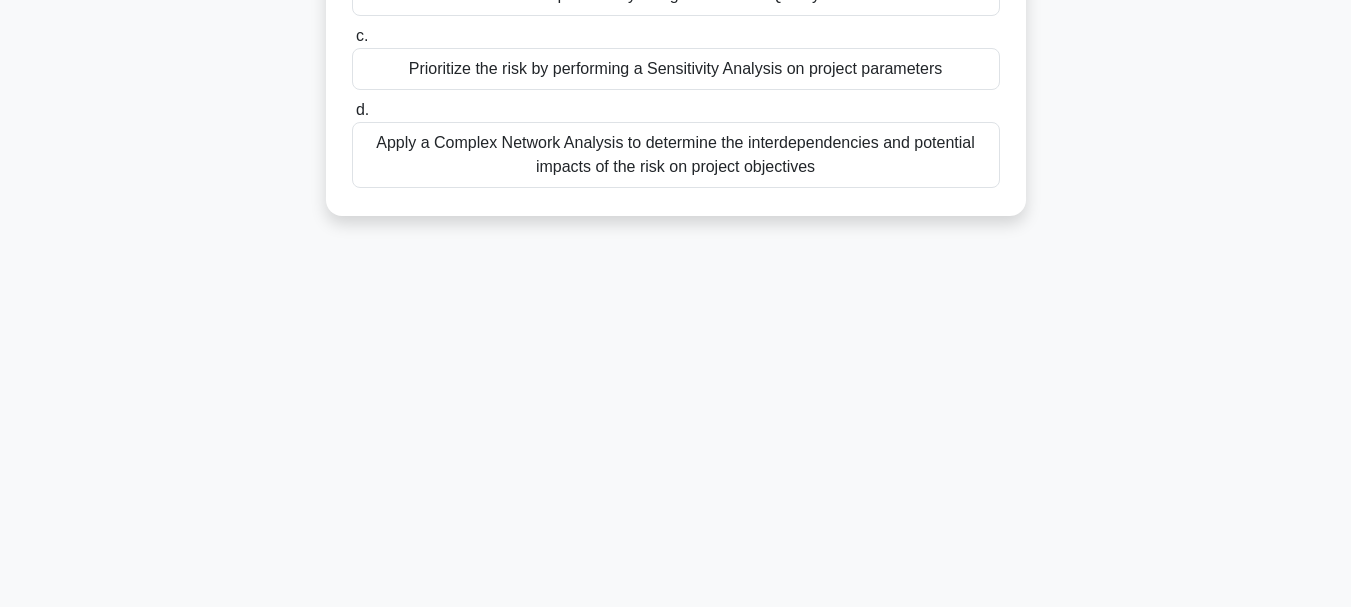 drag, startPoint x: 389, startPoint y: 157, endPoint x: 931, endPoint y: 600, distance: 700.0093 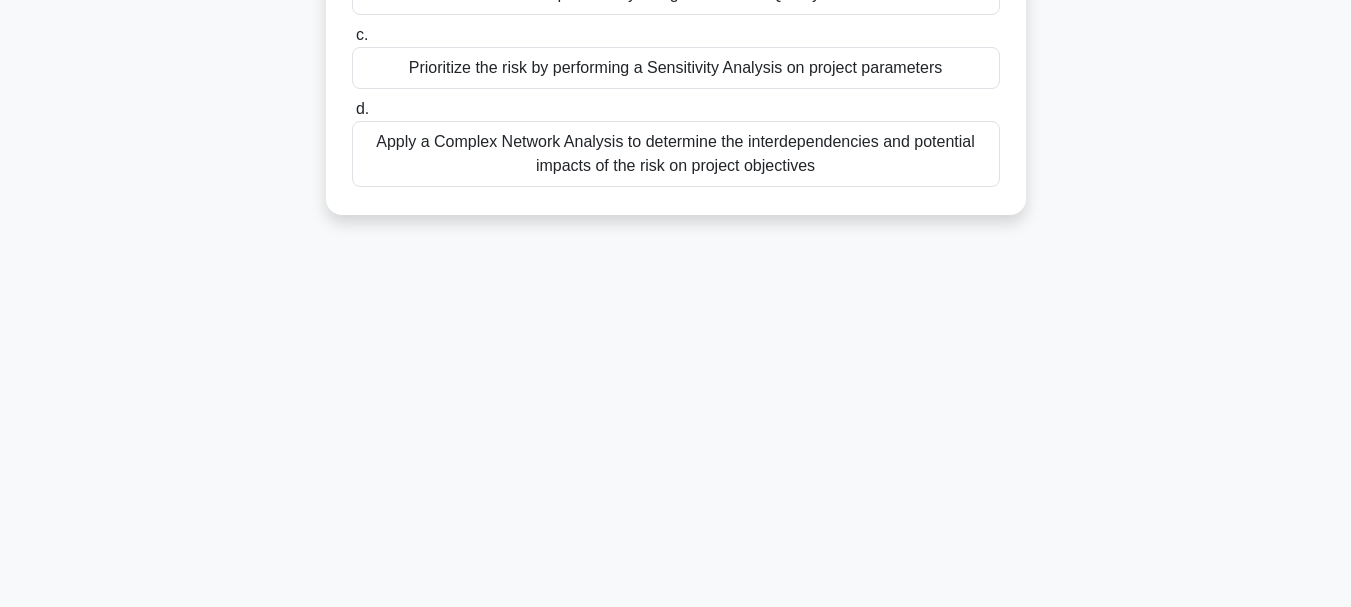 click on "98:23
Stop
PMP  - Risk Management
Expert
83/200
In a critical software development project, the project manager identifies a potential risk of losing a key developer due to competitive job offers. This loss could significantly impact the project schedule and quality. What qualitative risk analysis technique should the project manager use to assess and prioritize this risk?
.spinner_0XTQ{transform-origin:center;animation:spinner_y6GP .75s linear infinite}@keyframes spinner_y6GP{100%{transform:rotate(360deg)}}
a. b. c. d." at bounding box center [676, 164] 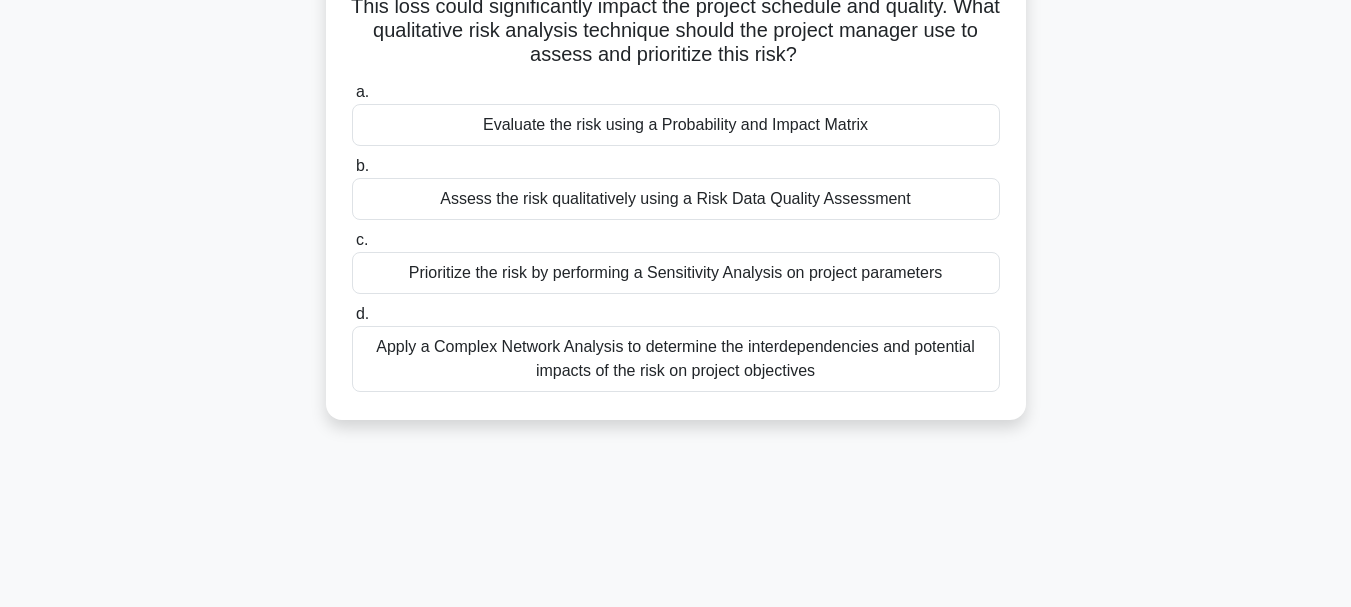 scroll, scrollTop: 0, scrollLeft: 0, axis: both 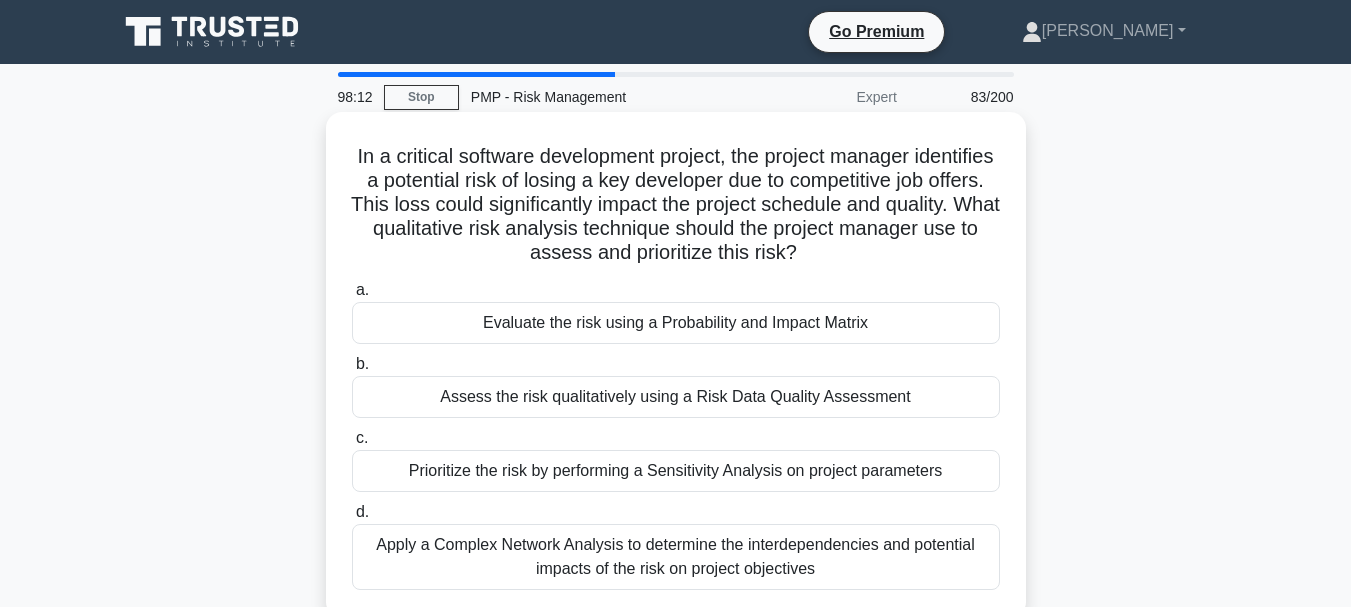 click on "Evaluate the risk using a Probability and Impact Matrix" at bounding box center [676, 323] 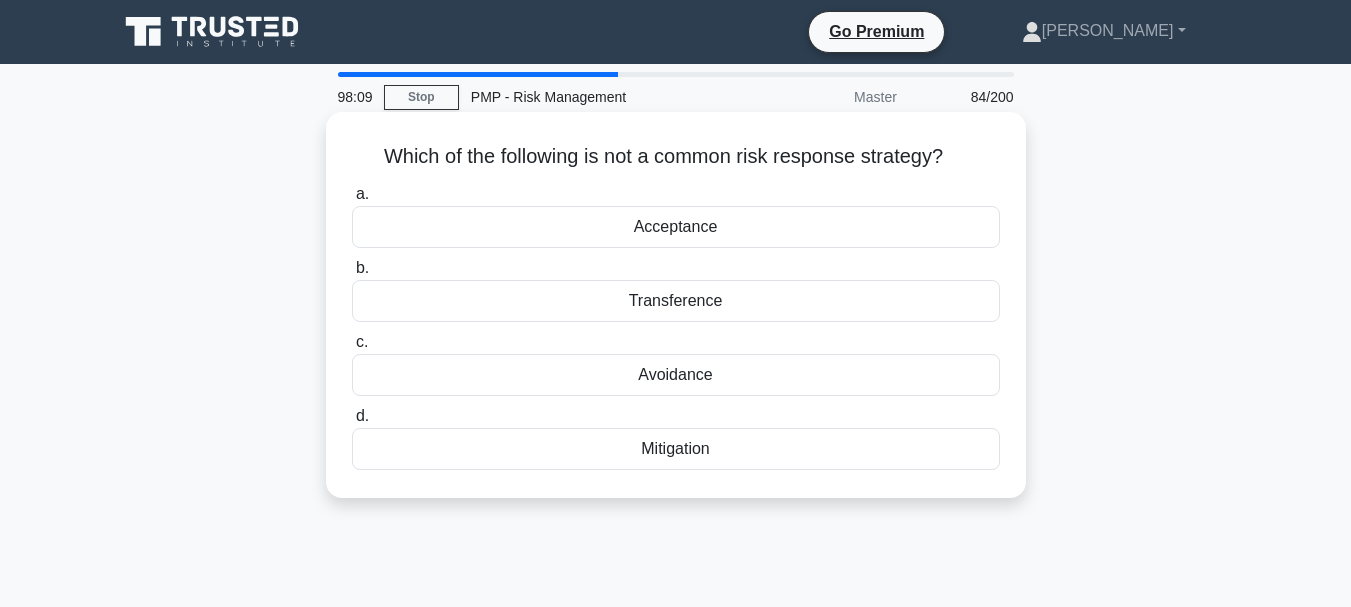 drag, startPoint x: 373, startPoint y: 151, endPoint x: 807, endPoint y: 463, distance: 534.5091 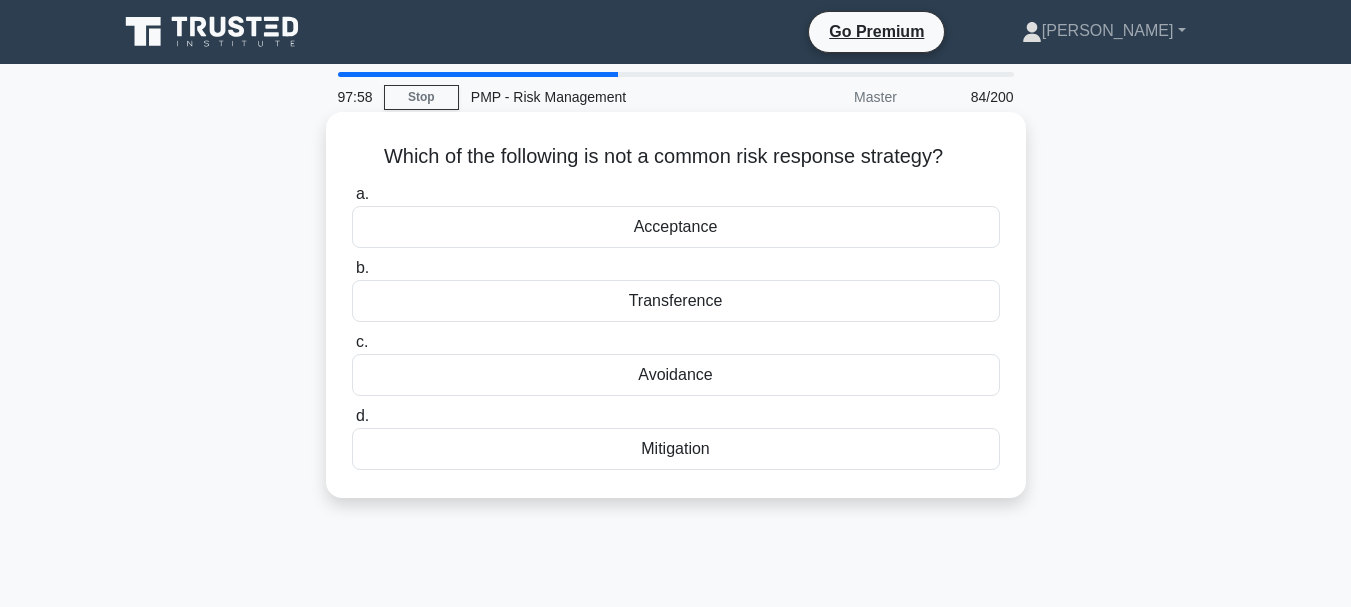 click on "Acceptance" at bounding box center [676, 227] 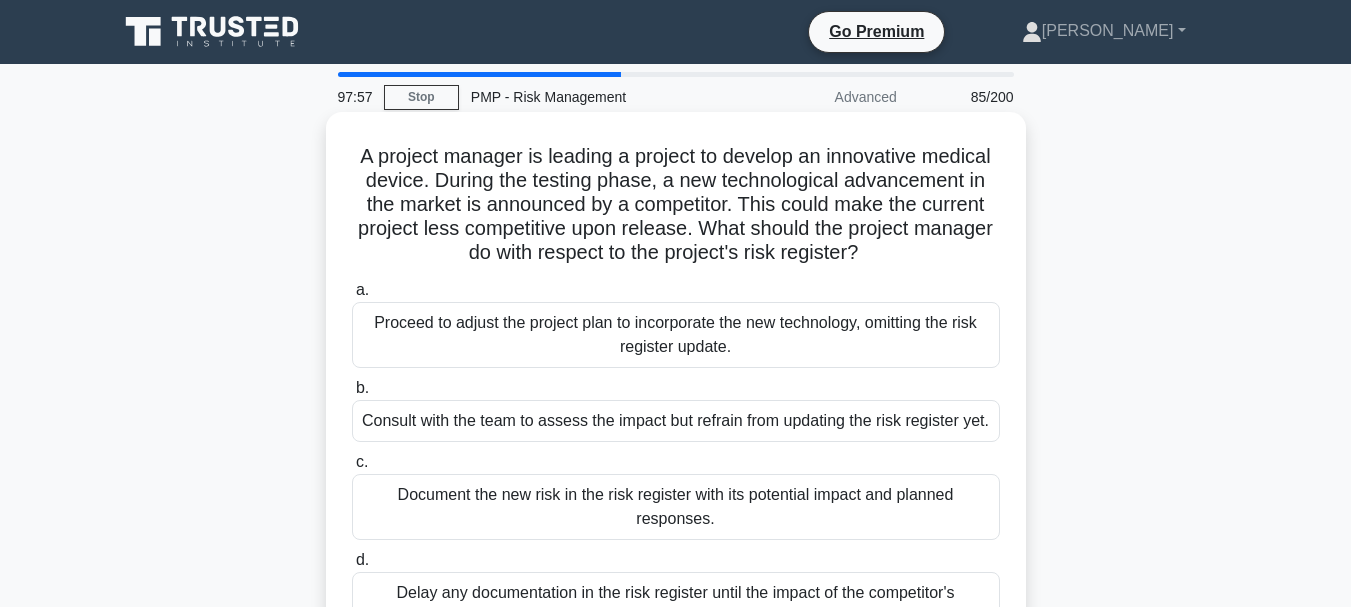 click on "A project manager is leading a project to develop an innovative medical device. During the testing phase, a new technological advancement in the market is announced by a competitor. This could make the current project less competitive upon release. What should the project manager do with respect to the project's risk register?
.spinner_0XTQ{transform-origin:center;animation:spinner_y6GP .75s linear infinite}@keyframes spinner_y6GP{100%{transform:rotate(360deg)}}
a.
b. c. d." at bounding box center (676, 389) 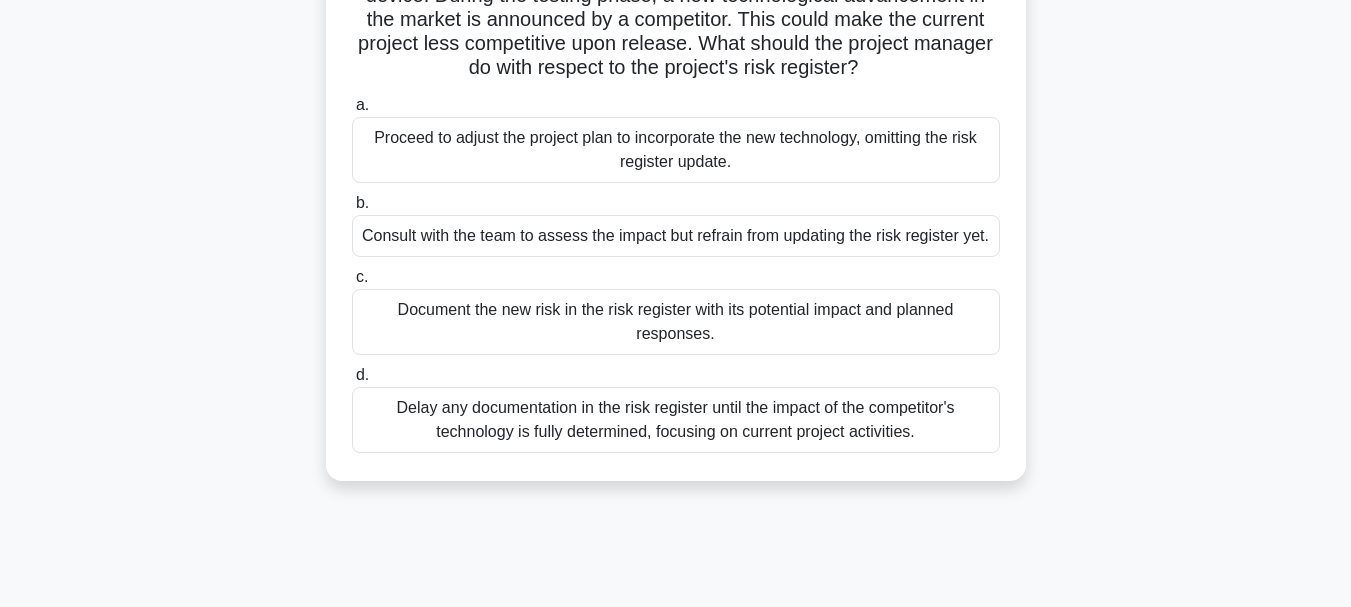 scroll, scrollTop: 473, scrollLeft: 0, axis: vertical 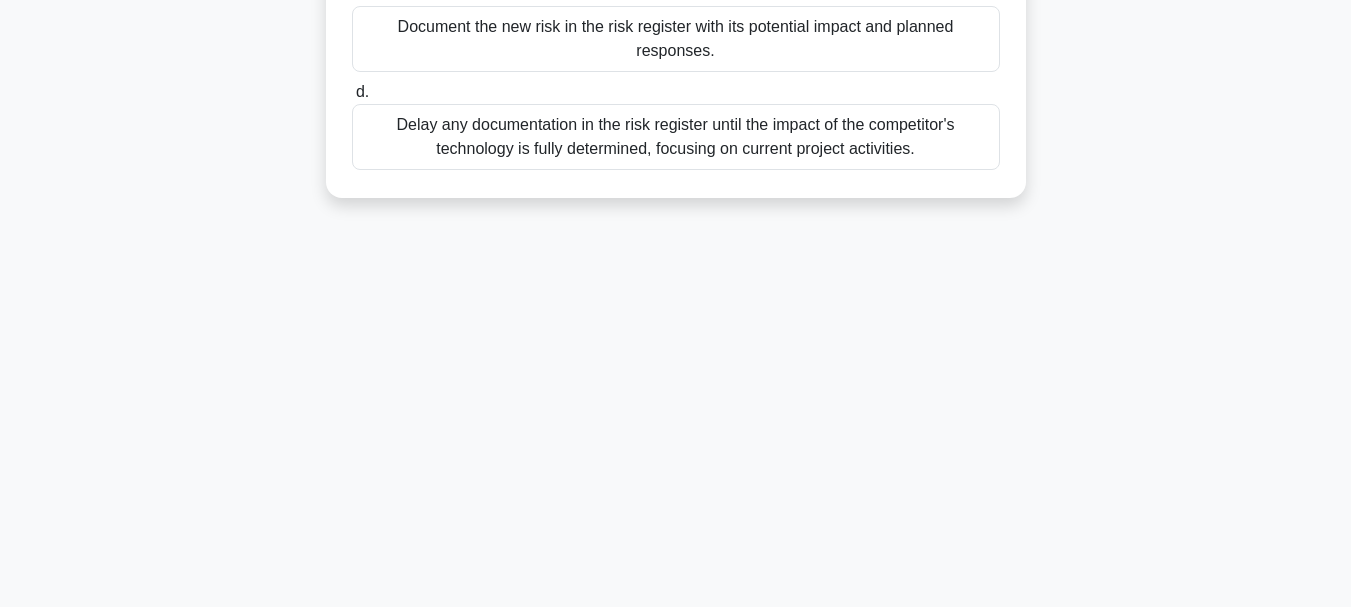 drag, startPoint x: 353, startPoint y: 159, endPoint x: 867, endPoint y: 461, distance: 596.15436 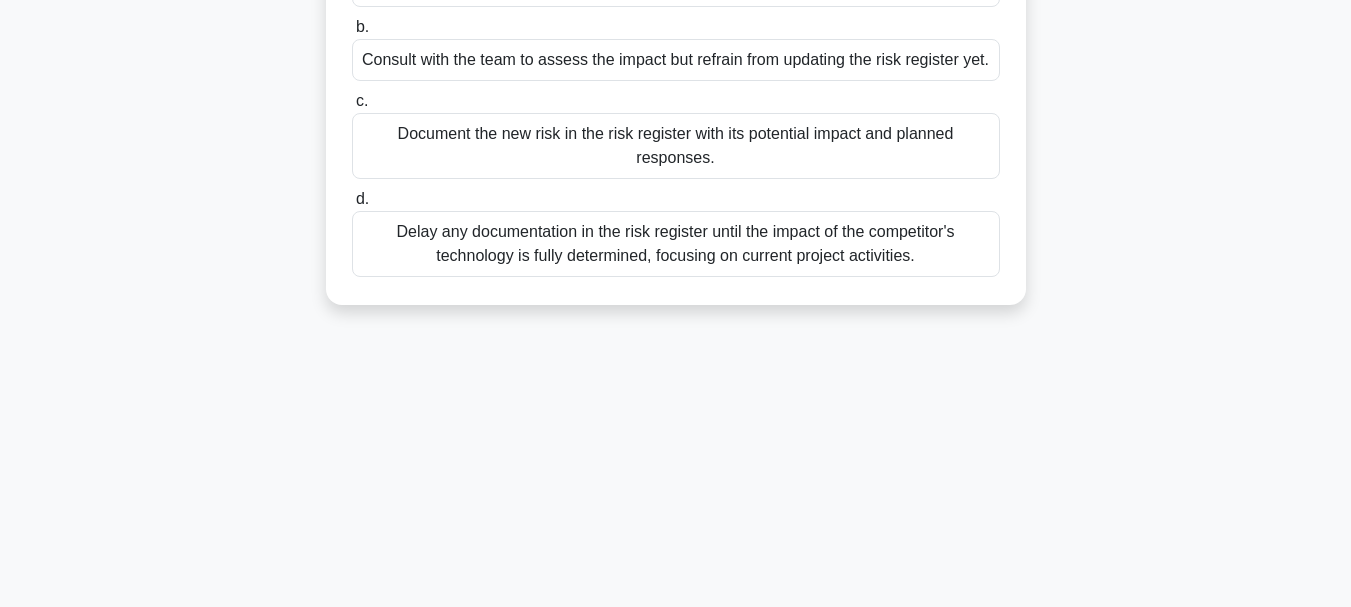 scroll, scrollTop: 473, scrollLeft: 0, axis: vertical 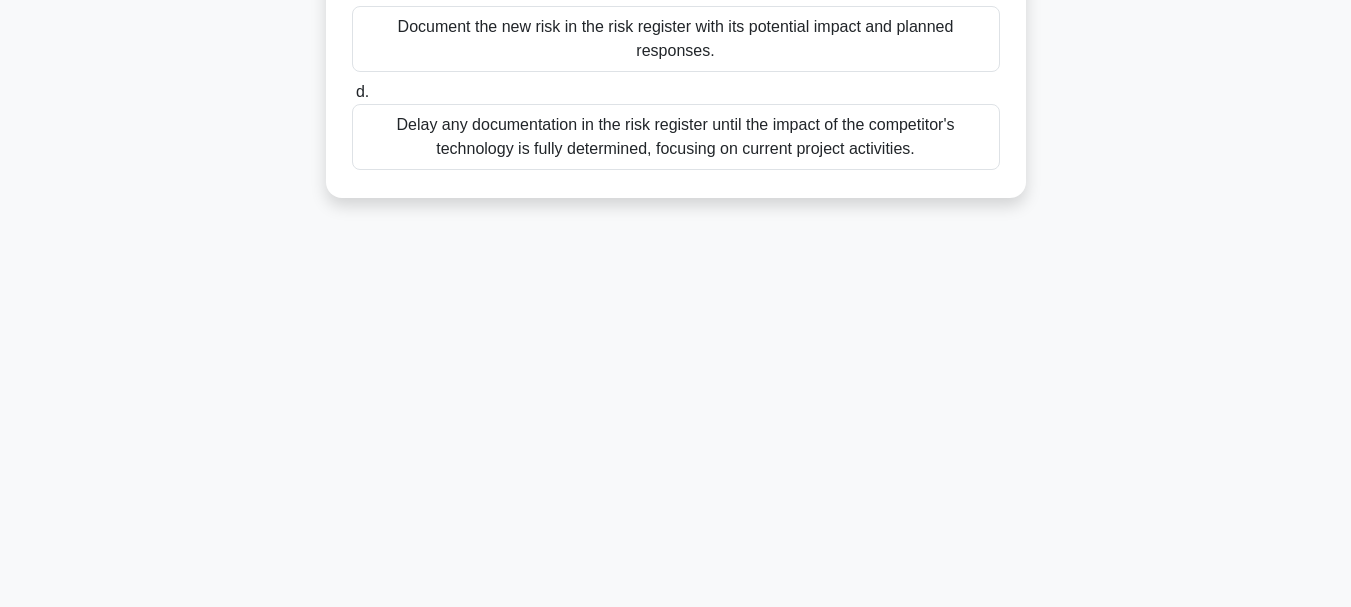 drag, startPoint x: 356, startPoint y: 84, endPoint x: 1135, endPoint y: 536, distance: 900.63586 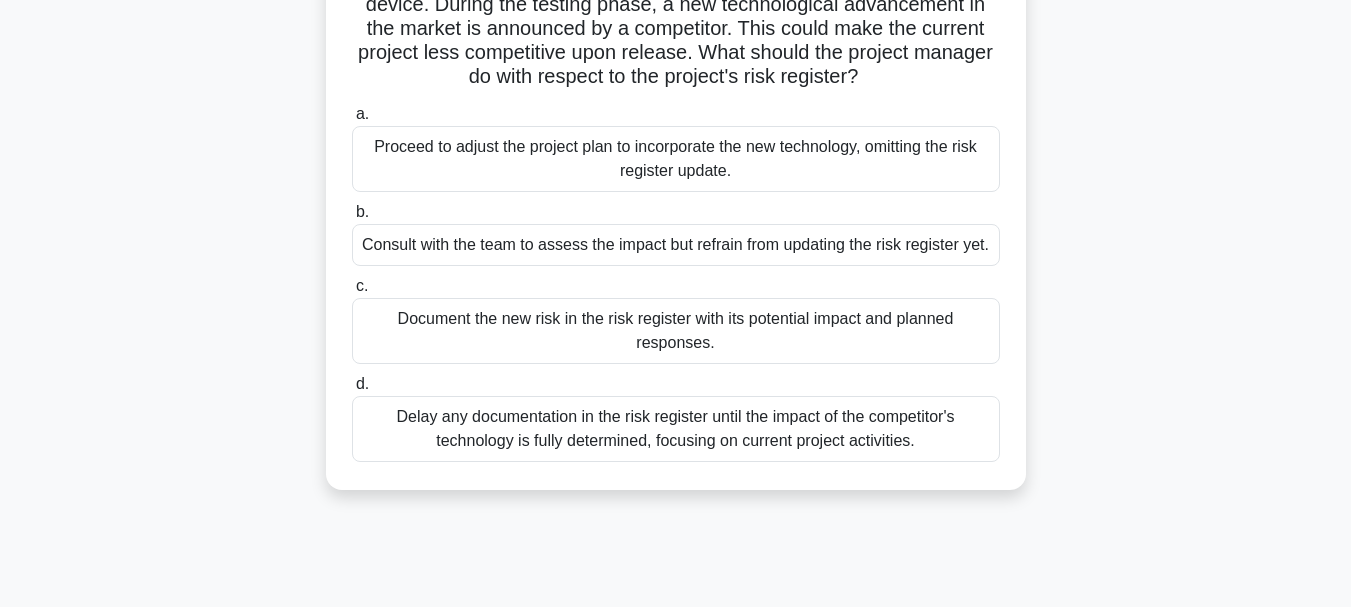 scroll, scrollTop: 0, scrollLeft: 0, axis: both 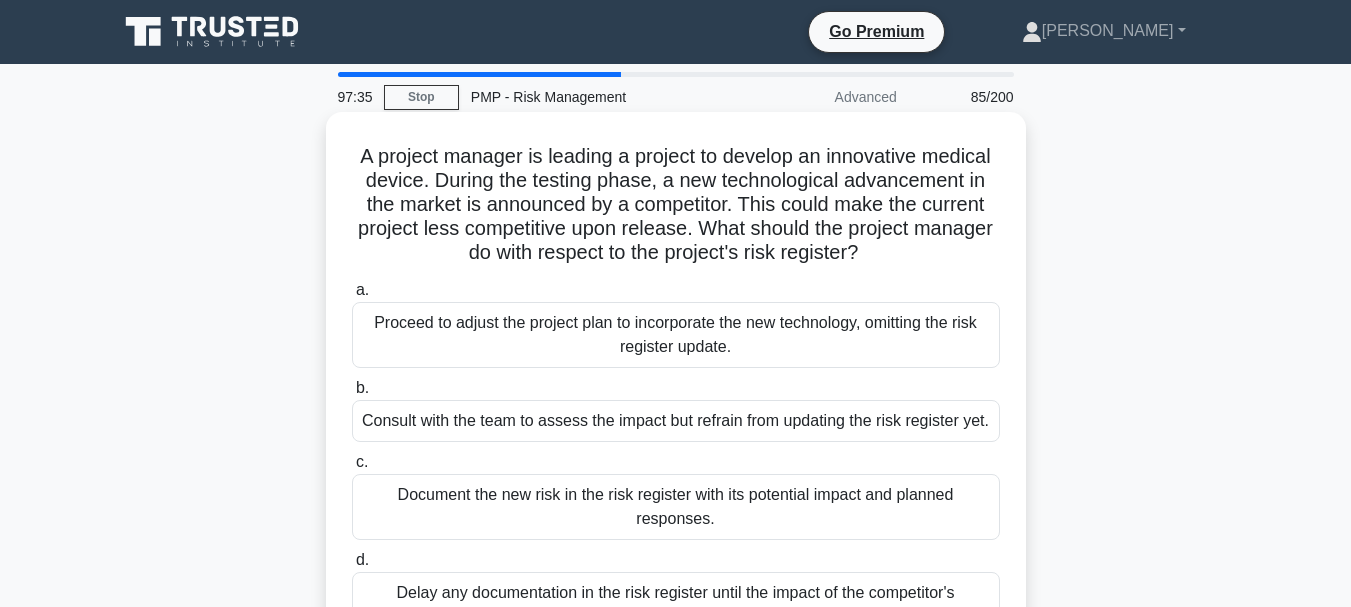 click on "Proceed to adjust the project plan to incorporate the new technology, omitting the risk register update." at bounding box center [676, 335] 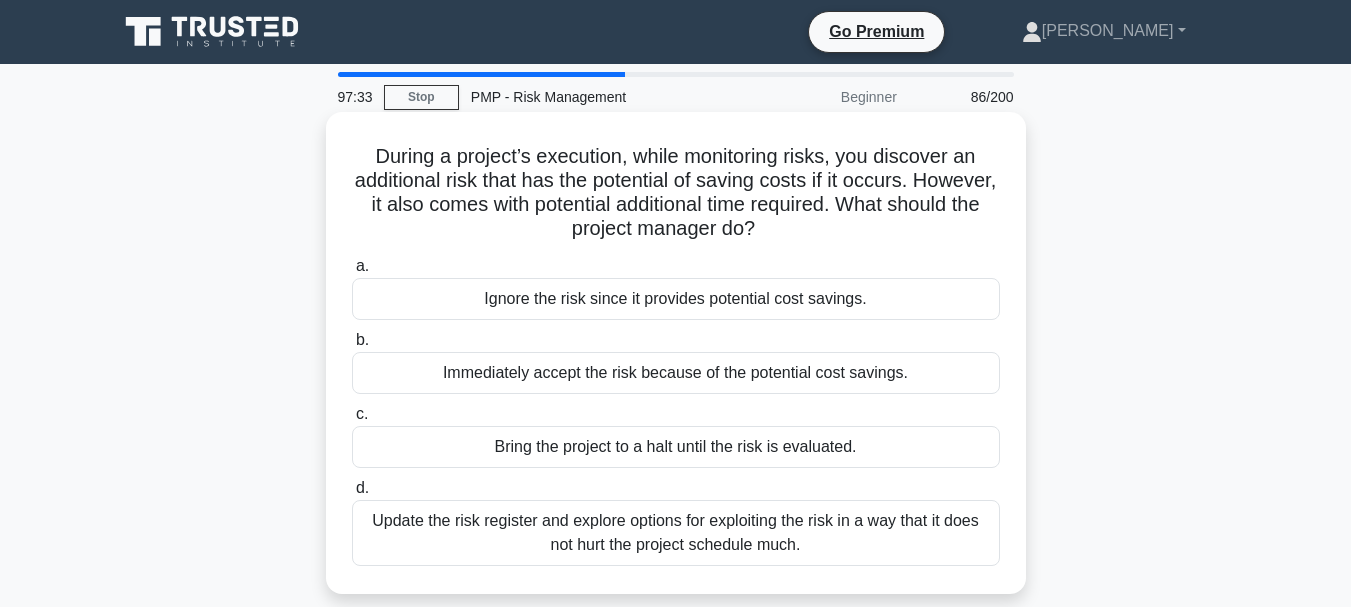 drag, startPoint x: 367, startPoint y: 155, endPoint x: 1011, endPoint y: 559, distance: 760.23157 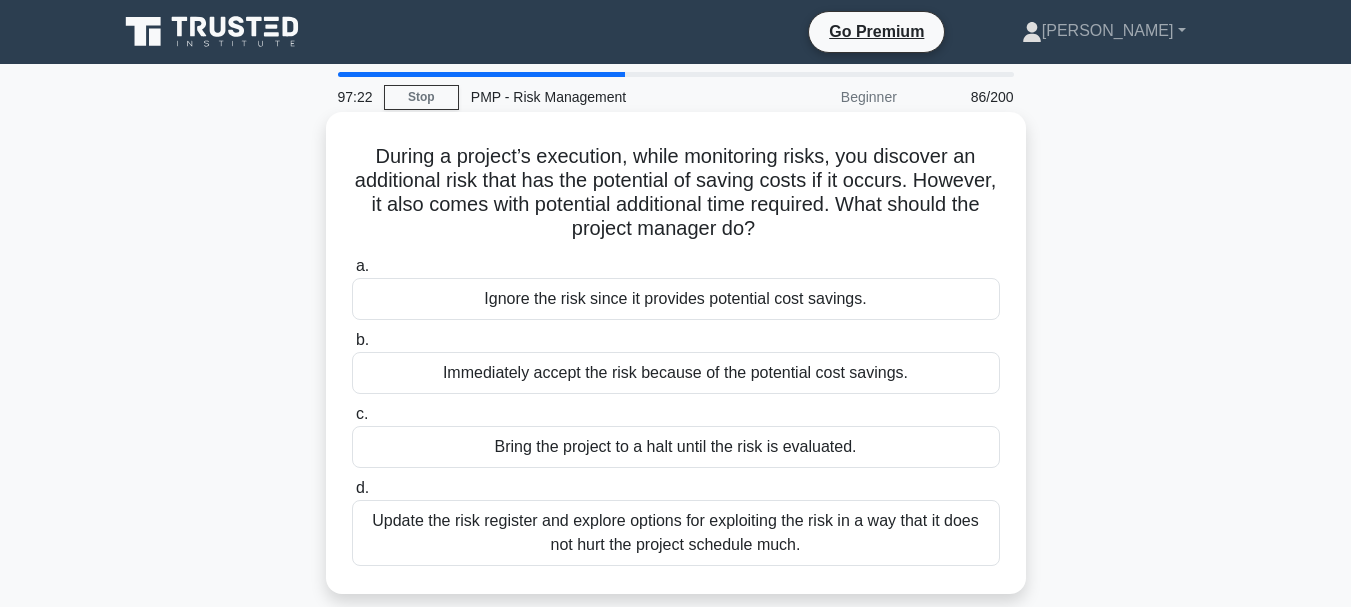 click on "Ignore the risk since it provides potential cost savings." at bounding box center (676, 299) 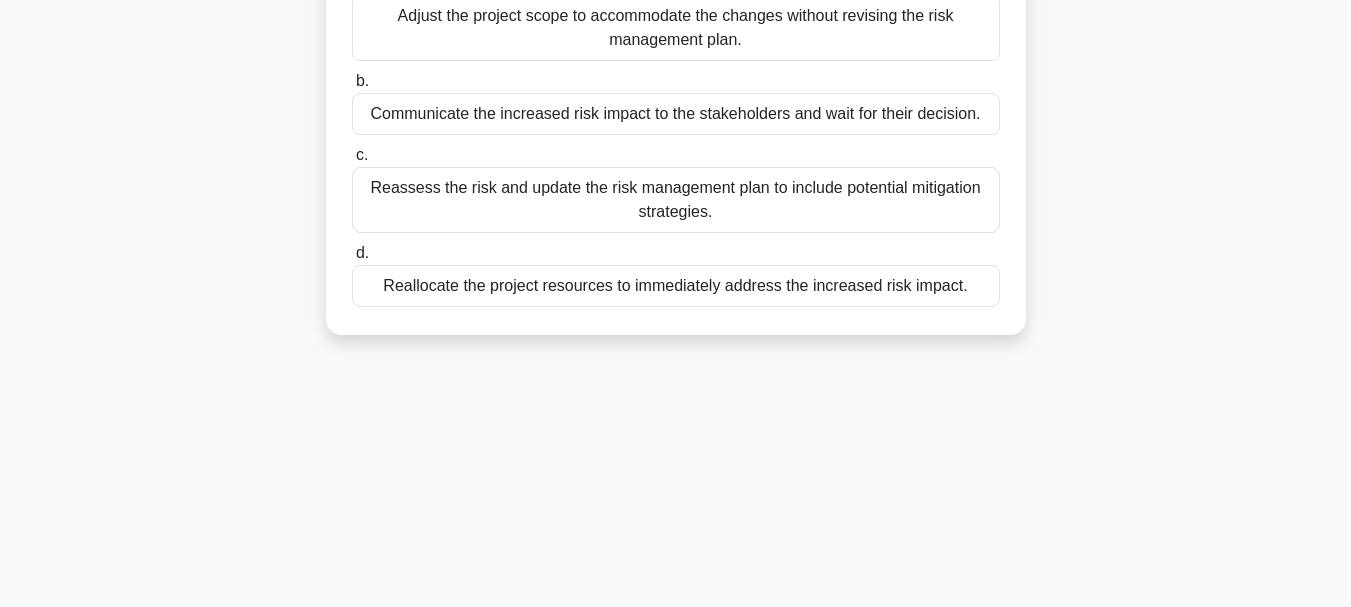 scroll, scrollTop: 473, scrollLeft: 0, axis: vertical 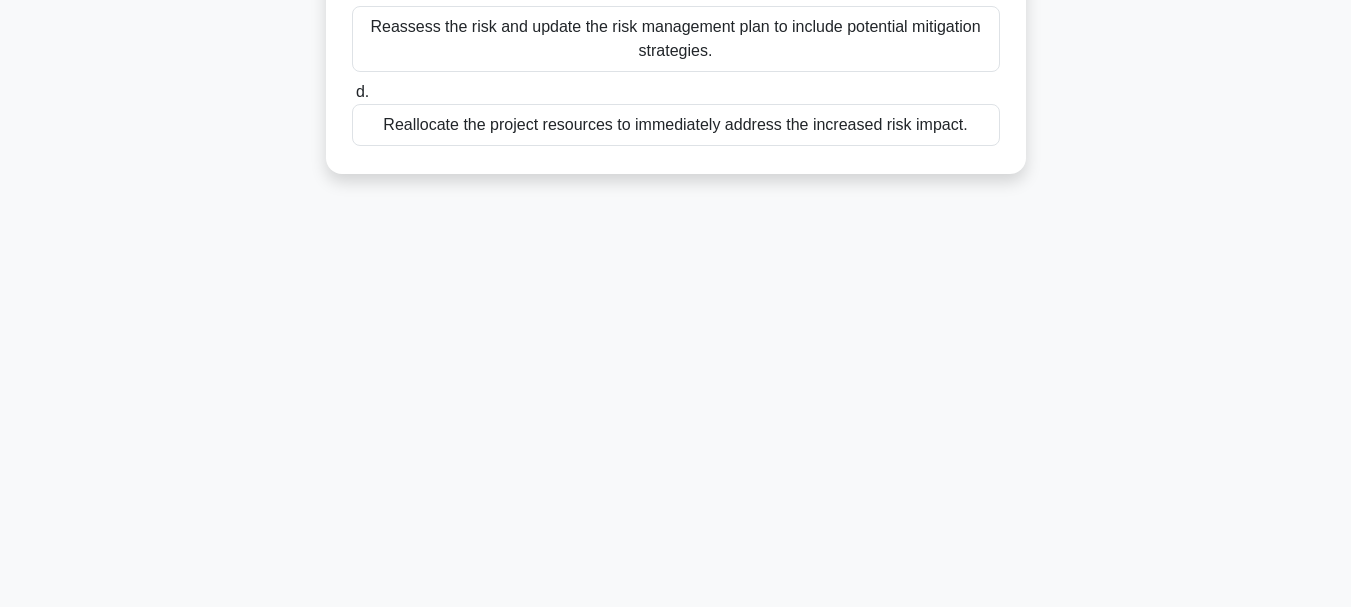 drag, startPoint x: 384, startPoint y: 156, endPoint x: 1030, endPoint y: 266, distance: 655.2984 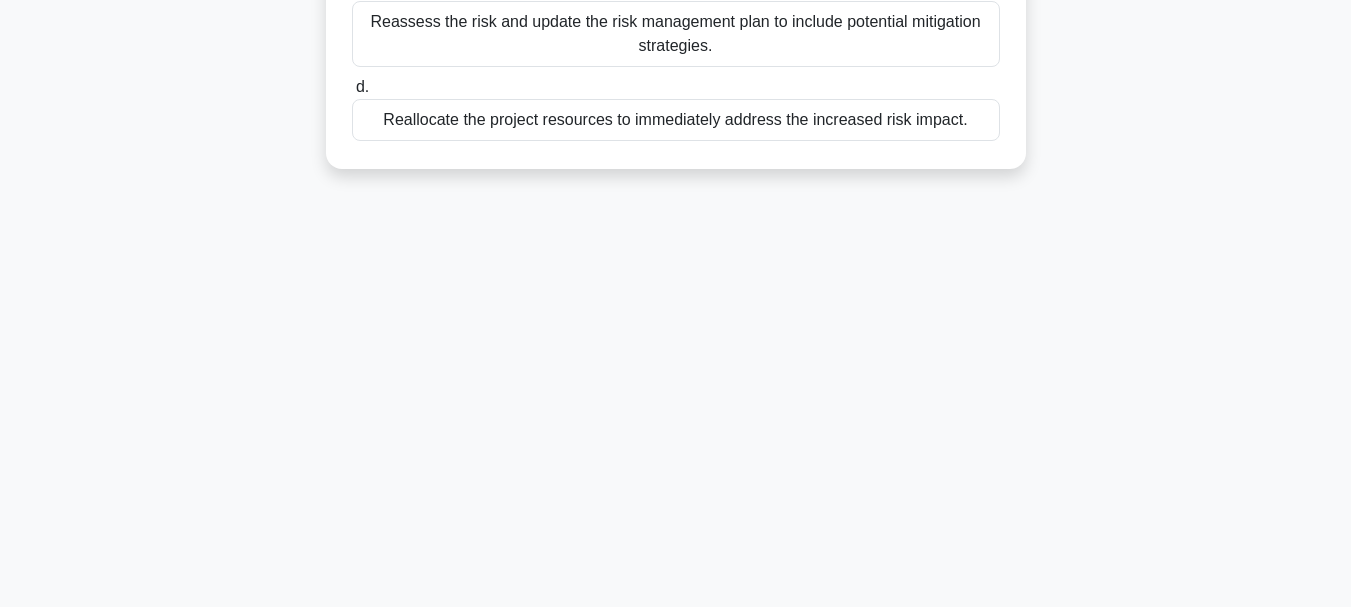 scroll, scrollTop: 0, scrollLeft: 0, axis: both 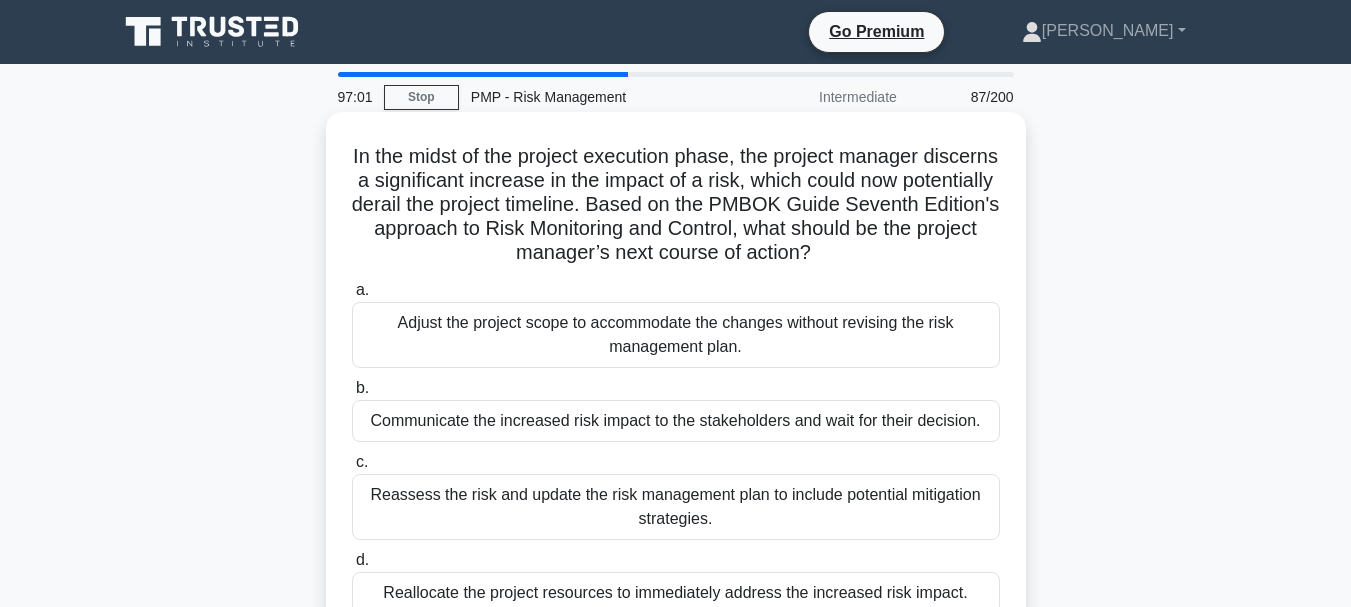 click on "Adjust the project scope to accommodate the changes without revising the risk management plan." at bounding box center [676, 335] 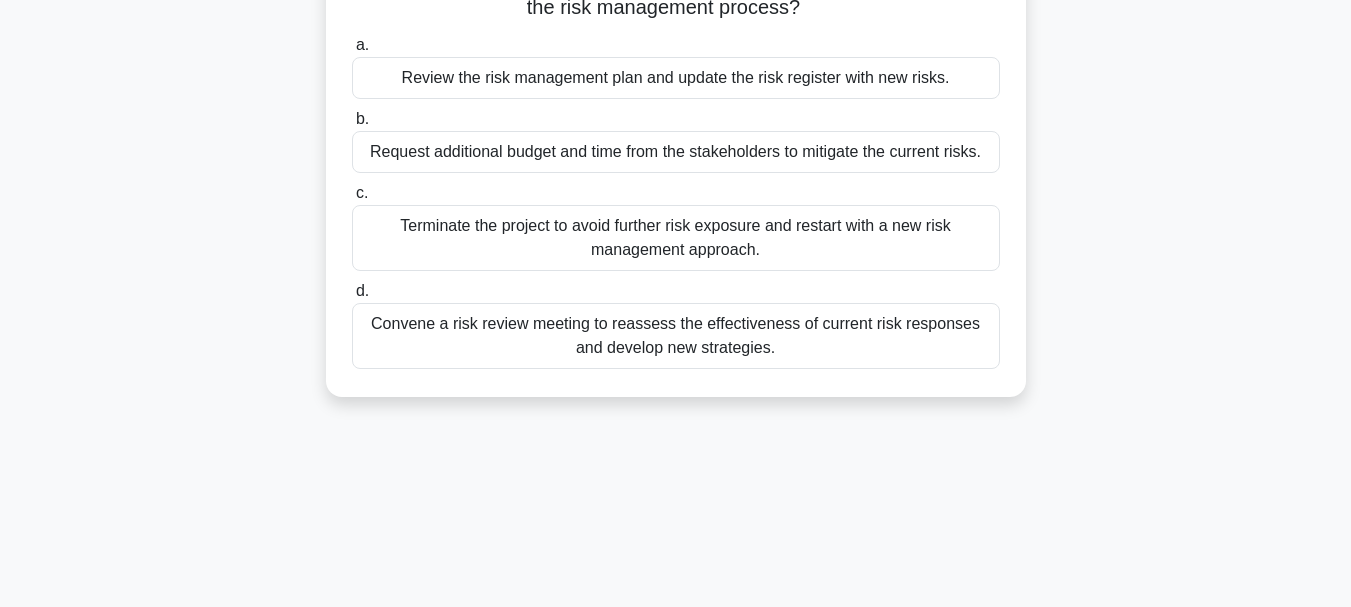 scroll, scrollTop: 473, scrollLeft: 0, axis: vertical 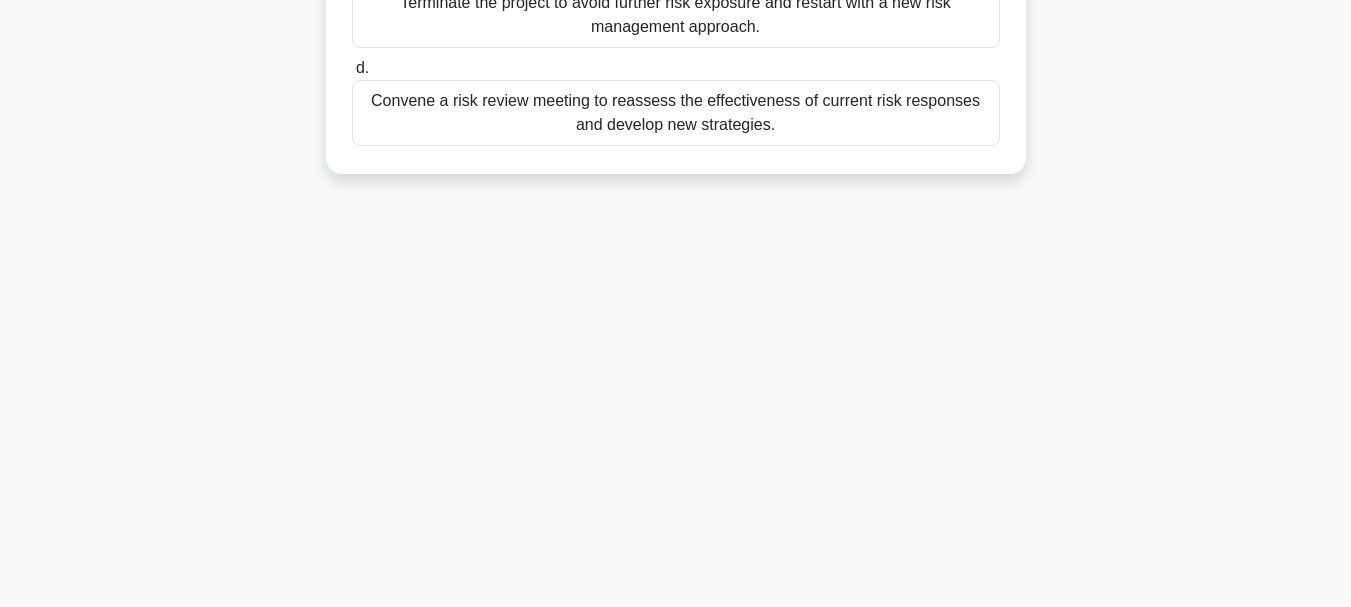 drag, startPoint x: 413, startPoint y: 161, endPoint x: 1090, endPoint y: 499, distance: 756.68555 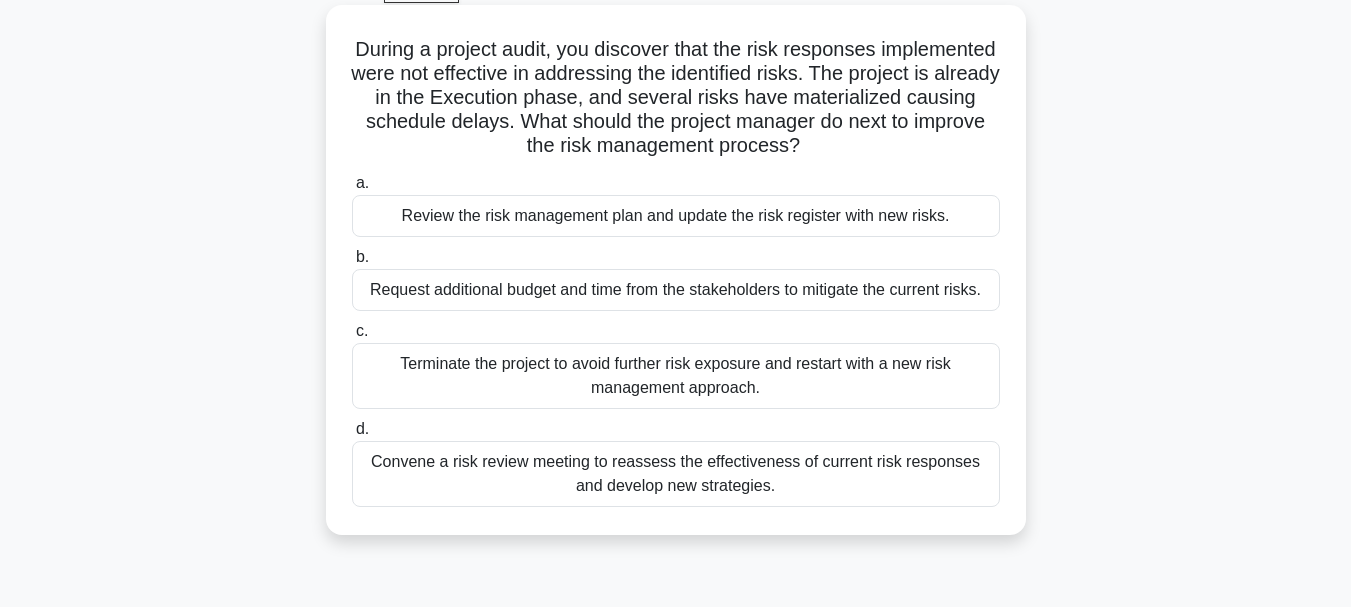 scroll, scrollTop: 73, scrollLeft: 0, axis: vertical 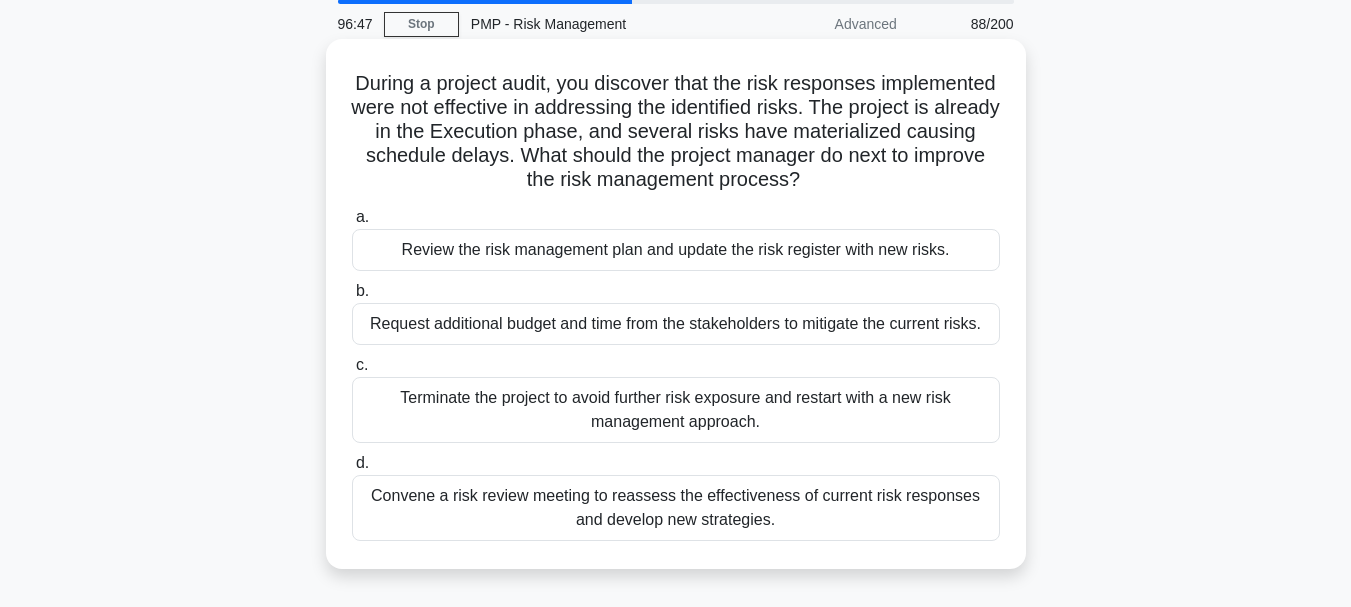 click on "Review the risk management plan and update the risk register with new risks." at bounding box center (676, 250) 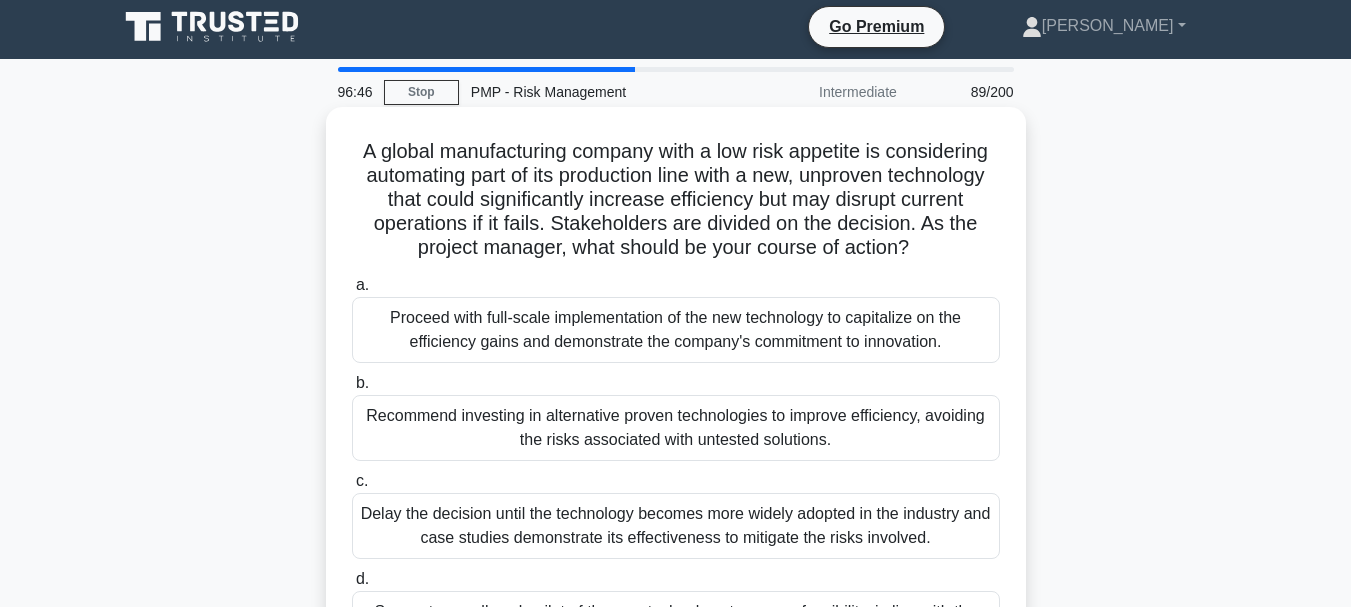 scroll, scrollTop: 0, scrollLeft: 0, axis: both 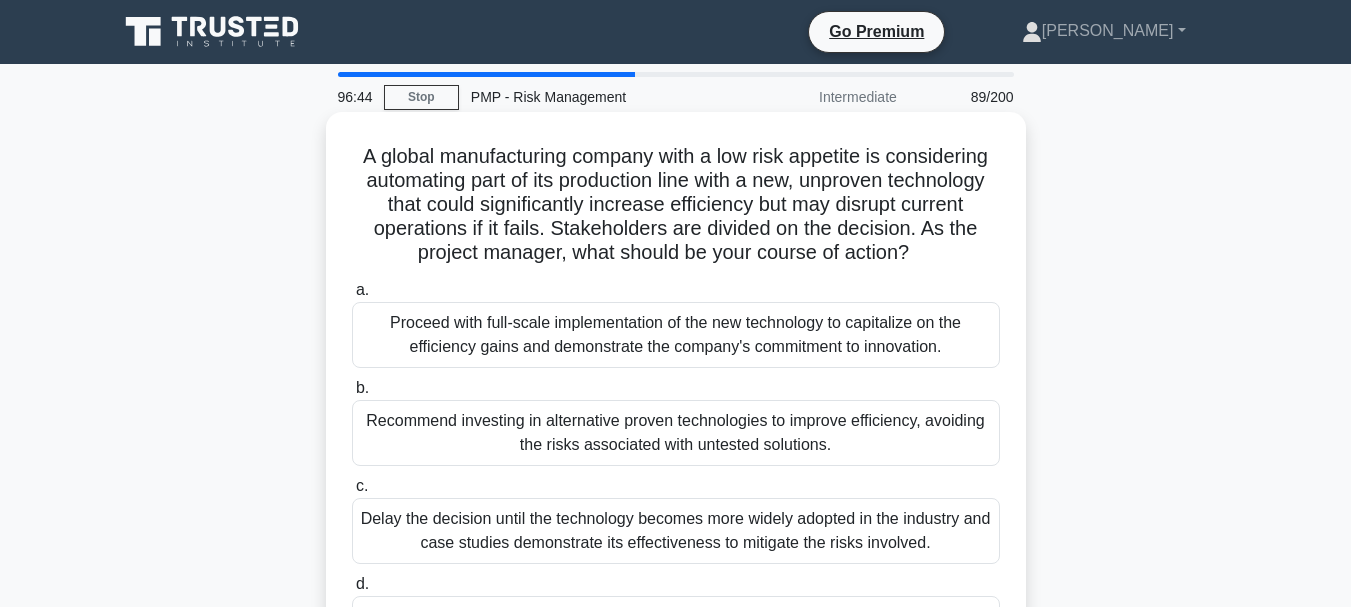 click on "A global manufacturing company with a low risk appetite is considering automating part of its production line with a new, unproven technology that could significantly increase efficiency but may disrupt current operations if it fails. Stakeholders are divided on the decision. As the project manager, what should be your course of action?
.spinner_0XTQ{transform-origin:center;animation:spinner_y6GP .75s linear infinite}@keyframes spinner_y6GP{100%{transform:rotate(360deg)}}
a.
b." at bounding box center (676, 401) 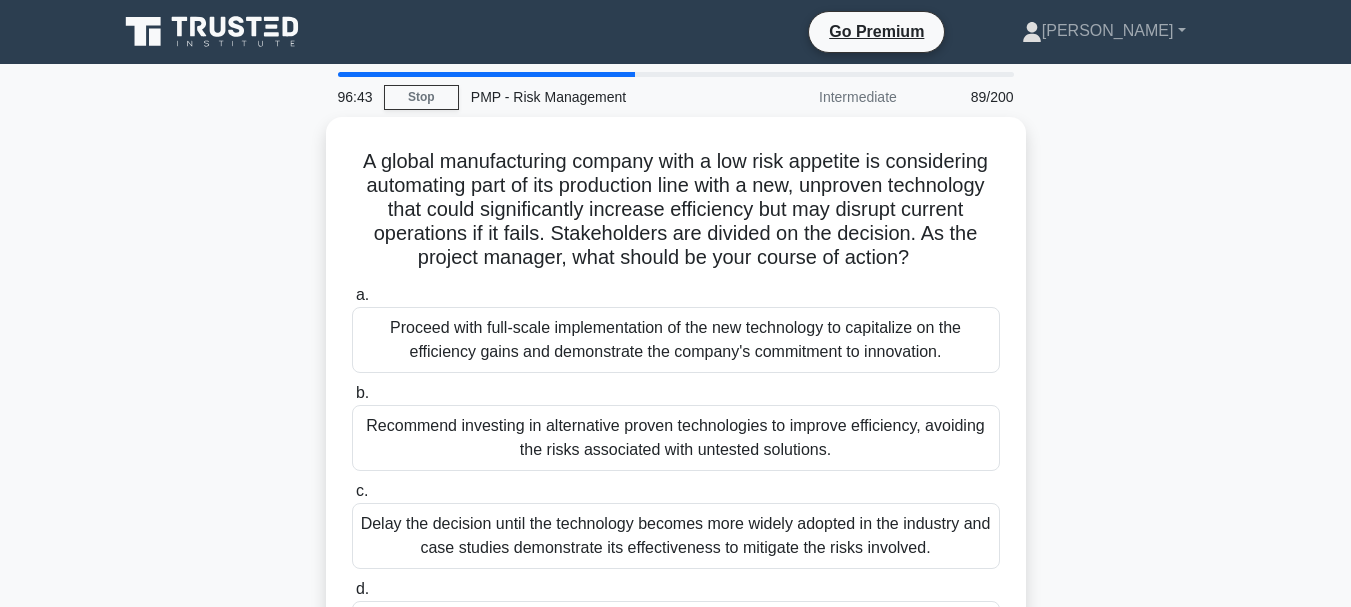 scroll, scrollTop: 473, scrollLeft: 0, axis: vertical 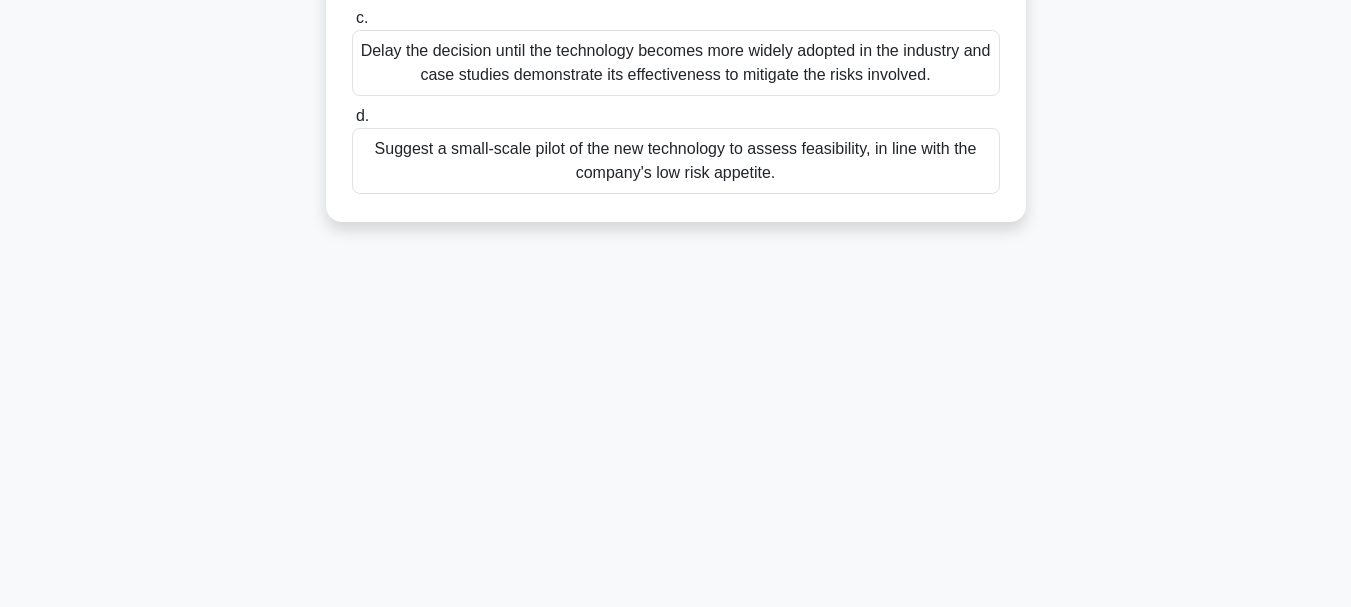 drag, startPoint x: 355, startPoint y: 163, endPoint x: 971, endPoint y: 644, distance: 781.54785 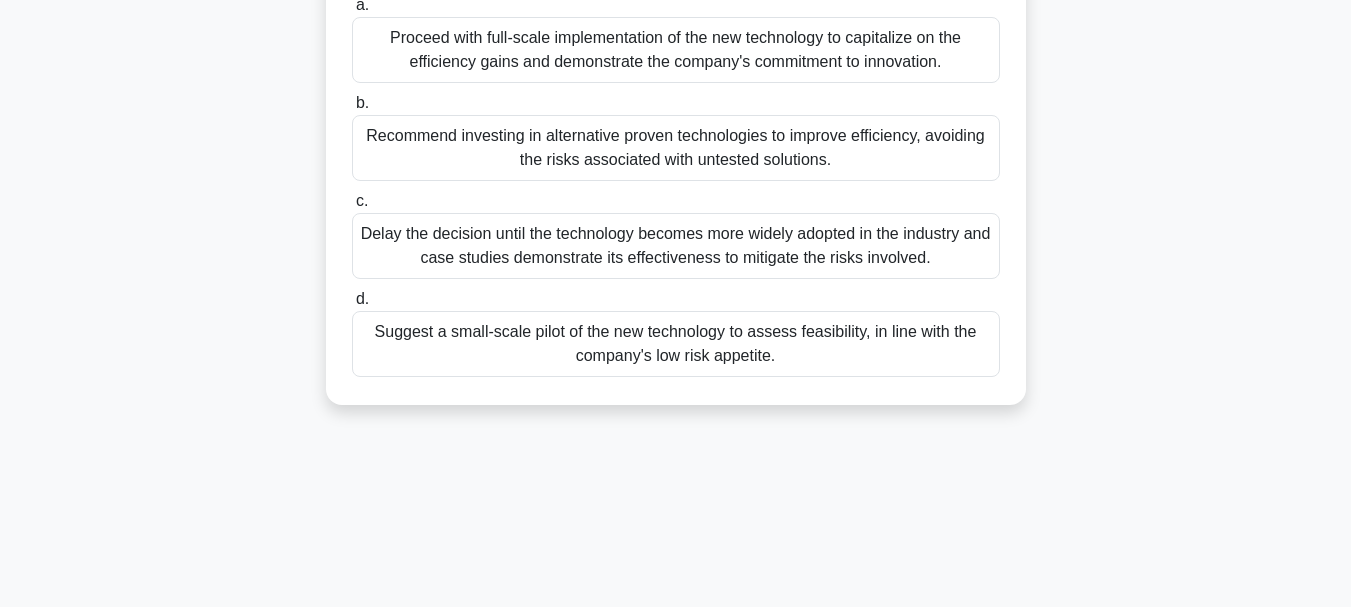 scroll, scrollTop: 0, scrollLeft: 0, axis: both 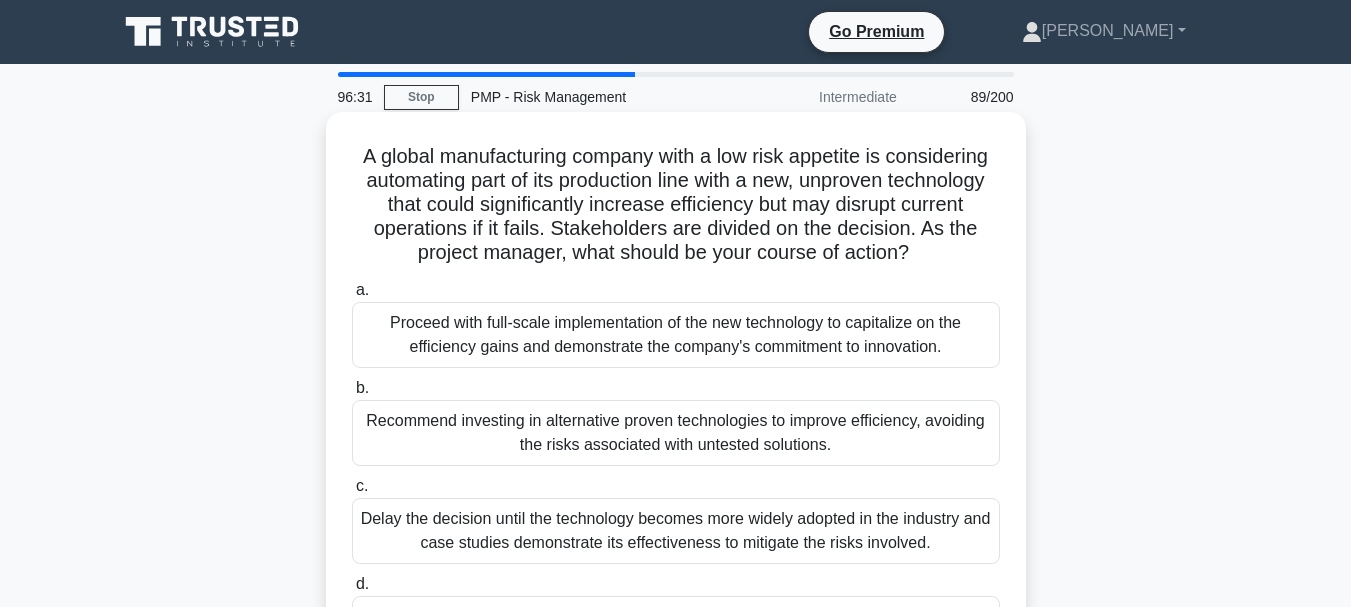 click on "Proceed with full-scale implementation of the new technology to capitalize on the efficiency gains and demonstrate the company's commitment to innovation." at bounding box center (676, 335) 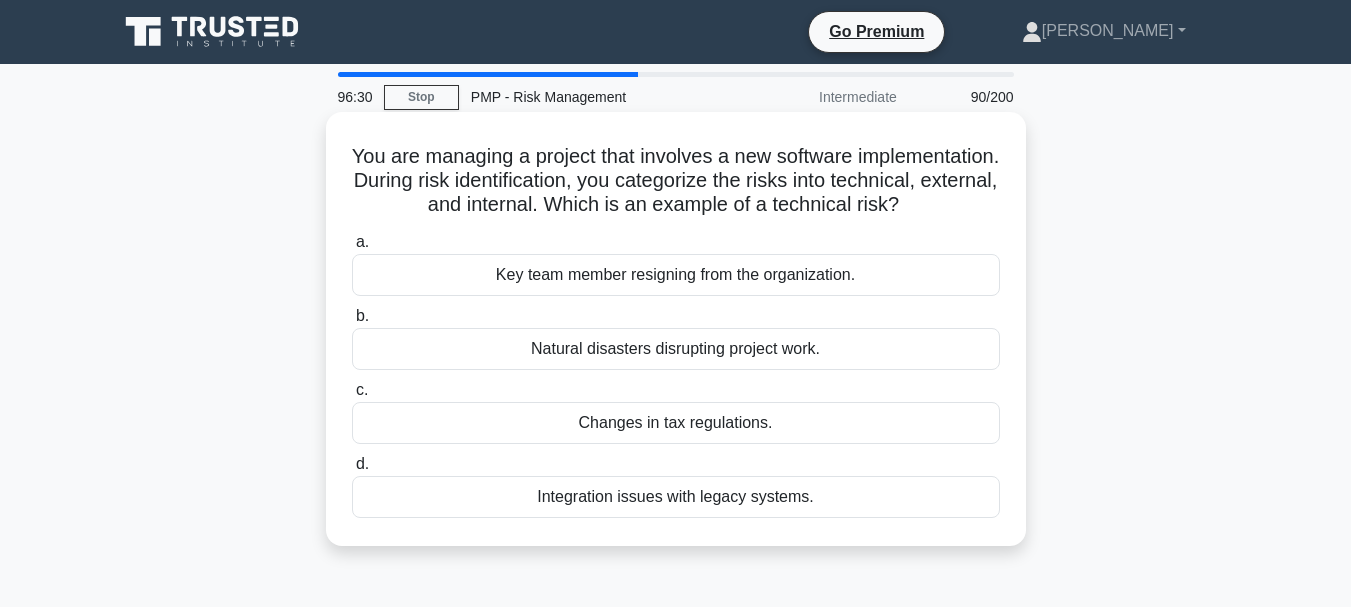 click on "You are managing a project that involves a new software implementation. During risk identification, you categorize the risks into technical, external, and internal. Which is an example of a technical risk?
.spinner_0XTQ{transform-origin:center;animation:spinner_y6GP .75s linear infinite}@keyframes spinner_y6GP{100%{transform:rotate(360deg)}}" at bounding box center [676, 181] 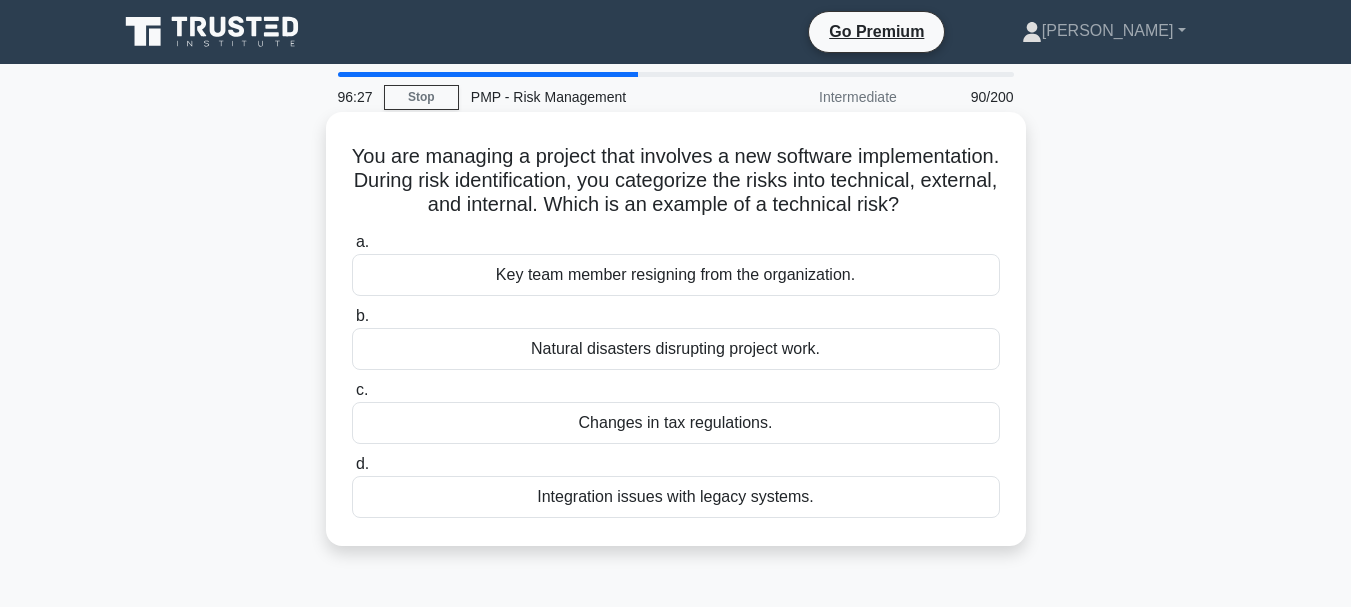 drag, startPoint x: 420, startPoint y: 161, endPoint x: 972, endPoint y: 550, distance: 675.2962 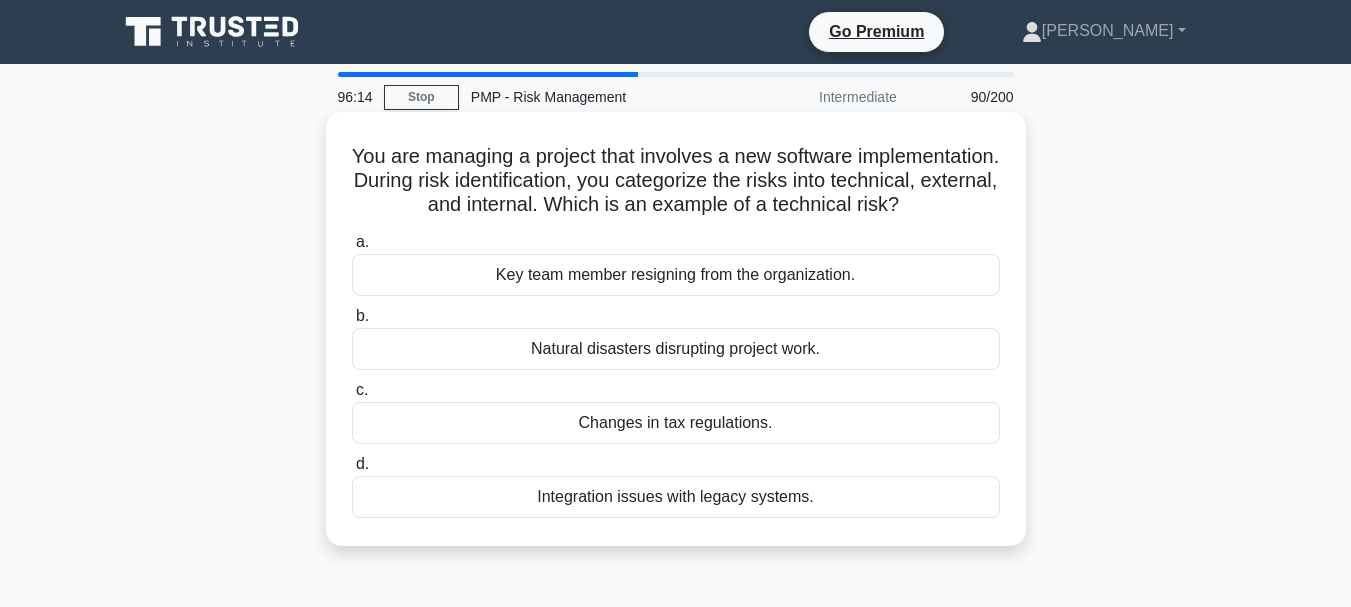 click on "Key team member resigning from the organization." at bounding box center (676, 275) 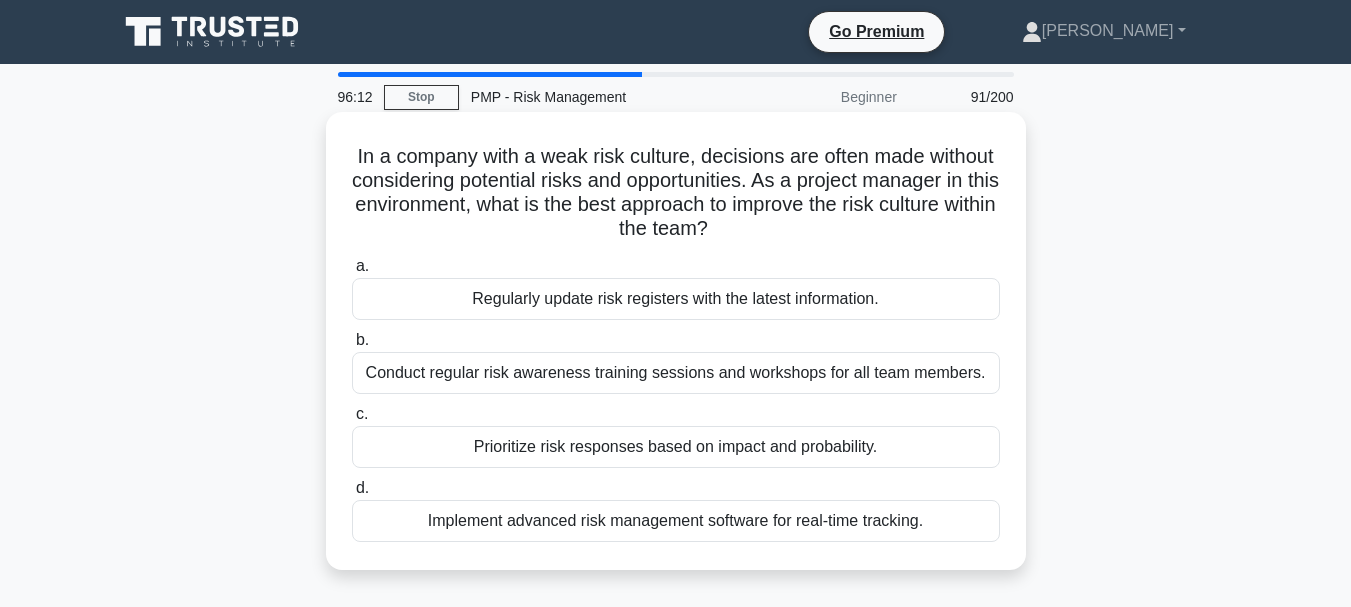 drag, startPoint x: 383, startPoint y: 169, endPoint x: 853, endPoint y: 321, distance: 493.96762 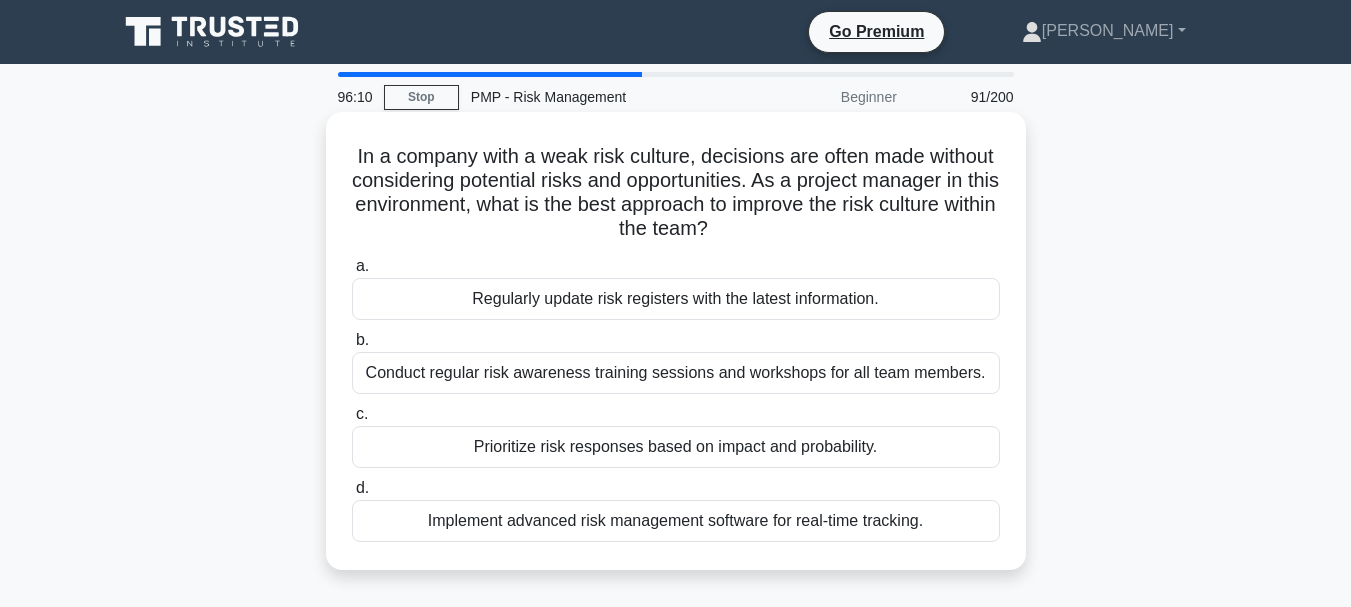 click on "In a company with a weak risk culture, decisions are often made without considering potential risks and opportunities. As a project manager in this environment, what is the best approach to improve the risk culture within the team?
.spinner_0XTQ{transform-origin:center;animation:spinner_y6GP .75s linear infinite}@keyframes spinner_y6GP{100%{transform:rotate(360deg)}}" at bounding box center (676, 193) 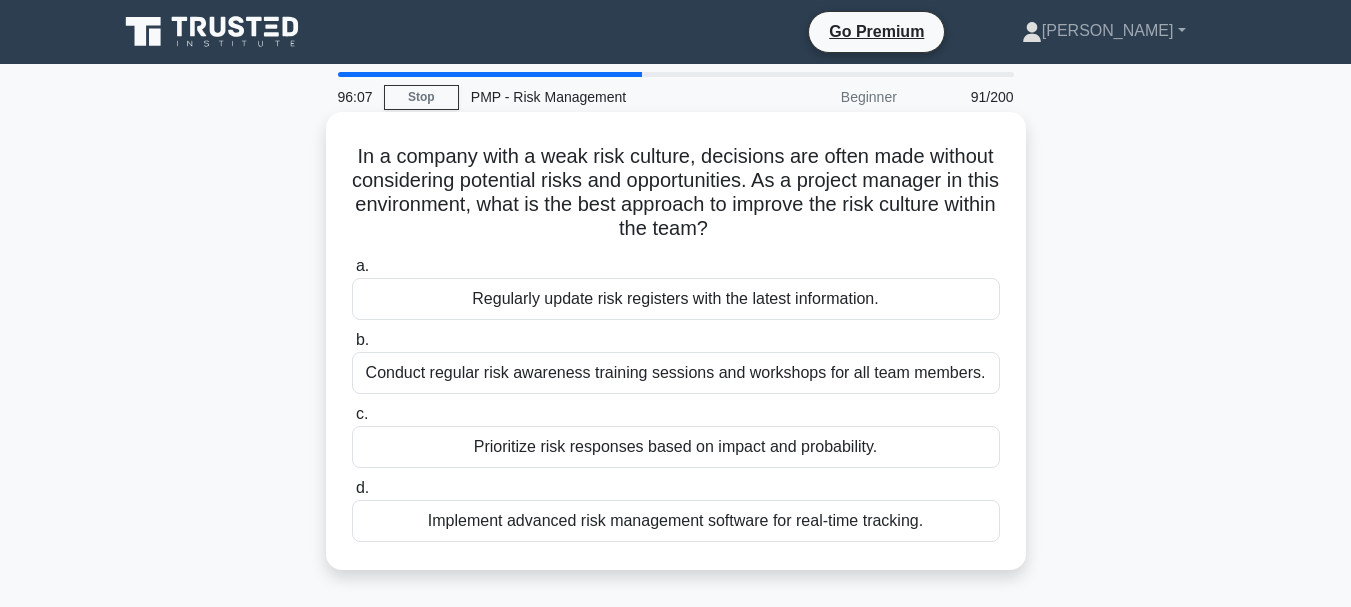 click on "In a company with a weak risk culture, decisions are often made without considering potential risks and opportunities. As a project manager in this environment, what is the best approach to improve the risk culture within the team?
.spinner_0XTQ{transform-origin:center;animation:spinner_y6GP .75s linear infinite}@keyframes spinner_y6GP{100%{transform:rotate(360deg)}}" at bounding box center (676, 193) 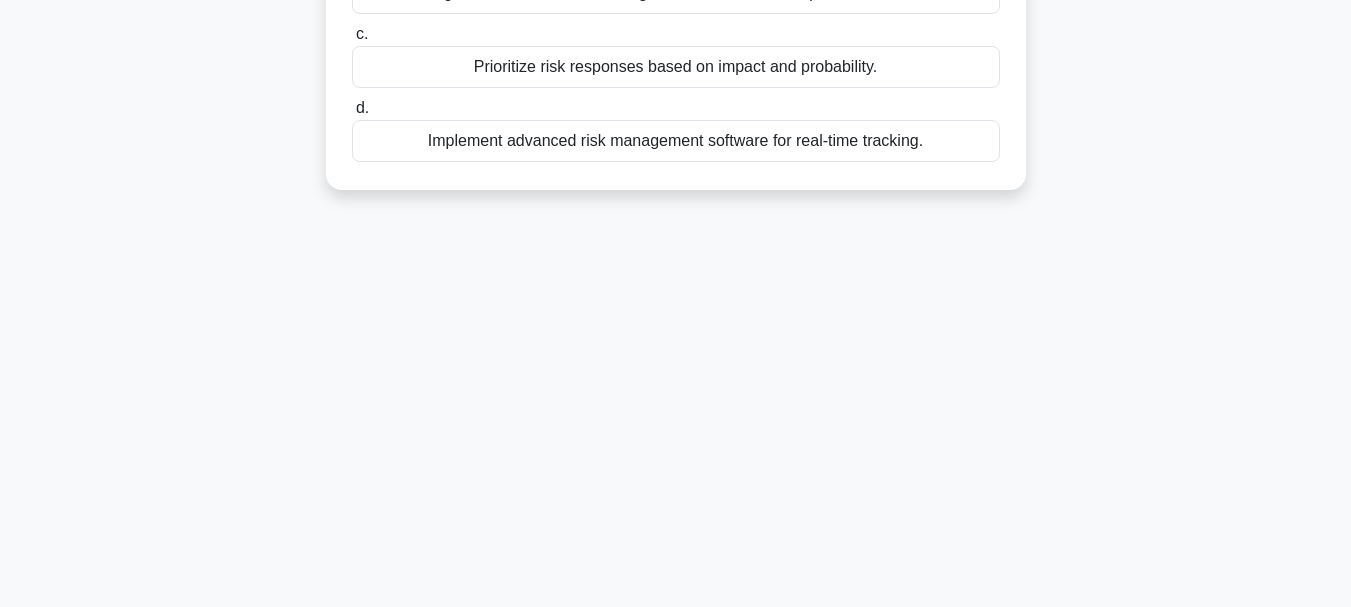 drag, startPoint x: 375, startPoint y: 154, endPoint x: 975, endPoint y: 600, distance: 747.6069 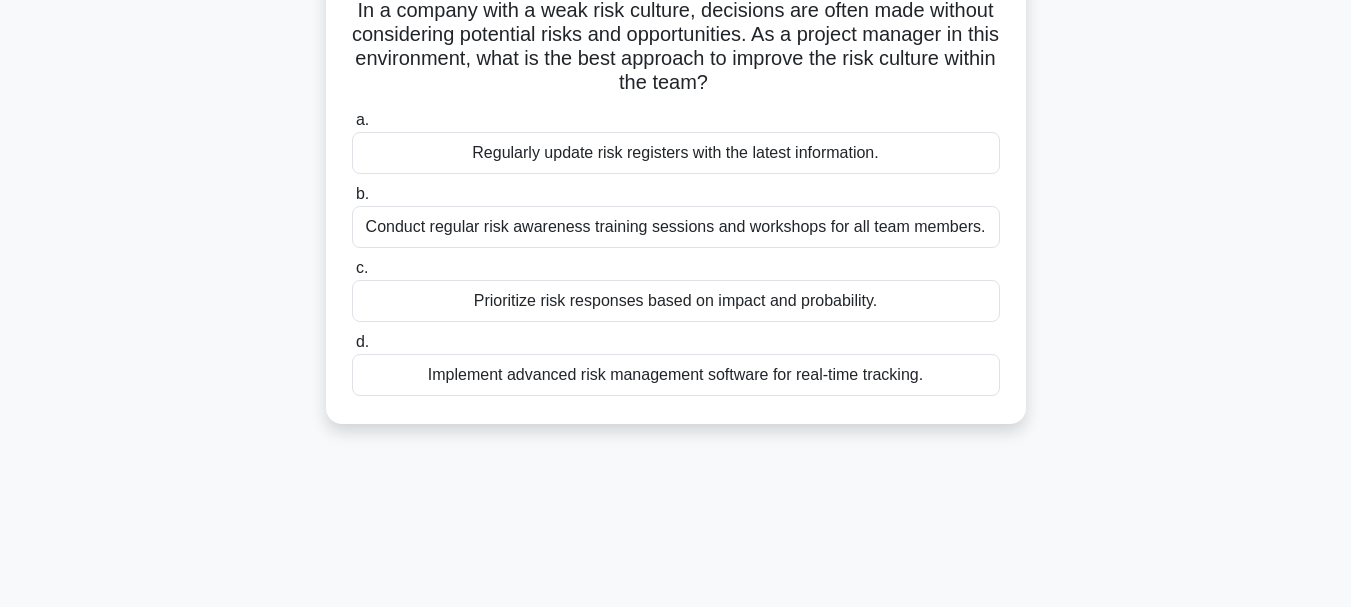 scroll, scrollTop: 0, scrollLeft: 0, axis: both 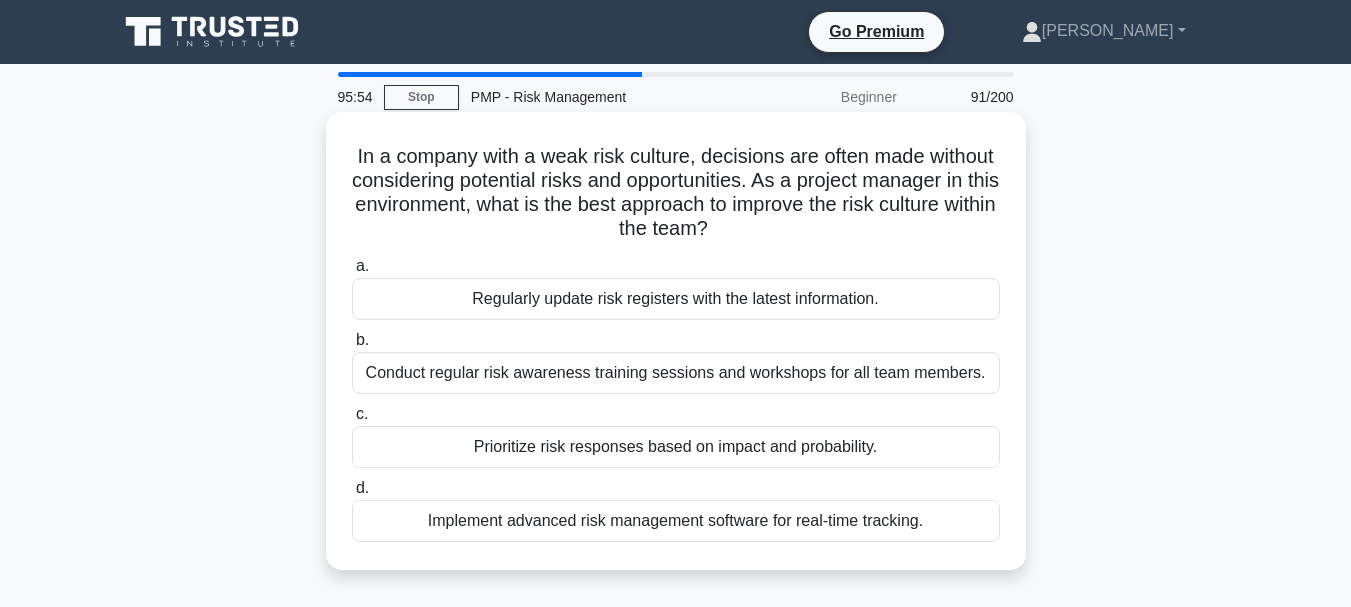 click on "Regularly update risk registers with the latest information." at bounding box center (676, 299) 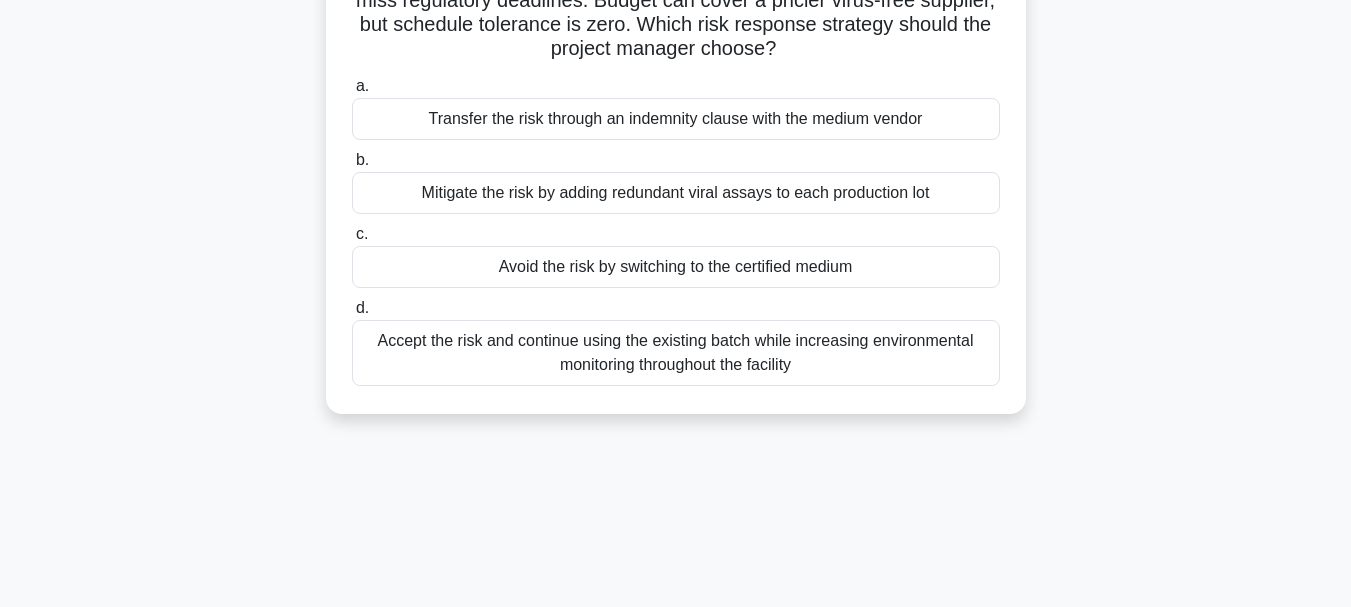 scroll, scrollTop: 473, scrollLeft: 0, axis: vertical 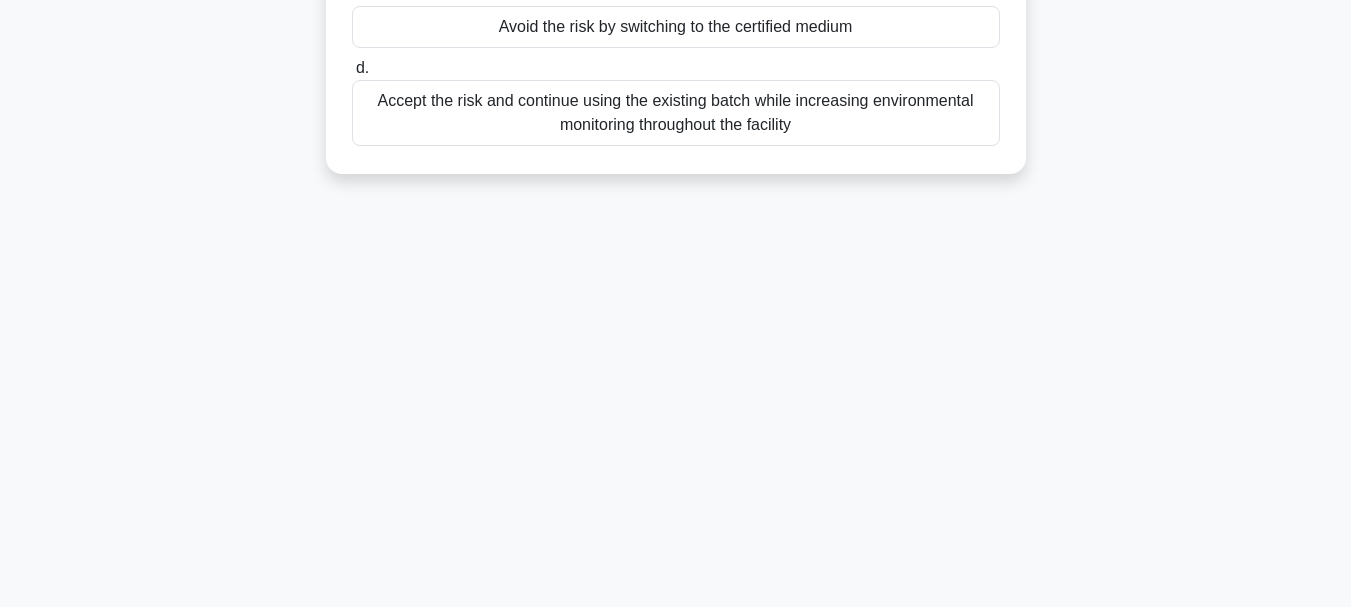 drag, startPoint x: 358, startPoint y: 156, endPoint x: 1090, endPoint y: 628, distance: 870.9811 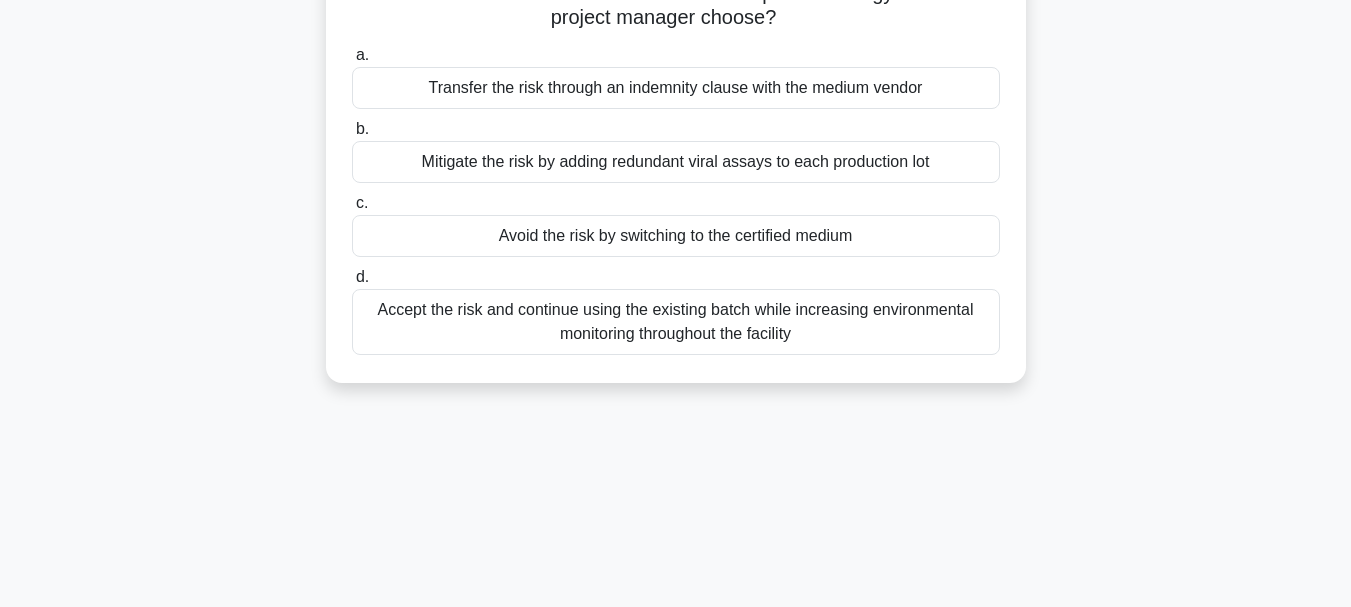 scroll, scrollTop: 0, scrollLeft: 0, axis: both 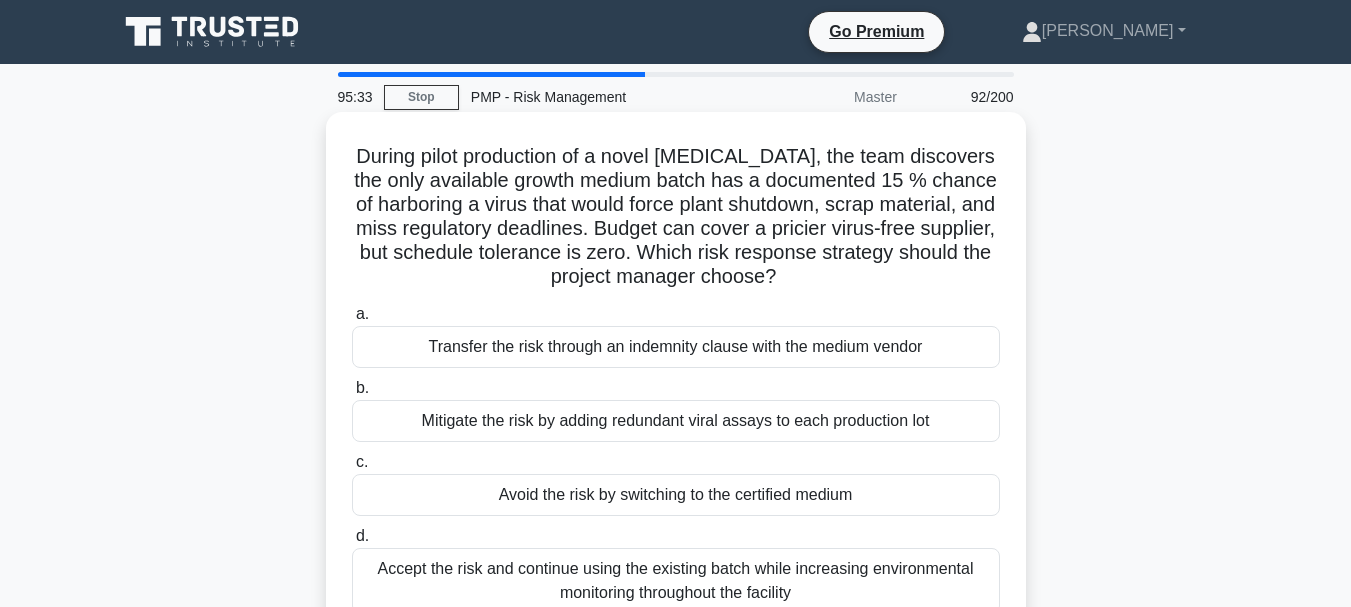 click on "Transfer the risk through an indemnity clause with the medium vendor" at bounding box center [676, 347] 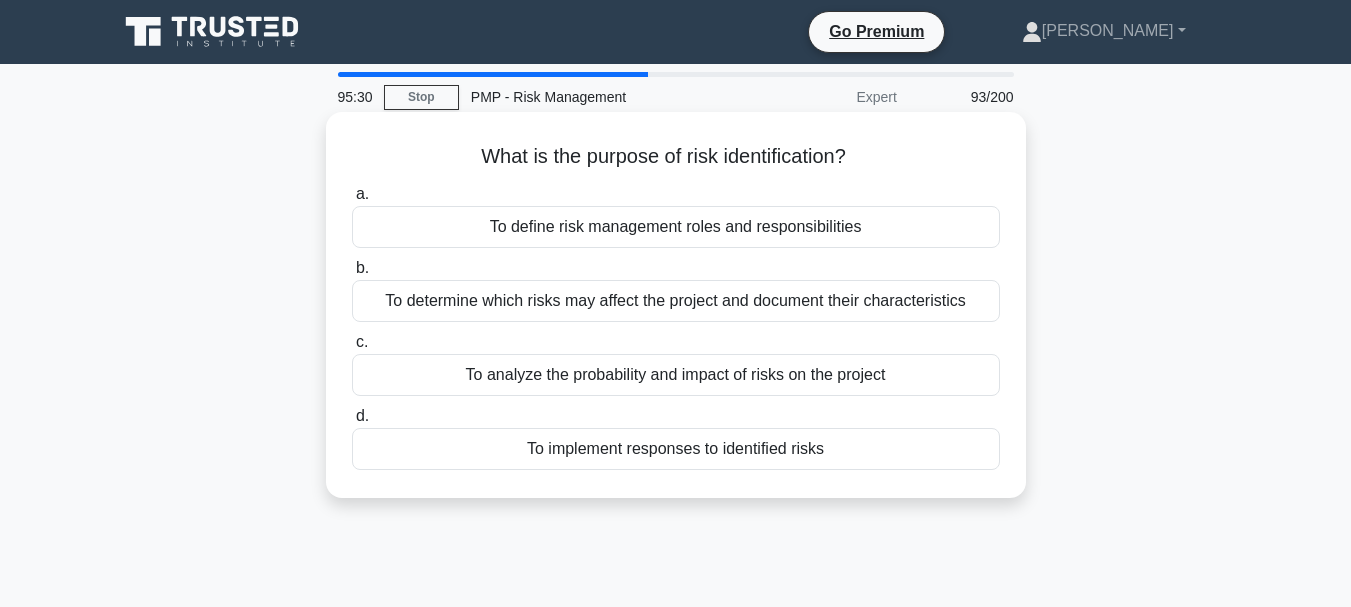 drag, startPoint x: 475, startPoint y: 156, endPoint x: 927, endPoint y: 439, distance: 533.2851 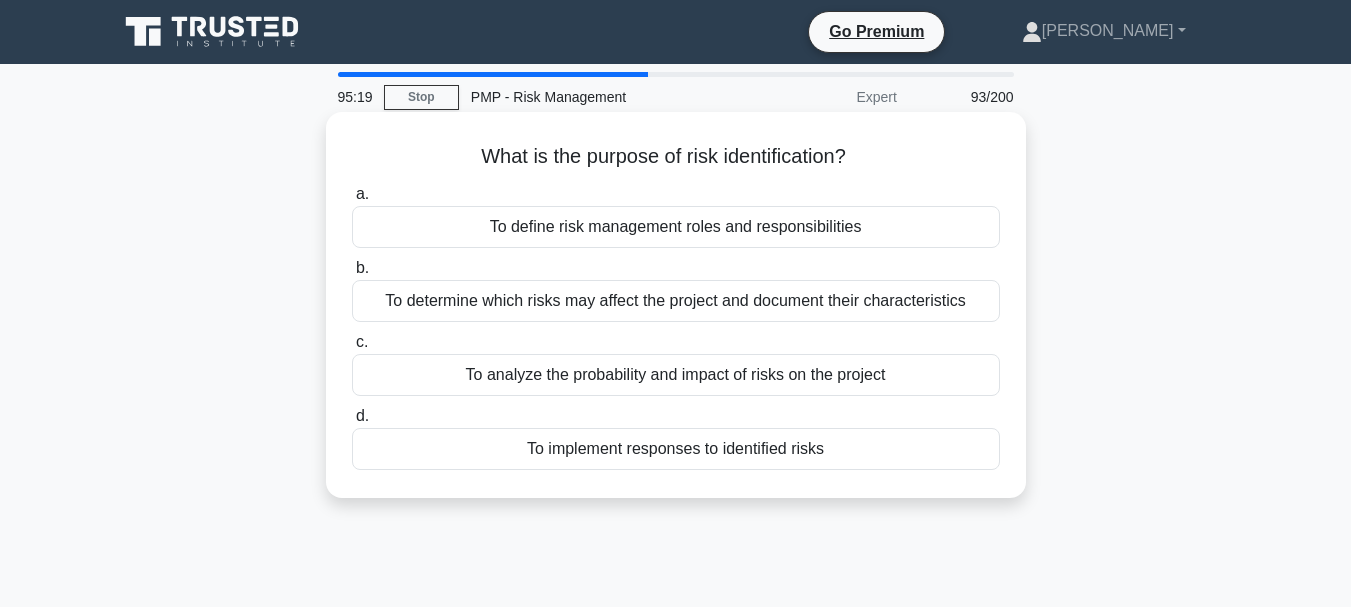 click on "To define risk management roles and responsibilities" at bounding box center (676, 227) 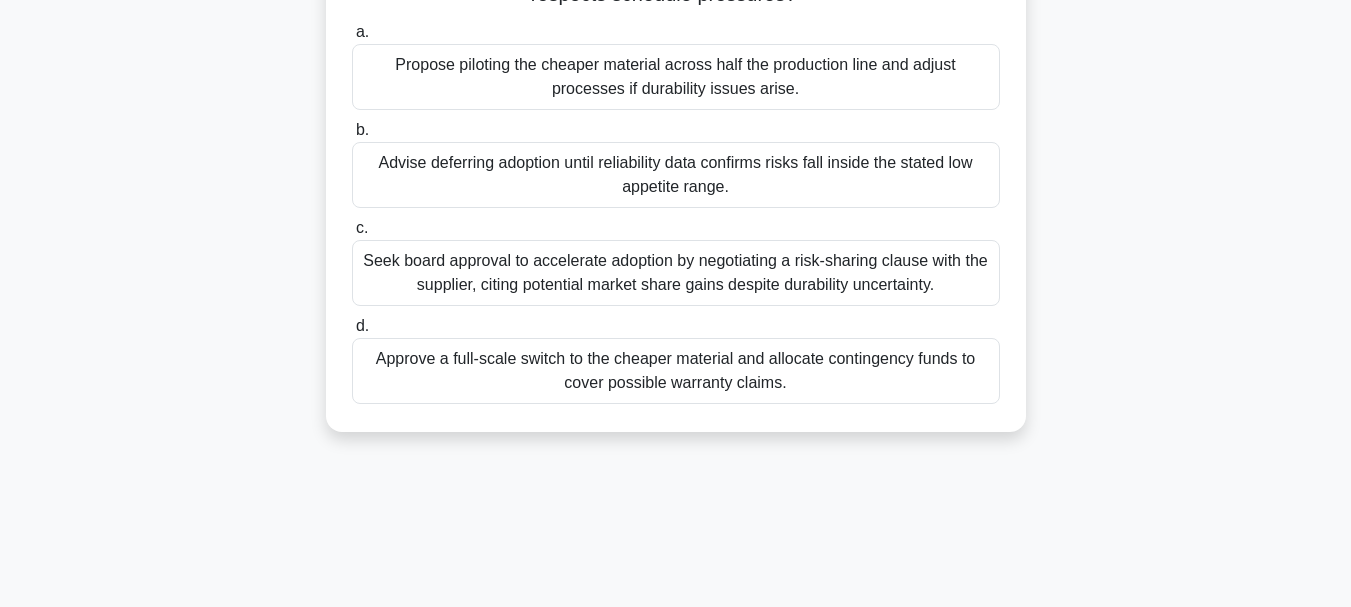 scroll, scrollTop: 473, scrollLeft: 0, axis: vertical 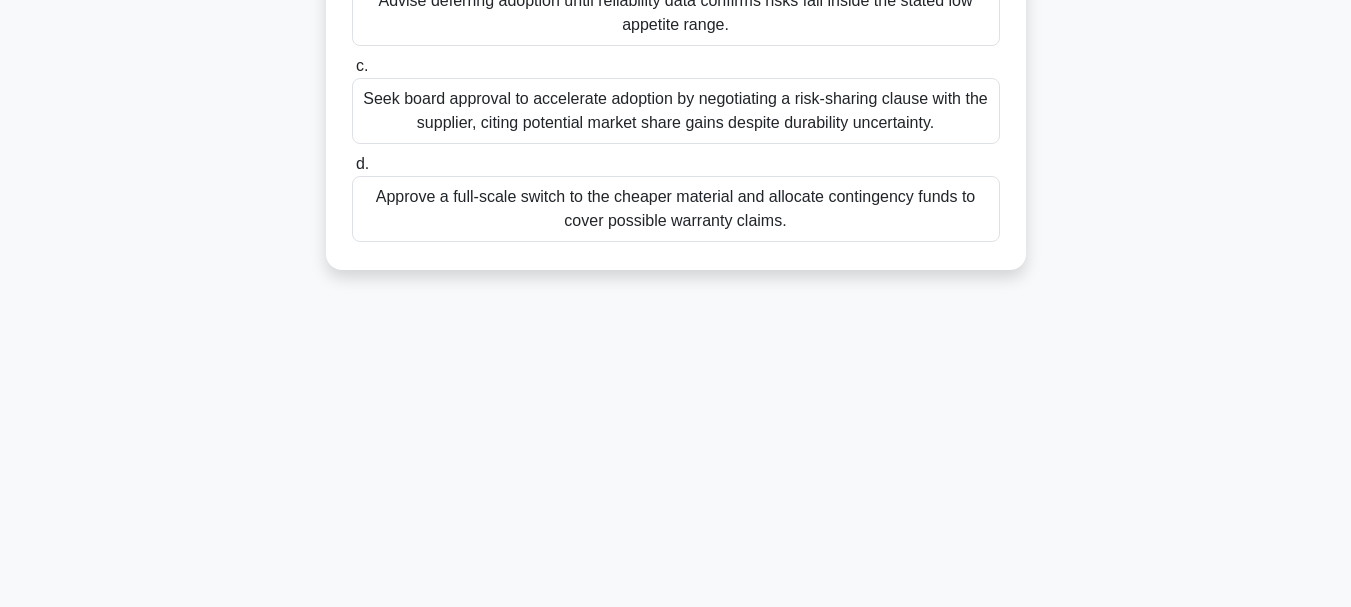 drag, startPoint x: 389, startPoint y: 156, endPoint x: 963, endPoint y: 603, distance: 727.5198 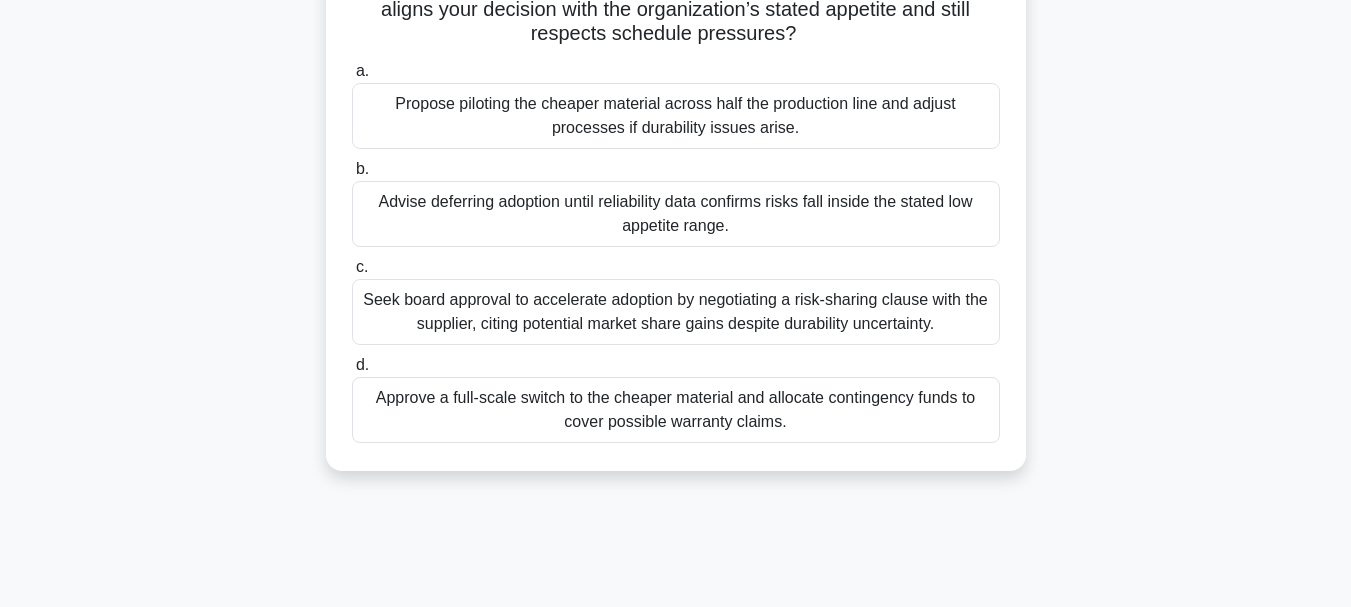 scroll, scrollTop: 0, scrollLeft: 0, axis: both 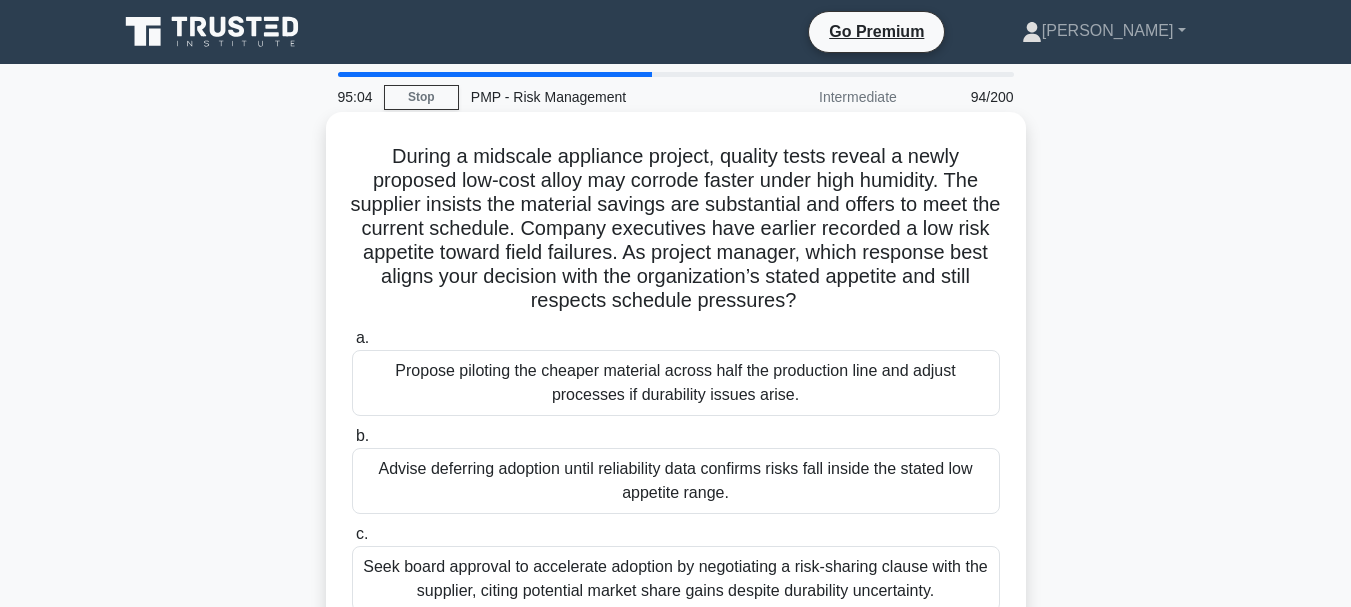 click on "Propose piloting the cheaper material across half the production line and adjust processes if durability issues arise." at bounding box center (676, 383) 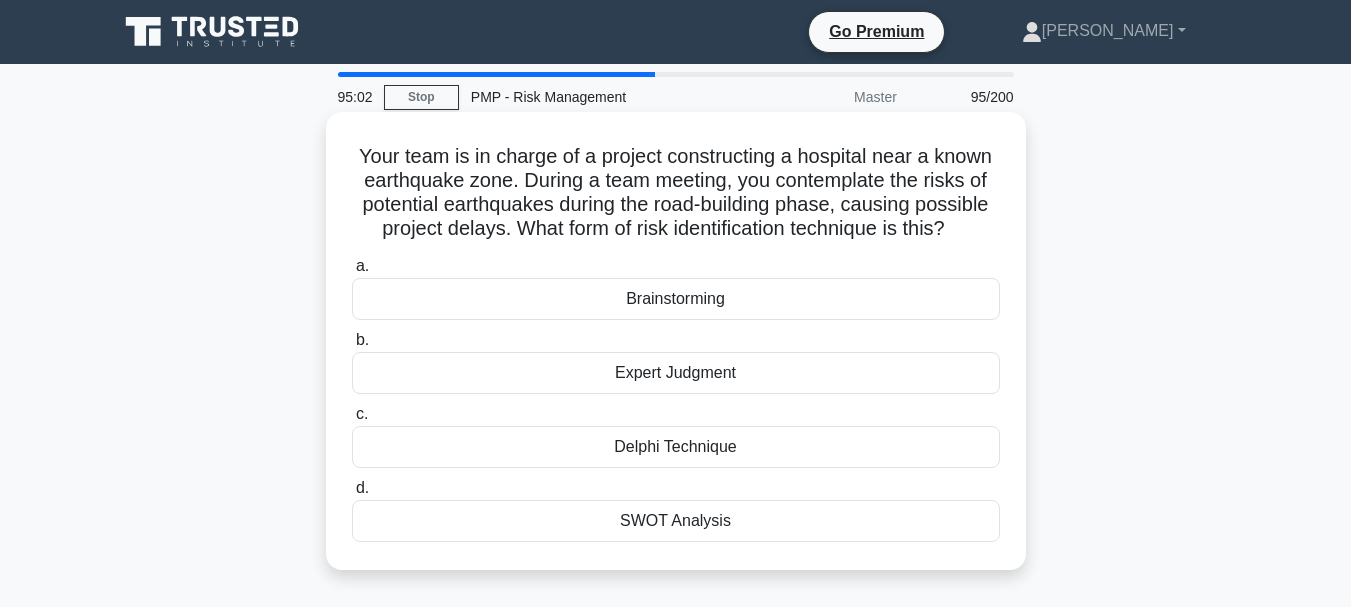 drag, startPoint x: 355, startPoint y: 158, endPoint x: 995, endPoint y: 546, distance: 748.4277 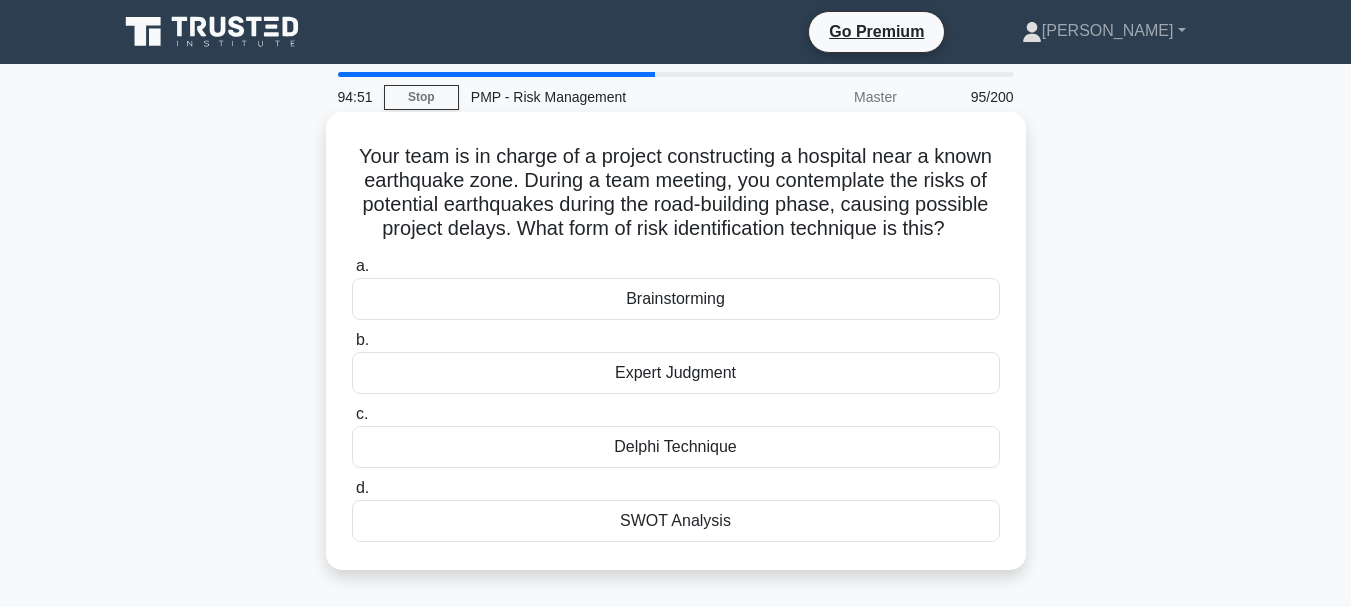 click on "Brainstorming" at bounding box center [676, 299] 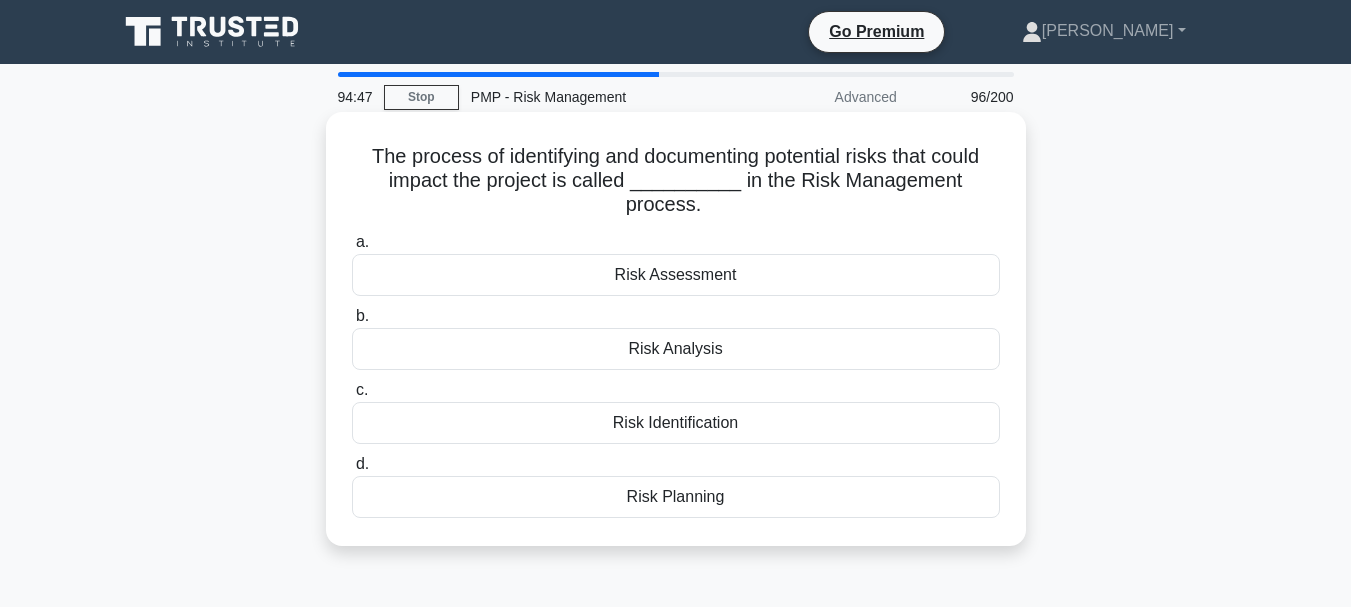drag, startPoint x: 361, startPoint y: 159, endPoint x: 900, endPoint y: 492, distance: 633.5693 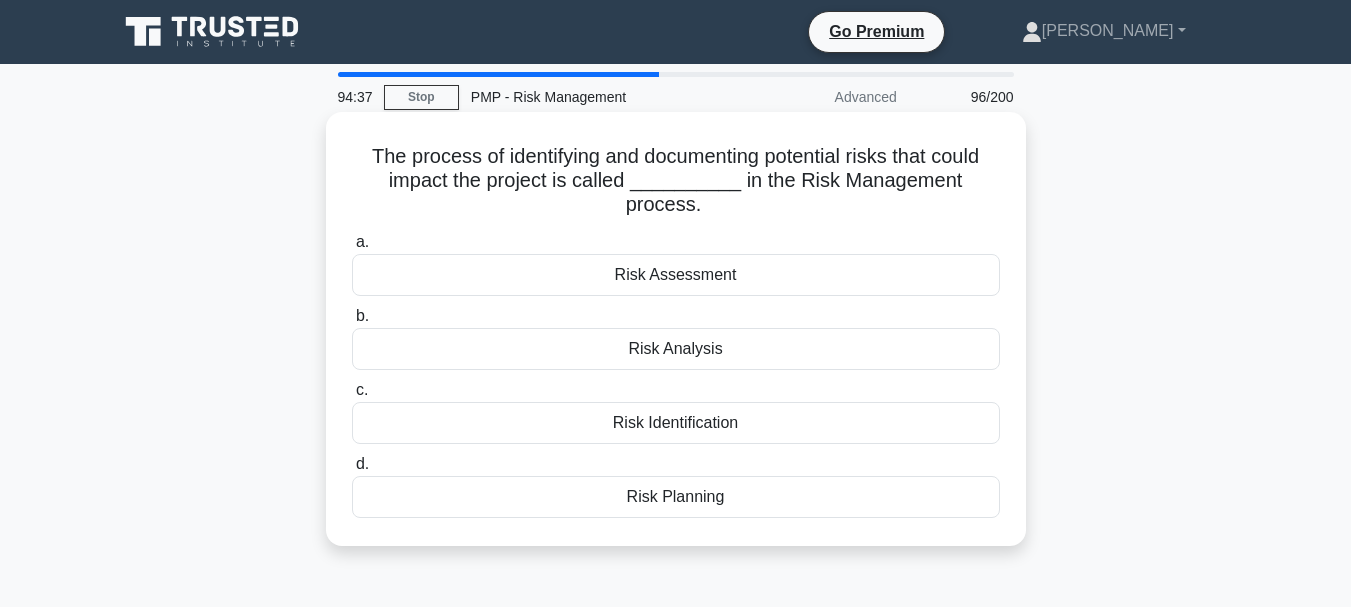 click on "Risk Assessment" at bounding box center (676, 275) 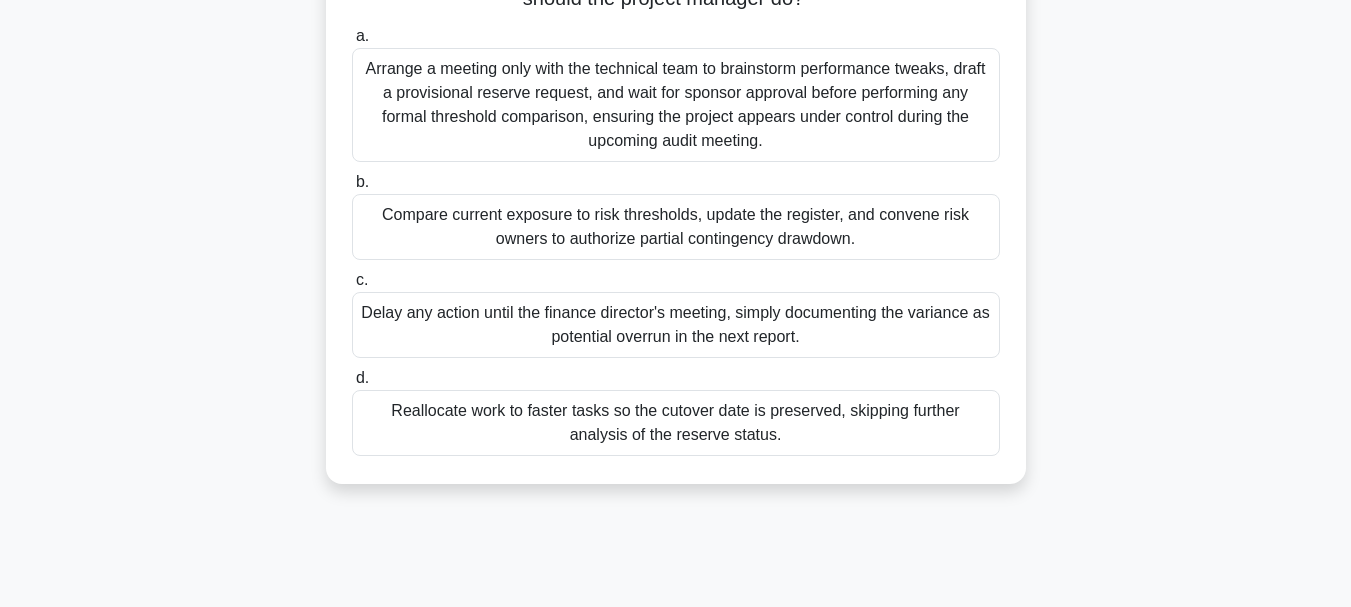 scroll, scrollTop: 473, scrollLeft: 0, axis: vertical 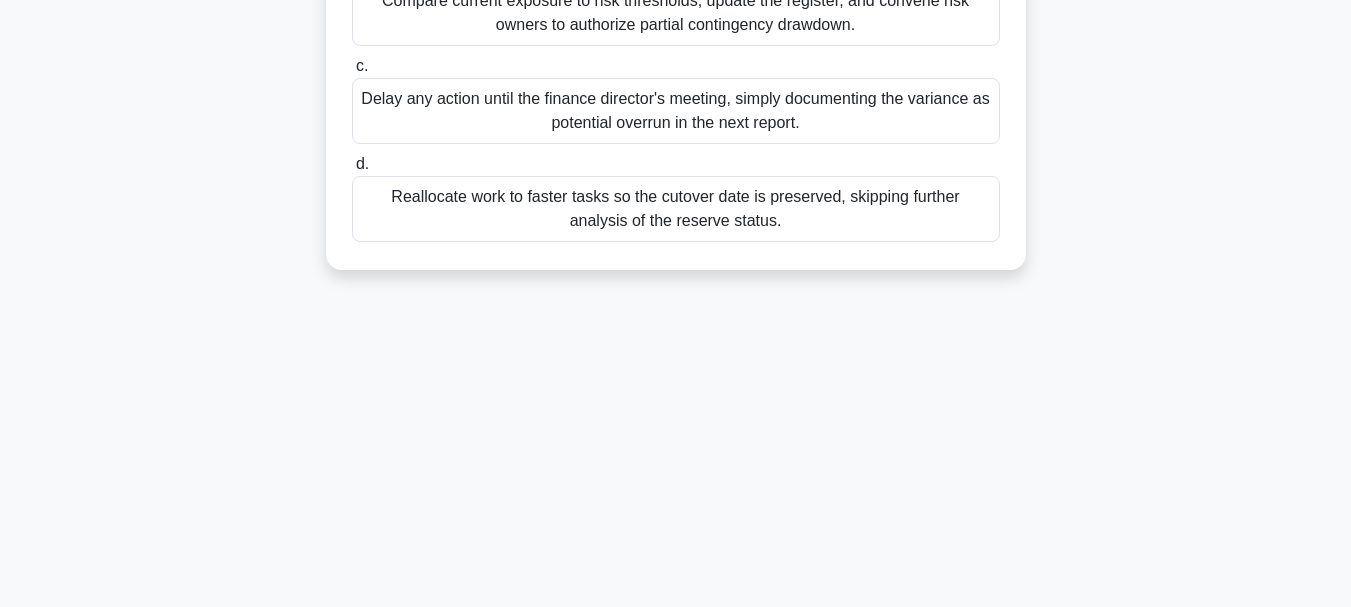 drag, startPoint x: 396, startPoint y: 167, endPoint x: 1001, endPoint y: 616, distance: 753.4096 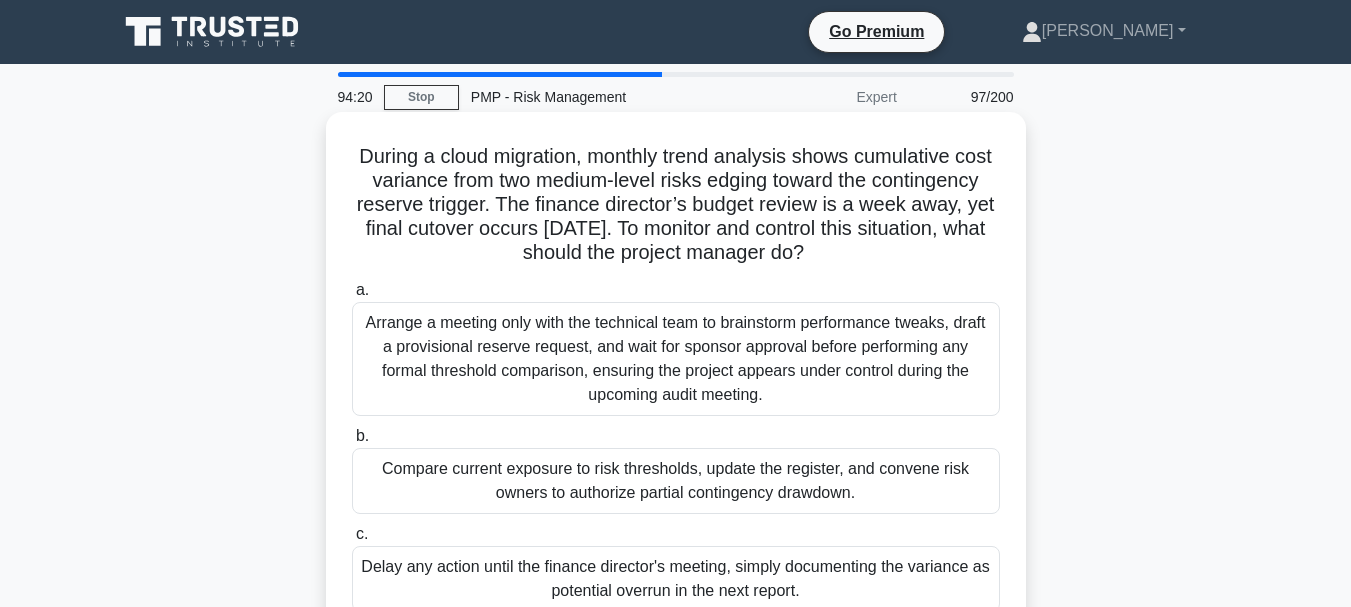 click on "Compare current exposure to risk thresholds, update the register, and convene risk owners to authorize partial contingency drawdown." at bounding box center [676, 481] 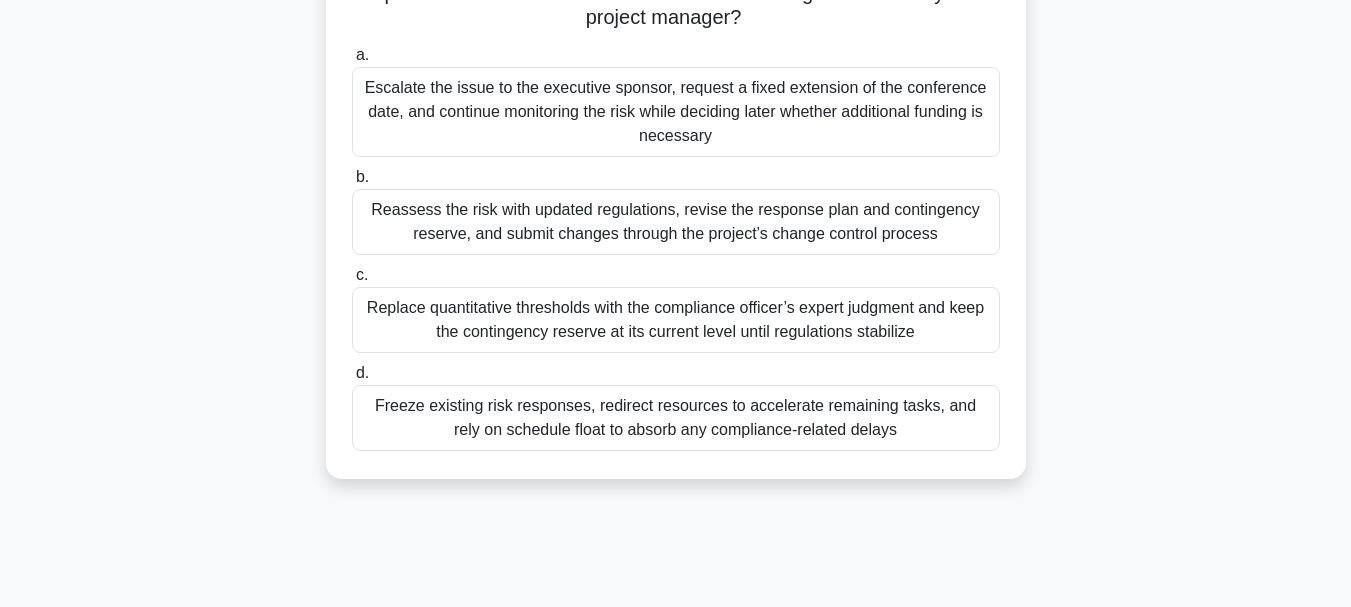 scroll, scrollTop: 473, scrollLeft: 0, axis: vertical 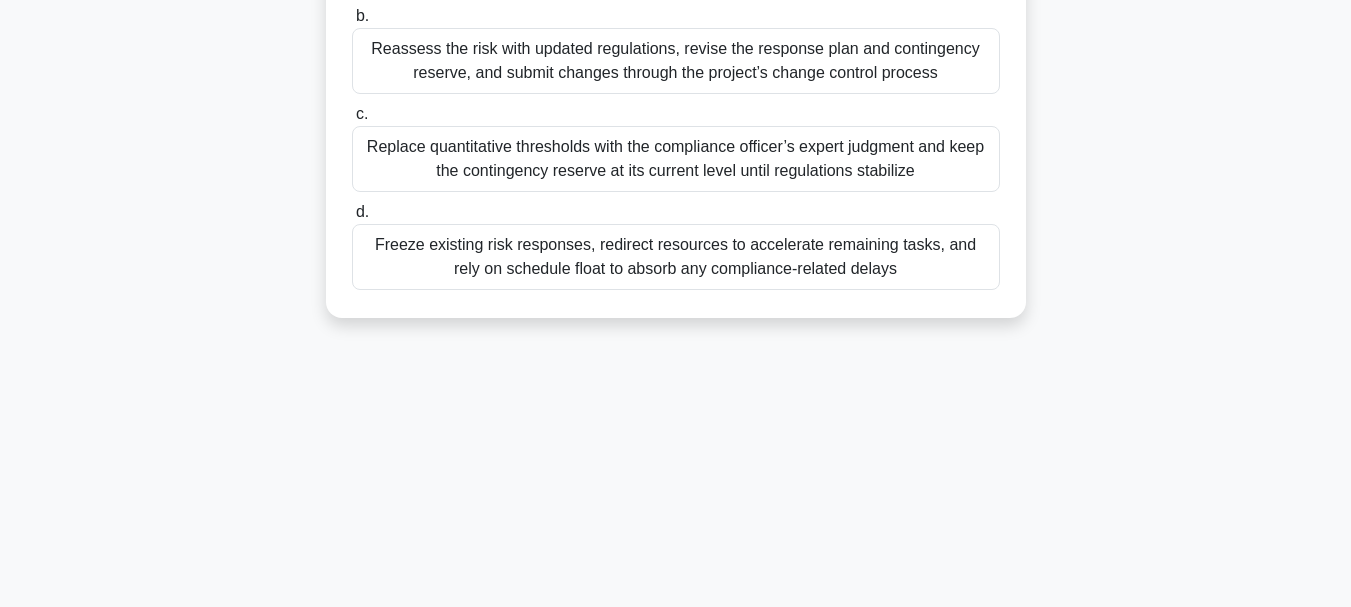 drag, startPoint x: 360, startPoint y: 158, endPoint x: 872, endPoint y: 613, distance: 684.9591 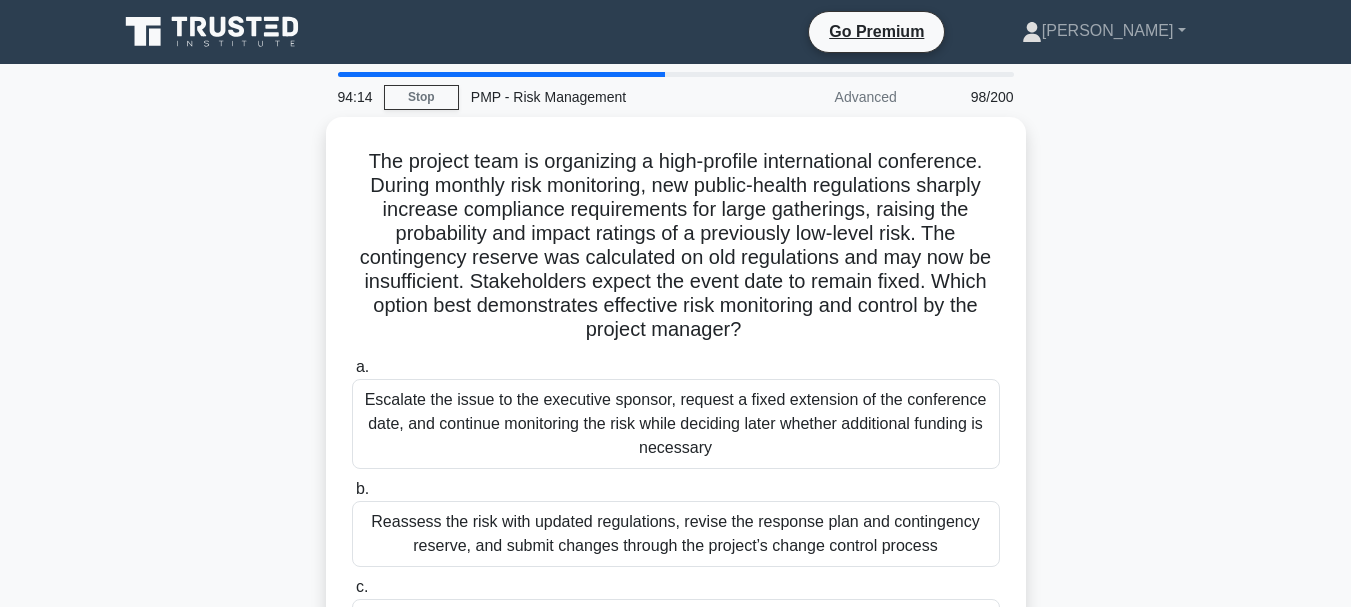 click on "The project team is organizing a high-profile international conference. During monthly risk monitoring, new public-health regulations sharply increase compliance requirements for large gatherings, raising the probability and impact ratings of a previously low-level risk. The contingency reserve was calculated on old regulations and may now be insufficient. Stakeholders expect the event date to remain fixed. Which option best demonstrates effective risk monitoring and control by the project manager?
.spinner_0XTQ{transform-origin:center;animation:spinner_y6GP .75s linear infinite}@keyframes spinner_y6GP{100%{transform:rotate(360deg)}}
a. b." at bounding box center (676, 466) 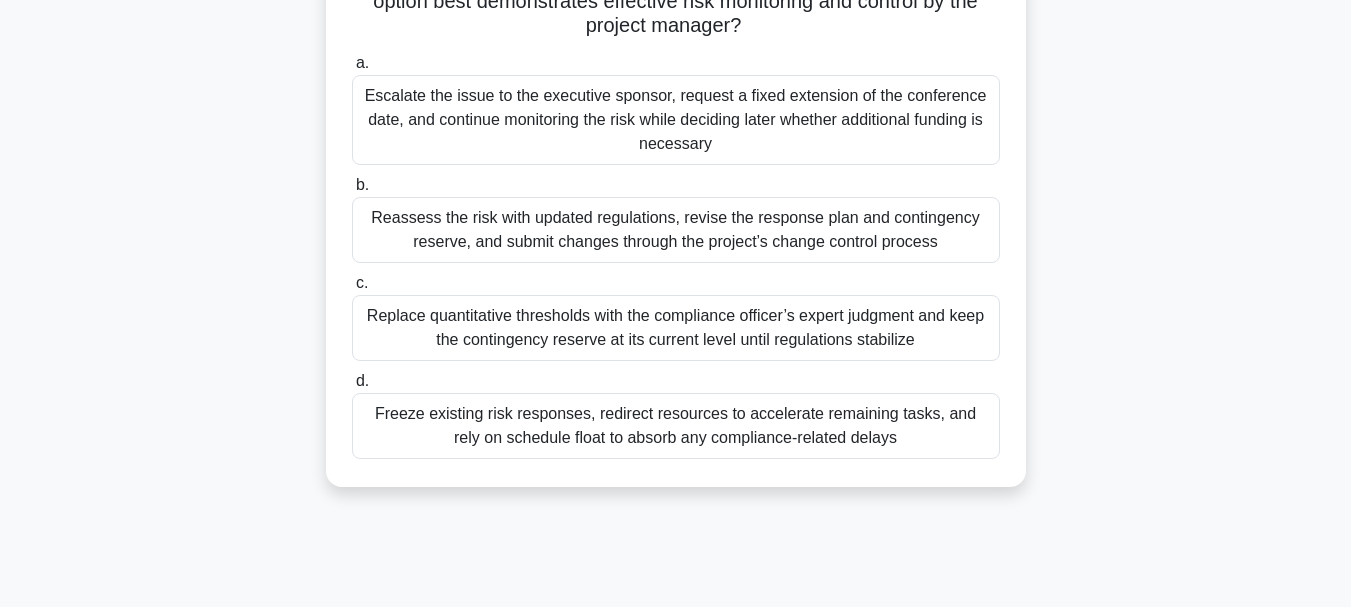 scroll, scrollTop: 409, scrollLeft: 0, axis: vertical 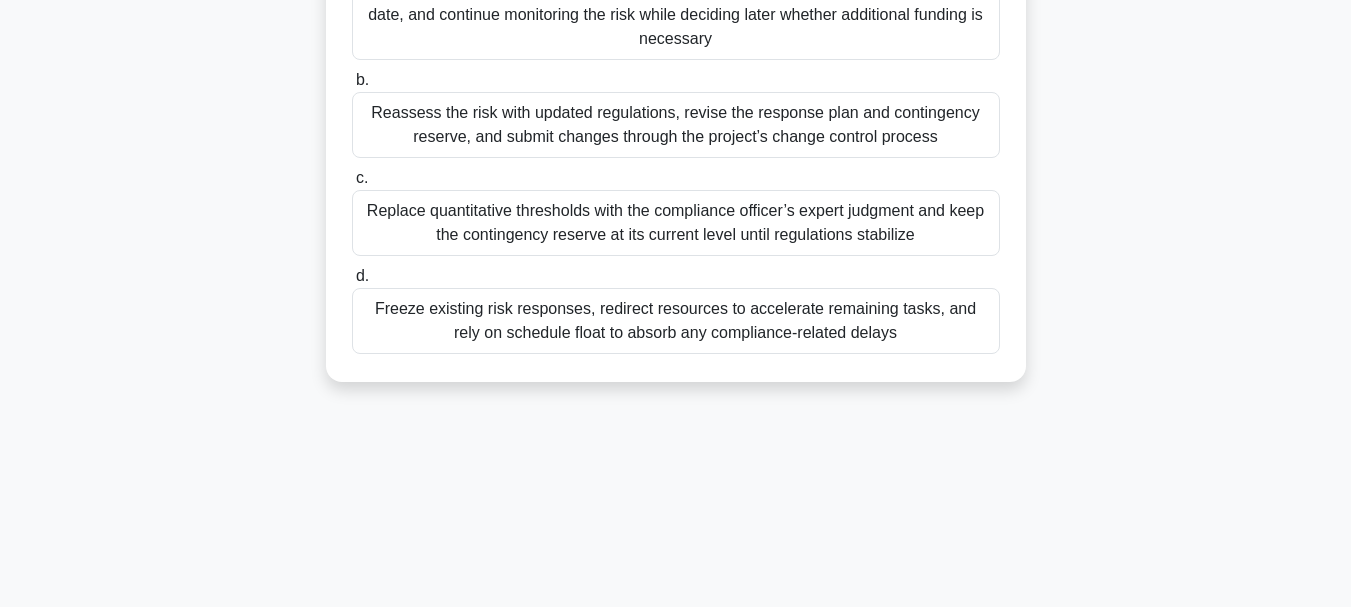 drag, startPoint x: 353, startPoint y: 156, endPoint x: 953, endPoint y: 563, distance: 725.01654 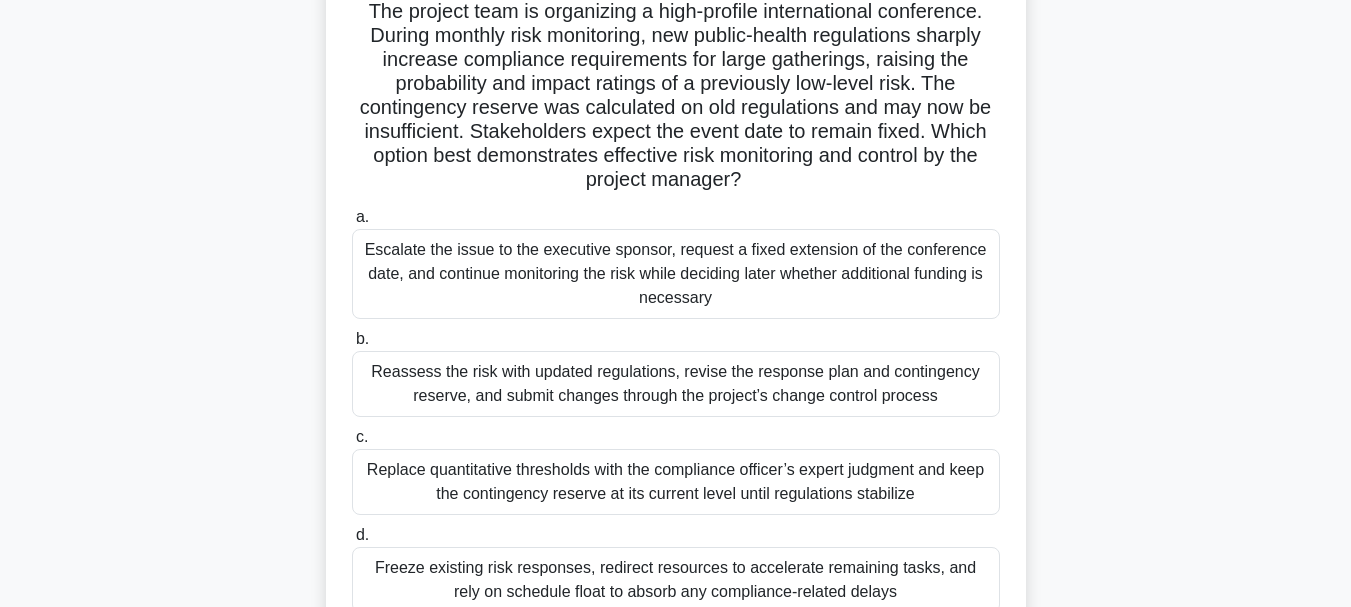 scroll, scrollTop: 9, scrollLeft: 0, axis: vertical 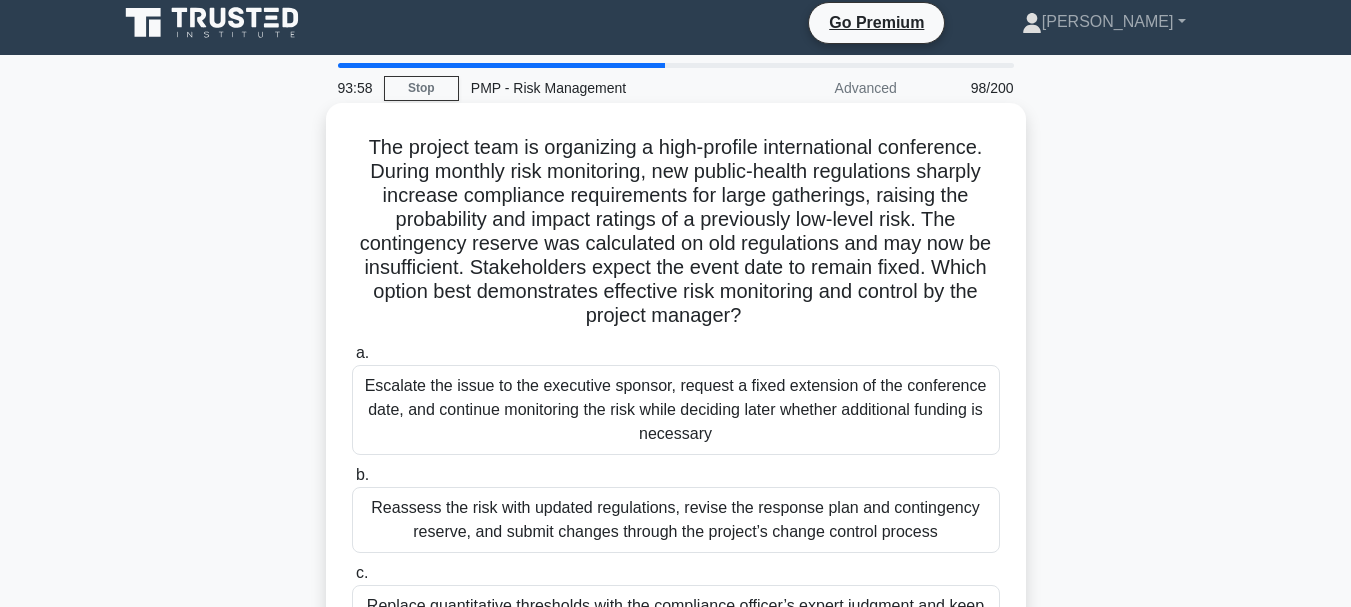 click on "Escalate the issue to the executive sponsor, request a fixed extension of the conference date, and continue monitoring the risk while deciding later whether additional funding is necessary" at bounding box center [676, 410] 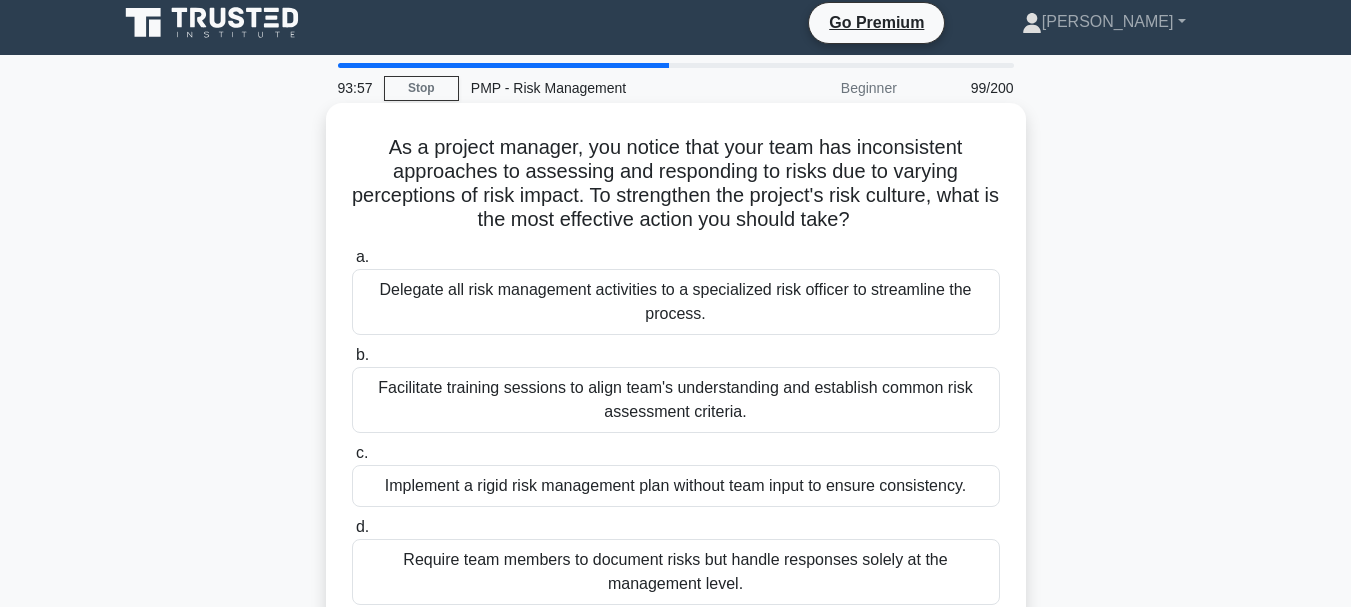 scroll, scrollTop: 0, scrollLeft: 0, axis: both 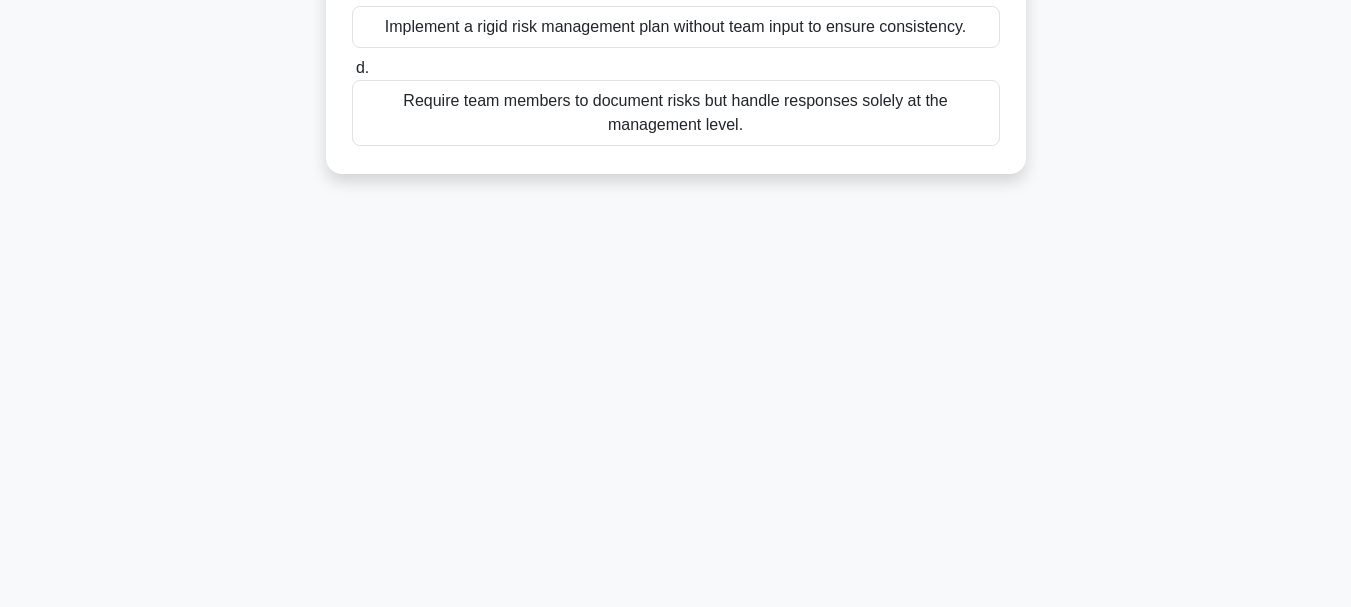 drag, startPoint x: 381, startPoint y: 159, endPoint x: 950, endPoint y: 644, distance: 747.6537 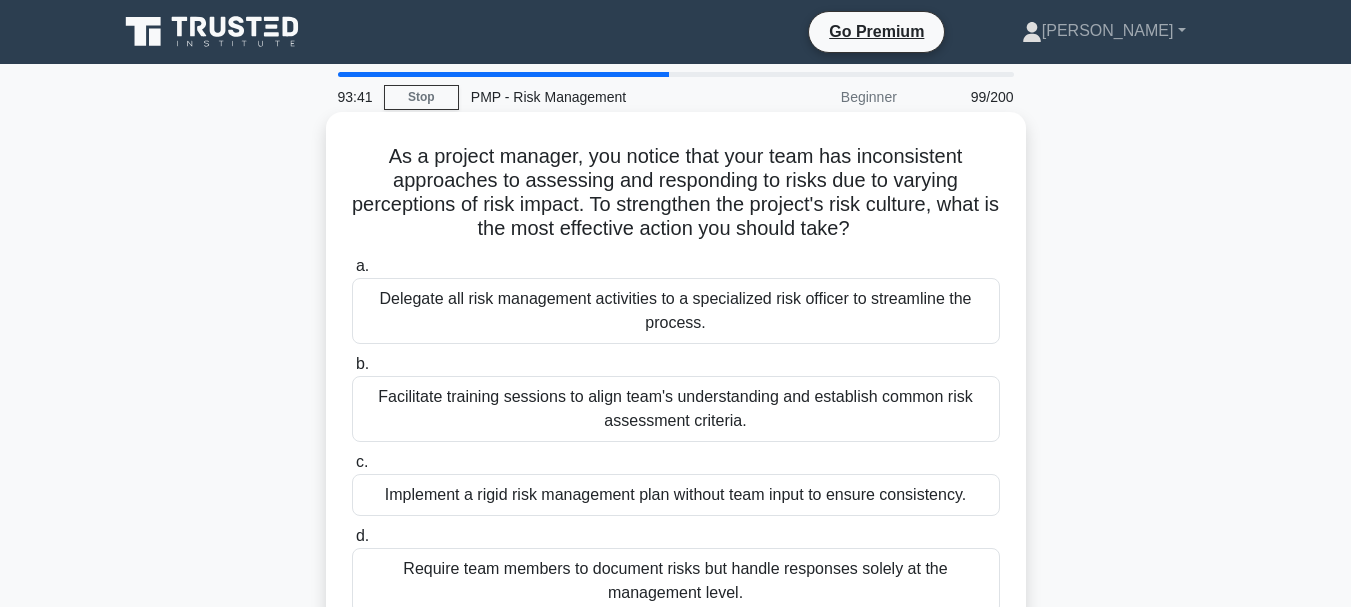 click on "Delegate all risk management activities to a specialized risk officer to streamline the process." at bounding box center (676, 311) 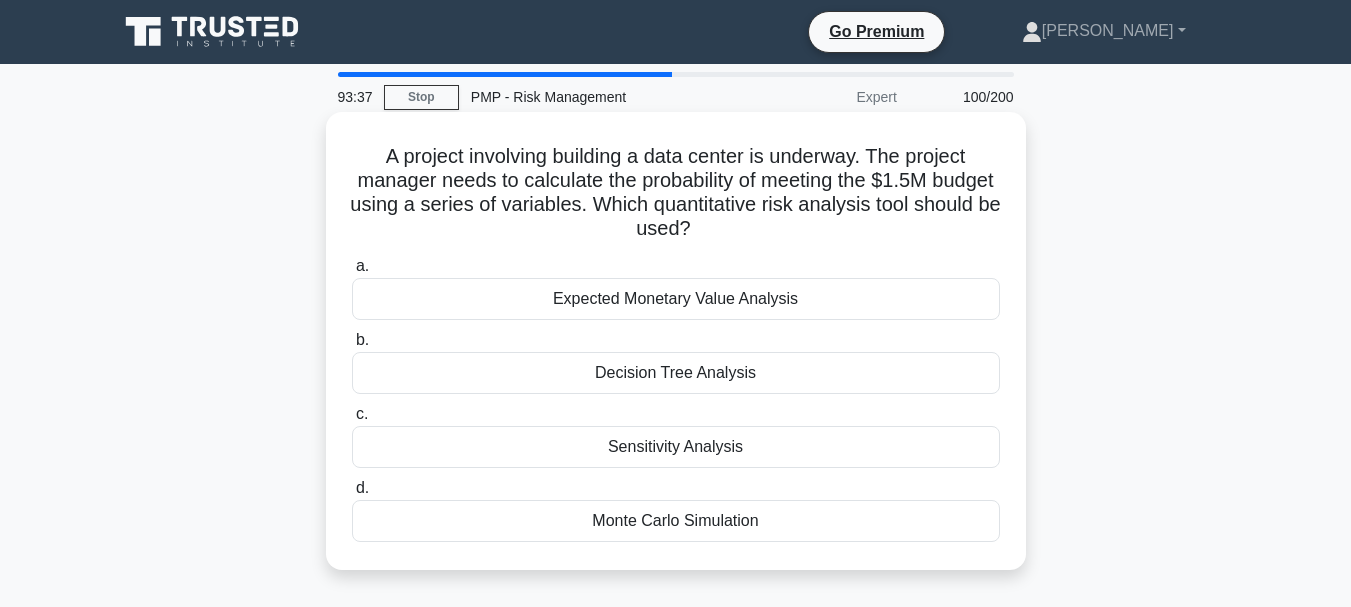 drag, startPoint x: 385, startPoint y: 163, endPoint x: 955, endPoint y: 536, distance: 681.1967 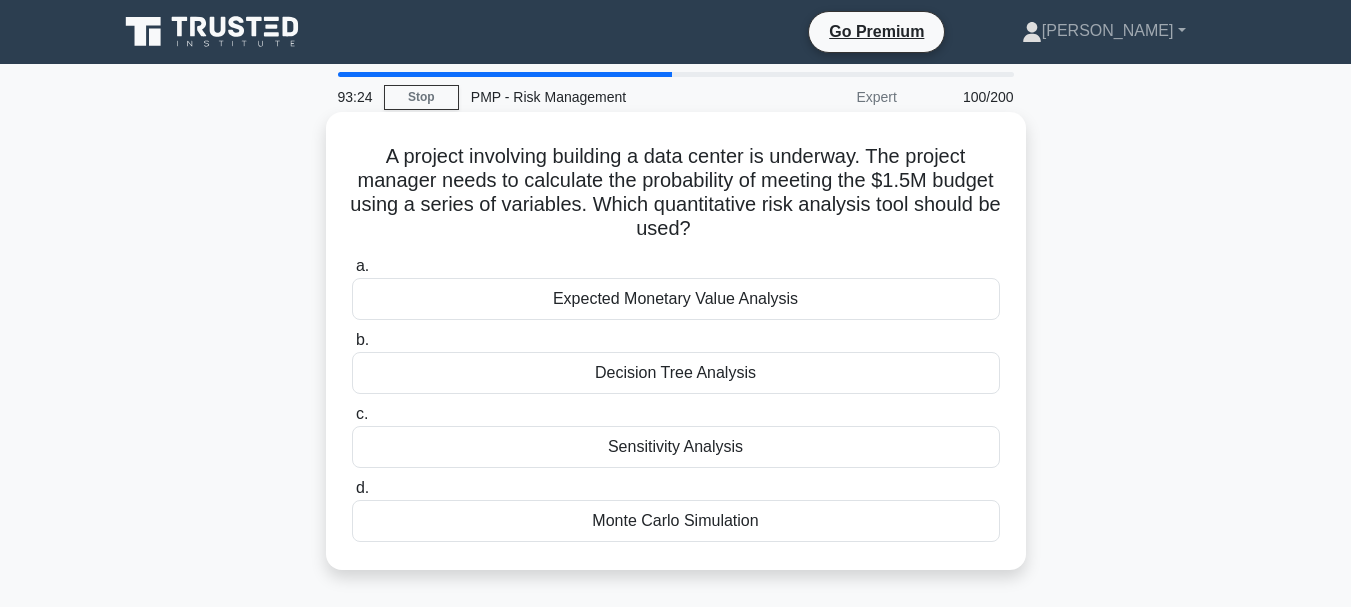 click on "Expected Monetary Value Analysis" at bounding box center [676, 299] 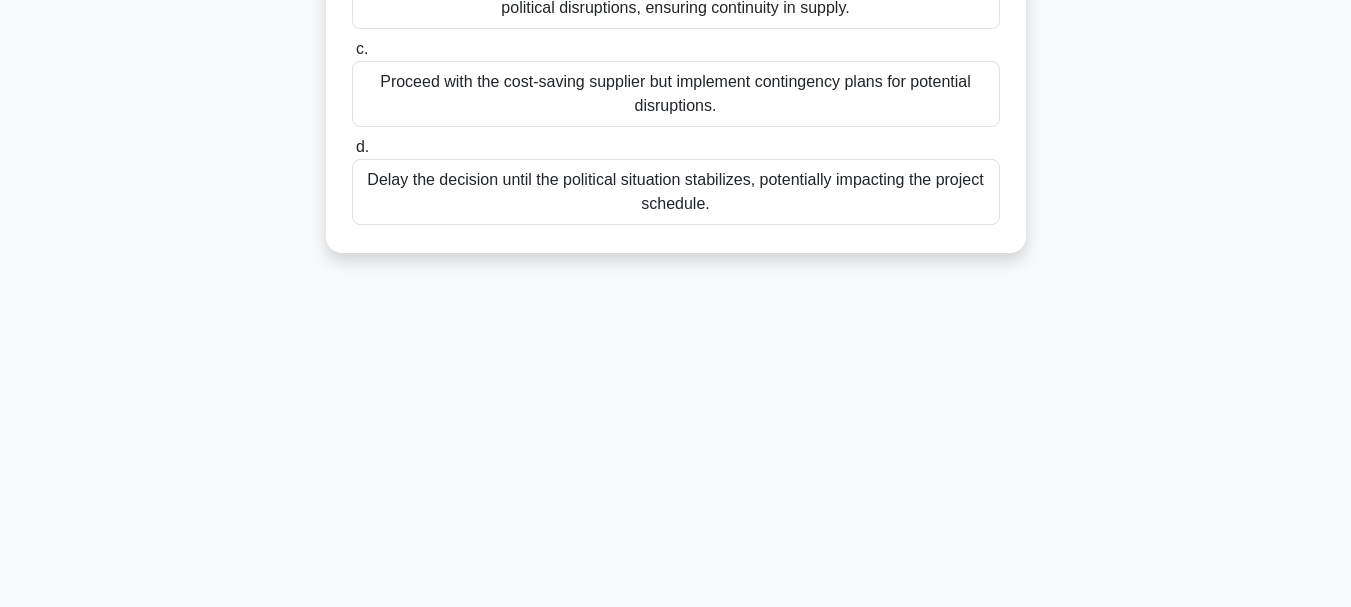 scroll, scrollTop: 473, scrollLeft: 0, axis: vertical 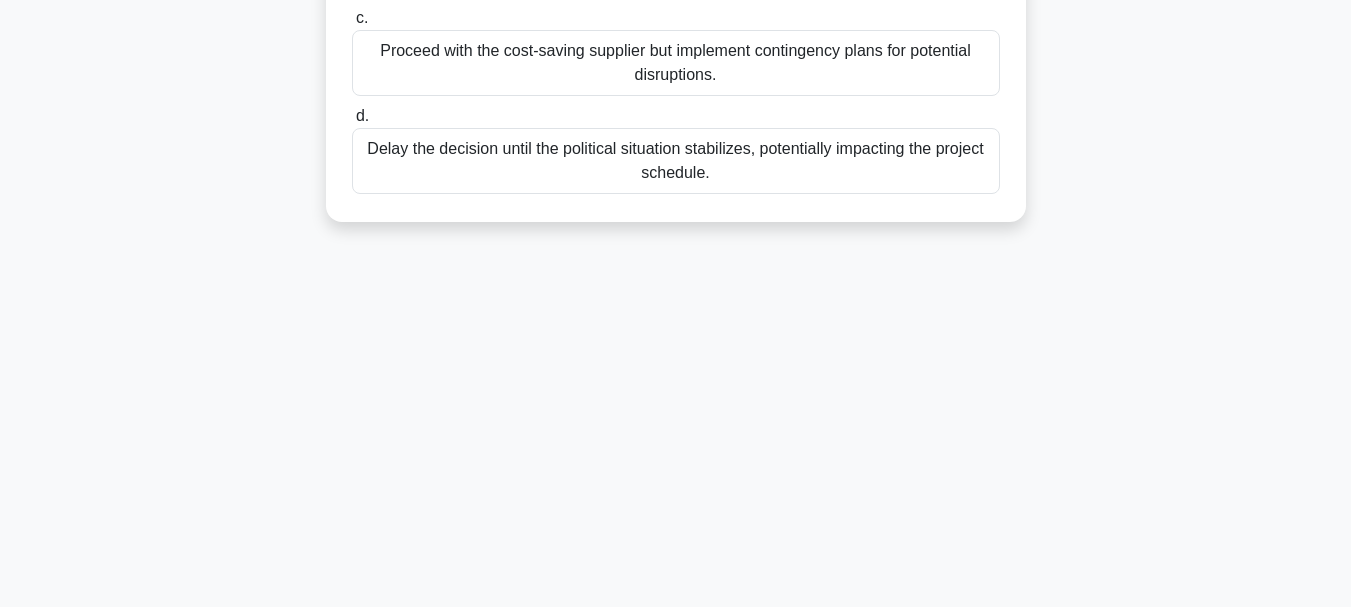 drag, startPoint x: 387, startPoint y: 155, endPoint x: 1018, endPoint y: 602, distance: 773.2852 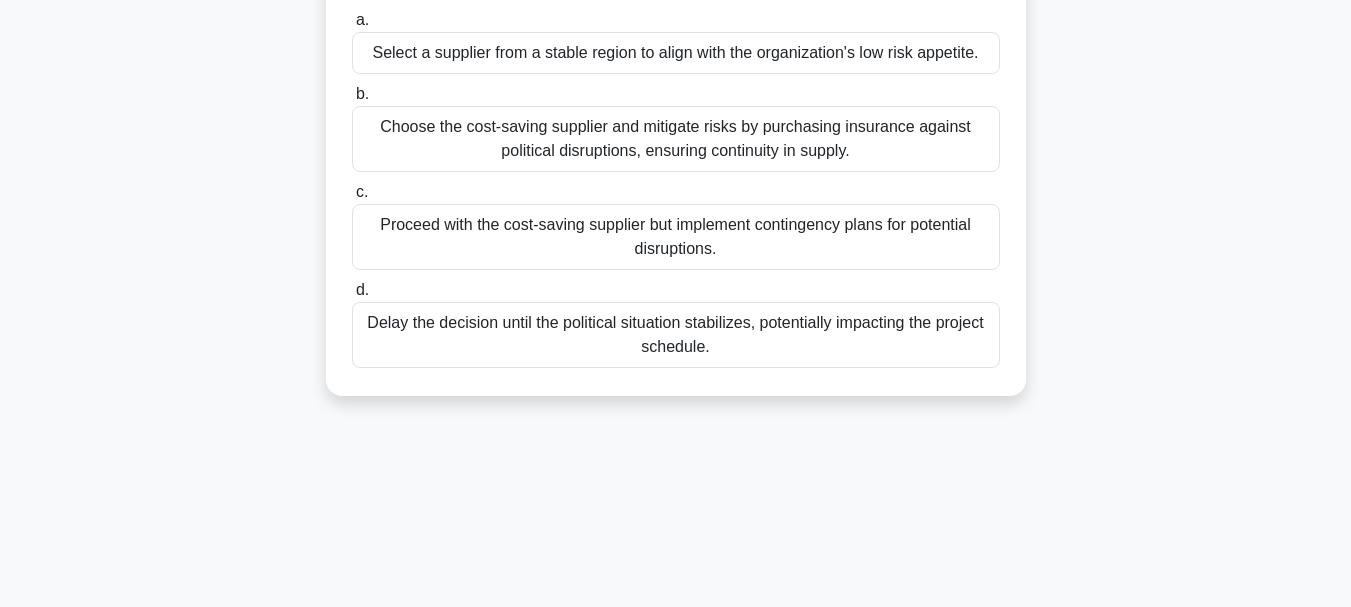 scroll, scrollTop: 0, scrollLeft: 0, axis: both 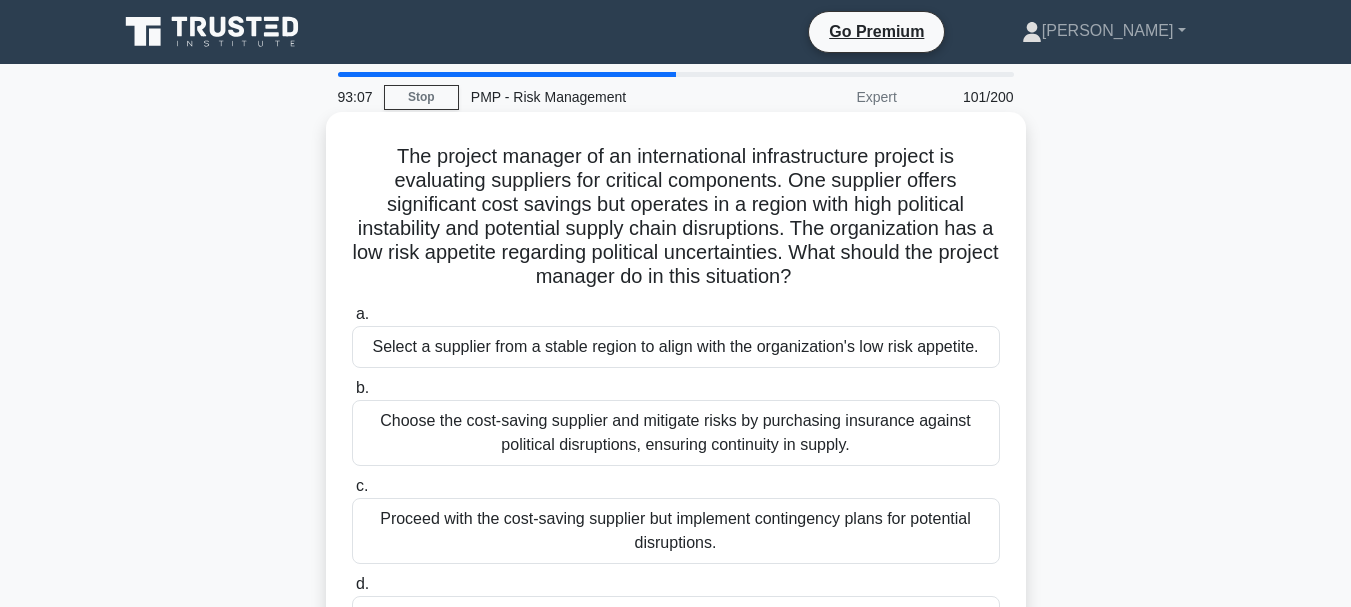 click on "Select a supplier from a stable region to align with the organization's low risk appetite." at bounding box center [676, 347] 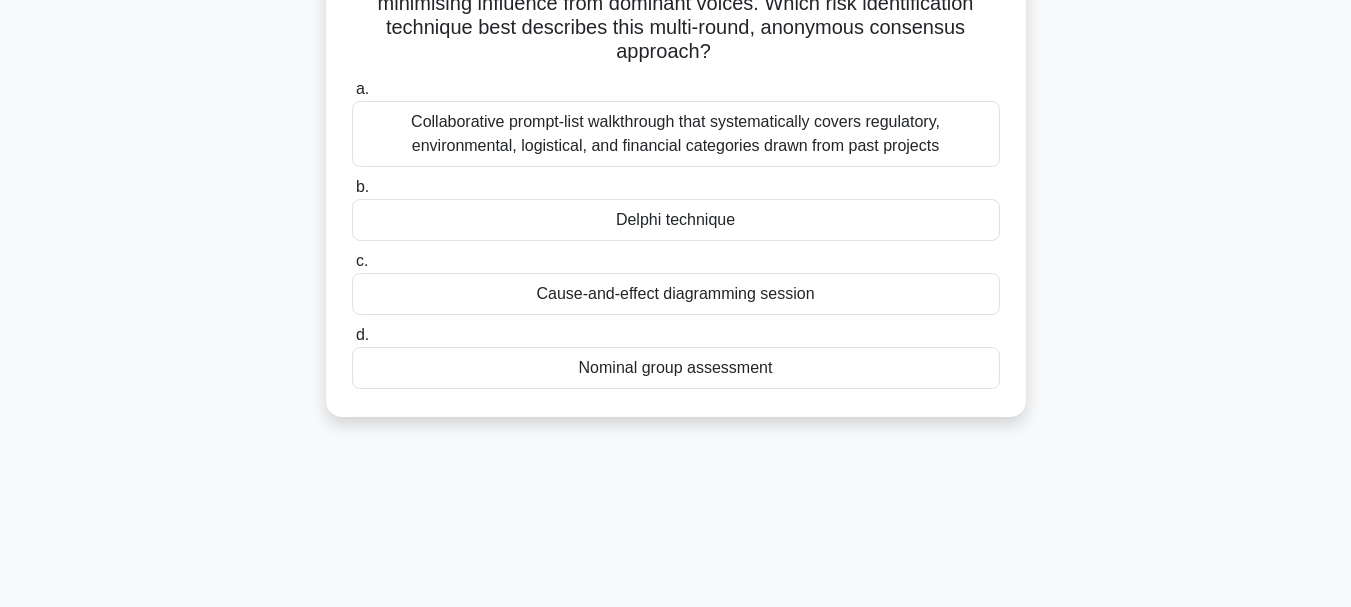 drag, startPoint x: 380, startPoint y: 155, endPoint x: 1011, endPoint y: 589, distance: 765.844 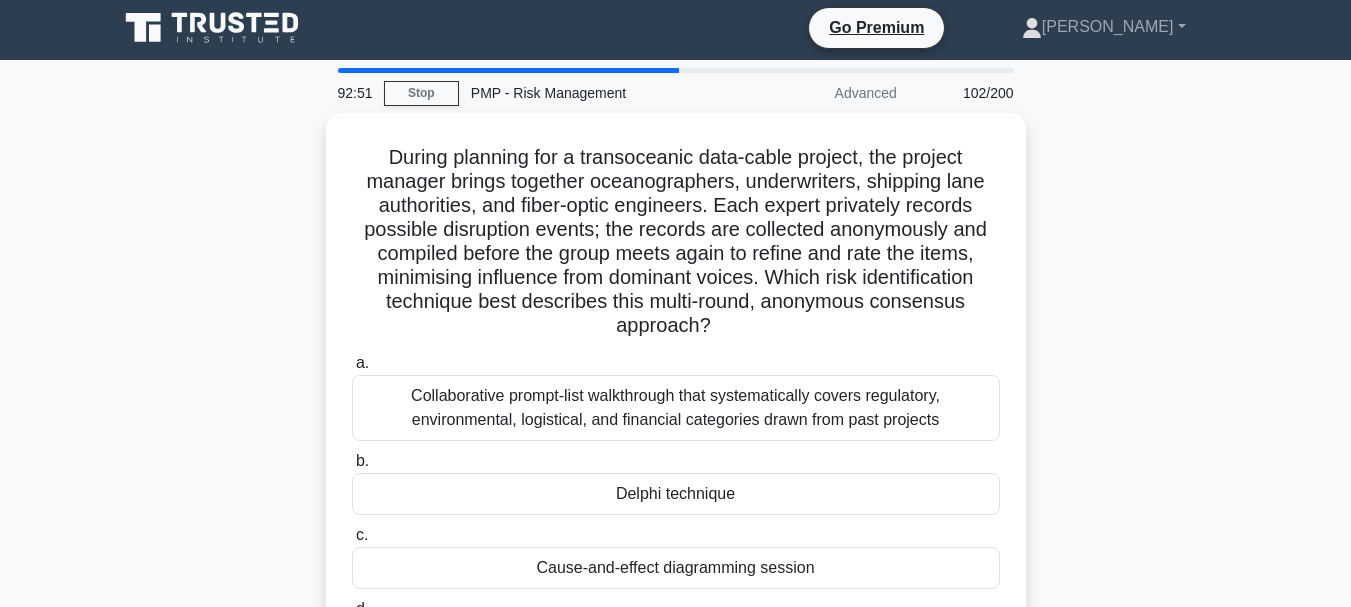 scroll, scrollTop: 0, scrollLeft: 0, axis: both 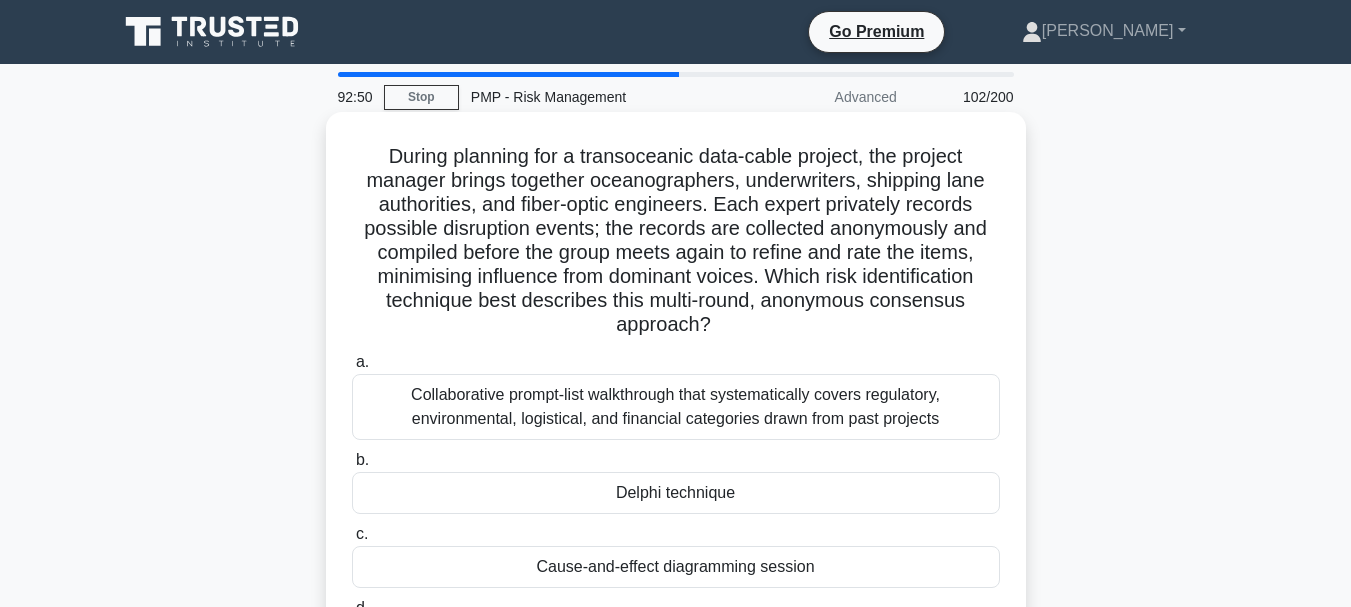 click on "Collaborative prompt-list walkthrough that systematically covers regulatory, environmental, logistical, and financial categories drawn from past projects" at bounding box center [676, 407] 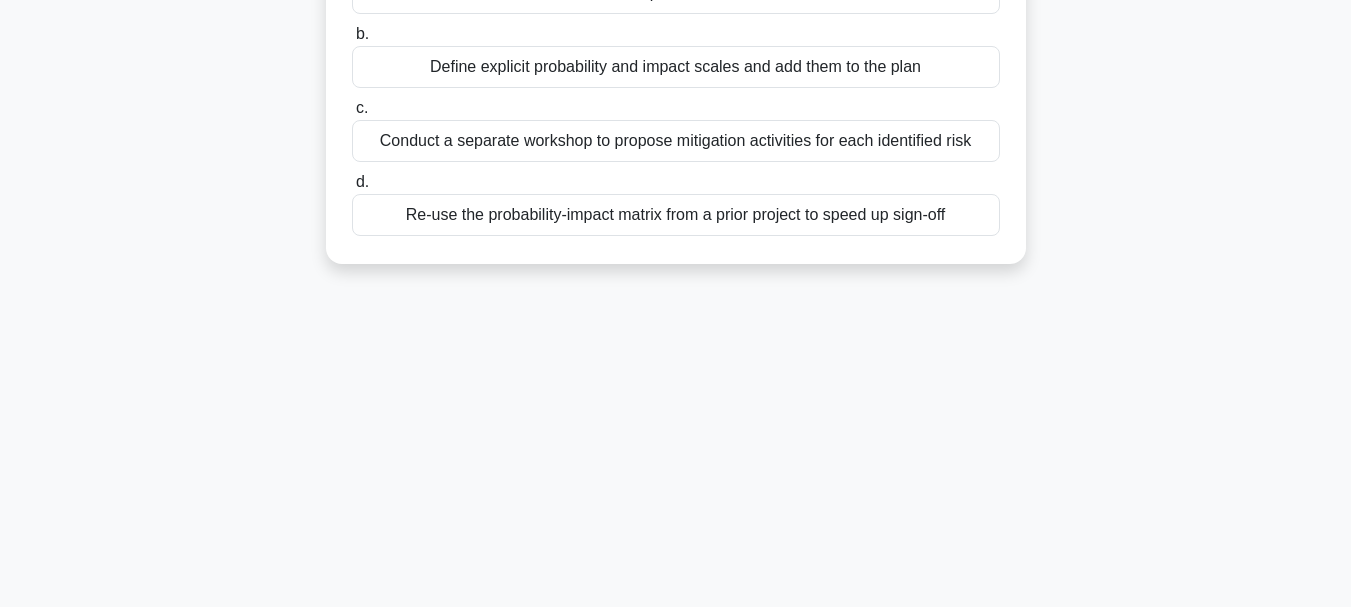 scroll, scrollTop: 473, scrollLeft: 0, axis: vertical 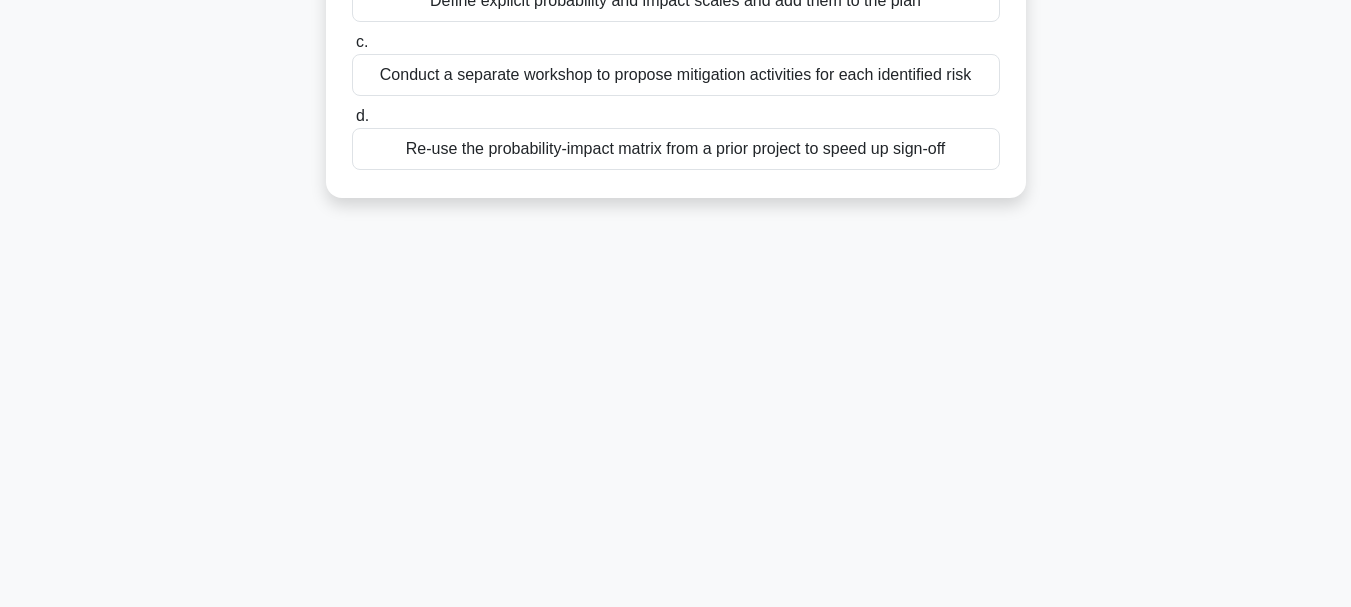 drag, startPoint x: 362, startPoint y: 155, endPoint x: 1038, endPoint y: 644, distance: 834.3243 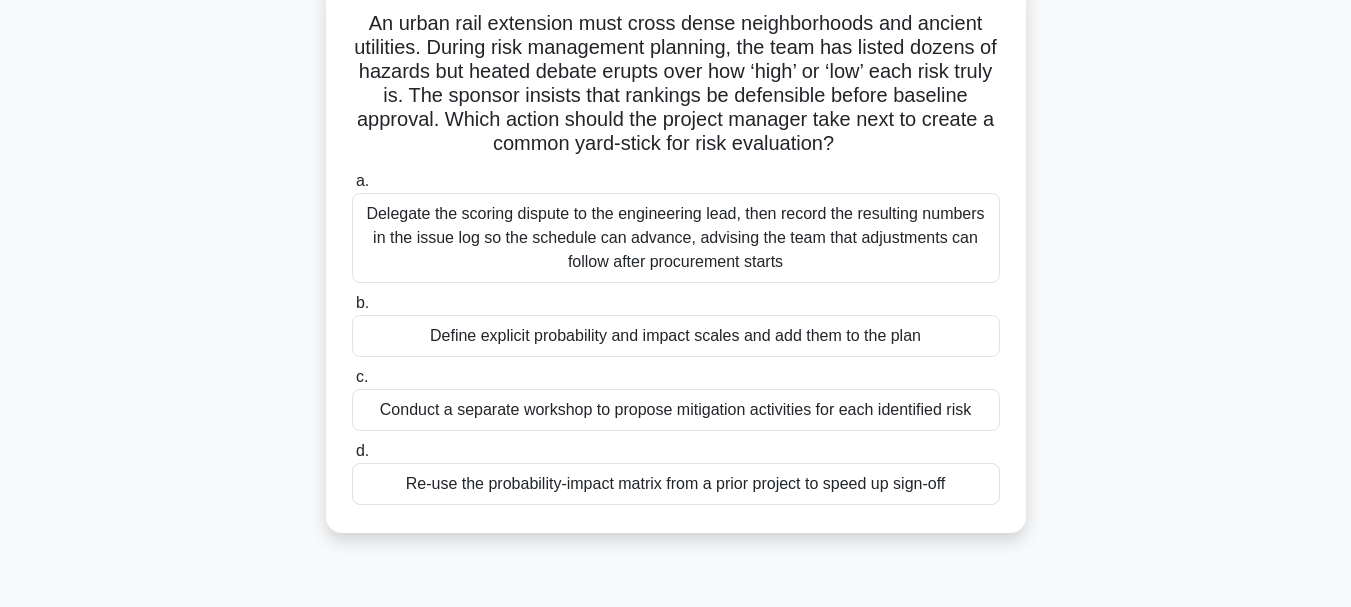 scroll, scrollTop: 0, scrollLeft: 0, axis: both 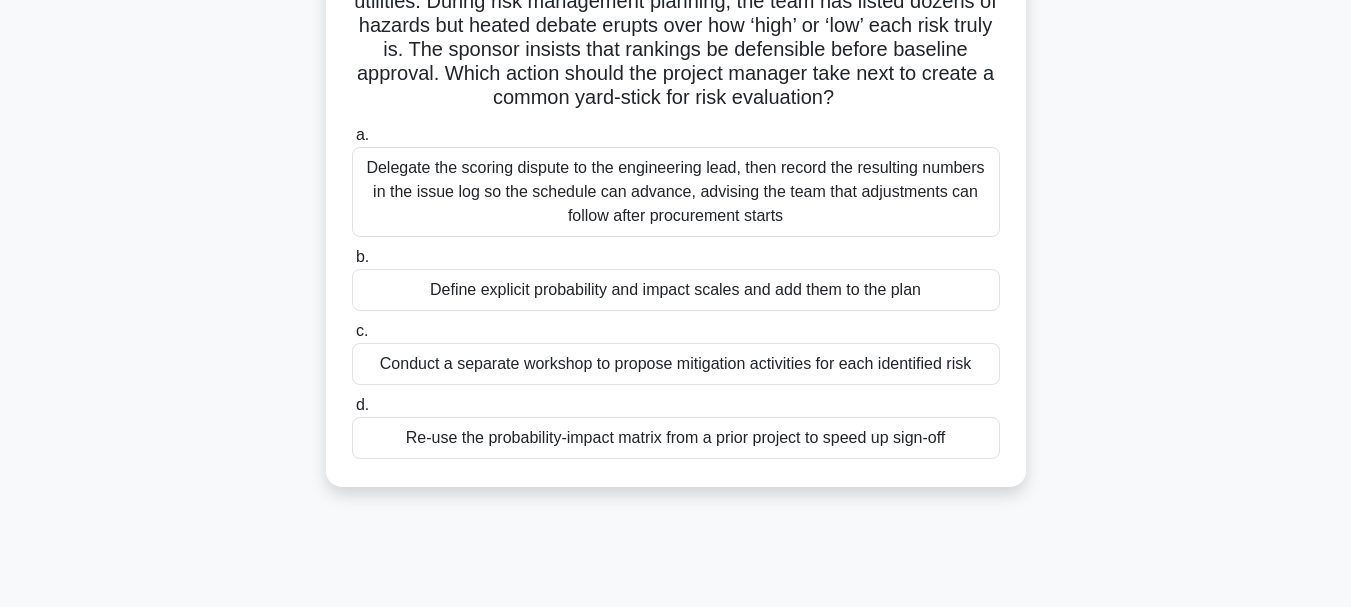 drag, startPoint x: 363, startPoint y: 155, endPoint x: 994, endPoint y: 488, distance: 713.4774 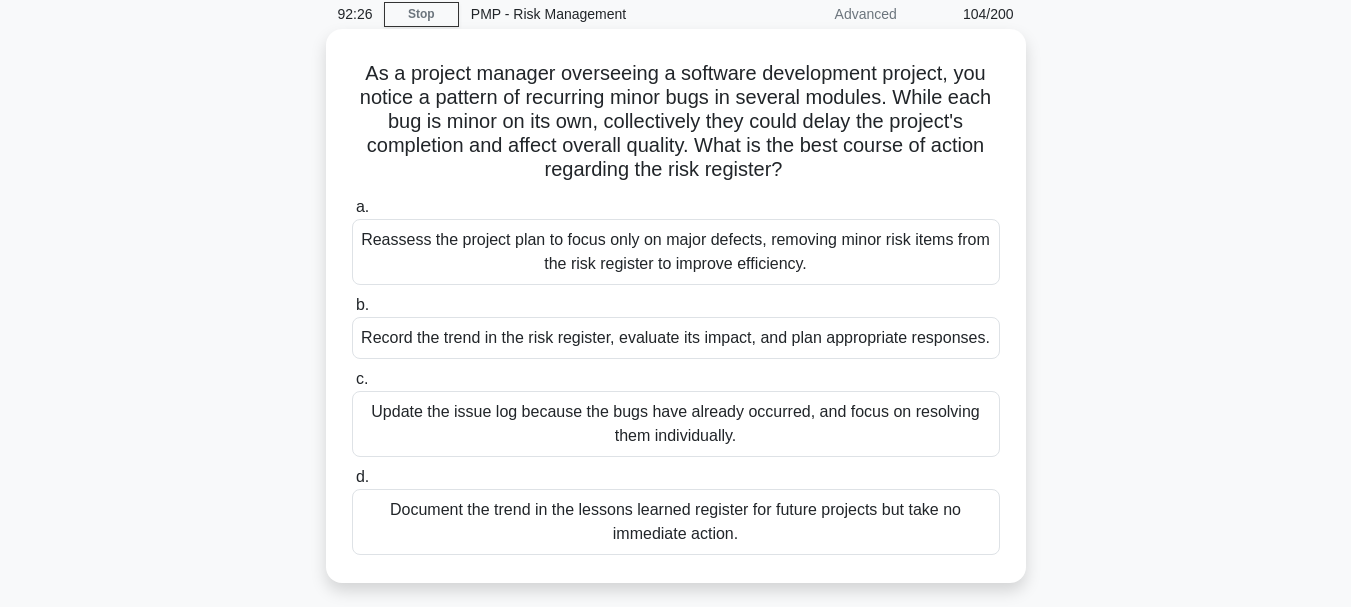 scroll, scrollTop: 0, scrollLeft: 0, axis: both 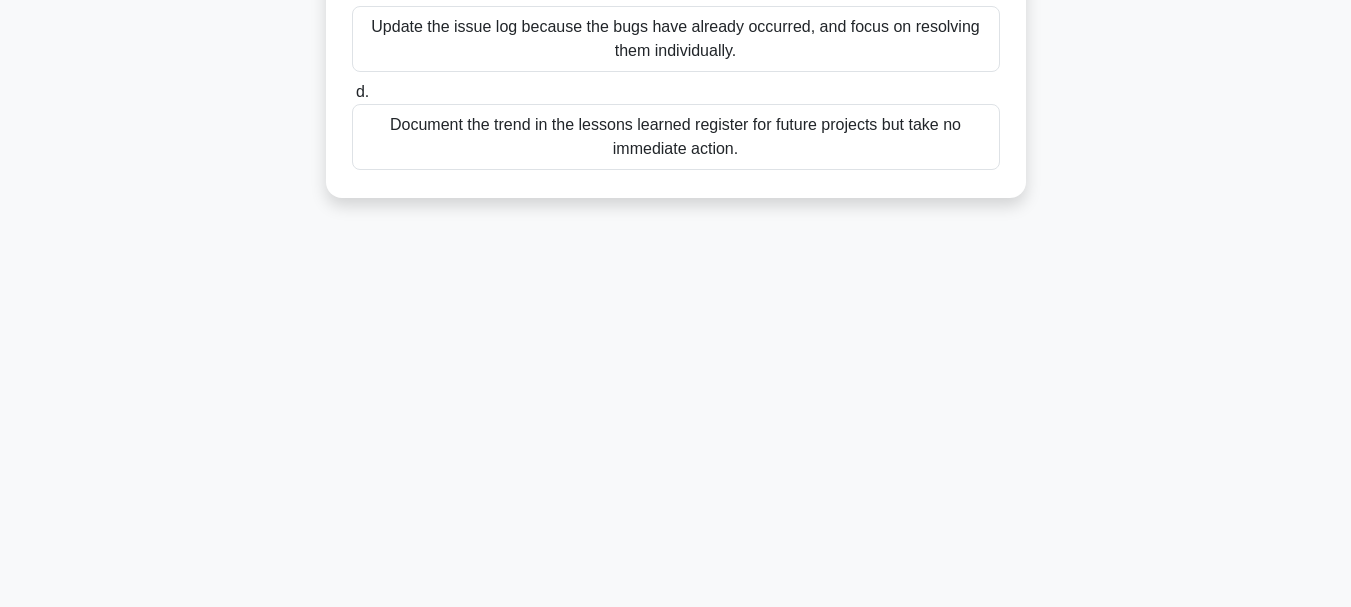 drag, startPoint x: 358, startPoint y: 157, endPoint x: 1009, endPoint y: 516, distance: 743.42584 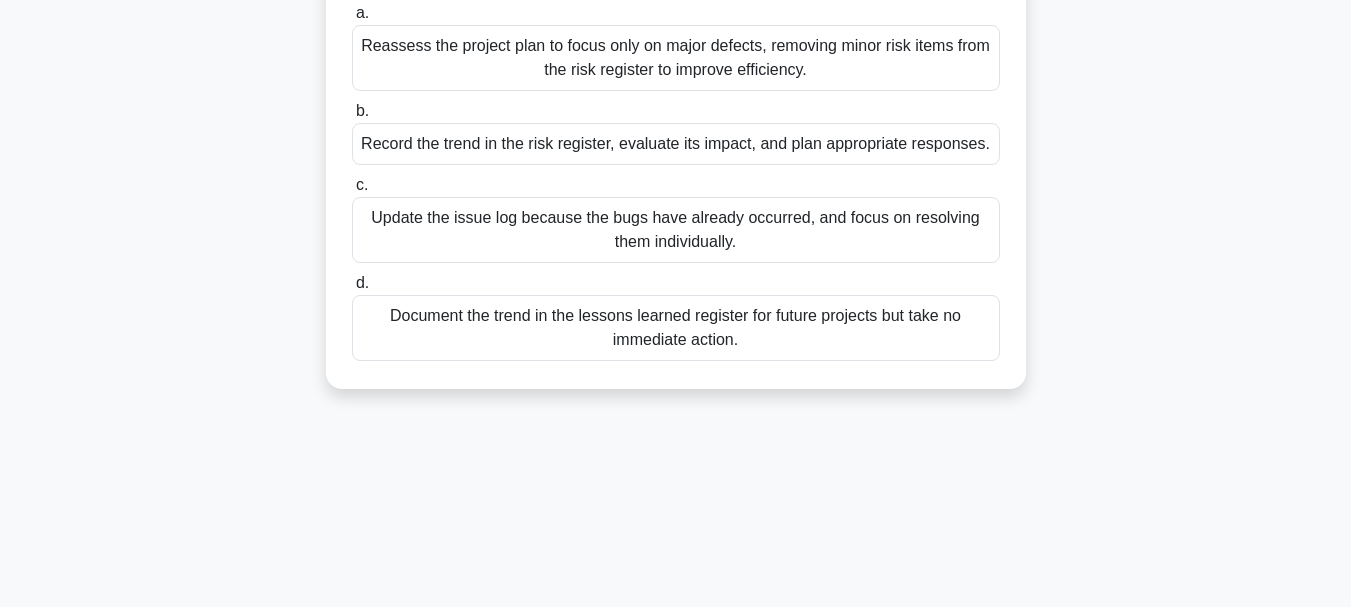 scroll, scrollTop: 0, scrollLeft: 0, axis: both 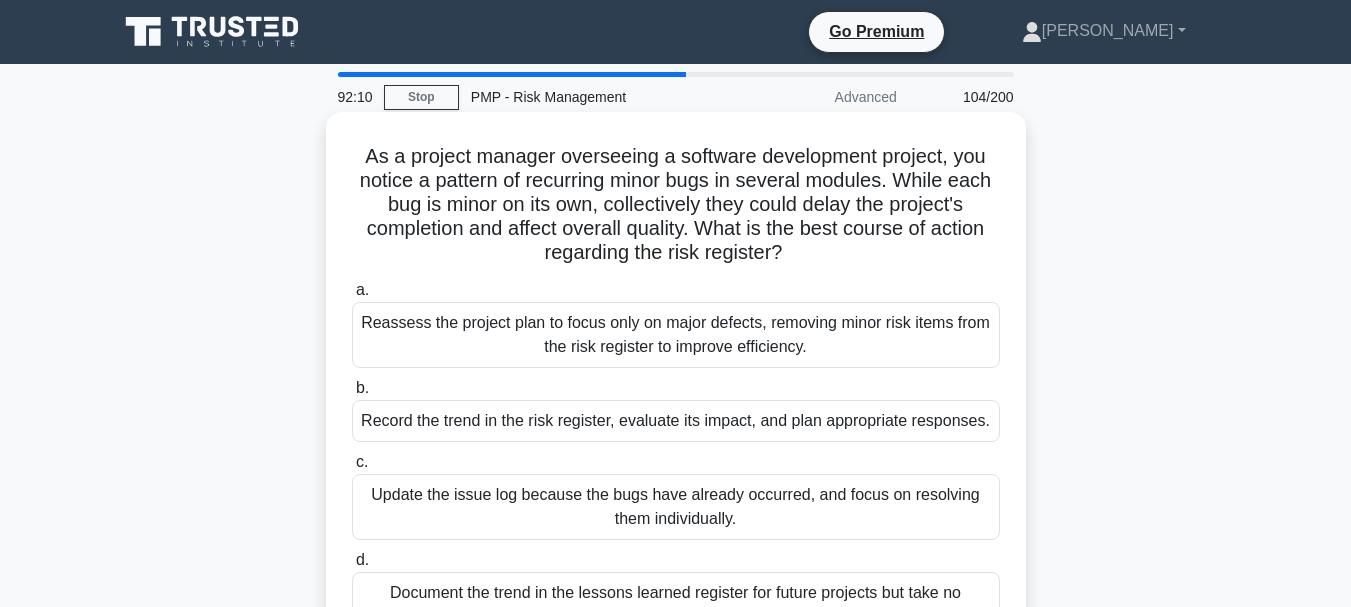 click on "Reassess the project plan to focus only on major defects, removing minor risk items from the risk register to improve efficiency." at bounding box center (676, 335) 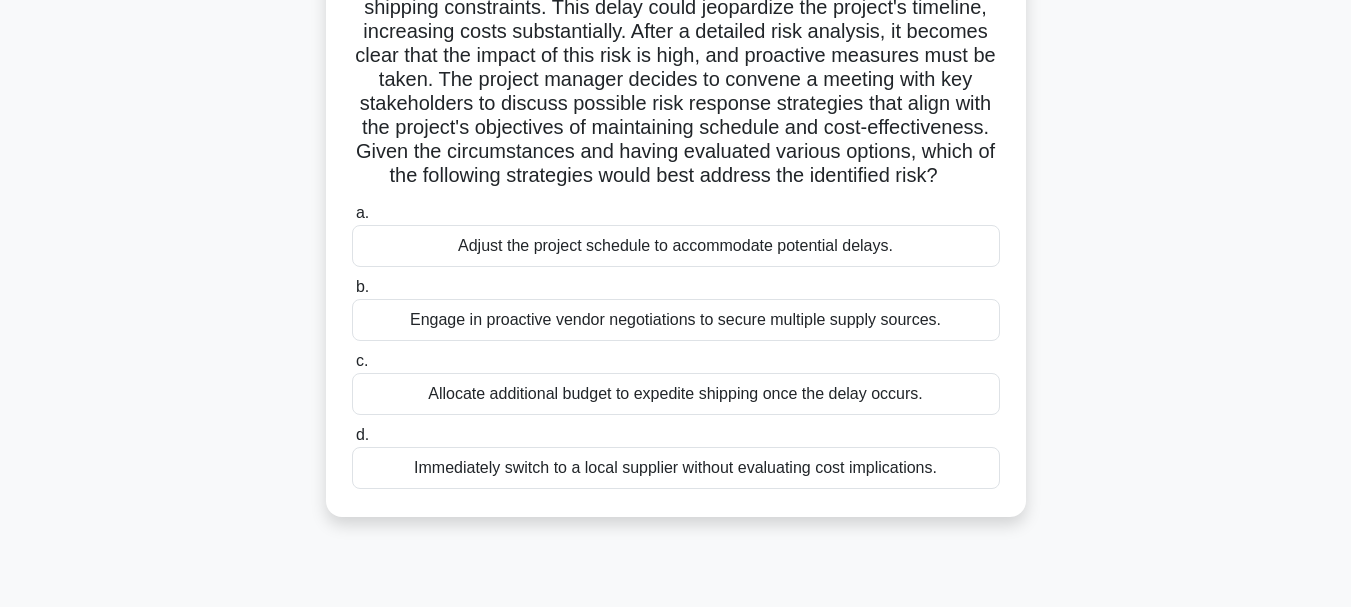 scroll, scrollTop: 230, scrollLeft: 0, axis: vertical 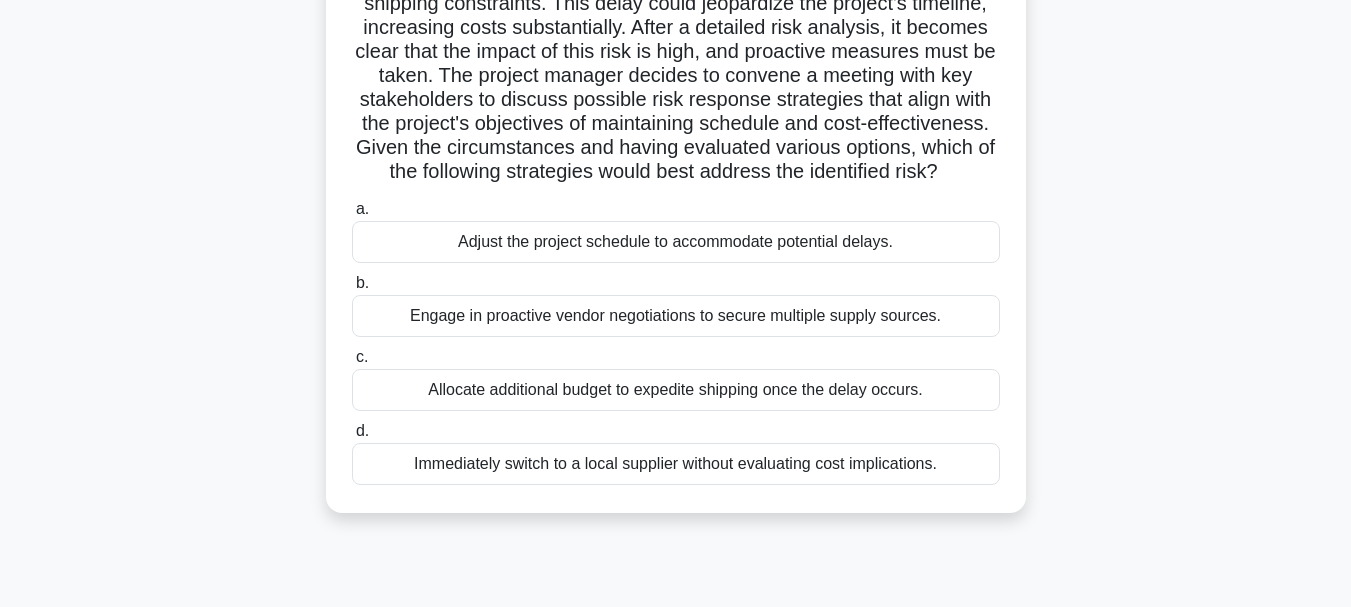 drag, startPoint x: 358, startPoint y: 160, endPoint x: 1079, endPoint y: 558, distance: 823.55634 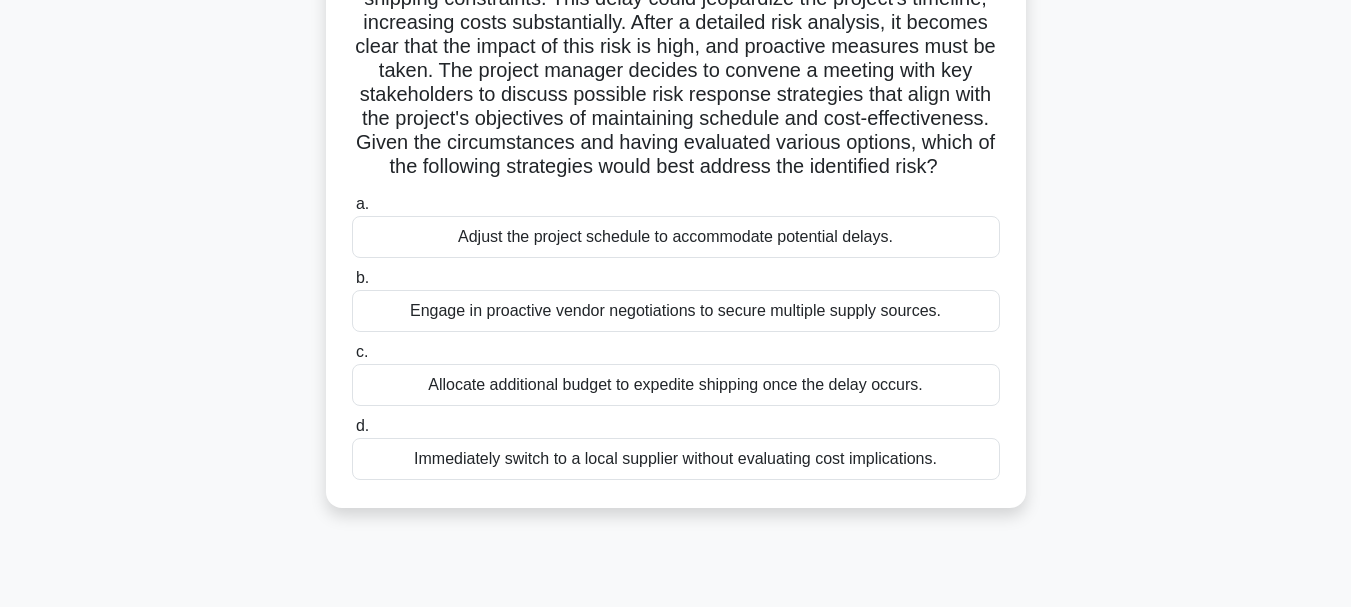 click on "Adjust the project schedule to accommodate potential delays." at bounding box center (676, 237) 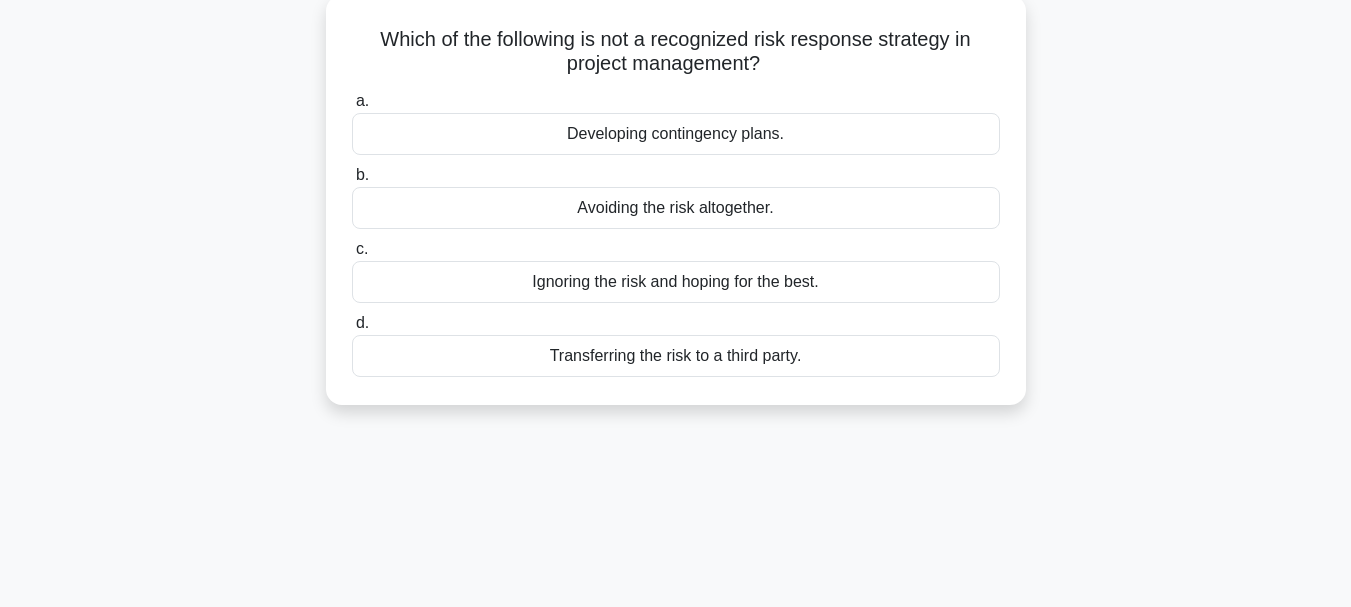 scroll, scrollTop: 0, scrollLeft: 0, axis: both 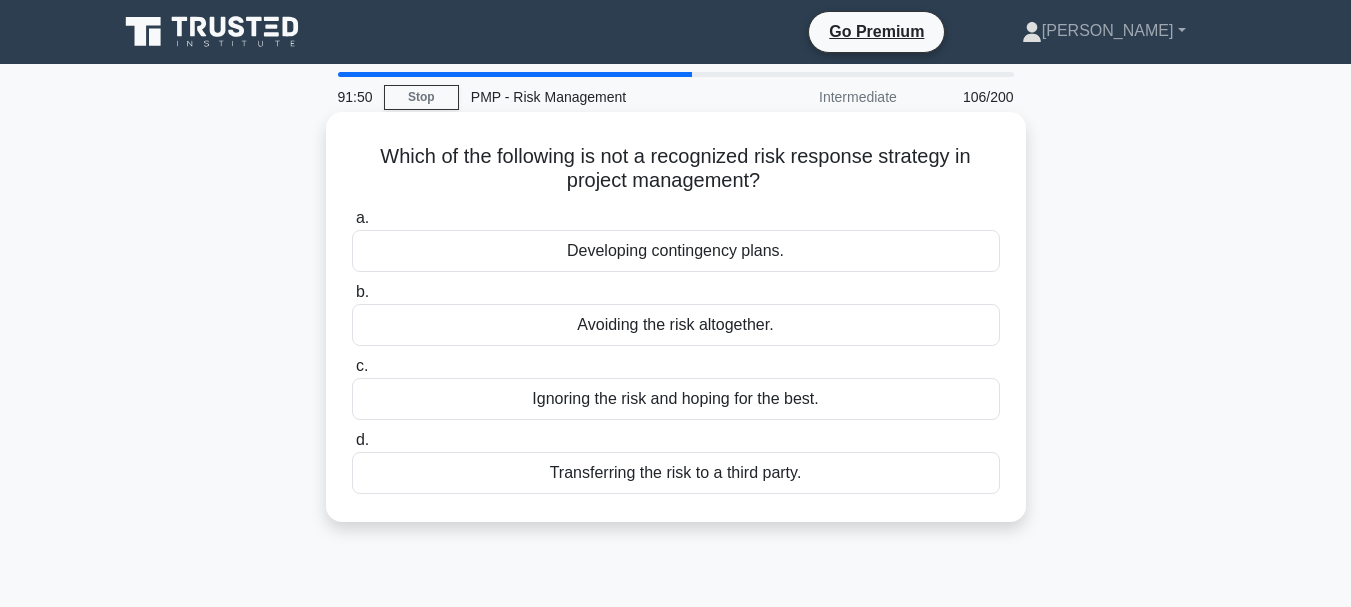 drag, startPoint x: 372, startPoint y: 161, endPoint x: 937, endPoint y: 495, distance: 656.3391 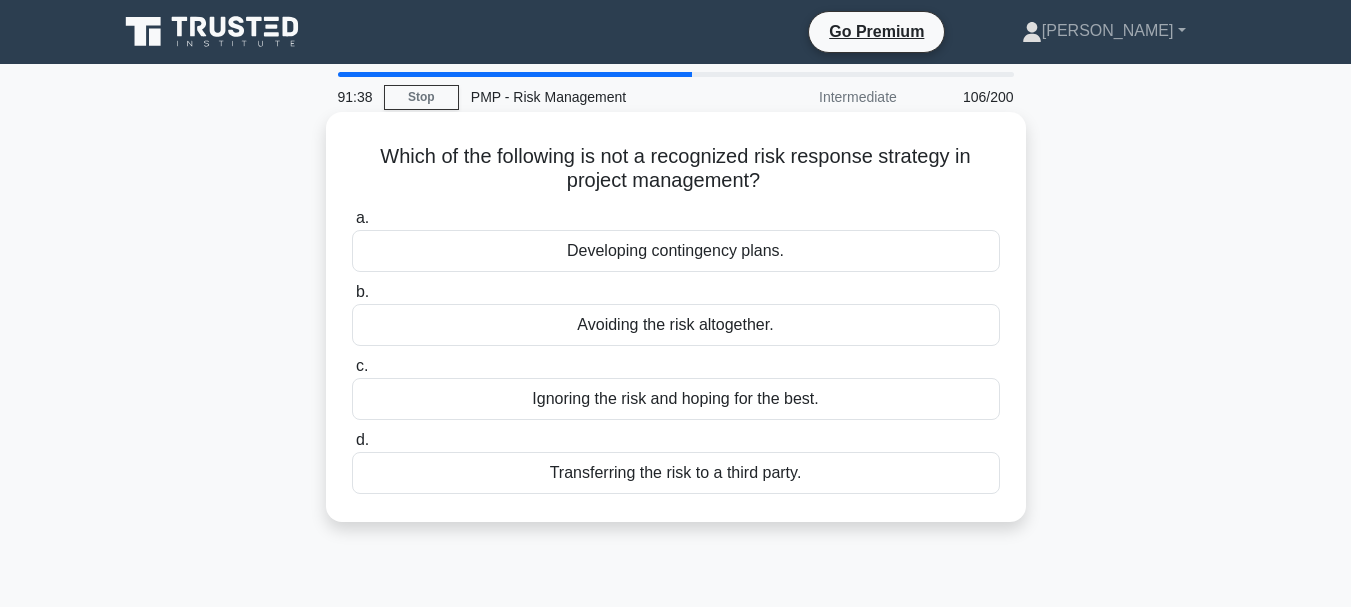 click on "Developing contingency plans." at bounding box center [676, 251] 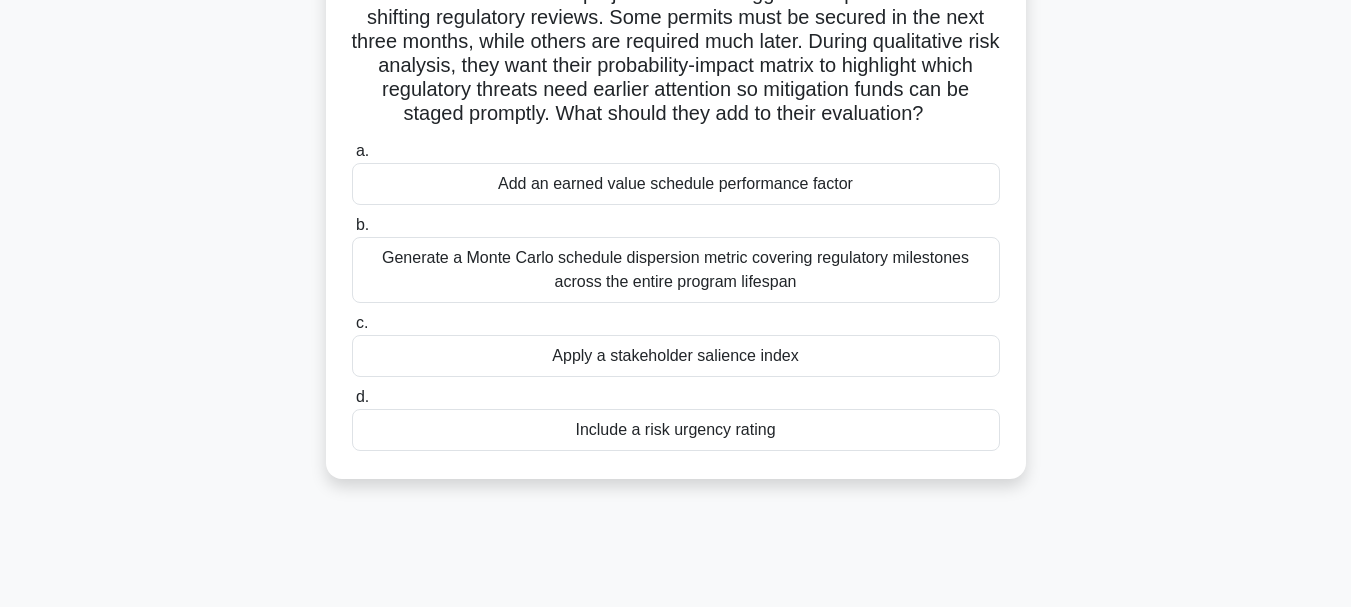 scroll, scrollTop: 195, scrollLeft: 0, axis: vertical 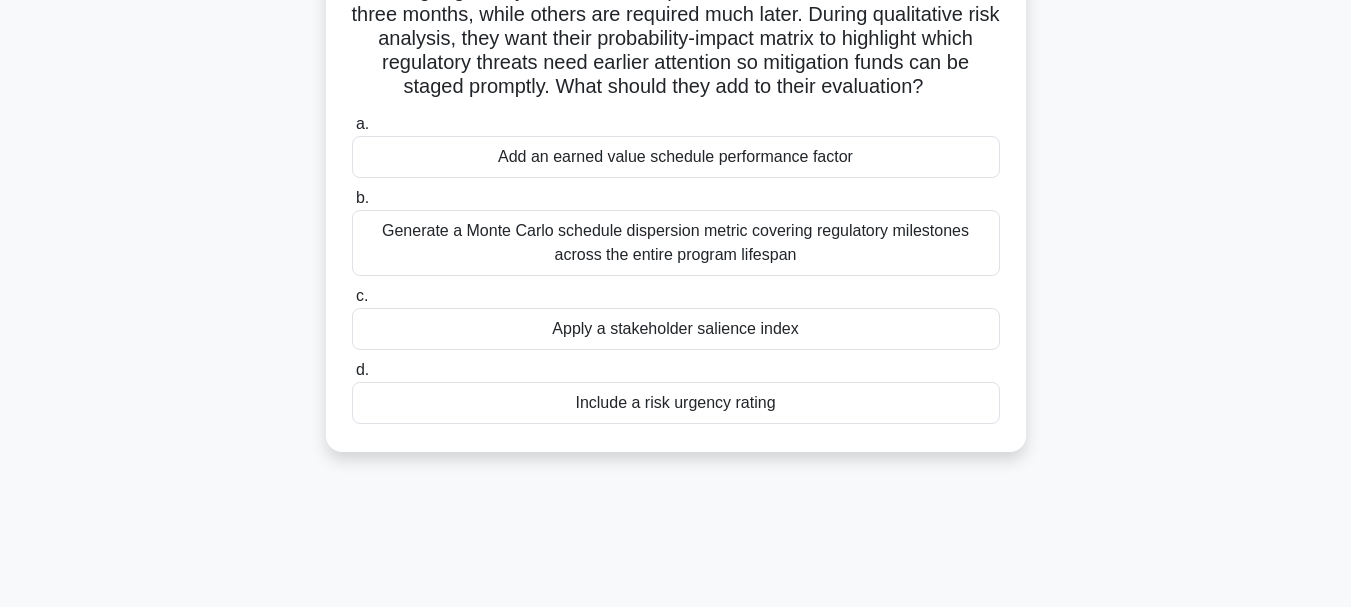 drag, startPoint x: 361, startPoint y: 161, endPoint x: 1081, endPoint y: 454, distance: 777.33453 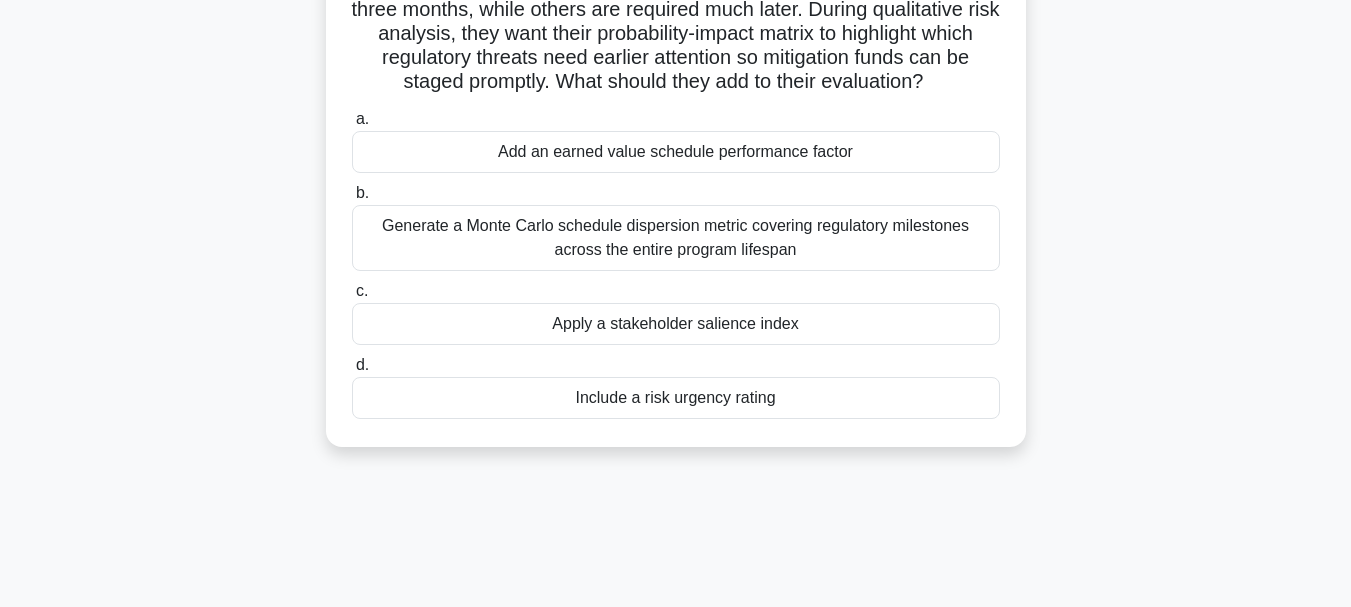 click on "Add an earned value schedule performance factor" at bounding box center [676, 152] 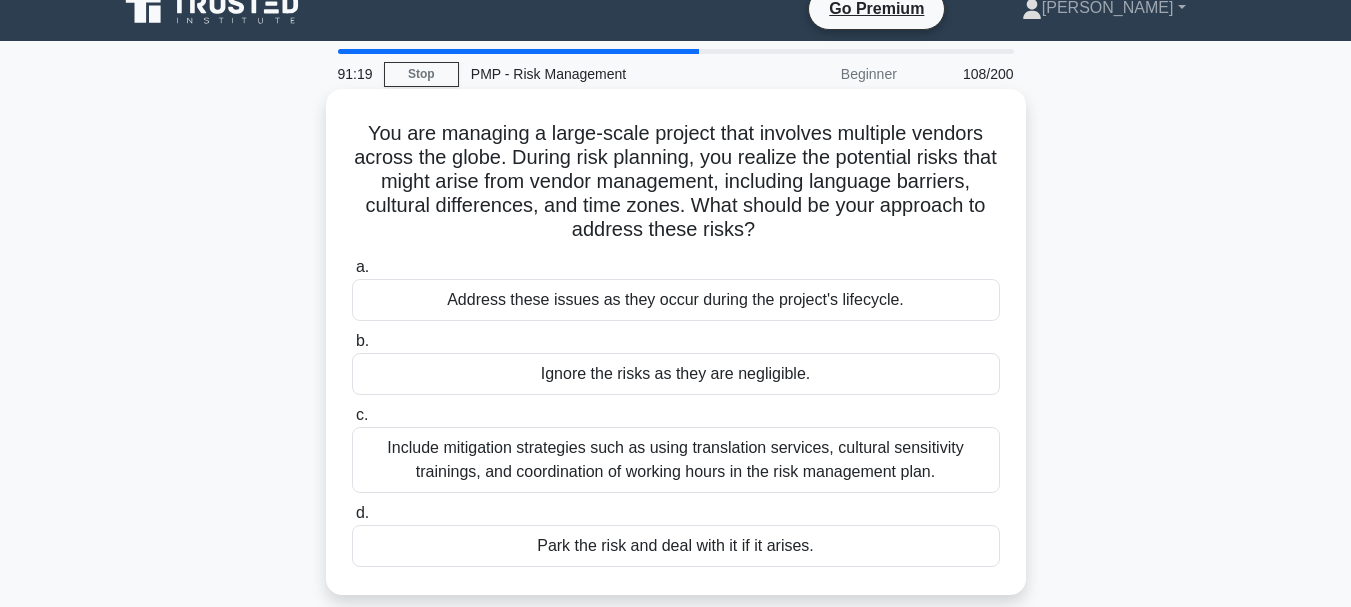 scroll, scrollTop: 0, scrollLeft: 0, axis: both 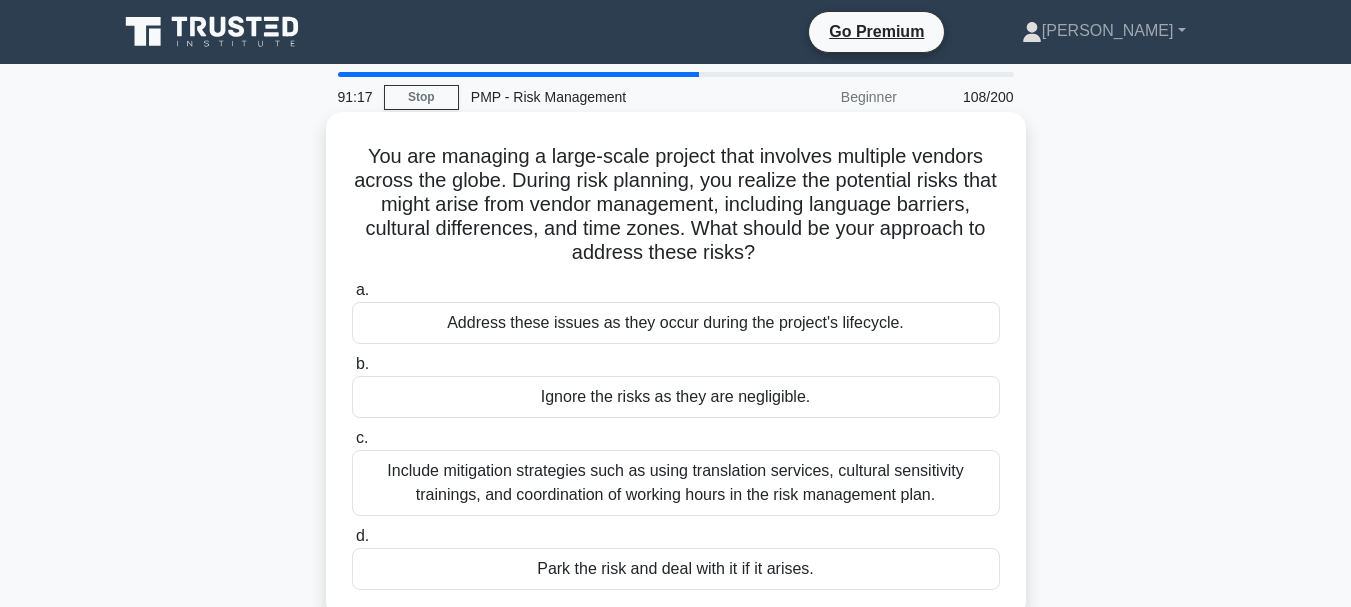 drag, startPoint x: 366, startPoint y: 158, endPoint x: 928, endPoint y: 391, distance: 608.38556 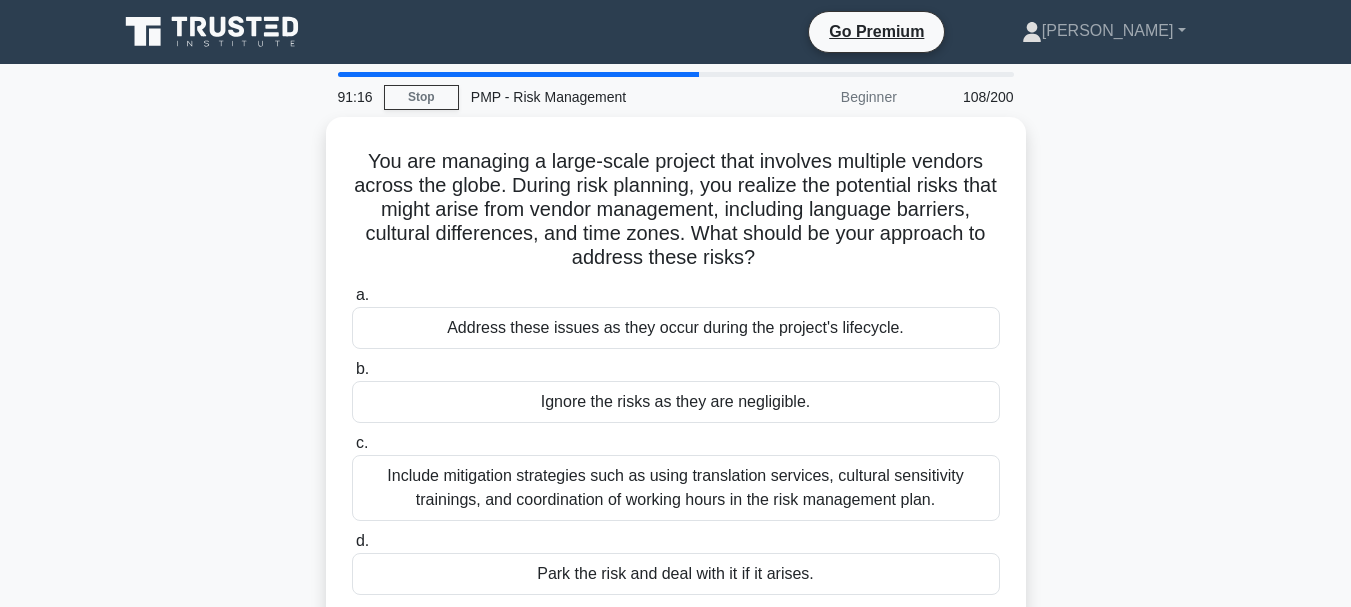 click on "You are managing a large-scale project that involves multiple vendors across the globe. During risk planning, you realize the potential risks that might arise from vendor management, including language barriers, cultural differences, and time zones. What should be your approach to address these risks?
.spinner_0XTQ{transform-origin:center;animation:spinner_y6GP .75s linear infinite}@keyframes spinner_y6GP{100%{transform:rotate(360deg)}}
a." at bounding box center (676, 382) 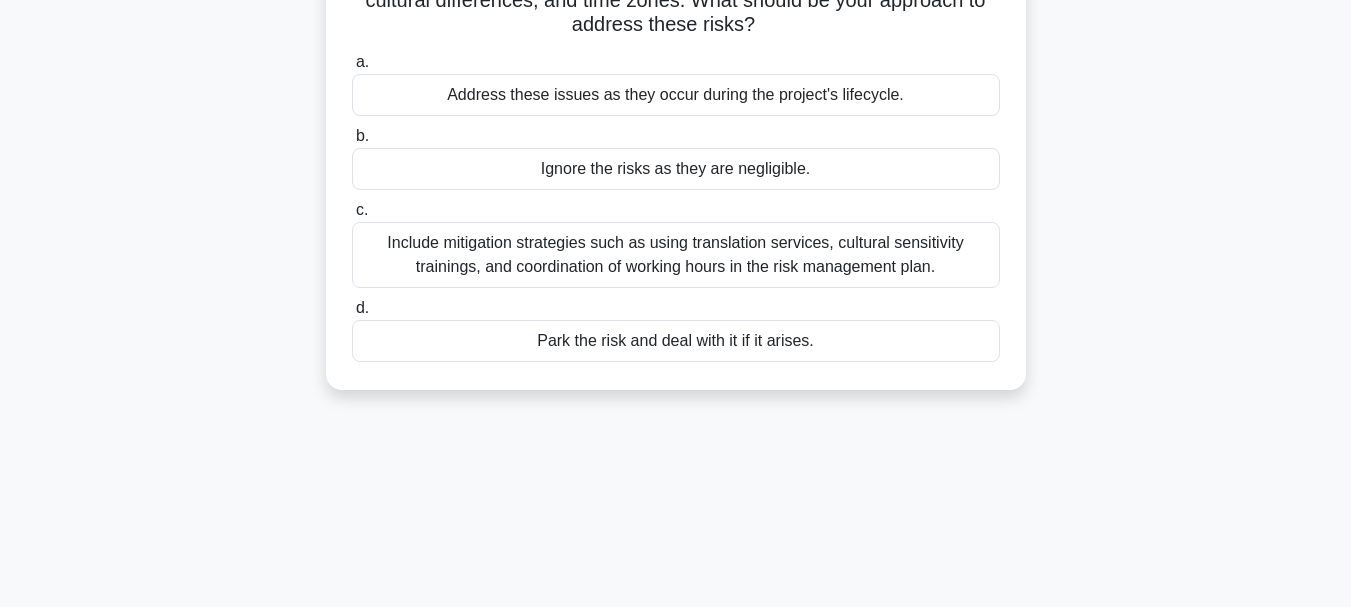 scroll, scrollTop: 269, scrollLeft: 0, axis: vertical 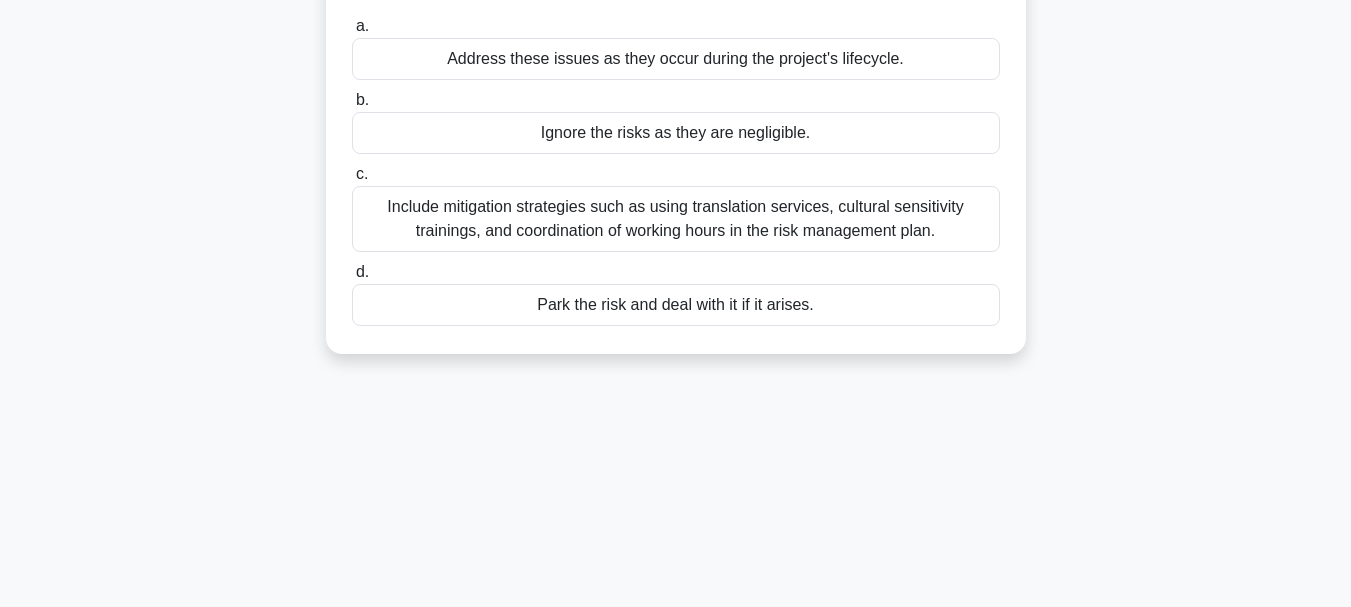 drag, startPoint x: 360, startPoint y: 156, endPoint x: 1239, endPoint y: 413, distance: 915.8002 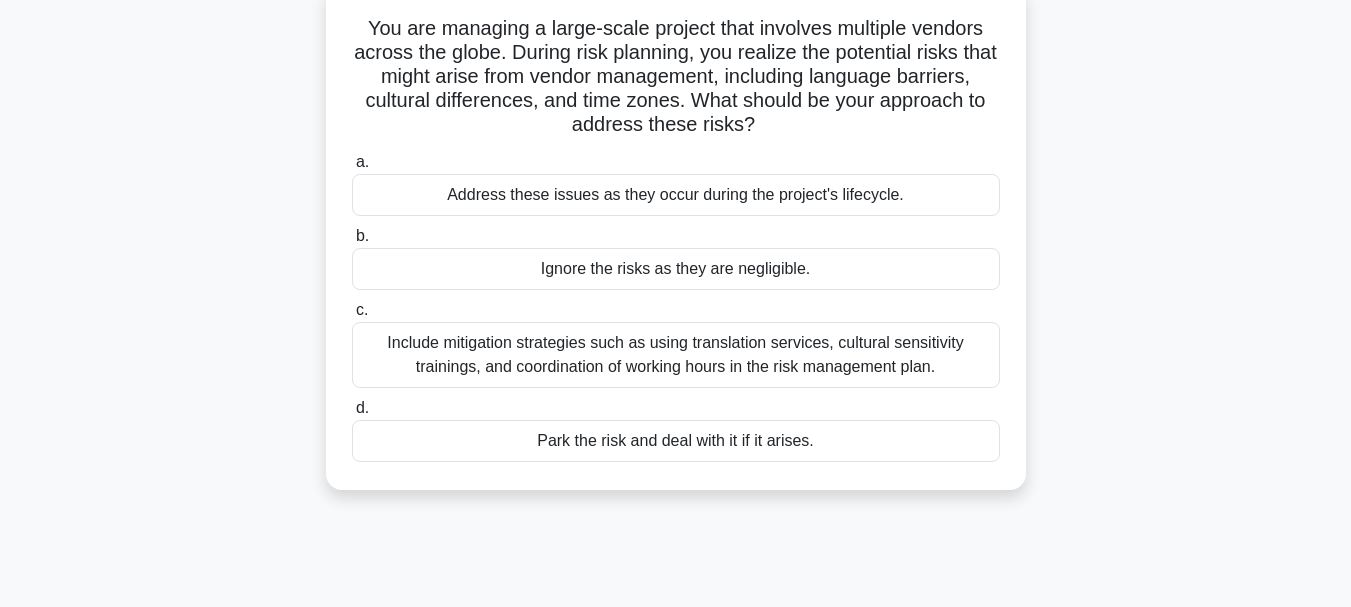 scroll, scrollTop: 0, scrollLeft: 0, axis: both 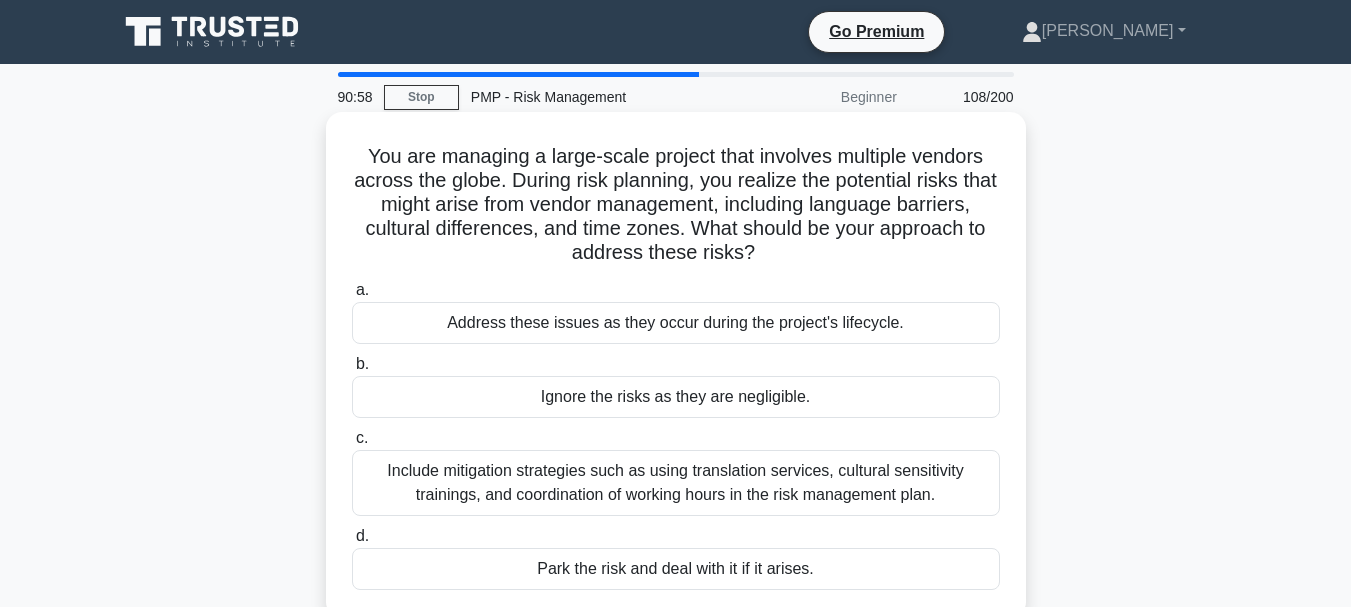 click on "Address these issues as they occur during the project's lifecycle." at bounding box center (676, 323) 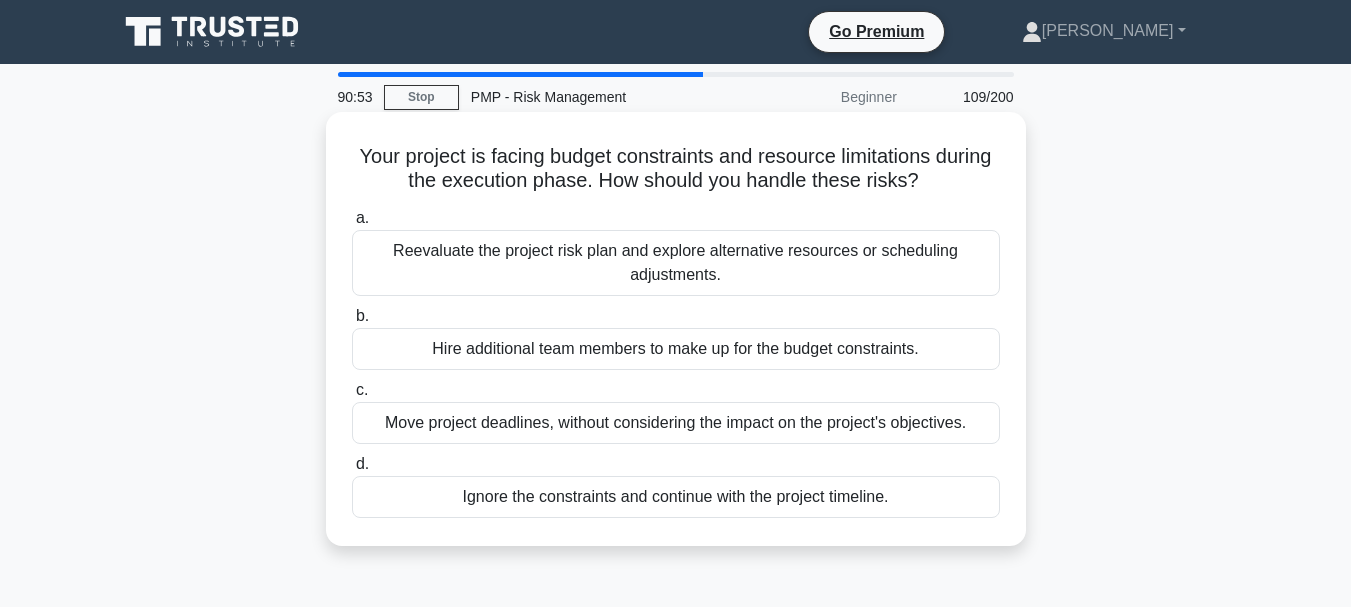 drag, startPoint x: 381, startPoint y: 156, endPoint x: 925, endPoint y: 497, distance: 642.04126 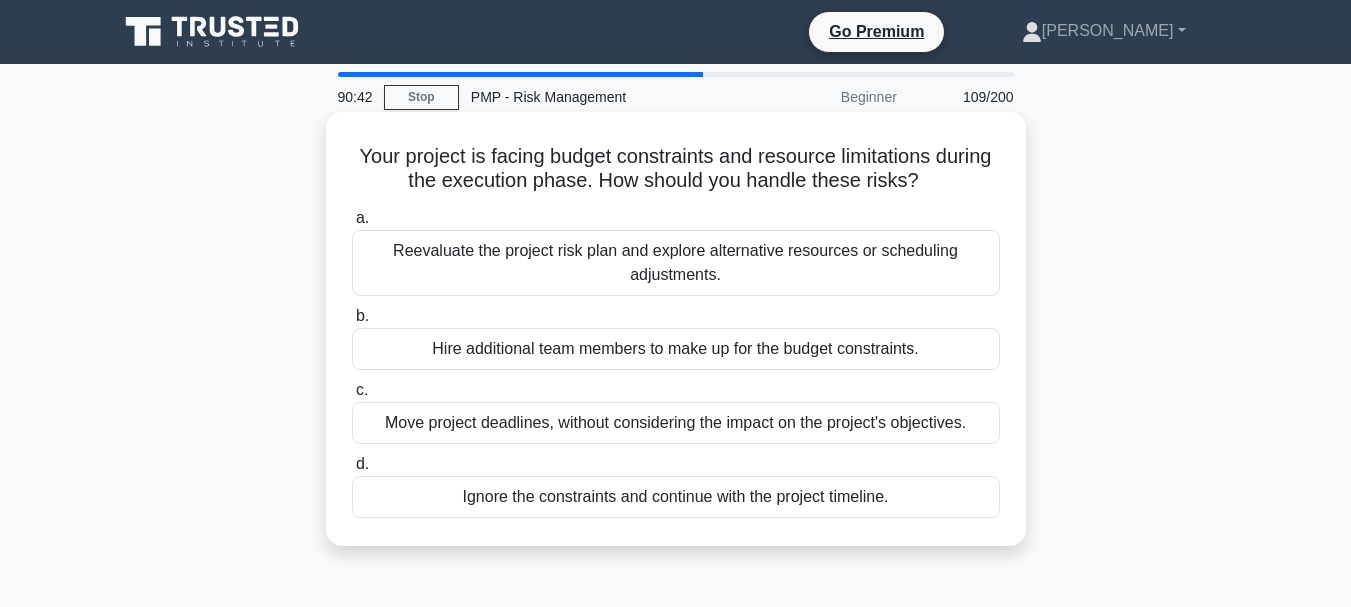 click on "Hire additional team members to make up for the budget constraints." at bounding box center [676, 349] 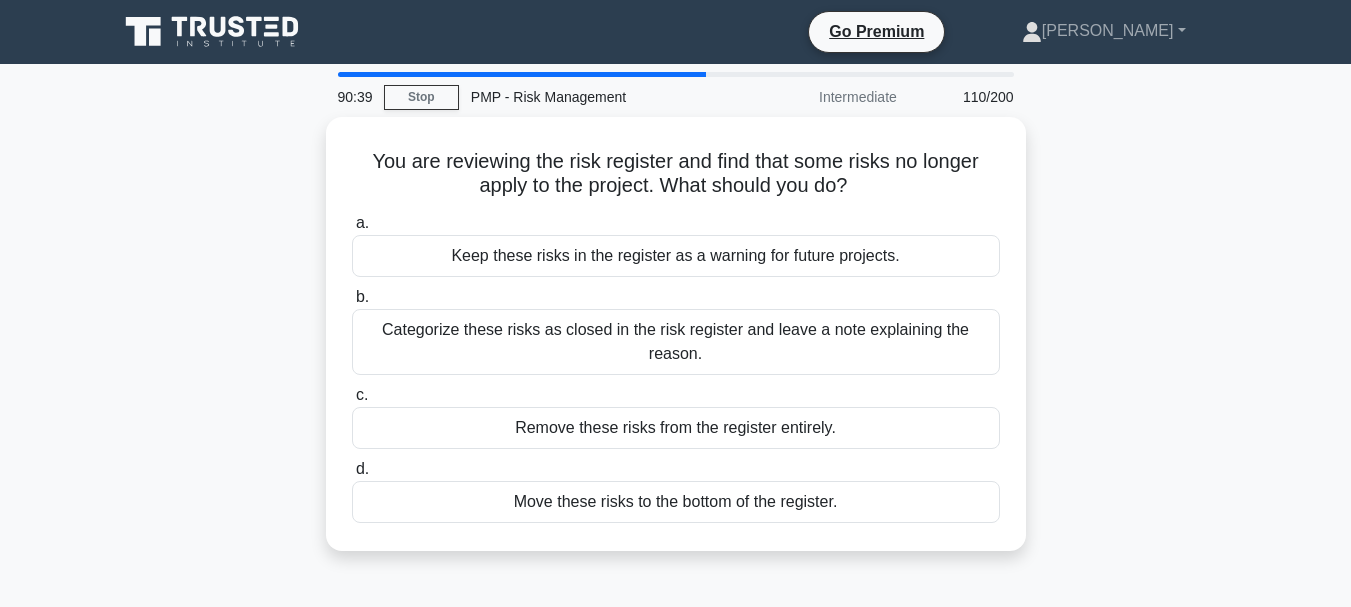 drag, startPoint x: 363, startPoint y: 163, endPoint x: 1037, endPoint y: 529, distance: 766.9628 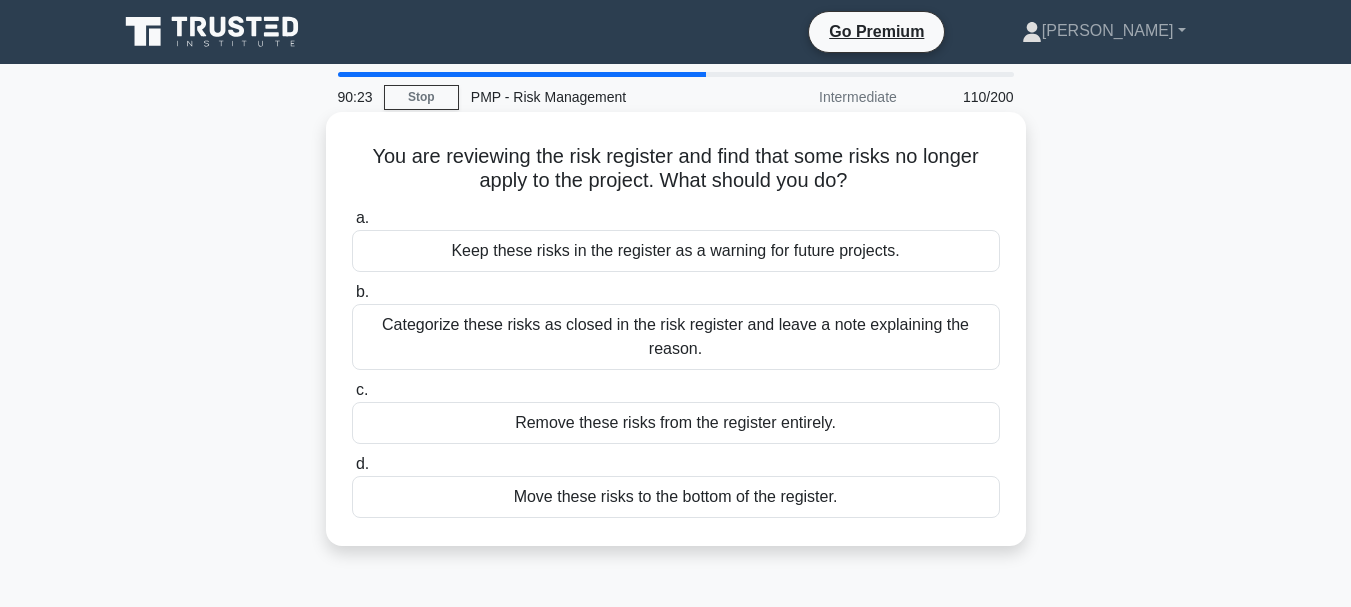 click on "Keep these risks in the register as a warning for future projects." at bounding box center [676, 251] 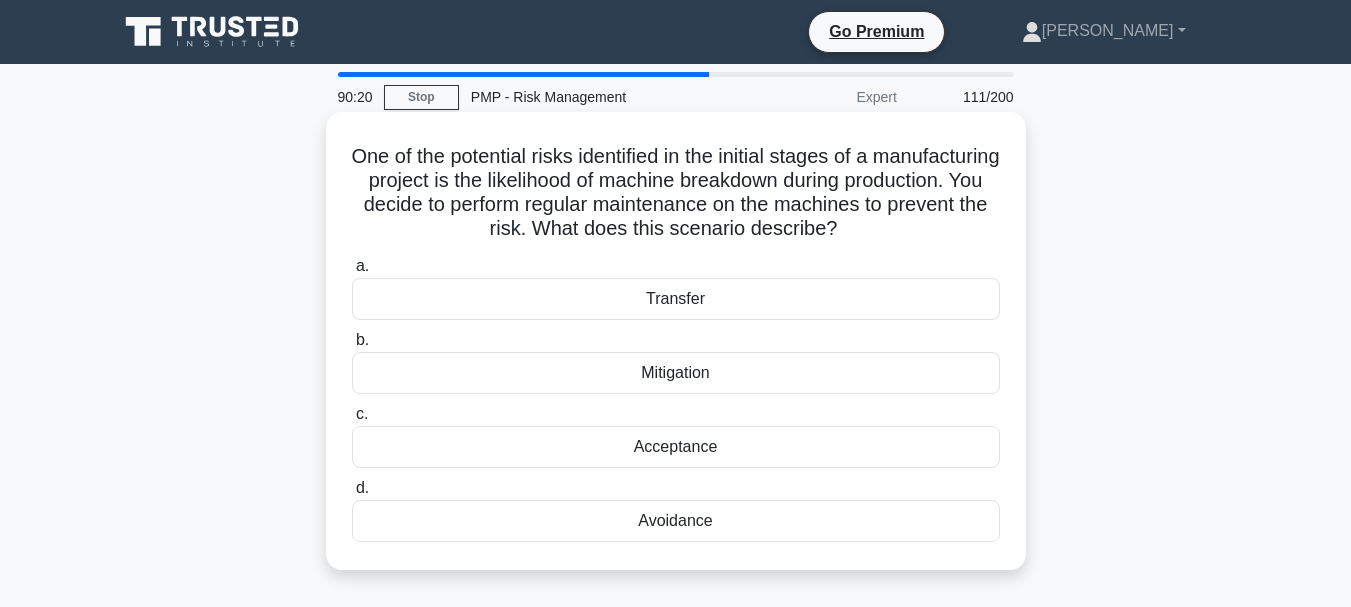 drag, startPoint x: 408, startPoint y: 156, endPoint x: 1025, endPoint y: 538, distance: 725.681 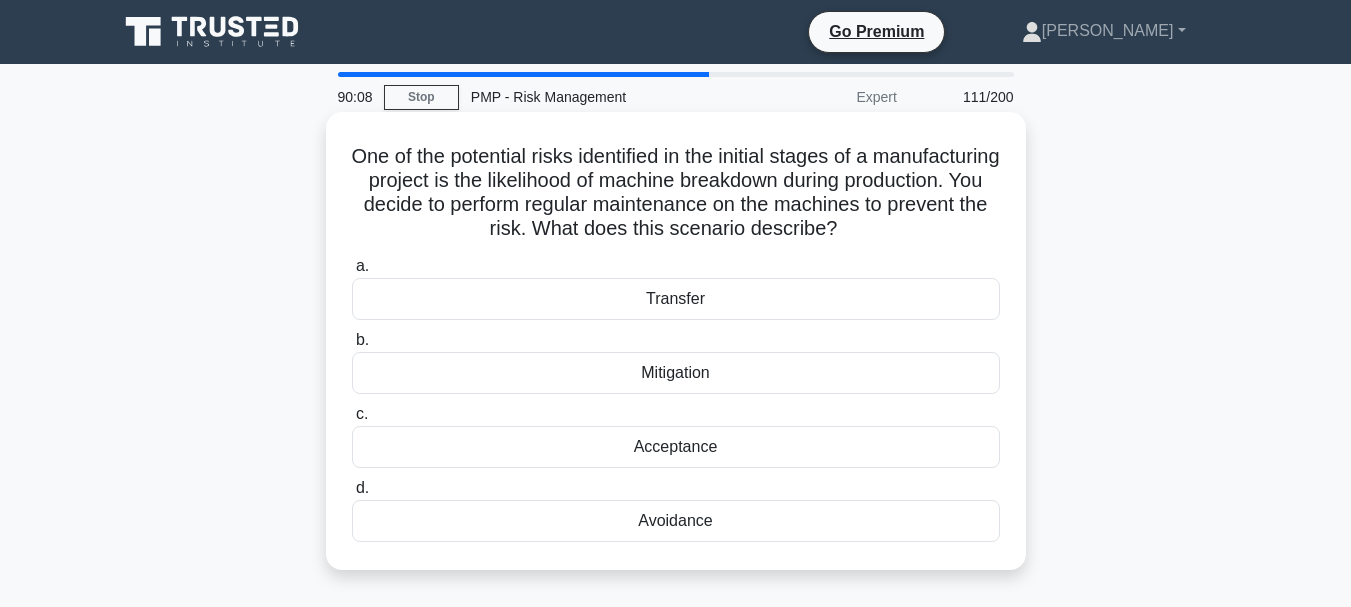 click on "Transfer" at bounding box center (676, 299) 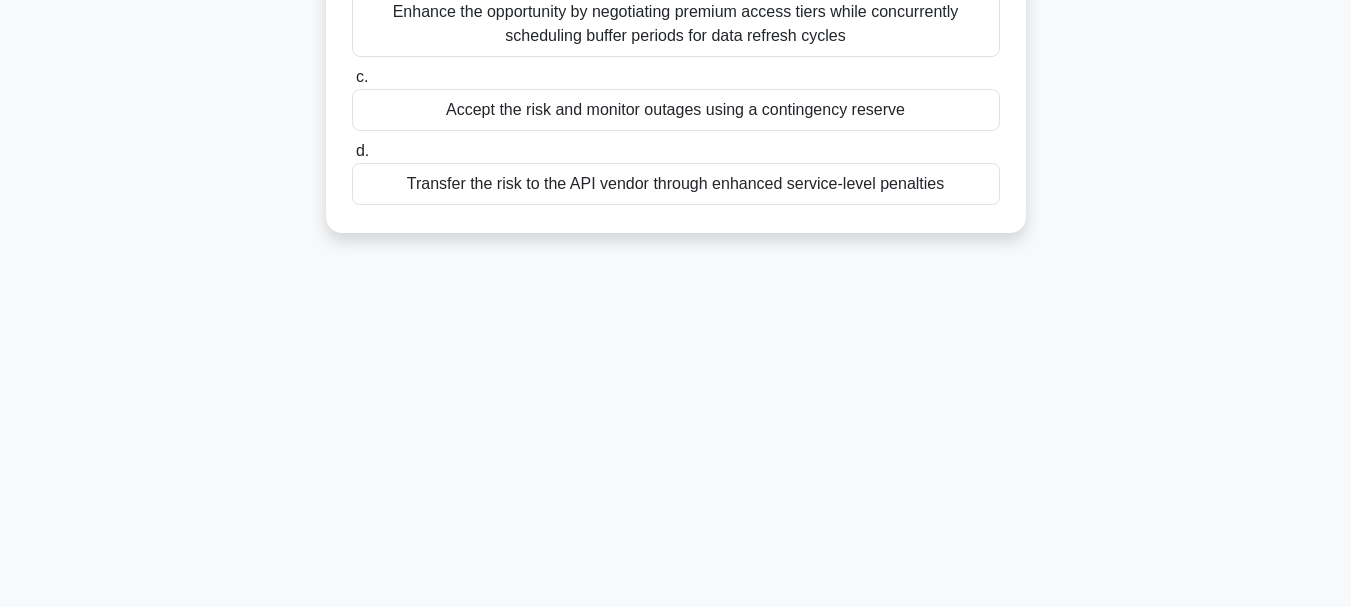 scroll, scrollTop: 473, scrollLeft: 0, axis: vertical 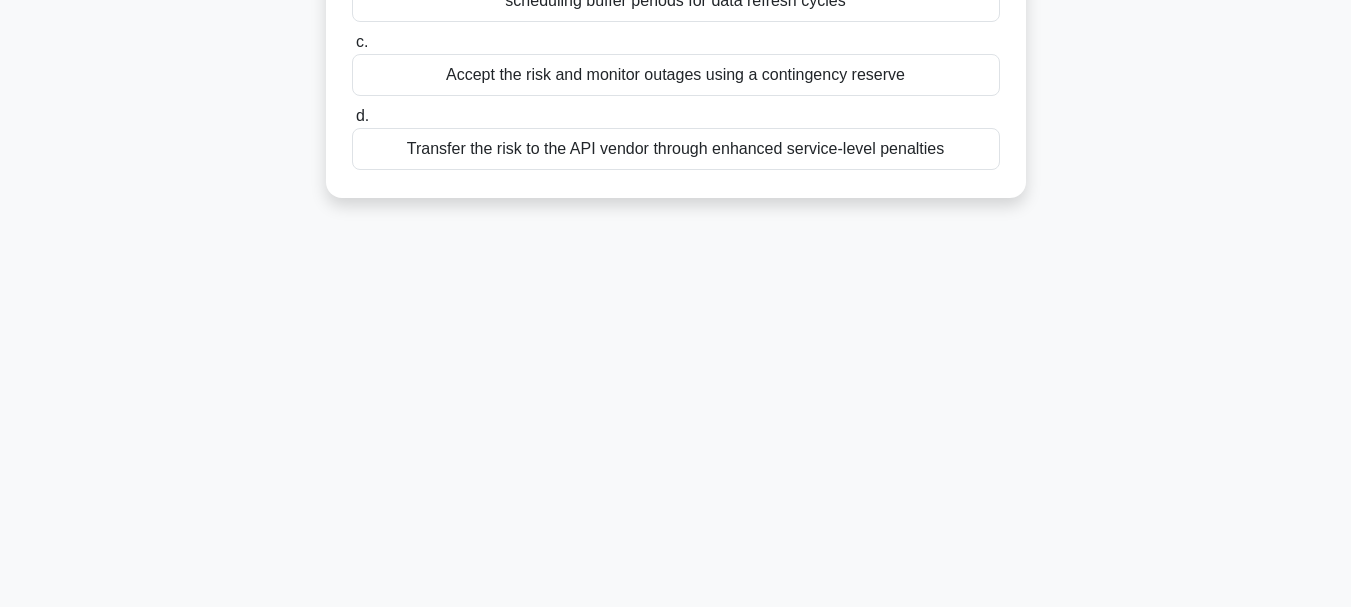 drag, startPoint x: 360, startPoint y: 155, endPoint x: 1129, endPoint y: 353, distance: 794.08124 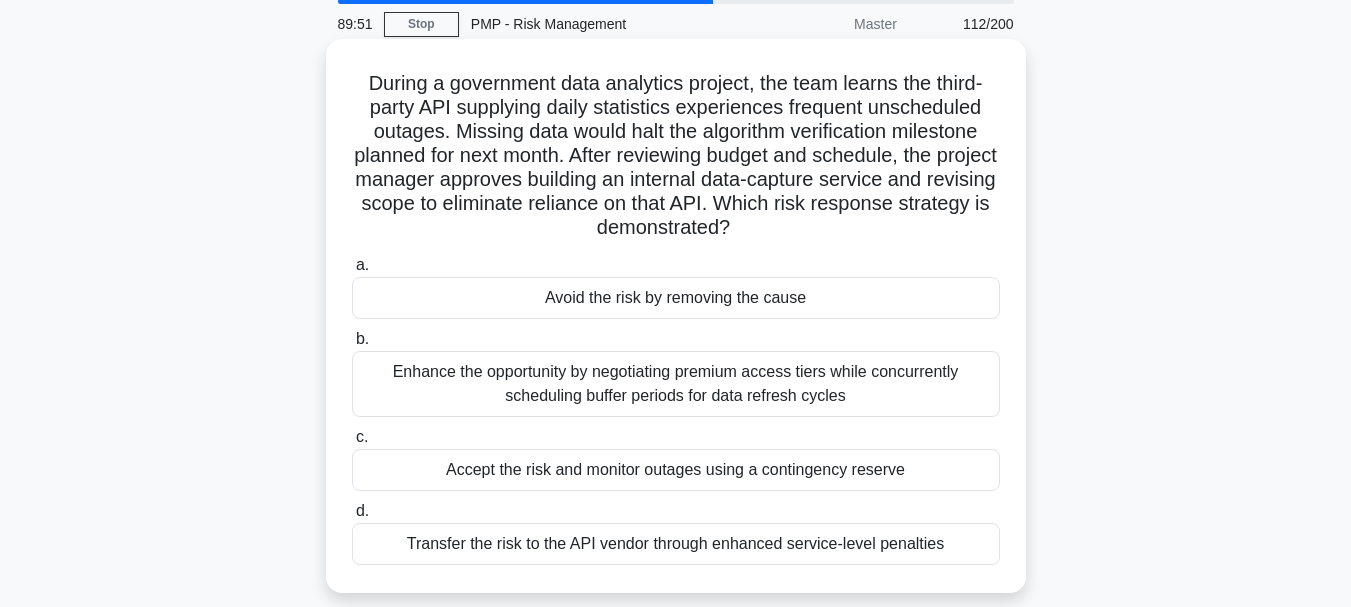 click on "Avoid the risk by removing the cause" at bounding box center (676, 298) 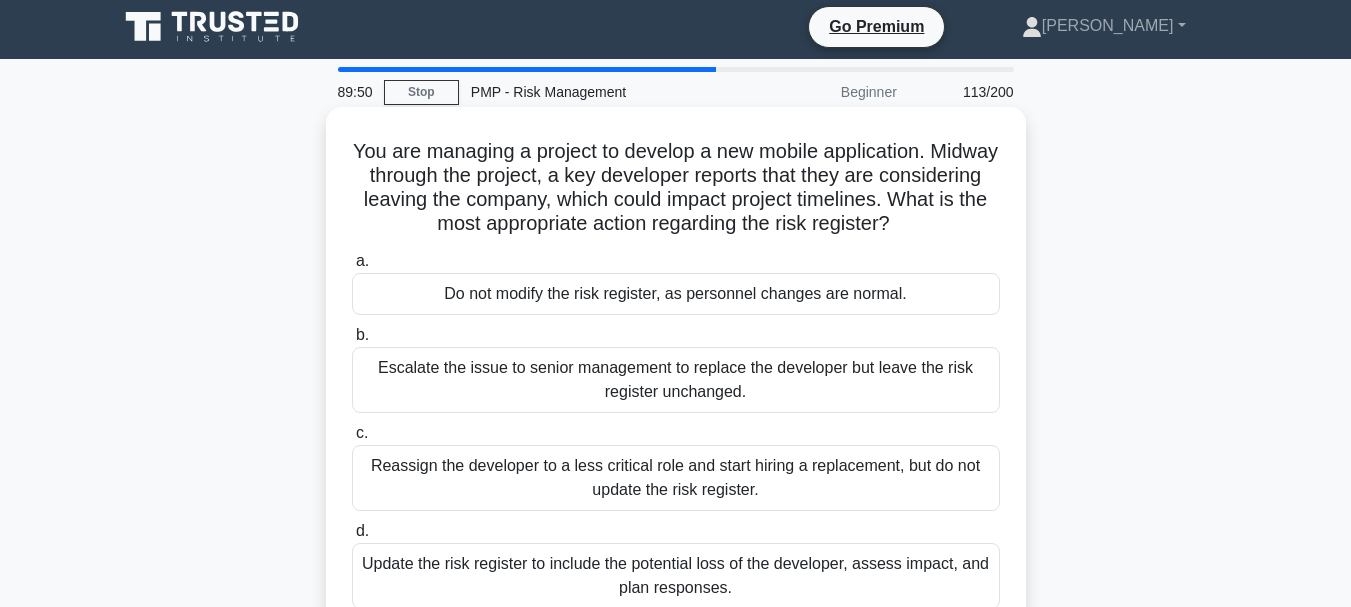 scroll, scrollTop: 0, scrollLeft: 0, axis: both 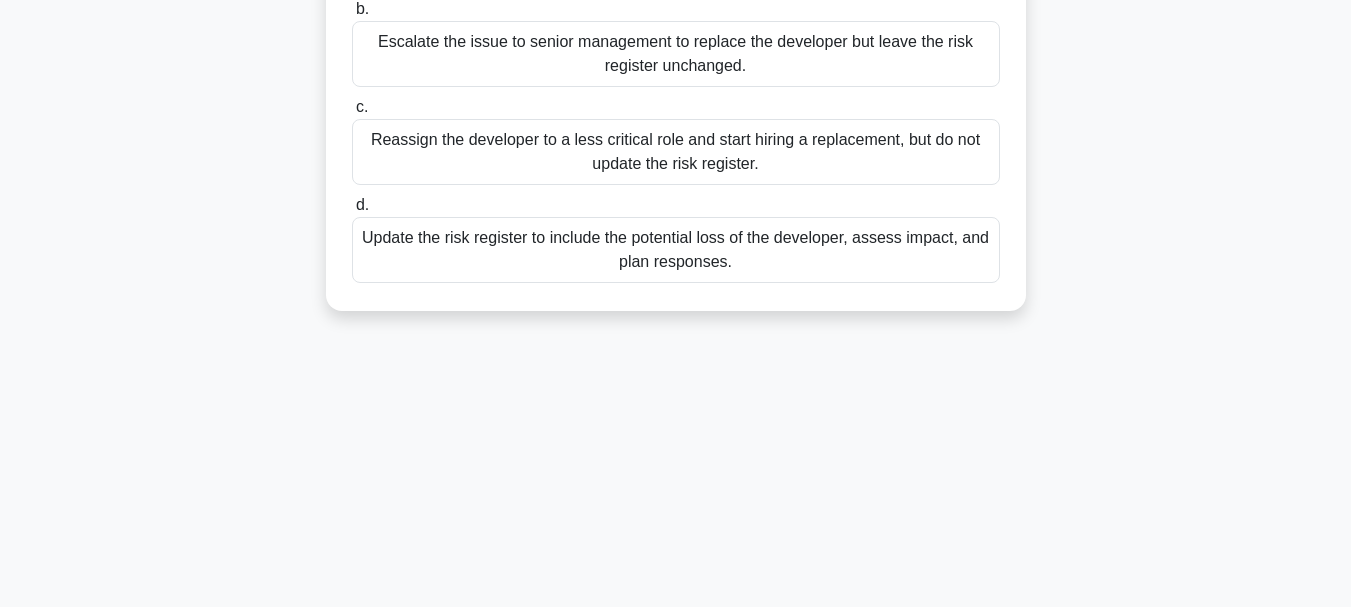 drag, startPoint x: 381, startPoint y: 160, endPoint x: 1011, endPoint y: 343, distance: 656.0404 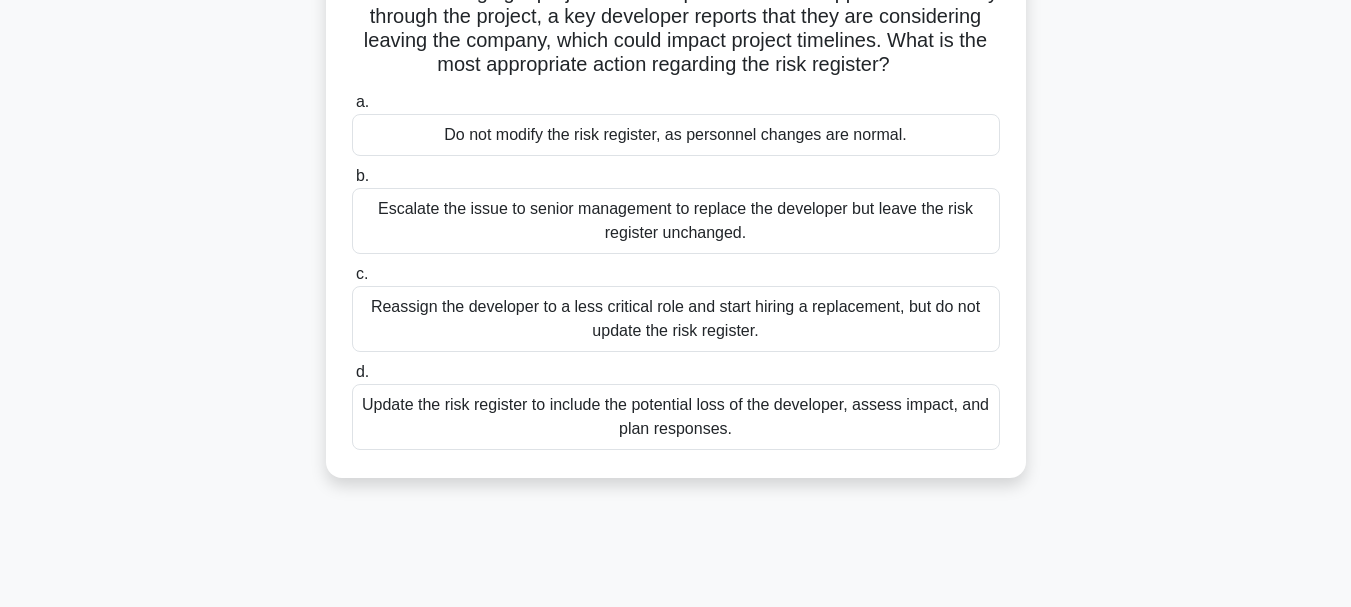 scroll, scrollTop: 0, scrollLeft: 0, axis: both 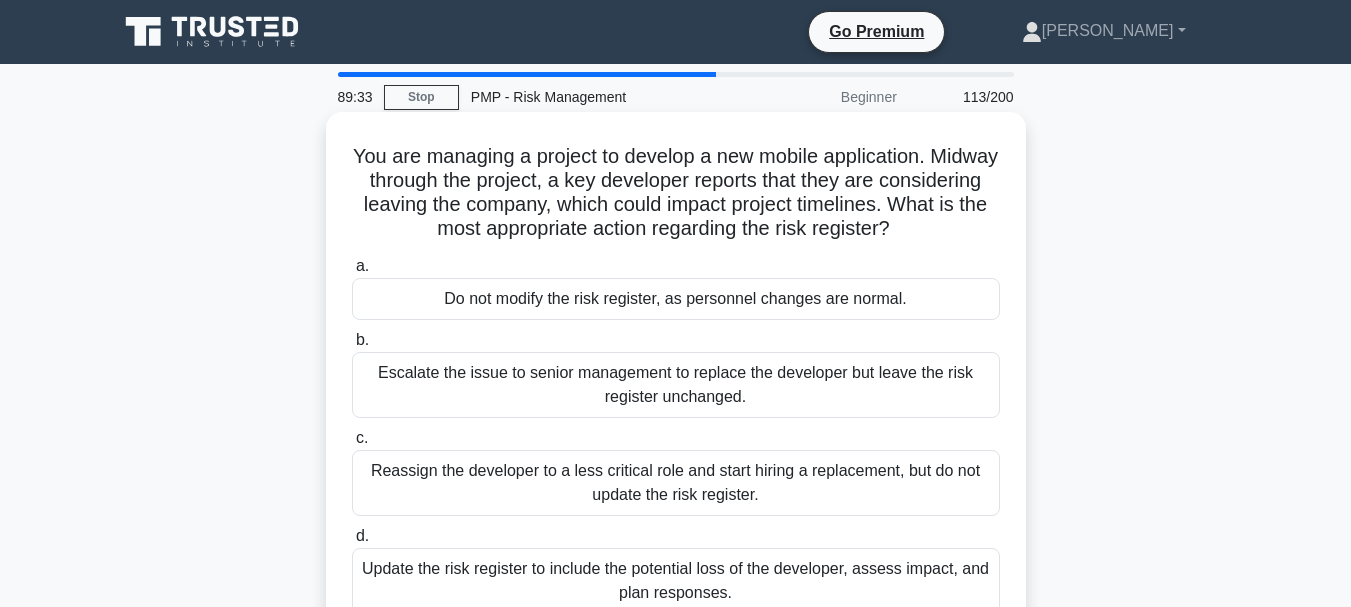 click on "Do not modify the risk register, as personnel changes are normal." at bounding box center [676, 299] 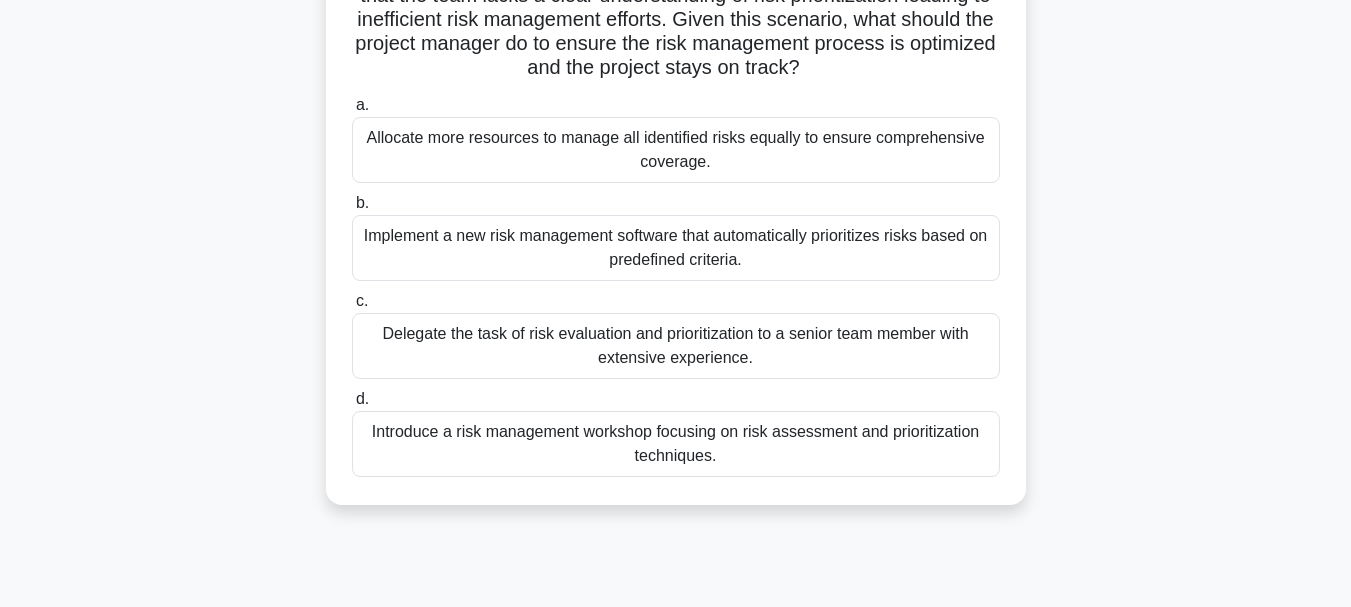 scroll, scrollTop: 291, scrollLeft: 0, axis: vertical 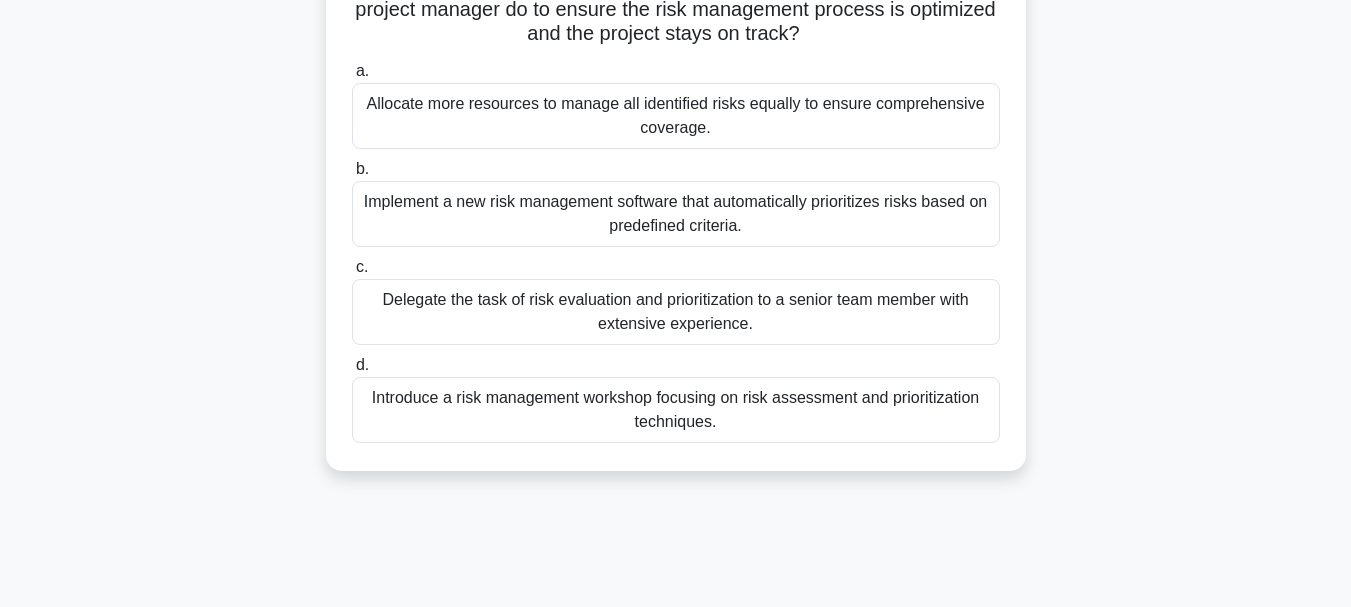 drag, startPoint x: 358, startPoint y: 156, endPoint x: 1009, endPoint y: 477, distance: 725.8388 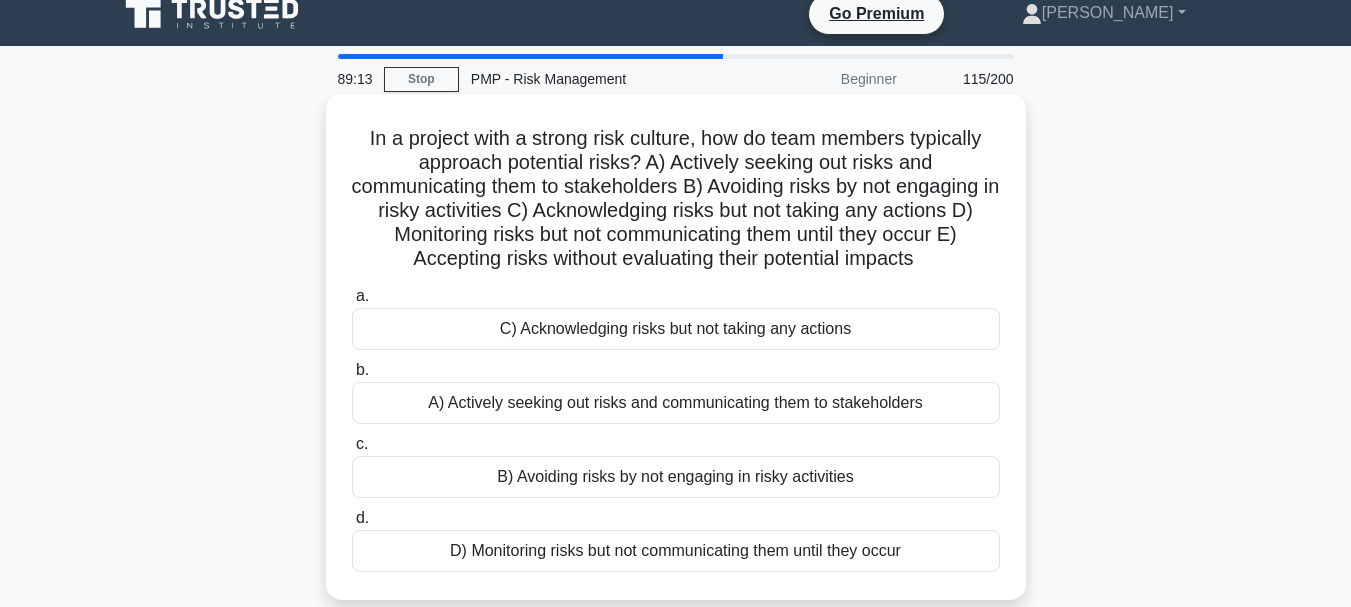 scroll, scrollTop: 0, scrollLeft: 0, axis: both 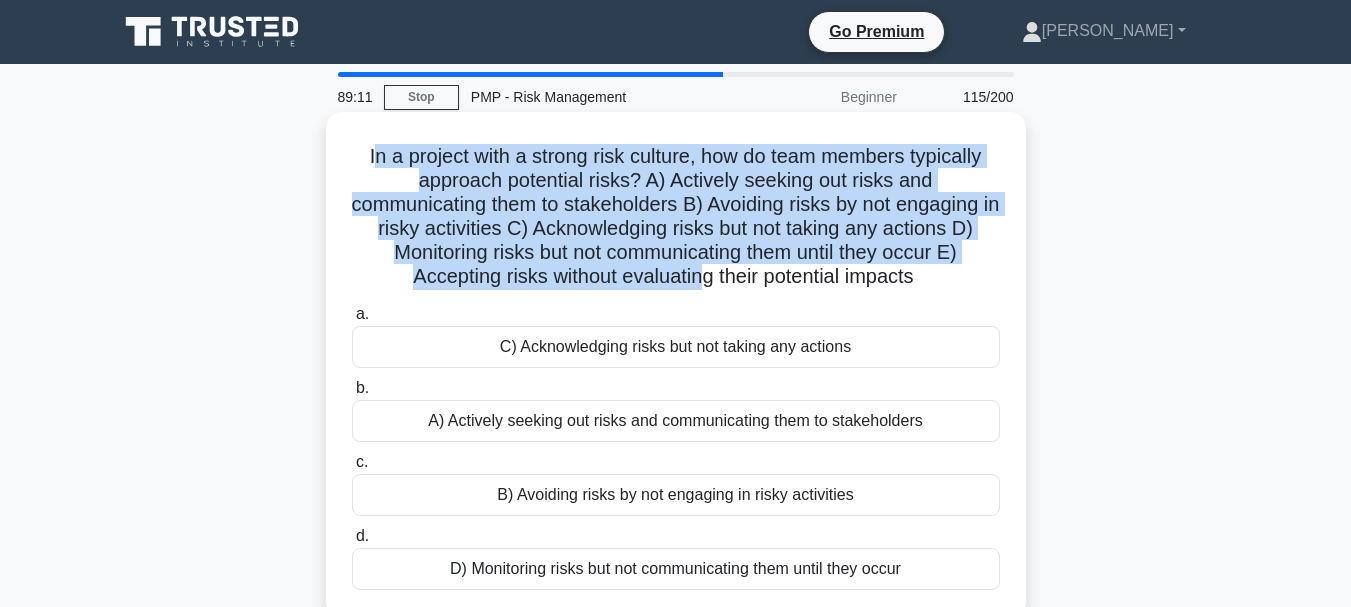 drag, startPoint x: 367, startPoint y: 158, endPoint x: 696, endPoint y: 283, distance: 351.946 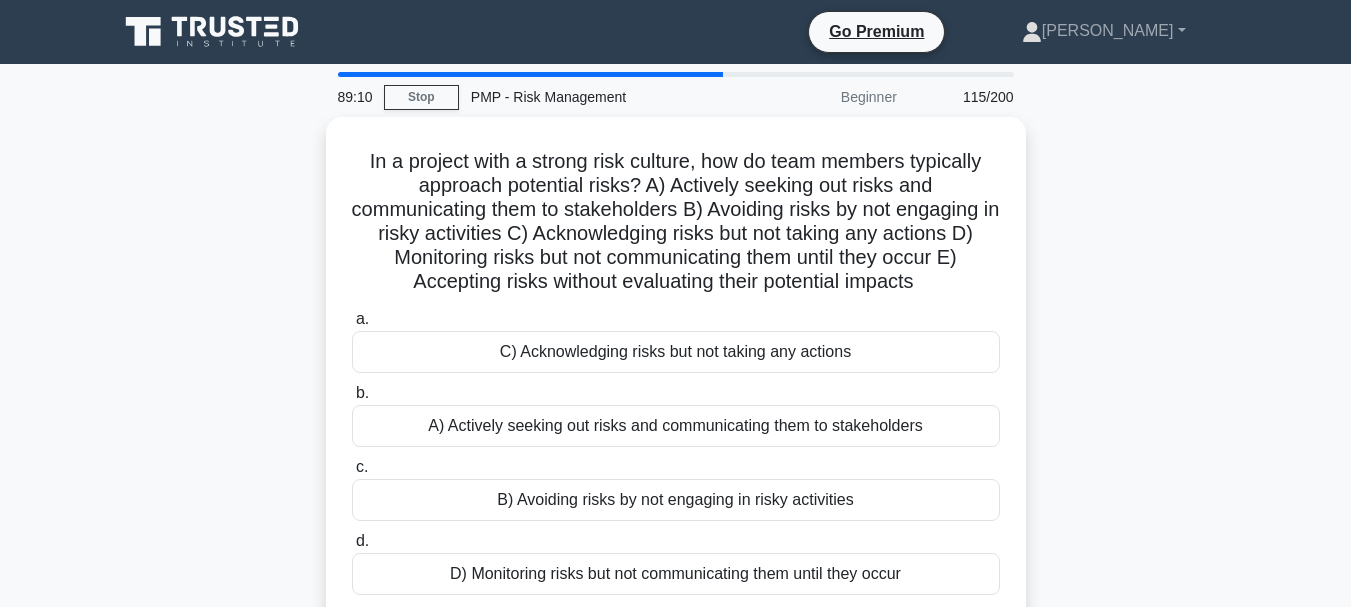 click on "In a project with a strong risk culture, how do team members typically approach potential risks? A) Actively seeking out risks and communicating them to stakeholders B) Avoiding risks by not engaging in risky activities C) Acknowledging risks but not taking any actions D) Monitoring risks but not communicating them until they occur E) Accepting risks without evaluating their potential impacts
.spinner_0XTQ{transform-origin:center;animation:spinner_y6GP .75s linear infinite}@keyframes spinner_y6GP{100%{transform:rotate(360deg)}}
a.
b. c. d." at bounding box center (676, 382) 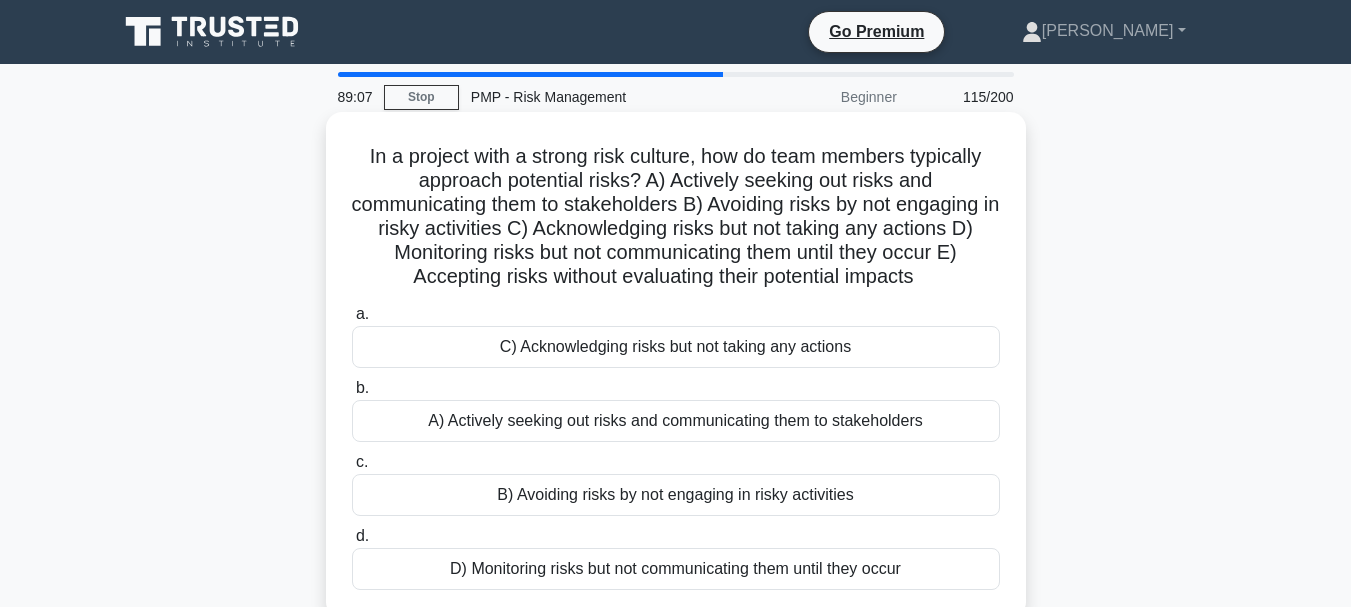 click on "In a project with a strong risk culture, how do team members typically approach potential risks? A) Actively seeking out risks and communicating them to stakeholders B) Avoiding risks by not engaging in risky activities C) Acknowledging risks but not taking any actions D) Monitoring risks but not communicating them until they occur E) Accepting risks without evaluating their potential impacts
.spinner_0XTQ{transform-origin:center;animation:spinner_y6GP .75s linear infinite}@keyframes spinner_y6GP{100%{transform:rotate(360deg)}}" at bounding box center [676, 217] 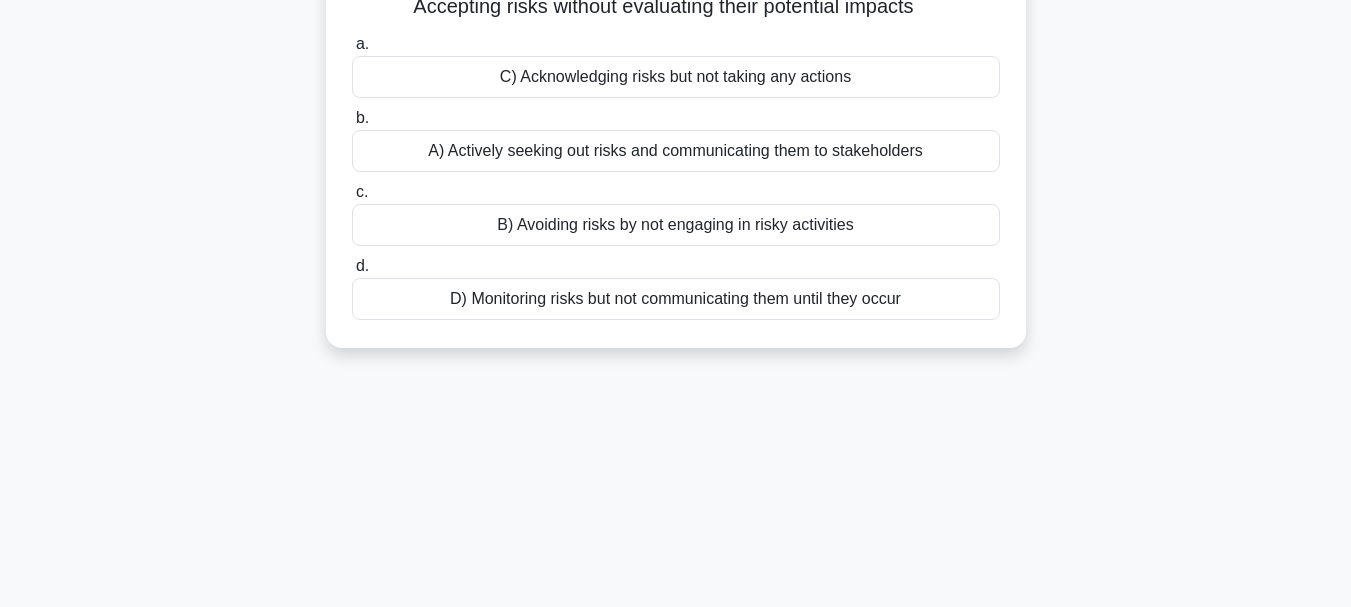 scroll, scrollTop: 473, scrollLeft: 0, axis: vertical 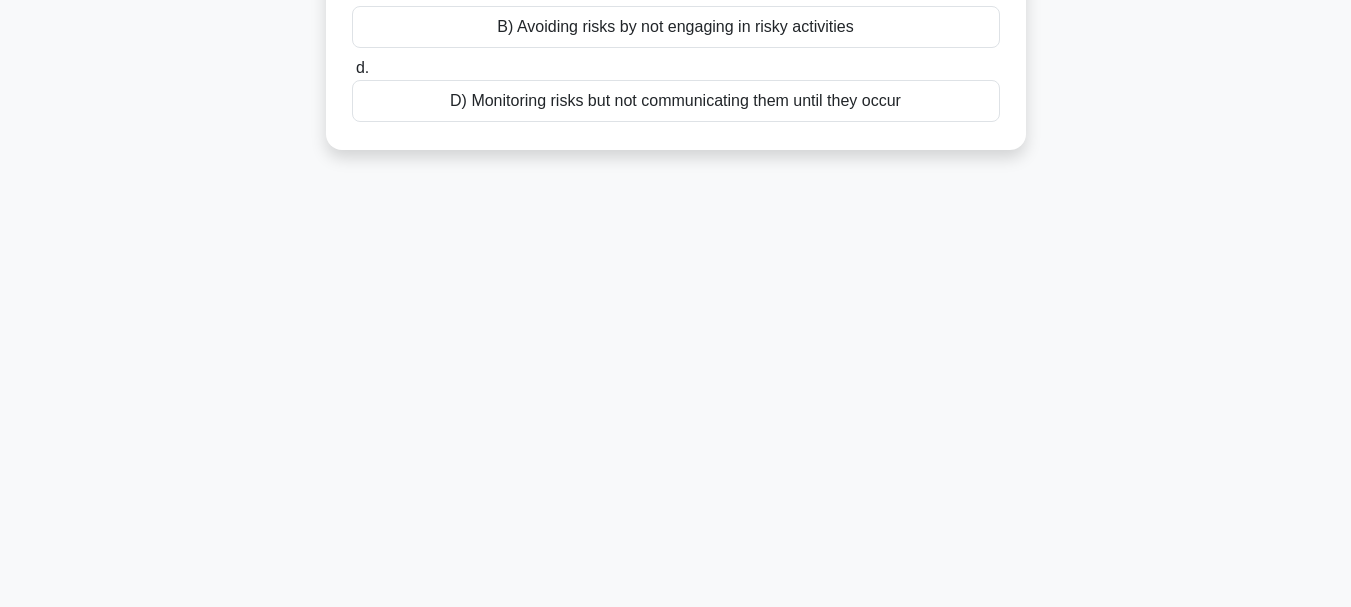 drag, startPoint x: 358, startPoint y: 154, endPoint x: 1115, endPoint y: 352, distance: 782.466 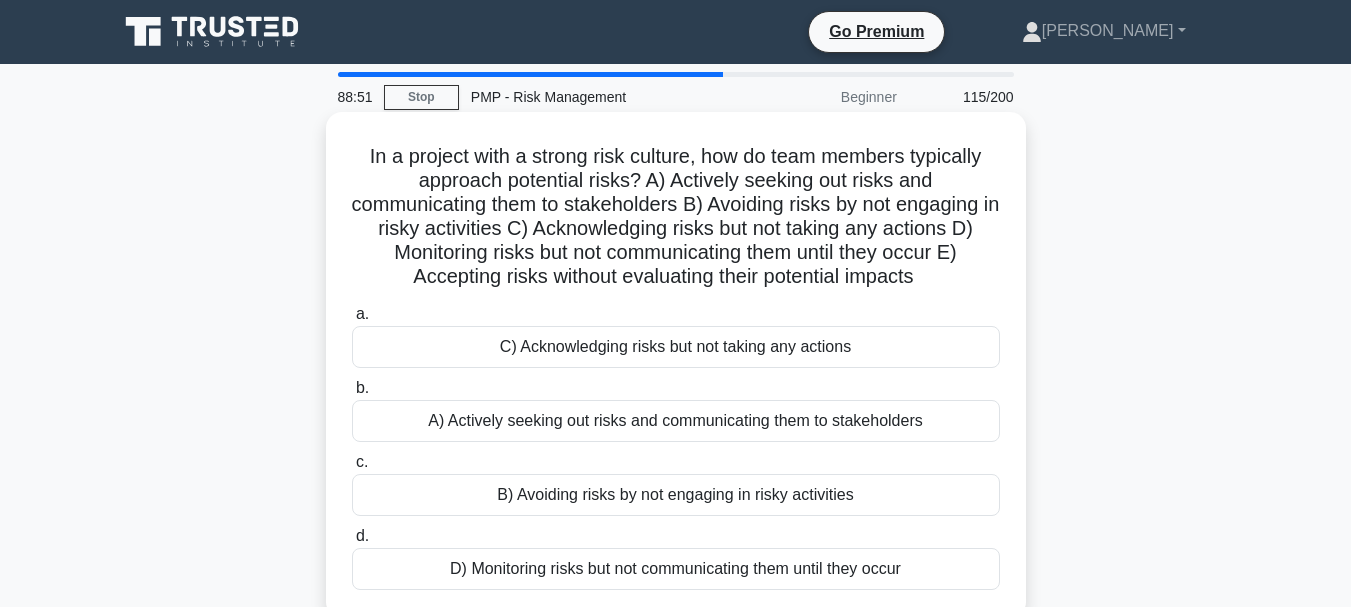 click on "C) Acknowledging risks but not taking any actions" at bounding box center [676, 347] 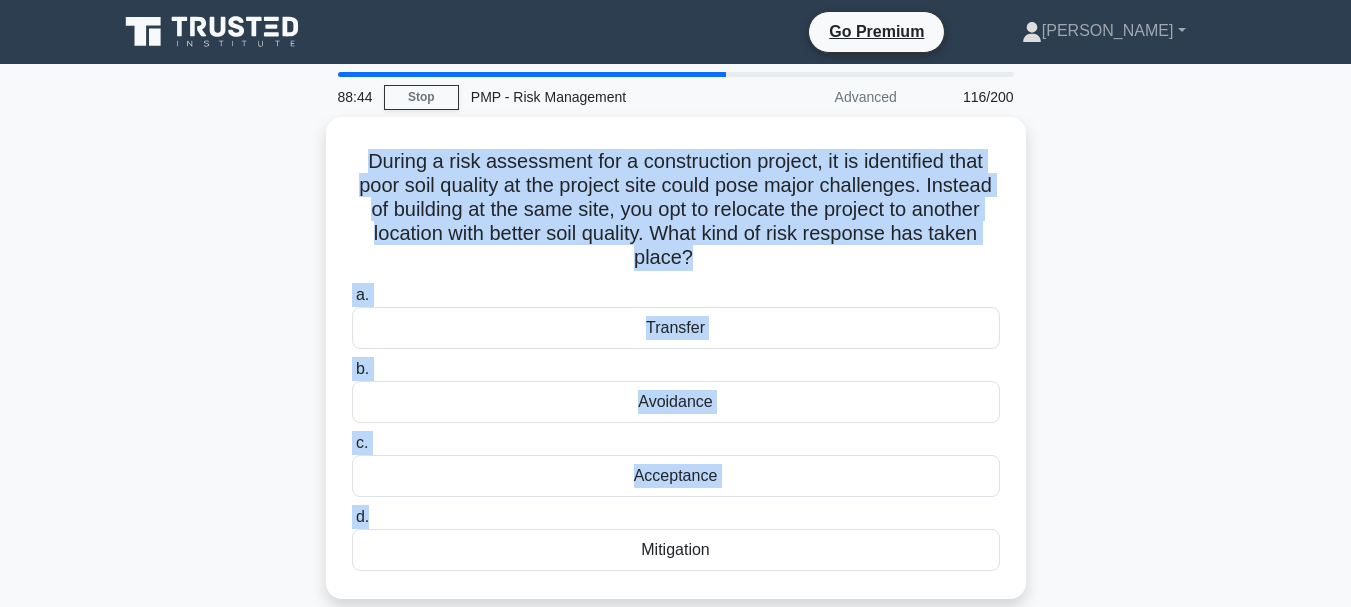 drag, startPoint x: 500, startPoint y: 192, endPoint x: 1099, endPoint y: 524, distance: 684.854 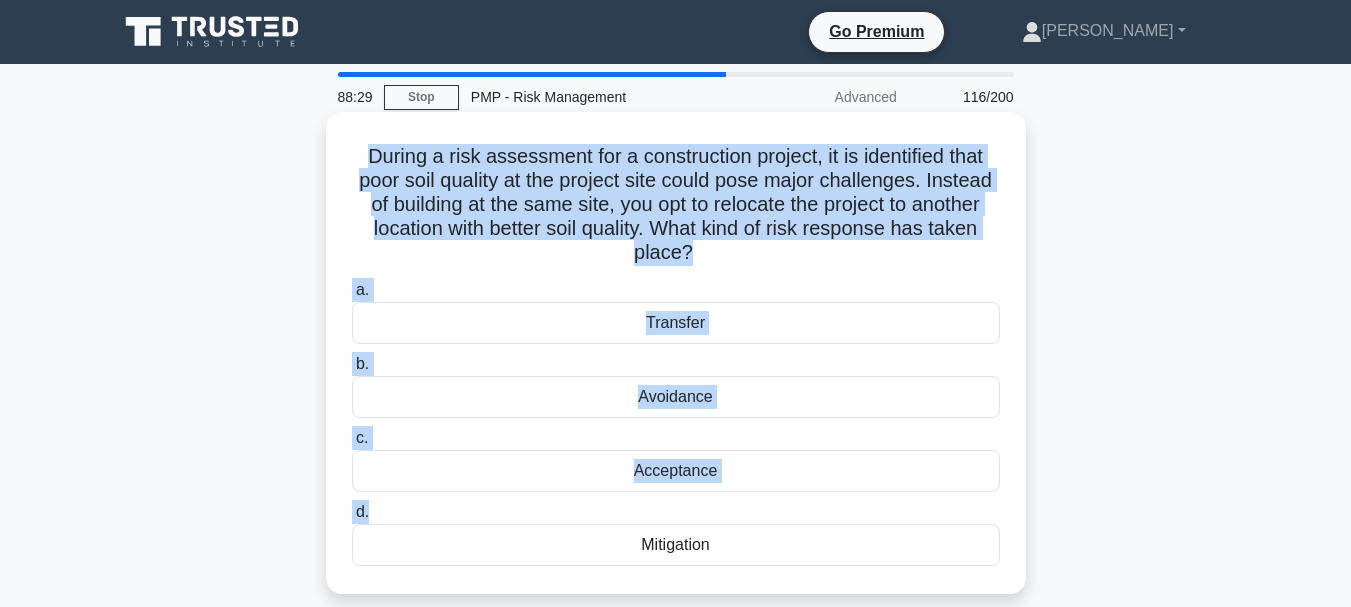 click on "Avoidance" at bounding box center (676, 397) 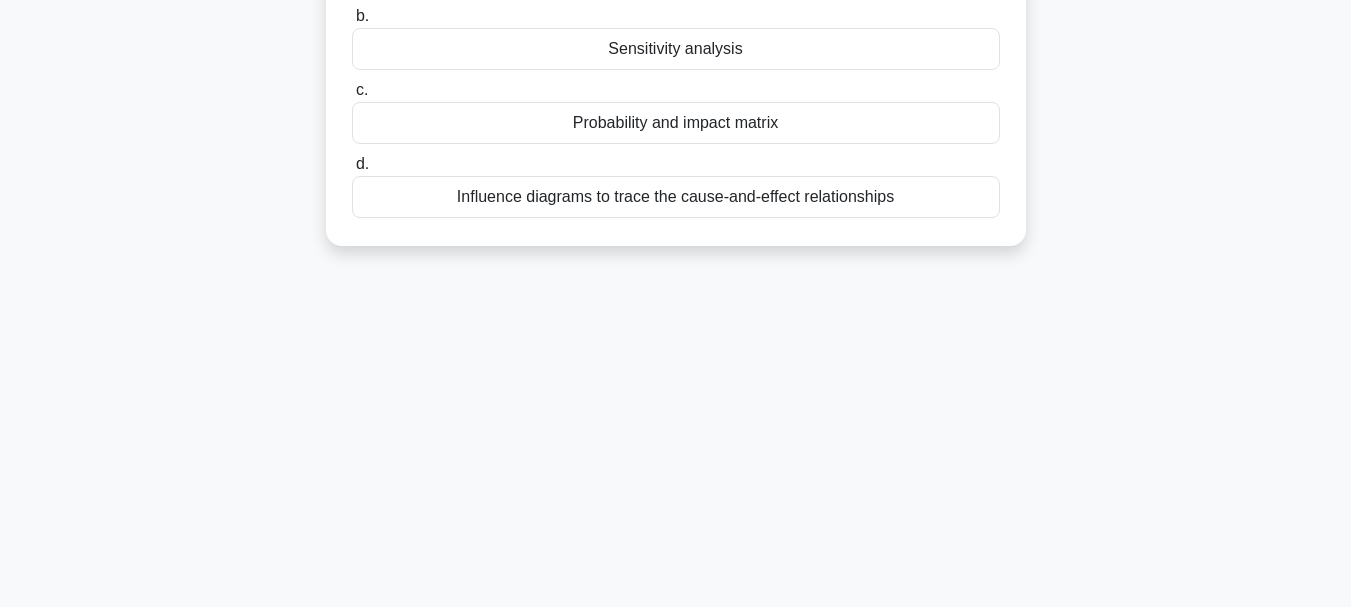 scroll, scrollTop: 473, scrollLeft: 0, axis: vertical 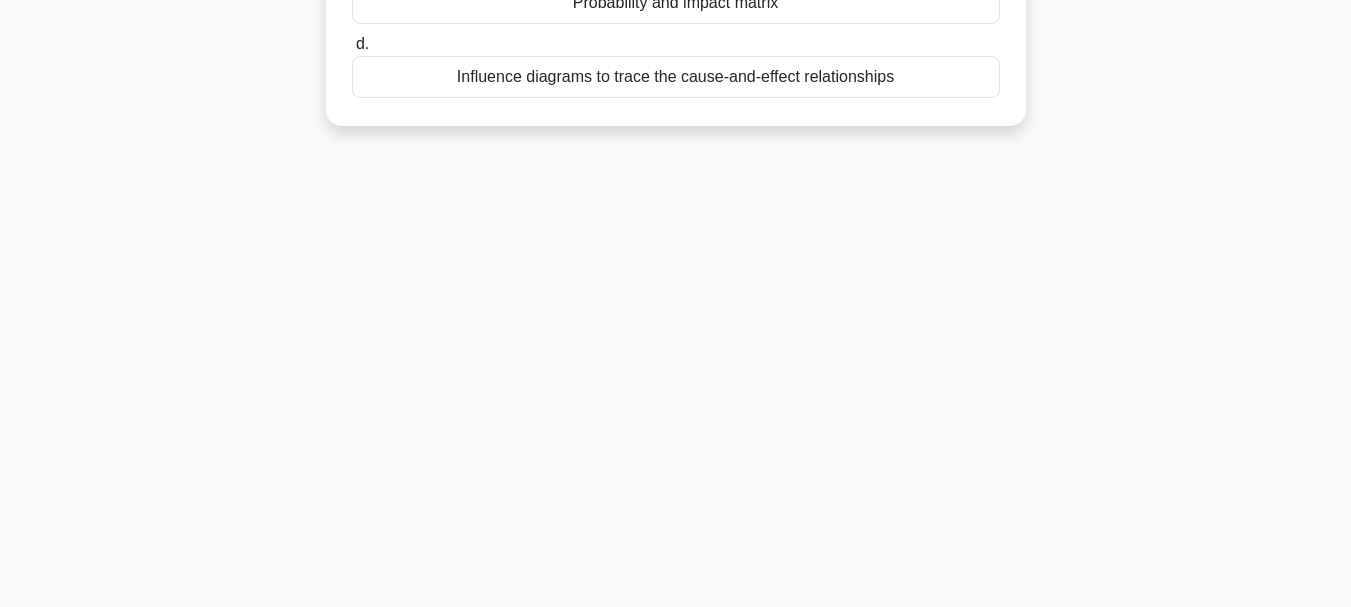 drag, startPoint x: 372, startPoint y: 151, endPoint x: 1024, endPoint y: 222, distance: 655.85443 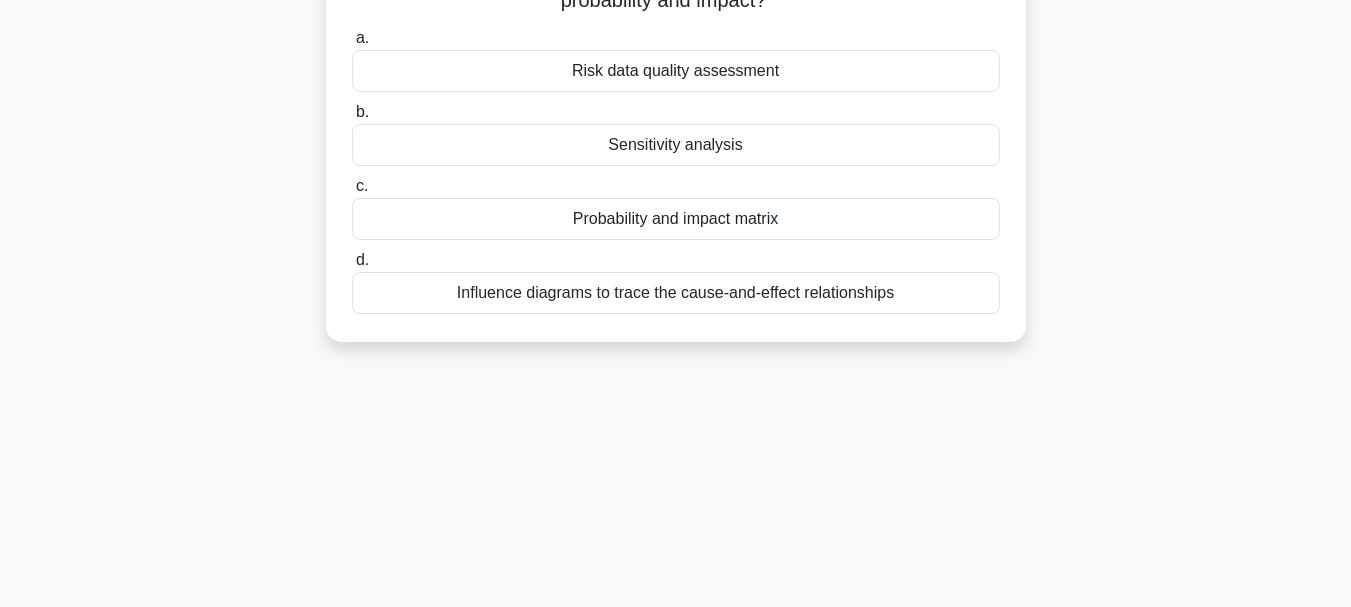 scroll, scrollTop: 0, scrollLeft: 0, axis: both 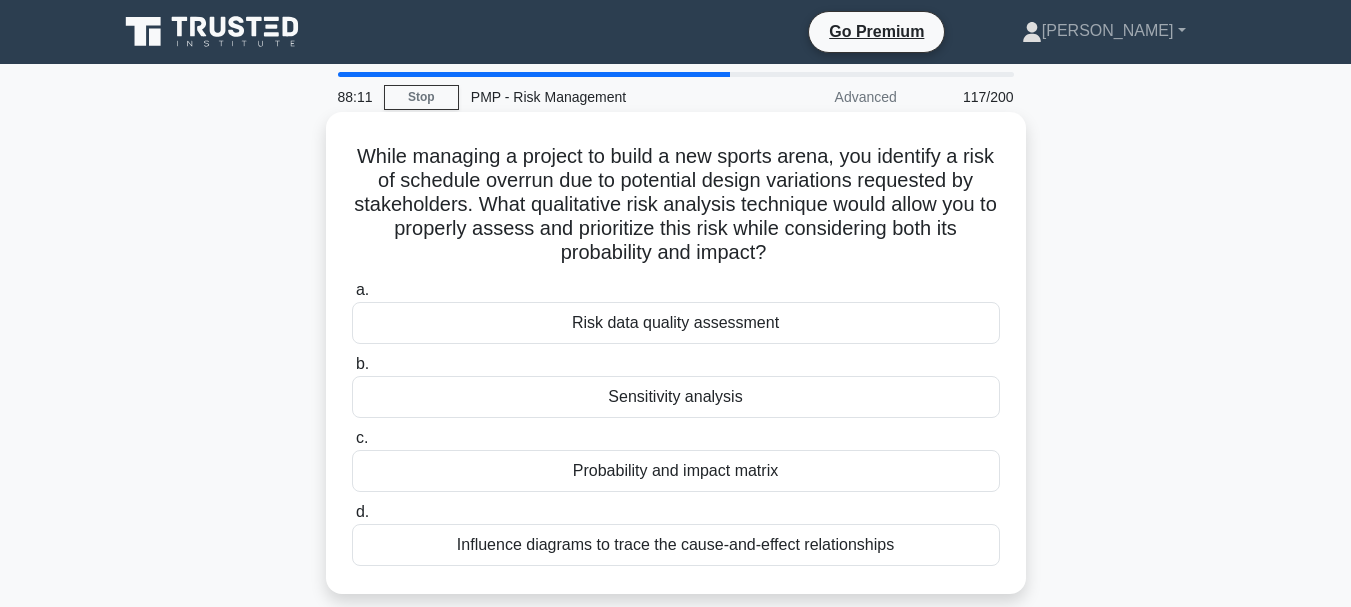 click on "Sensitivity analysis" at bounding box center [676, 397] 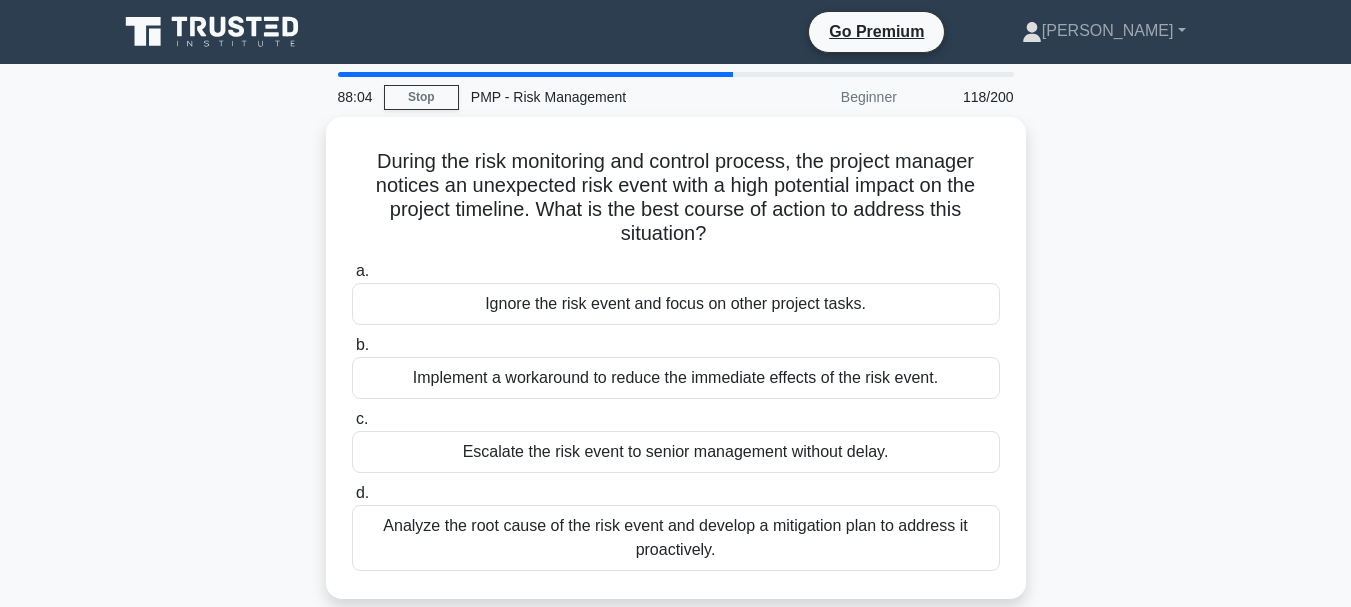 drag, startPoint x: 366, startPoint y: 153, endPoint x: 1044, endPoint y: 566, distance: 793.88477 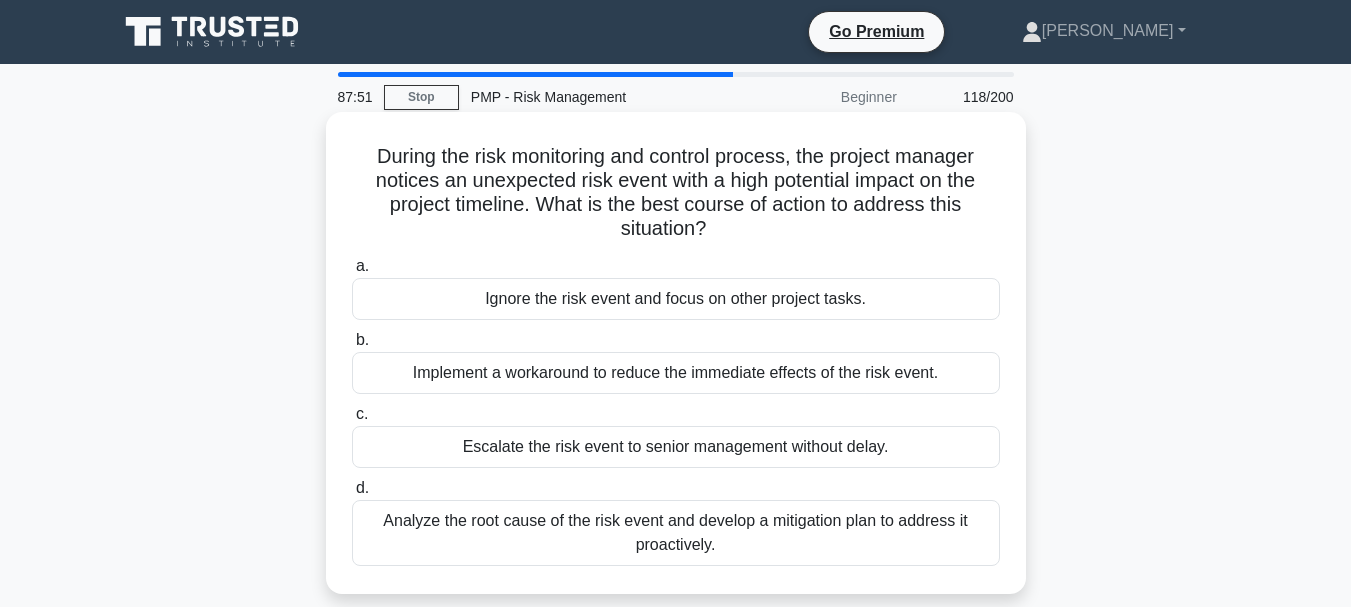 click on "Implement a workaround to reduce the immediate effects of the risk event." at bounding box center [676, 373] 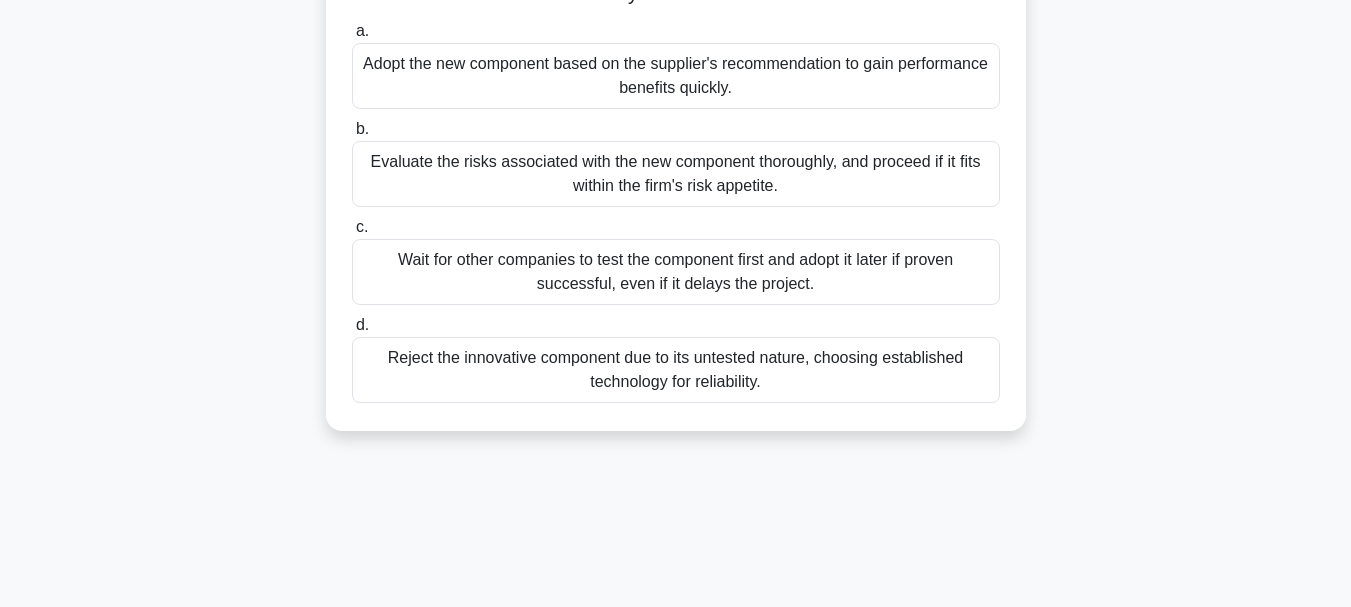 scroll, scrollTop: 473, scrollLeft: 0, axis: vertical 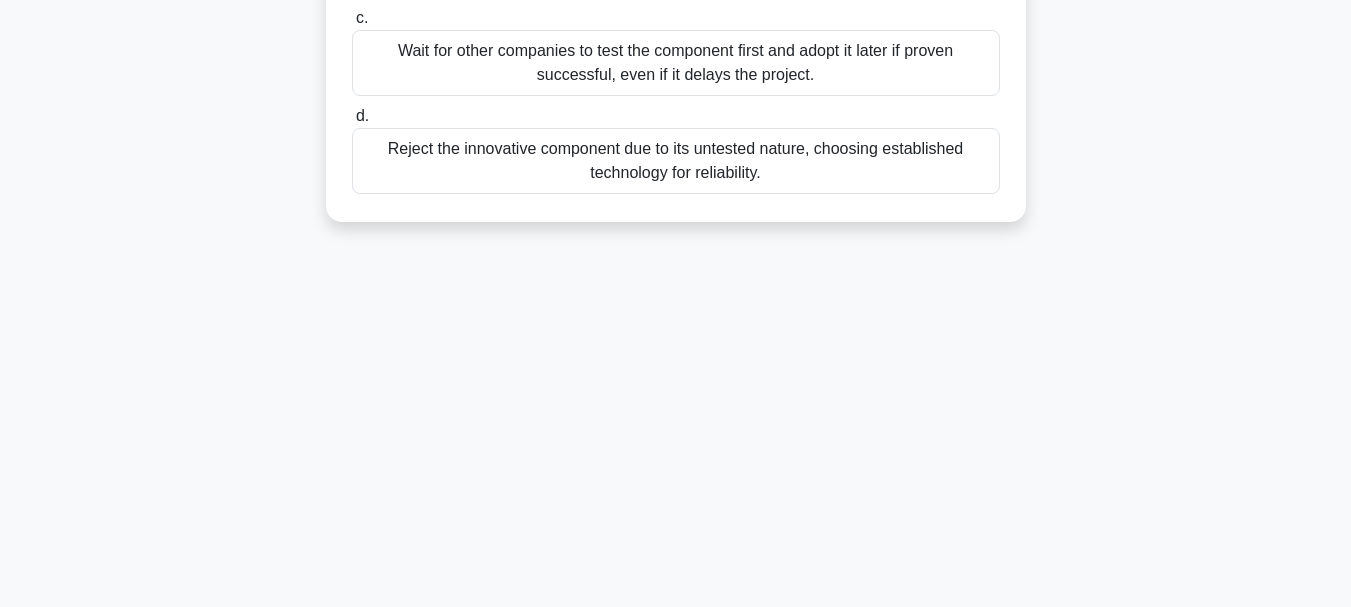 drag, startPoint x: 363, startPoint y: 158, endPoint x: 1023, endPoint y: 332, distance: 682.5511 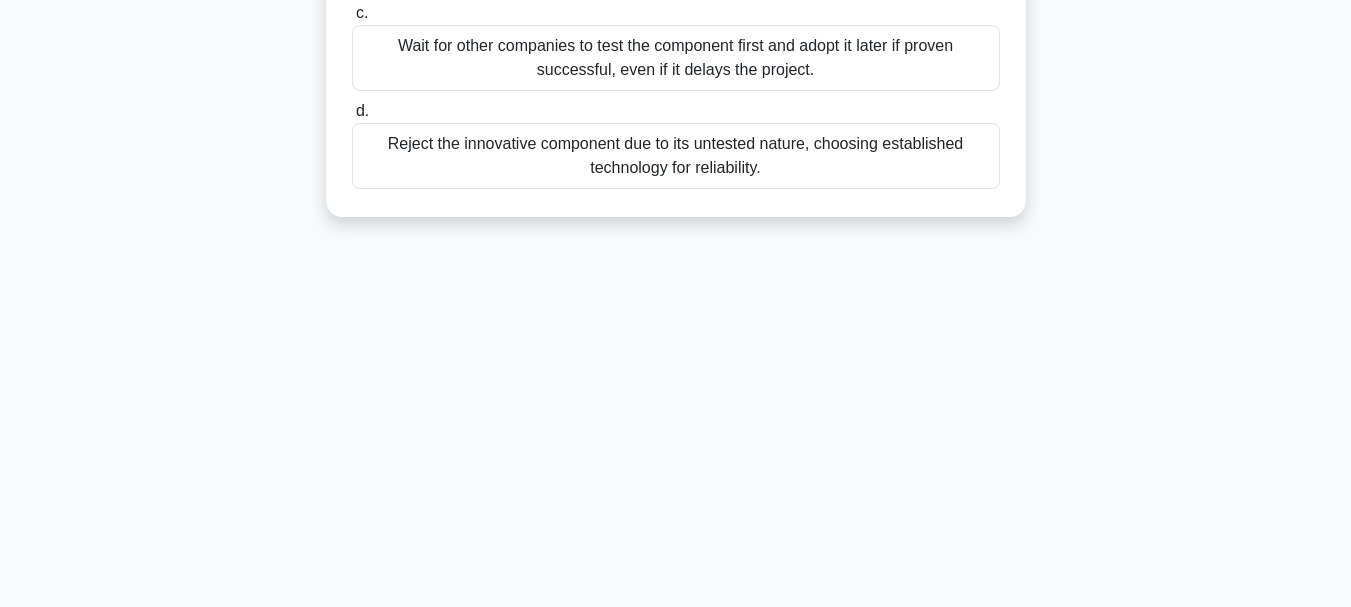 click on "Reject the innovative component due to its untested nature, choosing established technology for reliability." at bounding box center (676, 156) 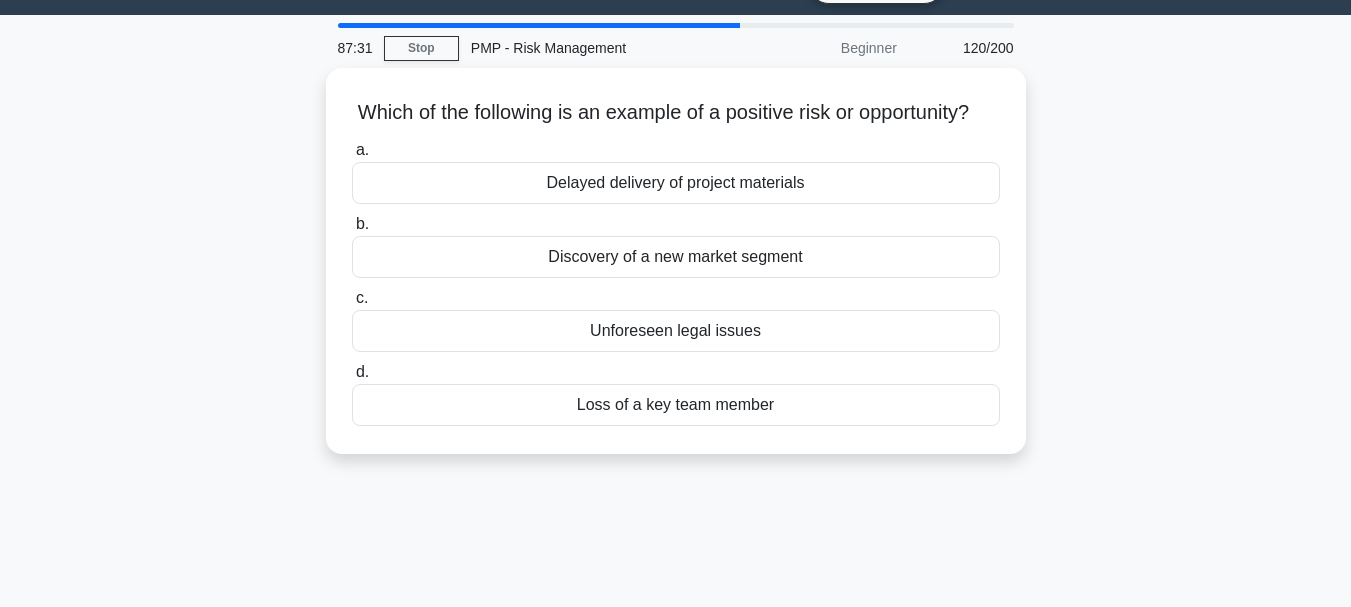 scroll, scrollTop: 0, scrollLeft: 0, axis: both 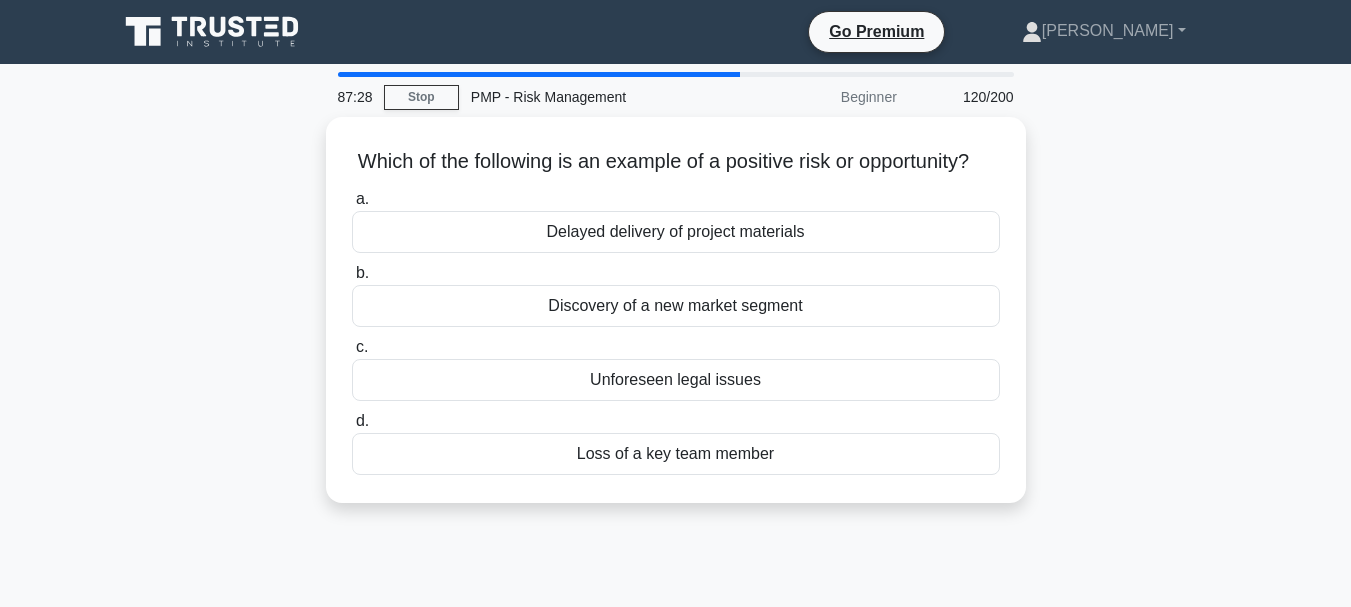 drag, startPoint x: 356, startPoint y: 164, endPoint x: 1037, endPoint y: 498, distance: 758.4965 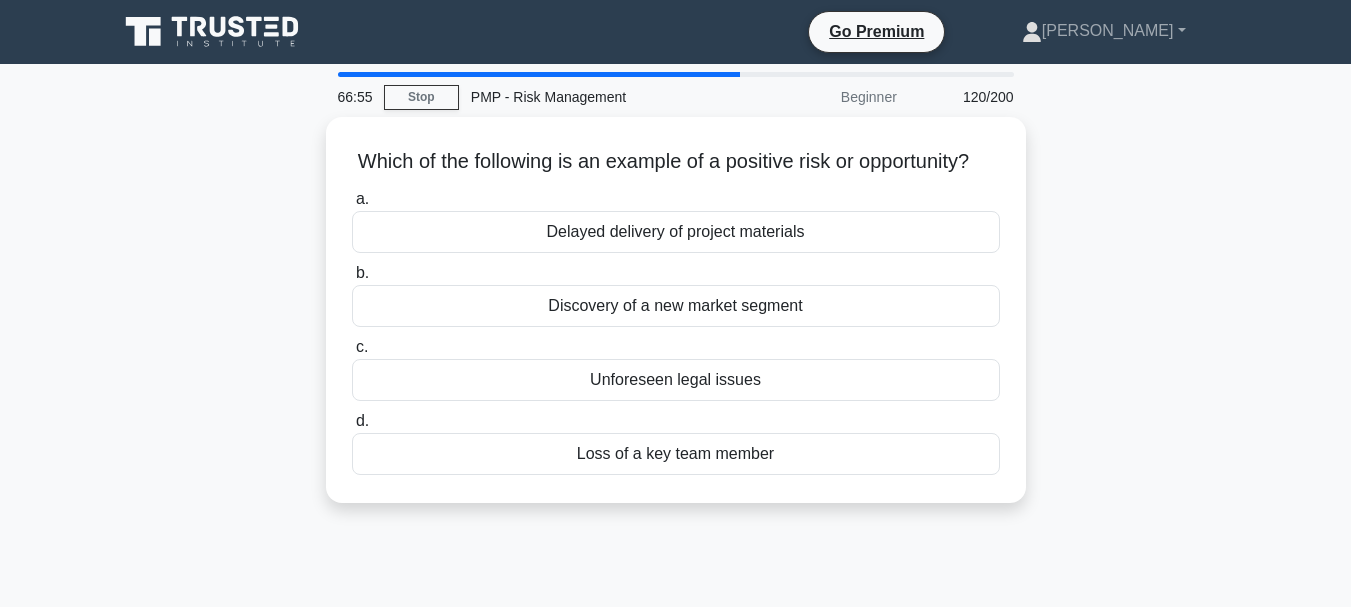 scroll, scrollTop: 0, scrollLeft: 0, axis: both 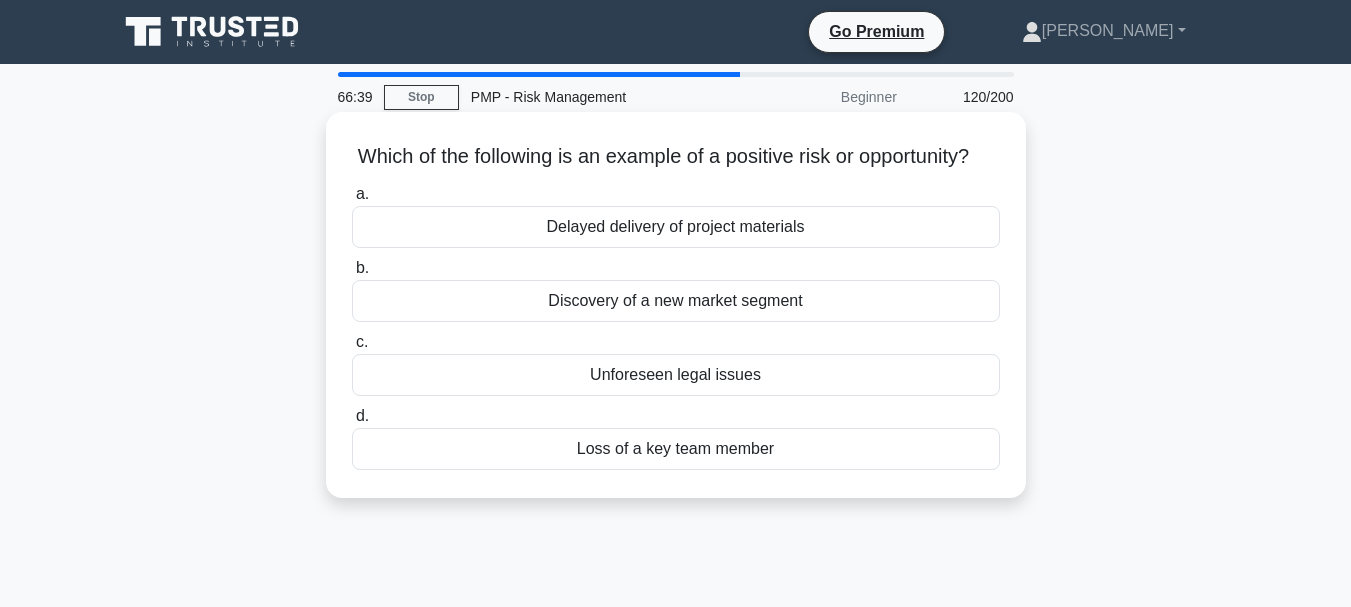 drag, startPoint x: 359, startPoint y: 150, endPoint x: 871, endPoint y: 474, distance: 605.9043 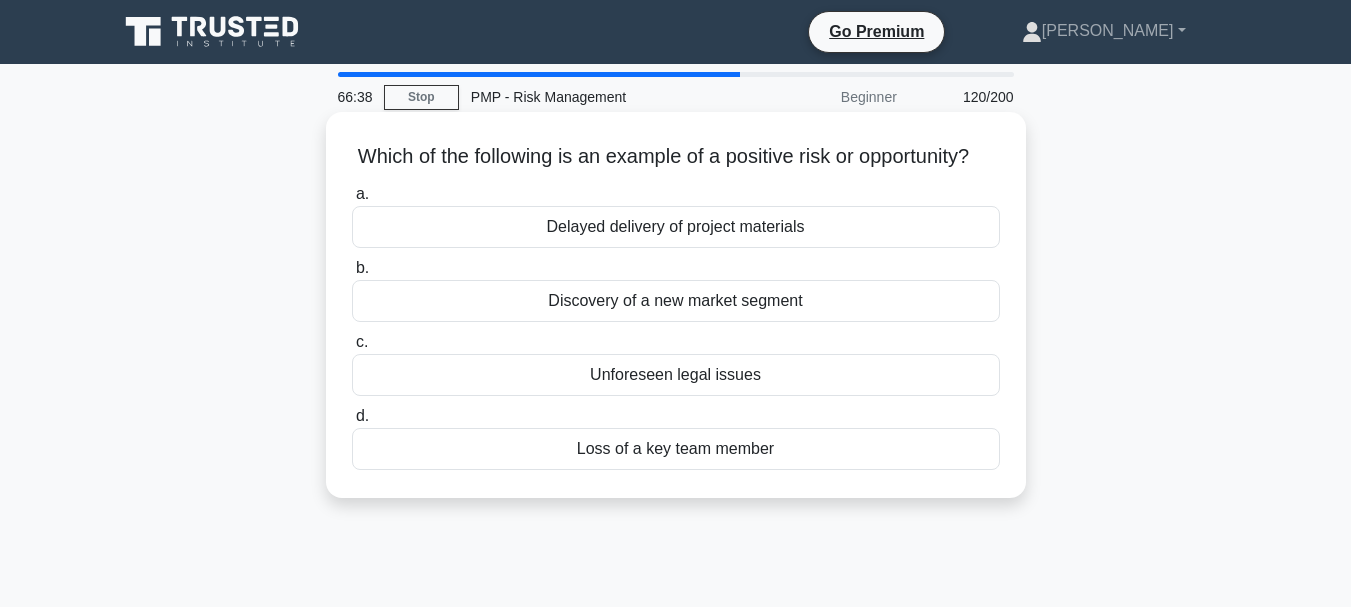 copy on "Which of the following is an example of a positive risk or opportunity?
.spinner_0XTQ{transform-origin:center;animation:spinner_y6GP .75s linear infinite}@keyframes spinner_y6GP{100%{transform:rotate(360deg)}}
a.
Delayed delivery of project materials
b.
Discovery of a new market segment
c.
Unforeseen legal issues
d.
Loss of a key team member" 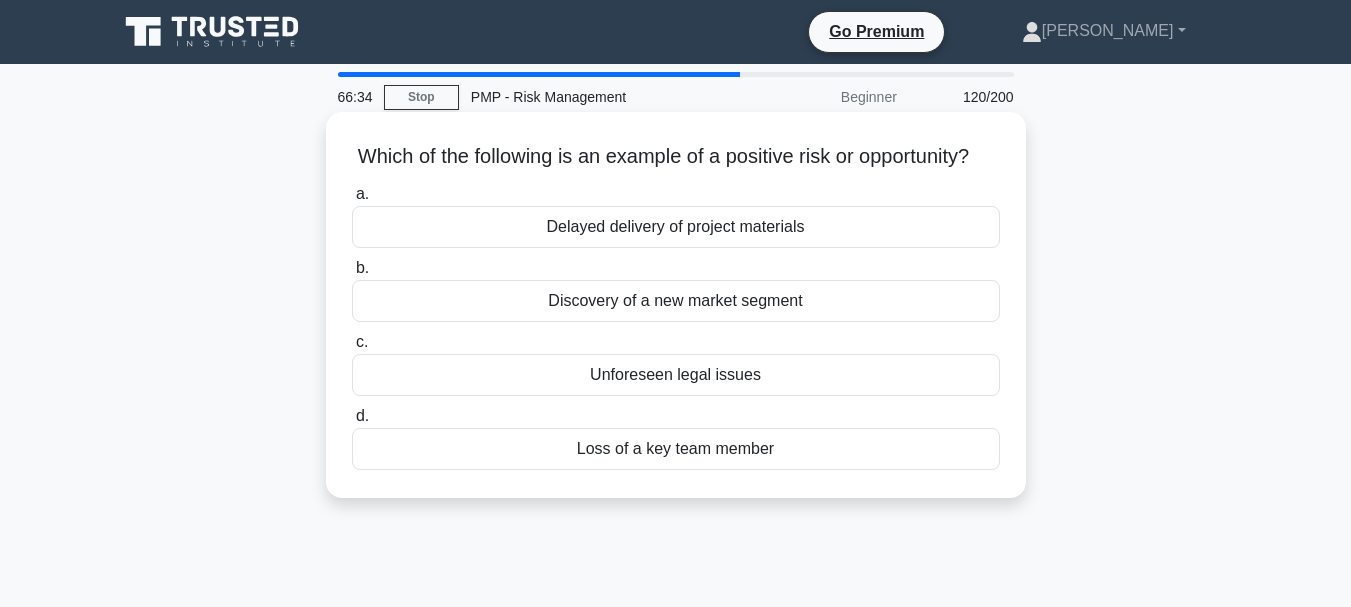 click on "Discovery of a new market segment" at bounding box center (676, 301) 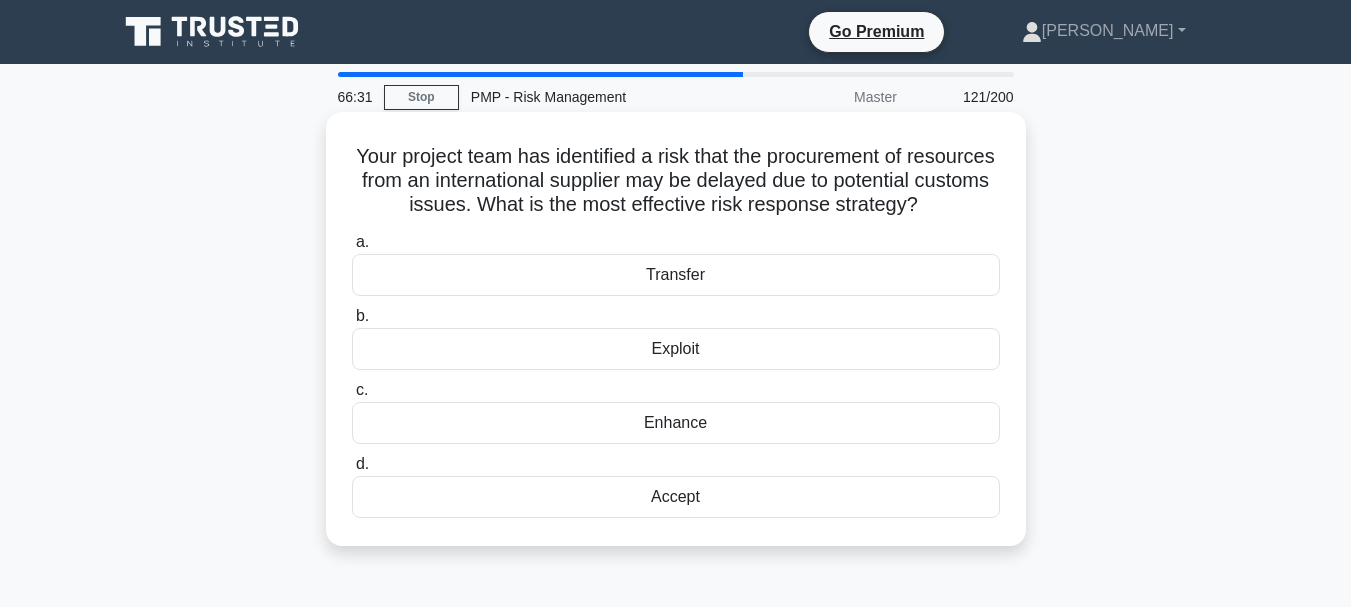 drag, startPoint x: 390, startPoint y: 161, endPoint x: 794, endPoint y: 529, distance: 546.4796 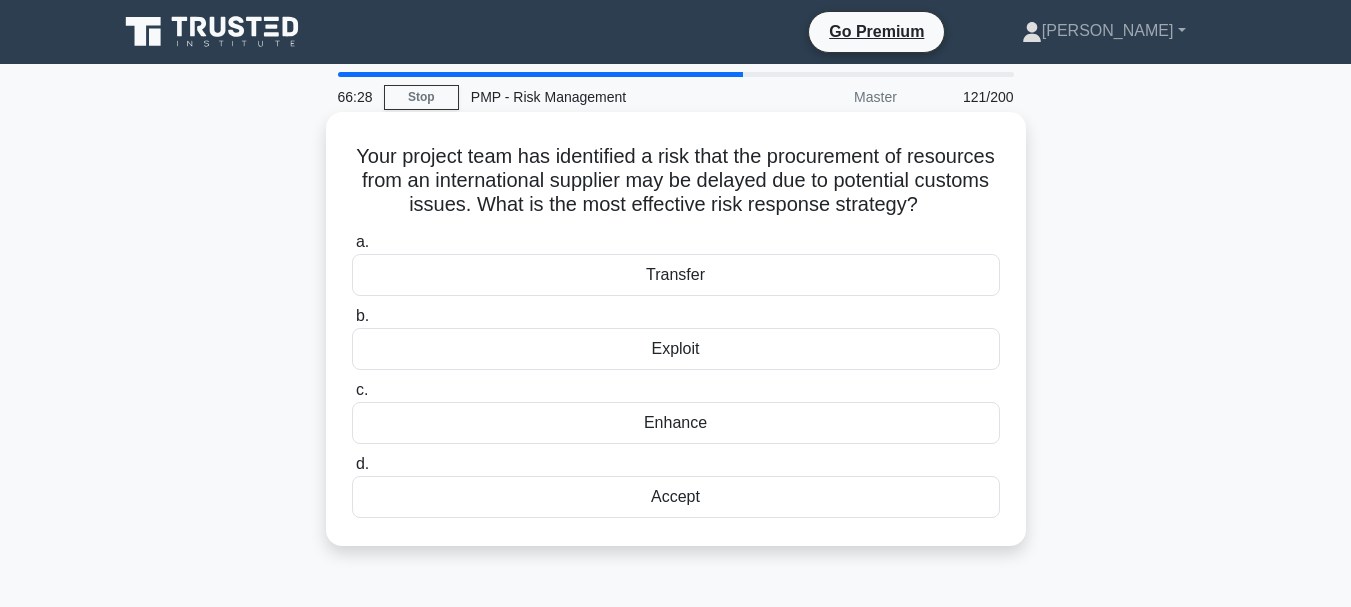 click on "Exploit" at bounding box center [676, 349] 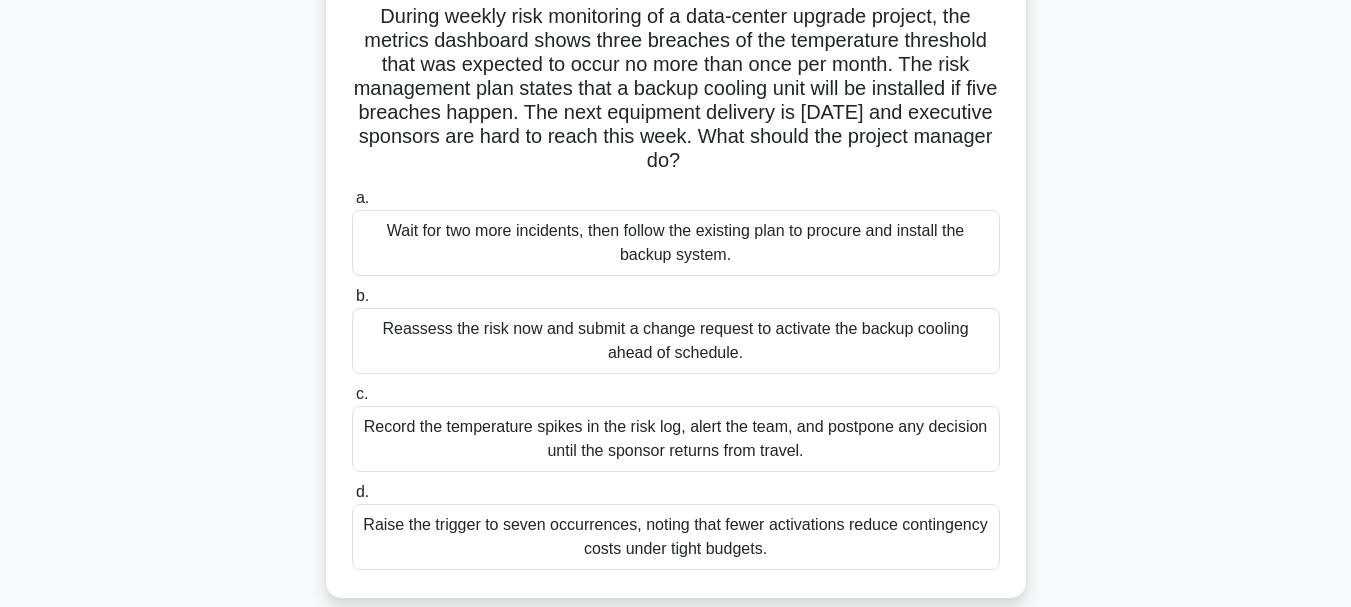 scroll, scrollTop: 285, scrollLeft: 0, axis: vertical 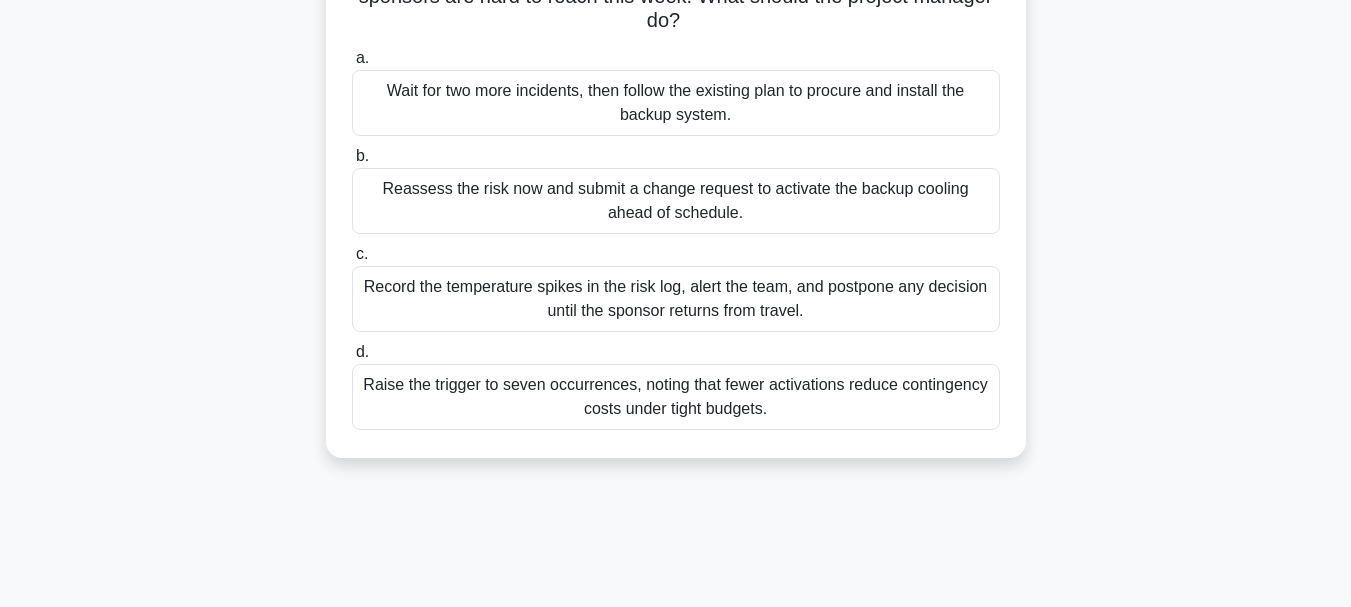 drag, startPoint x: 372, startPoint y: 154, endPoint x: 936, endPoint y: 544, distance: 685.7084 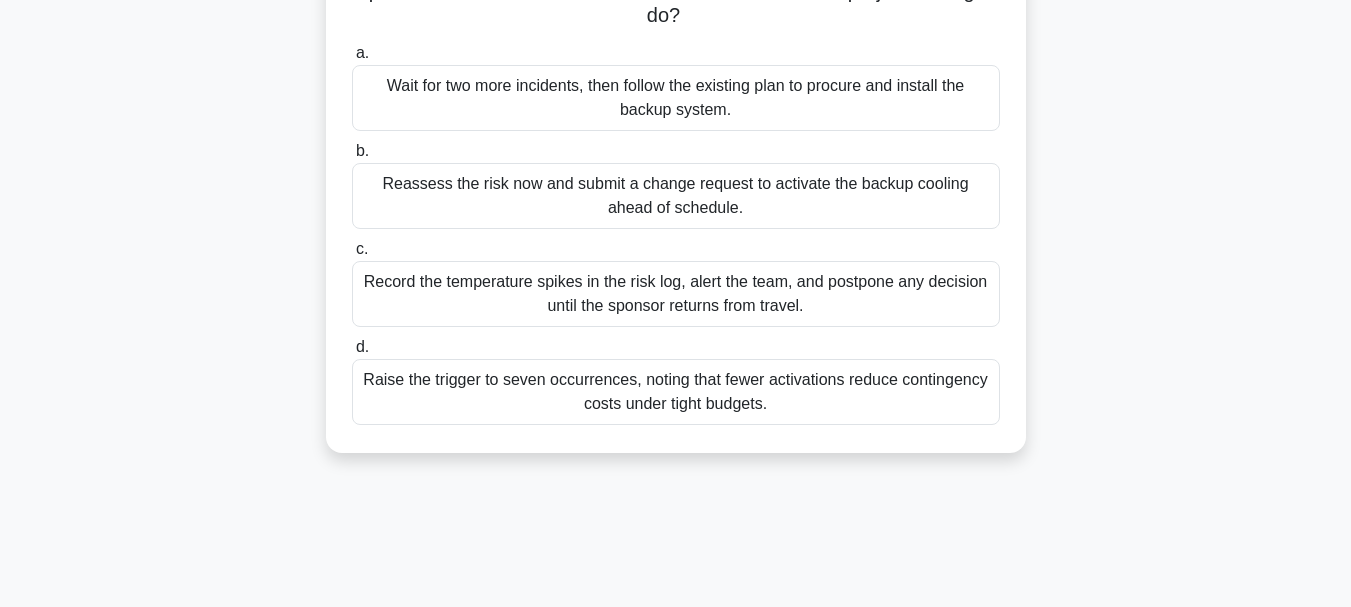 click on "Record the temperature spikes in the risk log, alert the team, and postpone any decision until the sponsor returns from travel." at bounding box center [676, 294] 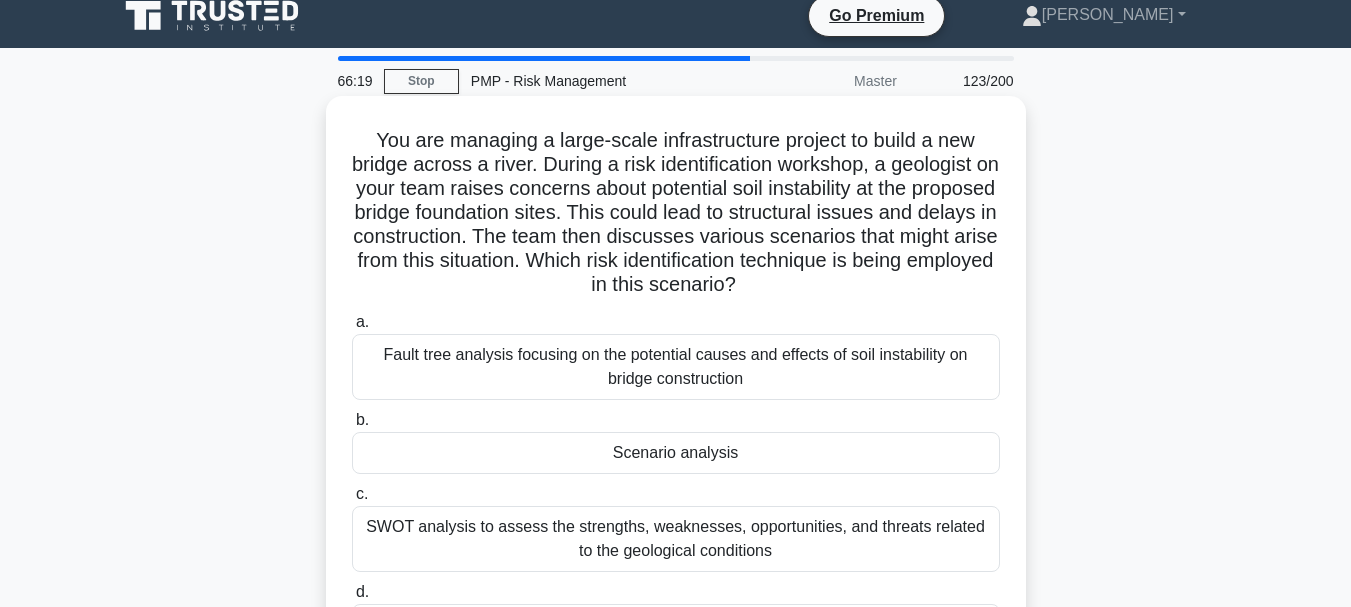 scroll, scrollTop: 0, scrollLeft: 0, axis: both 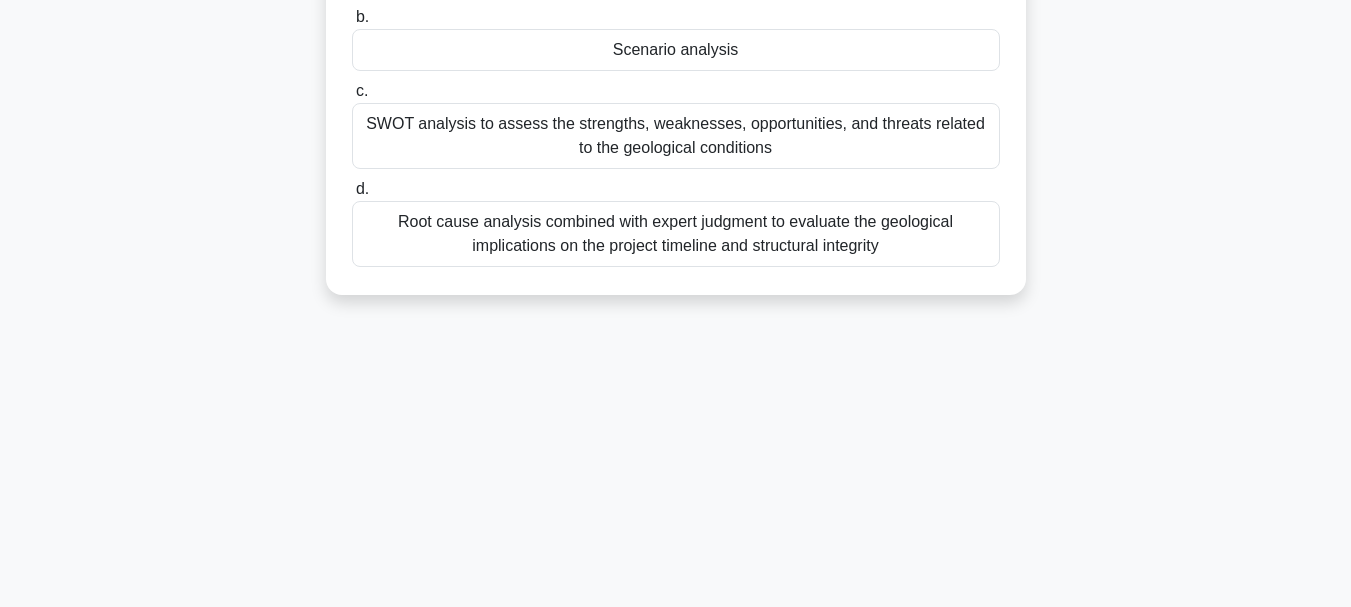 drag, startPoint x: 372, startPoint y: 157, endPoint x: 961, endPoint y: 507, distance: 685.14307 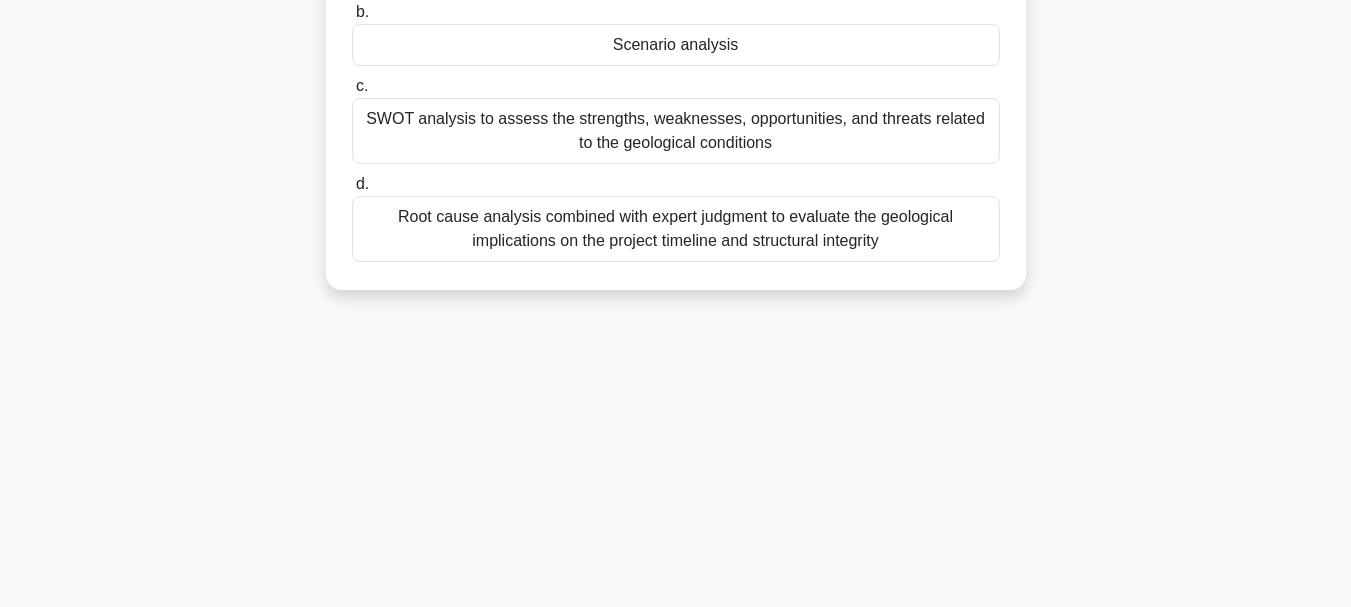 click on "Root cause analysis combined with expert judgment to evaluate the geological implications on the project timeline and structural integrity" at bounding box center (676, 229) 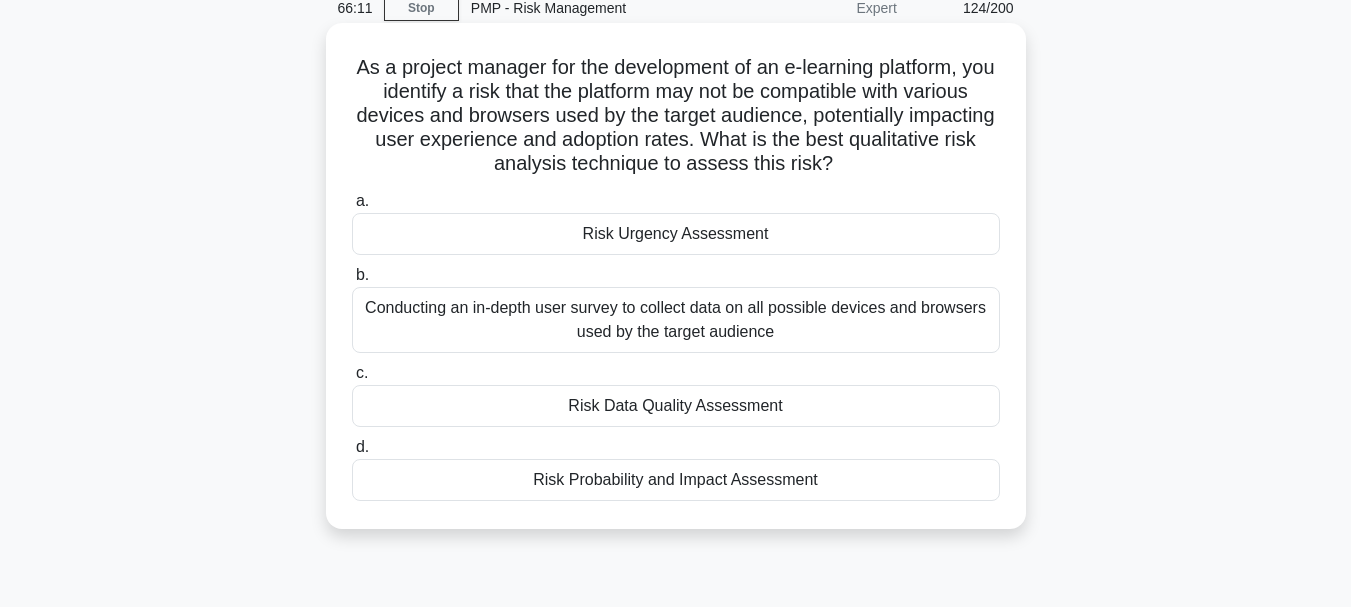 scroll, scrollTop: 0, scrollLeft: 0, axis: both 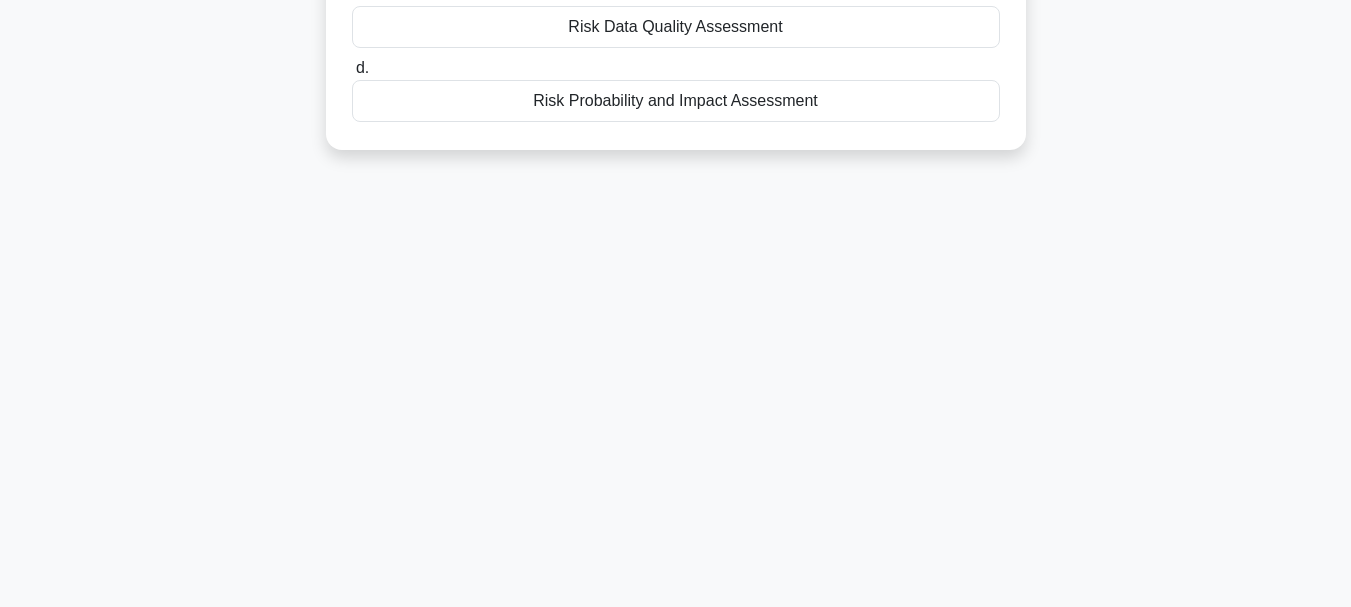 drag, startPoint x: 360, startPoint y: 154, endPoint x: 980, endPoint y: 569, distance: 746.07306 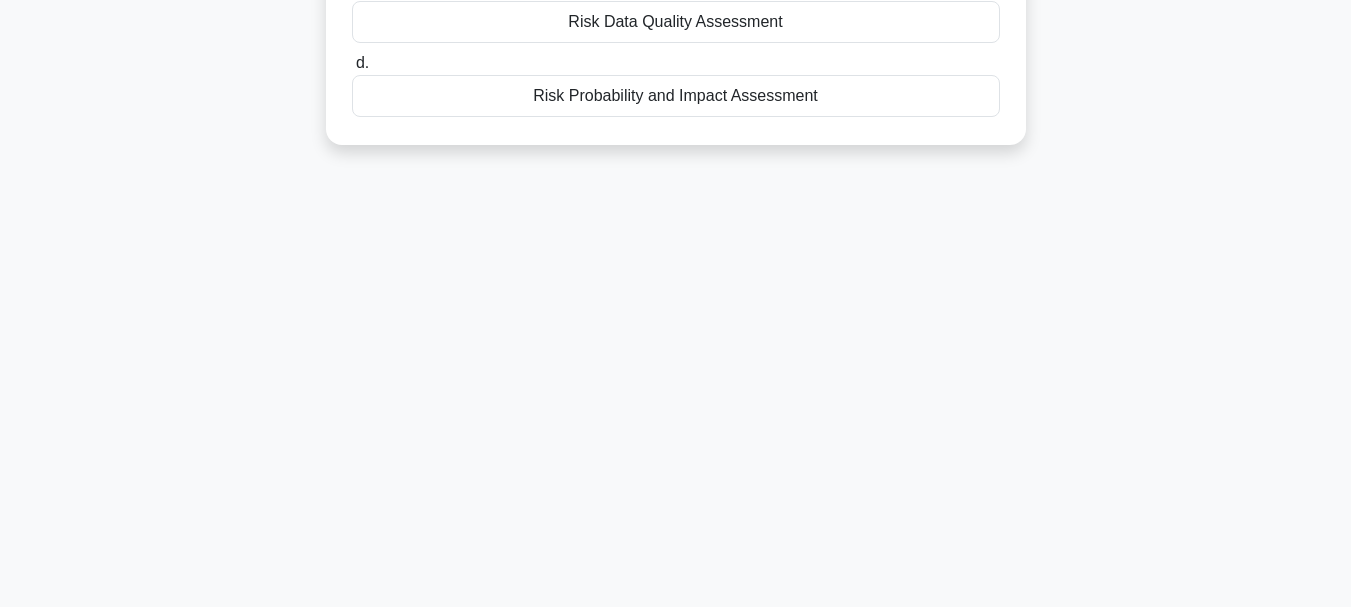 click on "Risk Probability and Impact Assessment" at bounding box center [676, 96] 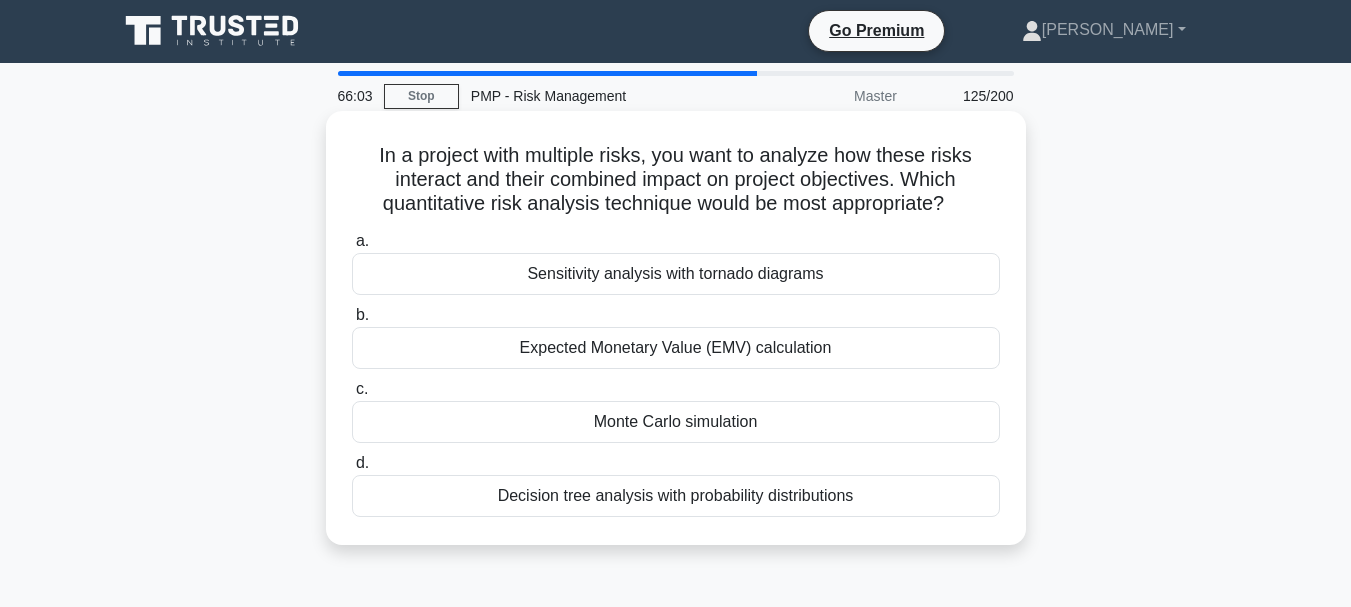 scroll, scrollTop: 0, scrollLeft: 0, axis: both 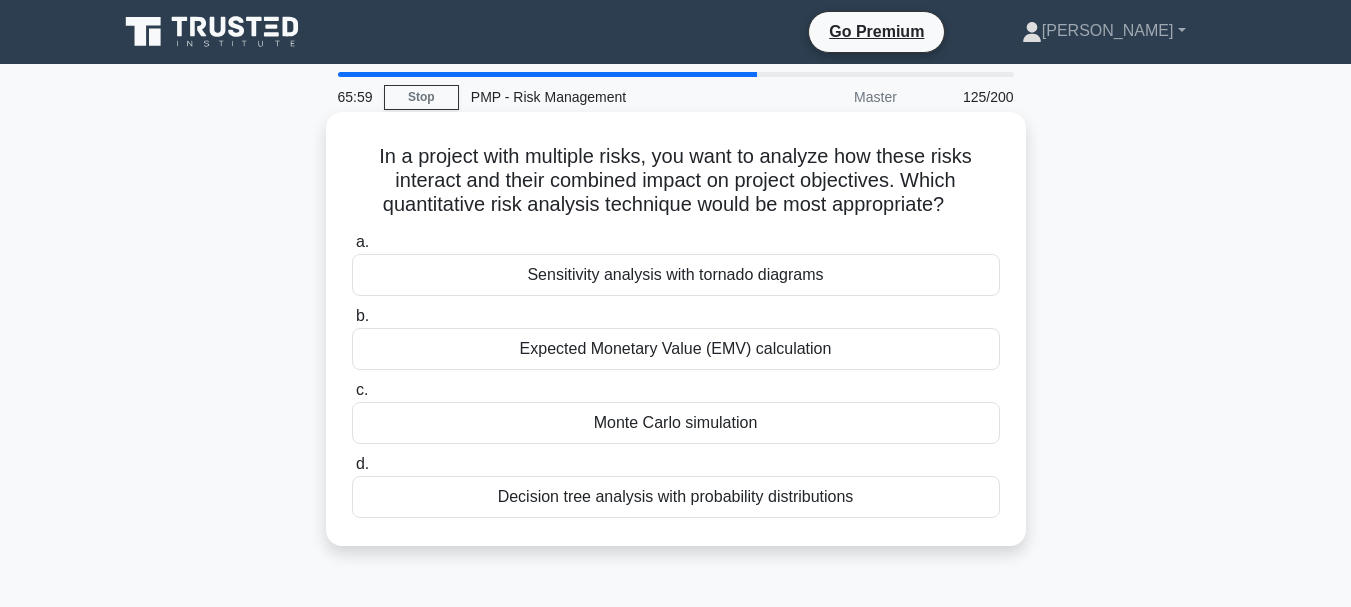 drag, startPoint x: 371, startPoint y: 153, endPoint x: 864, endPoint y: 489, distance: 596.61127 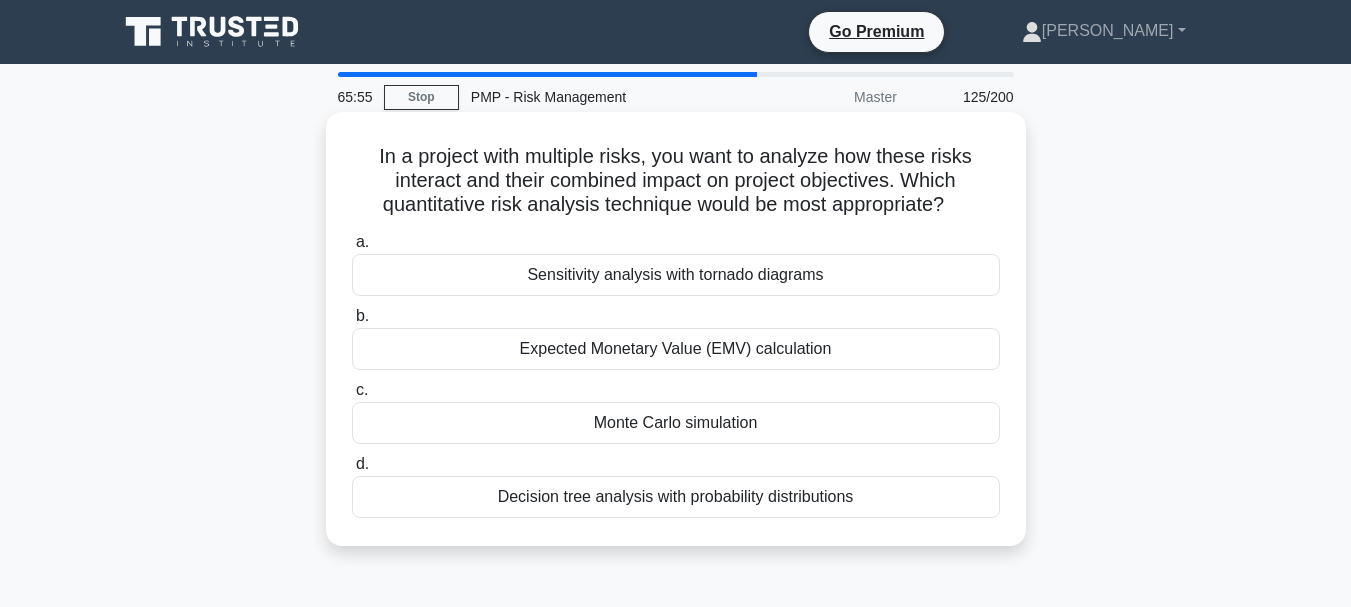 click on "Expected Monetary Value (EMV) calculation" at bounding box center [676, 349] 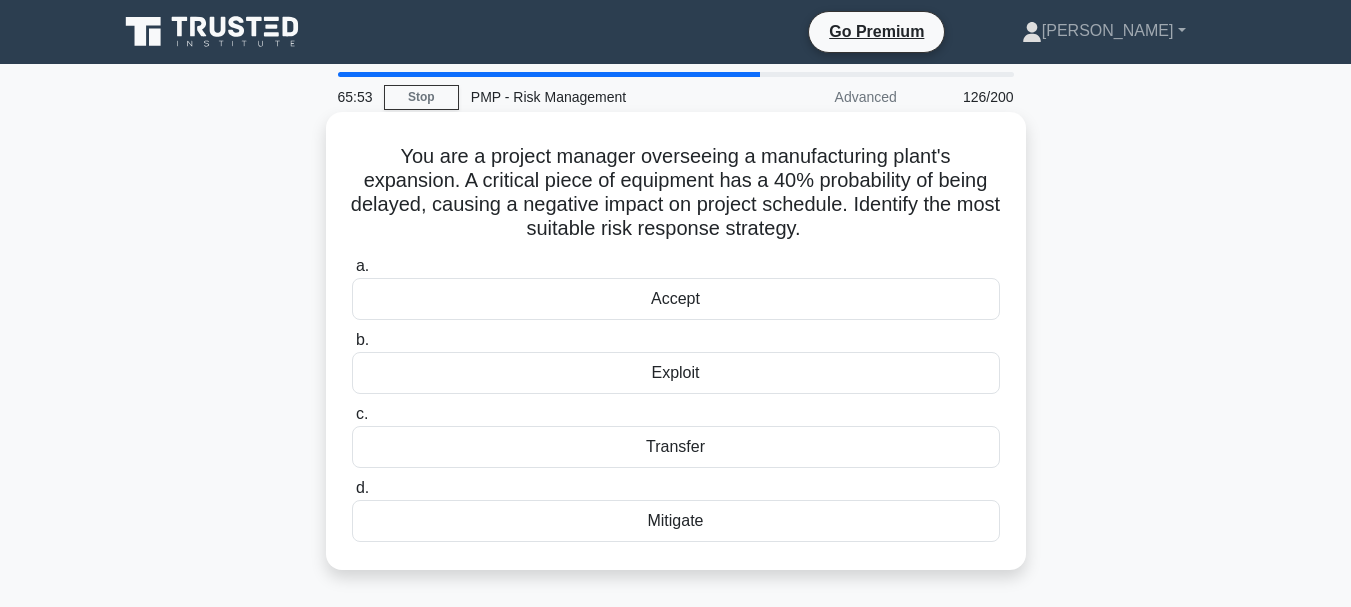 drag, startPoint x: 396, startPoint y: 153, endPoint x: 853, endPoint y: 510, distance: 579.91205 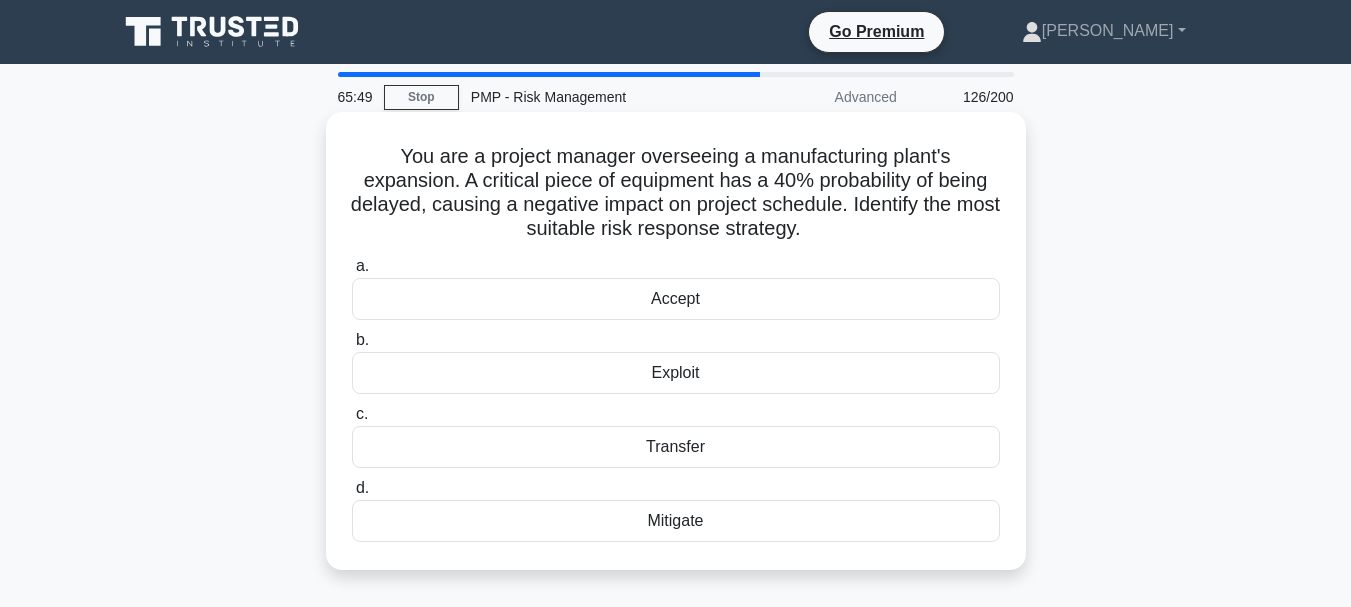 click on "Accept" at bounding box center [676, 299] 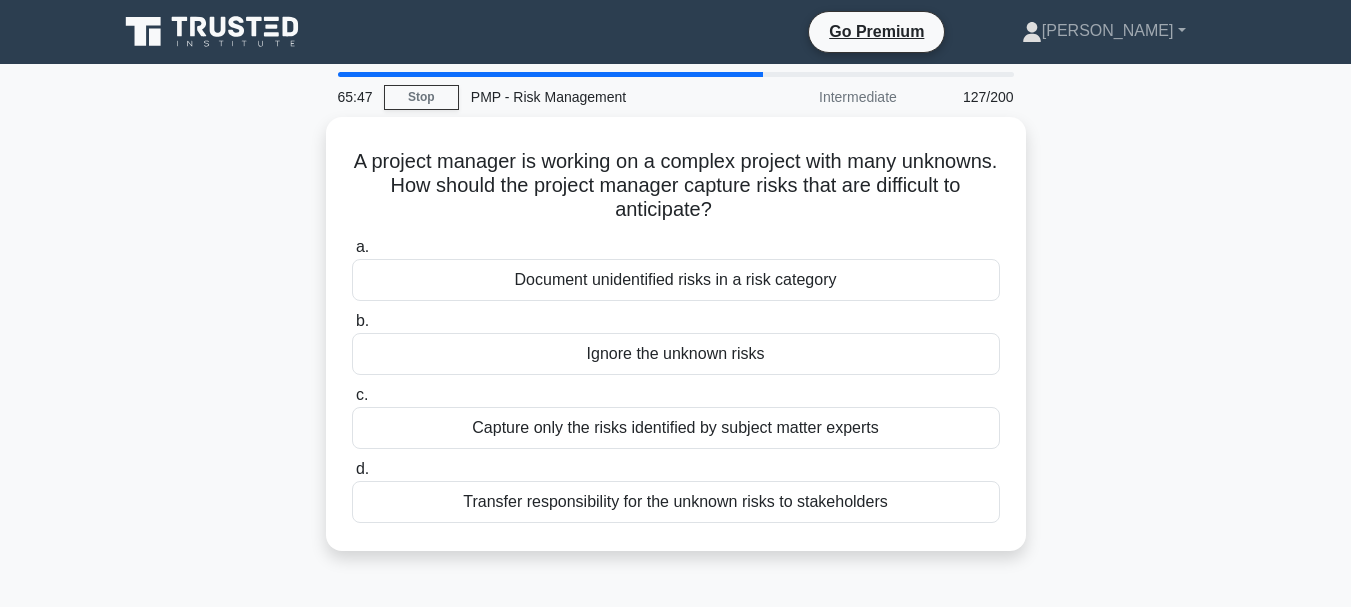 drag, startPoint x: 396, startPoint y: 160, endPoint x: 1026, endPoint y: 537, distance: 734.186 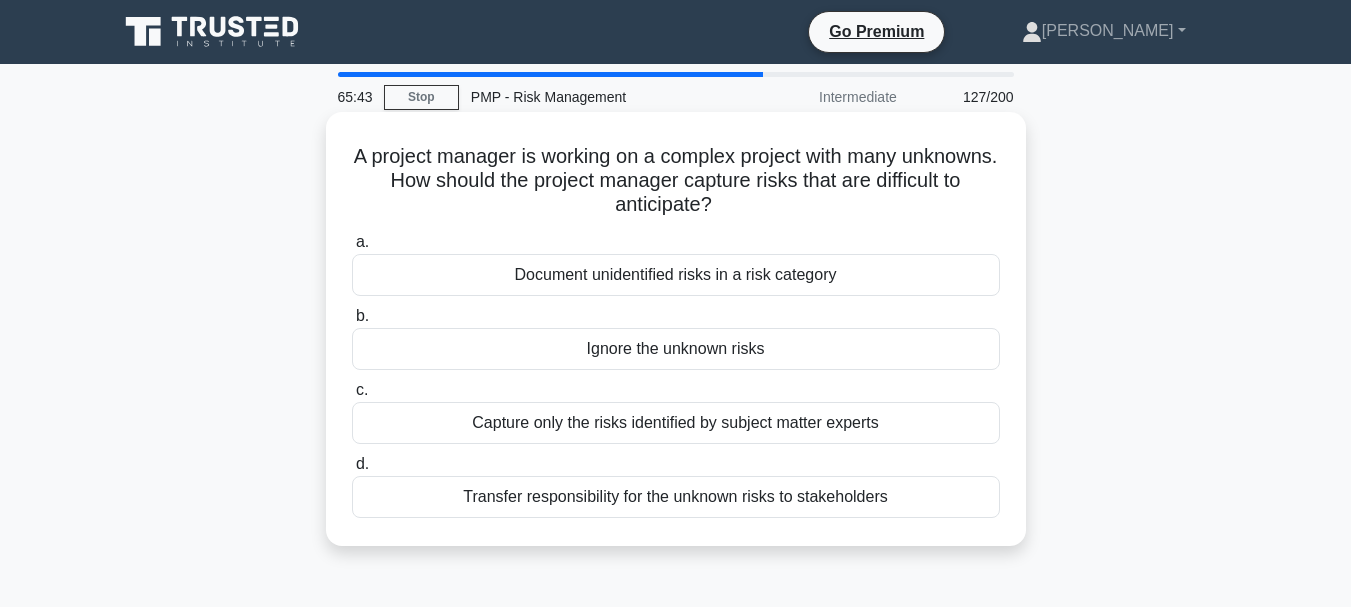 click on "Ignore the unknown risks" at bounding box center [676, 349] 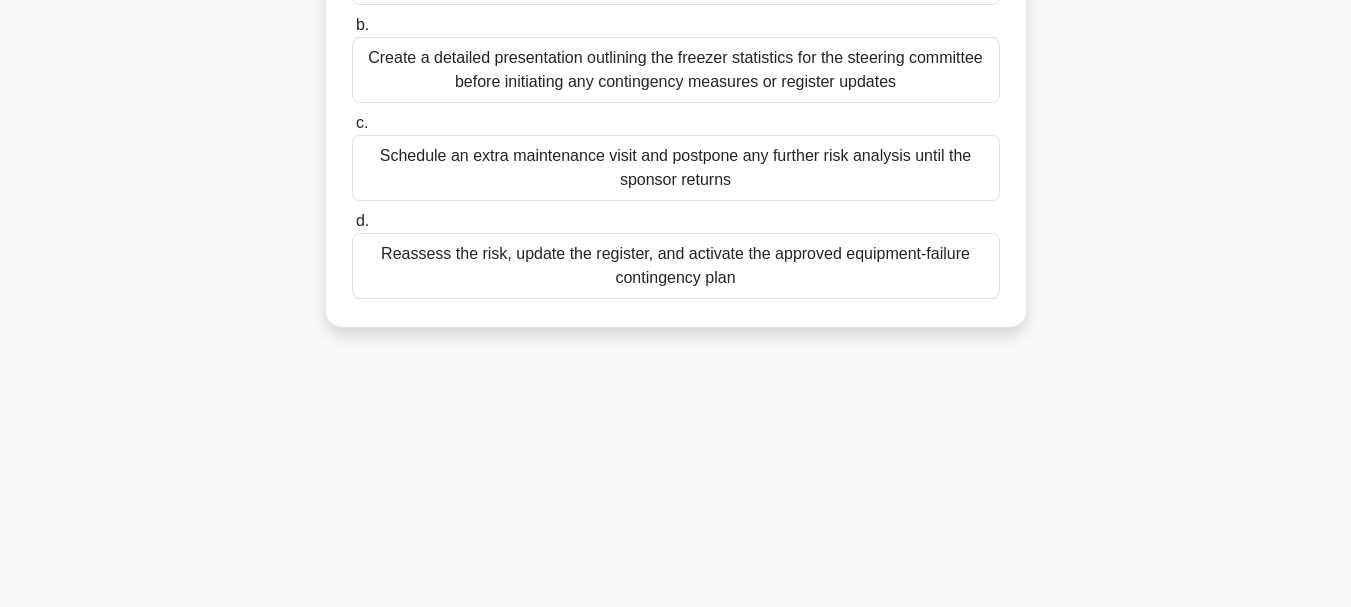scroll, scrollTop: 473, scrollLeft: 0, axis: vertical 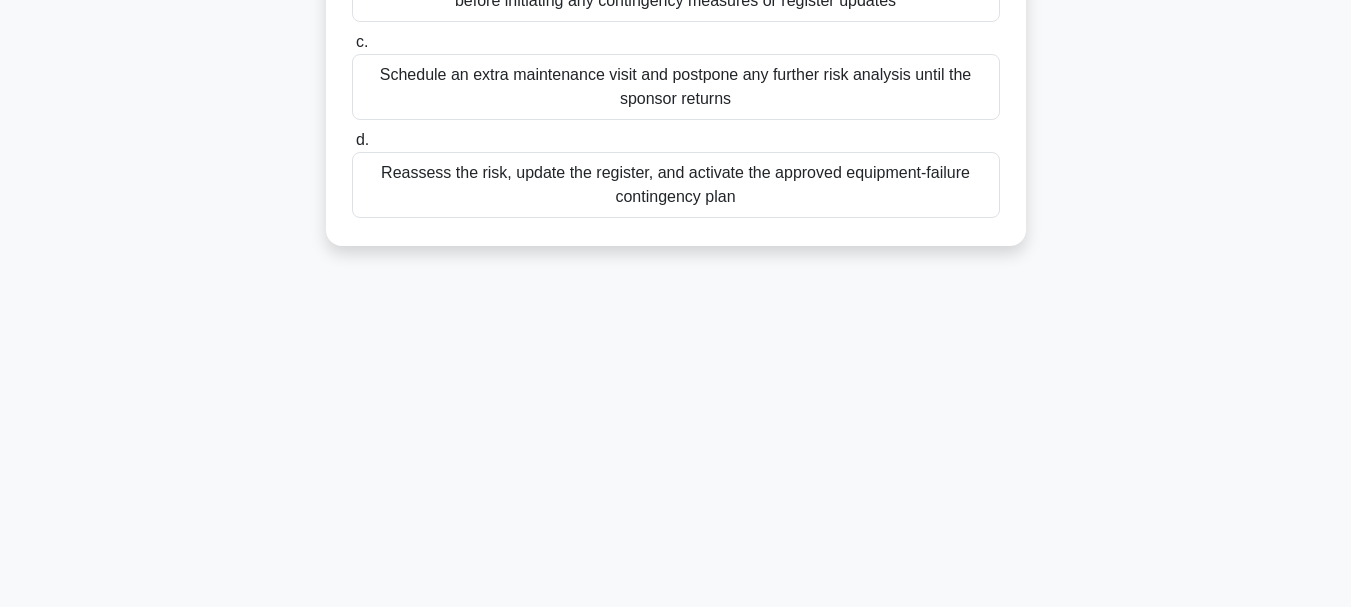 drag, startPoint x: 359, startPoint y: 157, endPoint x: 1025, endPoint y: 596, distance: 797.66974 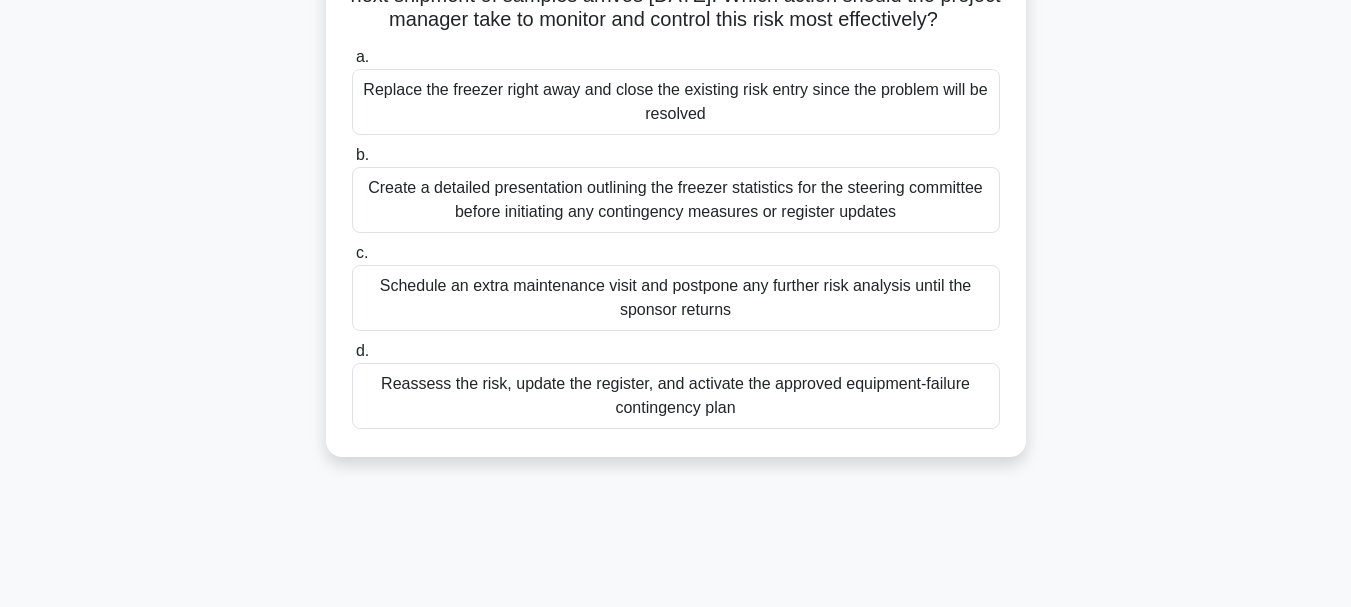 scroll, scrollTop: 173, scrollLeft: 0, axis: vertical 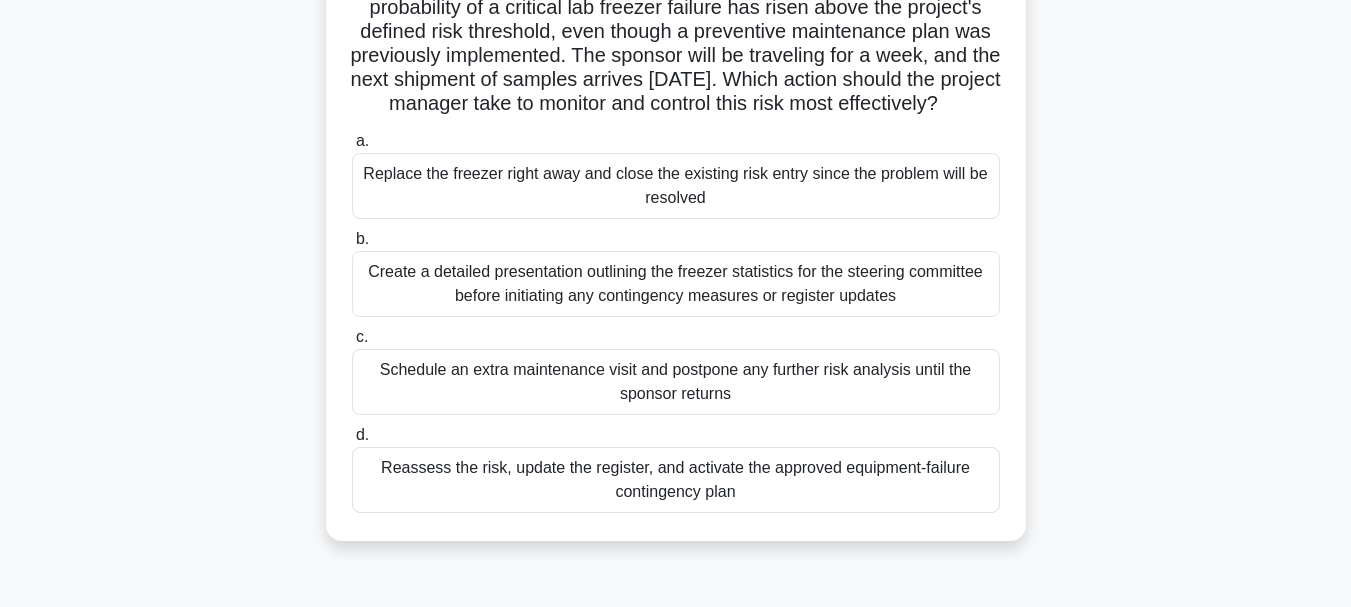 click on "Replace the freezer right away and close the existing risk entry since the problem will be resolved" at bounding box center [676, 186] 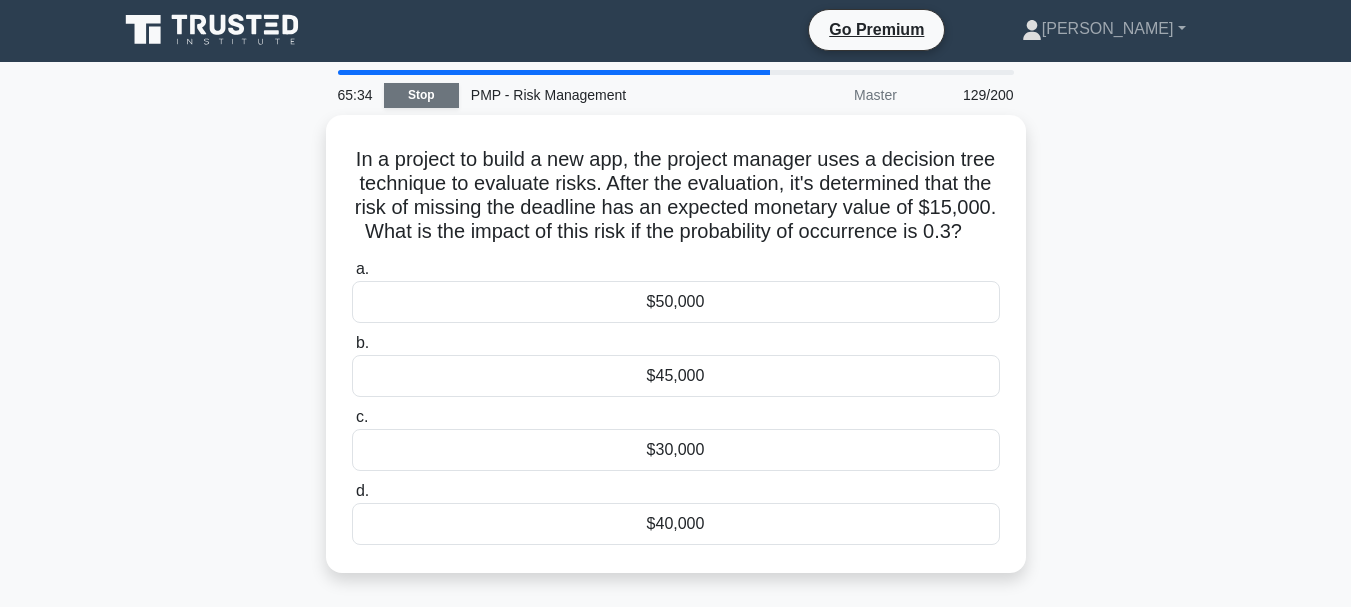 scroll, scrollTop: 0, scrollLeft: 0, axis: both 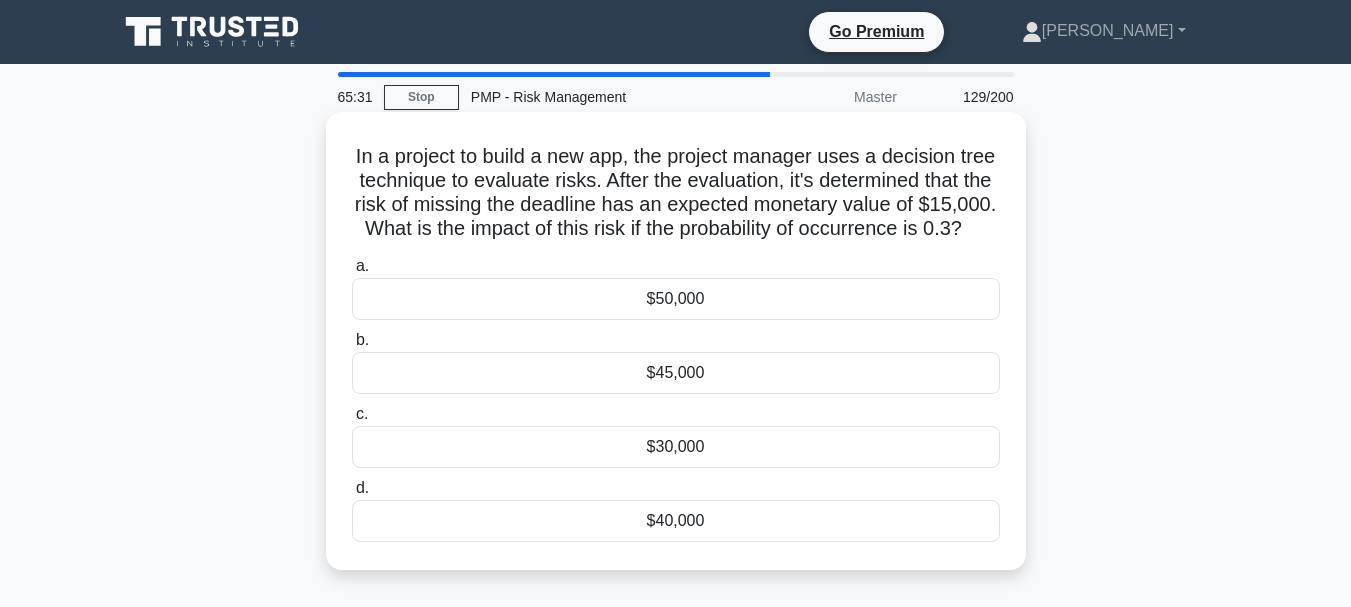 drag, startPoint x: 371, startPoint y: 154, endPoint x: 871, endPoint y: 547, distance: 635.9631 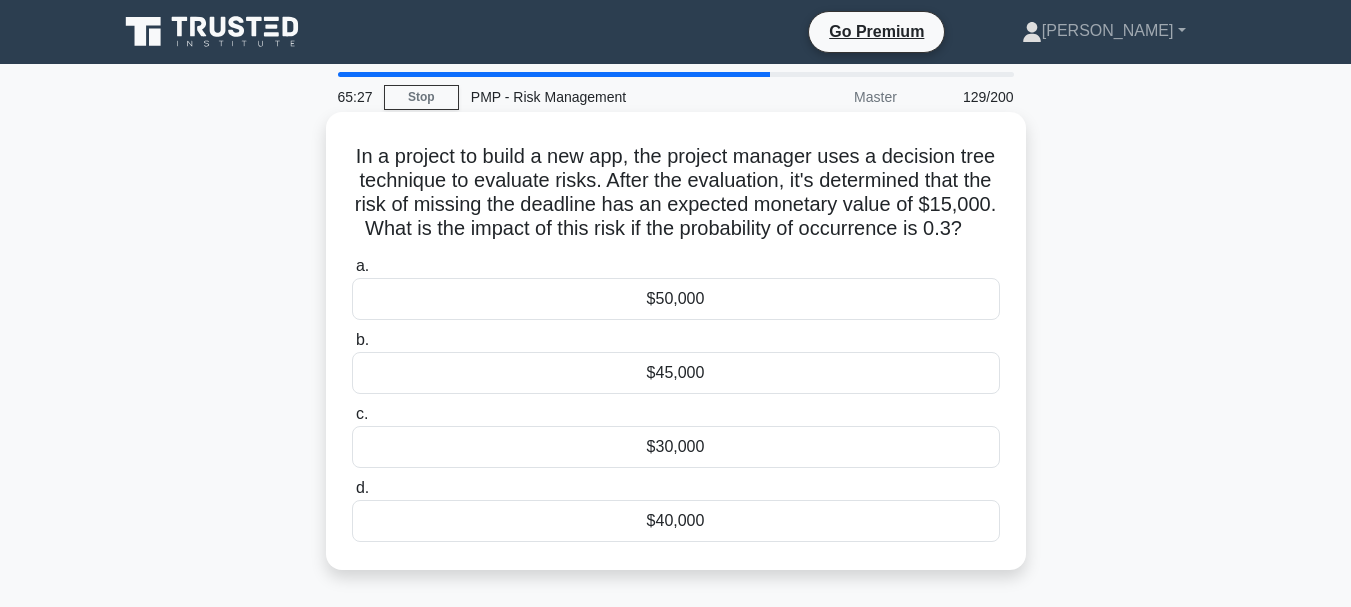 click on "$50,000" at bounding box center (676, 299) 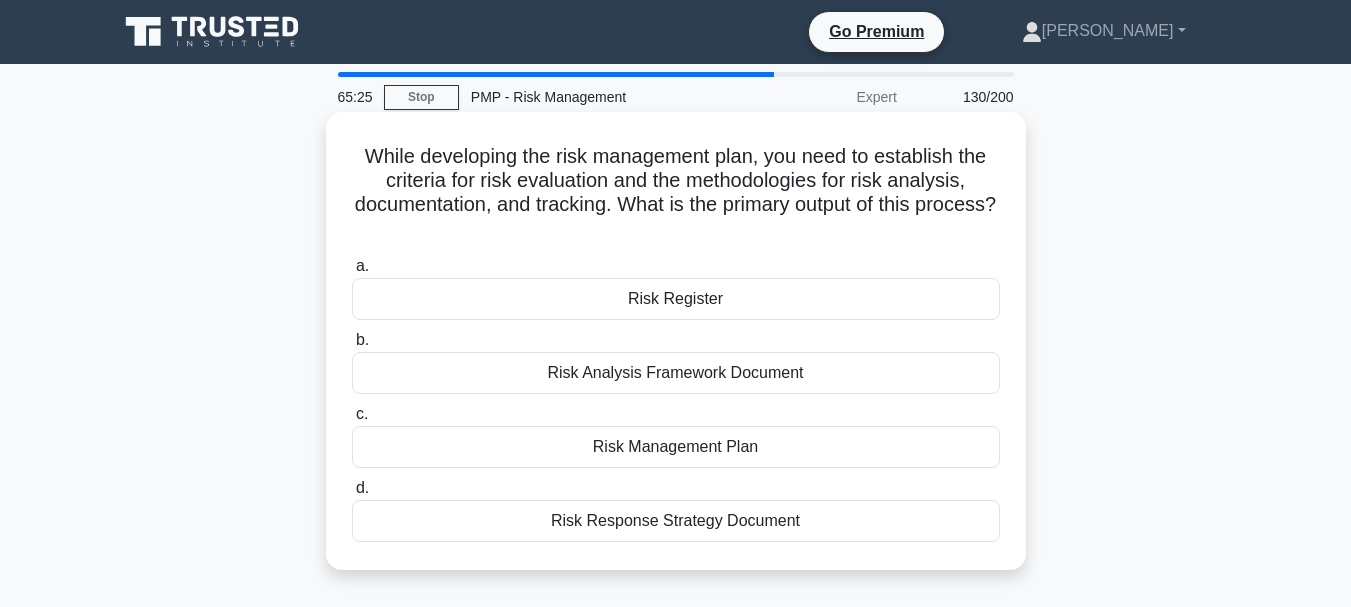 drag, startPoint x: 359, startPoint y: 153, endPoint x: 941, endPoint y: 547, distance: 702.8229 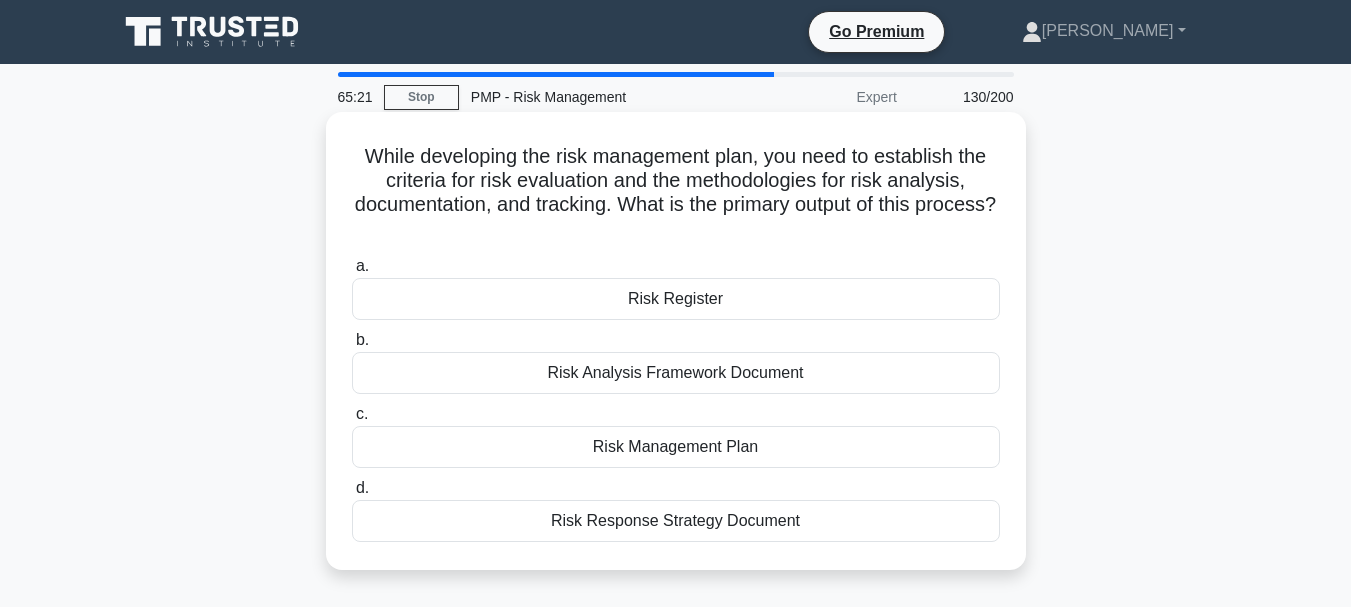 click on "b.
Risk Analysis Framework Document" at bounding box center [676, 361] 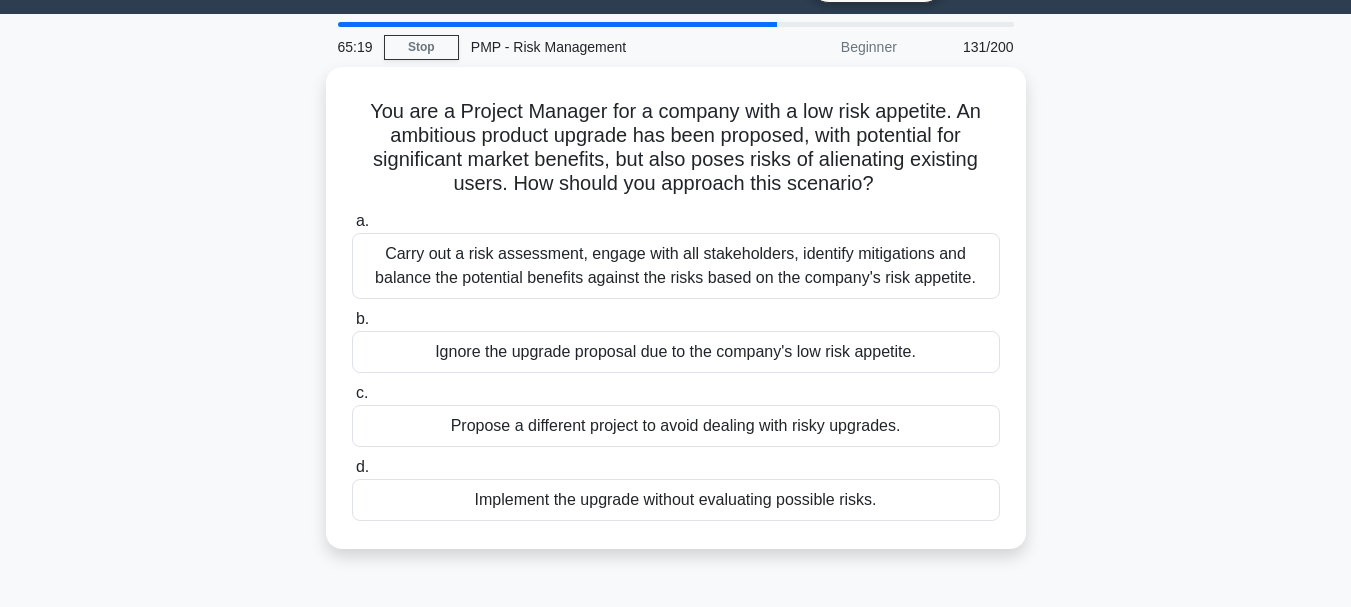 scroll, scrollTop: 130, scrollLeft: 0, axis: vertical 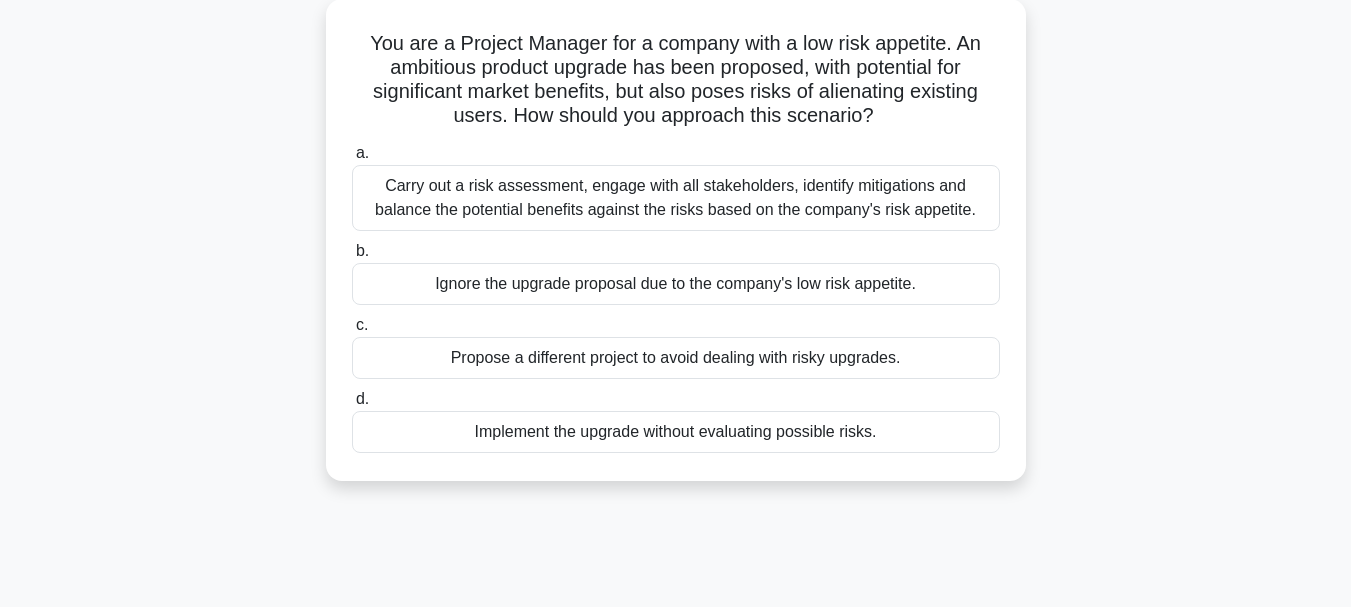drag, startPoint x: 362, startPoint y: 160, endPoint x: 1010, endPoint y: 594, distance: 779.9103 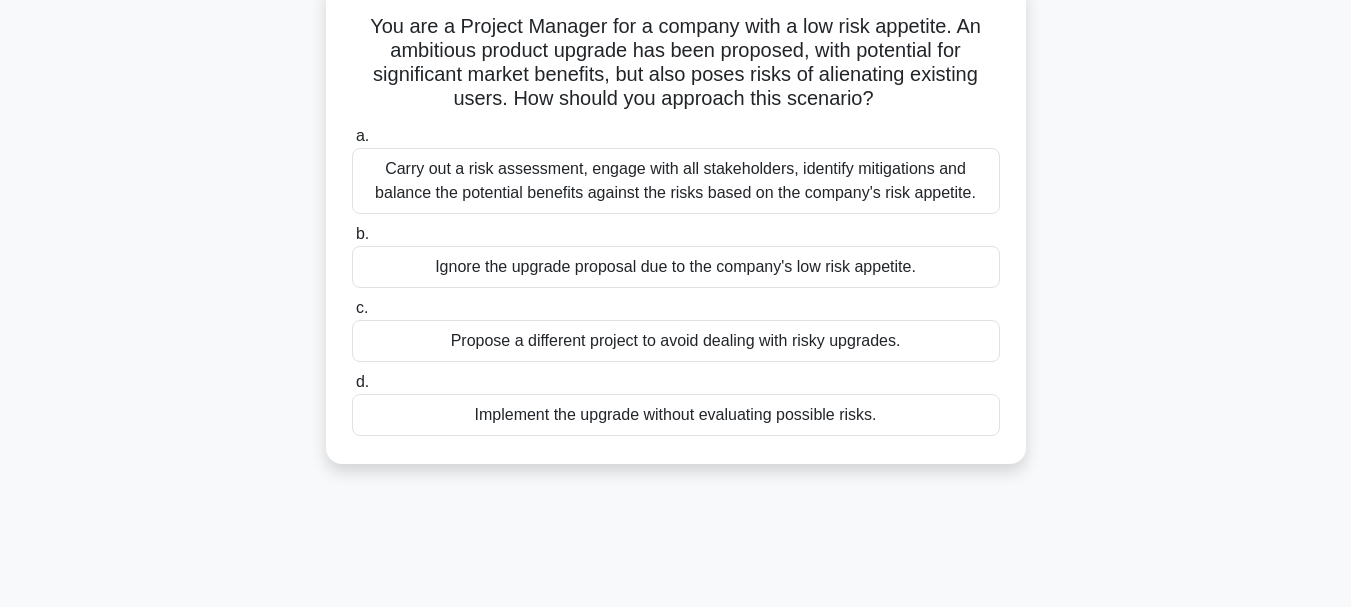 click on "Ignore the upgrade proposal due to the company's low risk appetite." at bounding box center [676, 267] 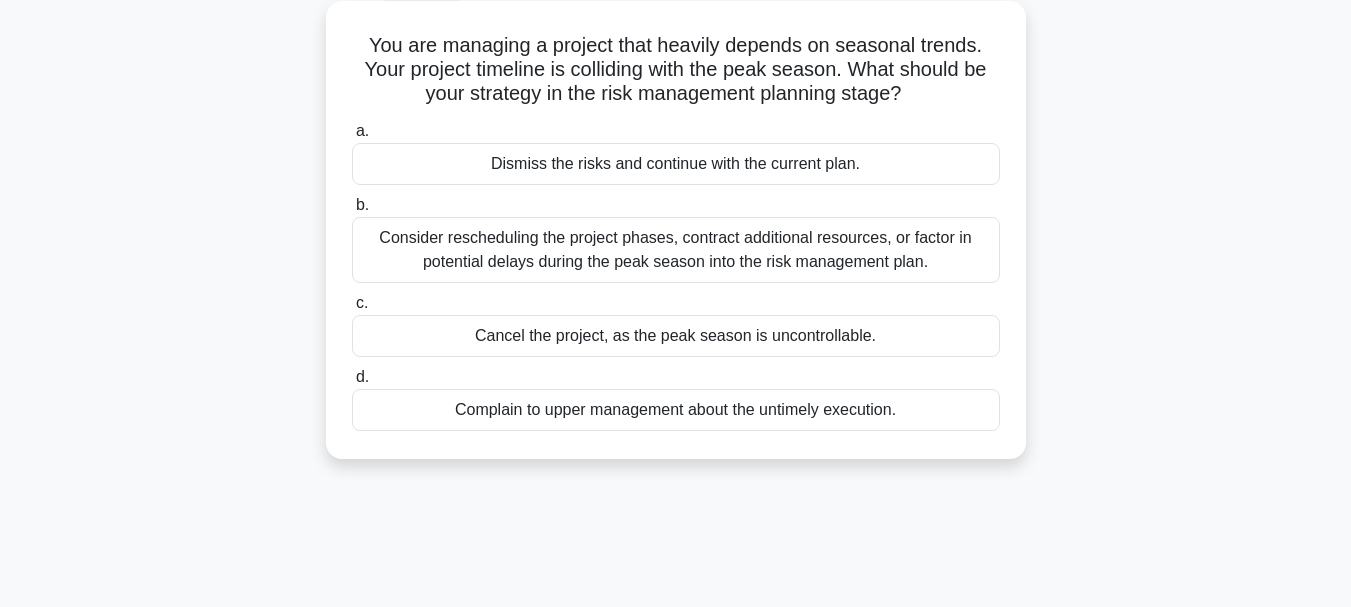 scroll, scrollTop: 0, scrollLeft: 0, axis: both 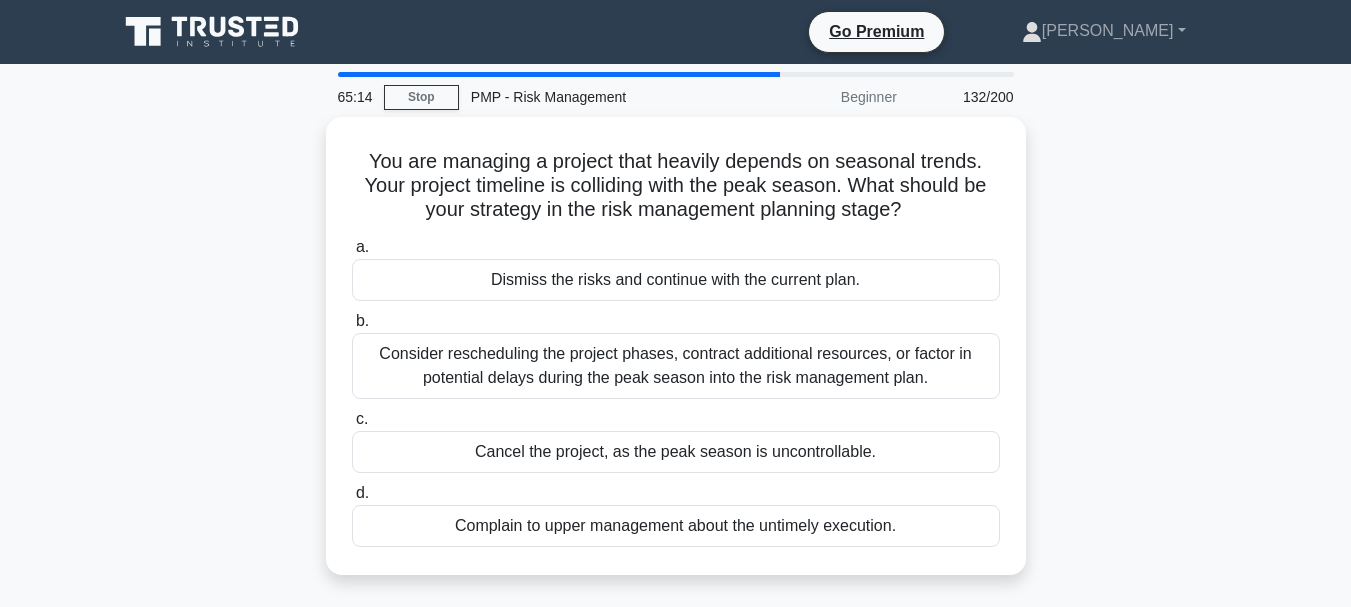 drag, startPoint x: 364, startPoint y: 165, endPoint x: 972, endPoint y: 581, distance: 736.6953 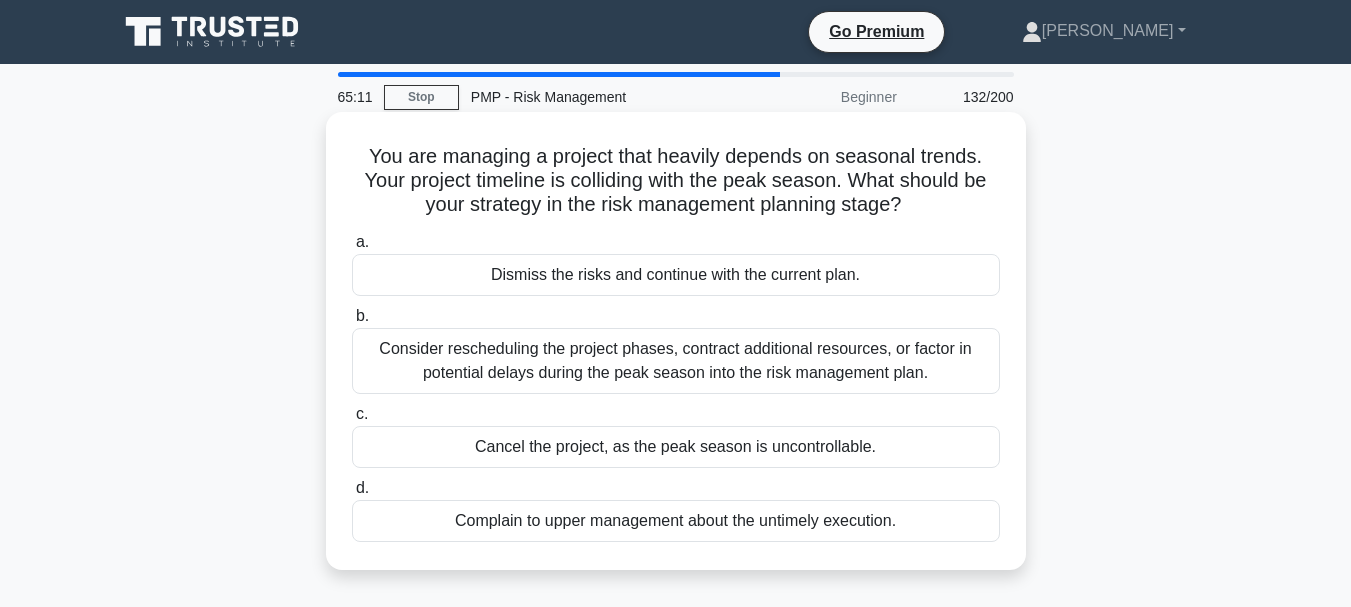 click on "a.
Dismiss the risks and continue with the current plan.
b.
c.
d." at bounding box center [676, 386] 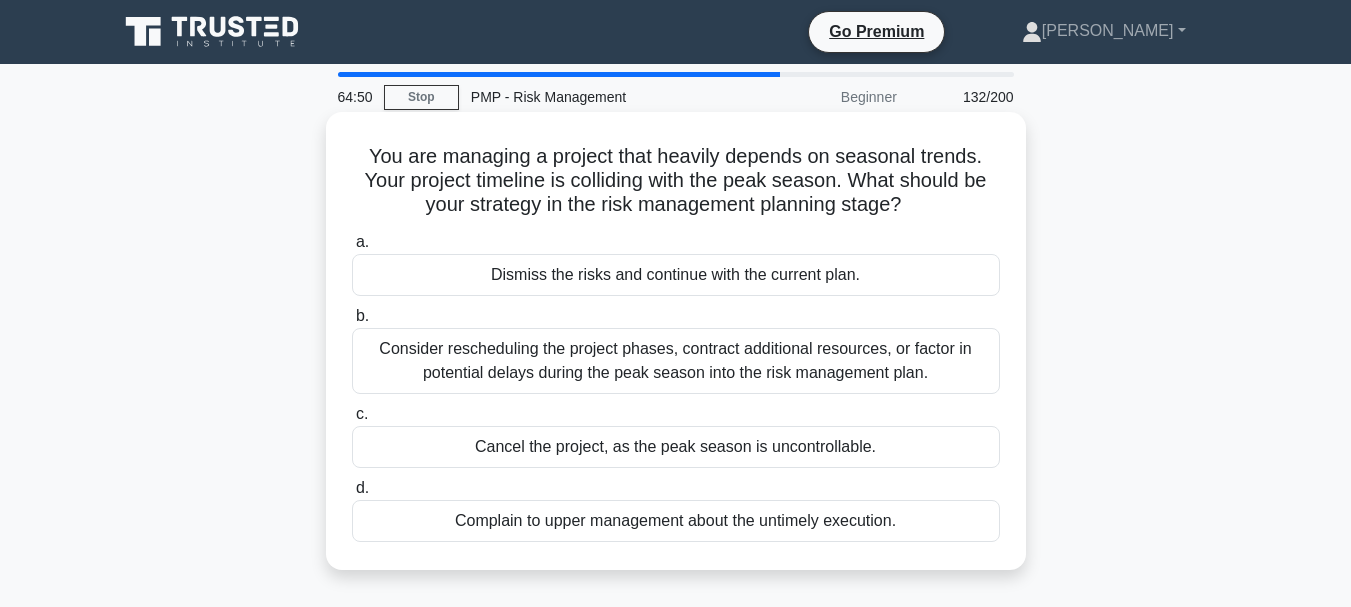 click on "Dismiss the risks and continue with the current plan." at bounding box center [676, 275] 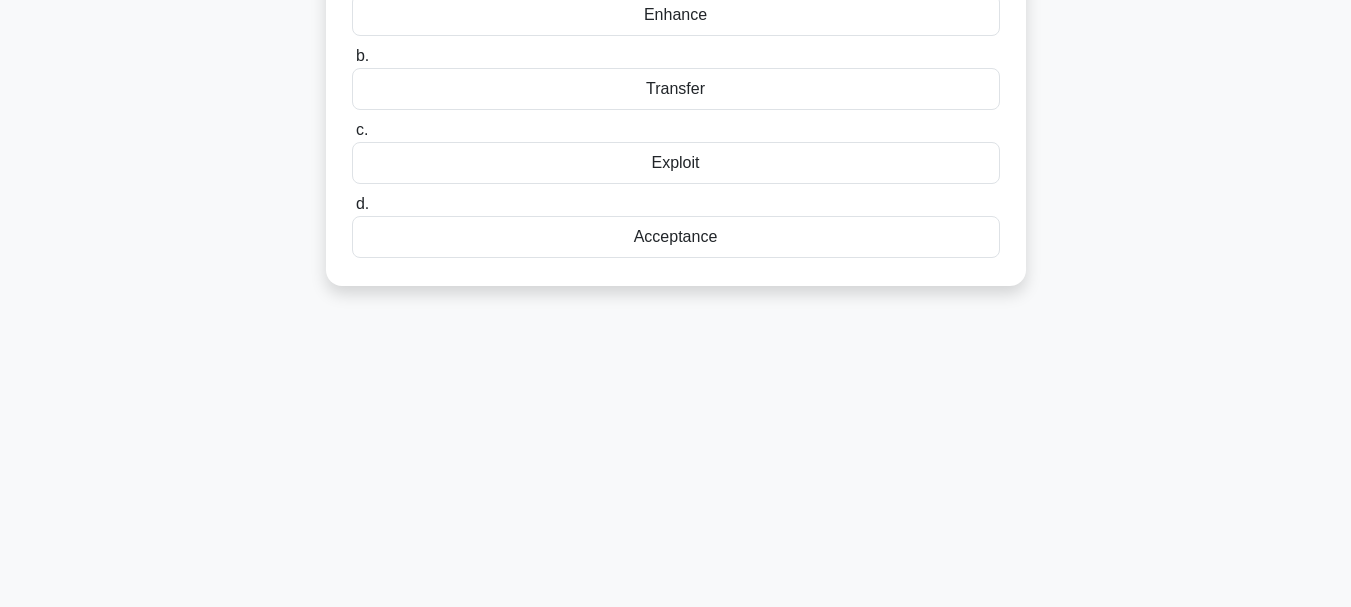 scroll, scrollTop: 473, scrollLeft: 0, axis: vertical 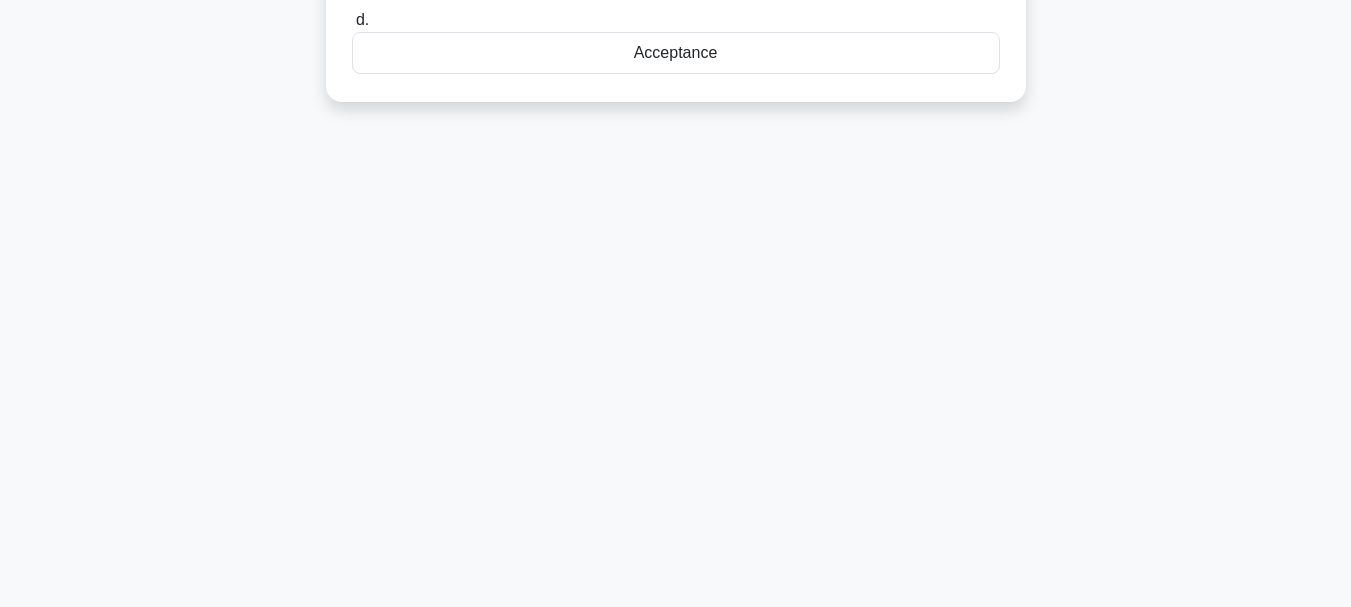 drag, startPoint x: 352, startPoint y: 152, endPoint x: 931, endPoint y: 646, distance: 761.1025 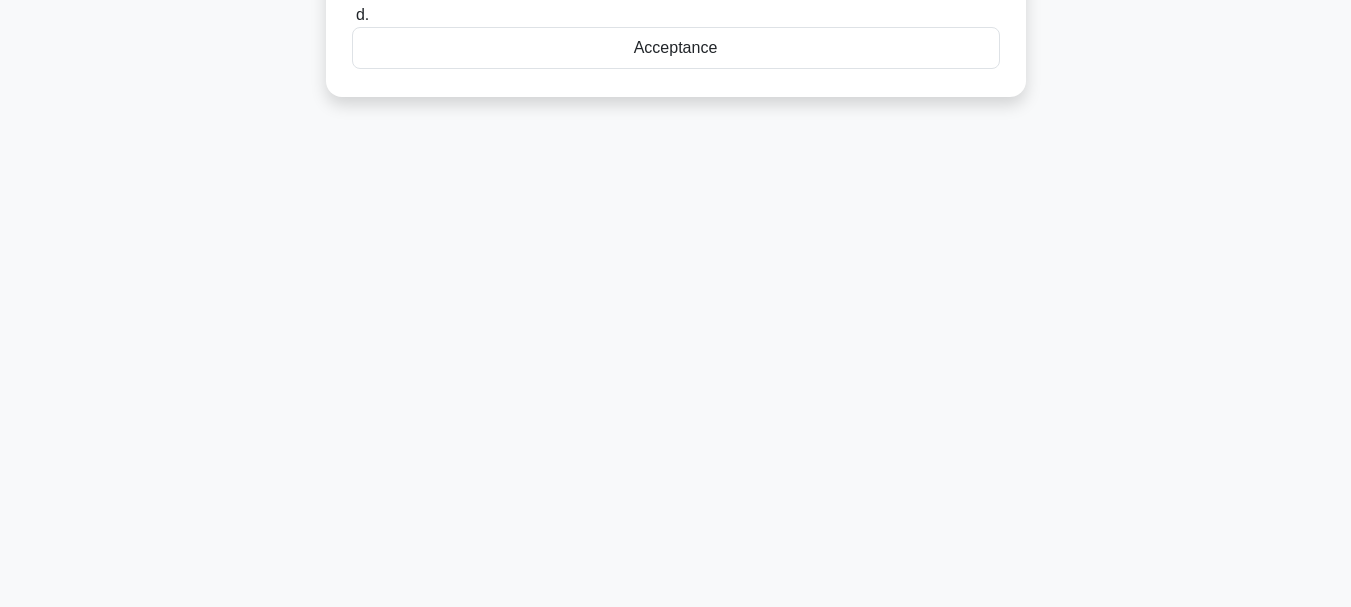 click on "Acceptance" at bounding box center [676, 48] 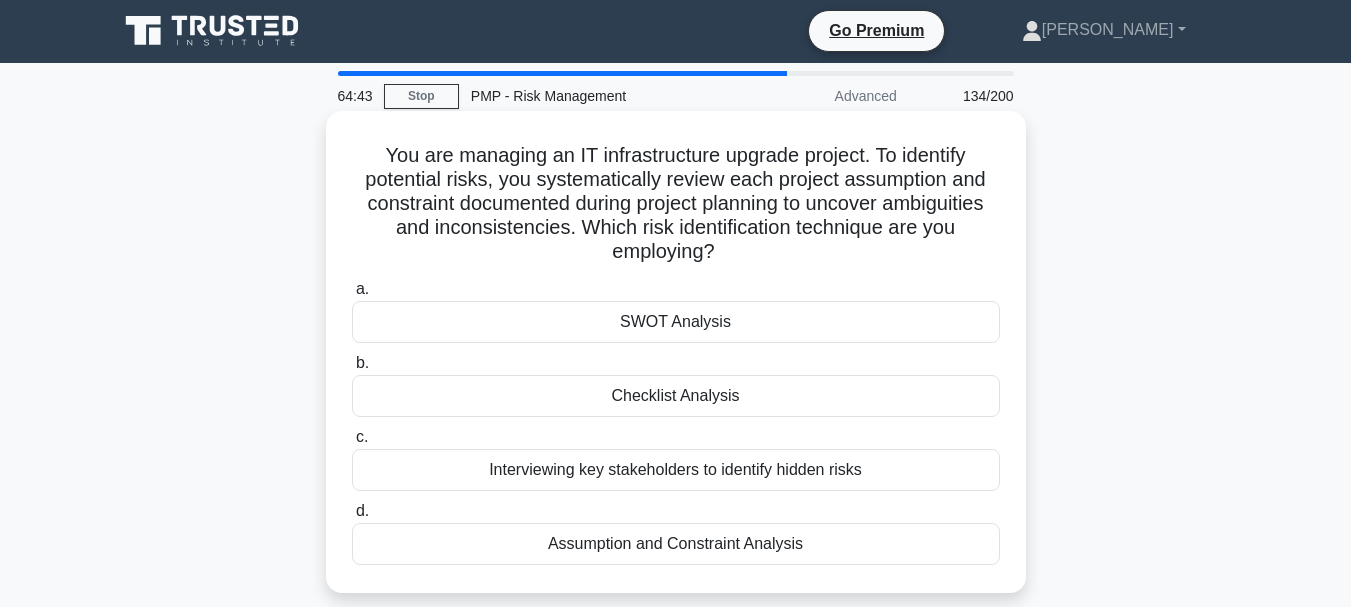 scroll, scrollTop: 0, scrollLeft: 0, axis: both 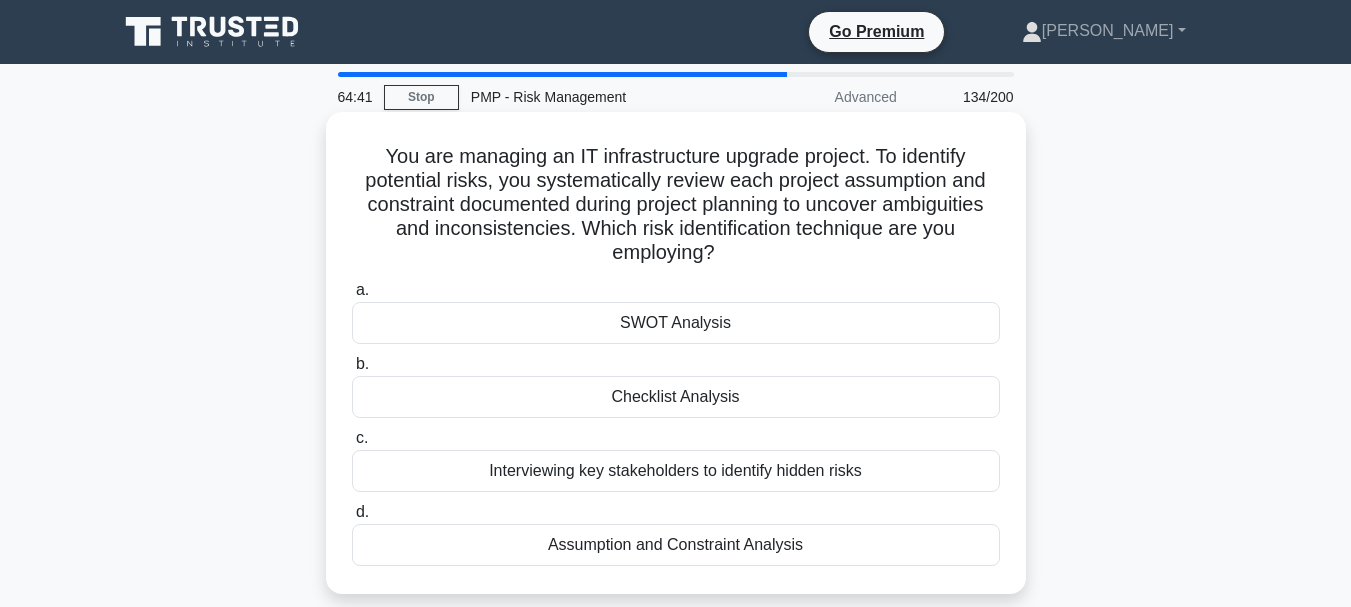 drag, startPoint x: 371, startPoint y: 152, endPoint x: 982, endPoint y: 561, distance: 735.2564 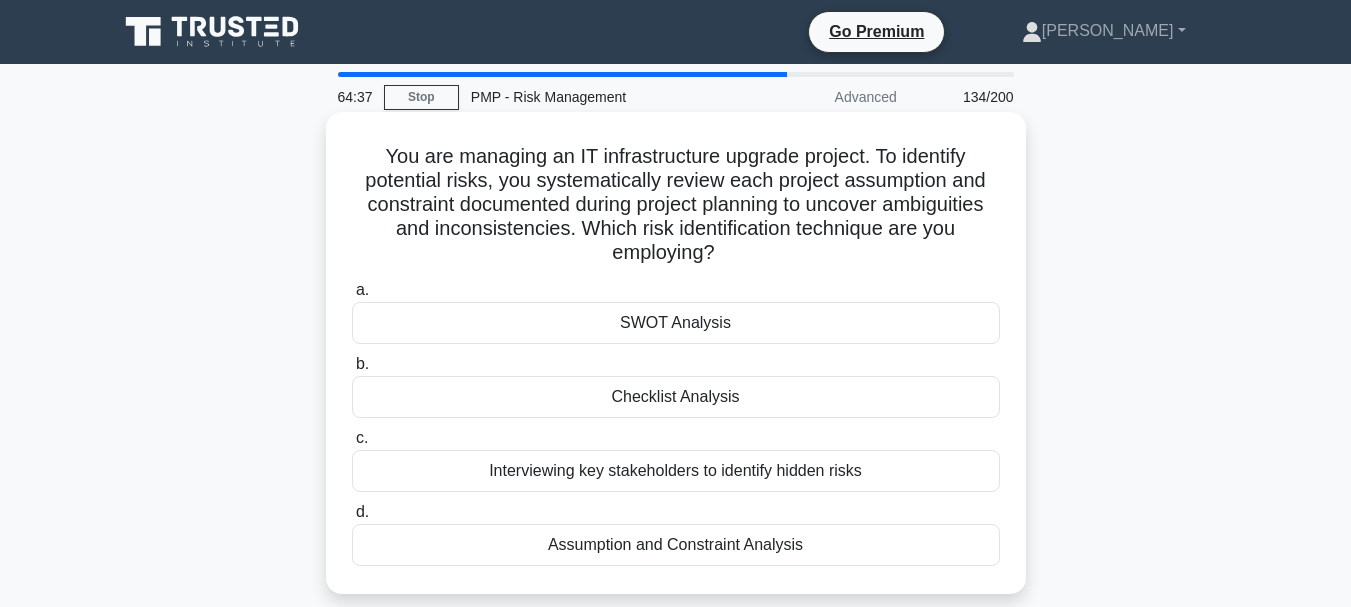 click on "Interviewing key stakeholders to identify hidden risks" at bounding box center (676, 471) 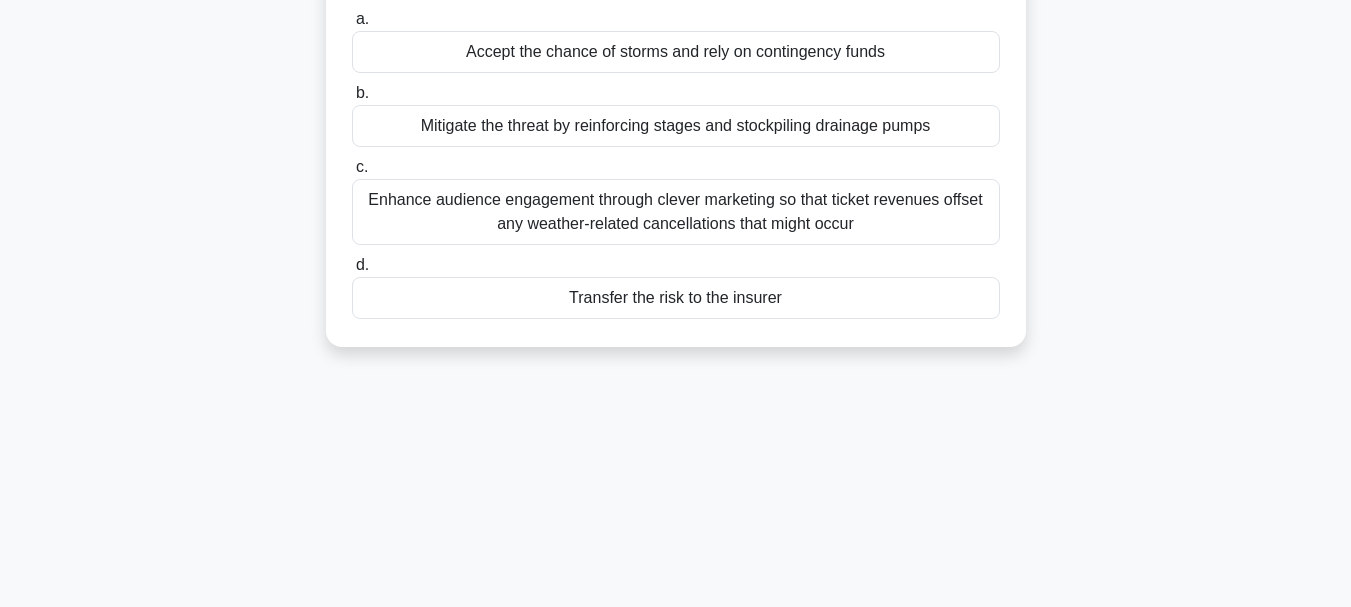 scroll, scrollTop: 391, scrollLeft: 0, axis: vertical 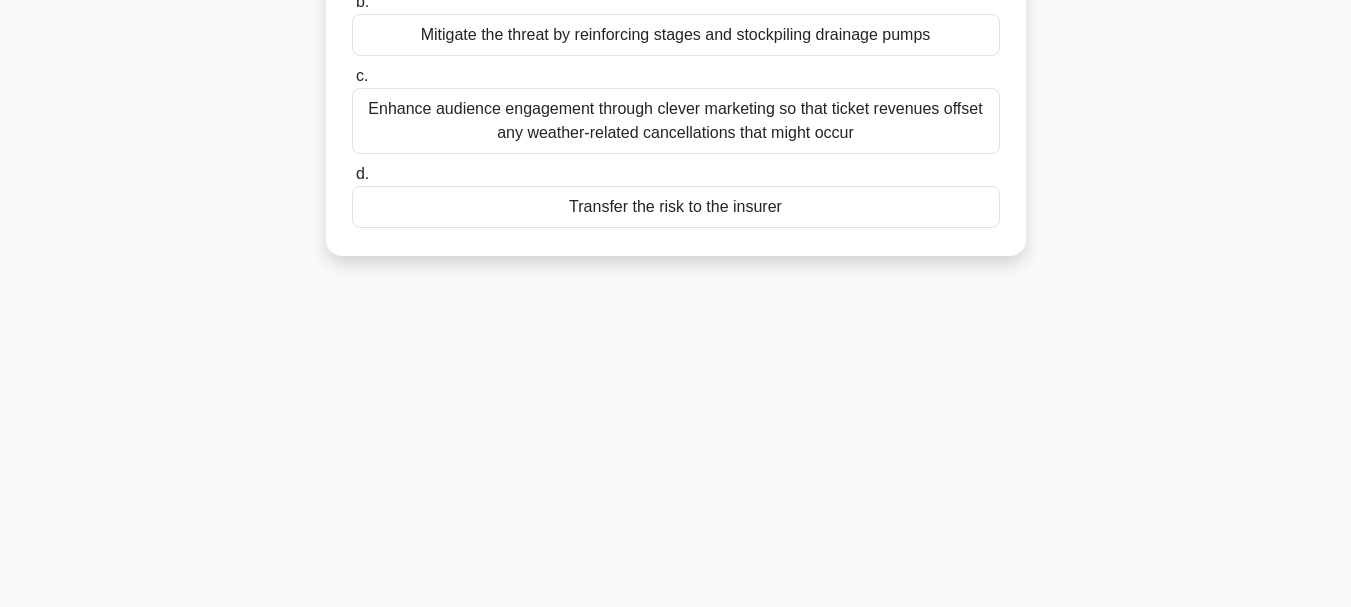 drag, startPoint x: 375, startPoint y: 161, endPoint x: 862, endPoint y: 599, distance: 654.99084 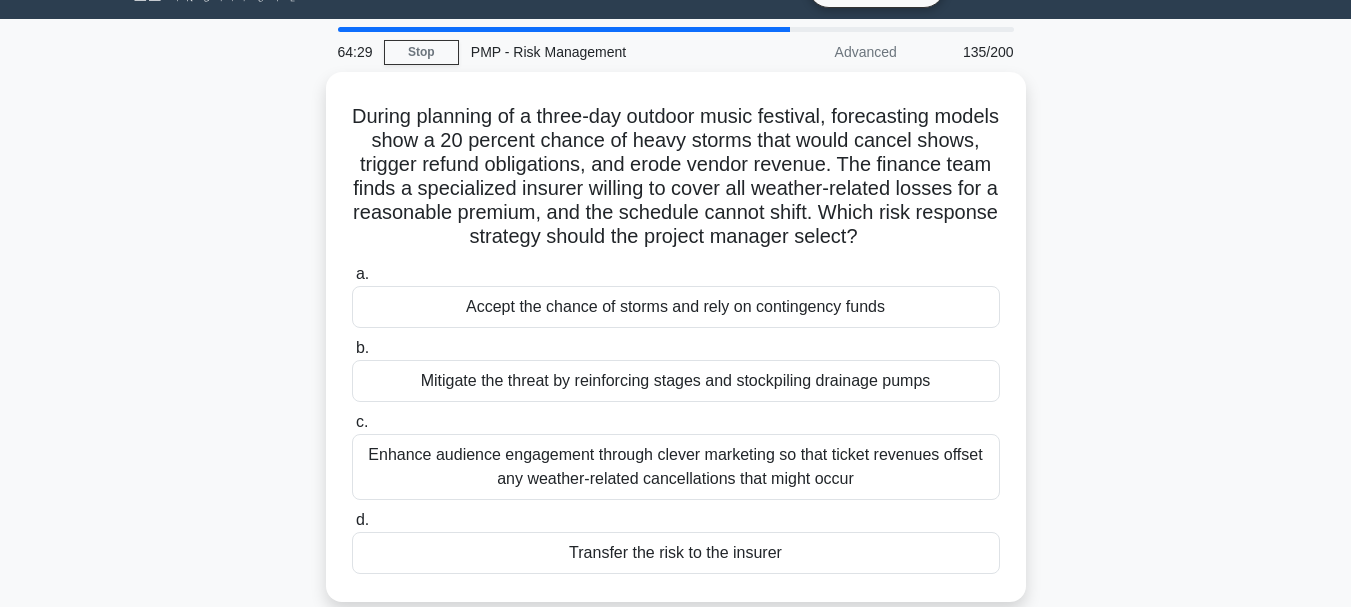 scroll, scrollTop: 0, scrollLeft: 0, axis: both 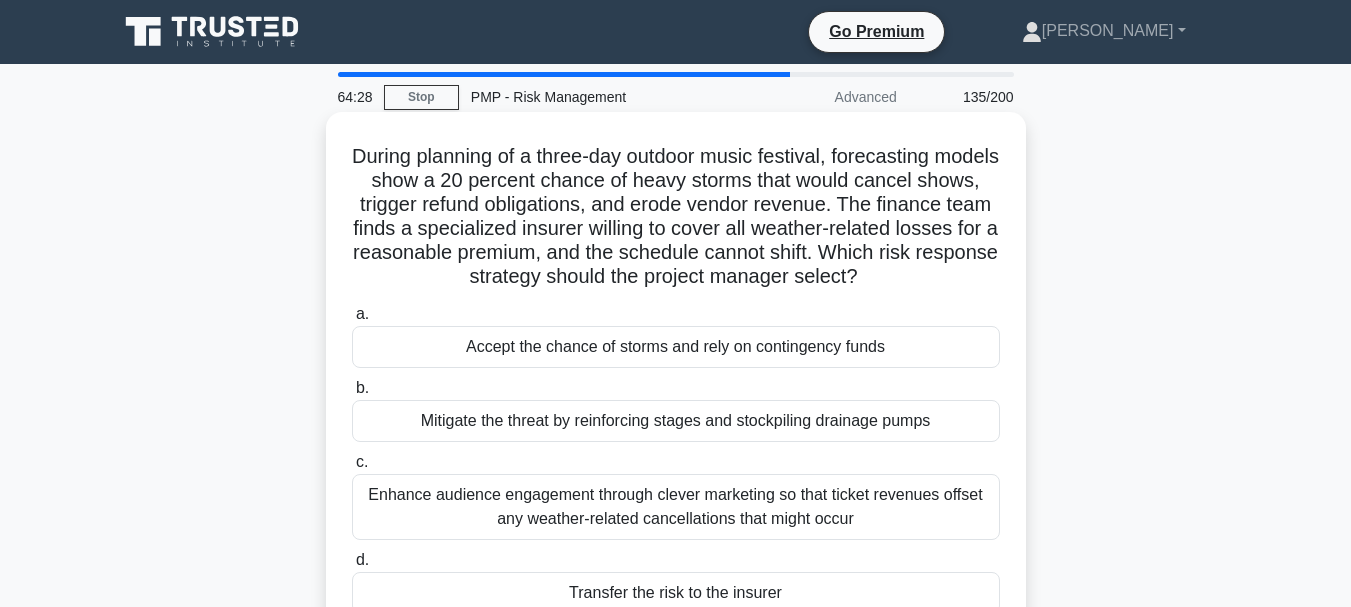 click on "Mitigate the threat by reinforcing stages and stockpiling drainage pumps" at bounding box center (676, 421) 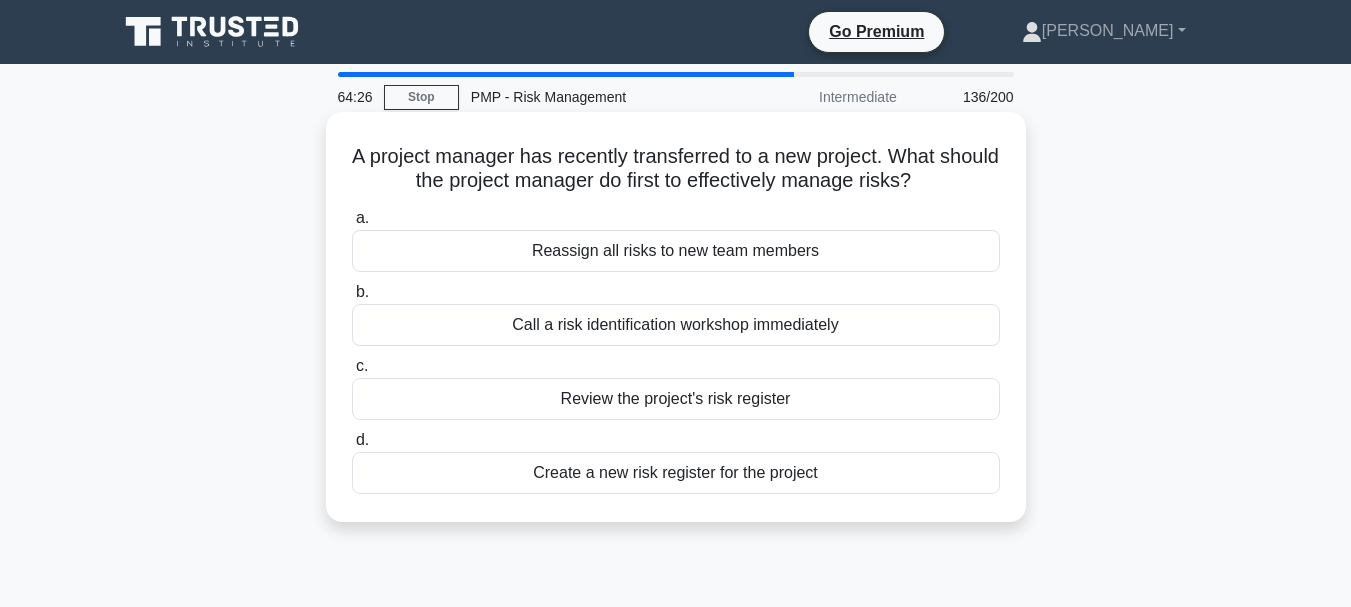 drag, startPoint x: 407, startPoint y: 175, endPoint x: 862, endPoint y: 523, distance: 572.82544 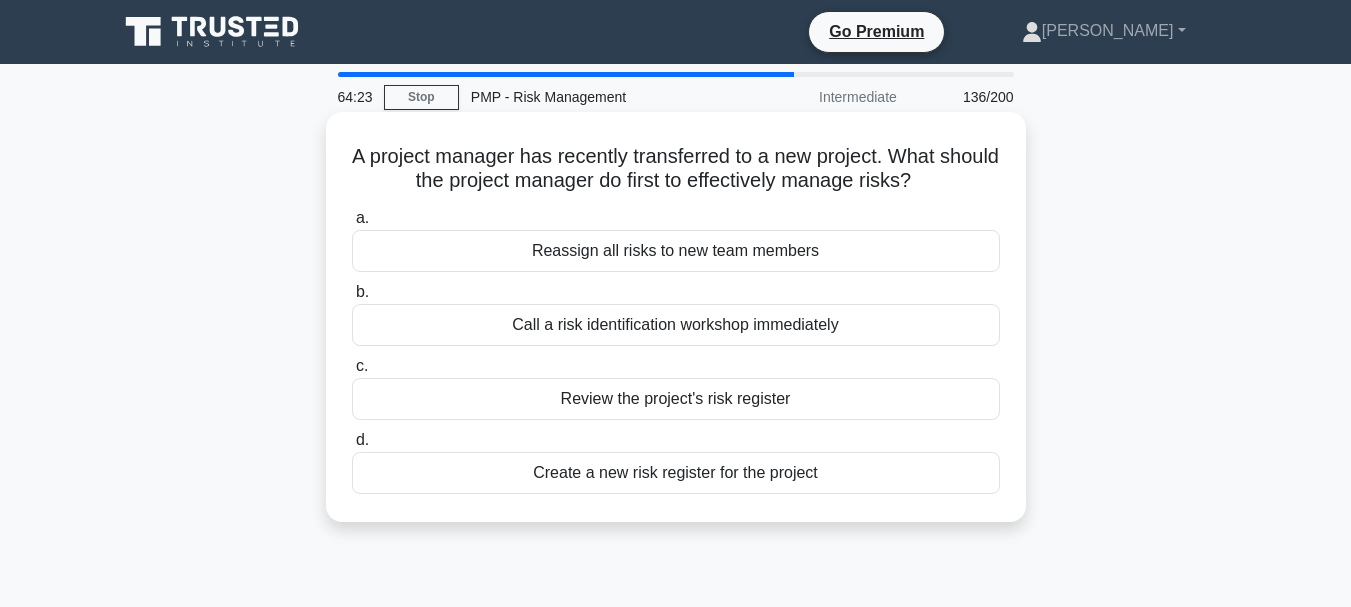 click on "c.
Review the project's risk register" at bounding box center [676, 387] 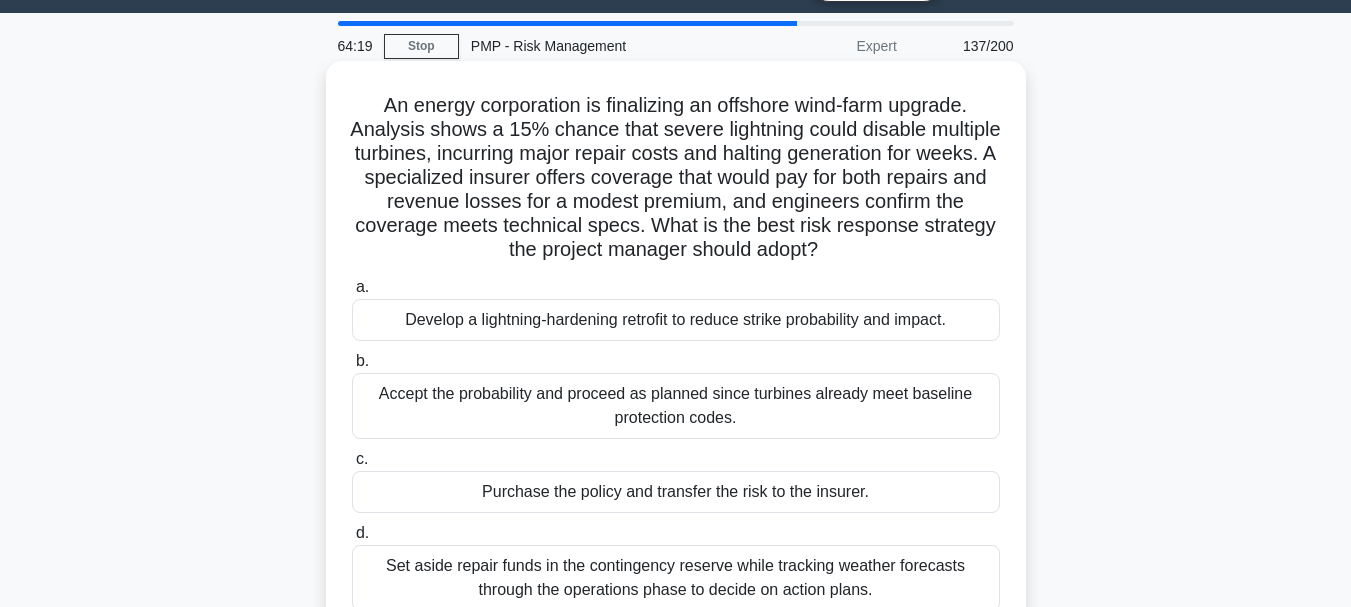 scroll, scrollTop: 100, scrollLeft: 0, axis: vertical 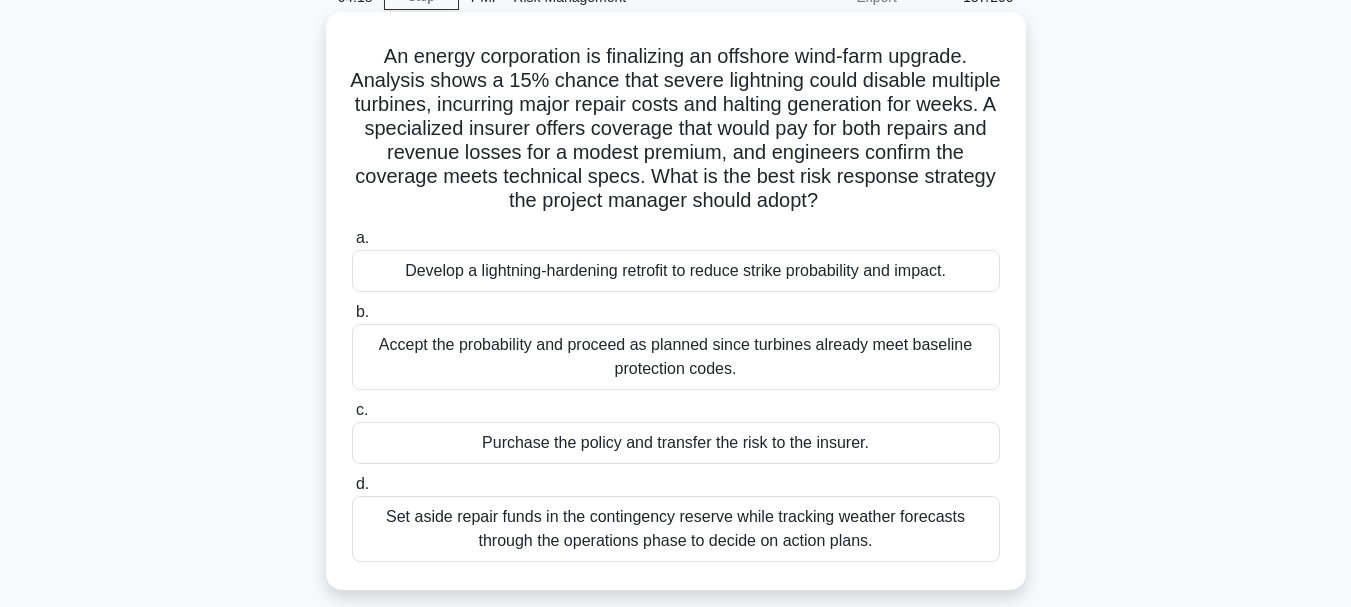 drag, startPoint x: 377, startPoint y: 156, endPoint x: 1005, endPoint y: 586, distance: 761.1071 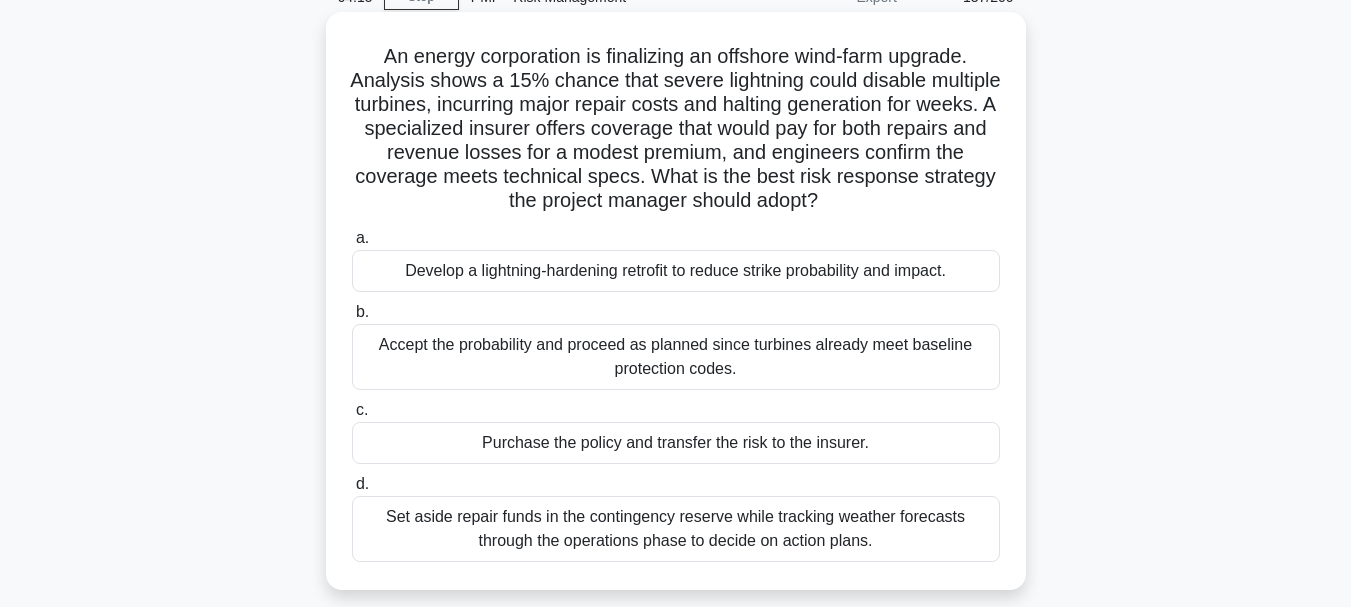 click on "b.
Accept the probability and proceed as planned since turbines already meet baseline protection codes." at bounding box center (676, 345) 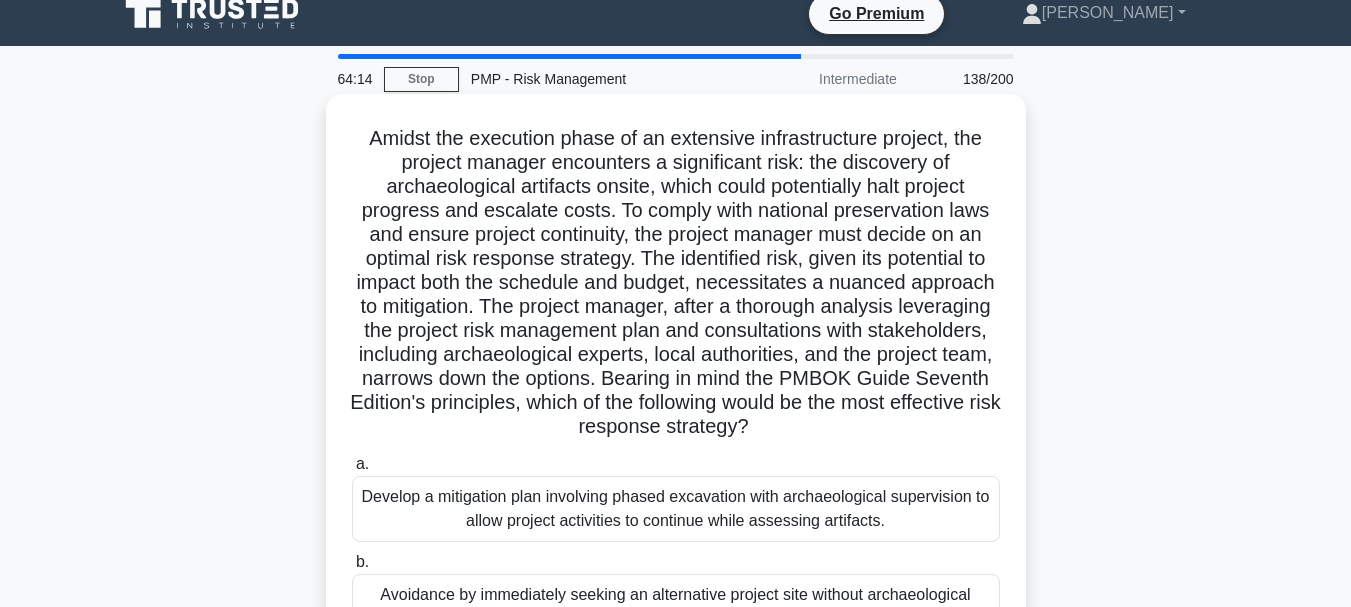 scroll, scrollTop: 0, scrollLeft: 0, axis: both 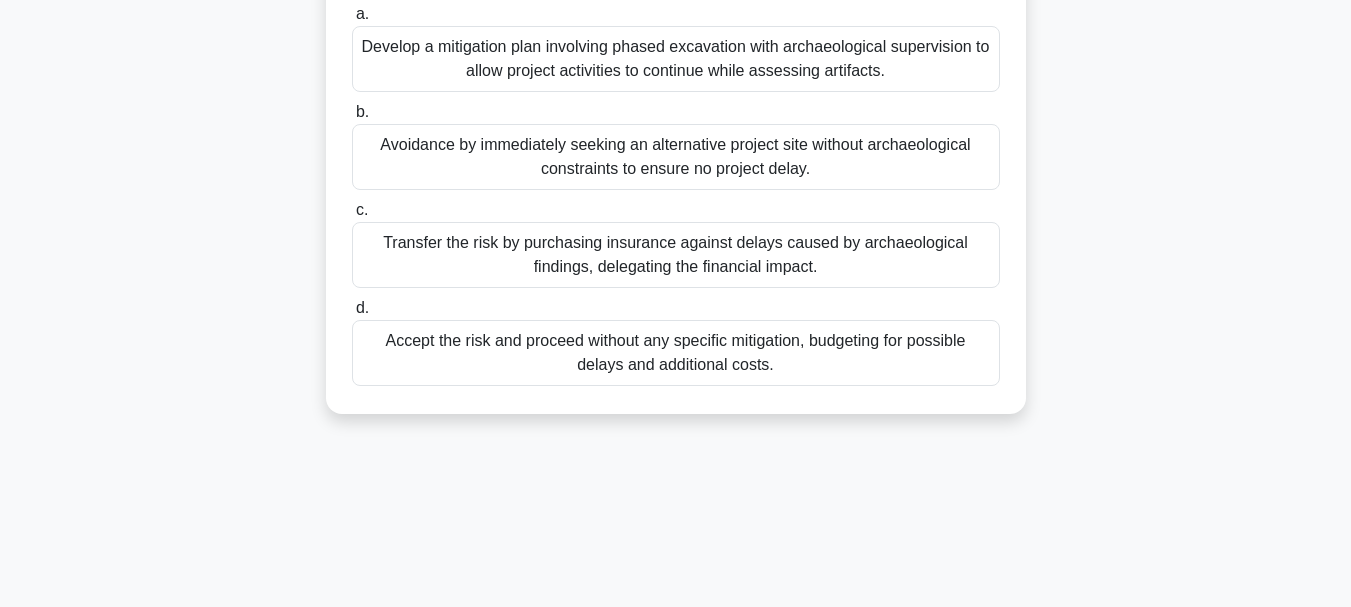 drag, startPoint x: 359, startPoint y: 155, endPoint x: 995, endPoint y: 579, distance: 764.3769 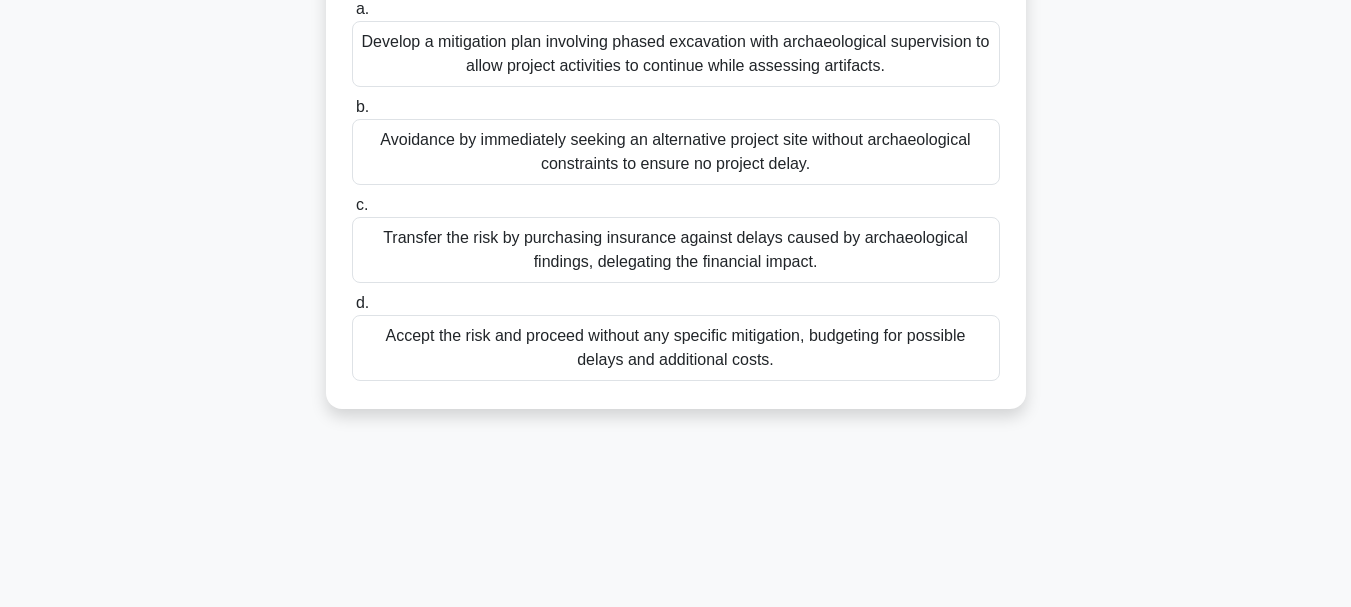 click on "Accept the risk and proceed without any specific mitigation, budgeting for possible delays and additional costs." at bounding box center (676, 348) 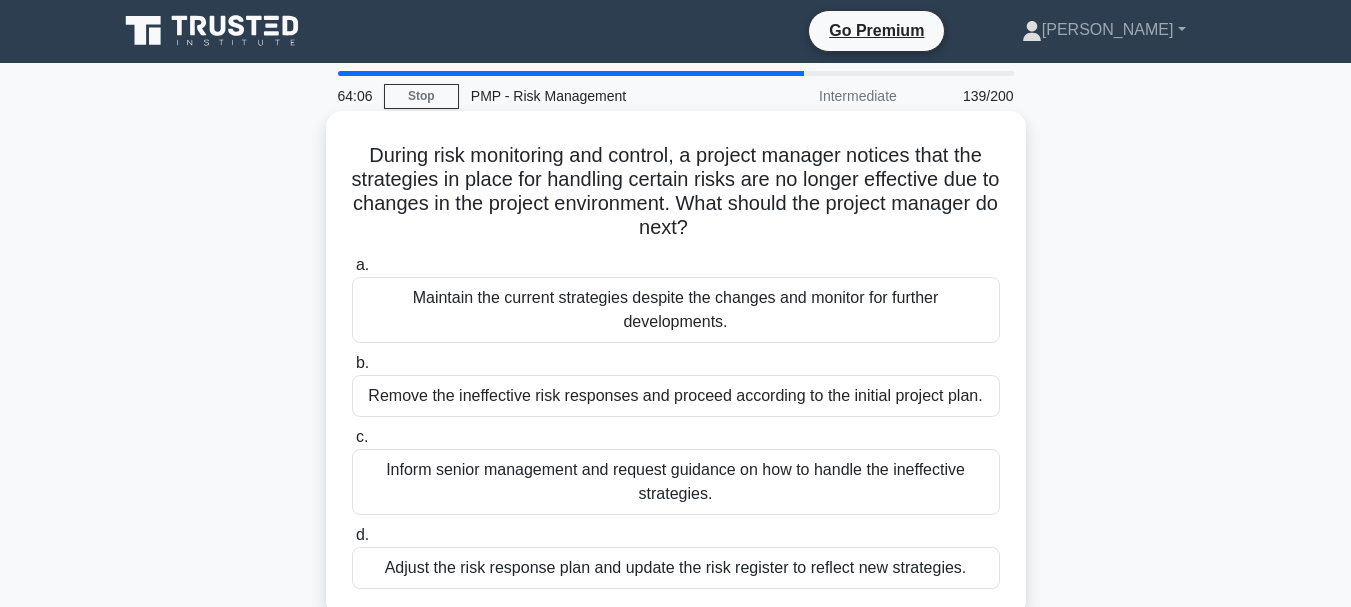 scroll, scrollTop: 0, scrollLeft: 0, axis: both 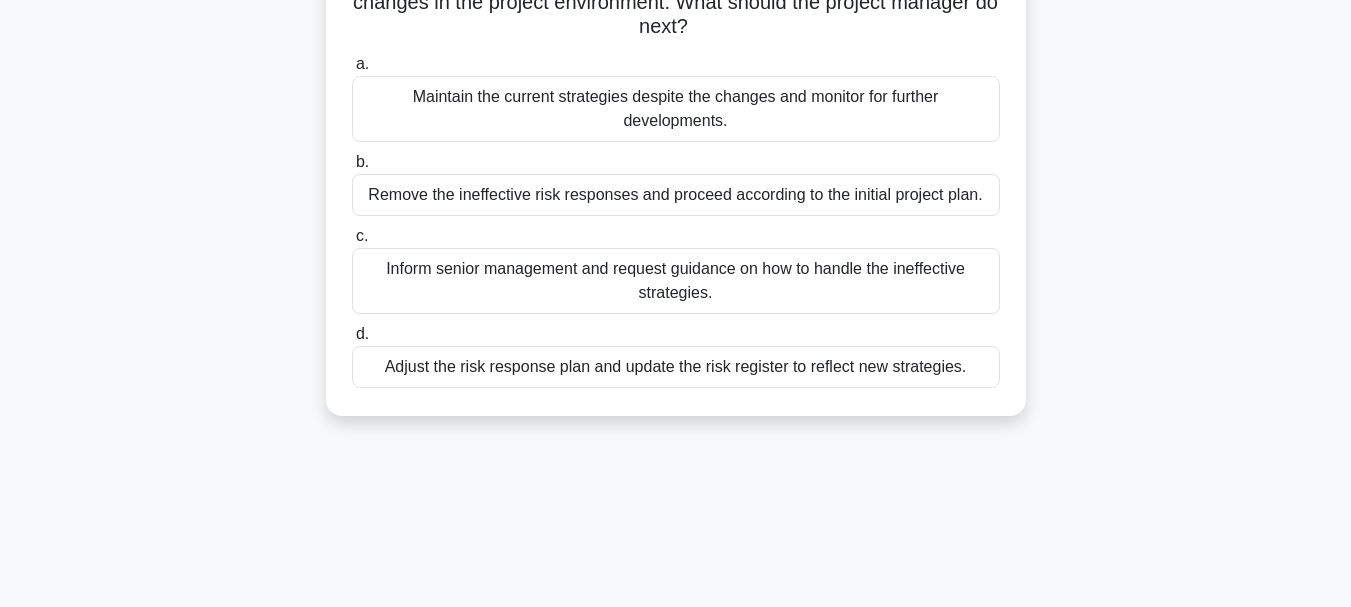 drag, startPoint x: 359, startPoint y: 154, endPoint x: 1001, endPoint y: 582, distance: 771.58795 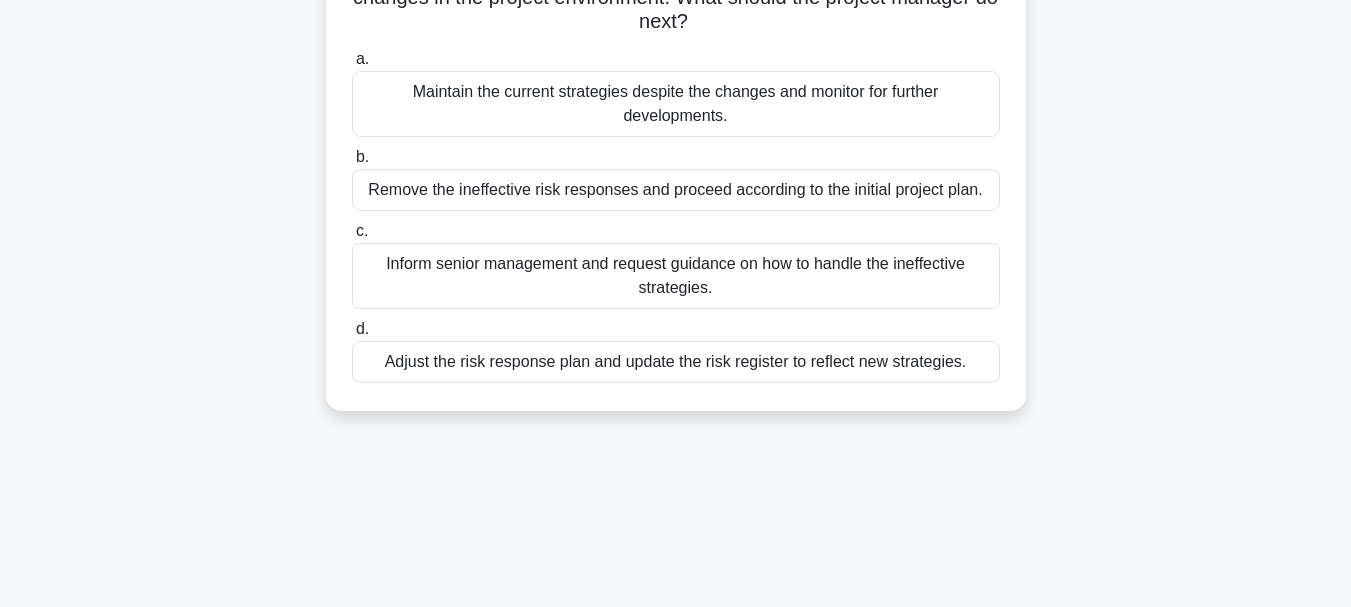 click on "Remove the ineffective risk responses and proceed according to the initial project plan." at bounding box center (676, 190) 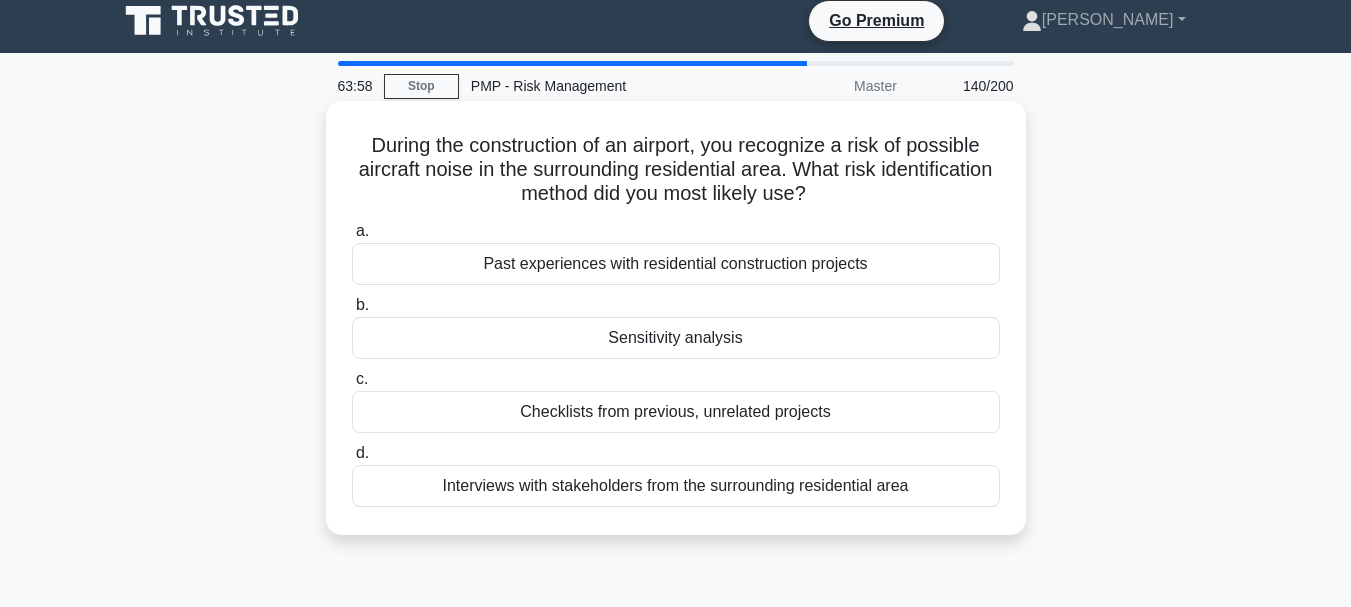 scroll, scrollTop: 0, scrollLeft: 0, axis: both 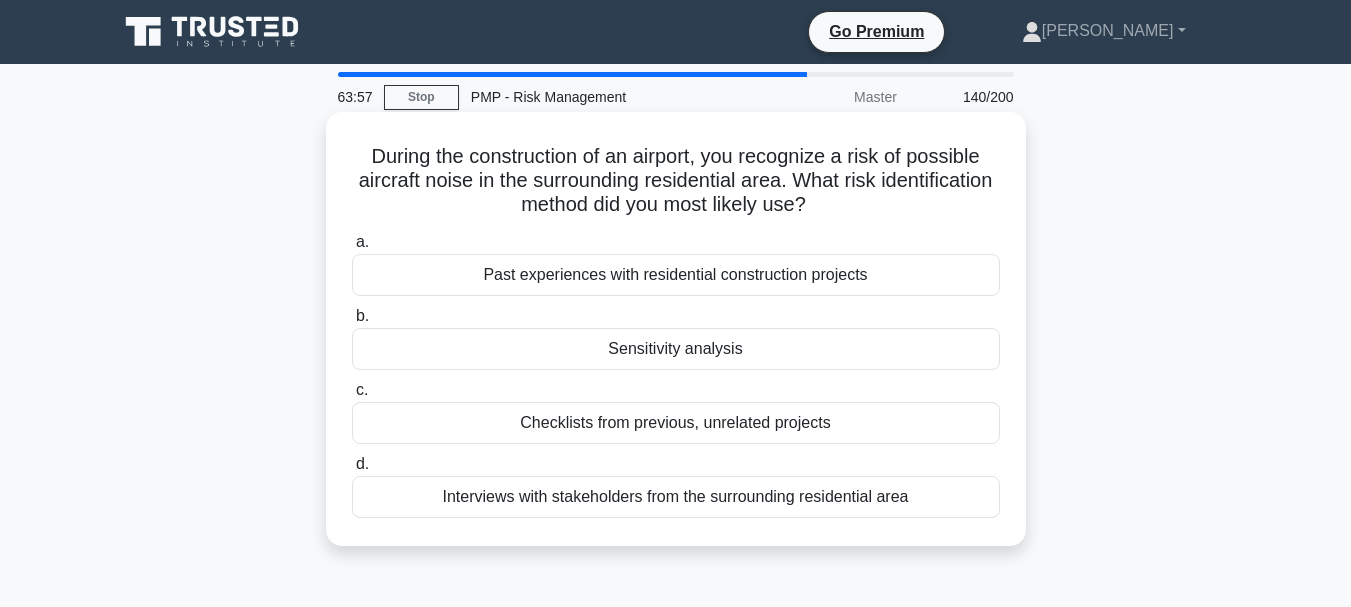 drag, startPoint x: 359, startPoint y: 148, endPoint x: 946, endPoint y: 505, distance: 687.03564 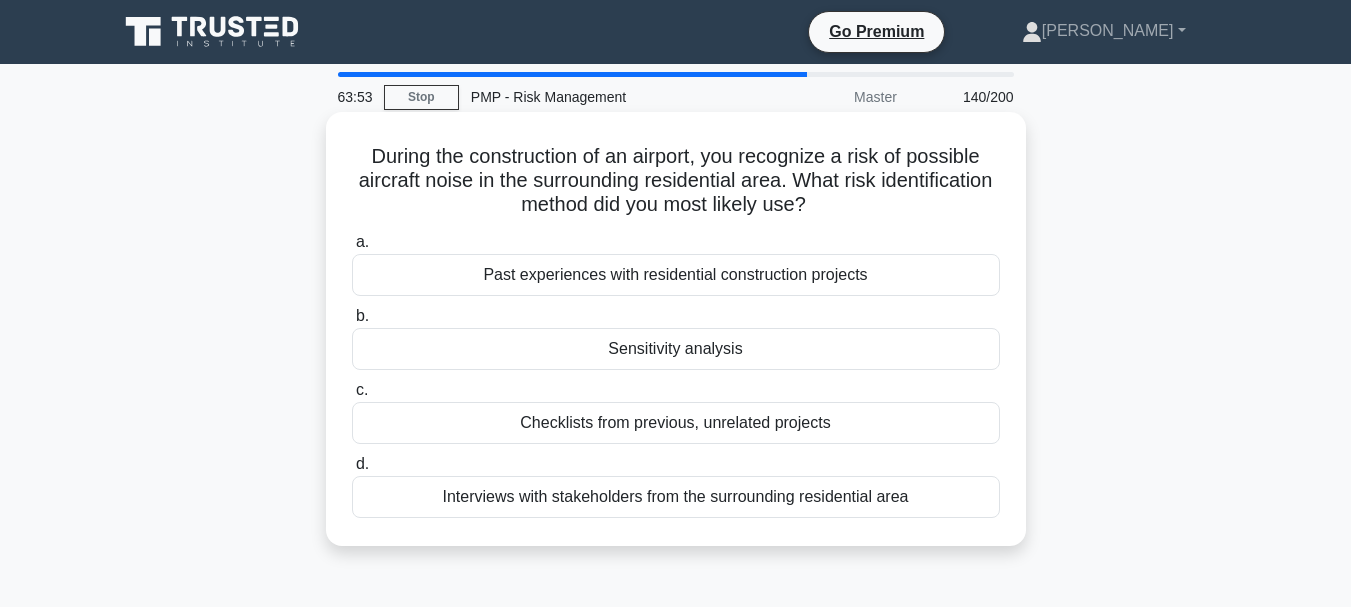 click on "Past experiences with residential construction projects" at bounding box center (676, 275) 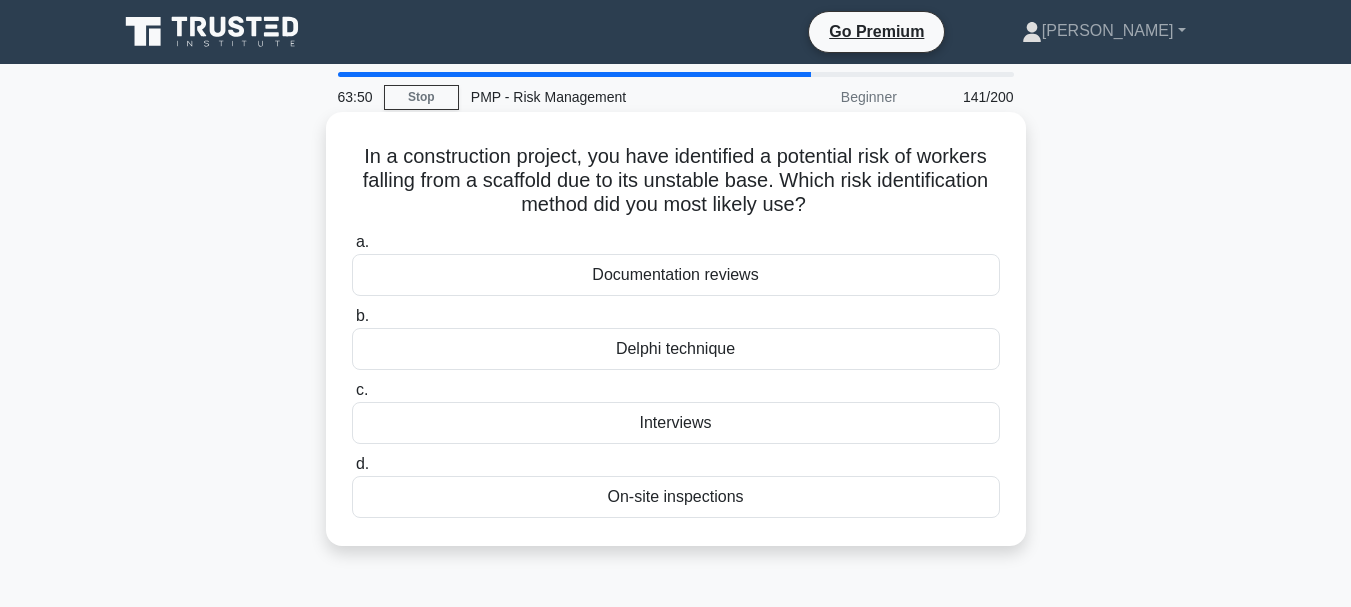 drag, startPoint x: 355, startPoint y: 156, endPoint x: 980, endPoint y: 542, distance: 734.589 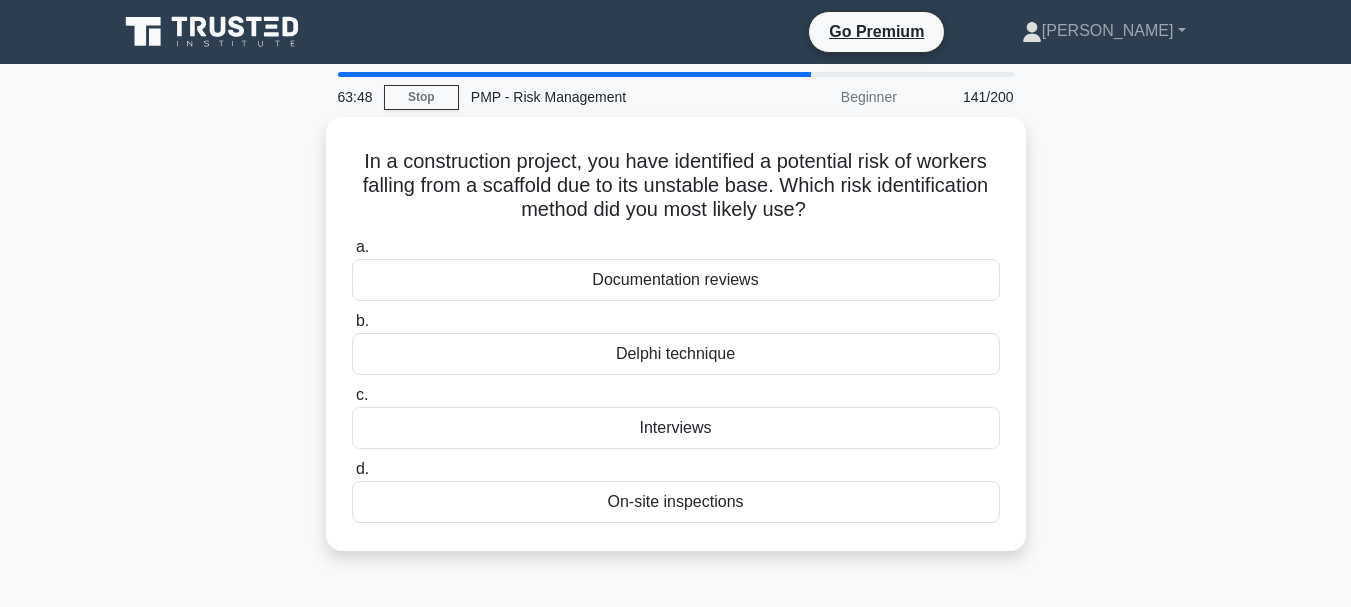 drag, startPoint x: 354, startPoint y: 156, endPoint x: 991, endPoint y: 586, distance: 768.5499 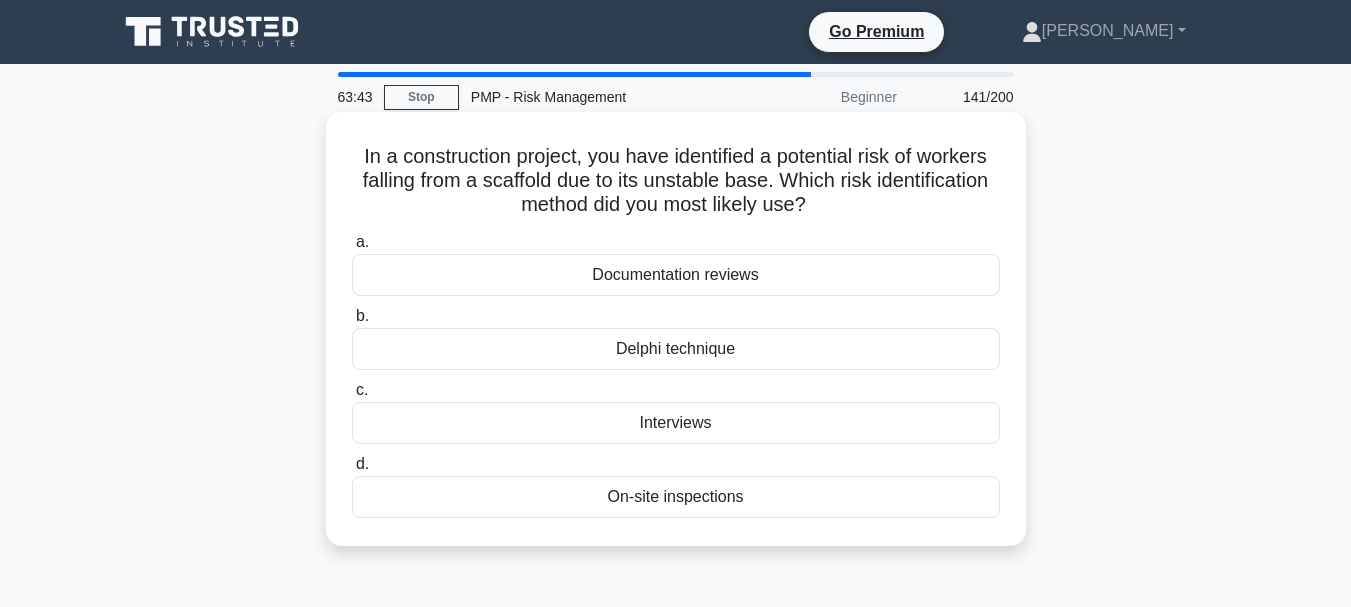 click on "b.
Delphi technique" at bounding box center (676, 337) 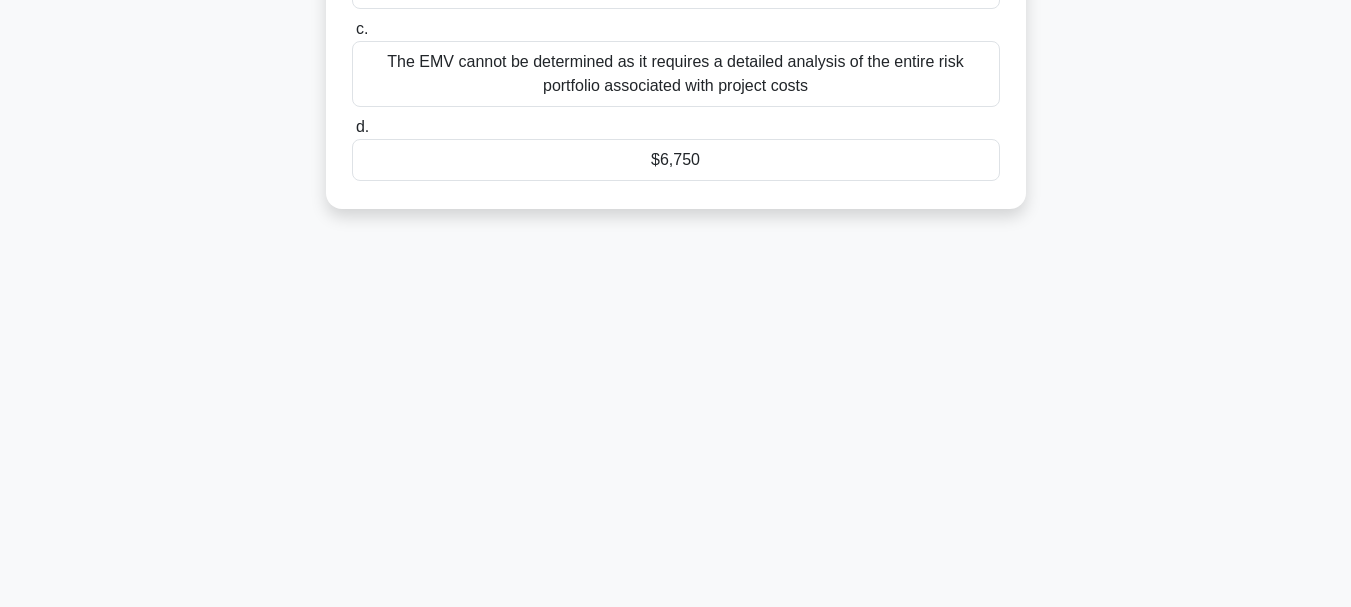scroll, scrollTop: 473, scrollLeft: 0, axis: vertical 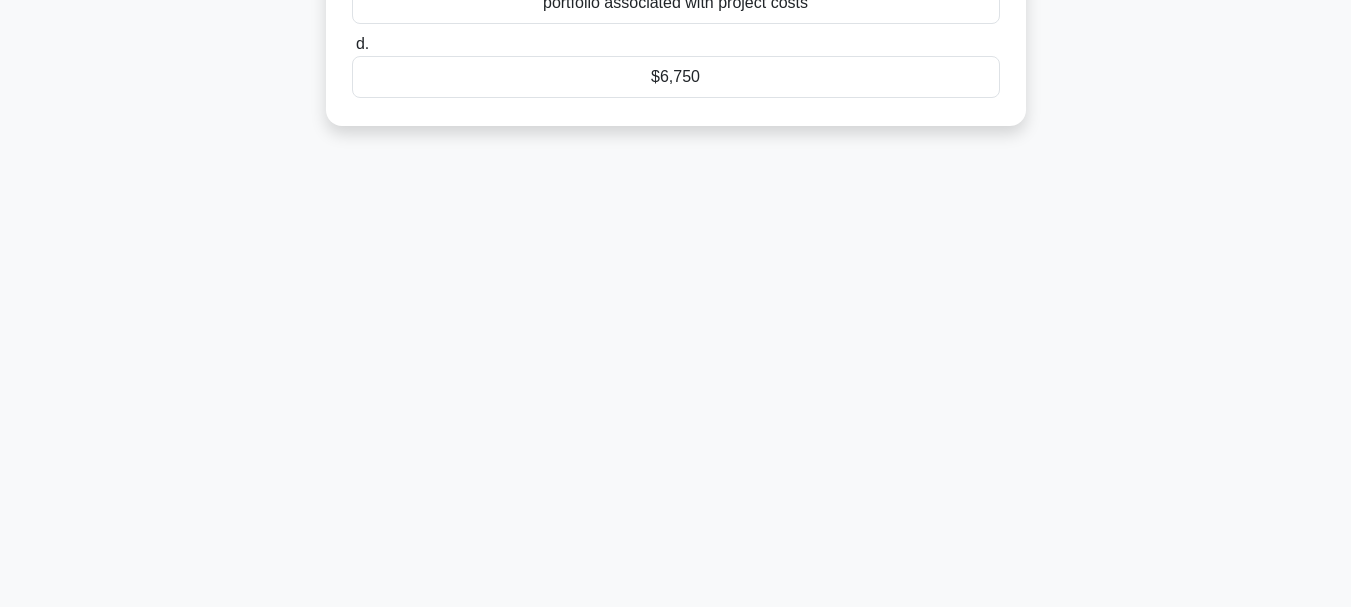 drag, startPoint x: 365, startPoint y: 151, endPoint x: 1141, endPoint y: 633, distance: 913.5097 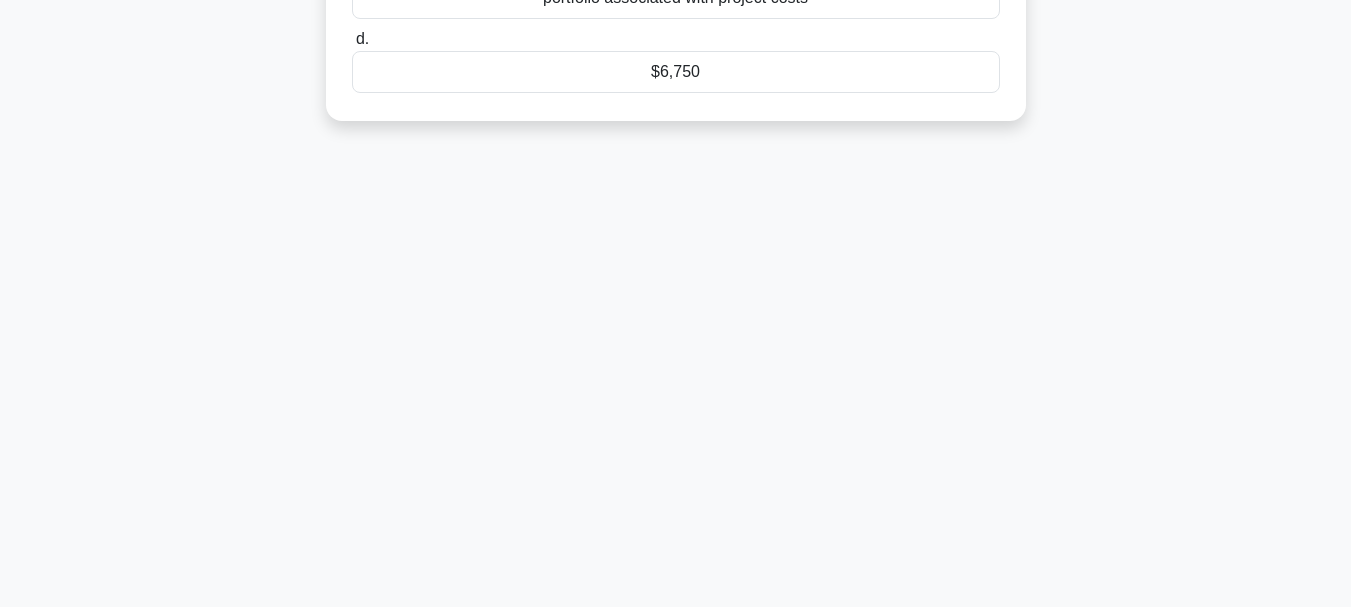click on "The EMV cannot be determined as it requires a detailed analysis of the entire risk portfolio associated with project costs" at bounding box center [676, -14] 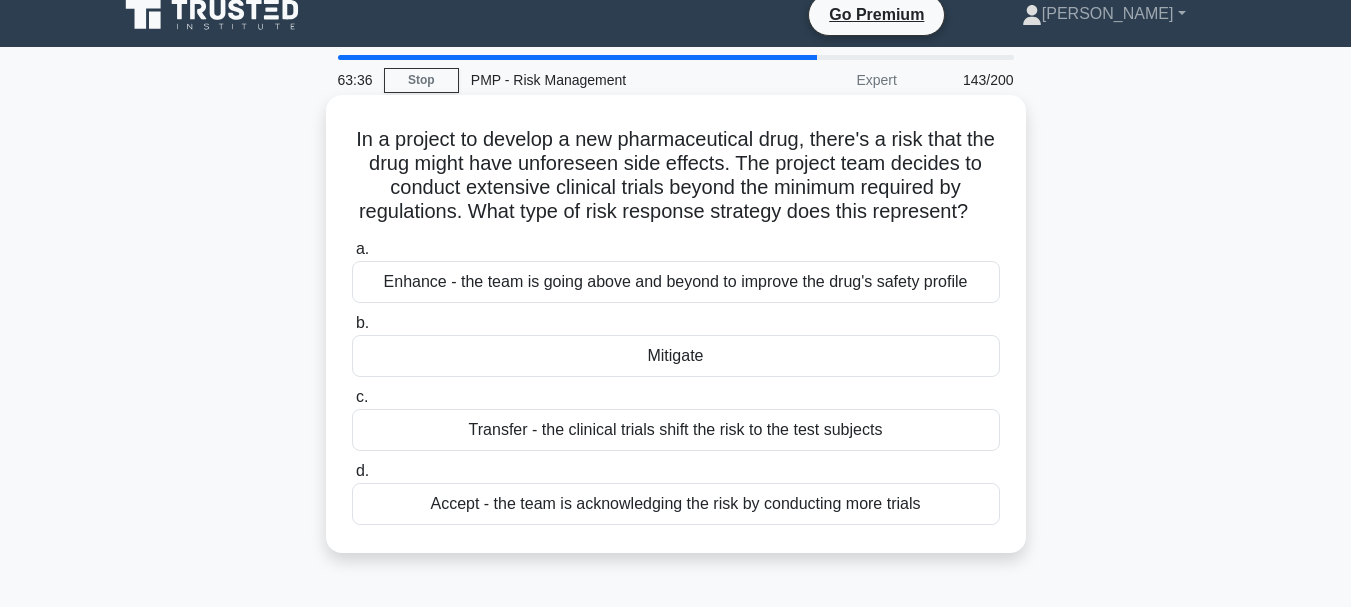 scroll, scrollTop: 0, scrollLeft: 0, axis: both 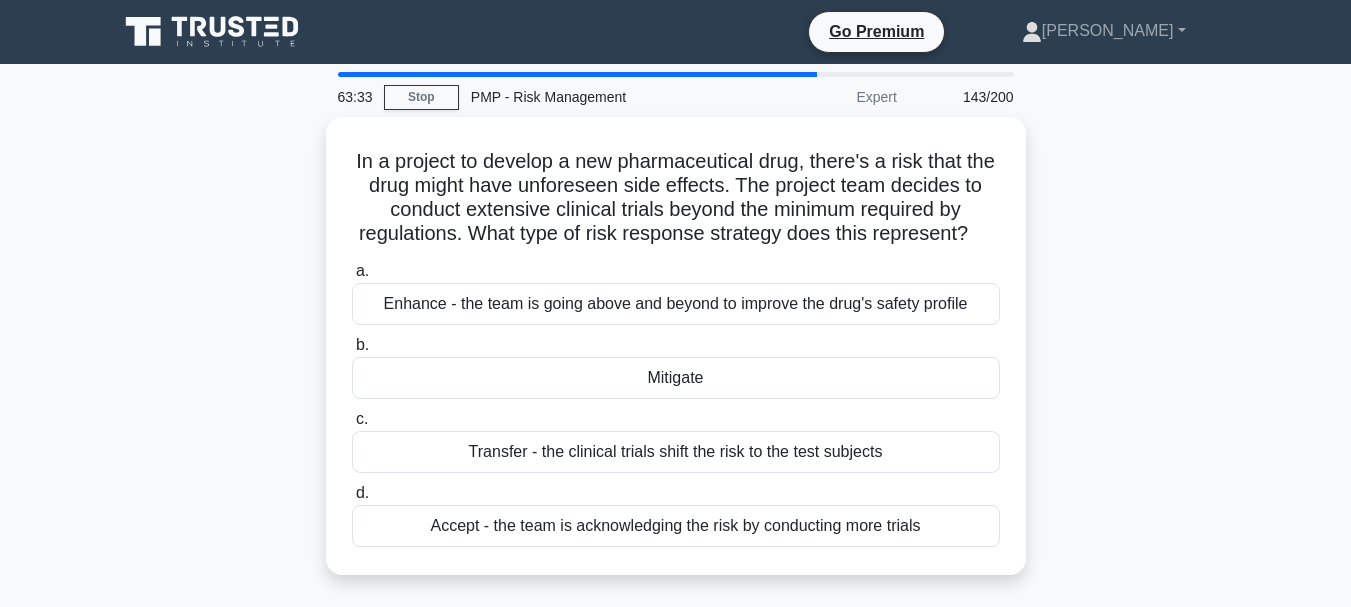 drag, startPoint x: 409, startPoint y: 175, endPoint x: 1050, endPoint y: 529, distance: 732.25476 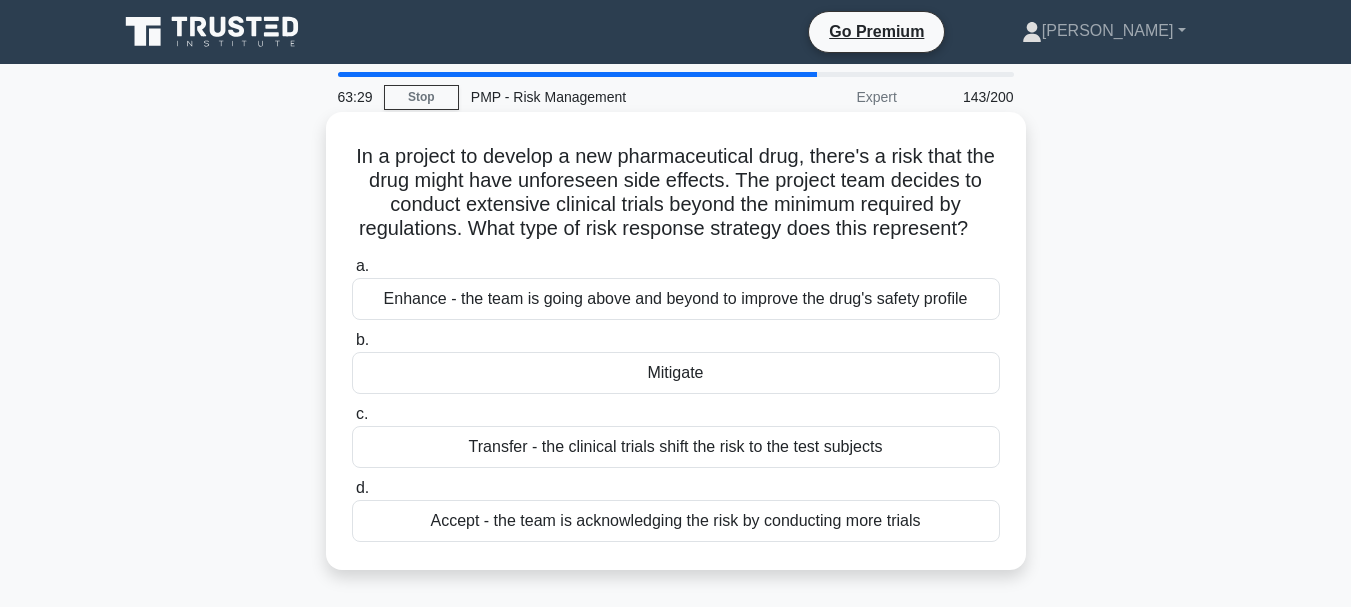 click on "Enhance - the team is going above and beyond to improve the drug's safety profile" at bounding box center (676, 299) 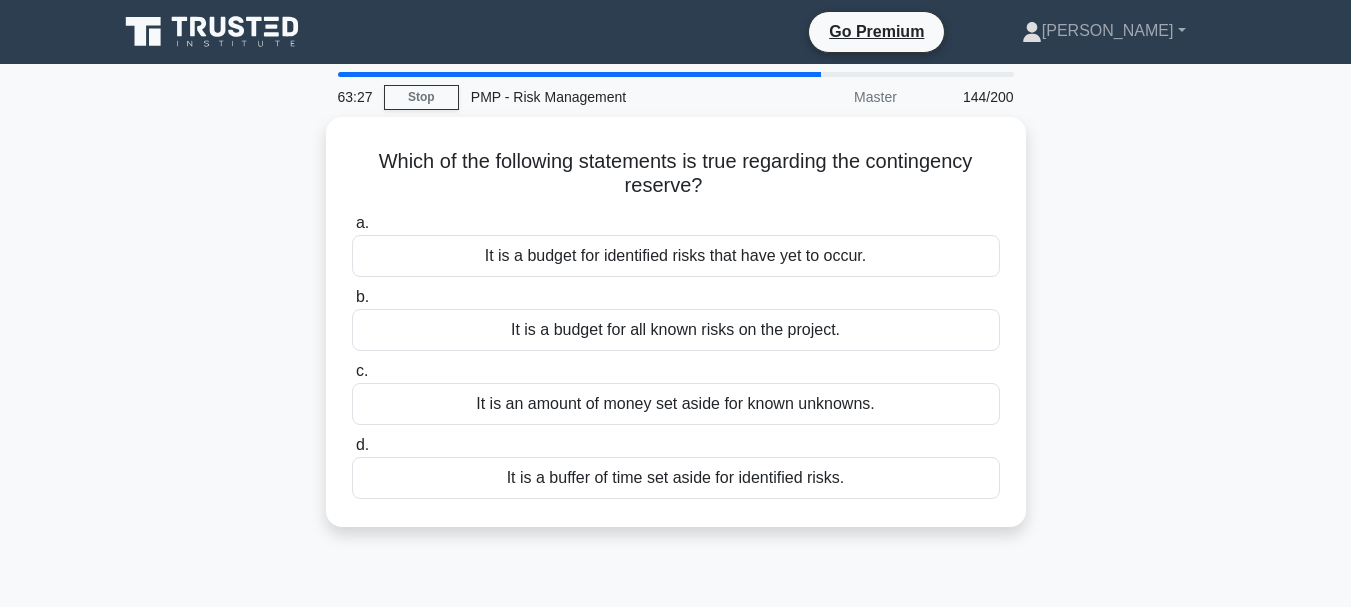 drag, startPoint x: 367, startPoint y: 152, endPoint x: 1039, endPoint y: 501, distance: 757.2219 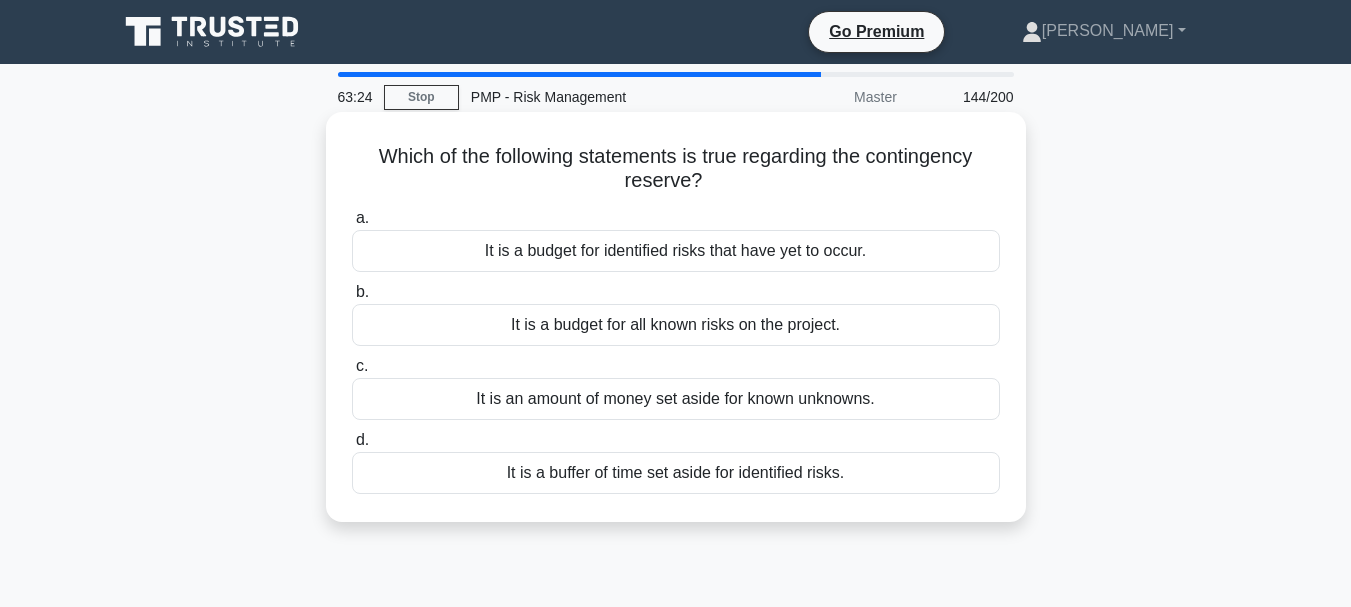 click on "It is a budget for all known risks on the project." at bounding box center (676, 325) 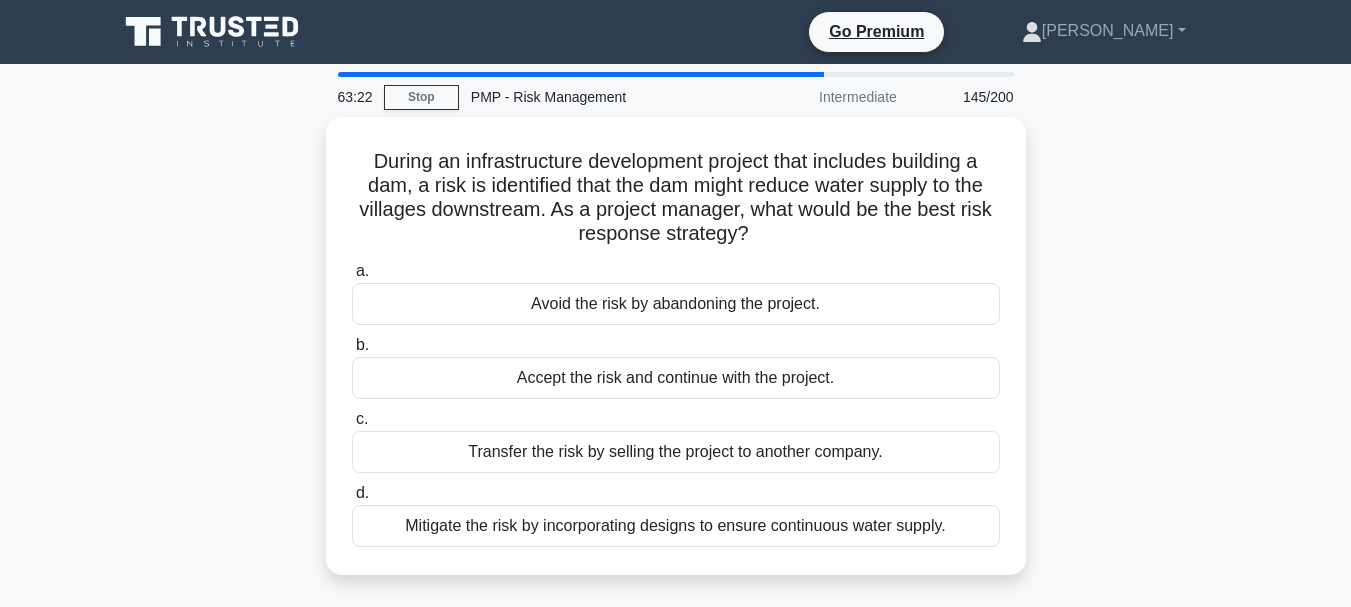 drag, startPoint x: 359, startPoint y: 155, endPoint x: 1117, endPoint y: 555, distance: 857.0671 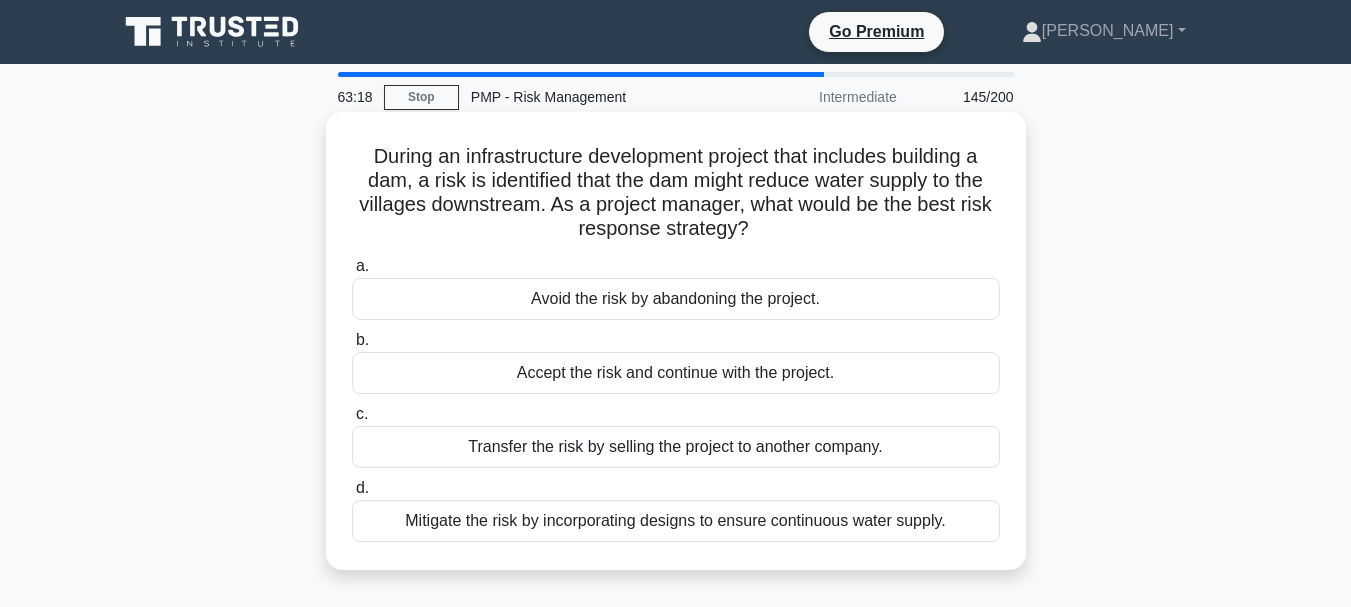 click on "Avoid the risk by abandoning the project." at bounding box center (676, 299) 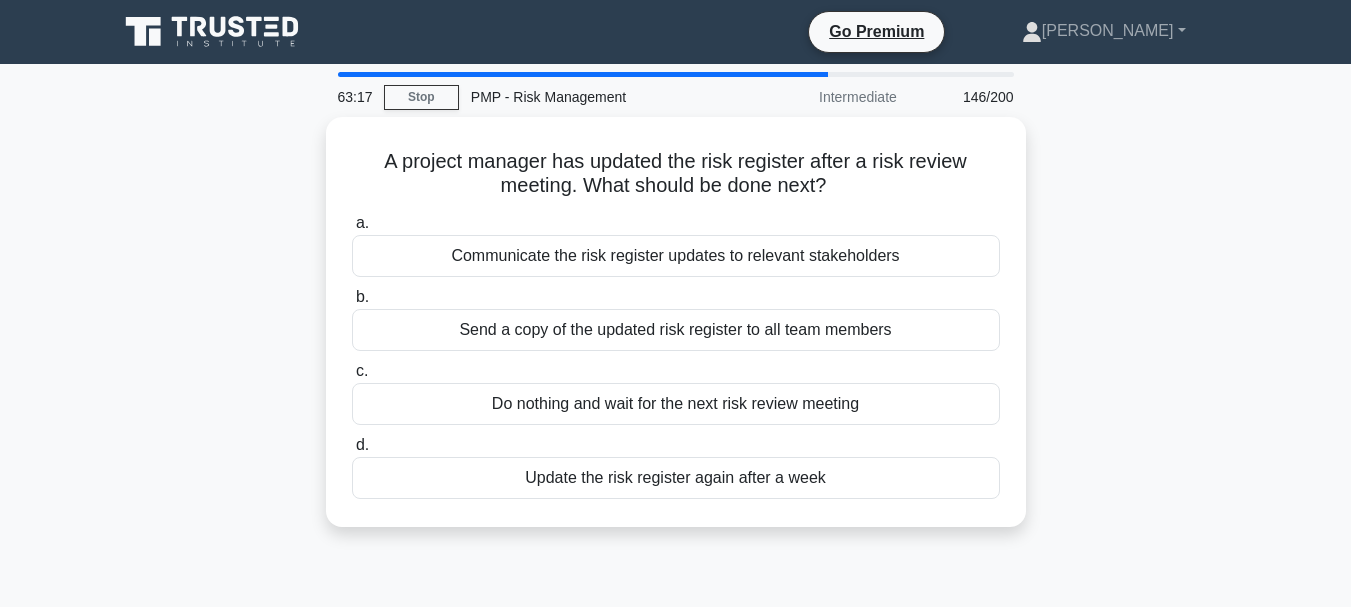 drag, startPoint x: 370, startPoint y: 156, endPoint x: 1043, endPoint y: 504, distance: 757.64966 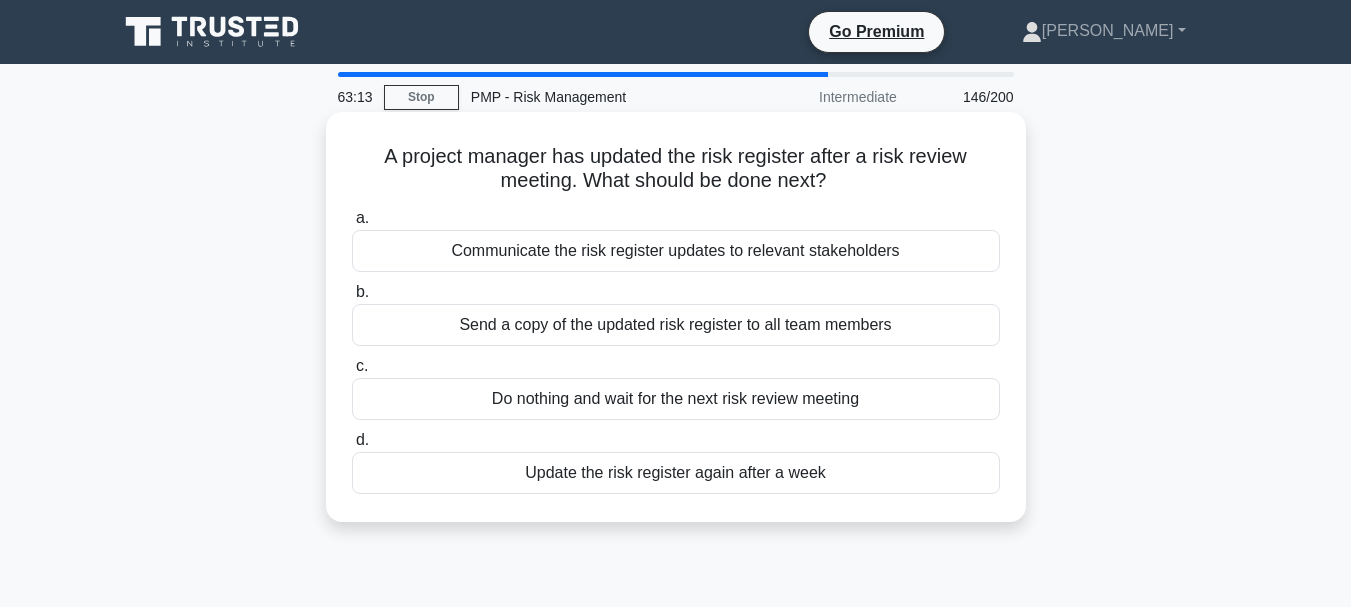 click on "Communicate the risk register updates to relevant stakeholders" at bounding box center [676, 251] 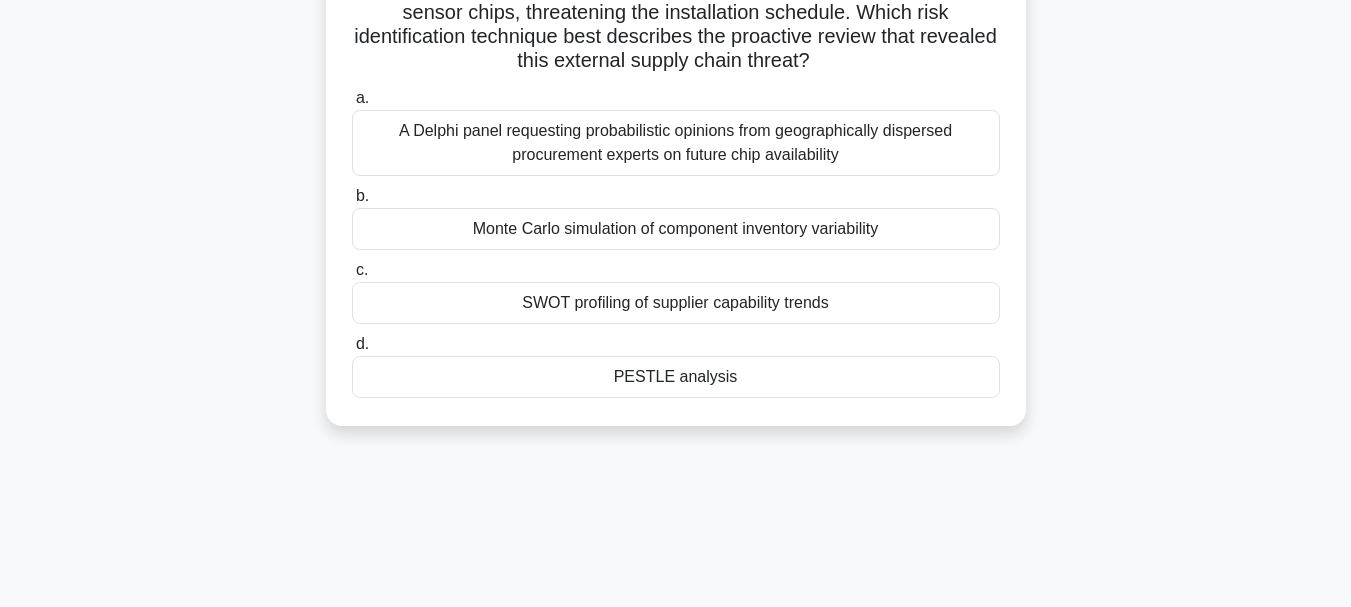 scroll, scrollTop: 473, scrollLeft: 0, axis: vertical 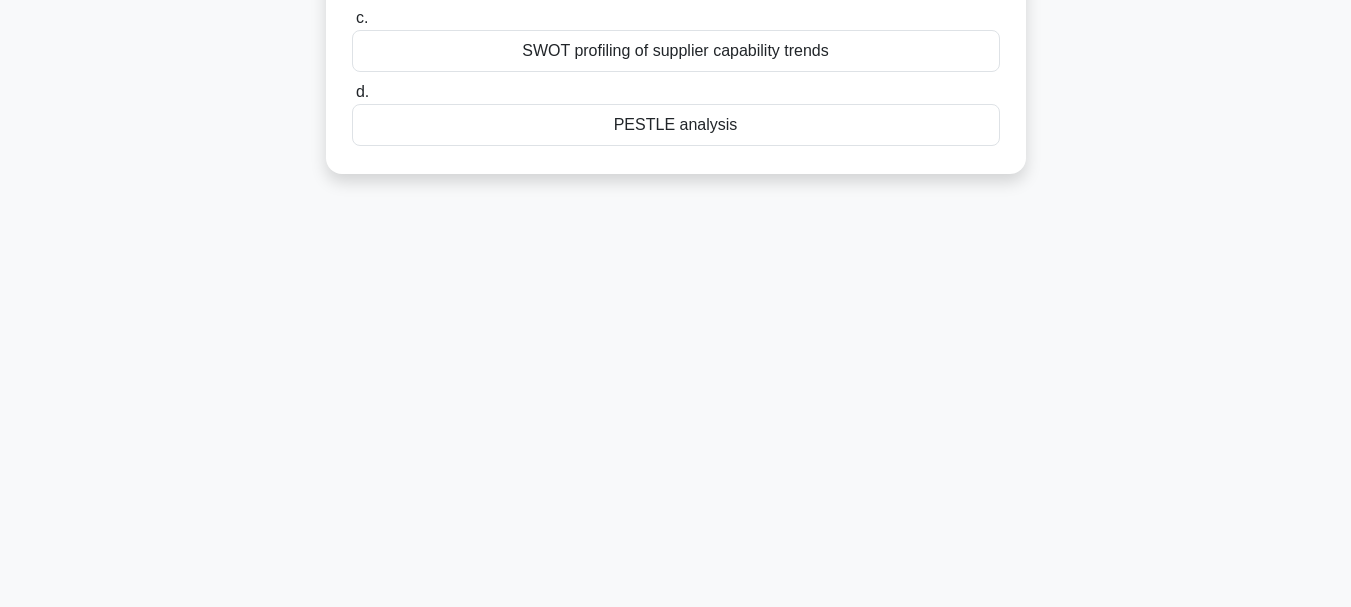 drag, startPoint x: 370, startPoint y: 151, endPoint x: 1311, endPoint y: 639, distance: 1060.0118 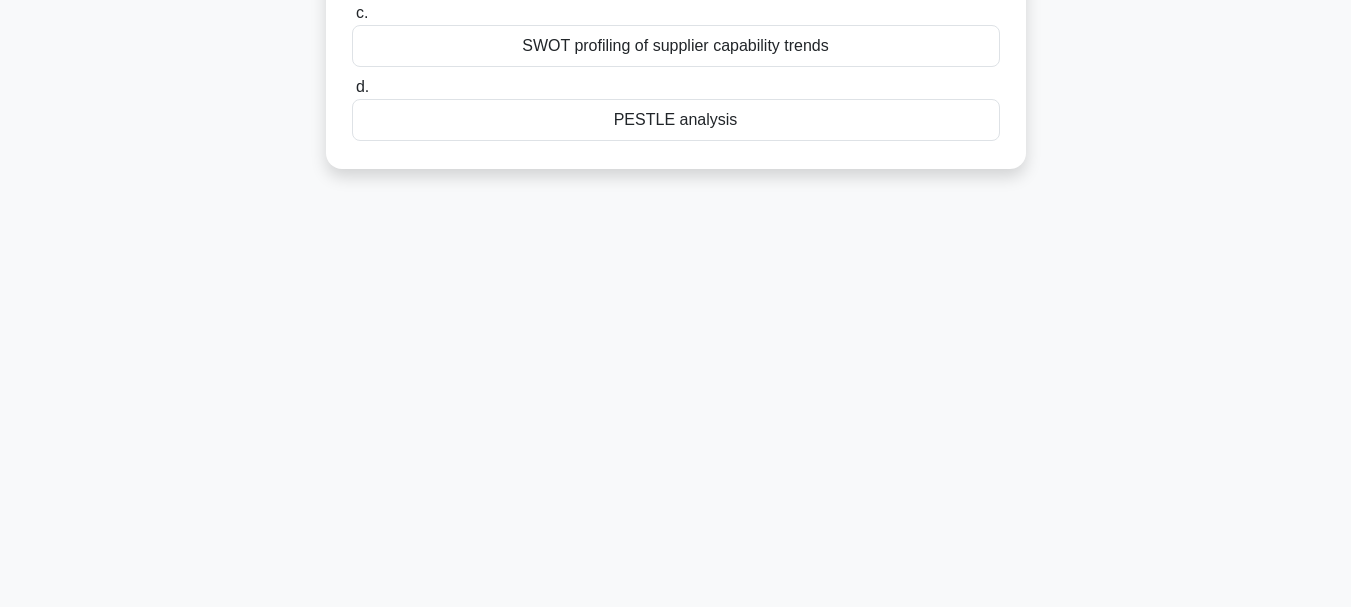 click on "PESTLE analysis" at bounding box center (676, 120) 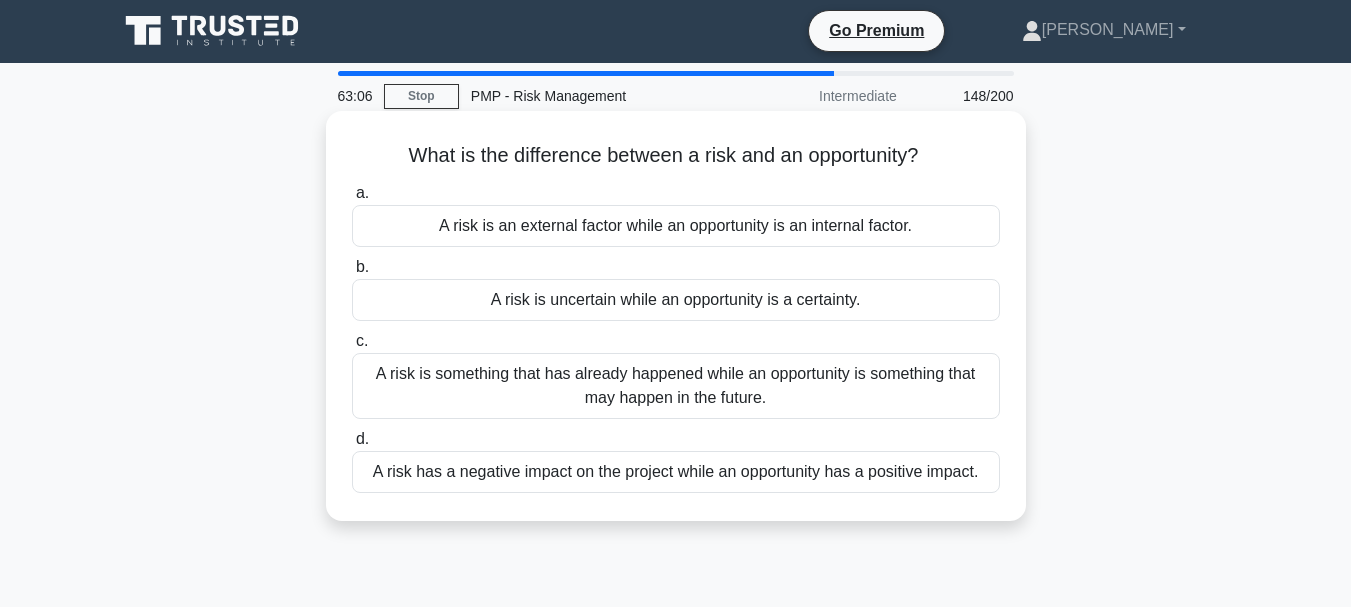 scroll, scrollTop: 0, scrollLeft: 0, axis: both 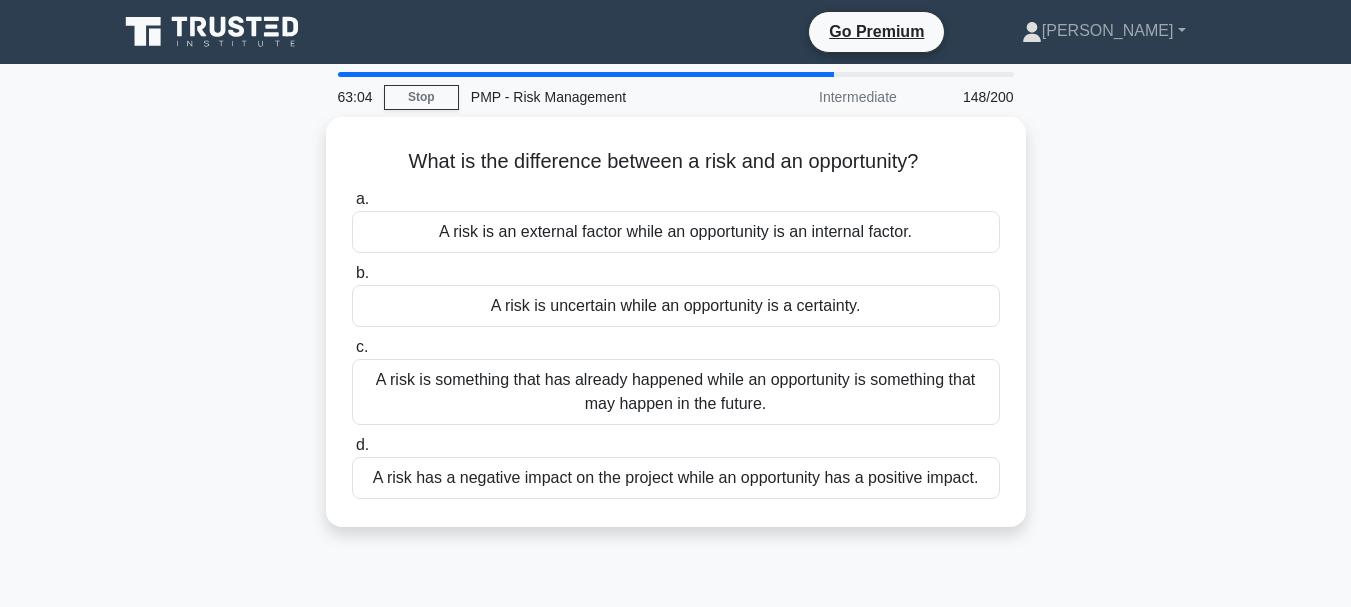 drag, startPoint x: 398, startPoint y: 150, endPoint x: 1129, endPoint y: 479, distance: 801.6246 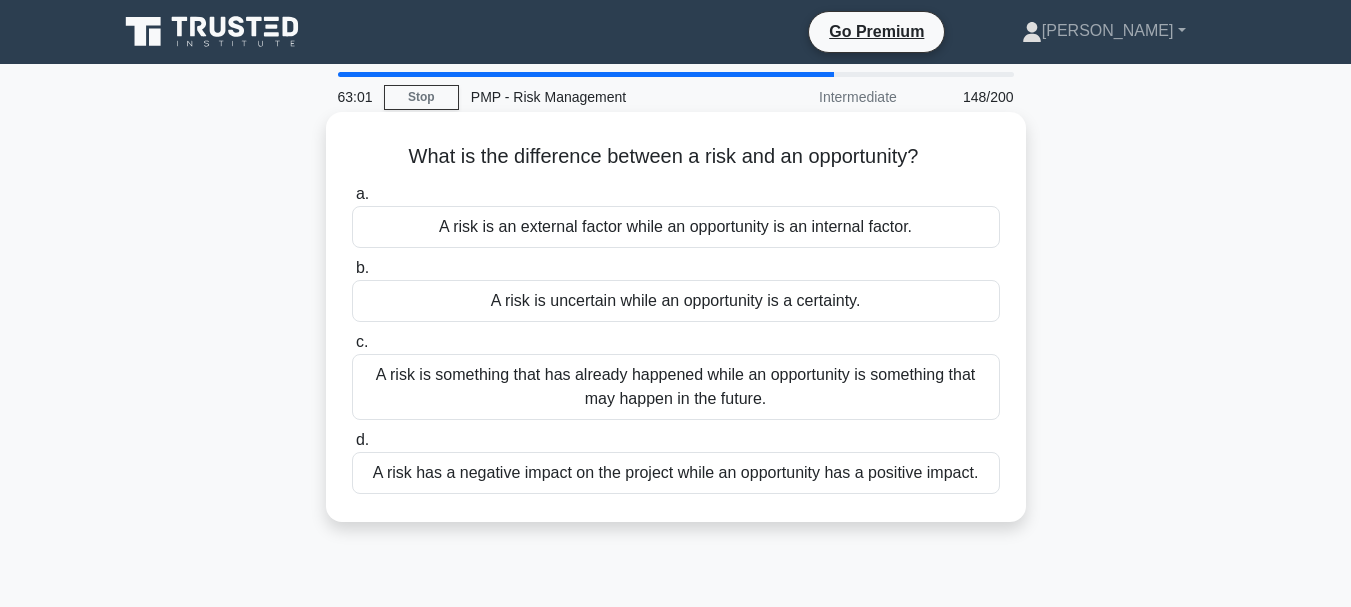 click on "What is the difference between a risk and an opportunity?
.spinner_0XTQ{transform-origin:center;animation:spinner_y6GP .75s linear infinite}@keyframes spinner_y6GP{100%{transform:rotate(360deg)}}" at bounding box center (676, 157) 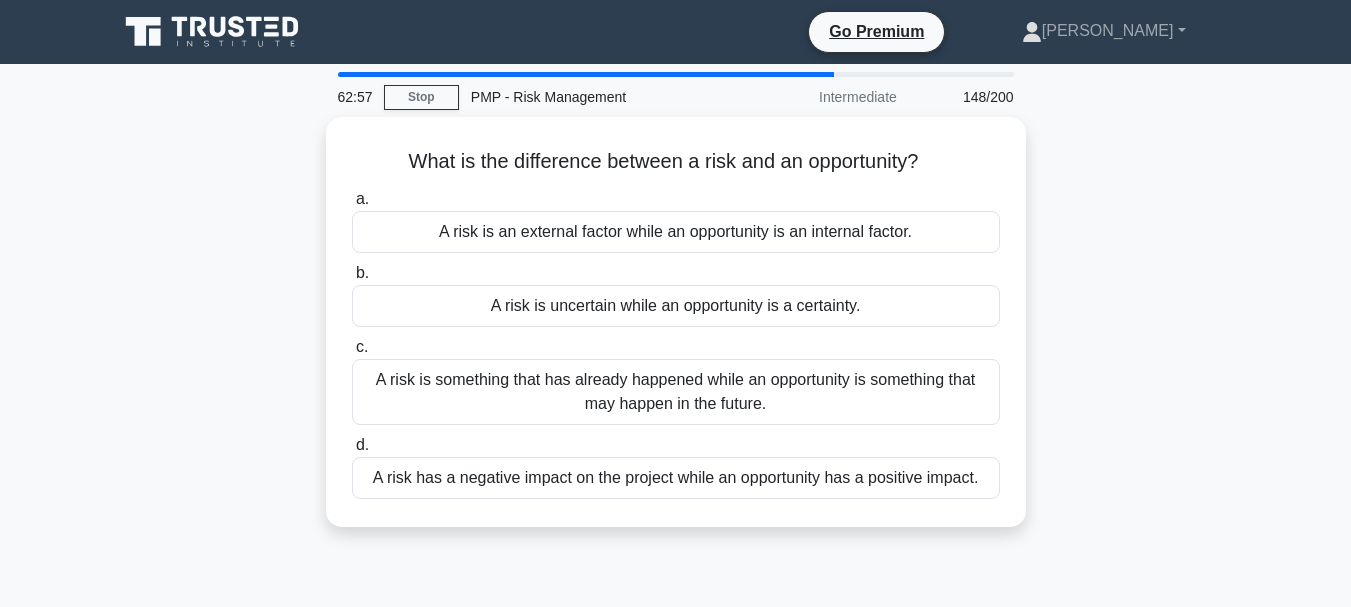 drag, startPoint x: 385, startPoint y: 148, endPoint x: 1144, endPoint y: 523, distance: 846.5849 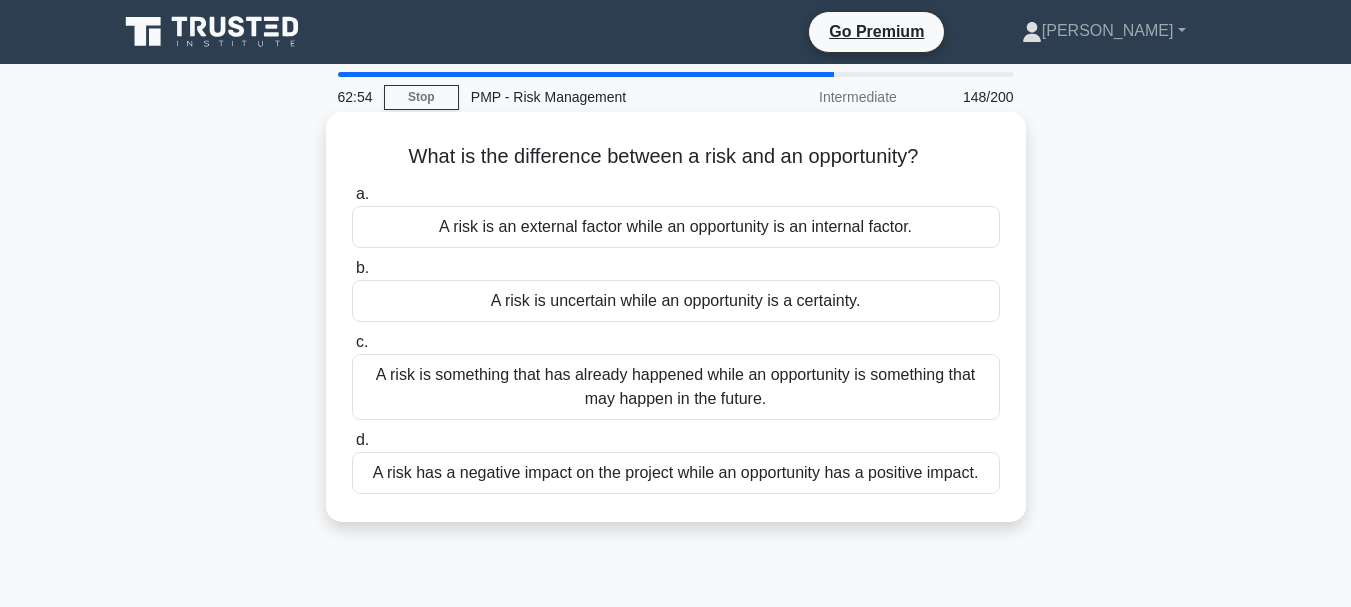click on "A risk is uncertain while an opportunity is a certainty." at bounding box center [676, 301] 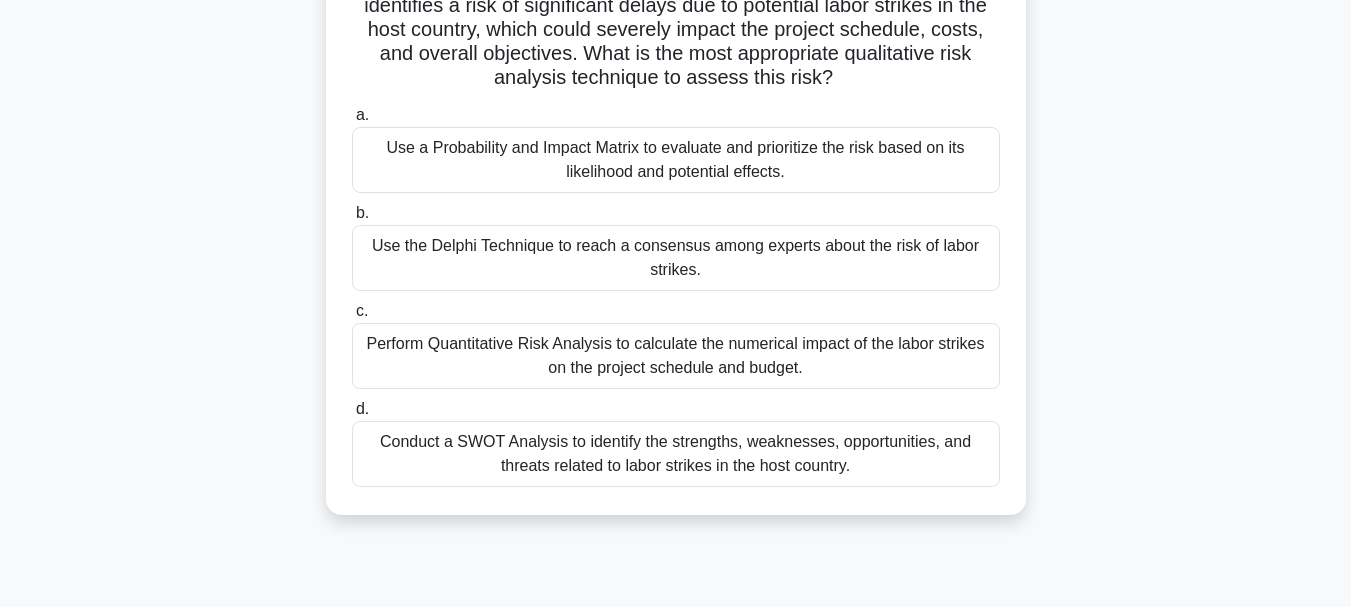 scroll, scrollTop: 473, scrollLeft: 0, axis: vertical 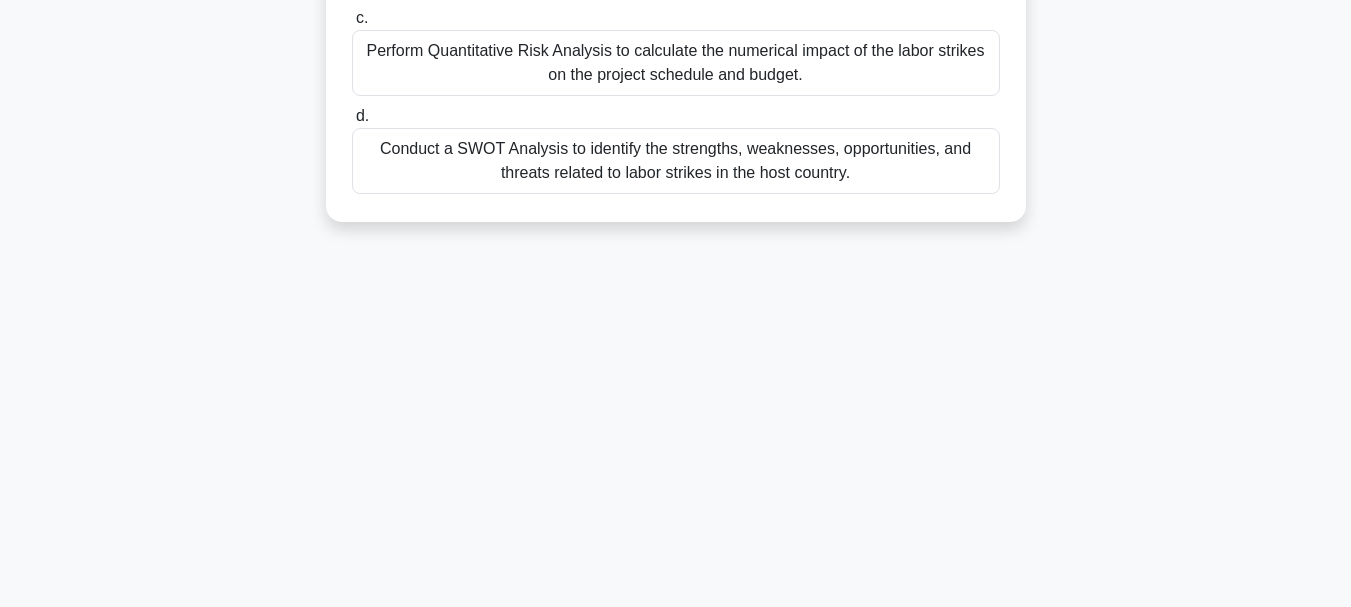 drag, startPoint x: 358, startPoint y: 156, endPoint x: 1324, endPoint y: 627, distance: 1074.7079 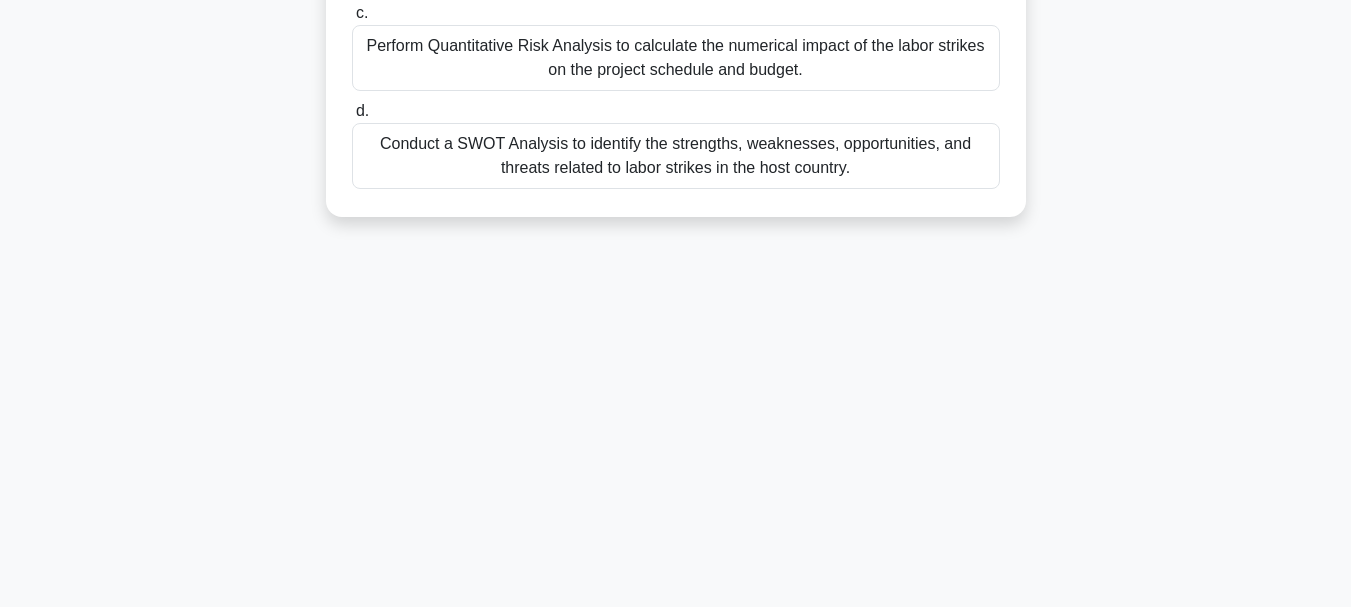 click on "Conduct a SWOT Analysis to identify the strengths, weaknesses, opportunities, and threats related to labor strikes in the host country." at bounding box center (676, 156) 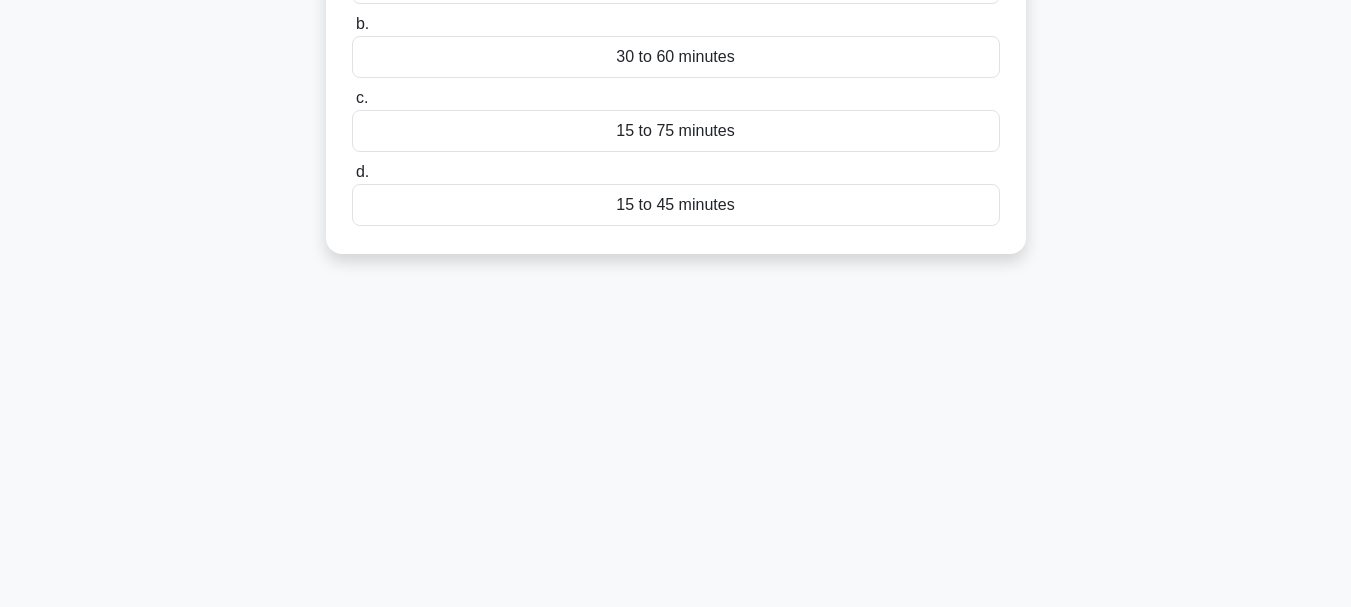 scroll, scrollTop: 473, scrollLeft: 0, axis: vertical 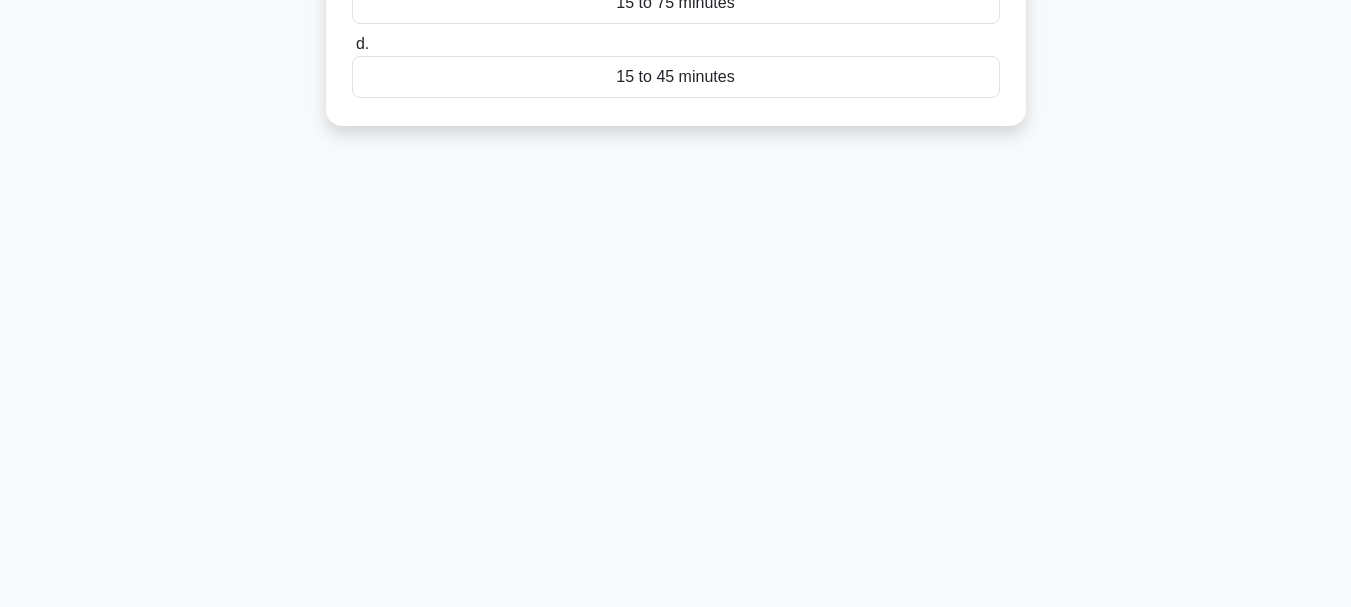 drag, startPoint x: 369, startPoint y: 153, endPoint x: 990, endPoint y: 646, distance: 792.8997 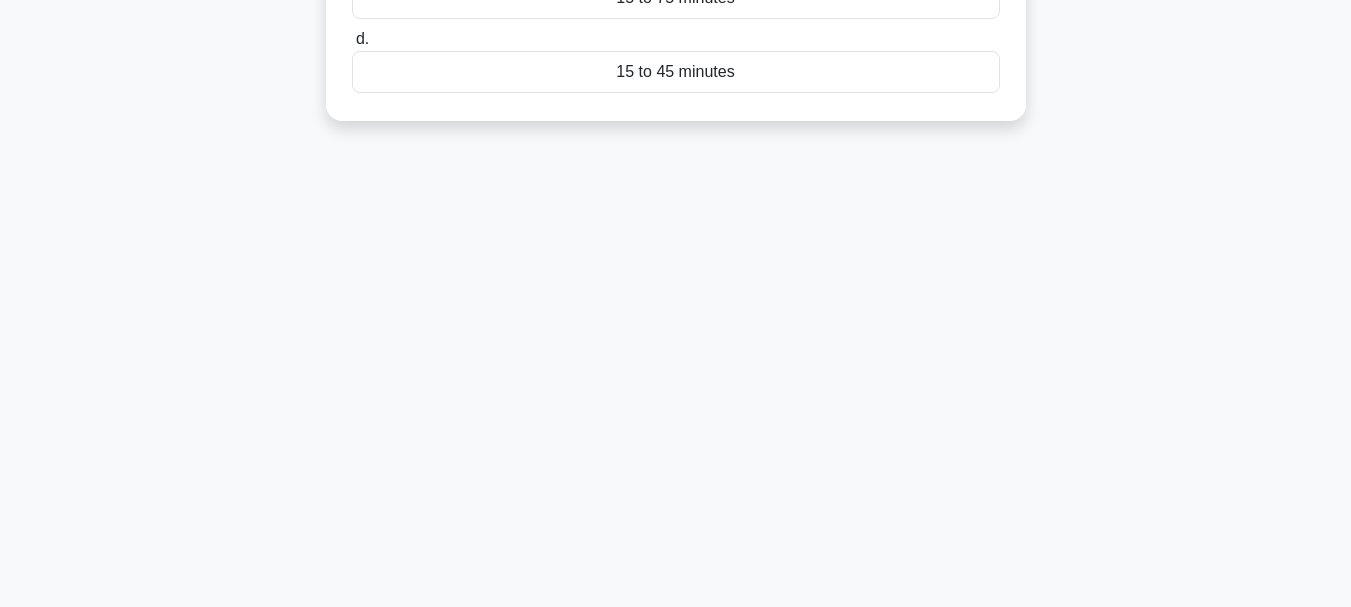 click on "15 to 45 minutes" at bounding box center (676, 72) 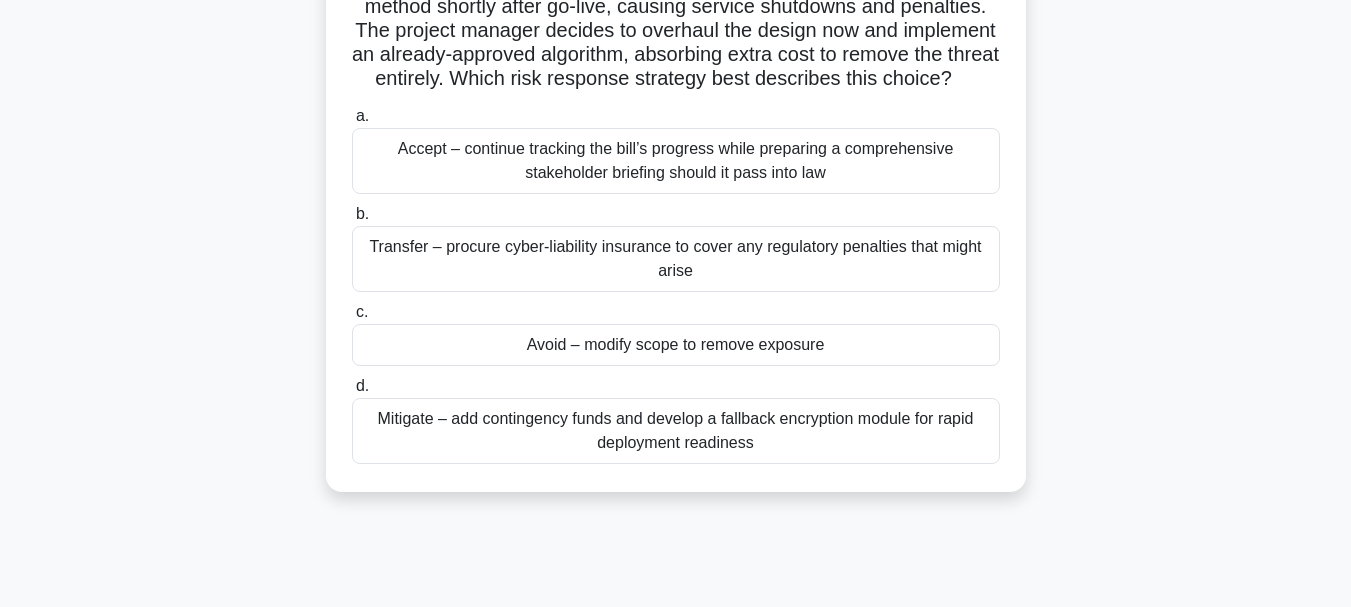 scroll, scrollTop: 473, scrollLeft: 0, axis: vertical 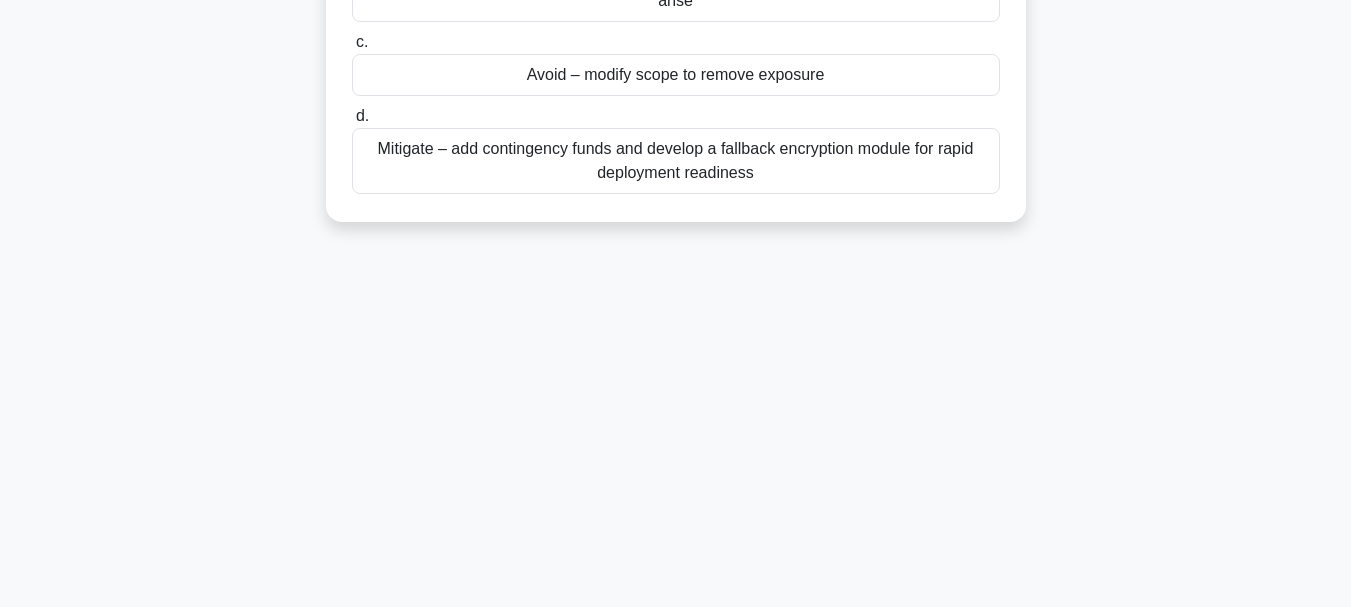drag, startPoint x: 365, startPoint y: 154, endPoint x: 1029, endPoint y: 646, distance: 826.41394 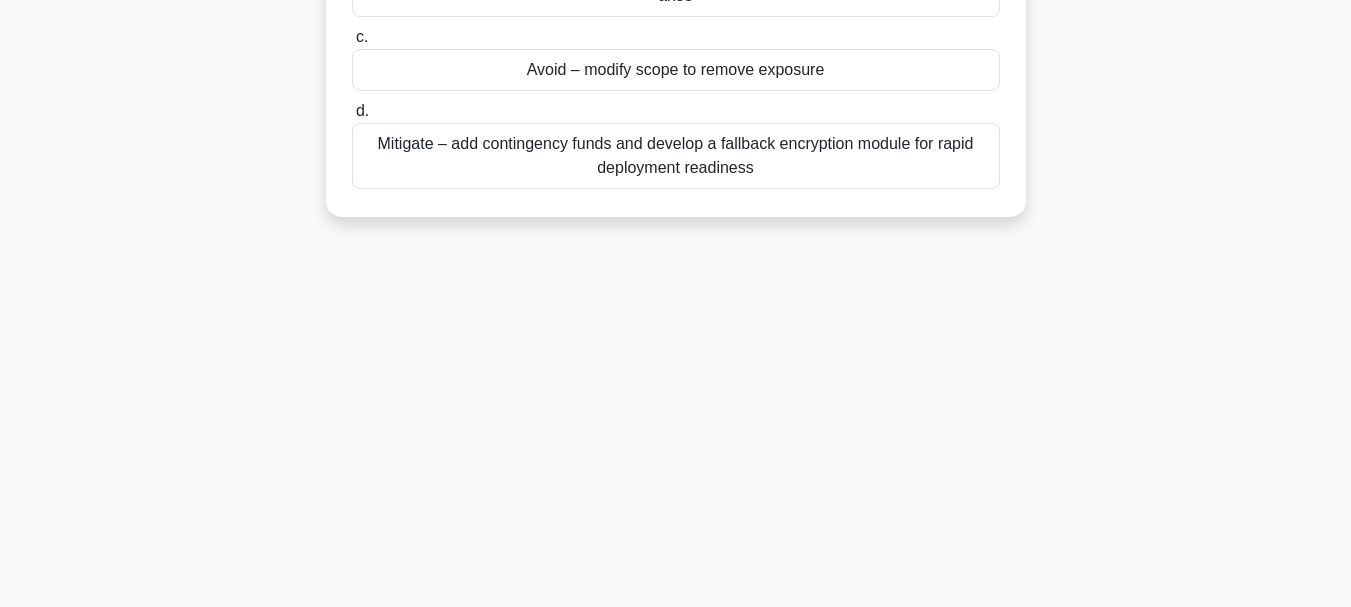 click on "Avoid – modify scope to remove exposure" at bounding box center [676, 70] 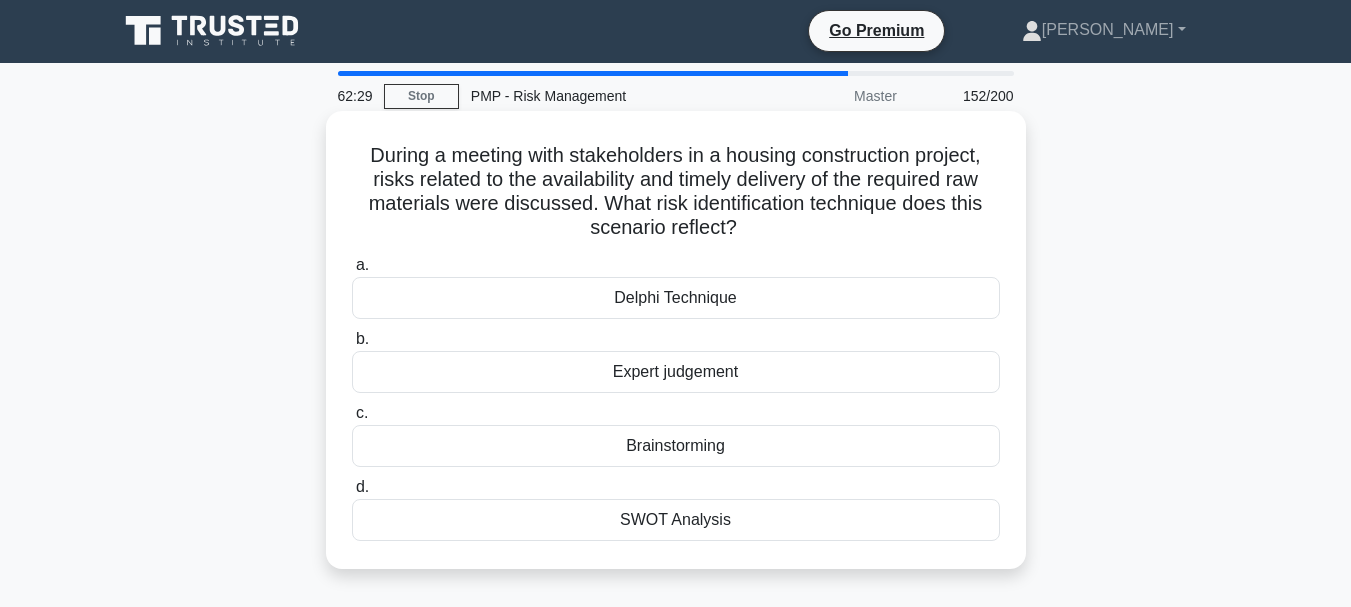 scroll, scrollTop: 0, scrollLeft: 0, axis: both 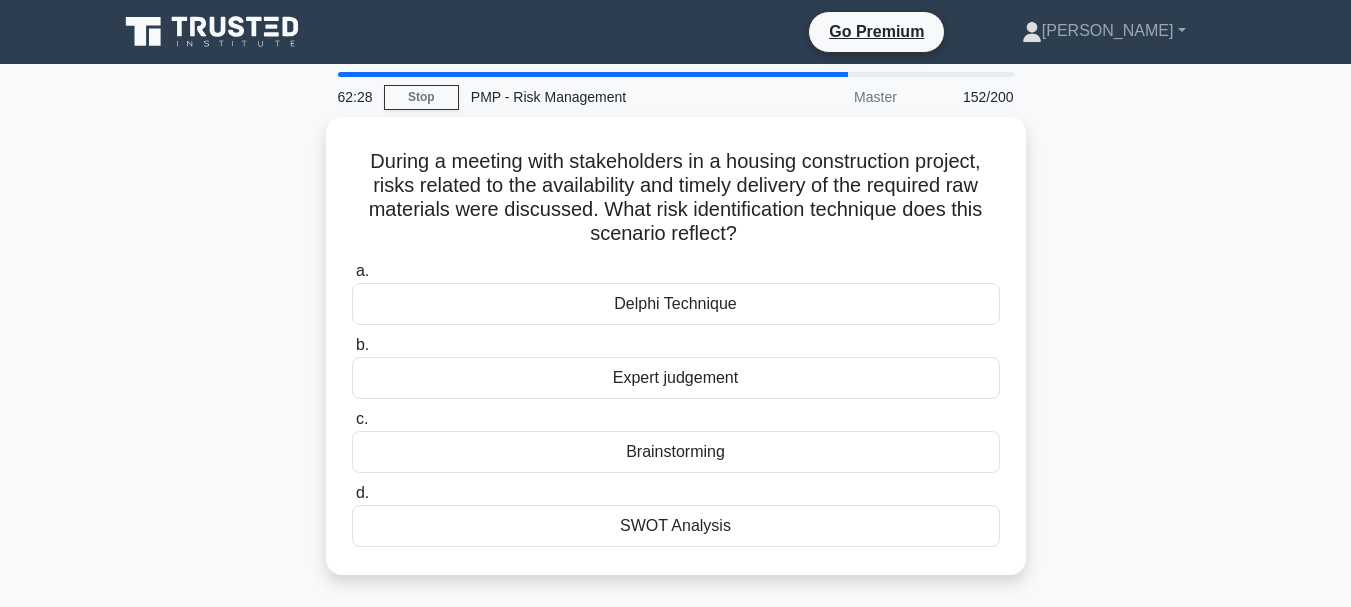 drag, startPoint x: 362, startPoint y: 156, endPoint x: 962, endPoint y: 582, distance: 735.8505 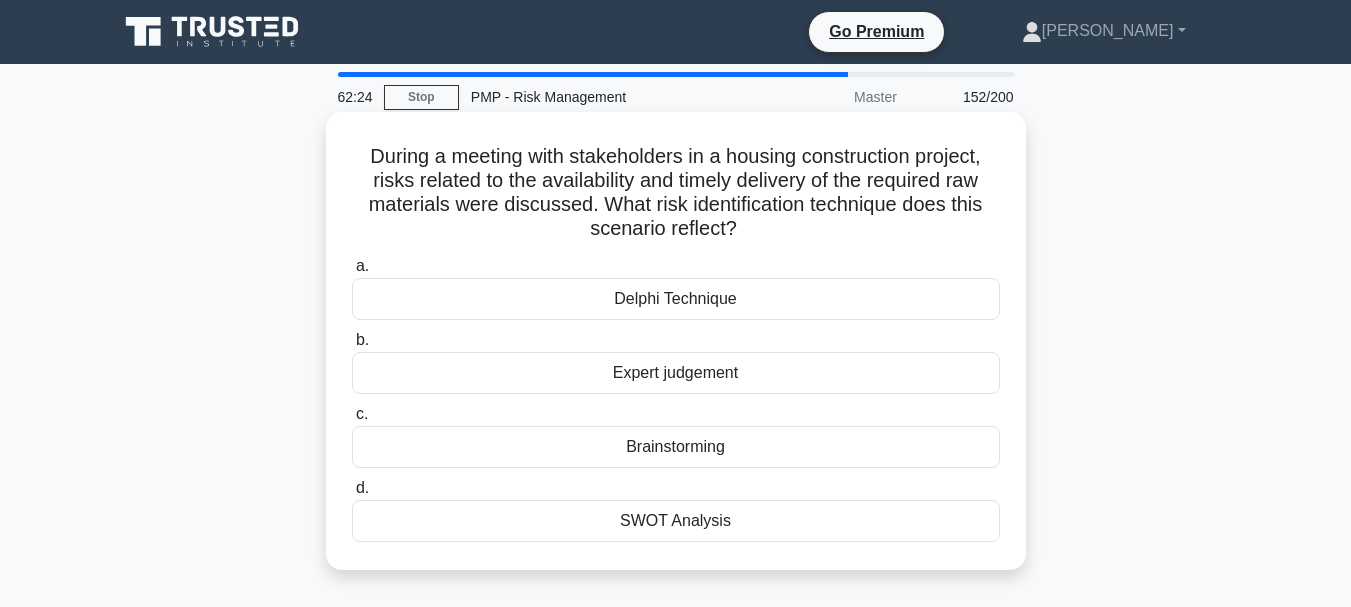 click on "Delphi Technique" at bounding box center (676, 299) 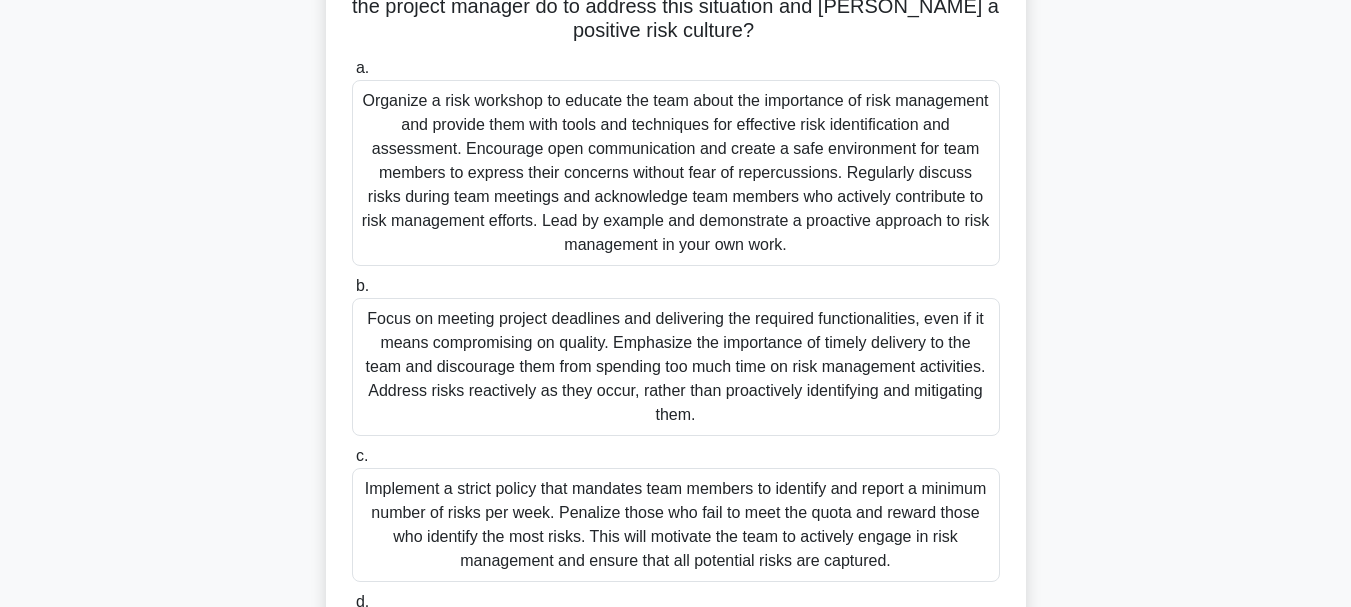 scroll, scrollTop: 601, scrollLeft: 0, axis: vertical 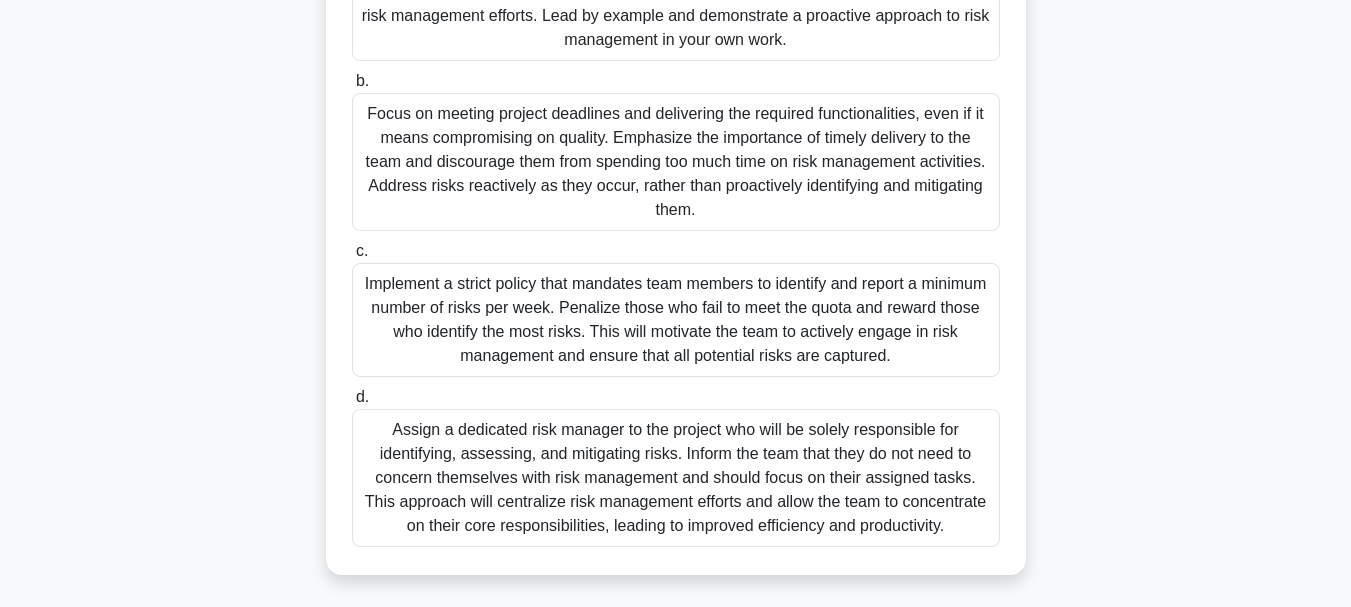 drag, startPoint x: 368, startPoint y: 153, endPoint x: 1062, endPoint y: 646, distance: 851.2843 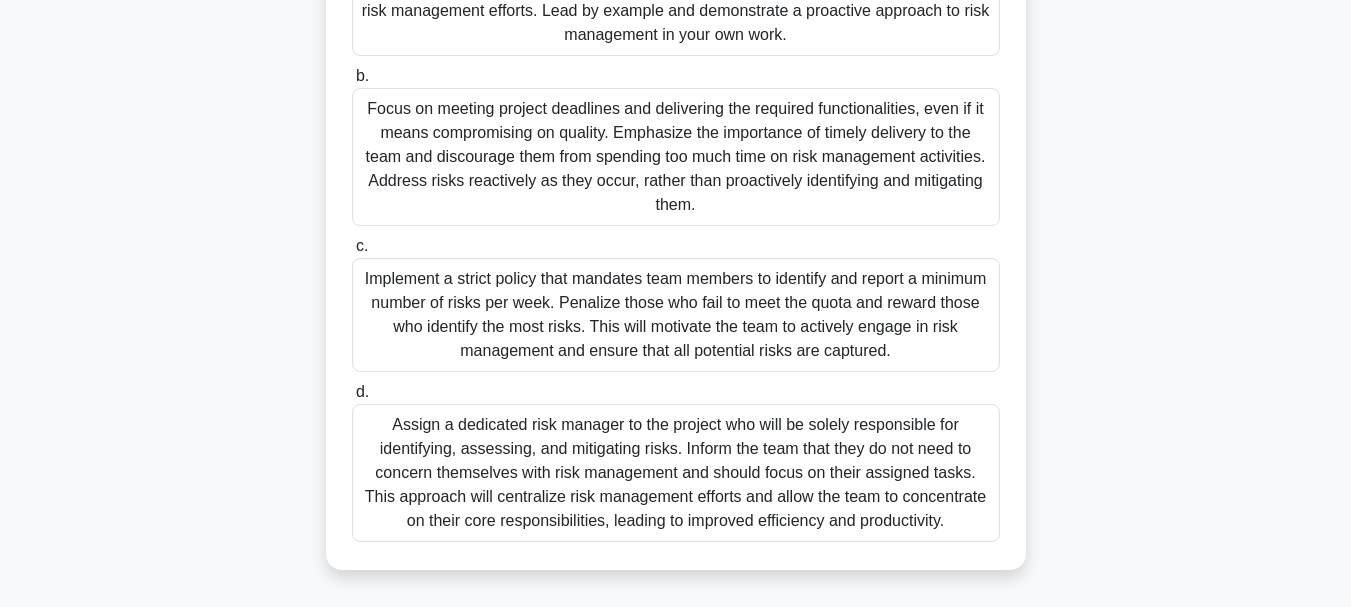 click on "Implement a strict policy that mandates team members to identify and report a minimum number of risks per week. Penalize those who fail to meet the quota and reward those who identify the most risks. This will motivate the team to actively engage in risk management and ensure that all potential risks are captured." at bounding box center (676, 315) 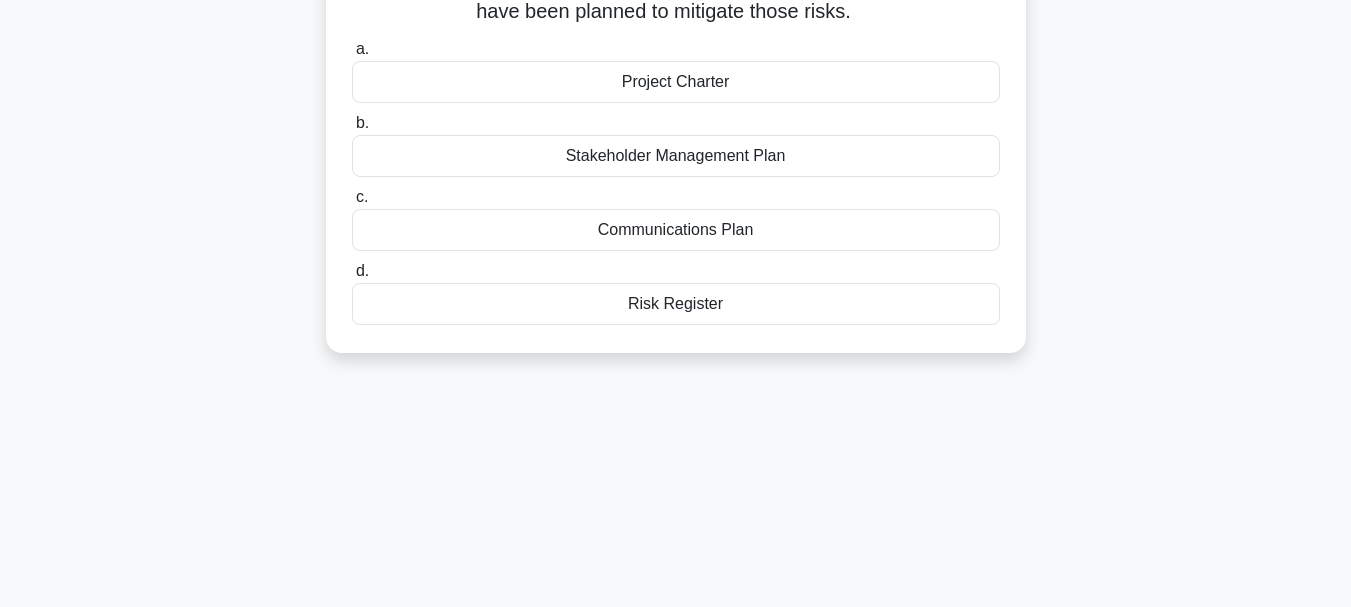 scroll, scrollTop: 0, scrollLeft: 0, axis: both 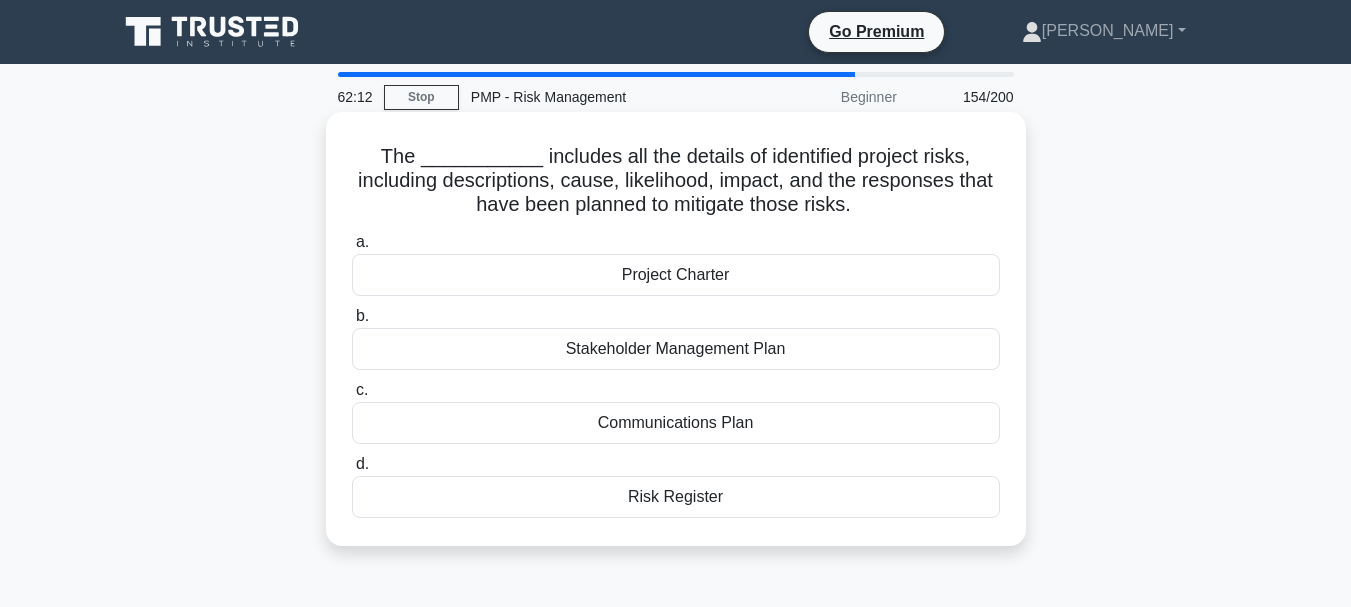drag, startPoint x: 387, startPoint y: 153, endPoint x: 925, endPoint y: 535, distance: 659.8242 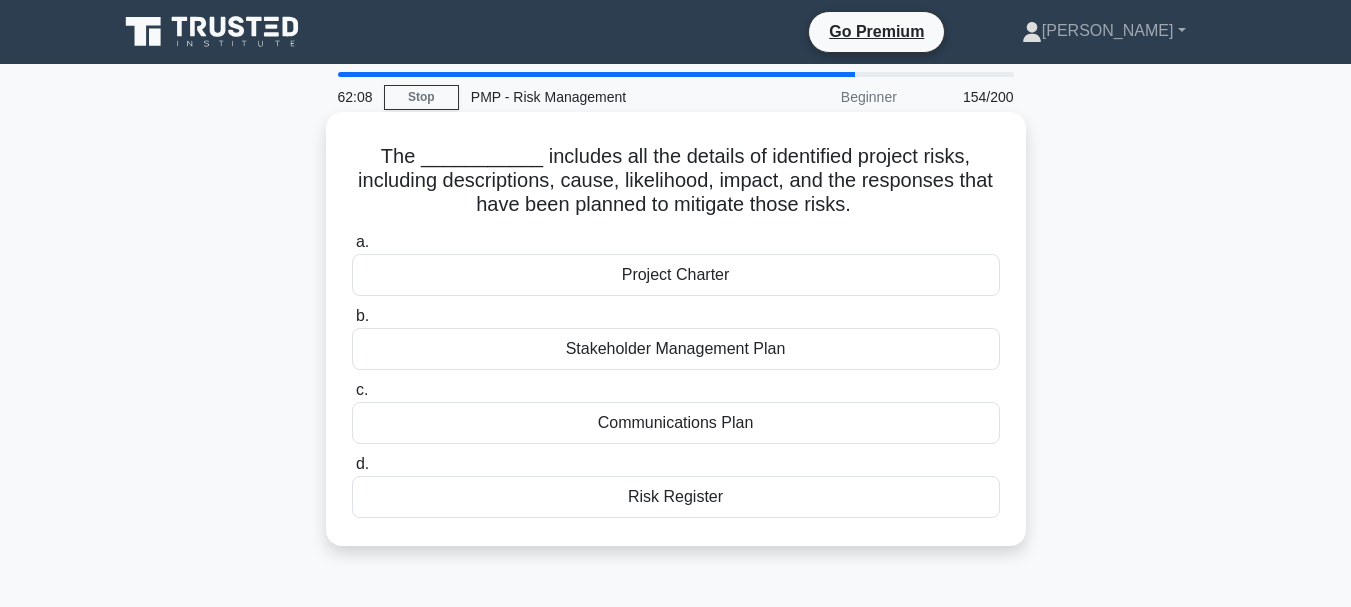 click on "Stakeholder Management Plan" at bounding box center (676, 349) 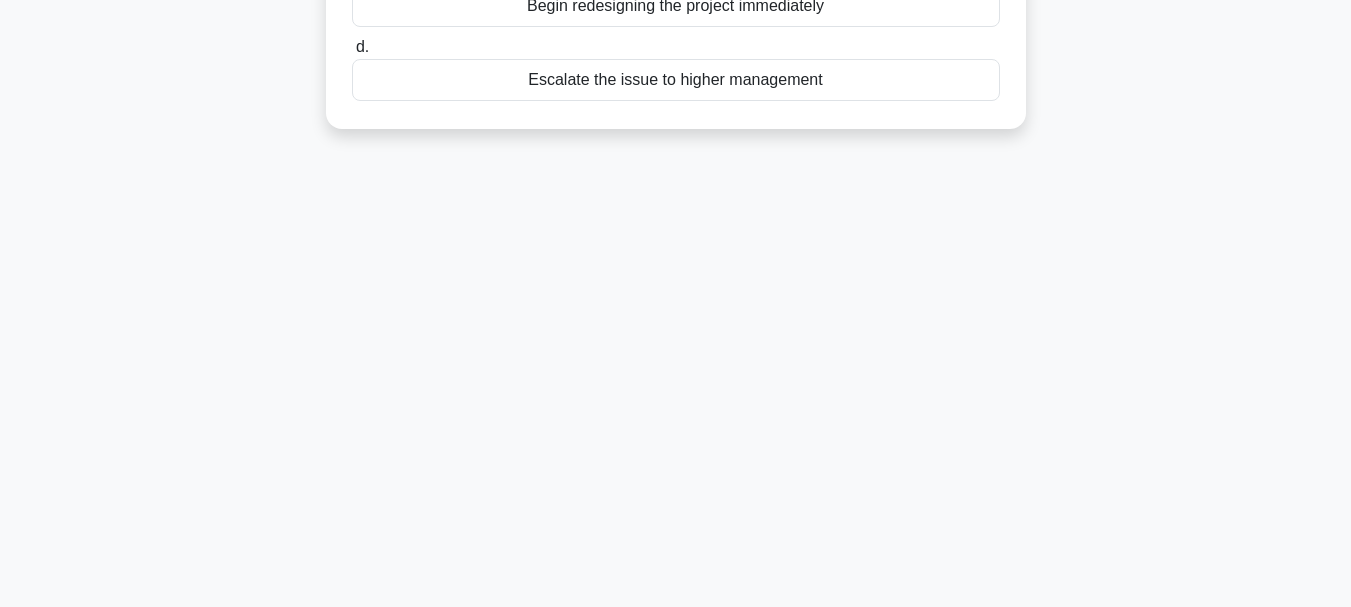 scroll, scrollTop: 473, scrollLeft: 0, axis: vertical 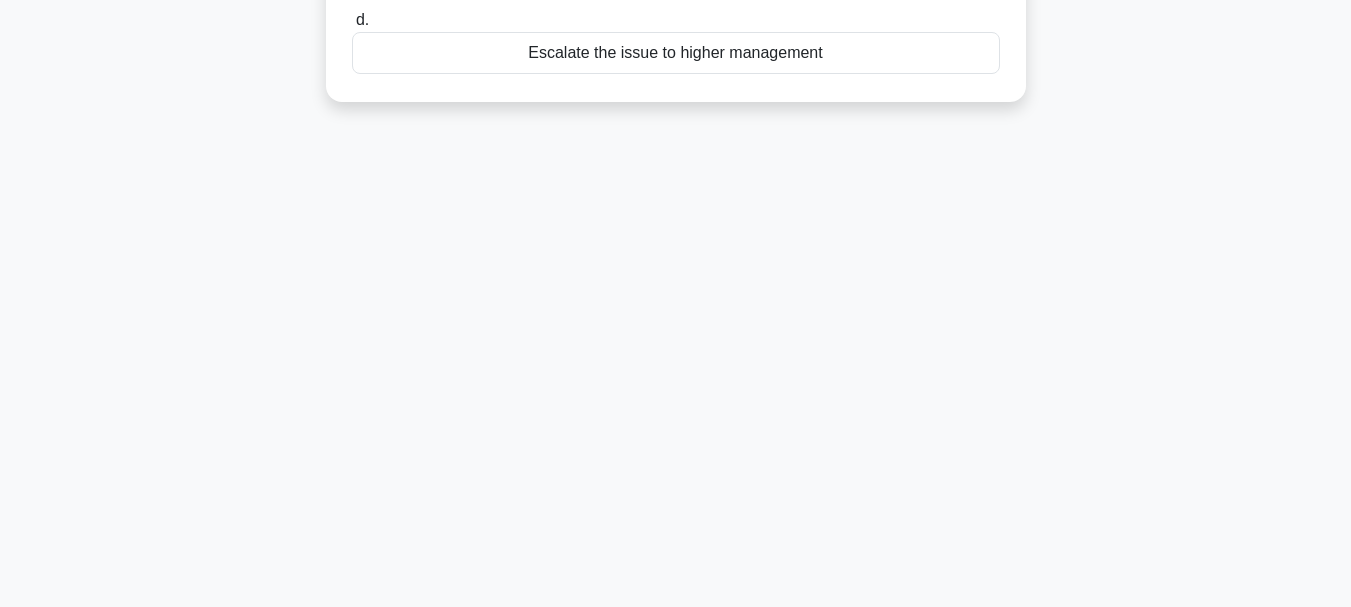drag, startPoint x: 354, startPoint y: 158, endPoint x: 1057, endPoint y: 646, distance: 855.77625 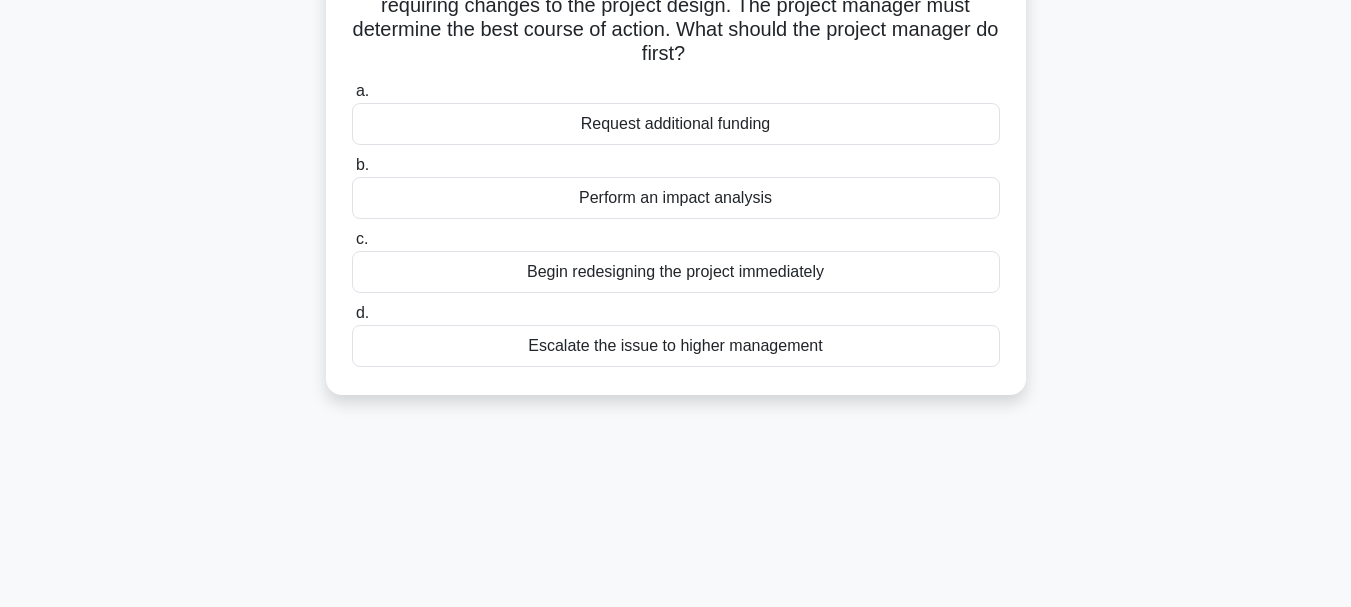 scroll, scrollTop: 173, scrollLeft: 0, axis: vertical 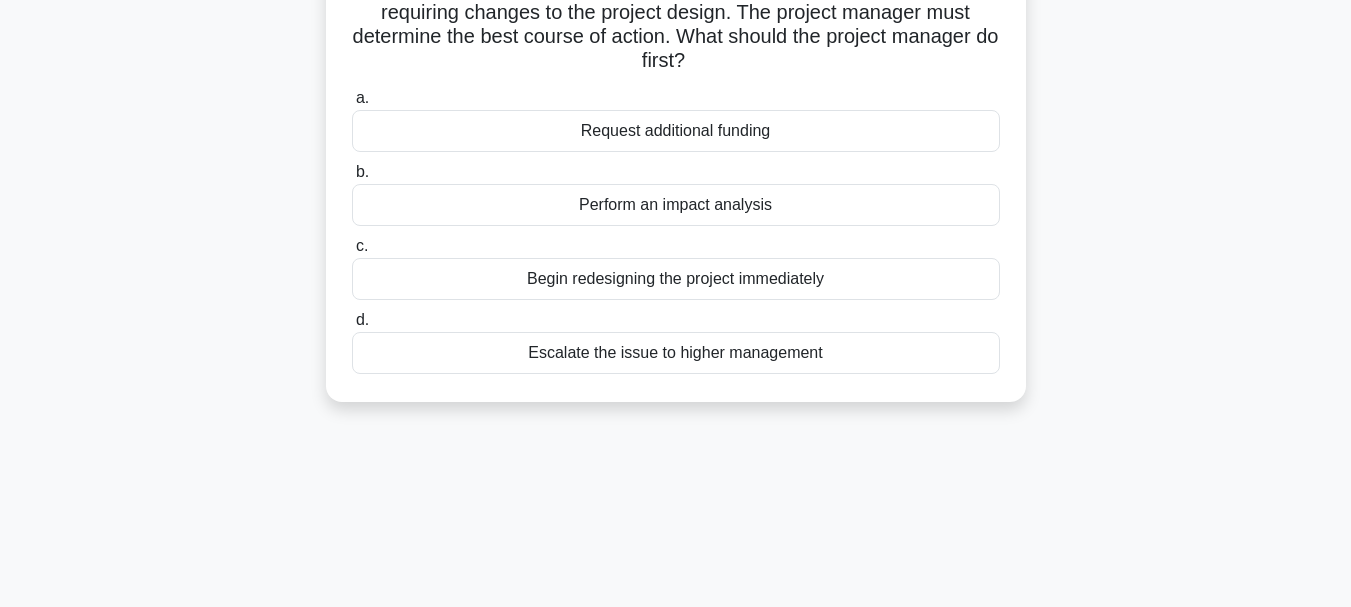 click on "Request additional funding" at bounding box center [676, 131] 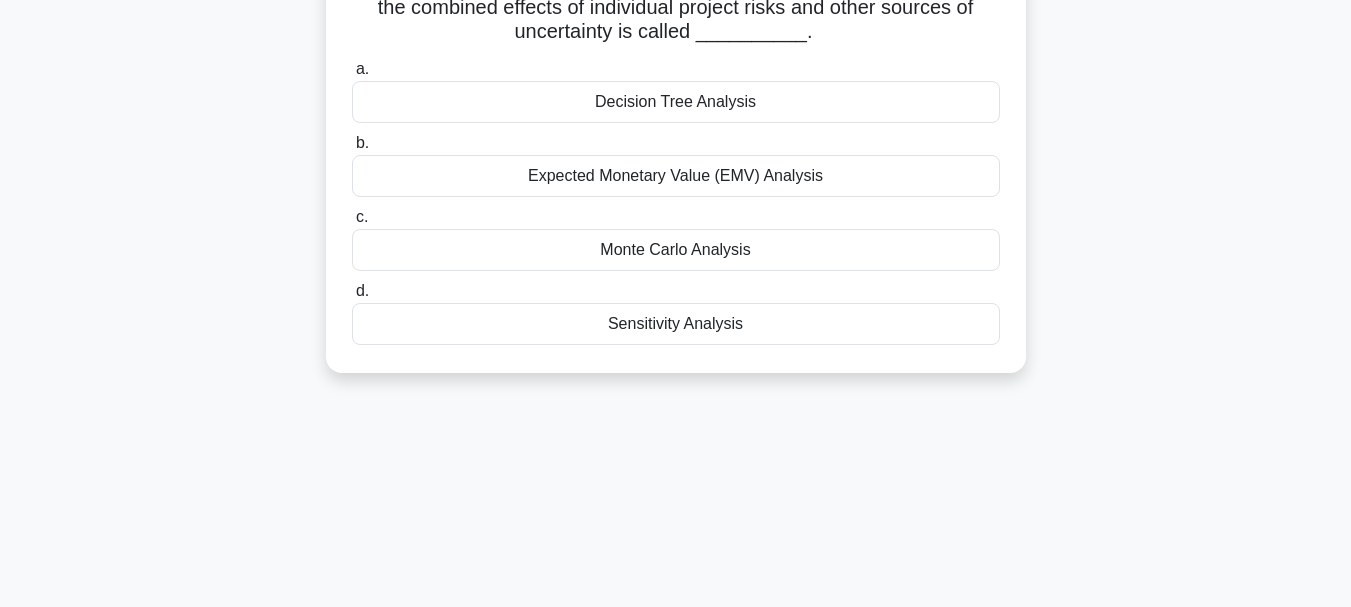 scroll, scrollTop: 0, scrollLeft: 0, axis: both 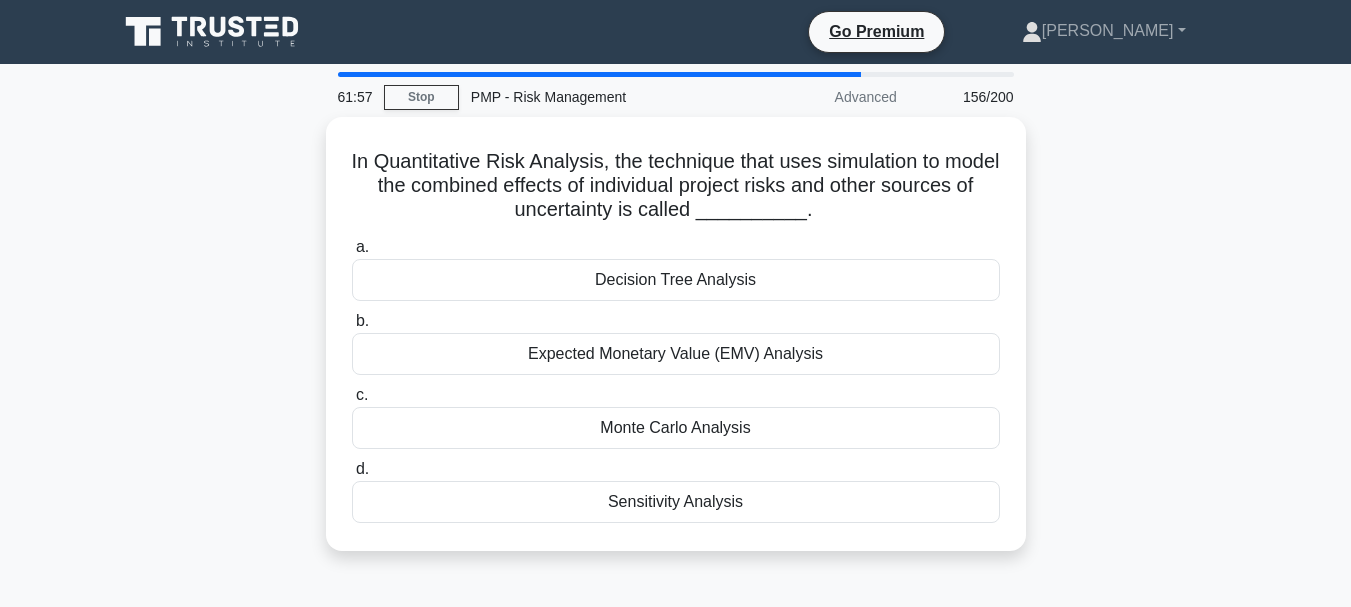 drag, startPoint x: 362, startPoint y: 160, endPoint x: 871, endPoint y: 570, distance: 653.5908 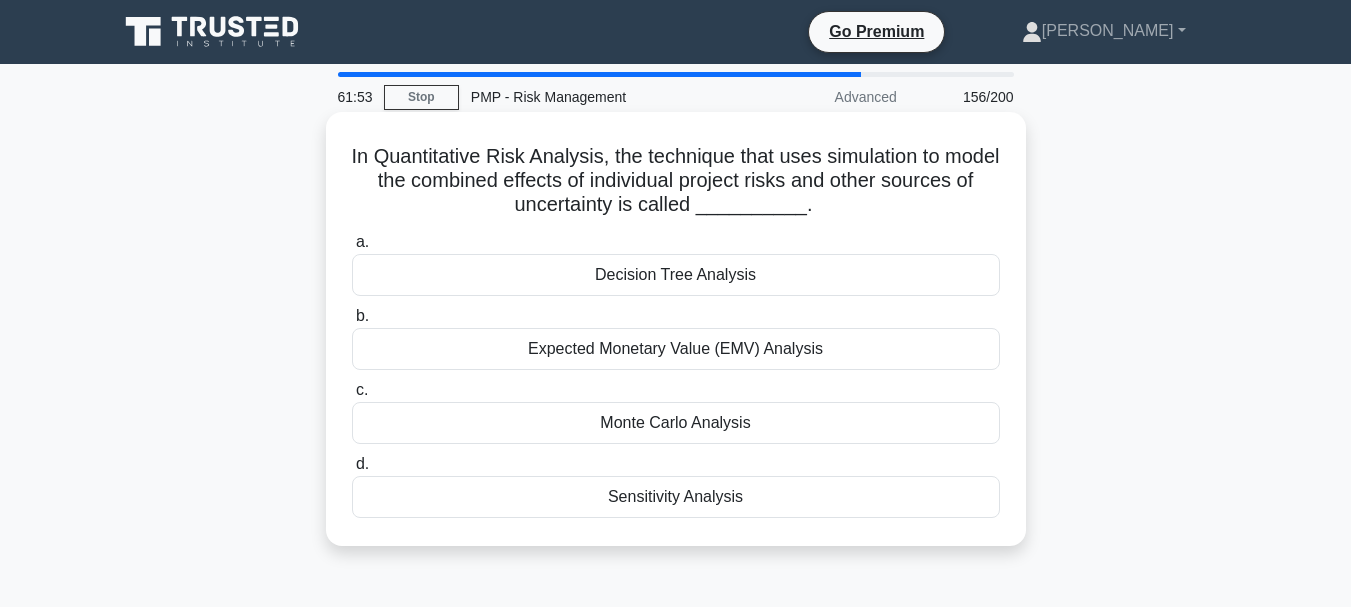click on "Decision Tree Analysis" at bounding box center (676, 275) 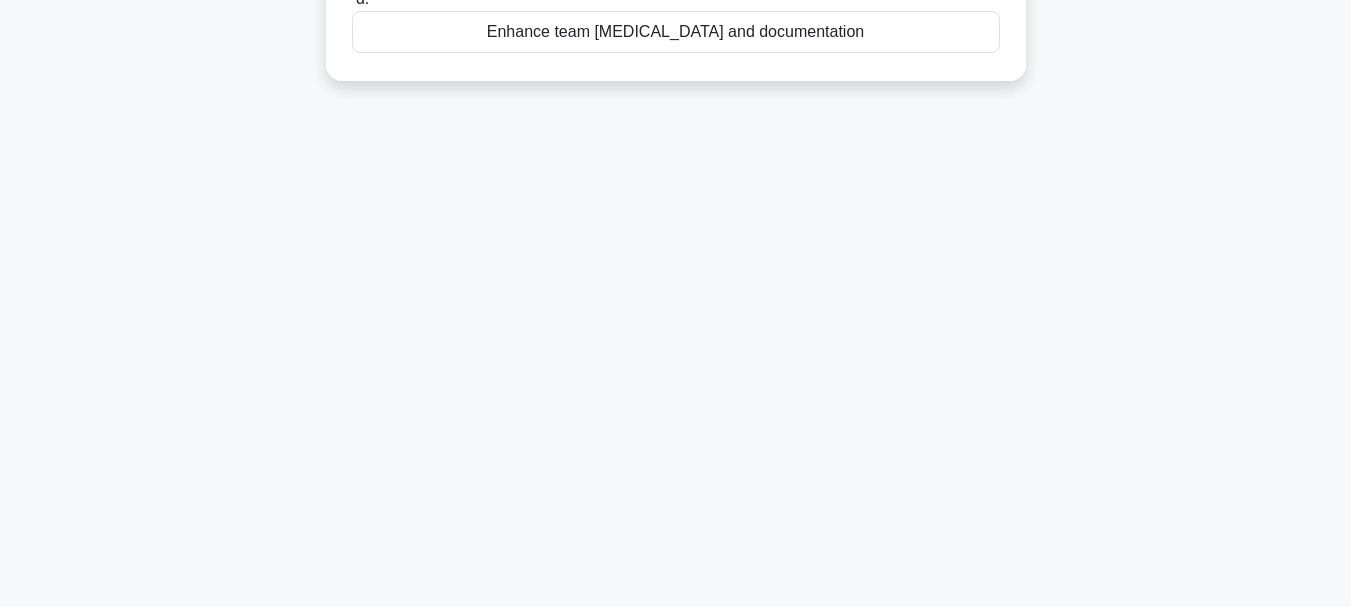 drag, startPoint x: 362, startPoint y: 157, endPoint x: 1011, endPoint y: 625, distance: 800.1406 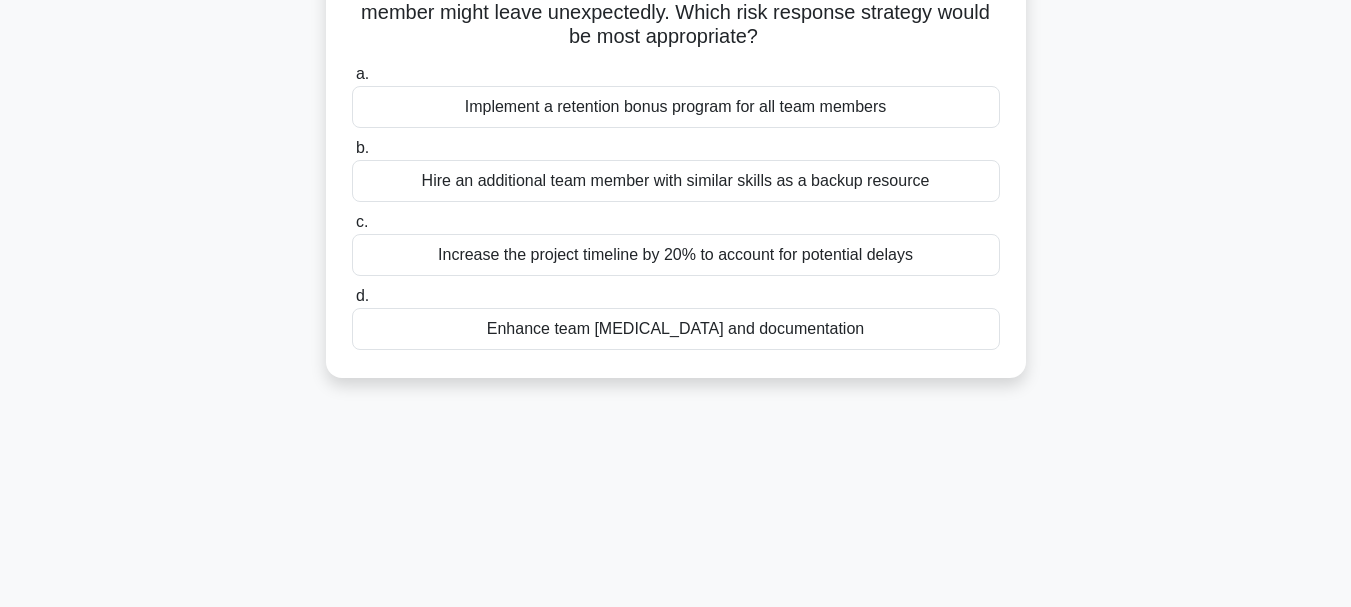 click on "Enhance team cross-training and documentation" at bounding box center [676, 329] 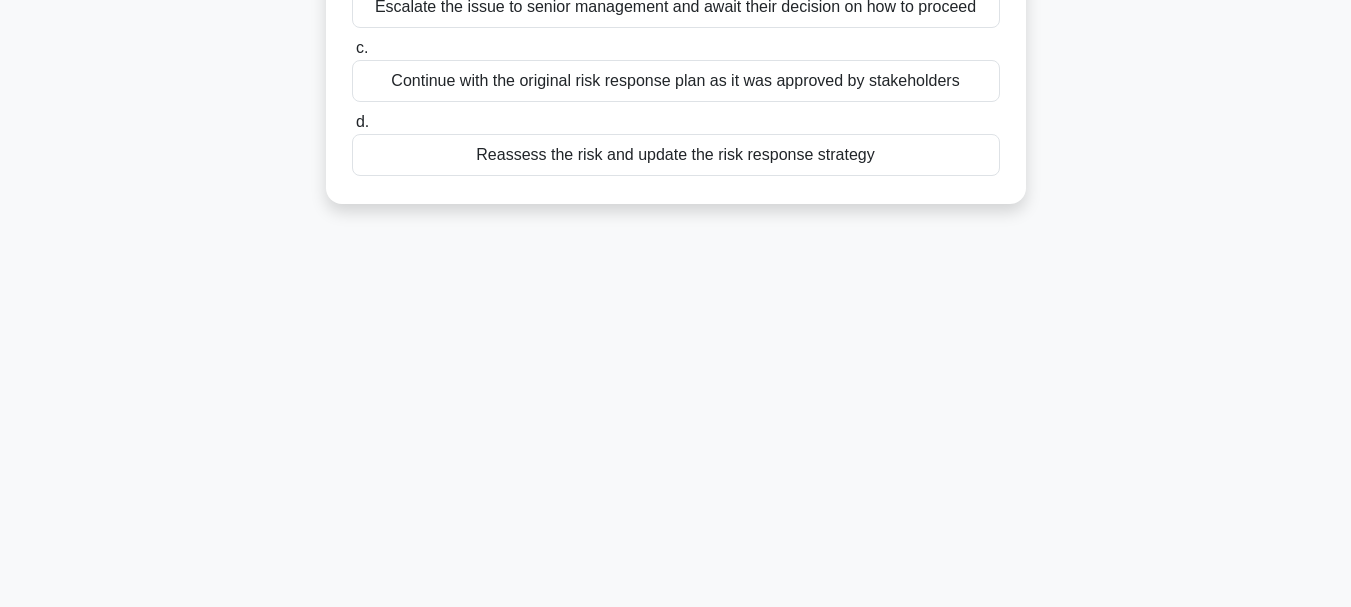 scroll, scrollTop: 473, scrollLeft: 0, axis: vertical 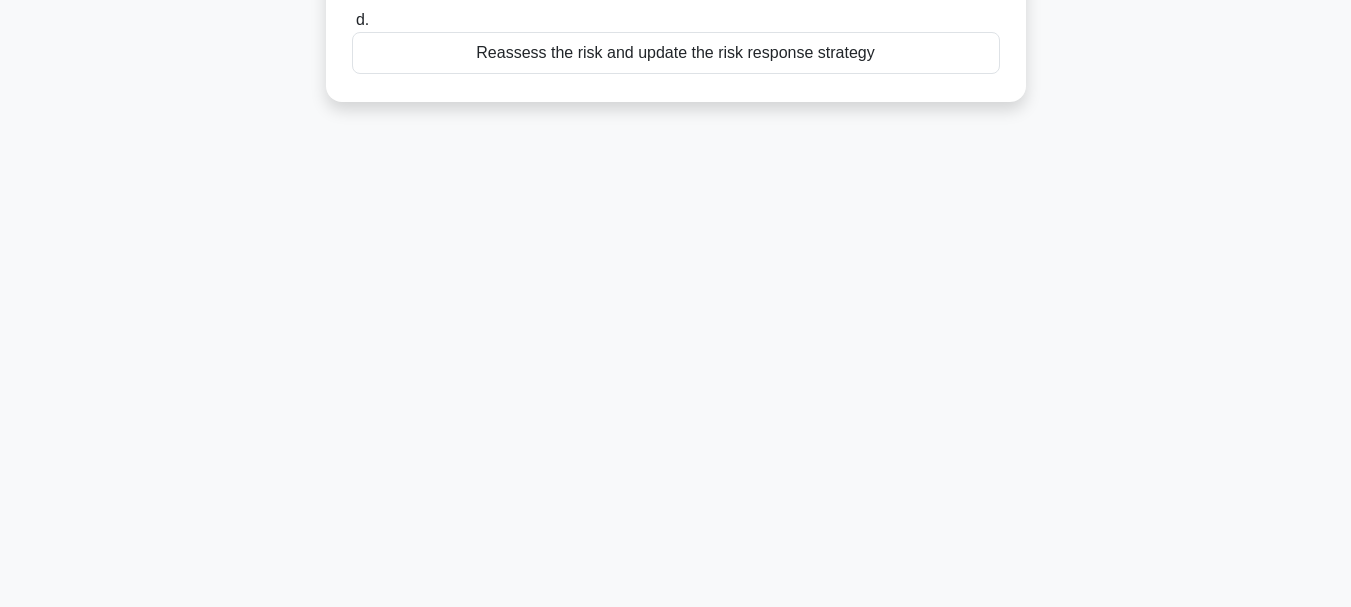 drag, startPoint x: 364, startPoint y: 157, endPoint x: 1065, endPoint y: 646, distance: 854.7058 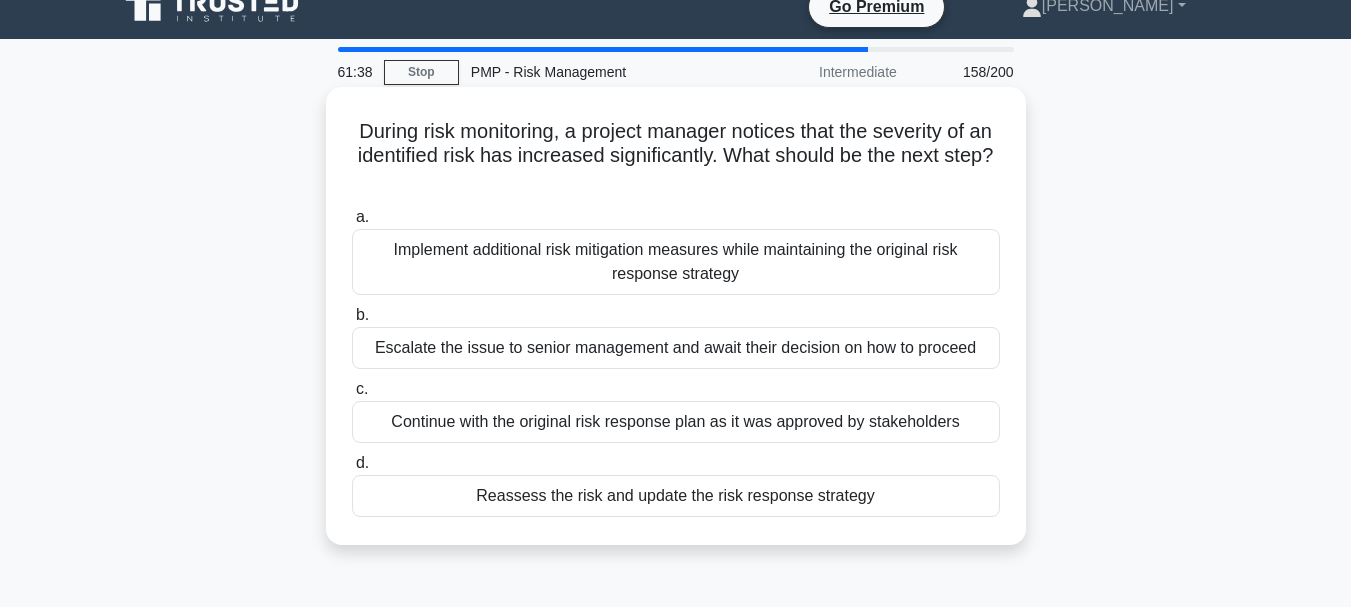 scroll, scrollTop: 0, scrollLeft: 0, axis: both 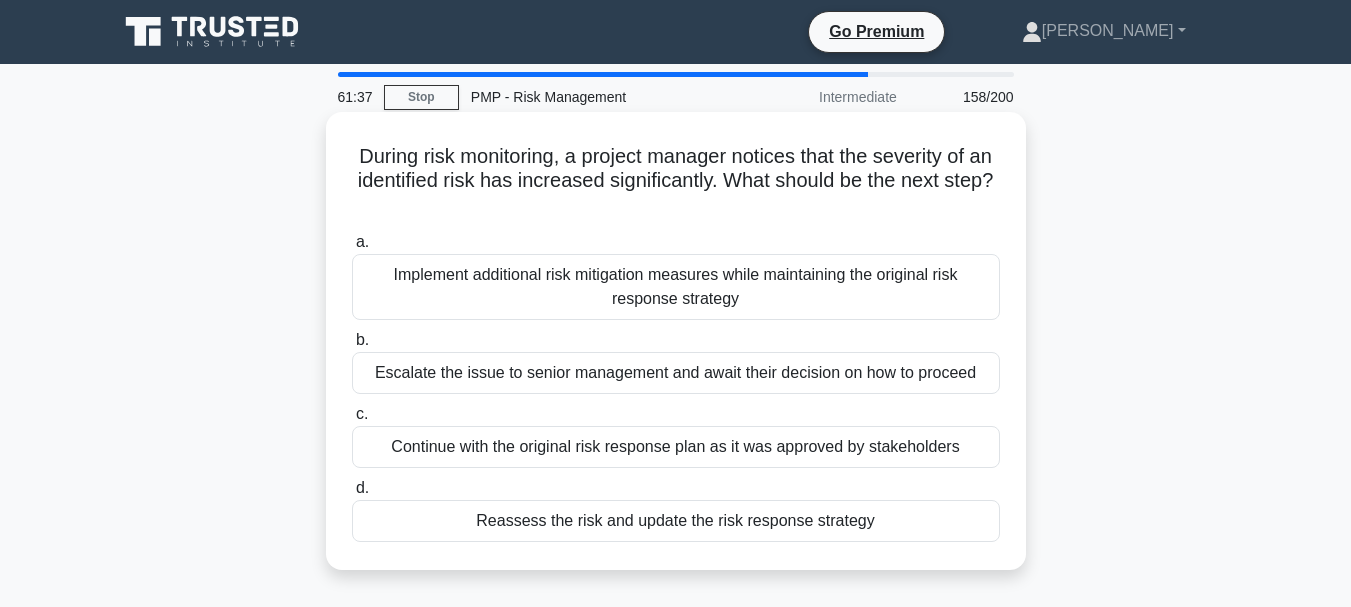 click on "d.
Reassess the risk and update the risk response strategy" at bounding box center [676, 509] 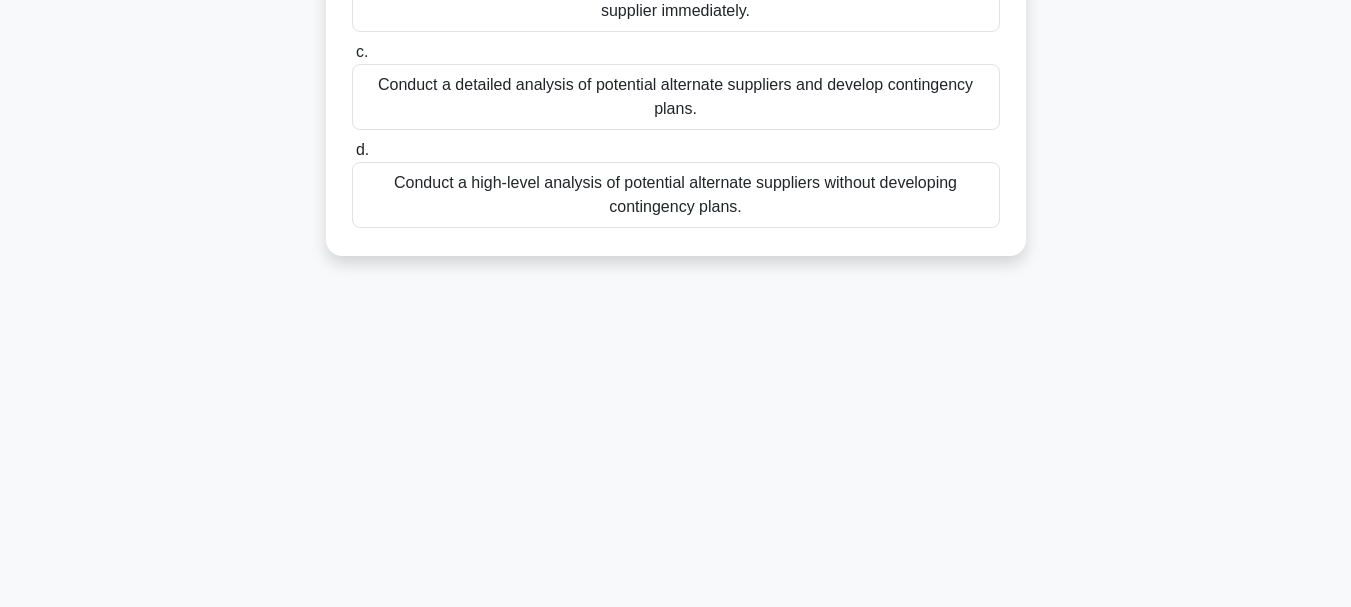 drag, startPoint x: 349, startPoint y: 160, endPoint x: 908, endPoint y: 617, distance: 722.03186 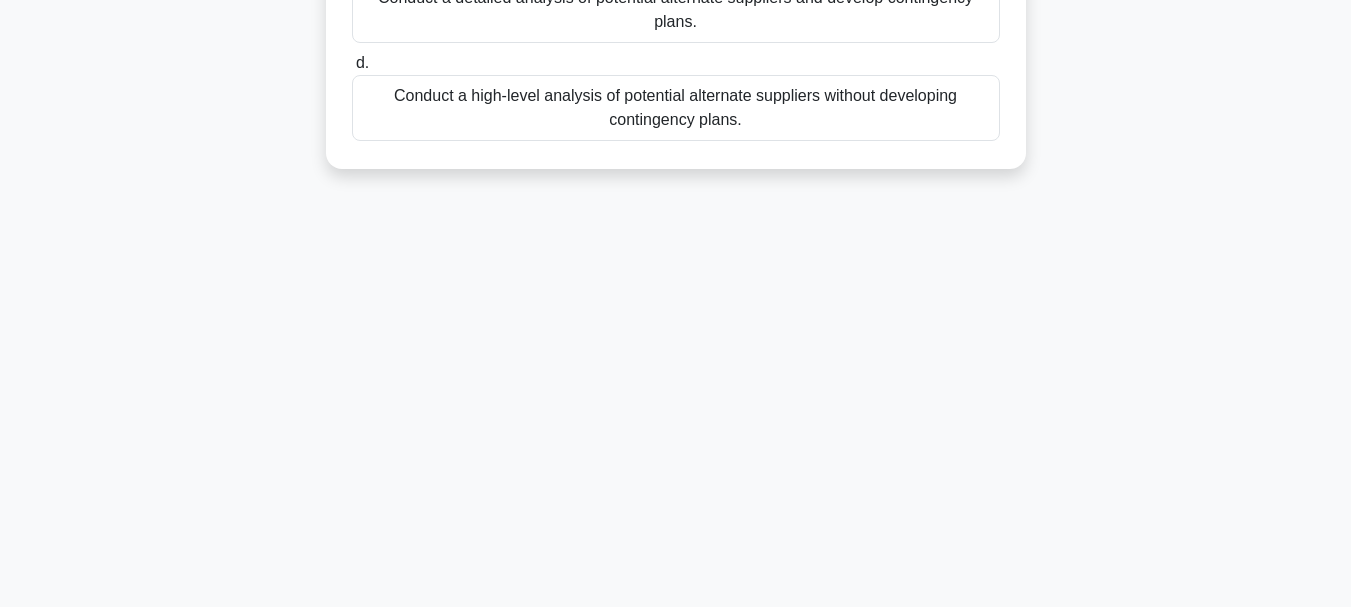 click on "Conduct a high-level analysis of potential alternate suppliers without developing contingency plans." at bounding box center [676, 108] 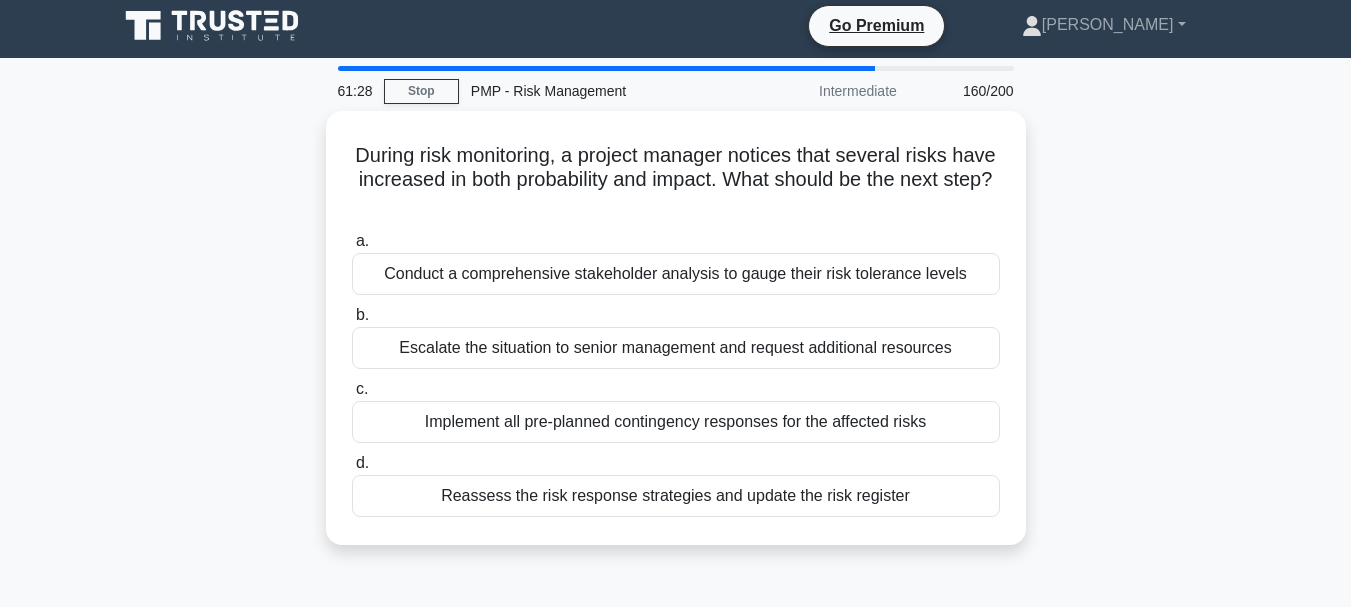 scroll, scrollTop: 0, scrollLeft: 0, axis: both 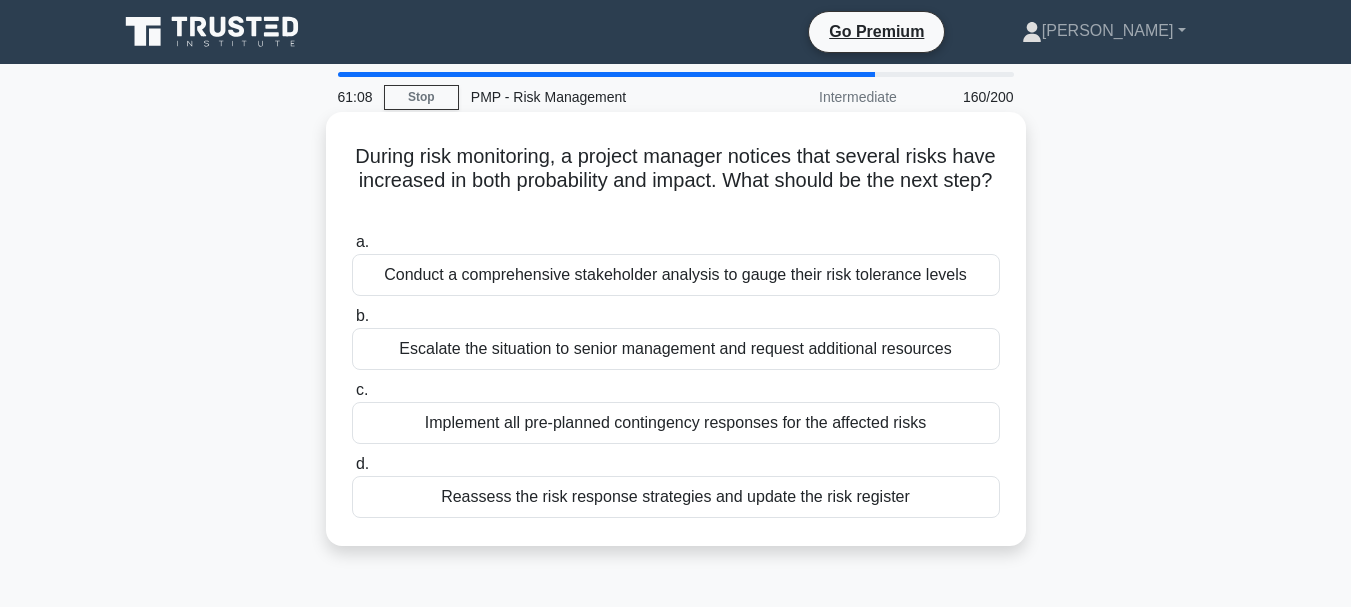 drag, startPoint x: 372, startPoint y: 163, endPoint x: 933, endPoint y: 543, distance: 677.58466 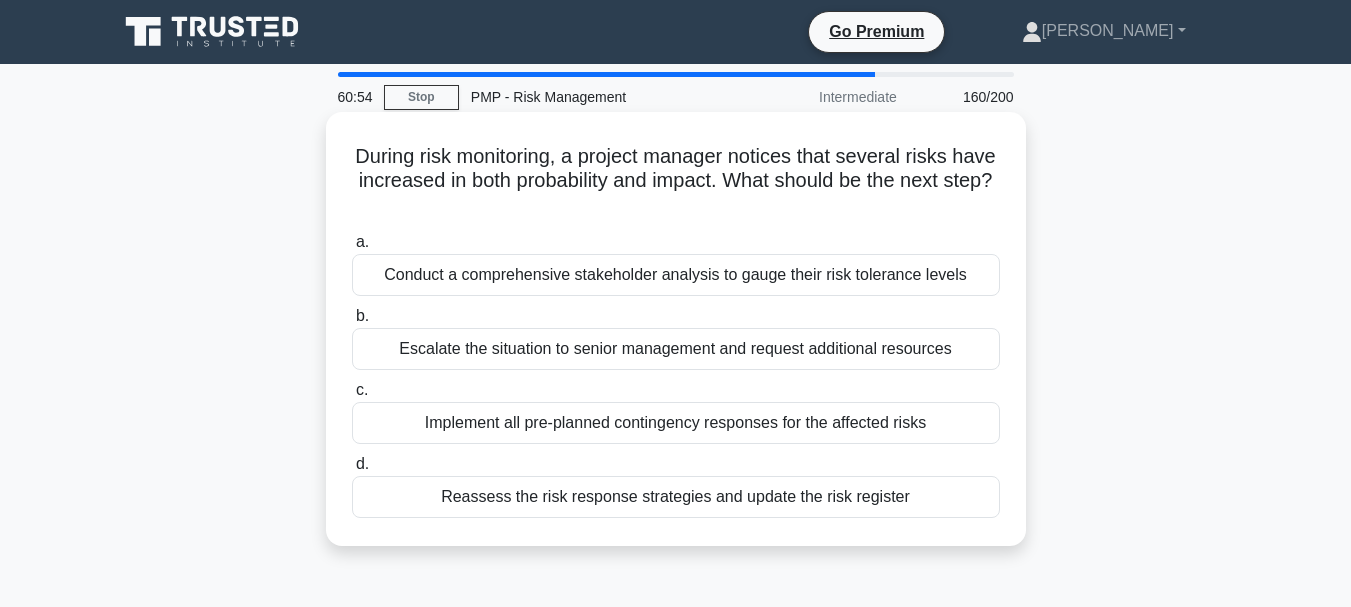 click on "Reassess the risk response strategies and update the risk register" at bounding box center [676, 497] 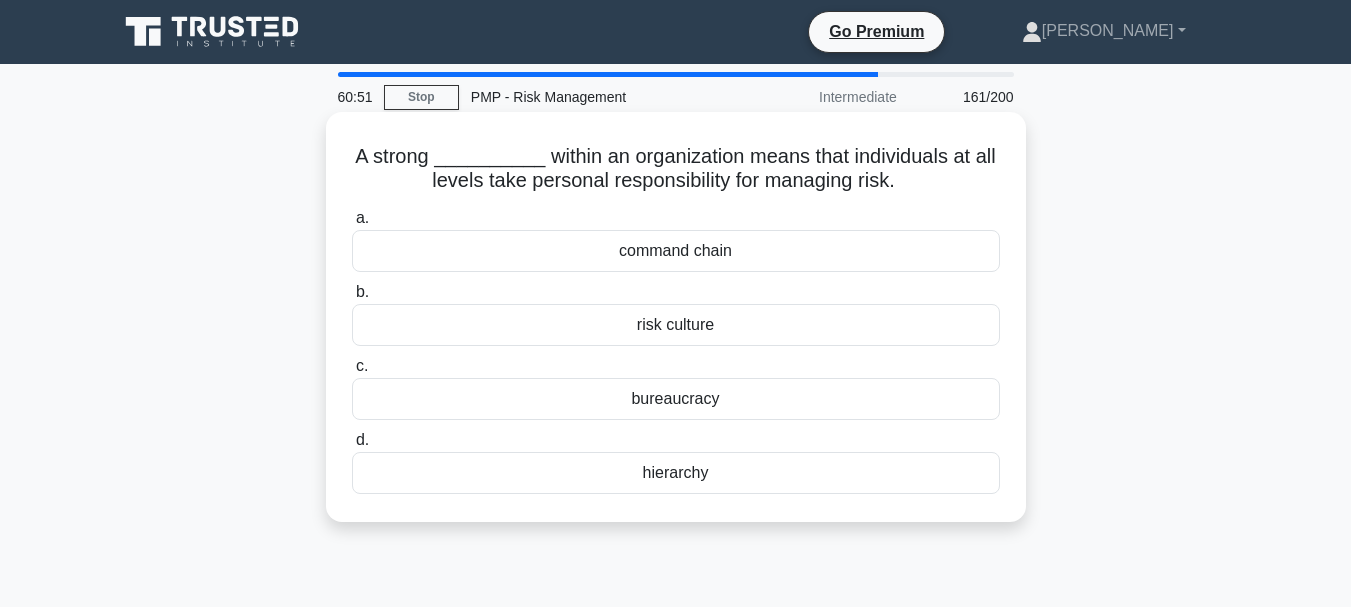 drag, startPoint x: 360, startPoint y: 160, endPoint x: 967, endPoint y: 495, distance: 693.3066 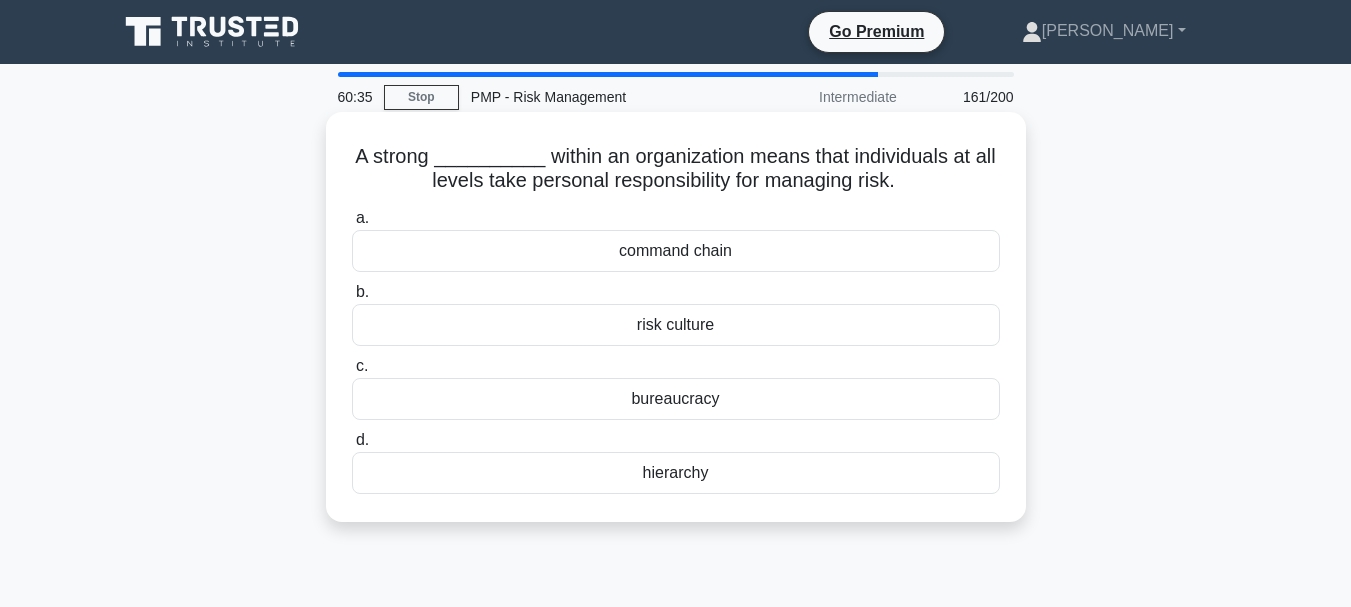 click on "command chain" at bounding box center [676, 251] 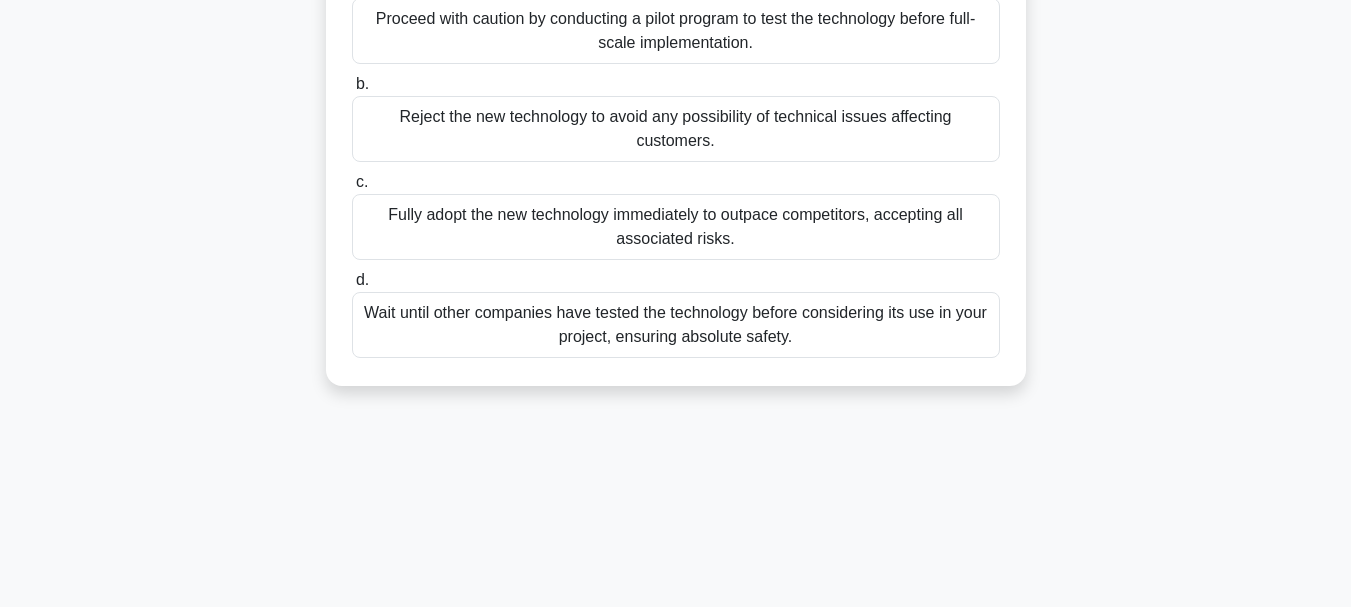 scroll, scrollTop: 473, scrollLeft: 0, axis: vertical 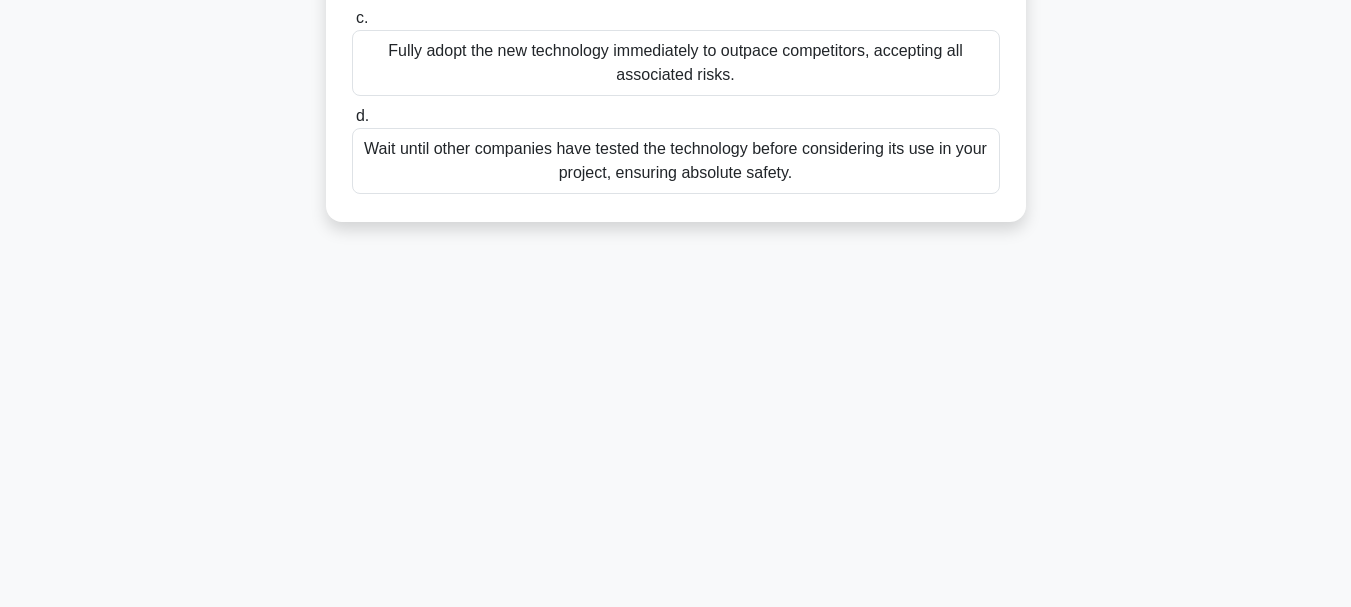drag, startPoint x: 394, startPoint y: 156, endPoint x: 1059, endPoint y: 324, distance: 685.8928 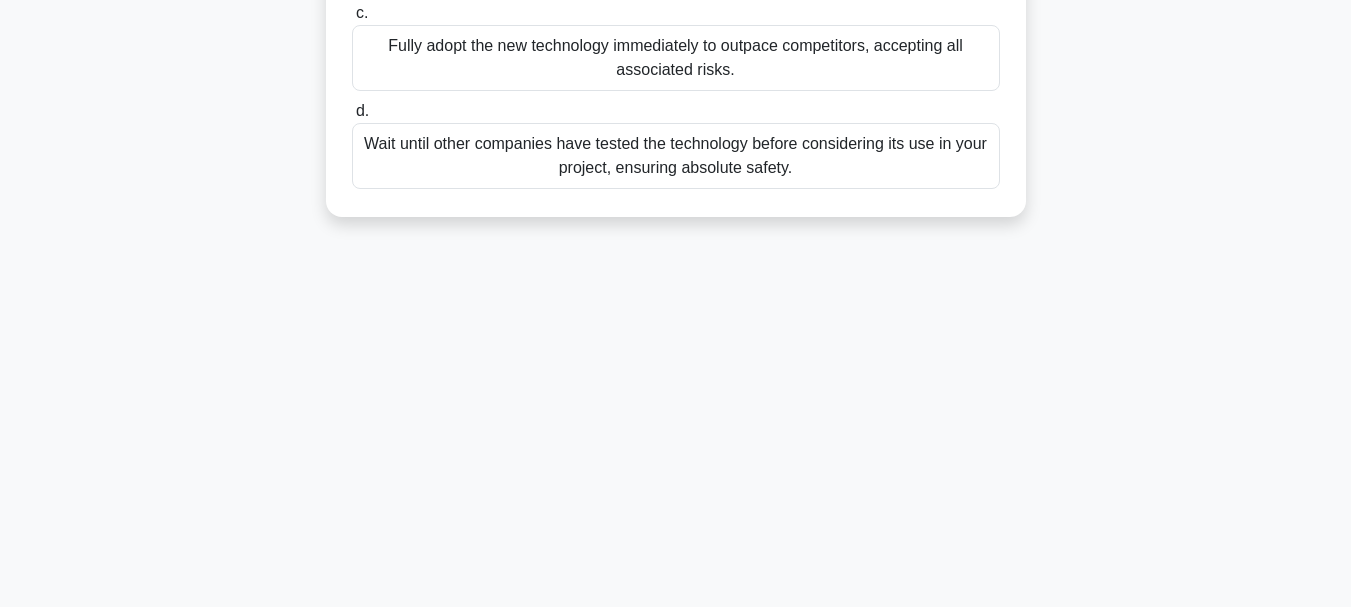 click on "Wait until other companies have tested the technology before considering its use in your project, ensuring absolute safety." at bounding box center (676, 156) 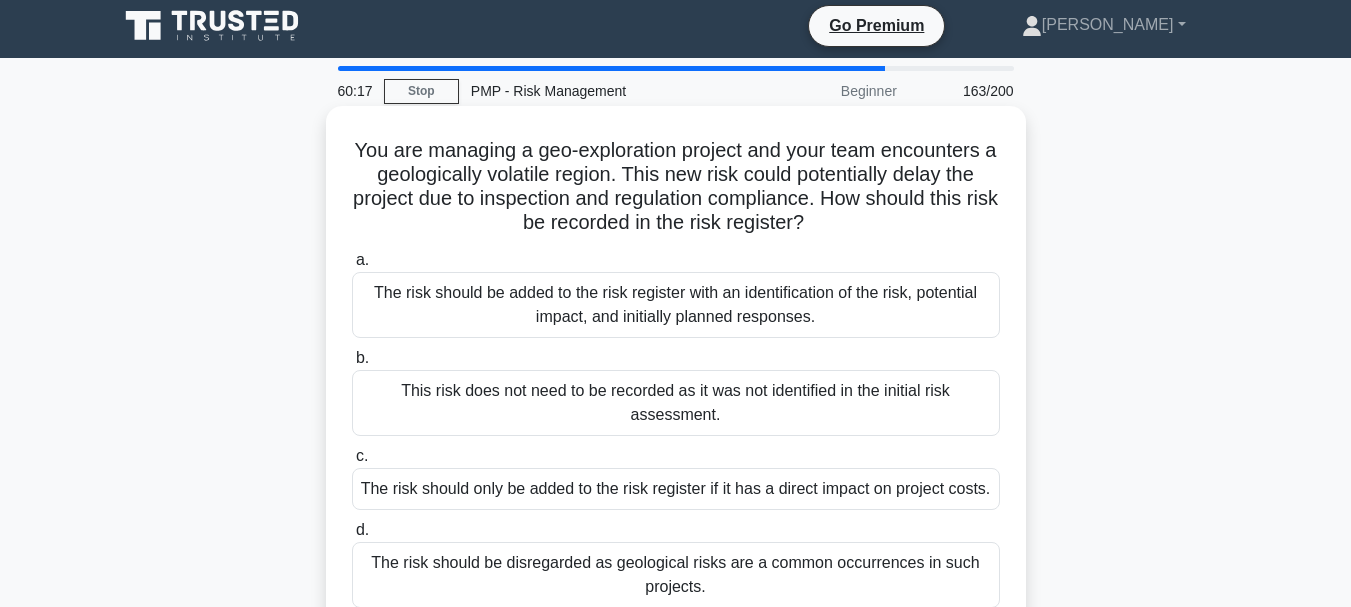 scroll, scrollTop: 0, scrollLeft: 0, axis: both 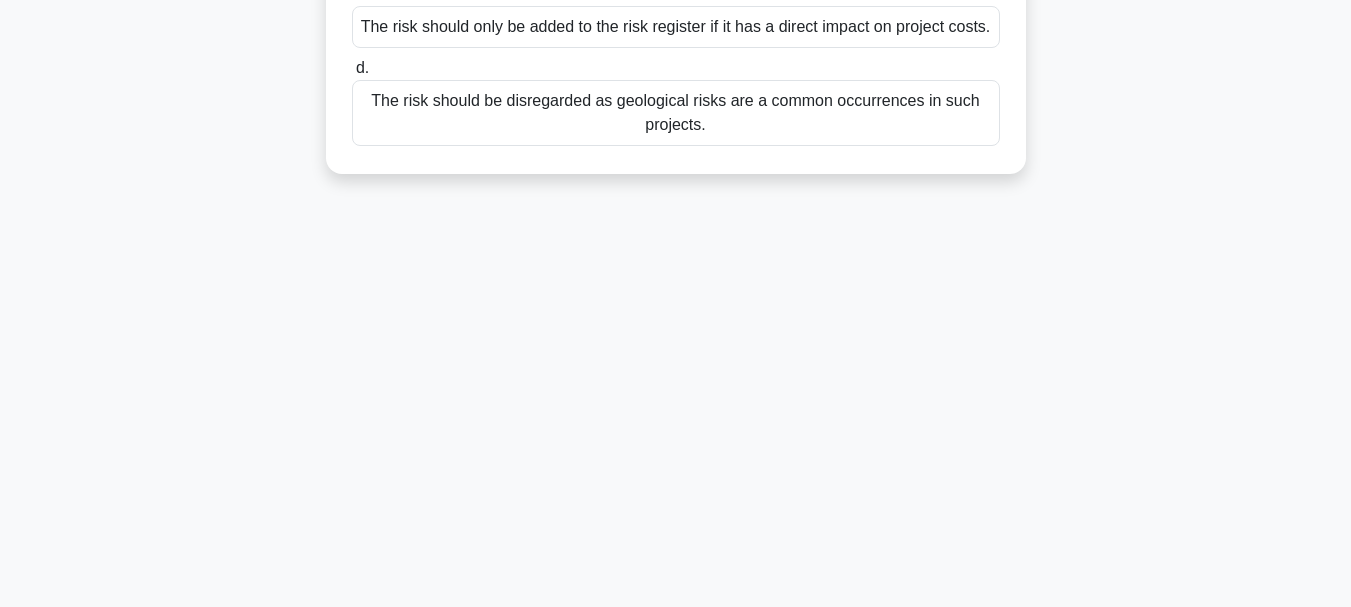 drag, startPoint x: 357, startPoint y: 162, endPoint x: 1041, endPoint y: 547, distance: 784.90826 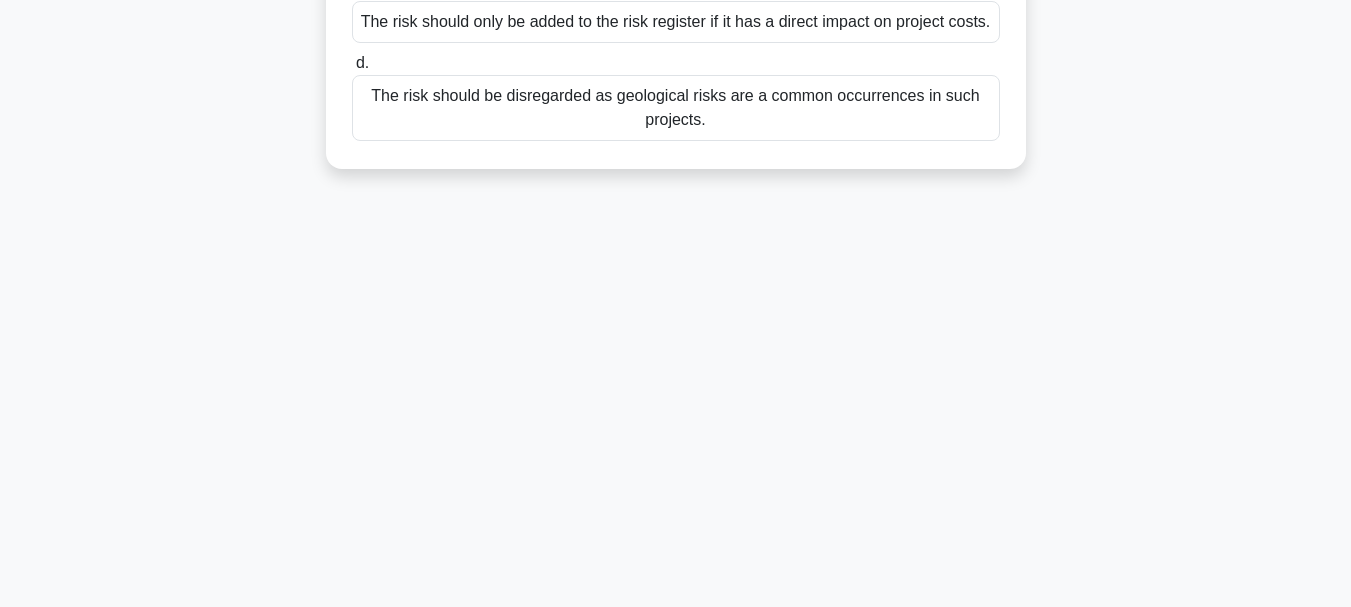 click on "The risk should be disregarded as geological risks are a common occurrences in such projects." at bounding box center (676, 108) 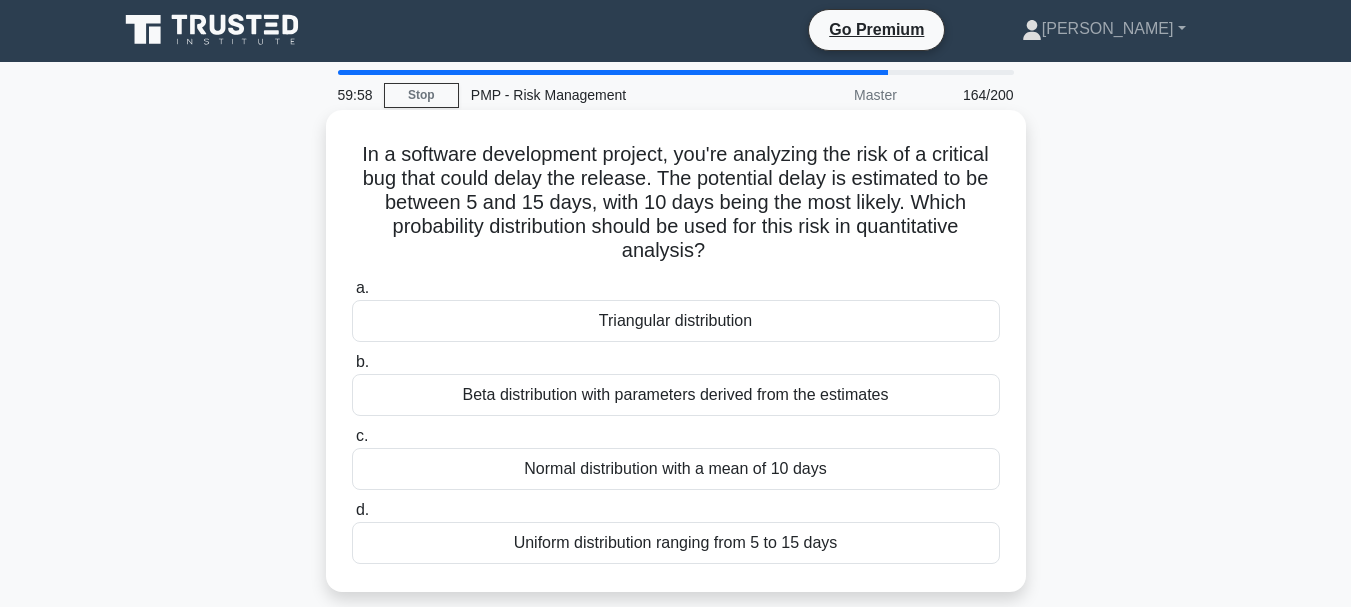scroll, scrollTop: 0, scrollLeft: 0, axis: both 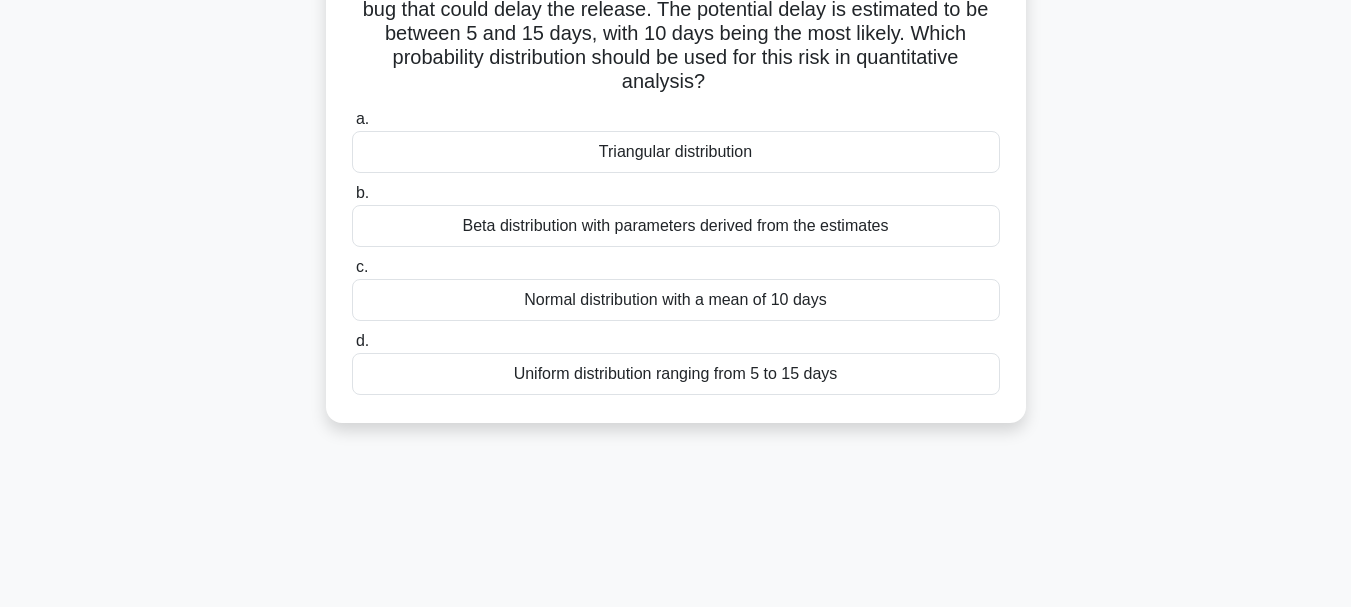 drag, startPoint x: 354, startPoint y: 155, endPoint x: 1092, endPoint y: 398, distance: 776.9768 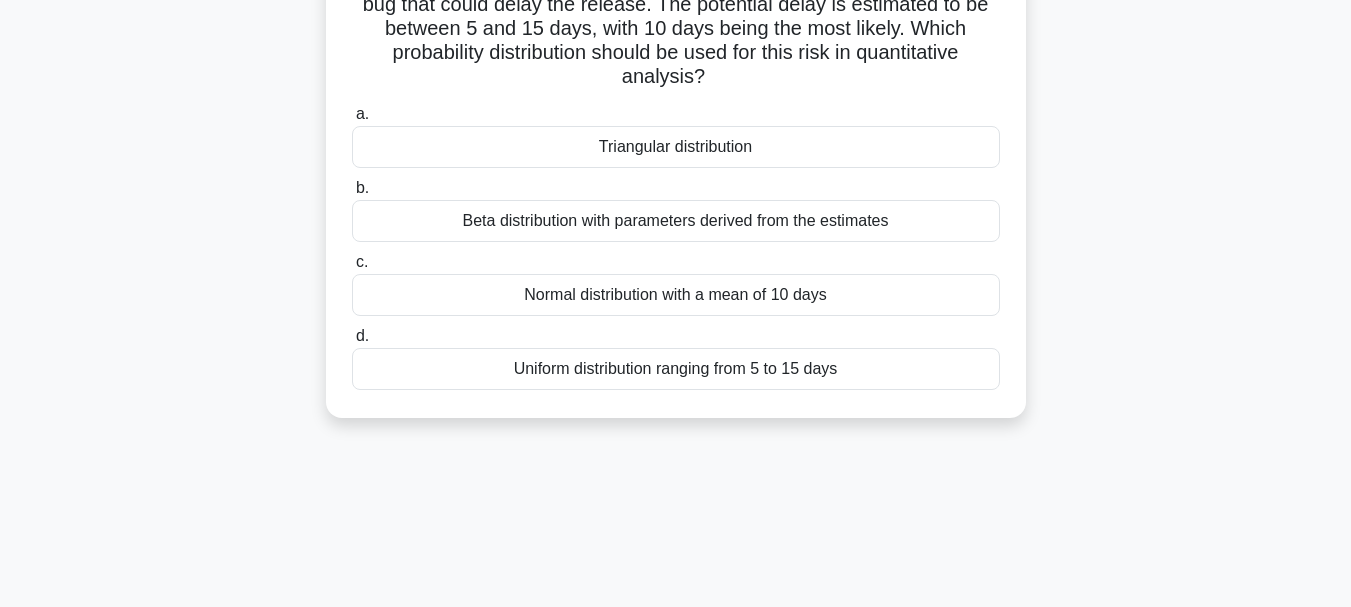 click on "Triangular distribution" at bounding box center (676, 147) 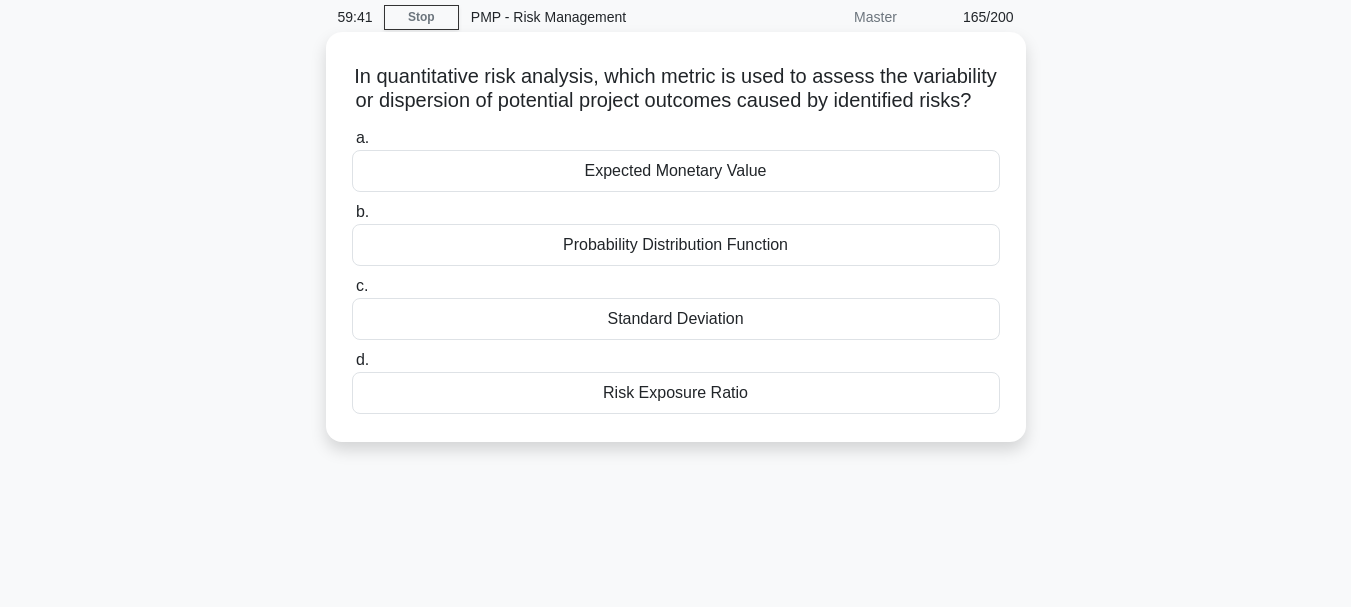 scroll, scrollTop: 0, scrollLeft: 0, axis: both 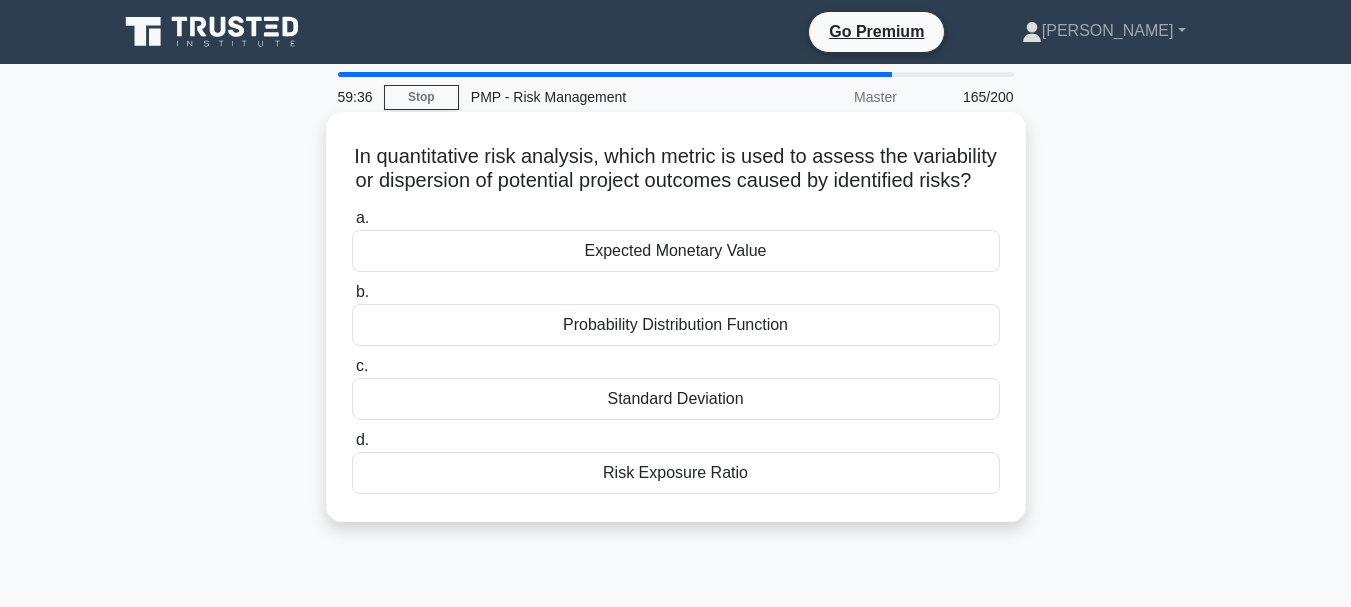 drag, startPoint x: 392, startPoint y: 154, endPoint x: 968, endPoint y: 510, distance: 677.13513 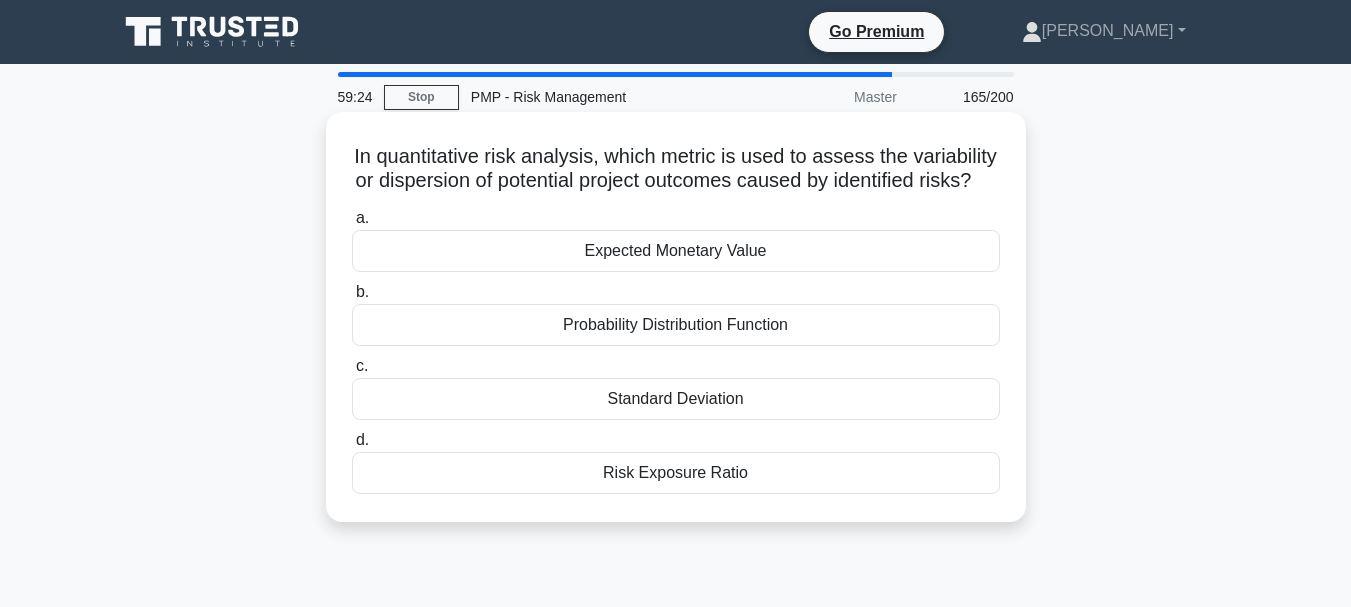 click on "Expected Monetary Value" at bounding box center [676, 251] 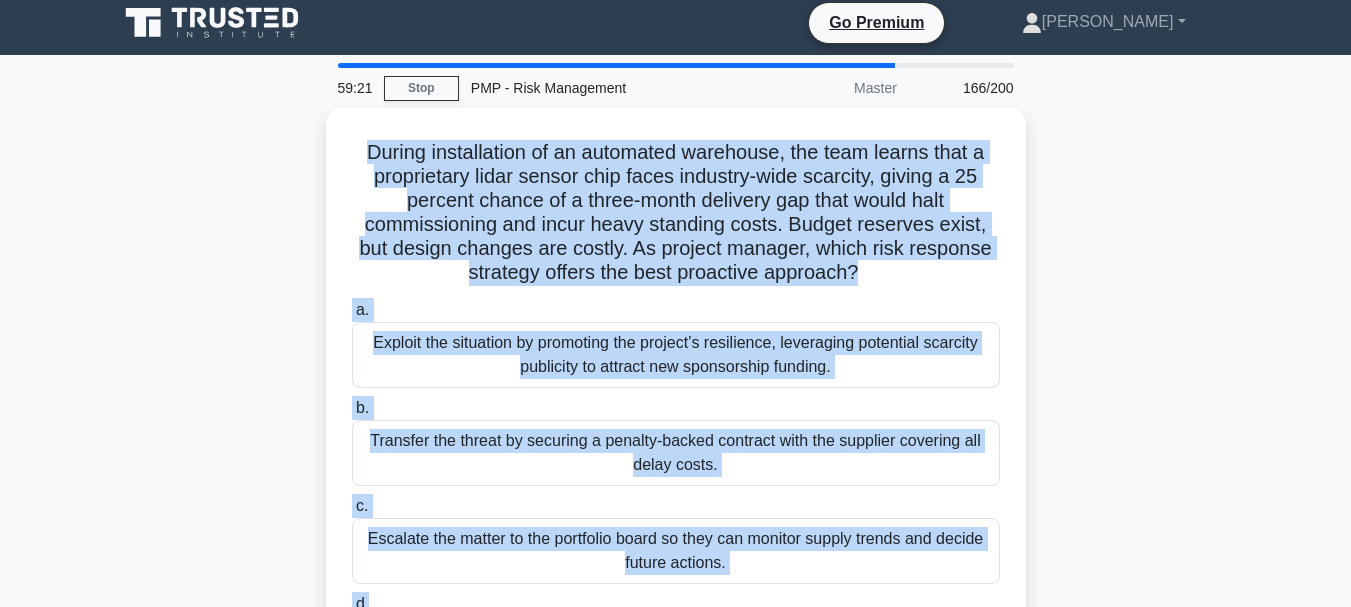 scroll, scrollTop: 473, scrollLeft: 0, axis: vertical 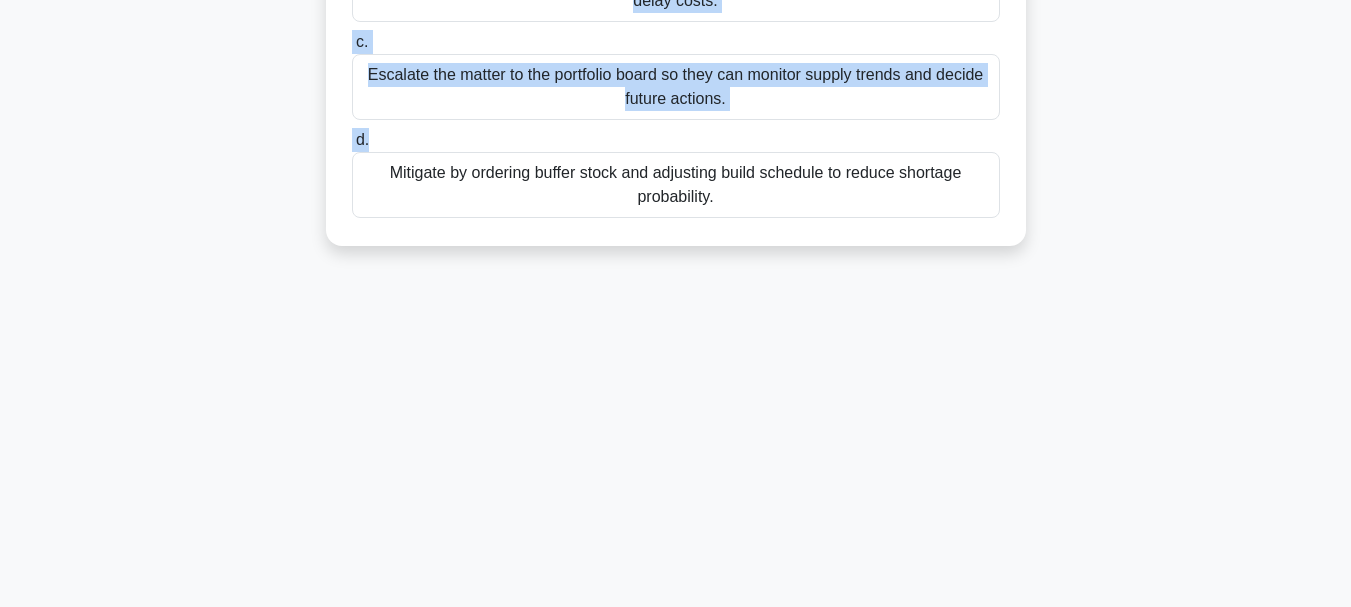 drag, startPoint x: 356, startPoint y: 160, endPoint x: 990, endPoint y: 323, distance: 654.6182 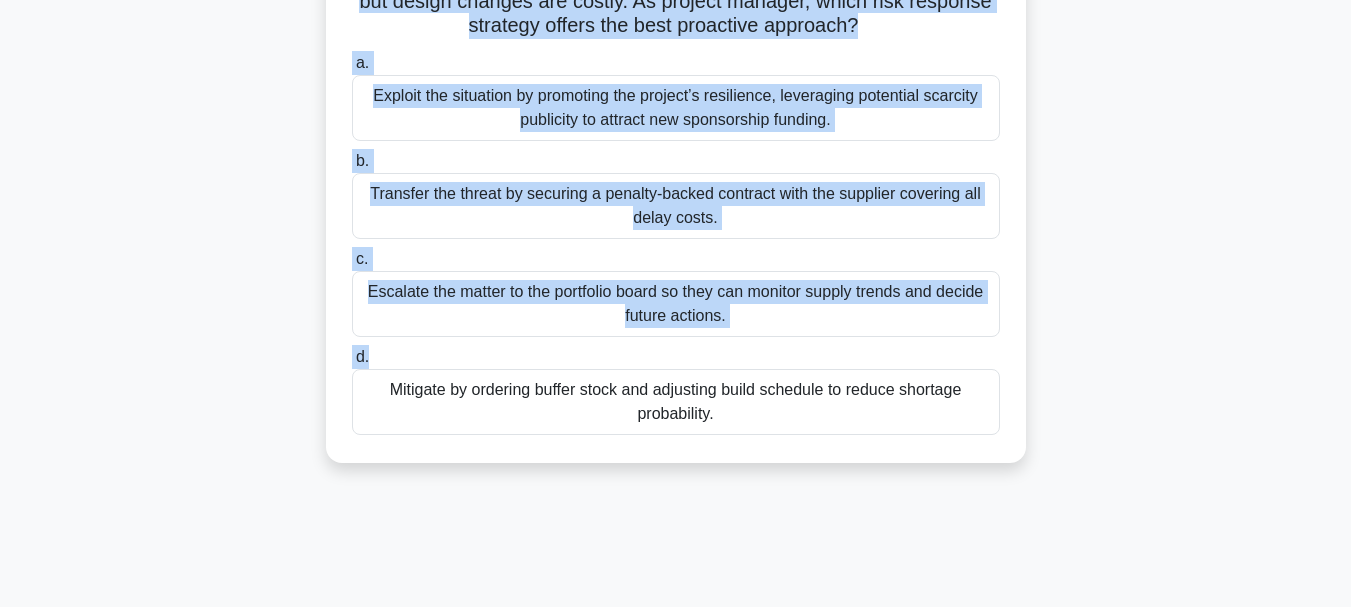 scroll, scrollTop: 73, scrollLeft: 0, axis: vertical 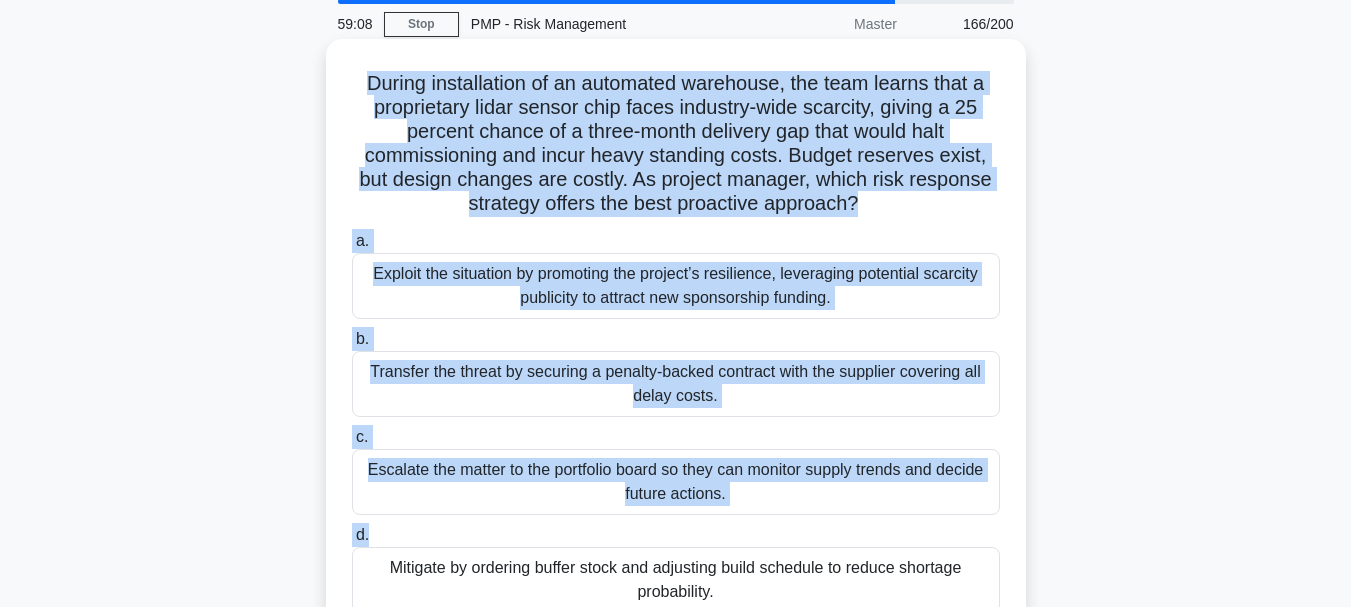 click on "Transfer the threat by securing a penalty-backed contract with the supplier covering all delay costs." at bounding box center [676, 384] 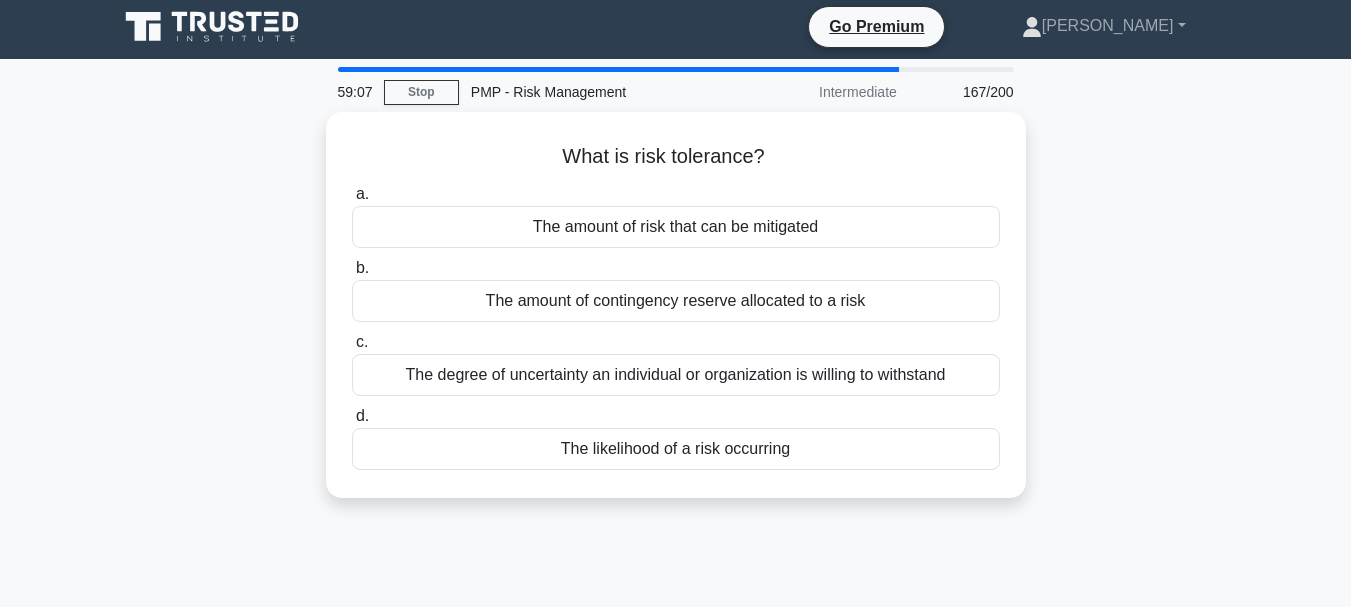scroll, scrollTop: 0, scrollLeft: 0, axis: both 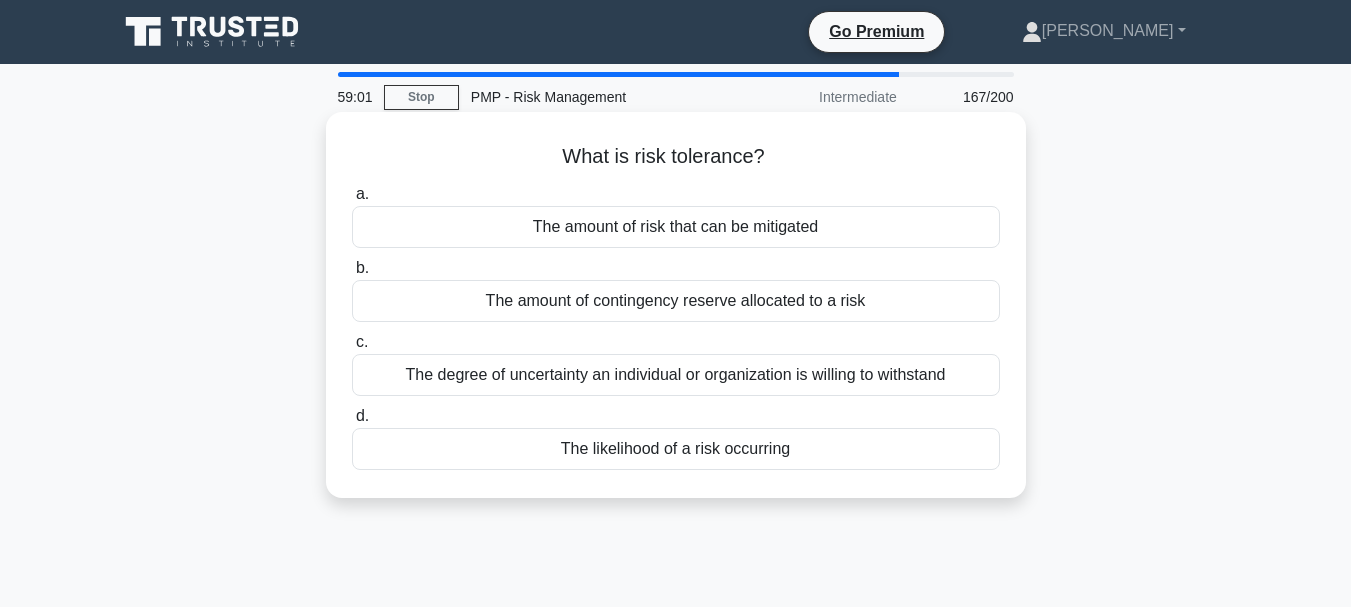 drag, startPoint x: 546, startPoint y: 162, endPoint x: 913, endPoint y: 442, distance: 461.61563 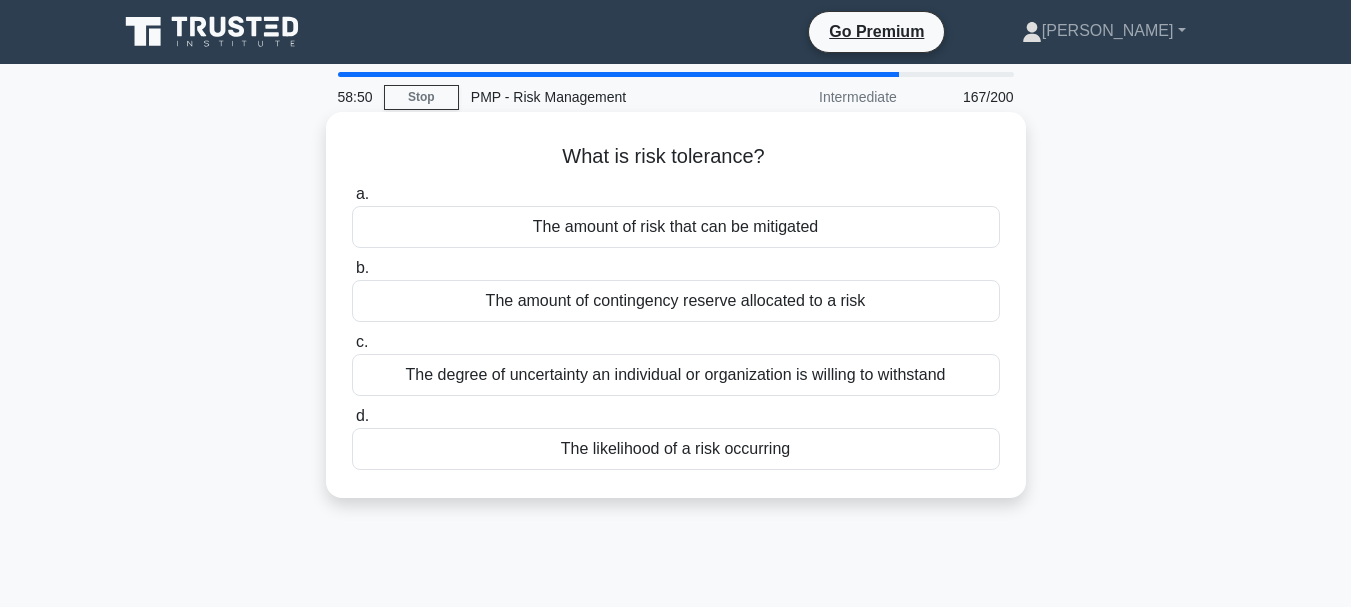 click on "The amount of risk that can be mitigated" at bounding box center (676, 227) 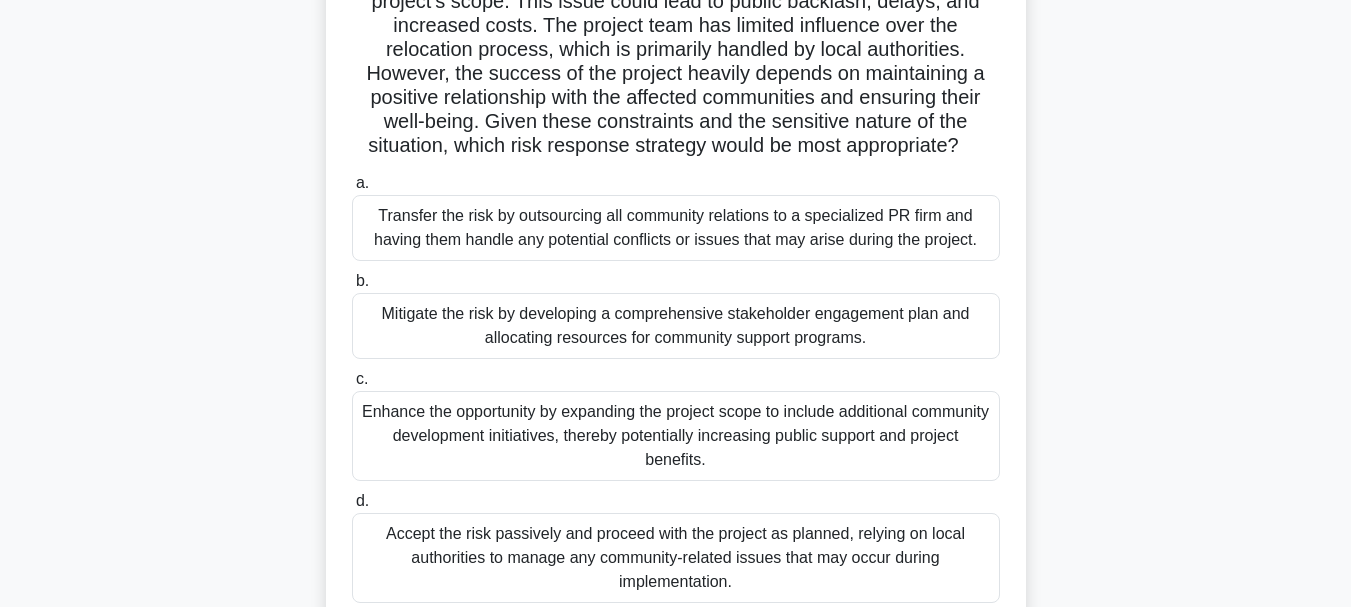 scroll, scrollTop: 473, scrollLeft: 0, axis: vertical 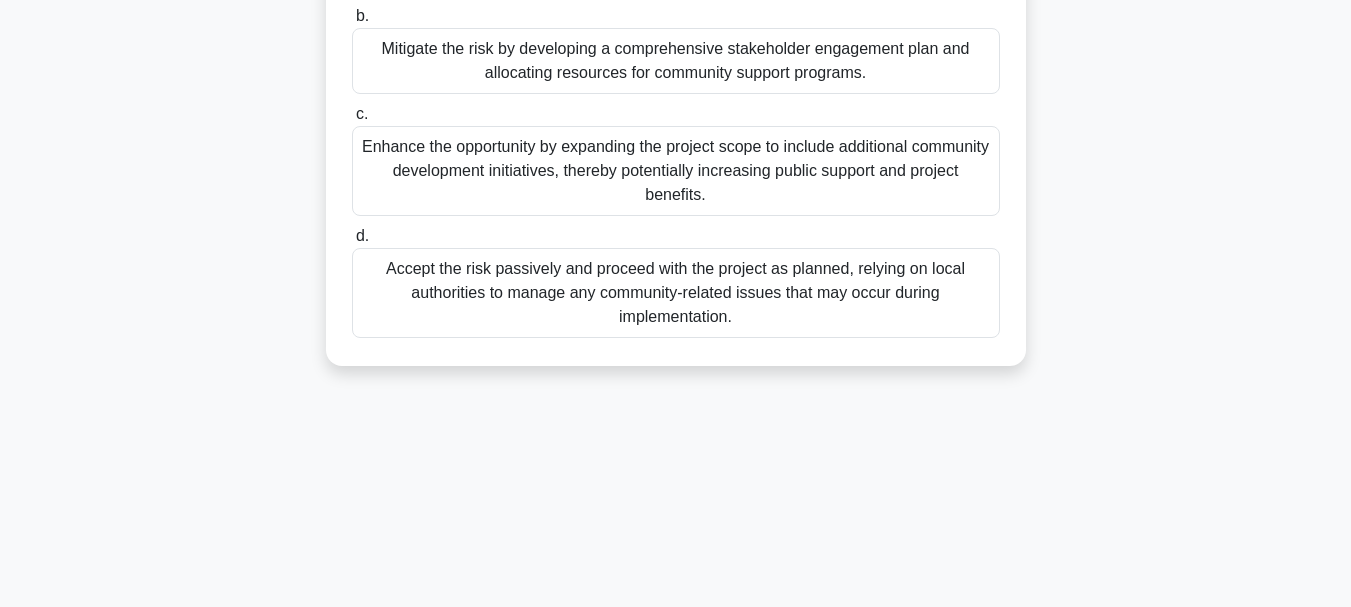 drag, startPoint x: 371, startPoint y: 159, endPoint x: 956, endPoint y: 388, distance: 628.2245 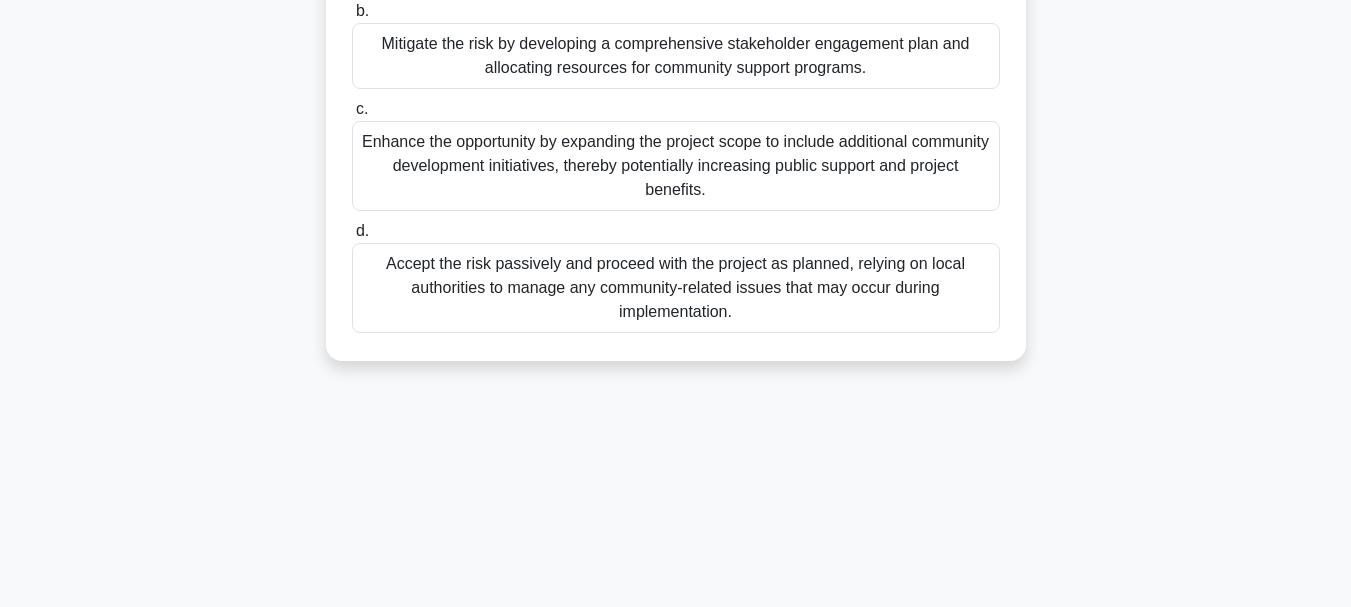 click on "Accept the risk passively and proceed with the project as planned, relying on local authorities to manage any community-related issues that may occur during implementation." at bounding box center [676, 288] 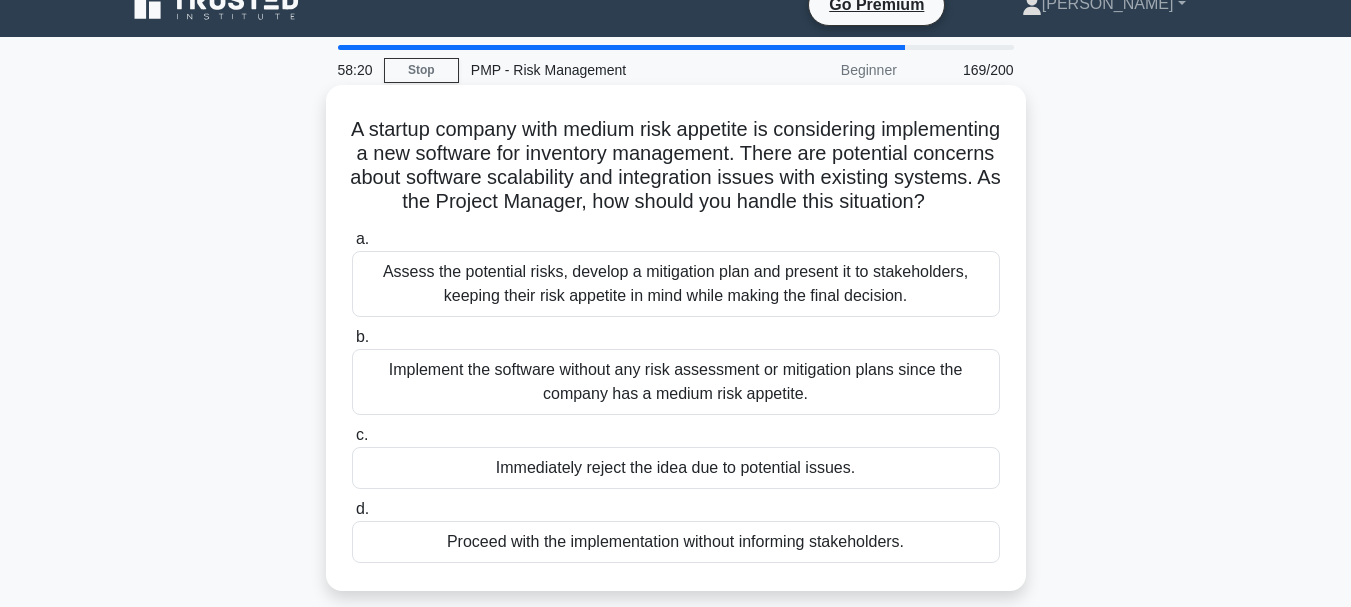 scroll, scrollTop: 0, scrollLeft: 0, axis: both 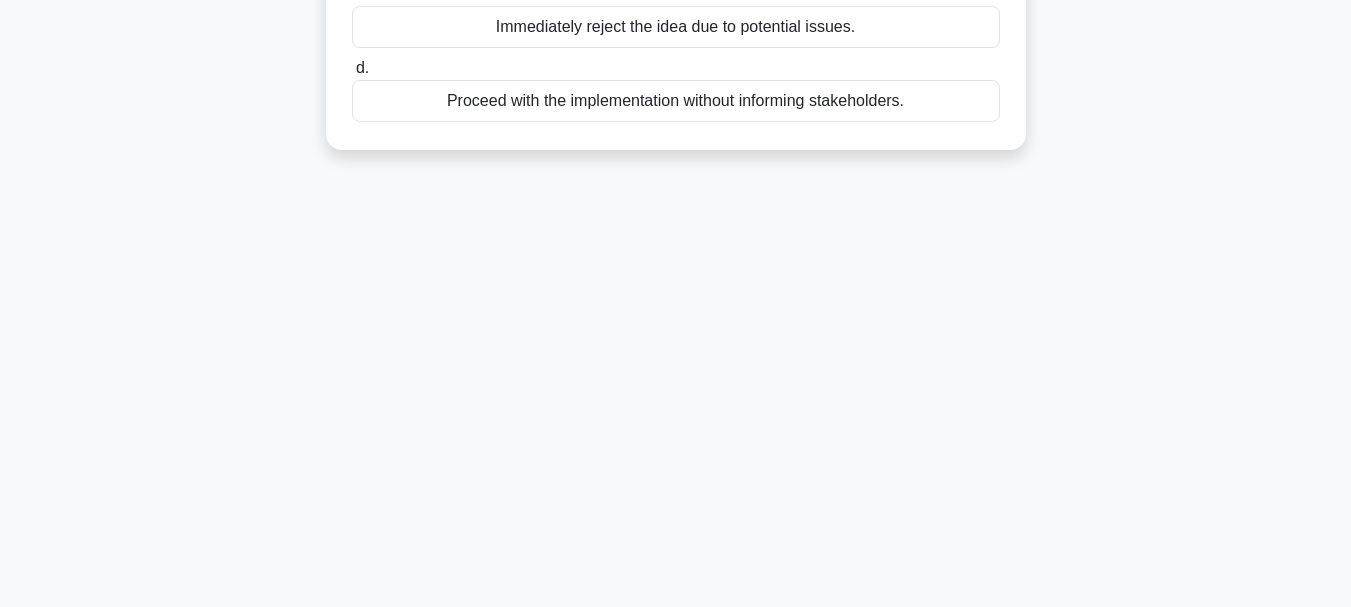 drag, startPoint x: 395, startPoint y: 161, endPoint x: 966, endPoint y: 220, distance: 574.04004 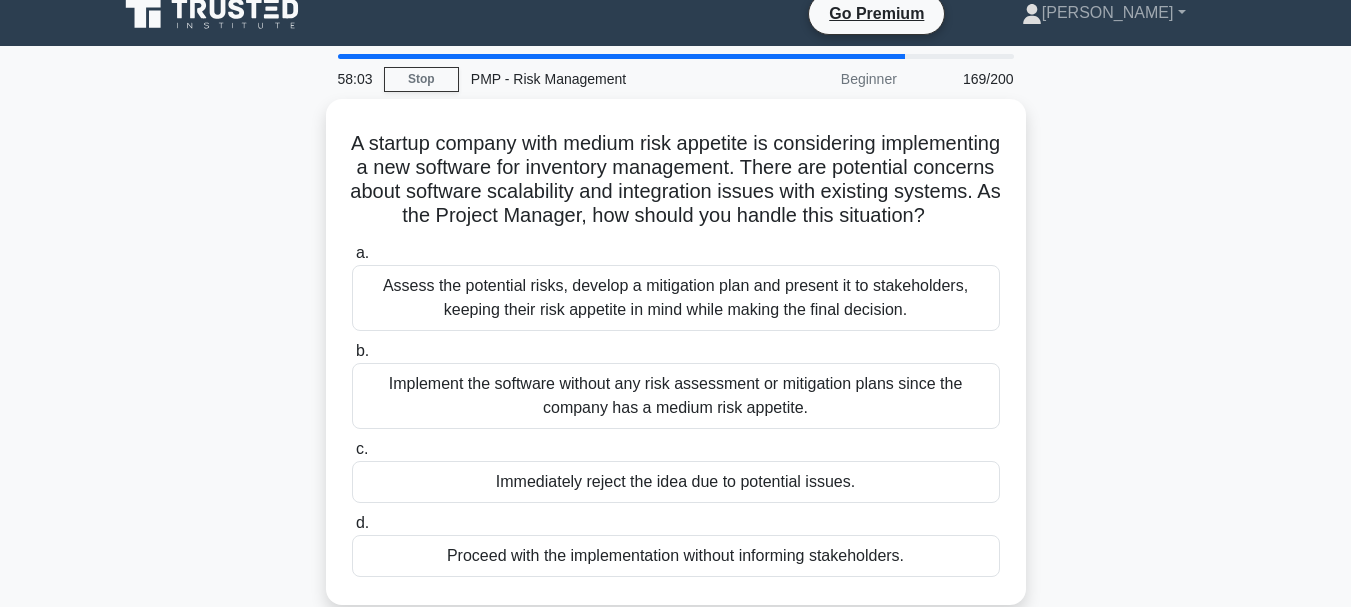 scroll, scrollTop: 0, scrollLeft: 0, axis: both 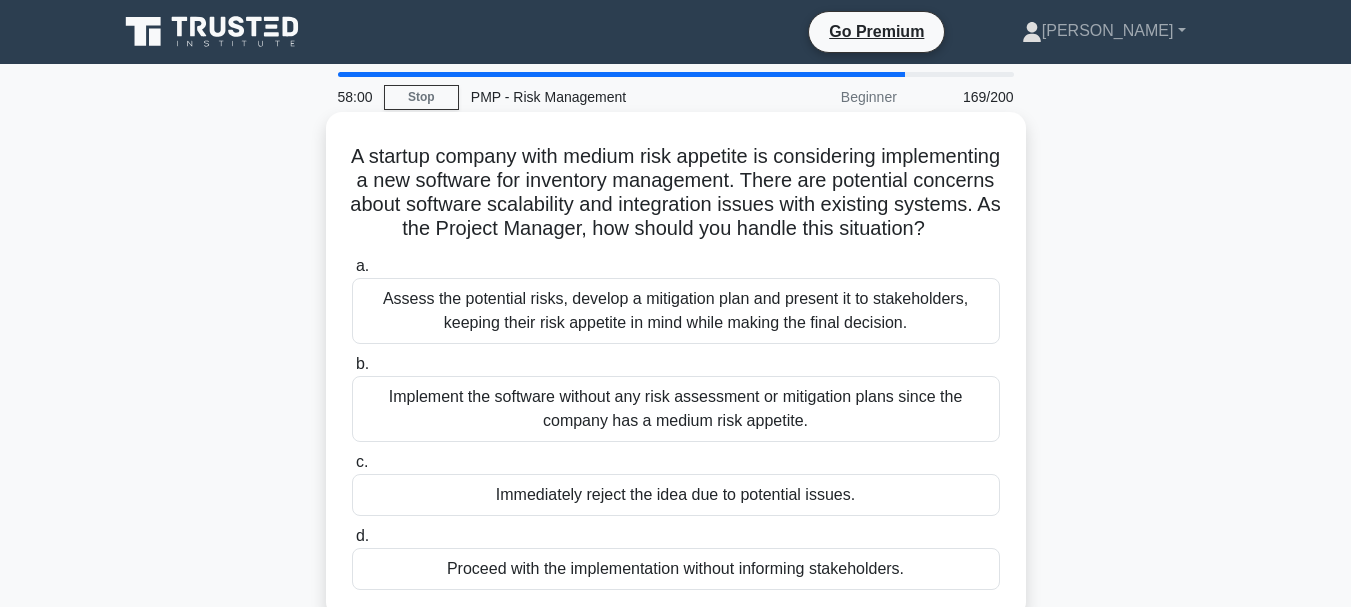 click on "Immediately reject the idea due to potential issues." at bounding box center (676, 495) 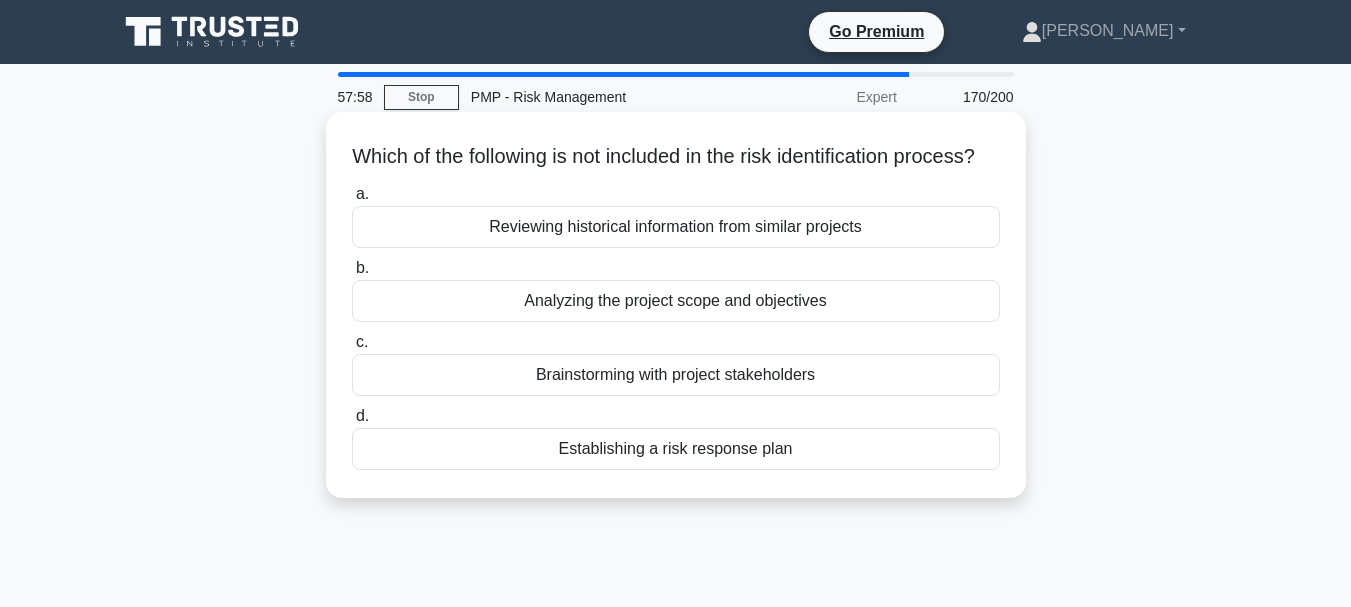 drag, startPoint x: 349, startPoint y: 161, endPoint x: 896, endPoint y: 489, distance: 637.8033 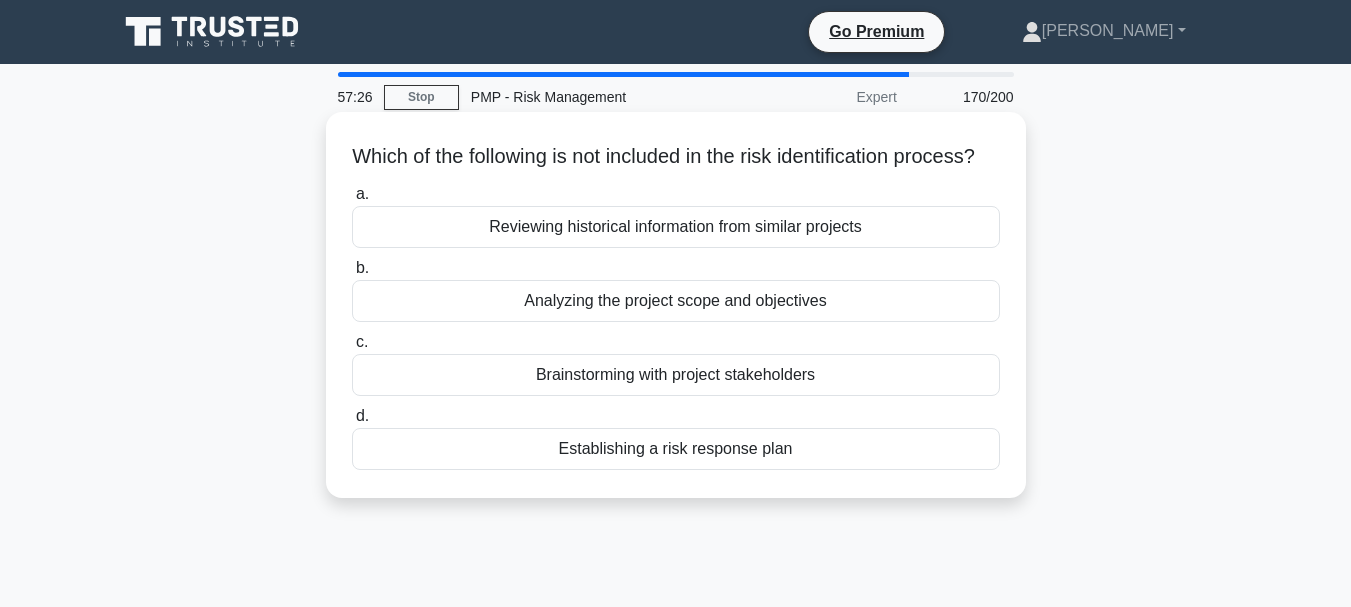 click on "Reviewing historical information from similar projects" at bounding box center [676, 227] 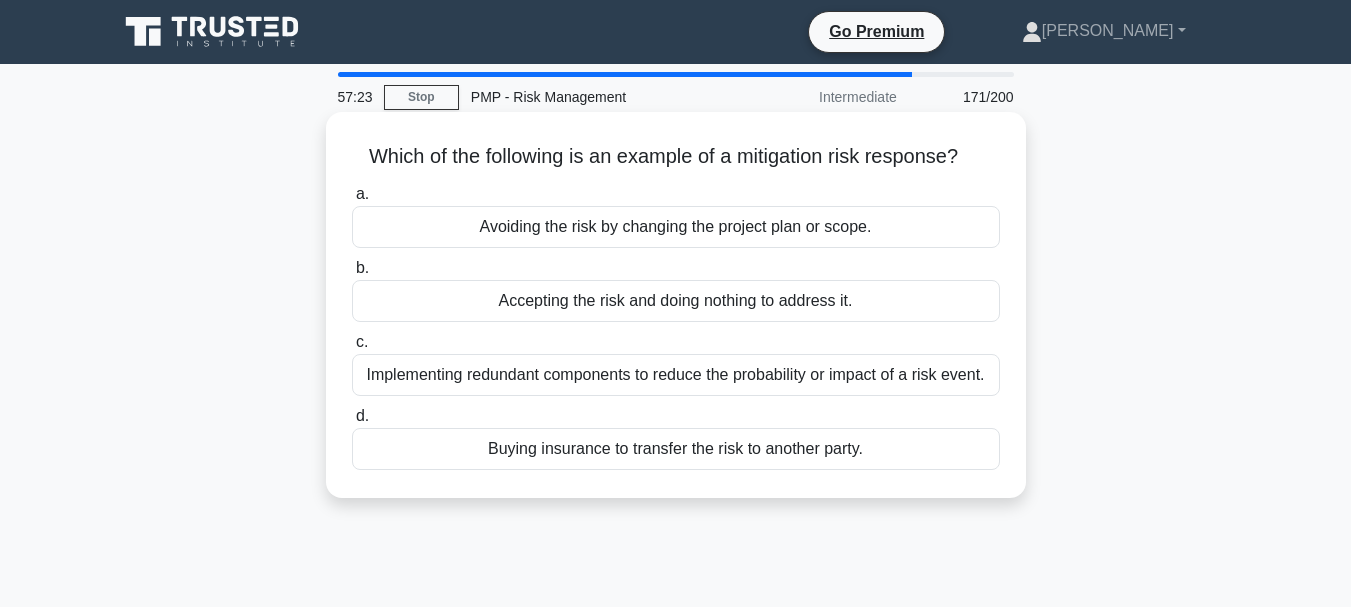drag, startPoint x: 356, startPoint y: 160, endPoint x: 903, endPoint y: 495, distance: 641.4312 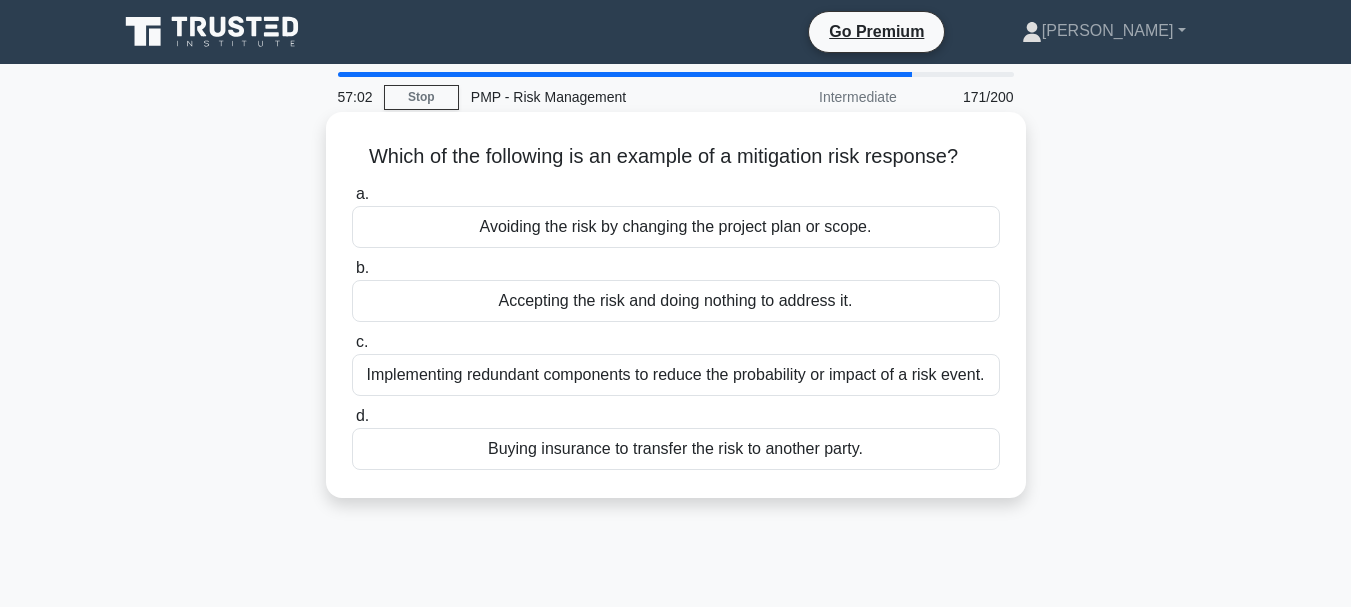 click on "Avoiding the risk by changing the project plan or scope." at bounding box center [676, 227] 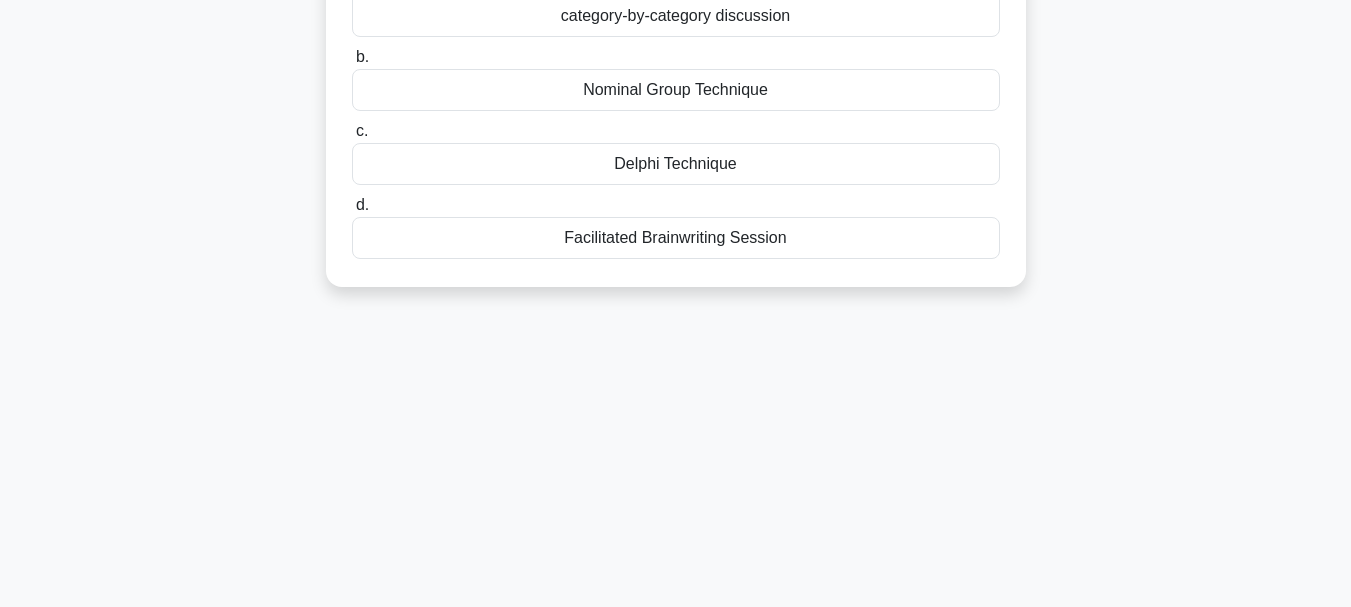 scroll, scrollTop: 473, scrollLeft: 0, axis: vertical 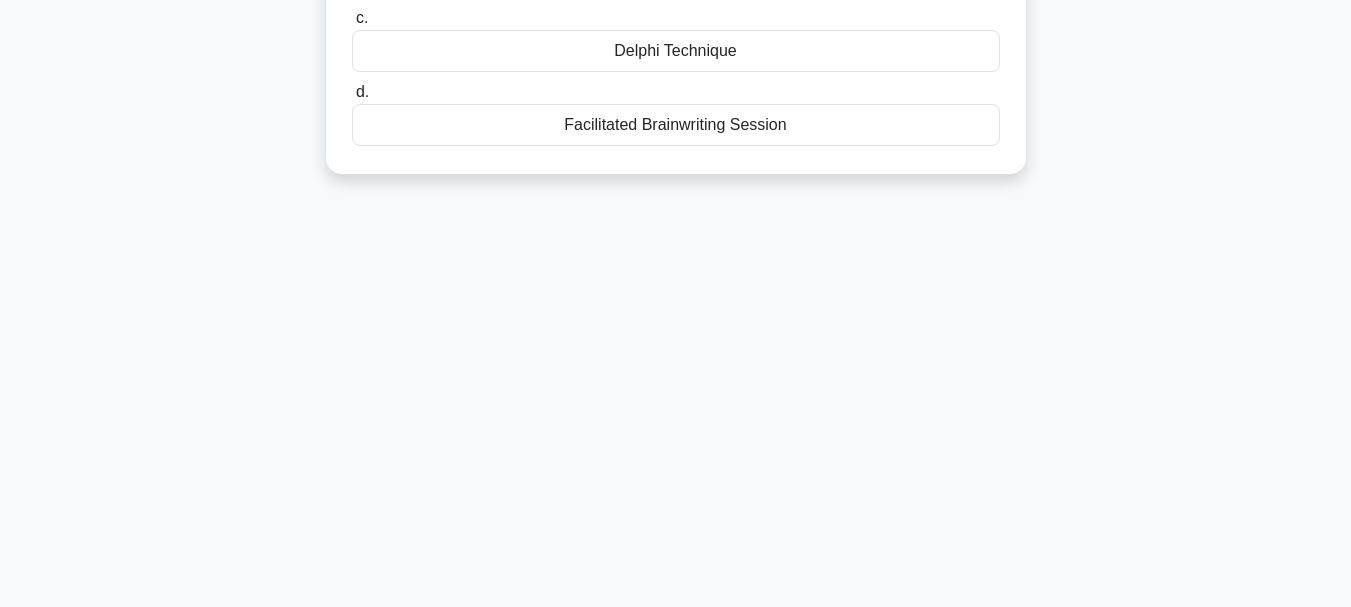 drag, startPoint x: 359, startPoint y: 161, endPoint x: 1019, endPoint y: 348, distance: 685.98035 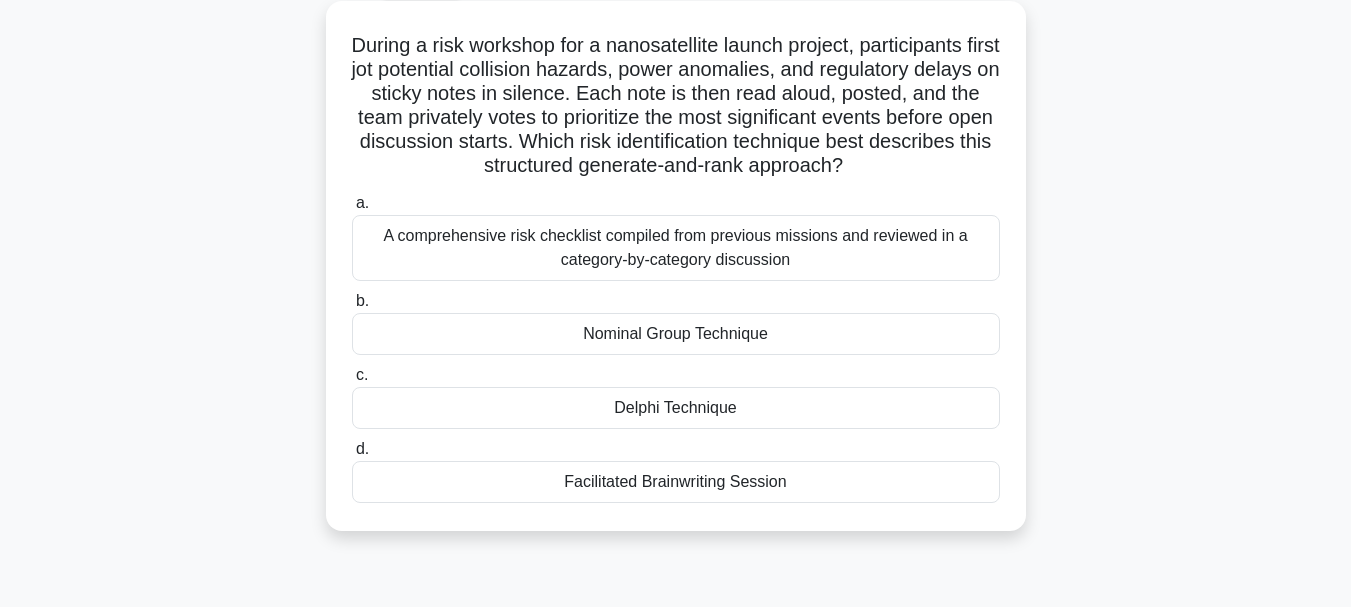 scroll, scrollTop: 73, scrollLeft: 0, axis: vertical 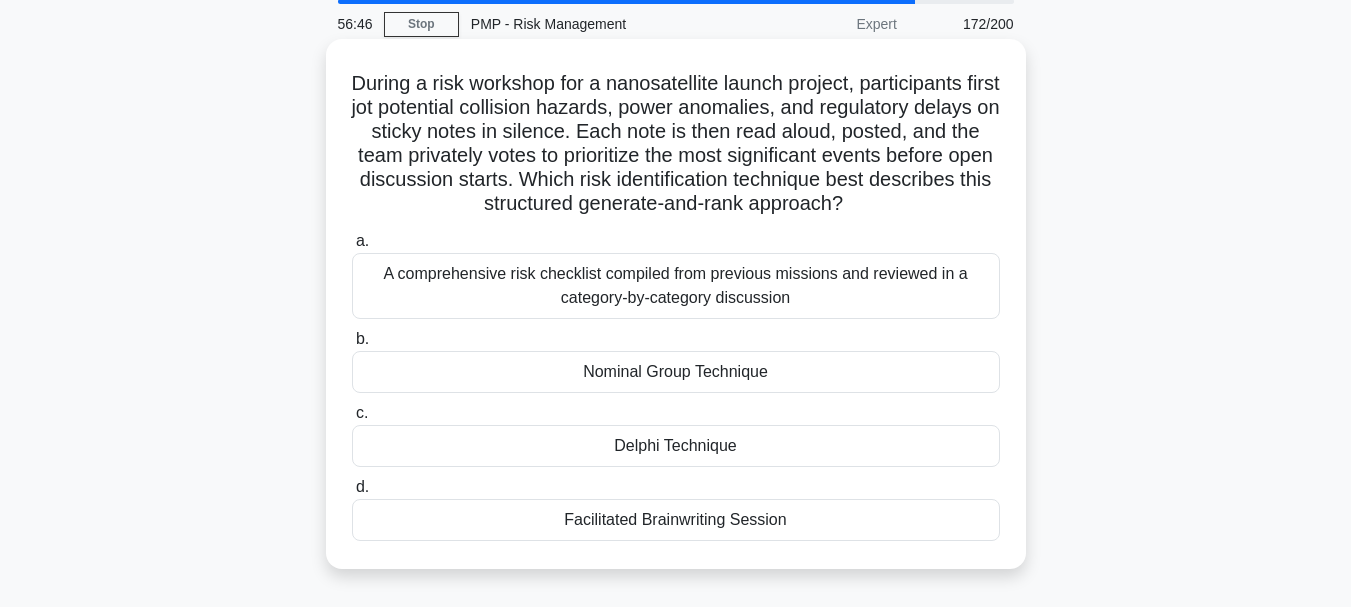 click on "Nominal Group Technique" at bounding box center [676, 372] 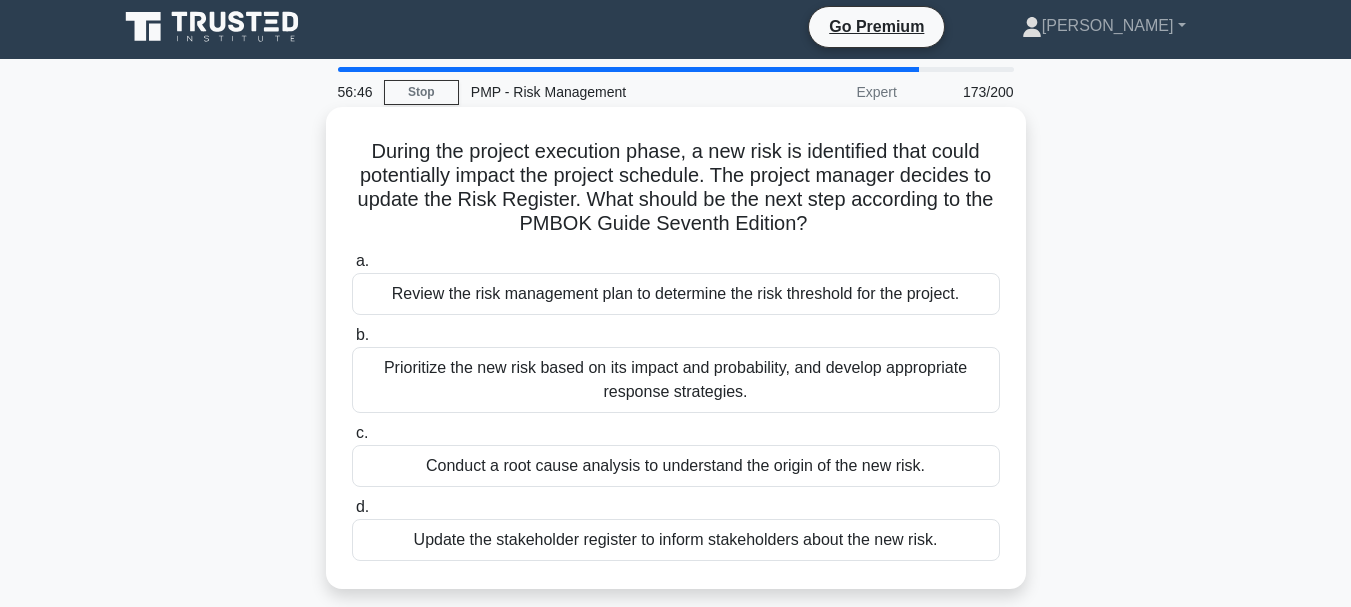 scroll, scrollTop: 0, scrollLeft: 0, axis: both 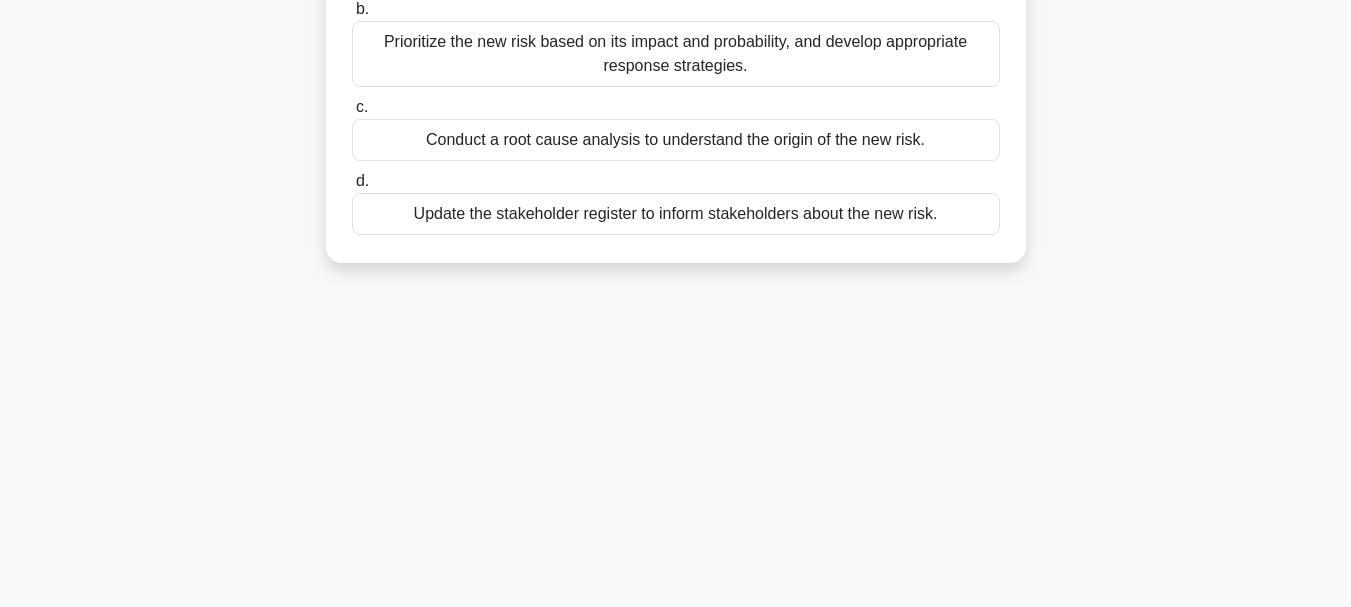 drag, startPoint x: 356, startPoint y: 157, endPoint x: 961, endPoint y: 253, distance: 612.56915 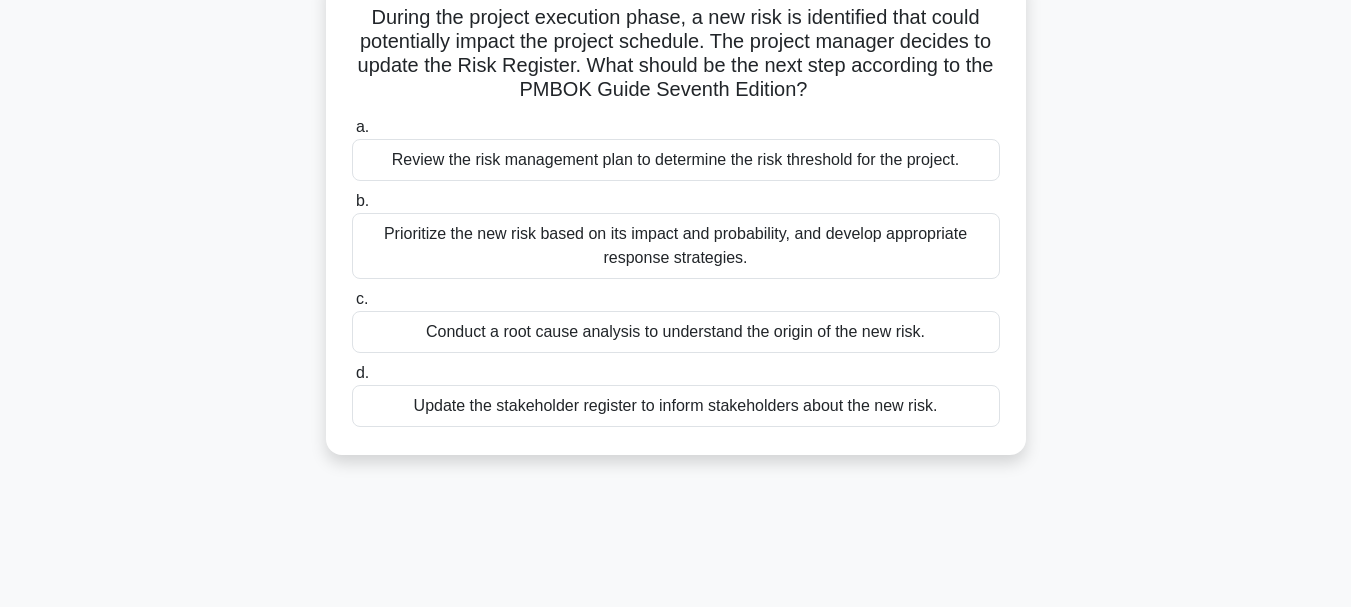 scroll, scrollTop: 0, scrollLeft: 0, axis: both 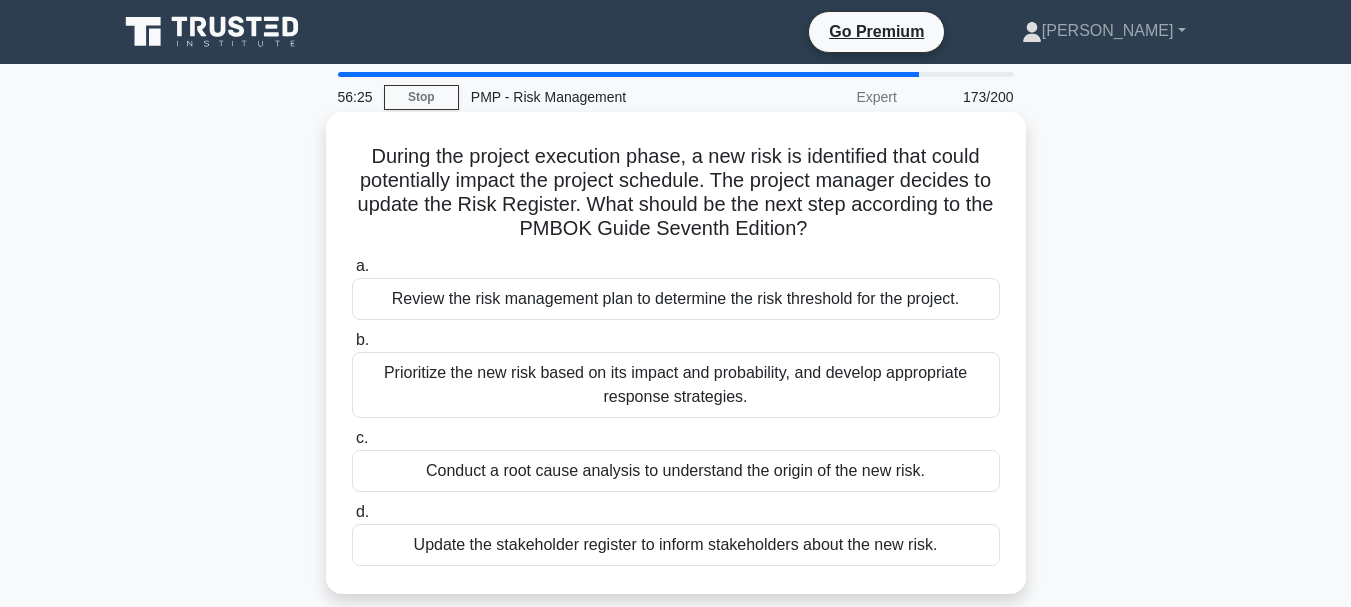 click on "Prioritize the new risk based on its impact and probability, and develop appropriate response strategies." at bounding box center (676, 385) 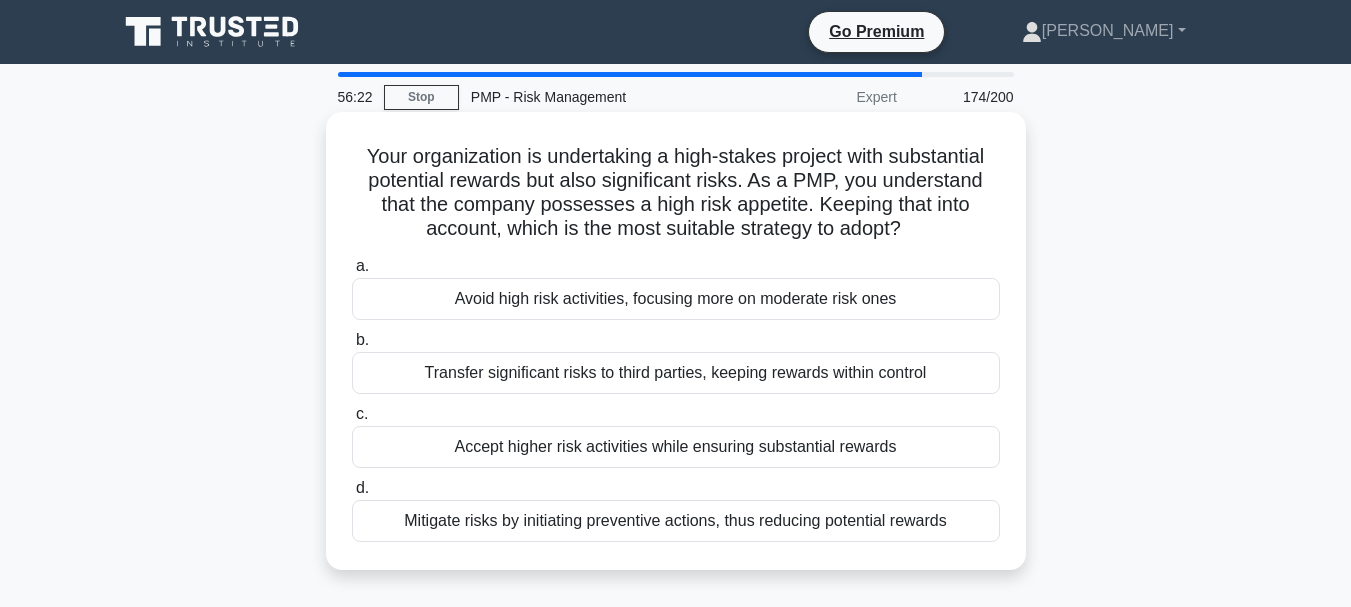 drag, startPoint x: 354, startPoint y: 169, endPoint x: 637, endPoint y: 314, distance: 317.98428 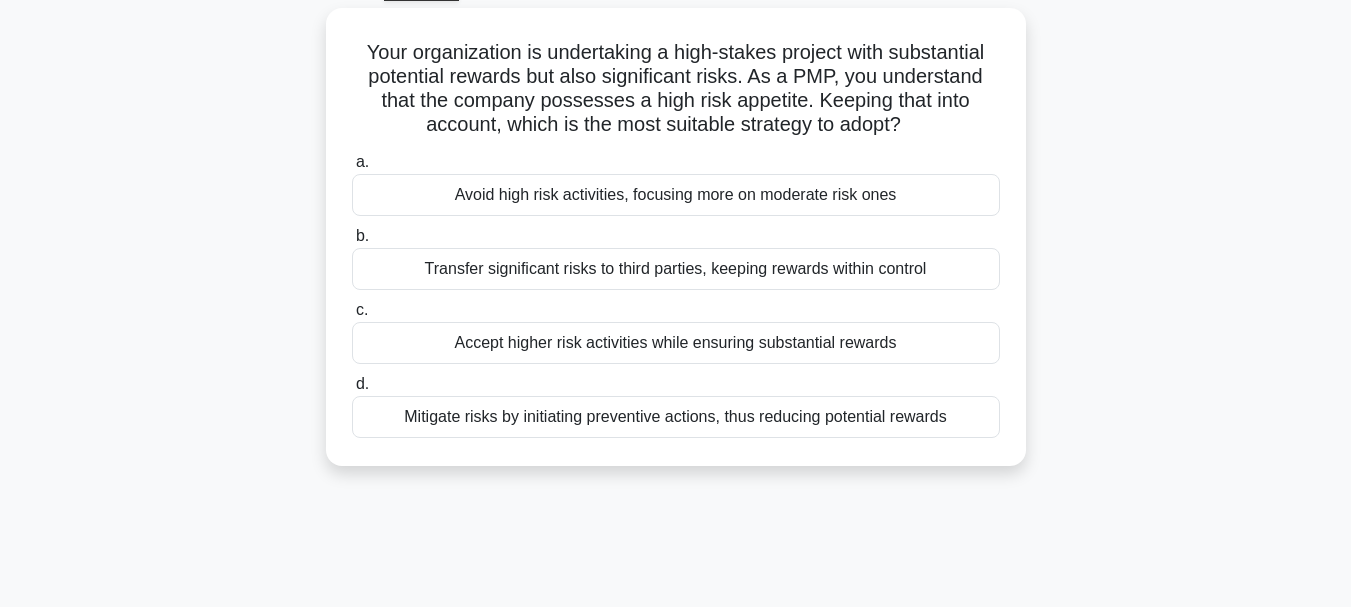 scroll, scrollTop: 473, scrollLeft: 0, axis: vertical 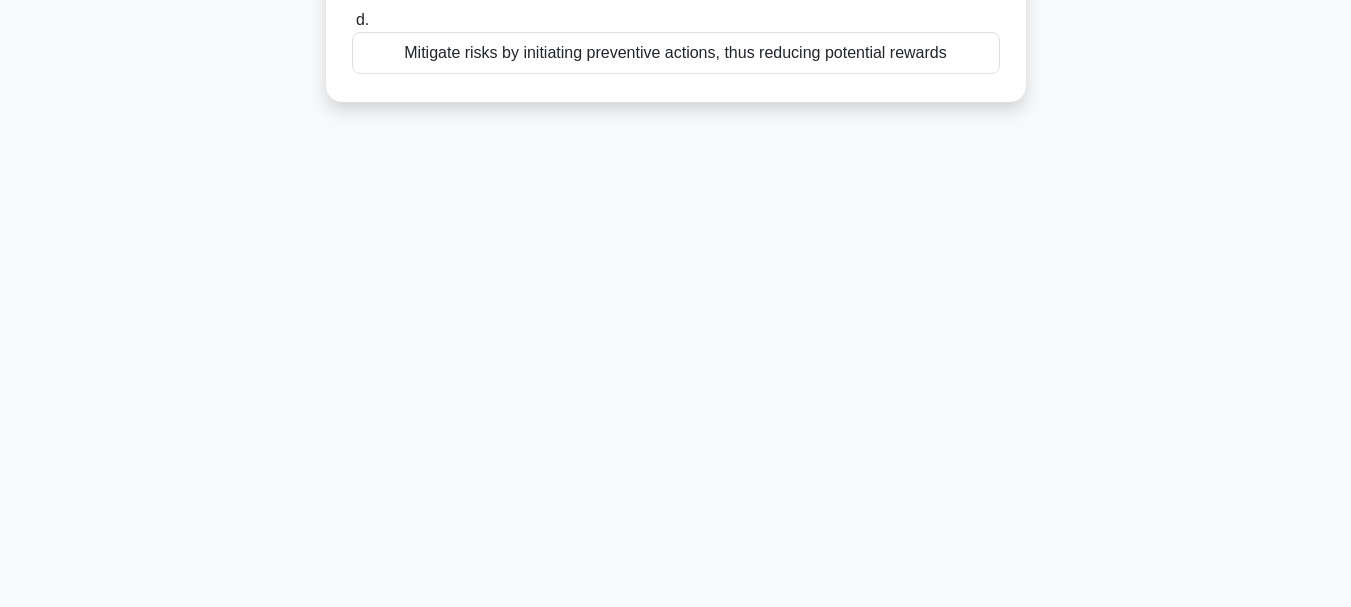 drag, startPoint x: 342, startPoint y: 159, endPoint x: 1014, endPoint y: 277, distance: 682.2815 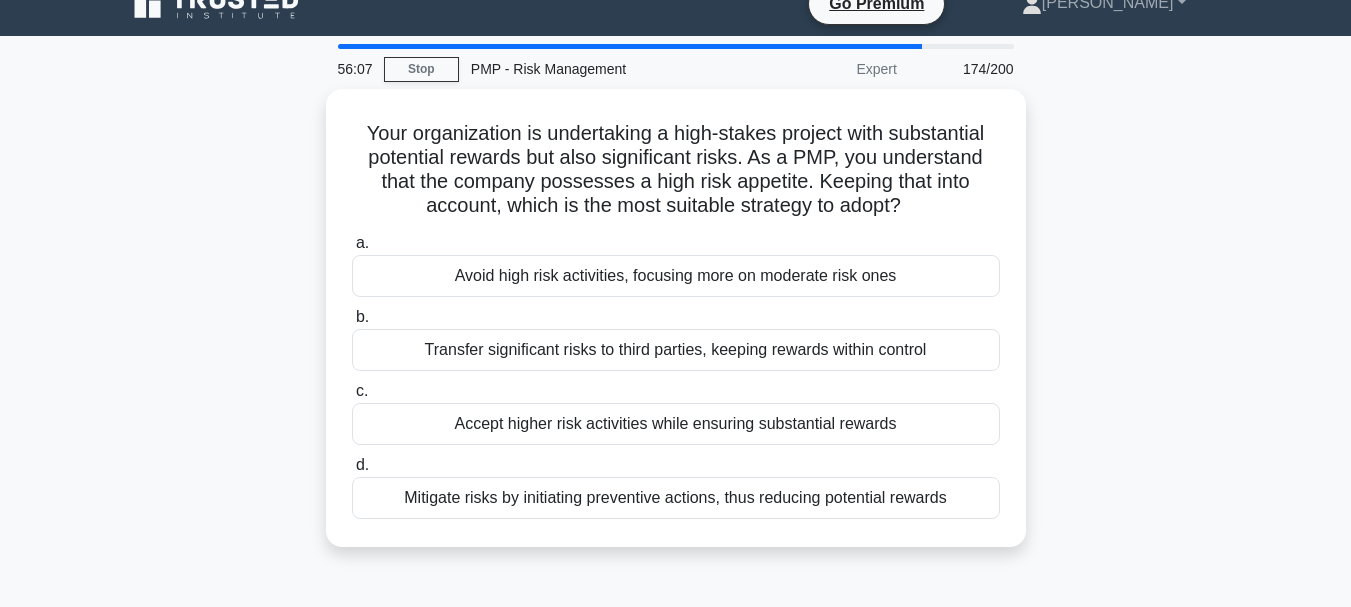 scroll, scrollTop: 0, scrollLeft: 0, axis: both 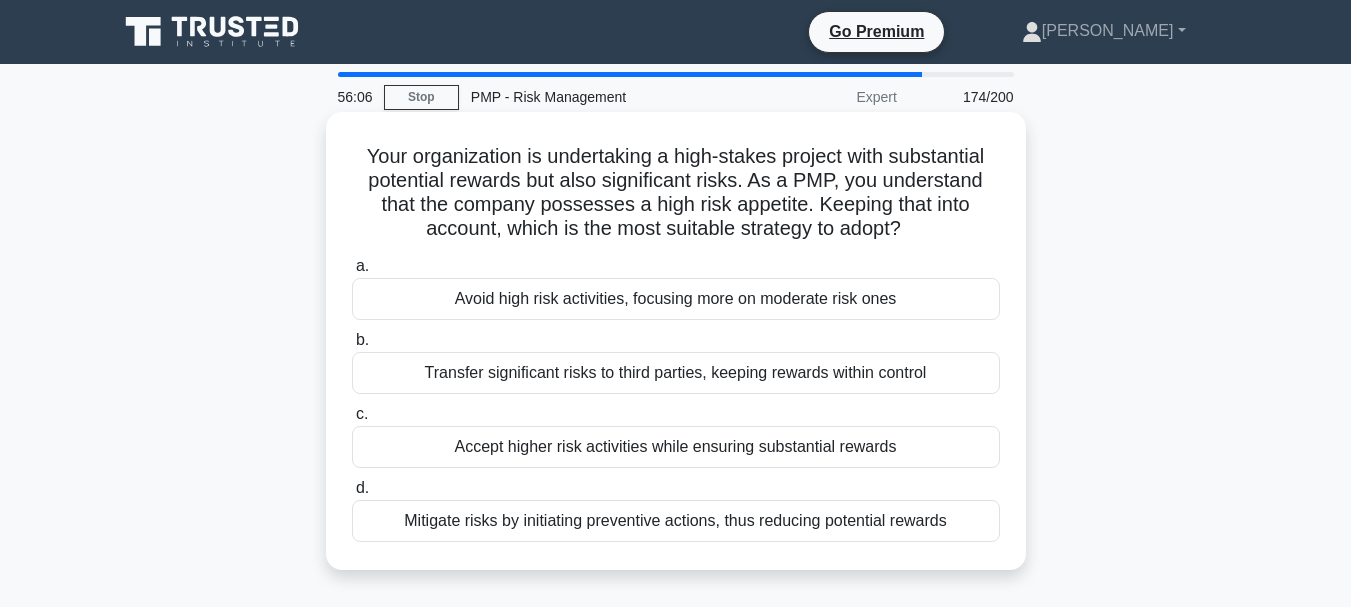 click on "Avoid high risk activities, focusing more on moderate risk ones" at bounding box center (676, 299) 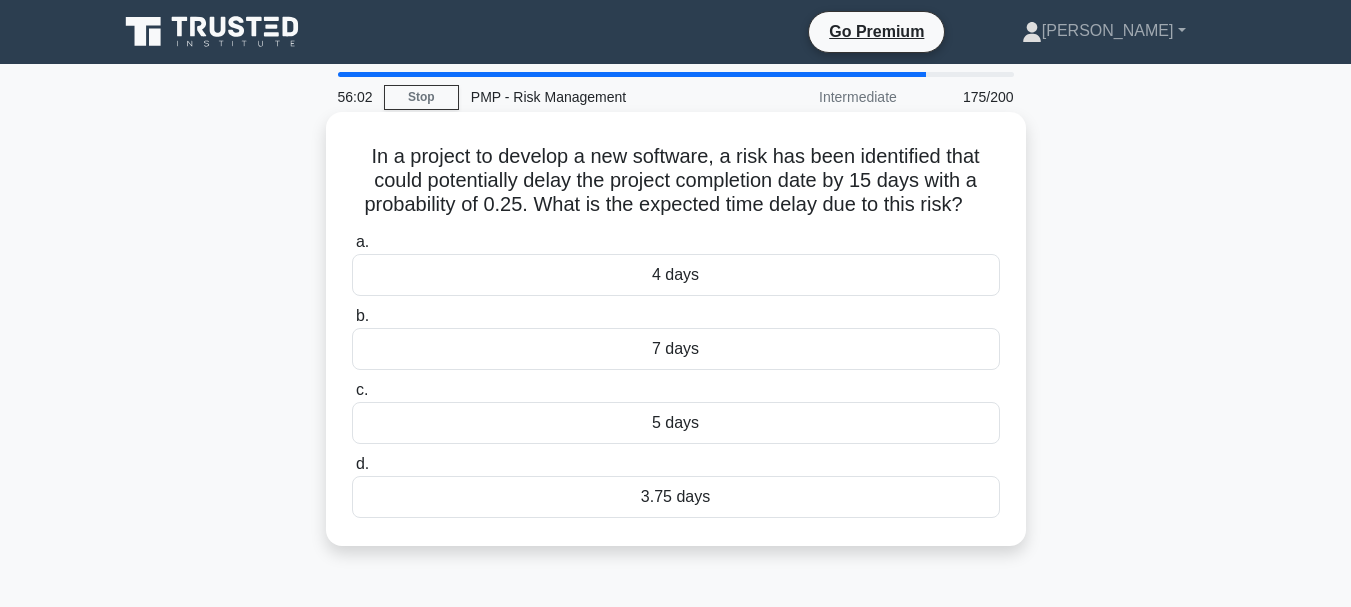 drag, startPoint x: 357, startPoint y: 158, endPoint x: 957, endPoint y: 521, distance: 701.26245 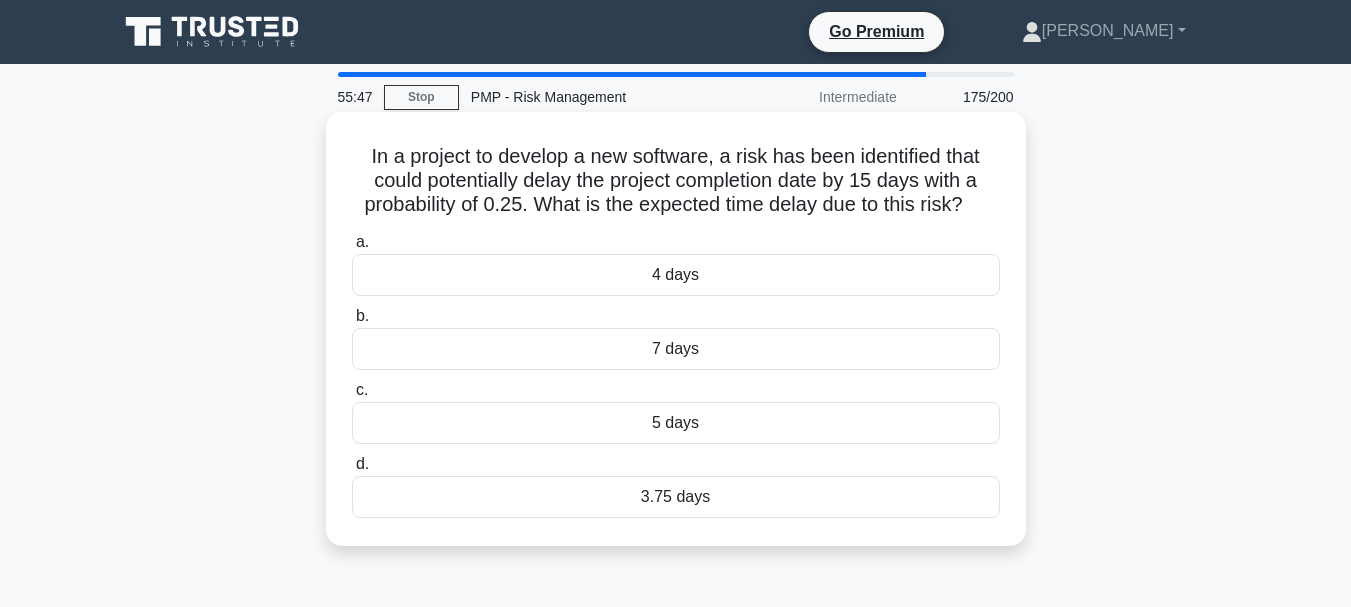 click on "7 days" at bounding box center (676, 349) 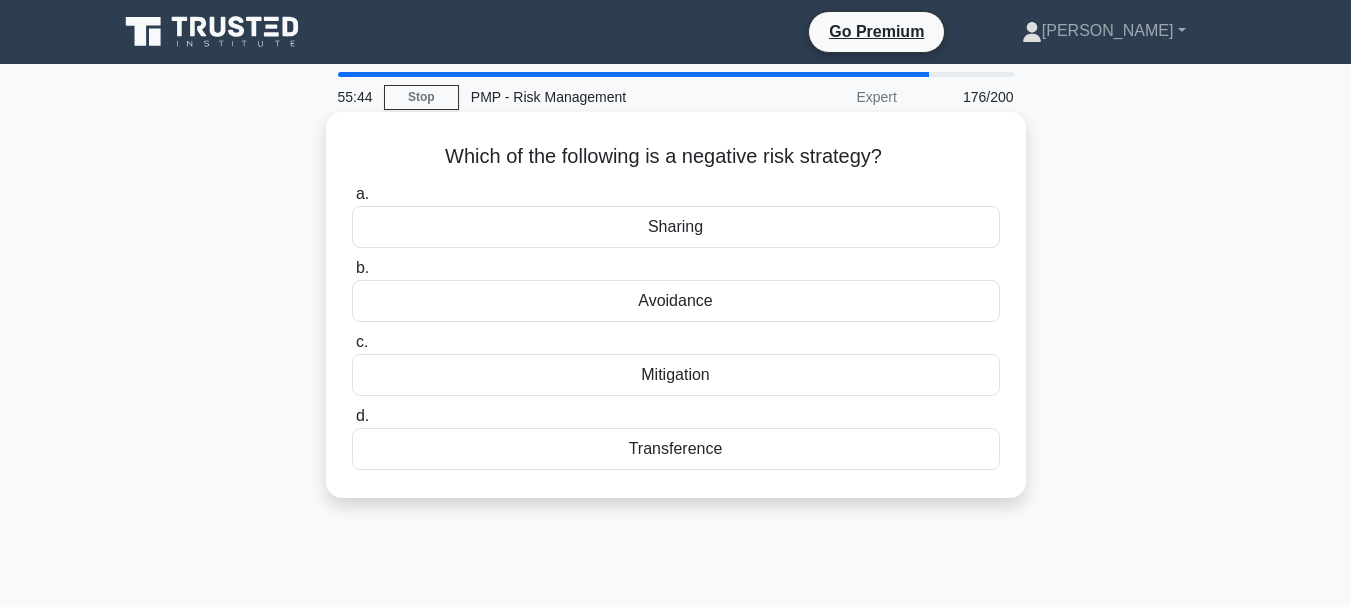 drag, startPoint x: 411, startPoint y: 154, endPoint x: 979, endPoint y: 496, distance: 663.01434 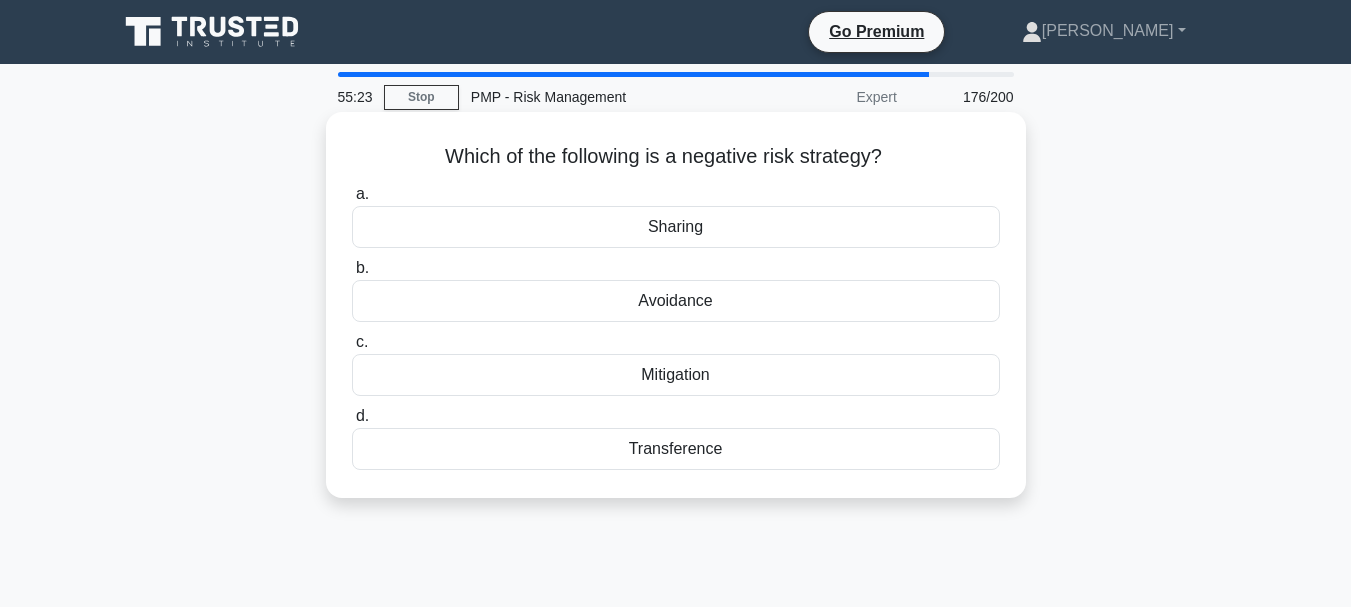 click on "Avoidance" at bounding box center (676, 301) 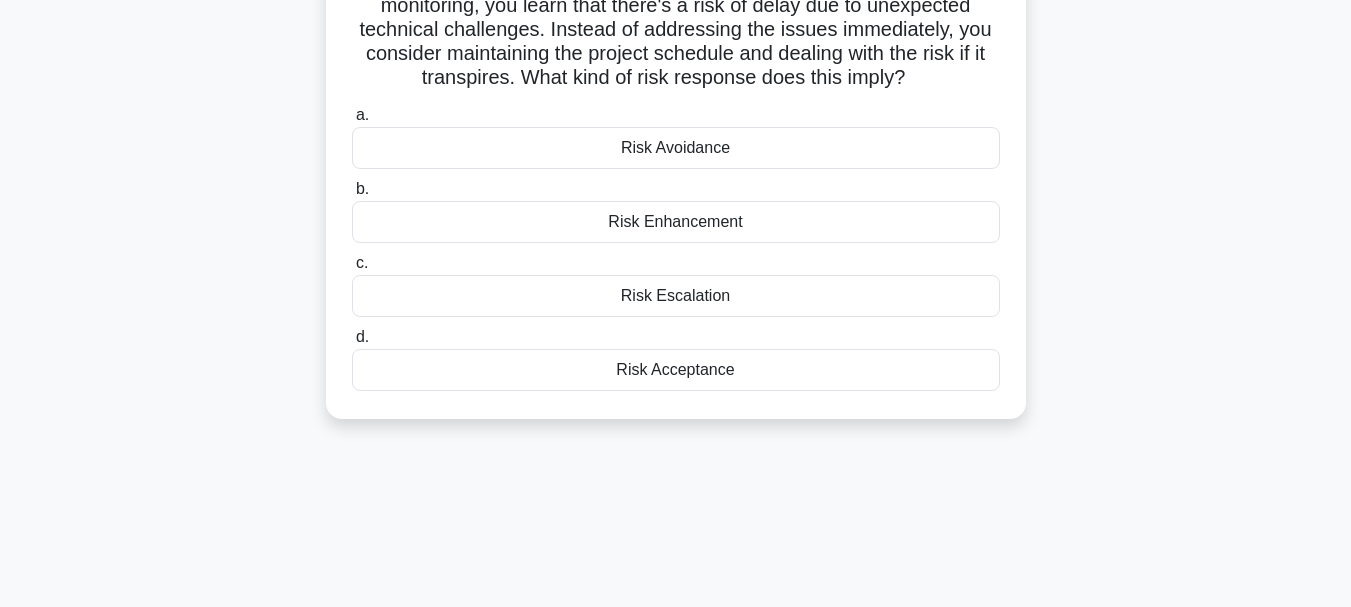 scroll, scrollTop: 272, scrollLeft: 0, axis: vertical 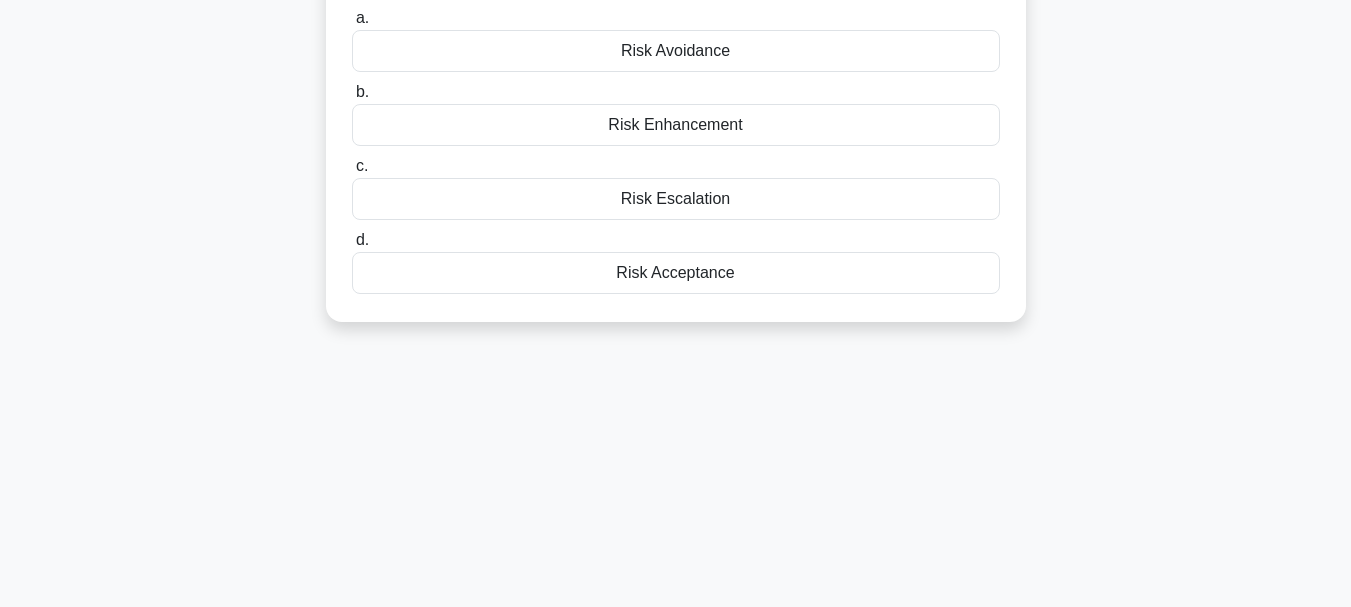 drag, startPoint x: 361, startPoint y: 146, endPoint x: 892, endPoint y: 296, distance: 551.77985 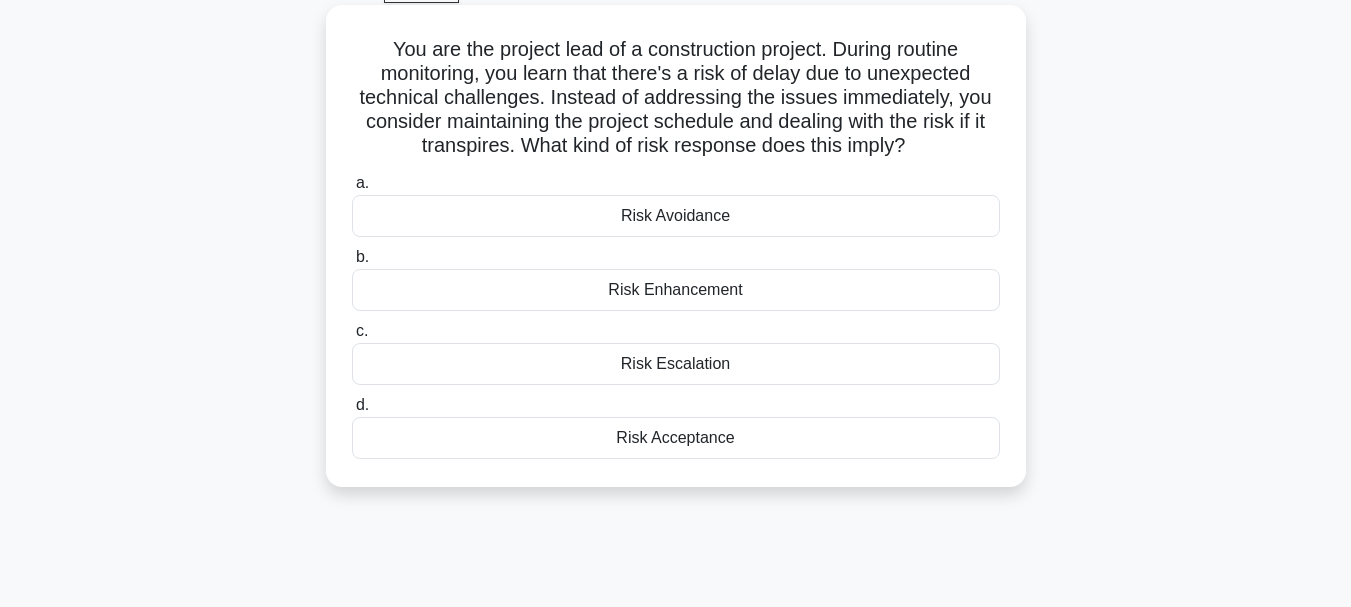 scroll, scrollTop: 0, scrollLeft: 0, axis: both 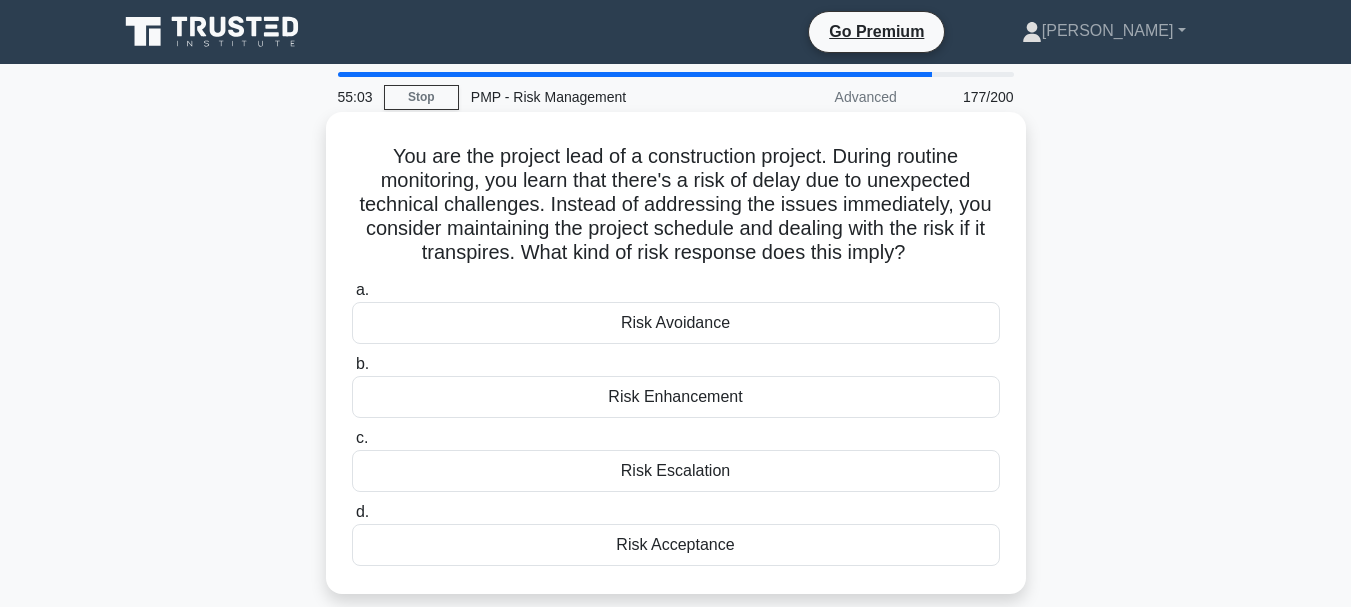 click on "Risk Enhancement" at bounding box center (676, 397) 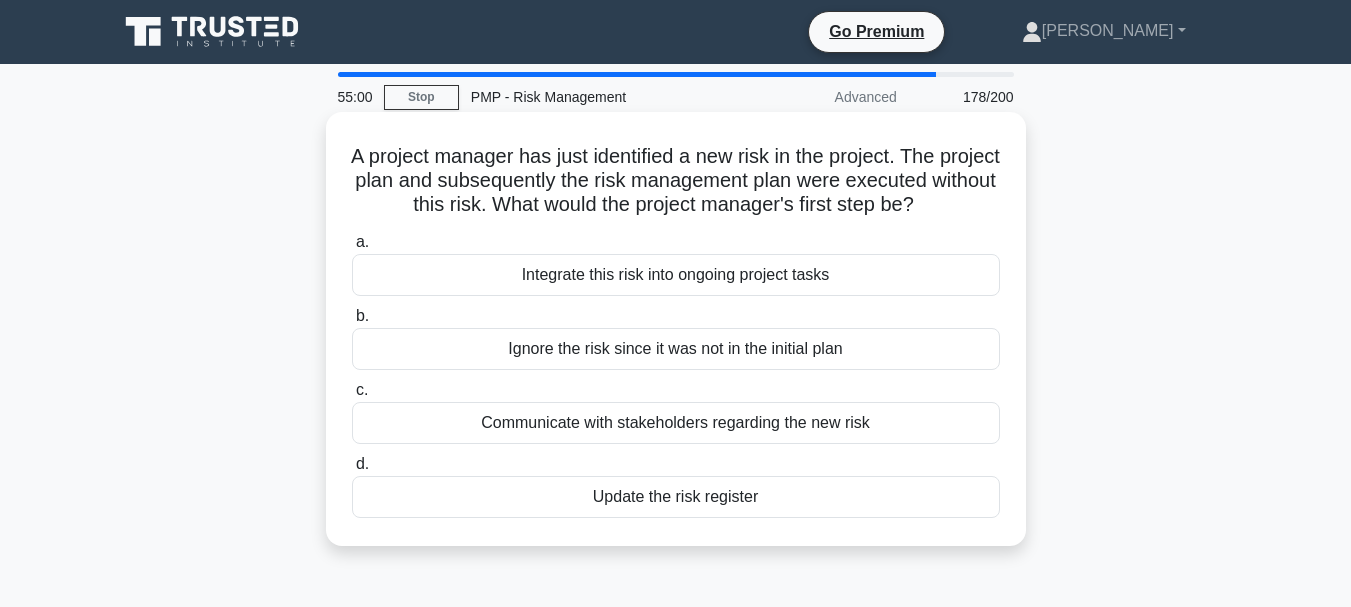 drag, startPoint x: 366, startPoint y: 157, endPoint x: 869, endPoint y: 523, distance: 622.0651 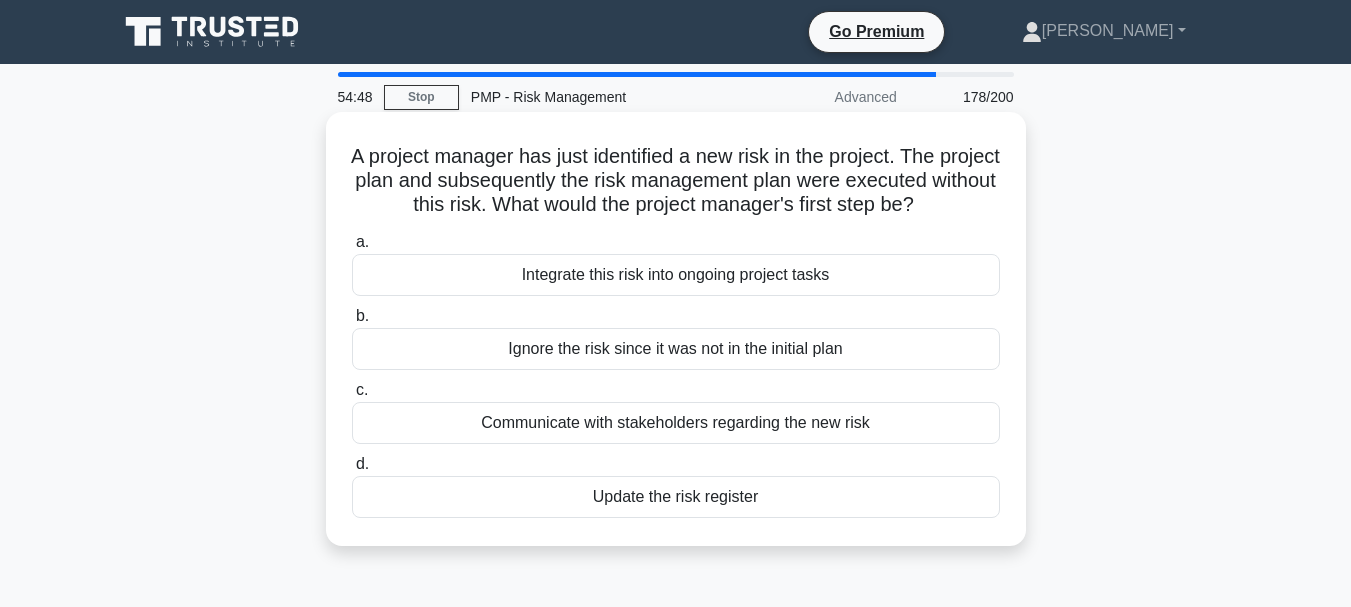click on "Integrate this risk into ongoing project tasks" at bounding box center (676, 275) 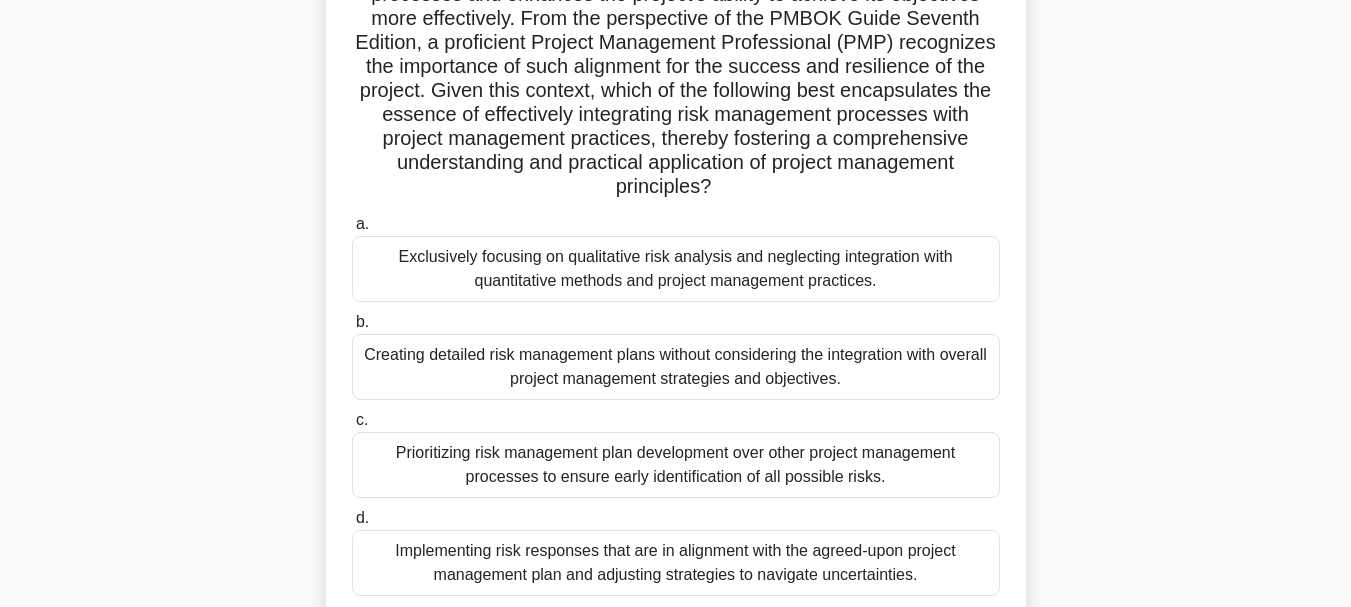 scroll, scrollTop: 281, scrollLeft: 0, axis: vertical 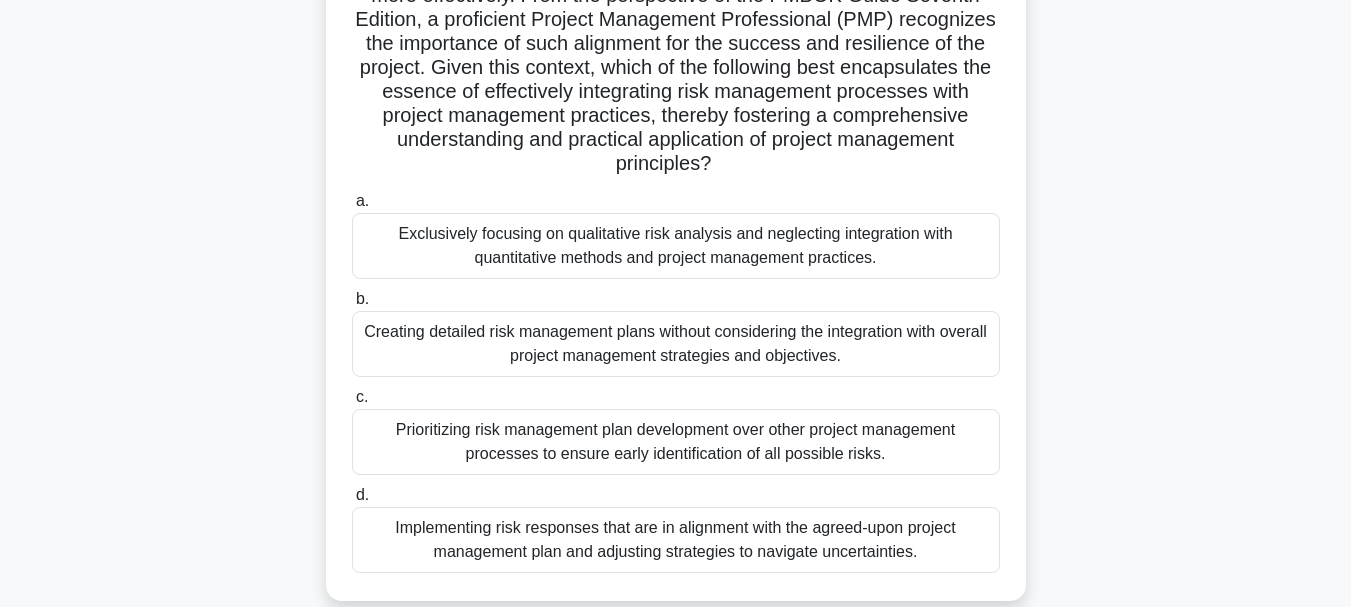 drag, startPoint x: 345, startPoint y: 145, endPoint x: 1017, endPoint y: 572, distance: 796.1865 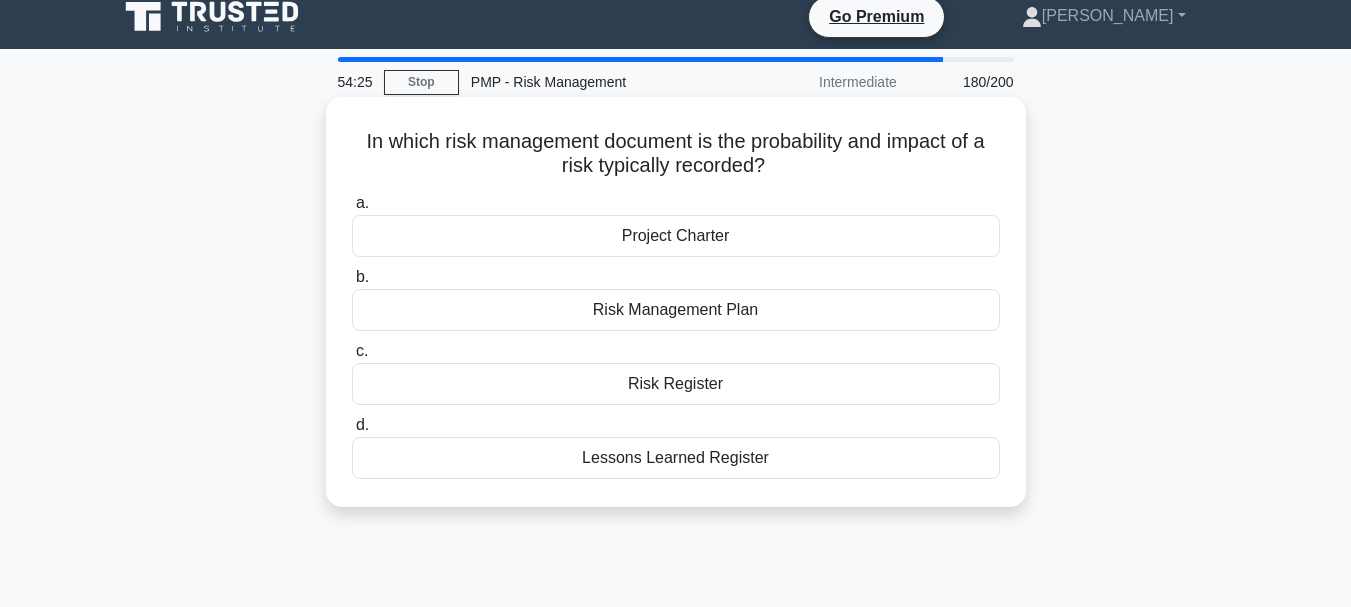 scroll, scrollTop: 0, scrollLeft: 0, axis: both 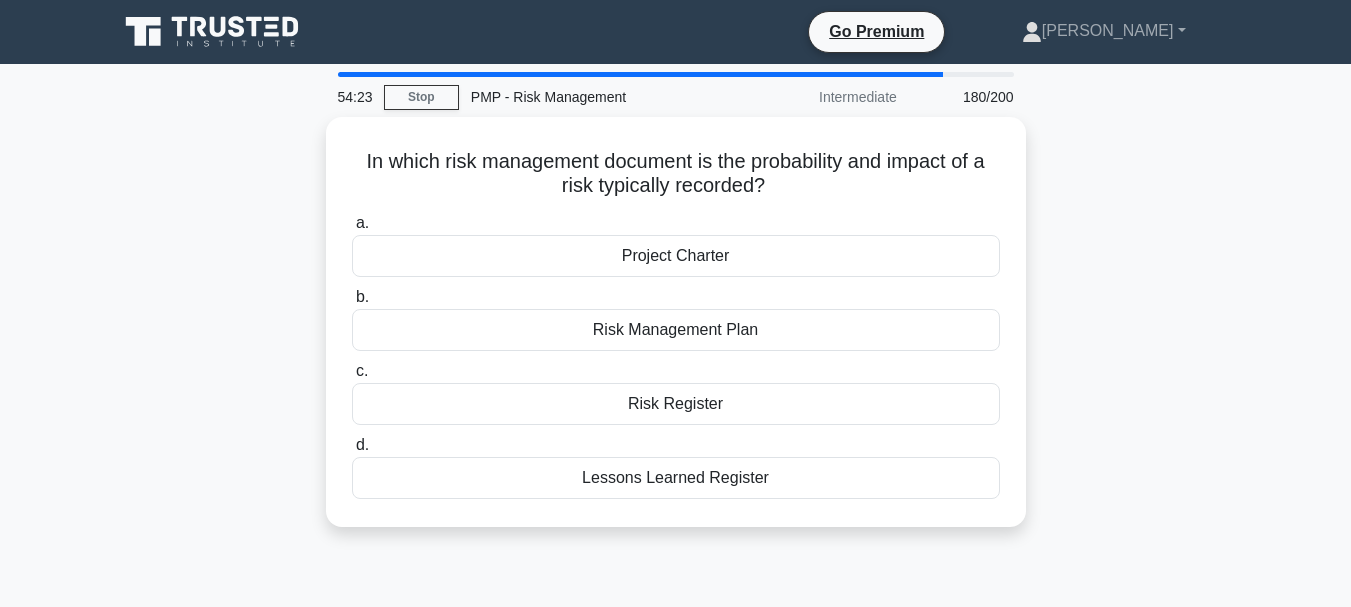 drag, startPoint x: 342, startPoint y: 164, endPoint x: 912, endPoint y: 532, distance: 678.4718 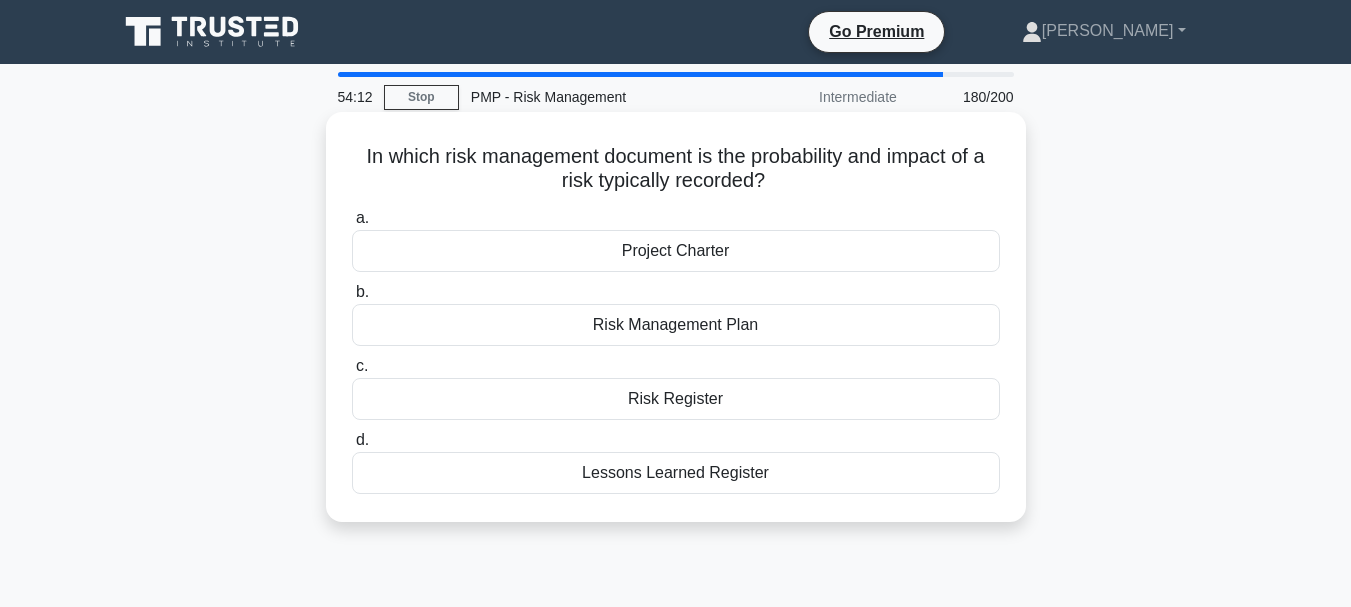 click on "Project Charter" at bounding box center [676, 251] 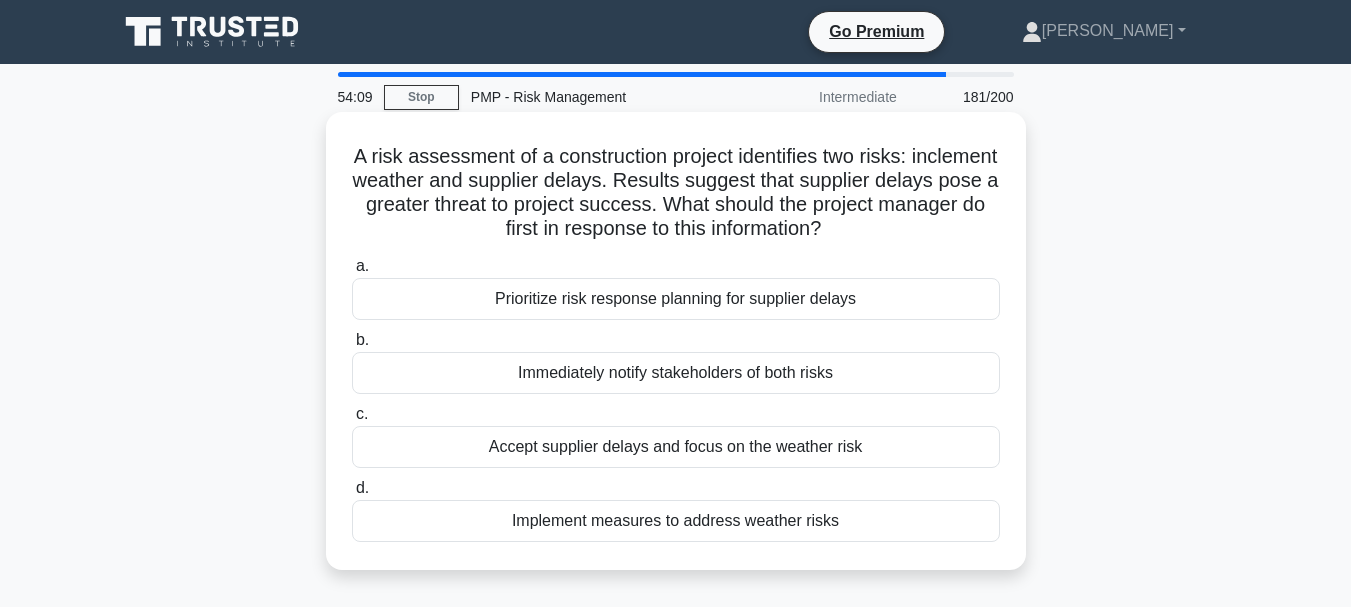 drag, startPoint x: 379, startPoint y: 147, endPoint x: 917, endPoint y: 534, distance: 662.73145 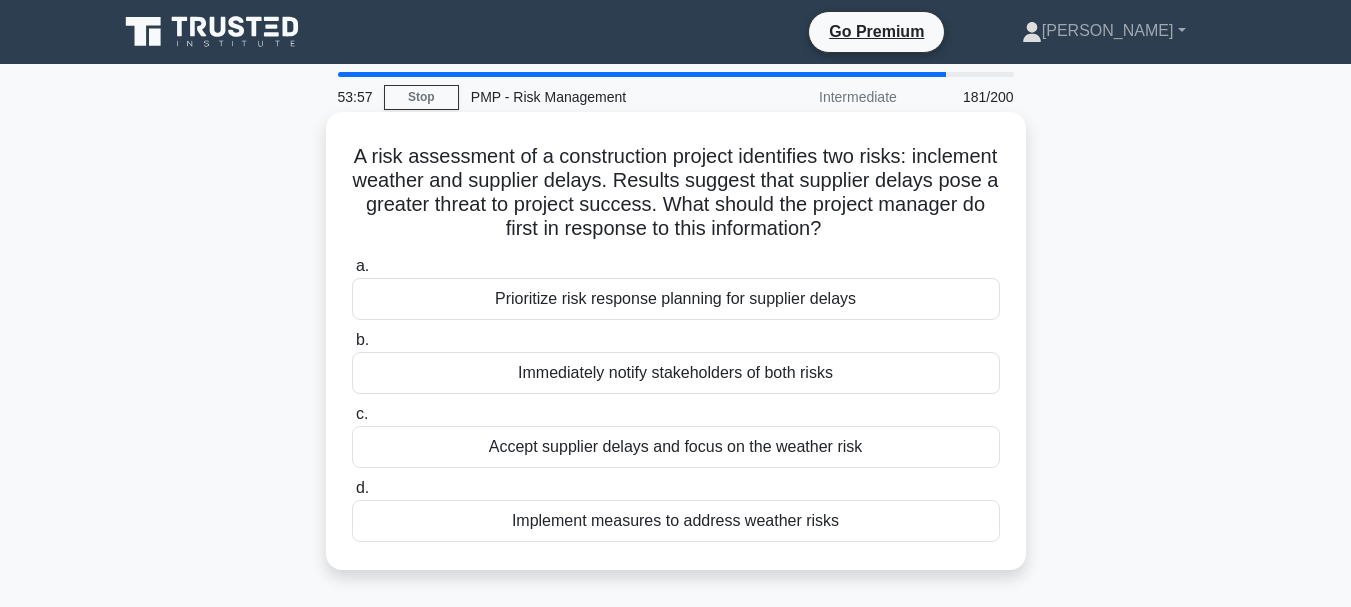 click on "Prioritize risk response planning for supplier delays" at bounding box center [676, 299] 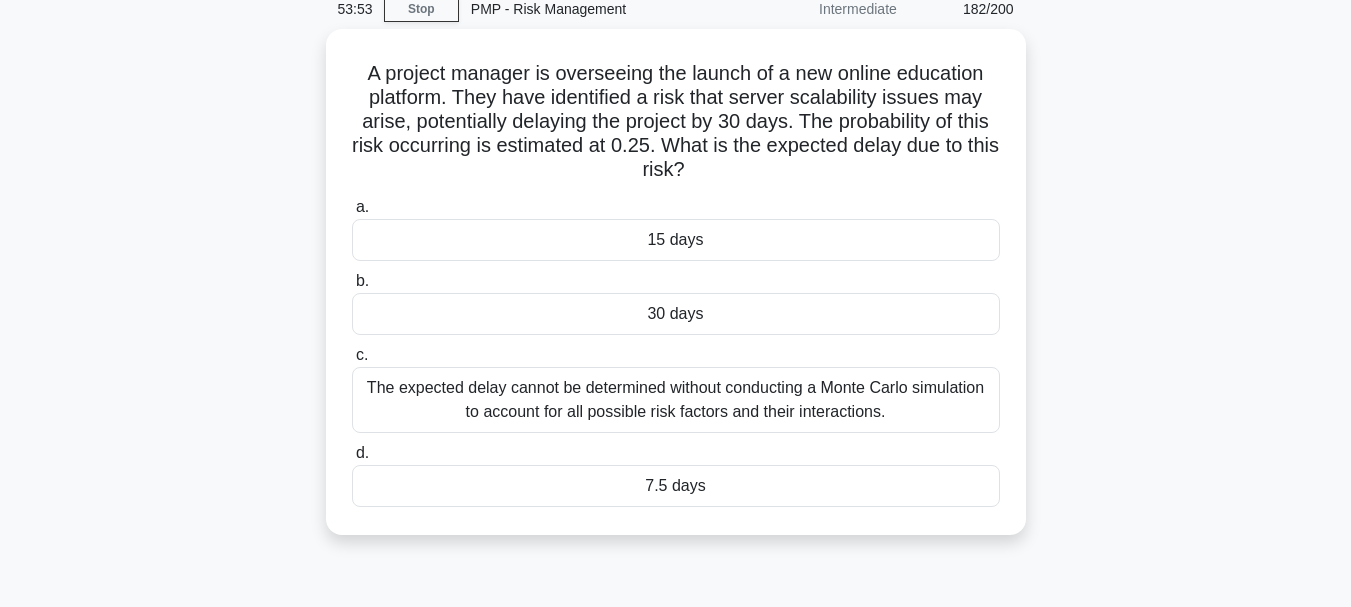 scroll, scrollTop: 473, scrollLeft: 0, axis: vertical 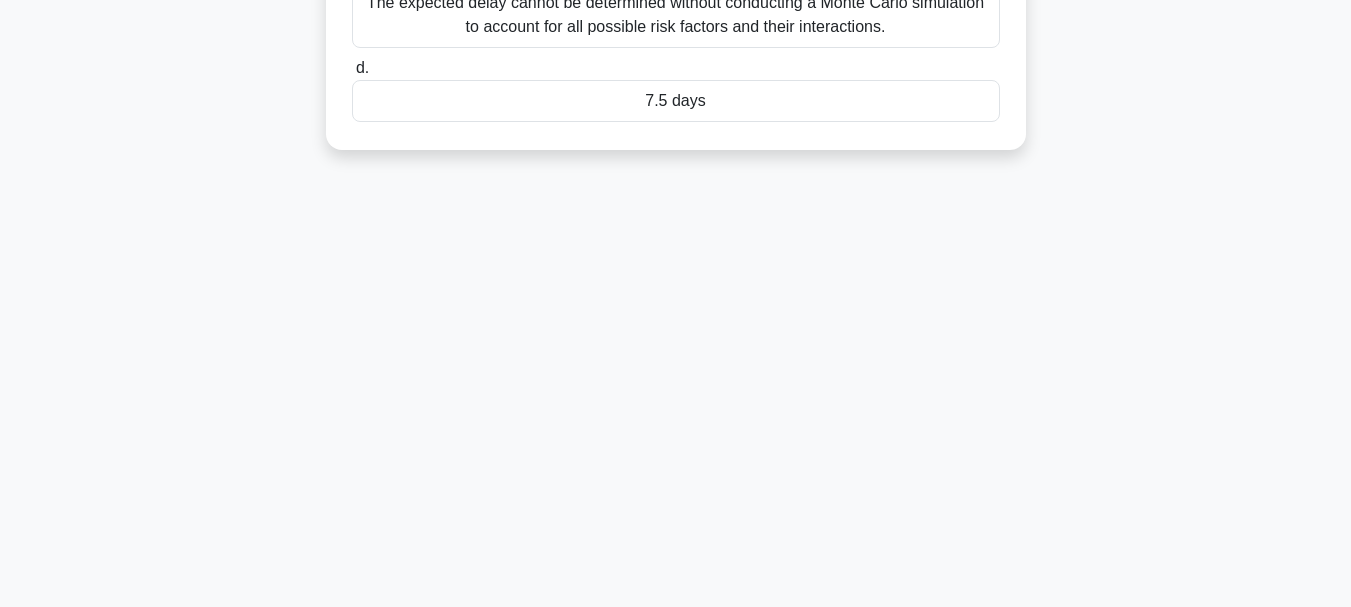 drag, startPoint x: 351, startPoint y: 149, endPoint x: 927, endPoint y: 175, distance: 576.5865 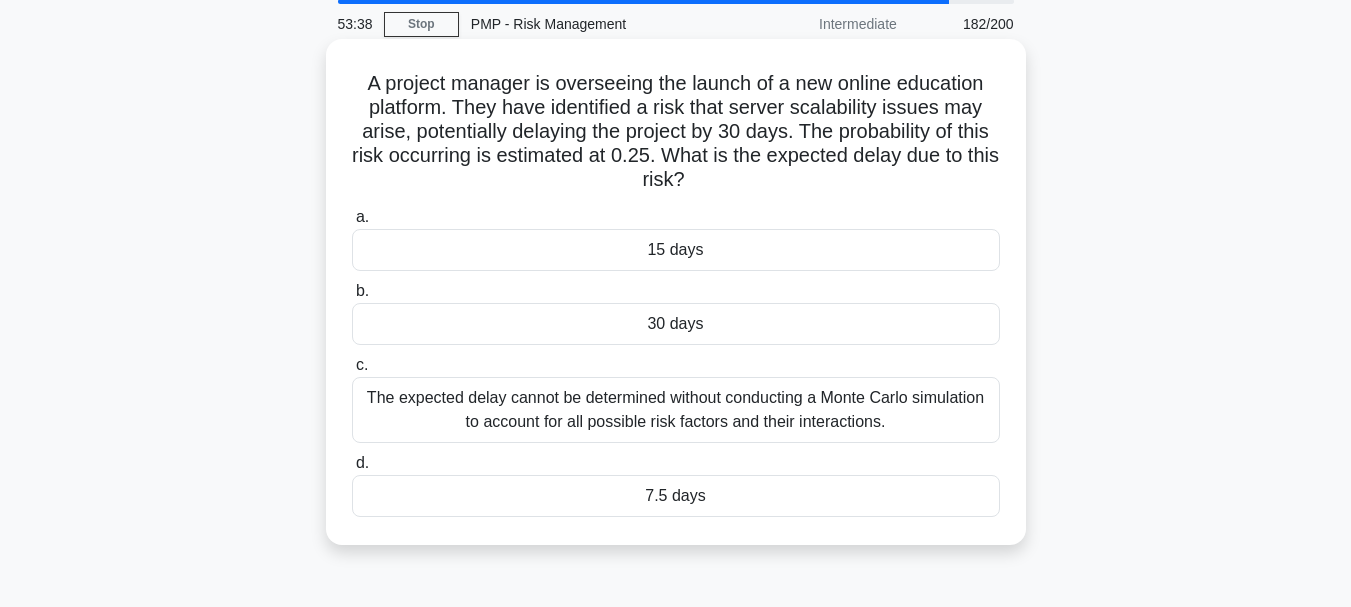 click on "15 days" at bounding box center (676, 250) 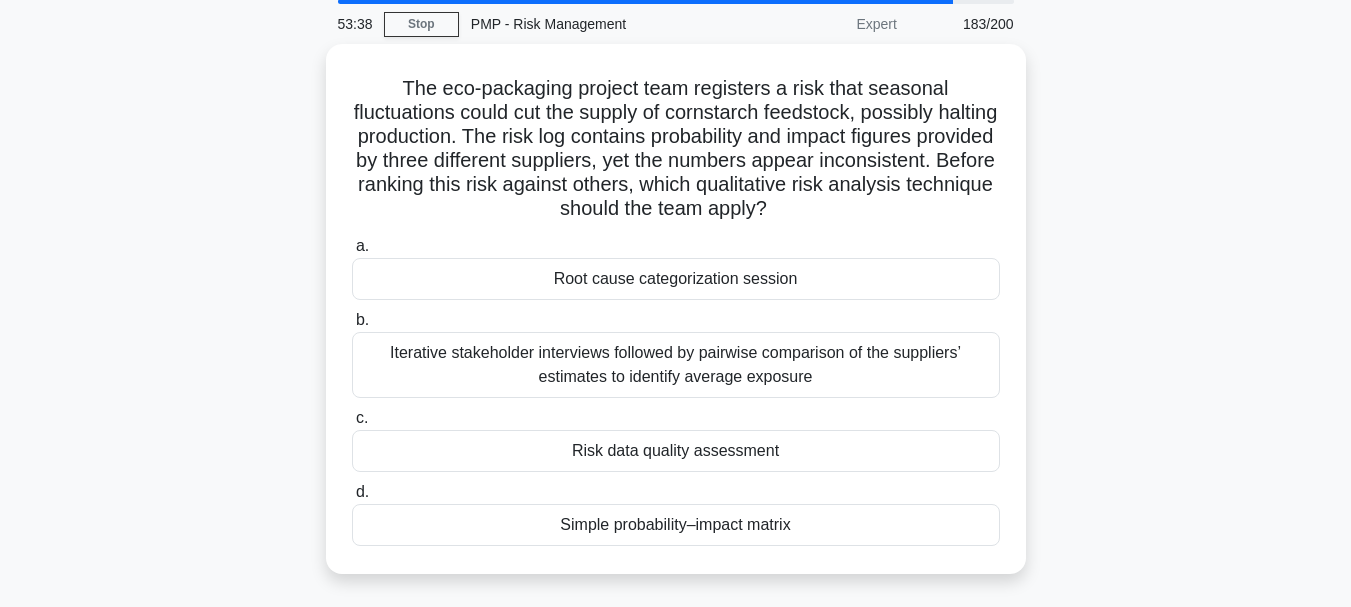 scroll, scrollTop: 0, scrollLeft: 0, axis: both 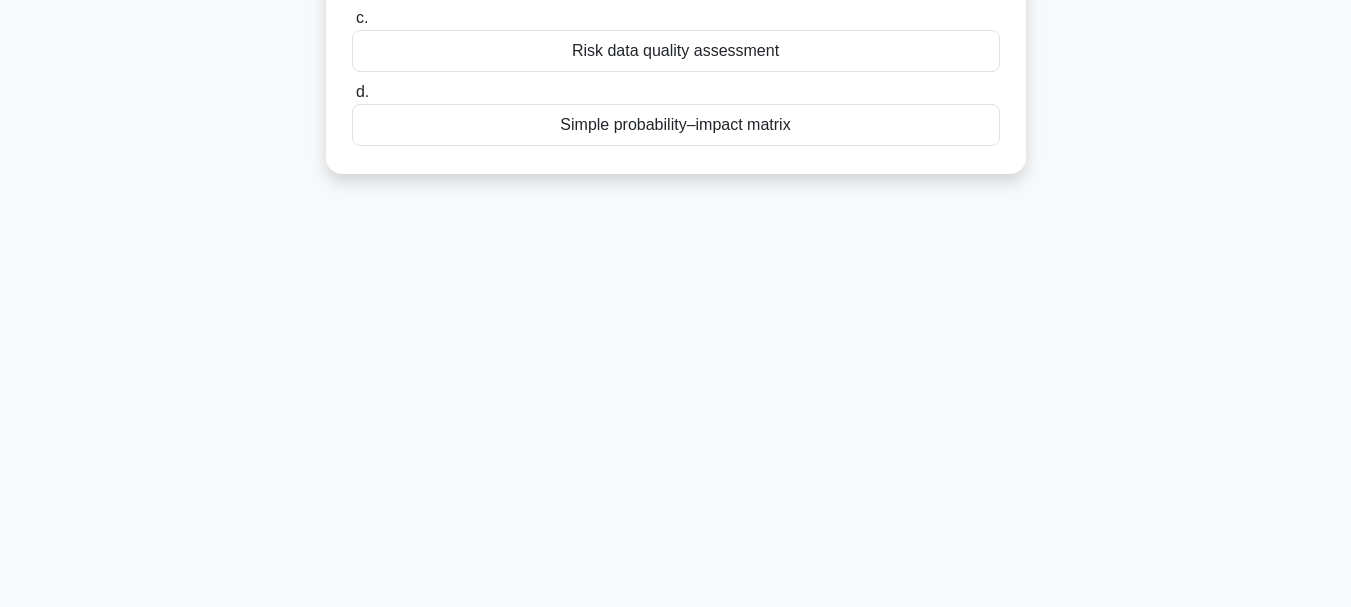 drag, startPoint x: 375, startPoint y: 156, endPoint x: 909, endPoint y: 198, distance: 535.6491 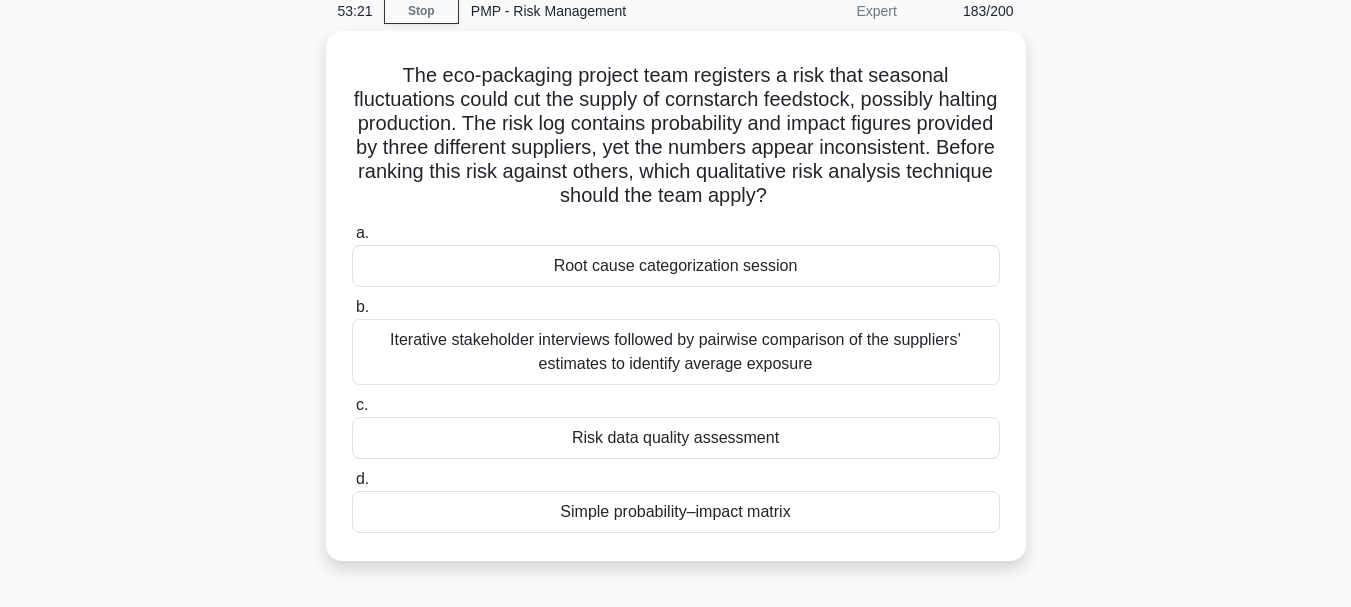 scroll, scrollTop: 73, scrollLeft: 0, axis: vertical 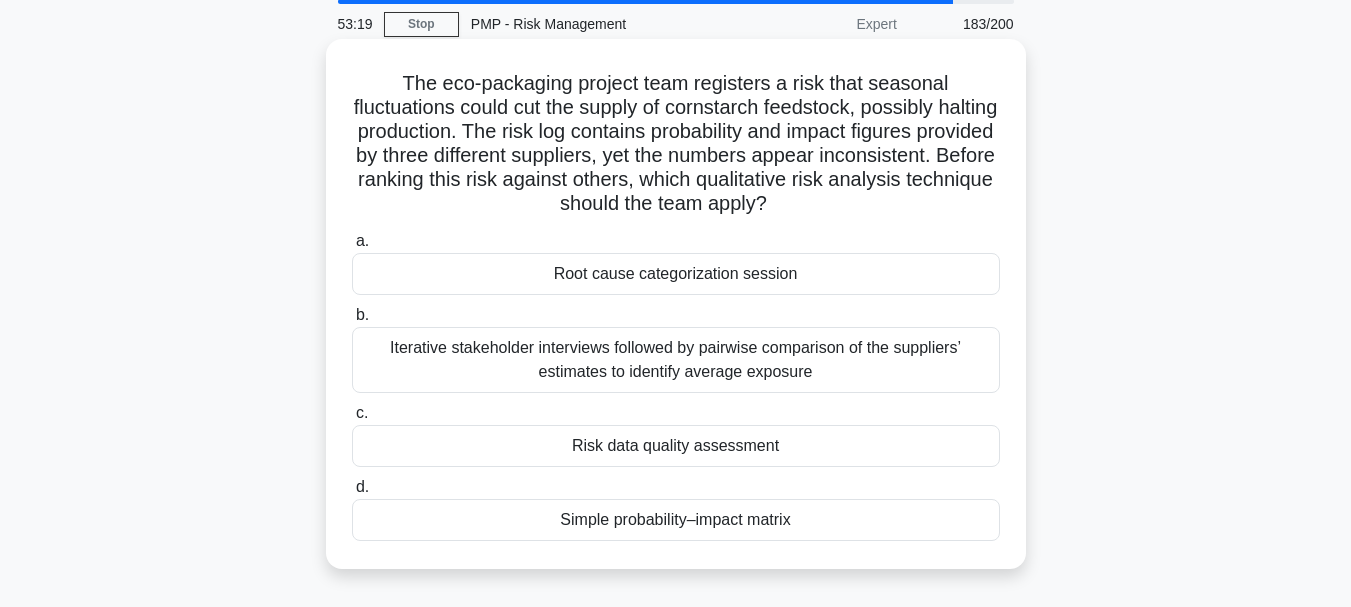 click on "Root cause categorization session" at bounding box center (676, 274) 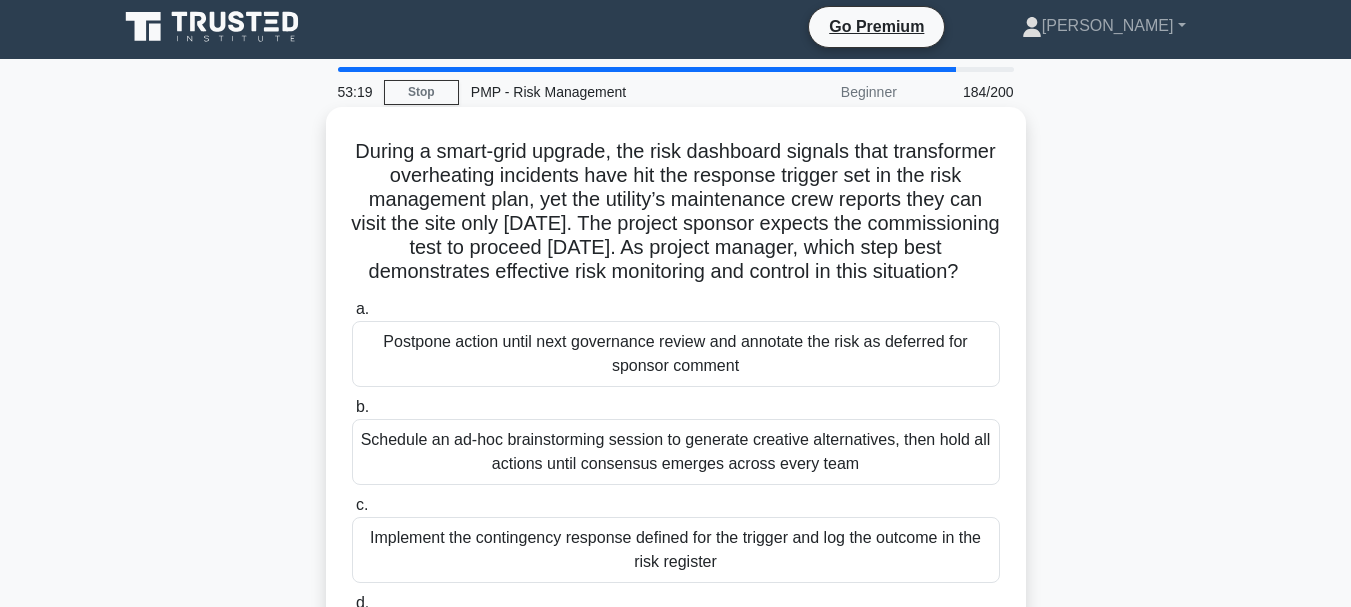 scroll, scrollTop: 0, scrollLeft: 0, axis: both 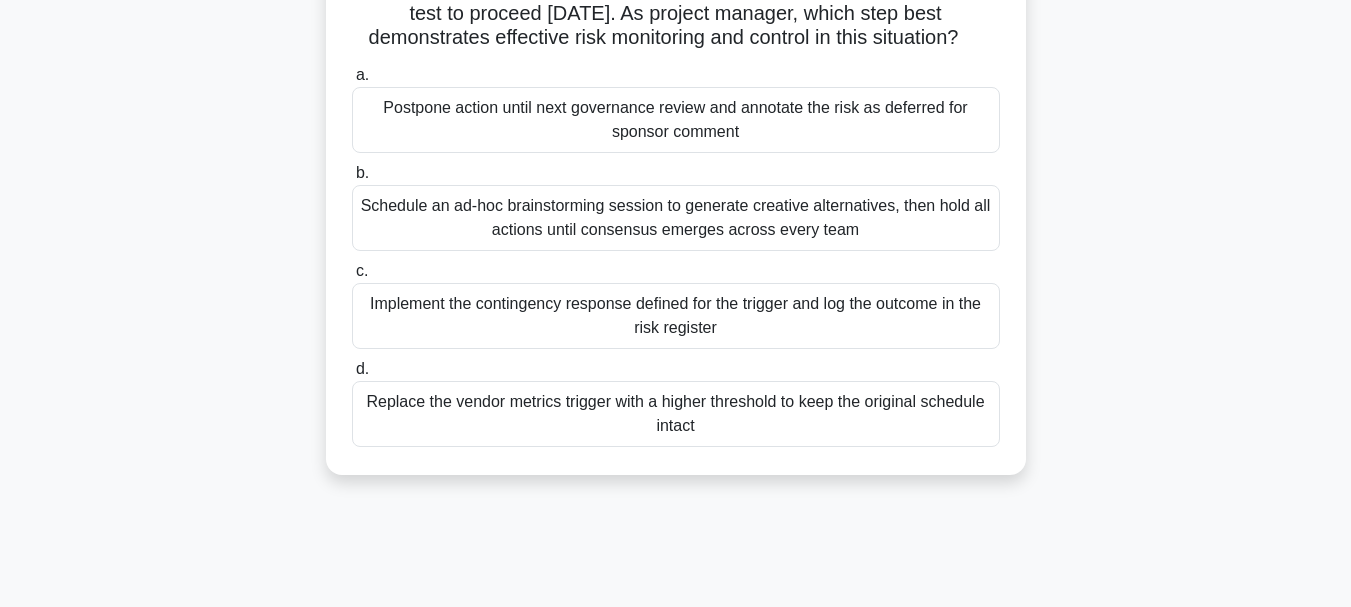 drag, startPoint x: 385, startPoint y: 152, endPoint x: 863, endPoint y: 491, distance: 586.0077 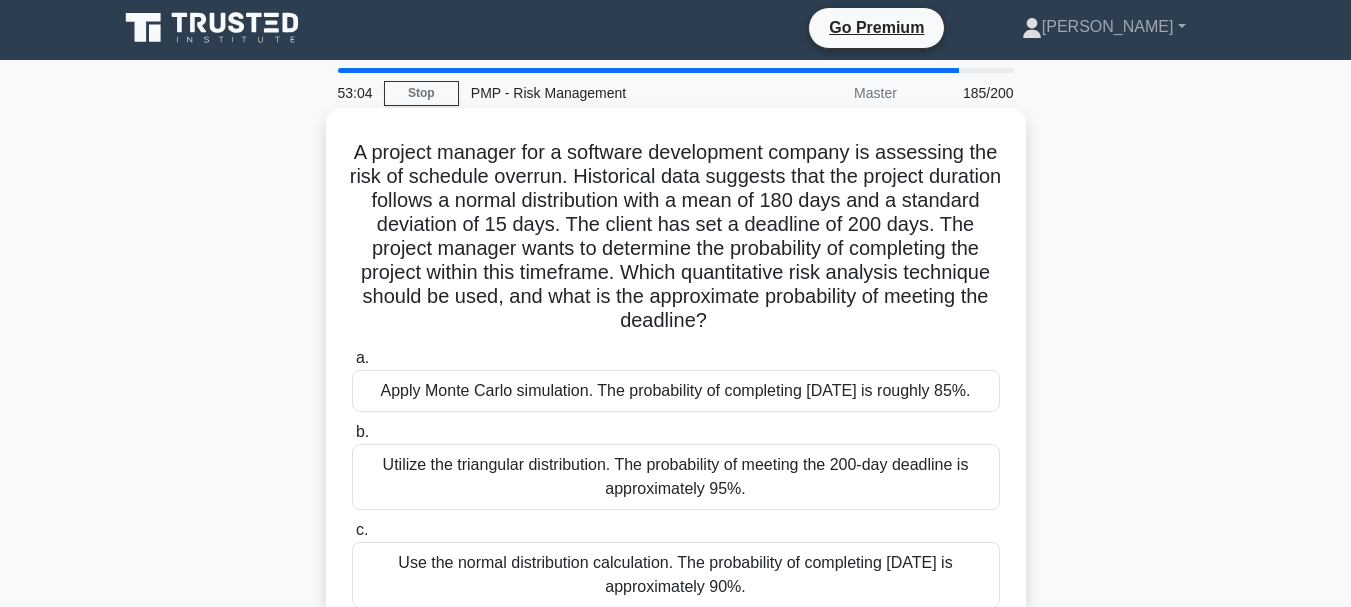 scroll, scrollTop: 0, scrollLeft: 0, axis: both 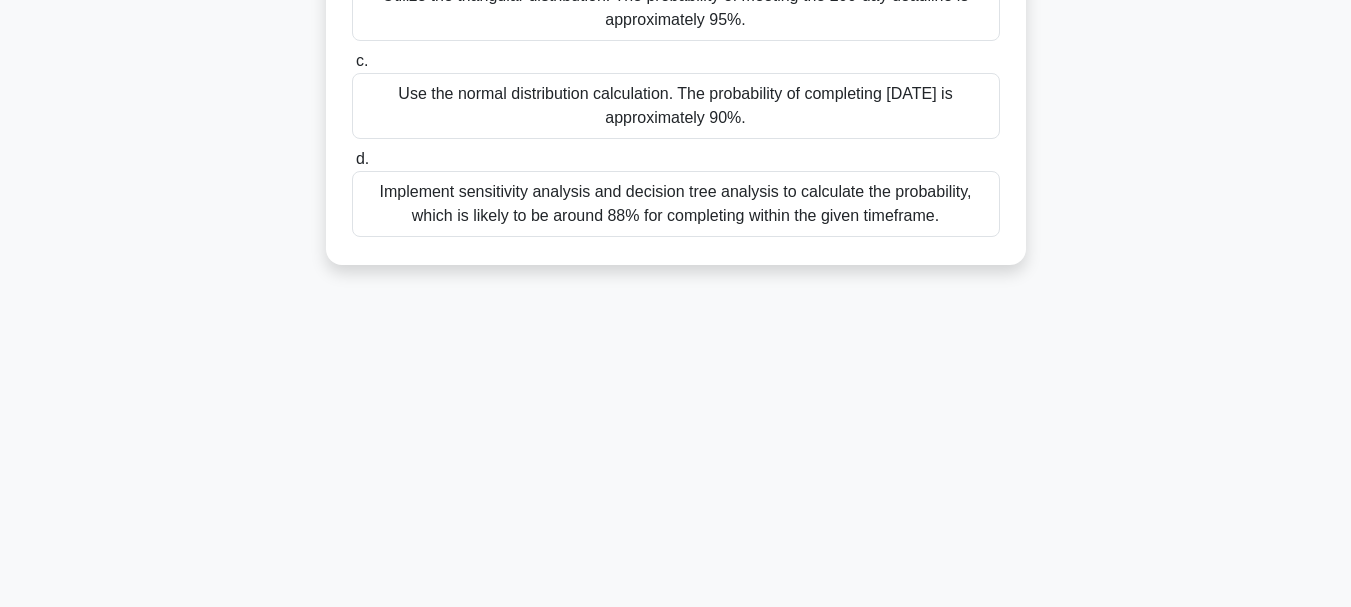 drag, startPoint x: 351, startPoint y: 149, endPoint x: 977, endPoint y: 284, distance: 640.3913 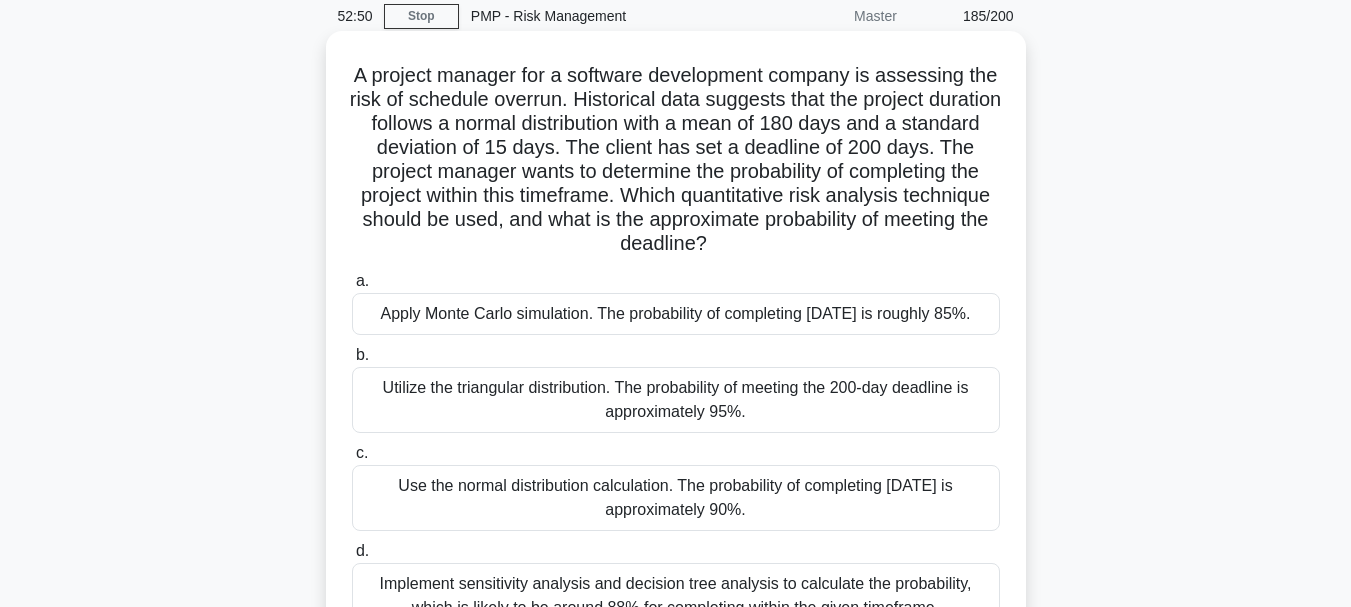 scroll, scrollTop: 73, scrollLeft: 0, axis: vertical 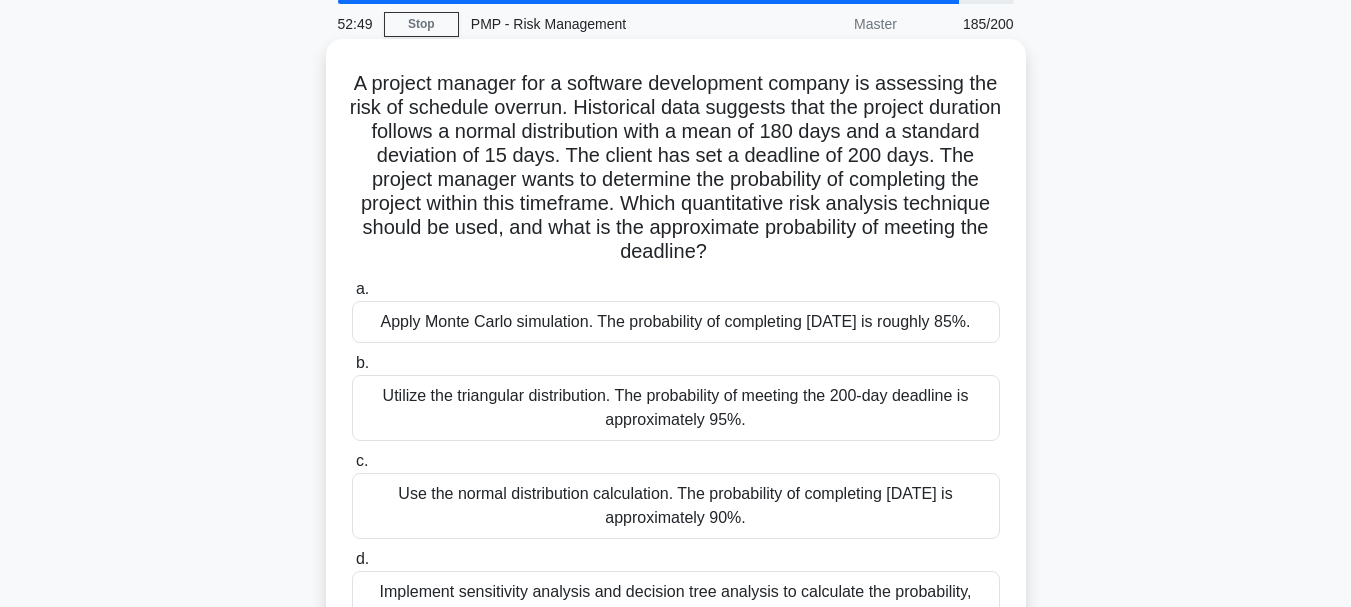 click on "Apply Monte Carlo simulation. The probability of completing within 200 days is roughly 85%." at bounding box center [676, 322] 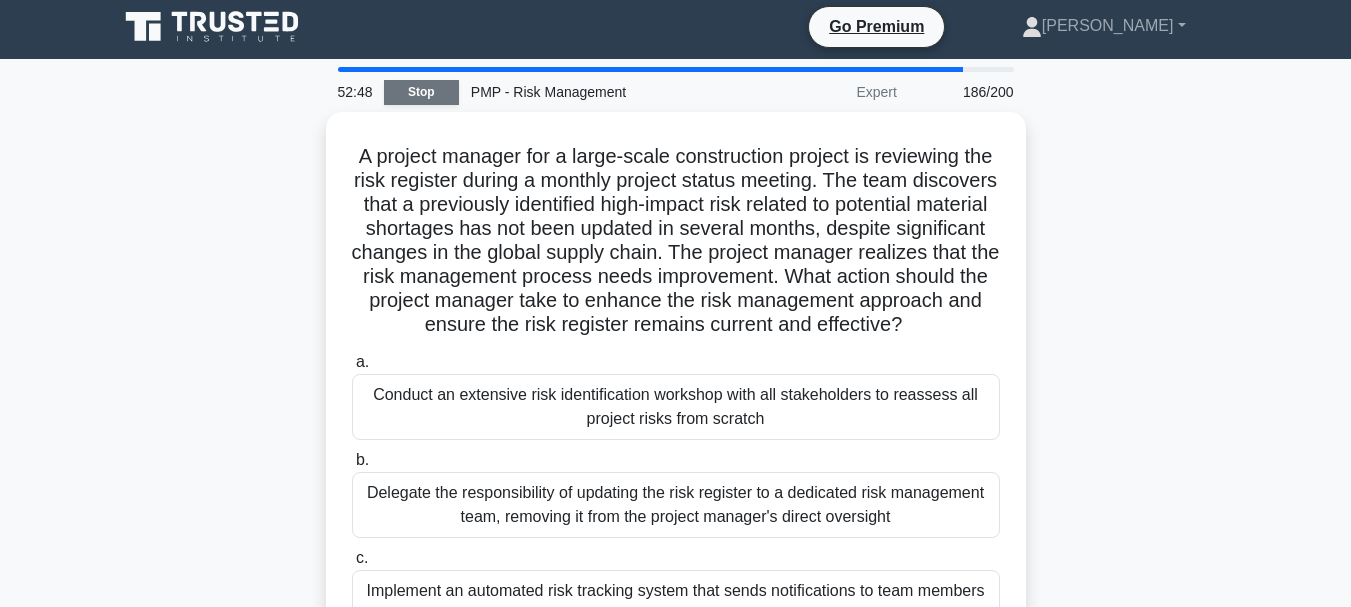 scroll, scrollTop: 0, scrollLeft: 0, axis: both 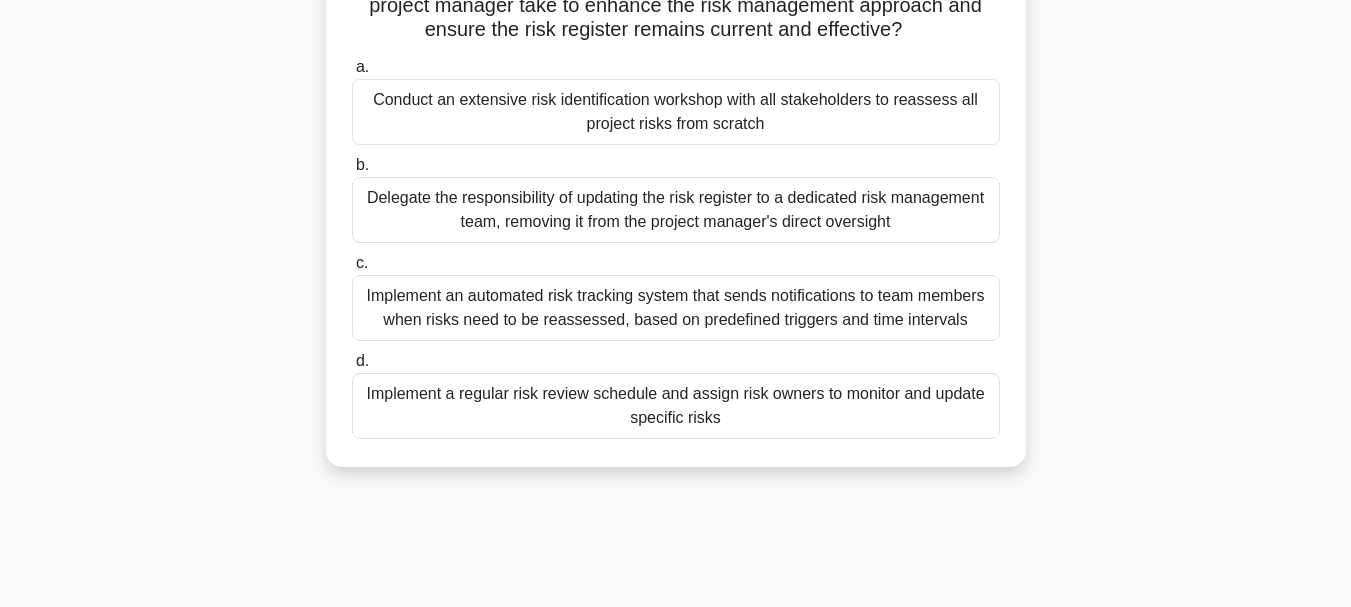 drag, startPoint x: 362, startPoint y: 146, endPoint x: 939, endPoint y: 445, distance: 649.8692 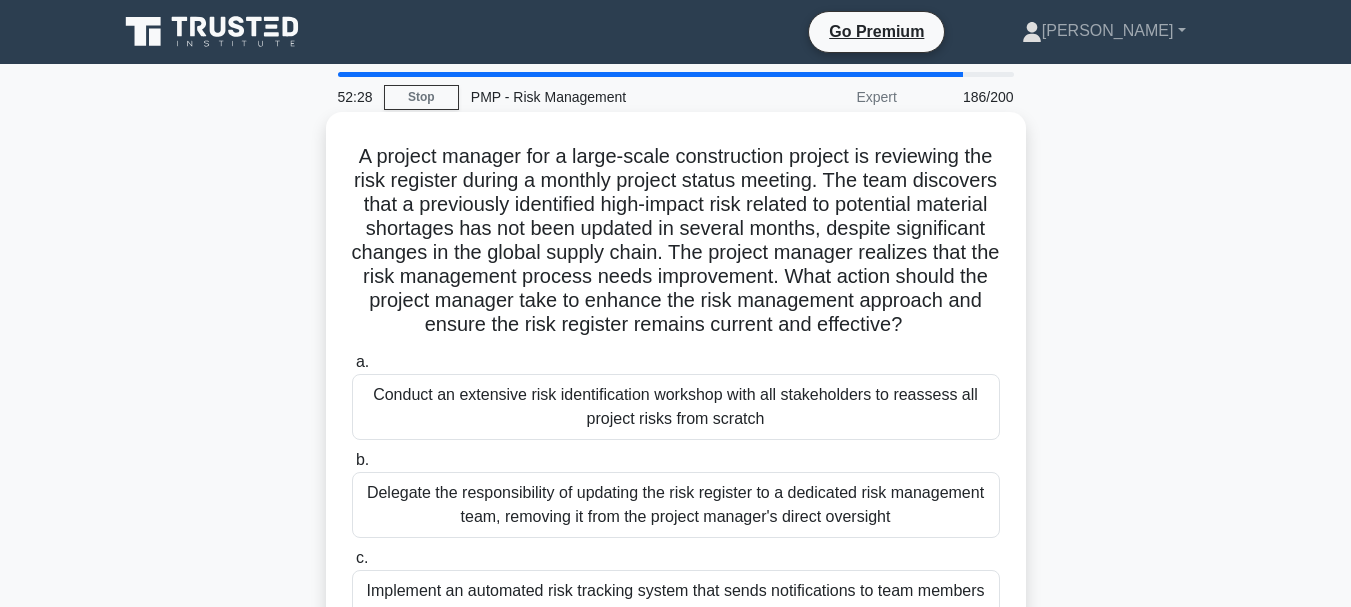 click on "Conduct an extensive risk identification workshop with all stakeholders to reassess all project risks from scratch" at bounding box center (676, 407) 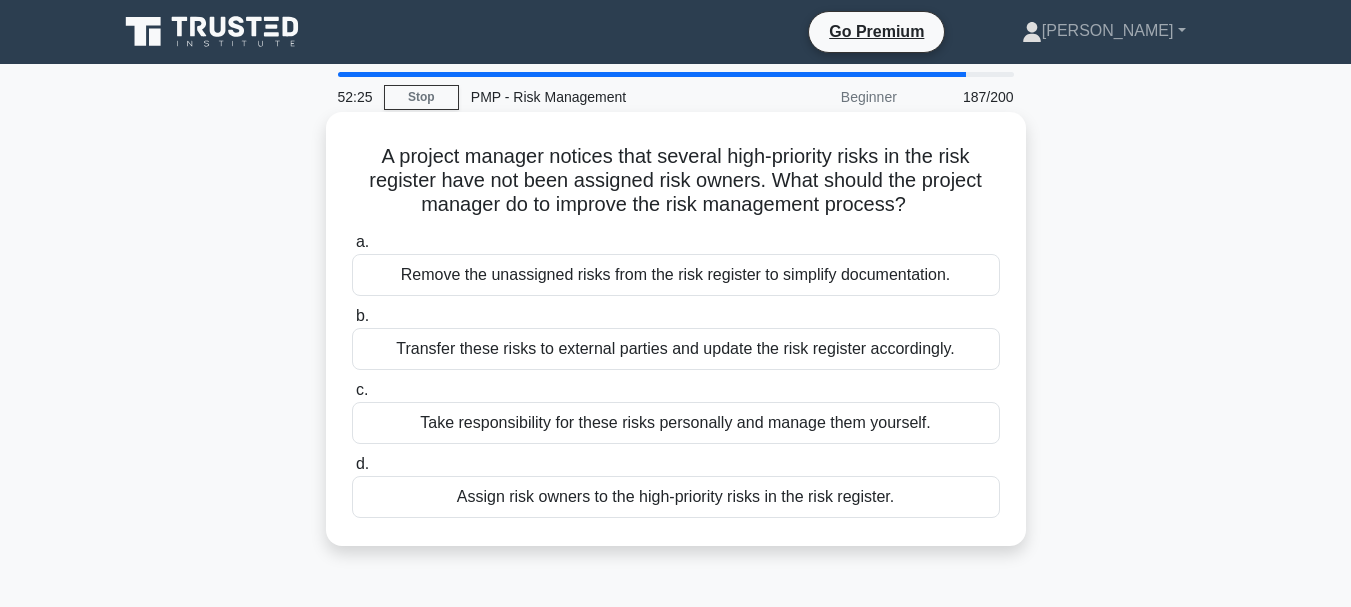 drag, startPoint x: 361, startPoint y: 152, endPoint x: 946, endPoint y: 523, distance: 692.72363 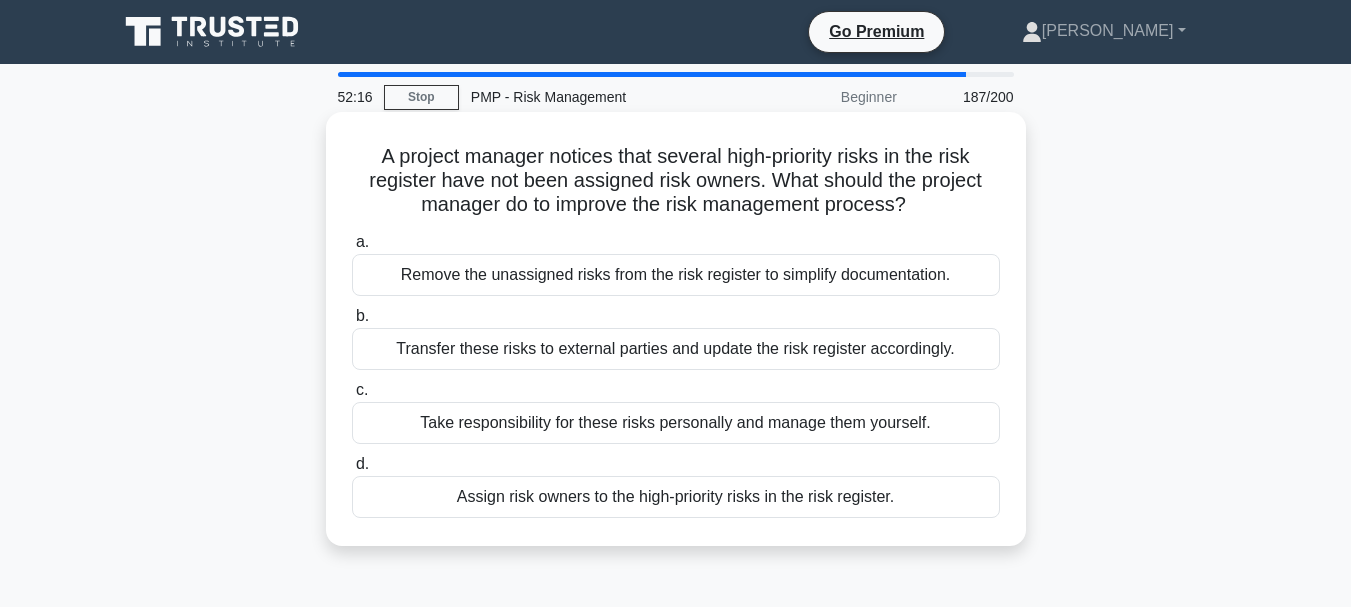 click on "Remove the unassigned risks from the risk register to simplify documentation." at bounding box center (676, 275) 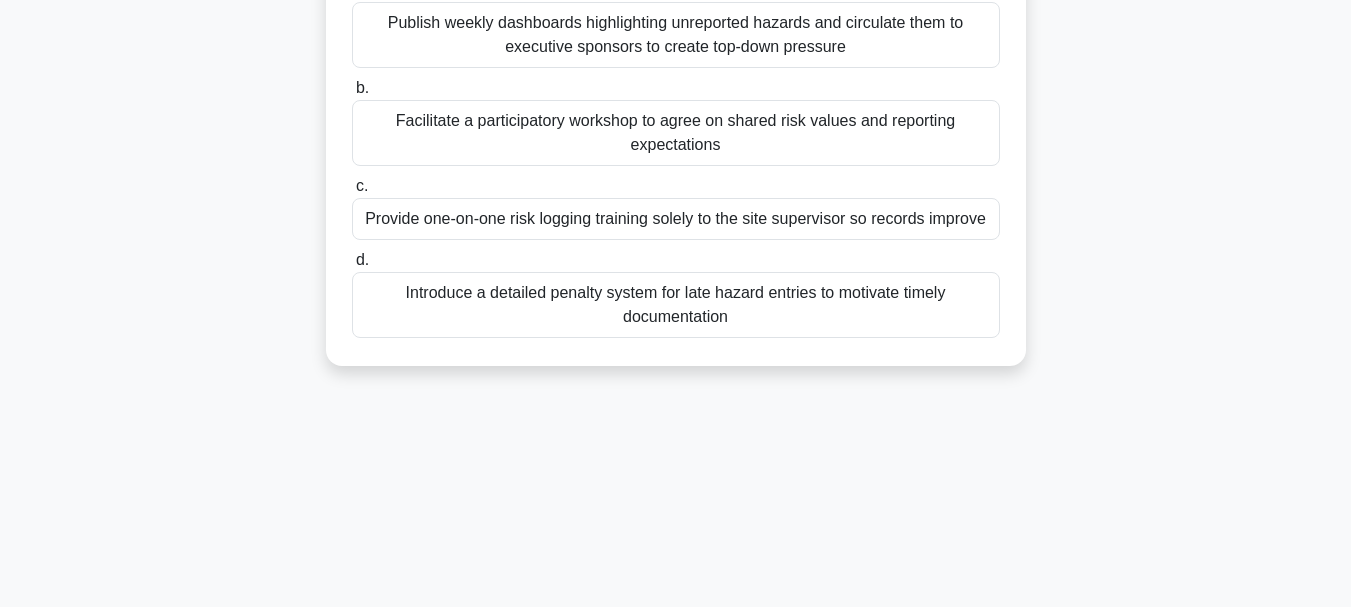 scroll, scrollTop: 340, scrollLeft: 0, axis: vertical 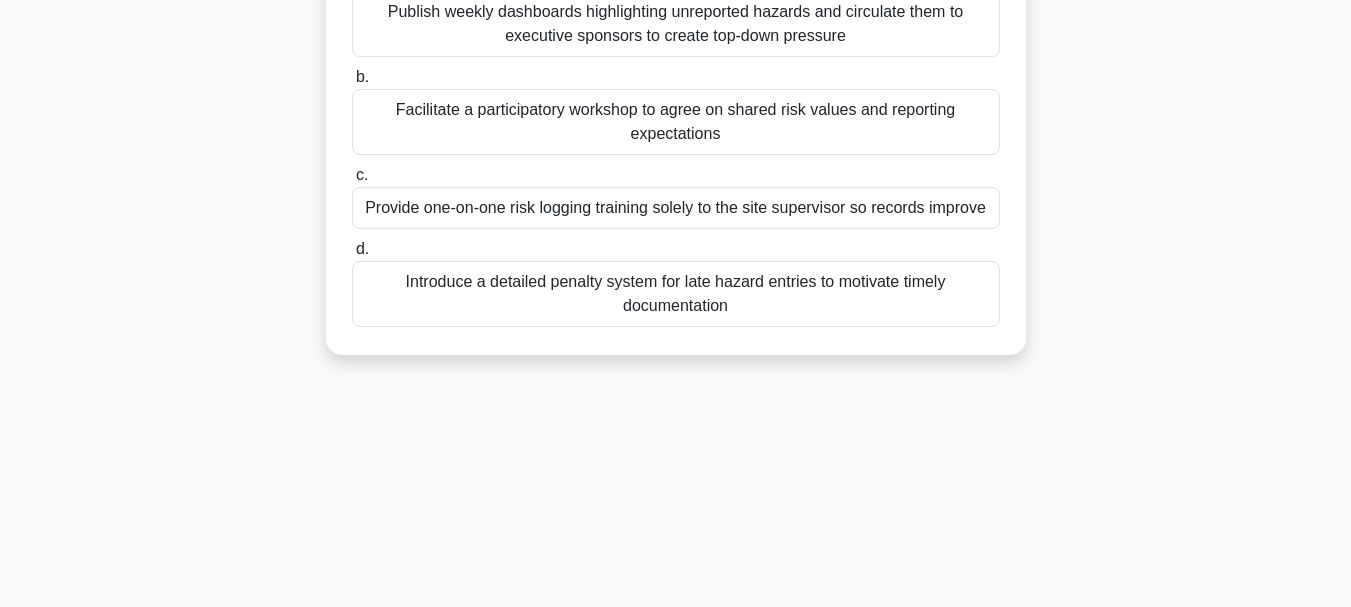 drag, startPoint x: 347, startPoint y: 152, endPoint x: 937, endPoint y: 385, distance: 634.3414 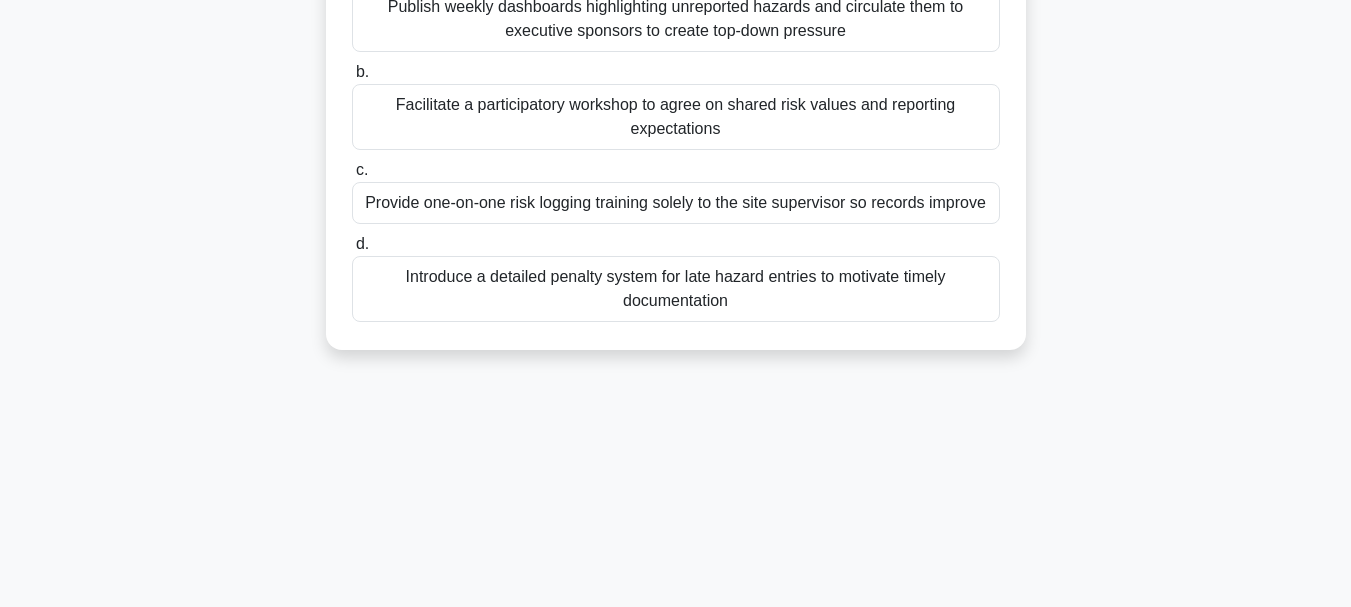 click on "Facilitate a participatory workshop to agree on shared risk values and reporting expectations" at bounding box center (676, 117) 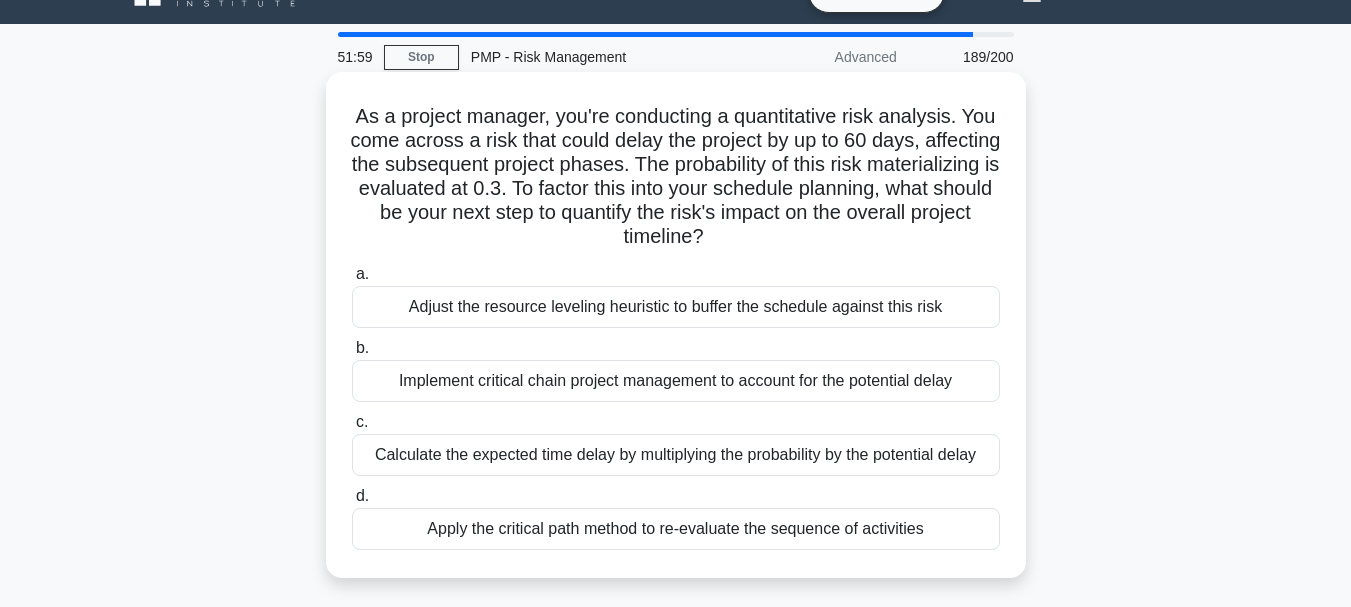 scroll, scrollTop: 0, scrollLeft: 0, axis: both 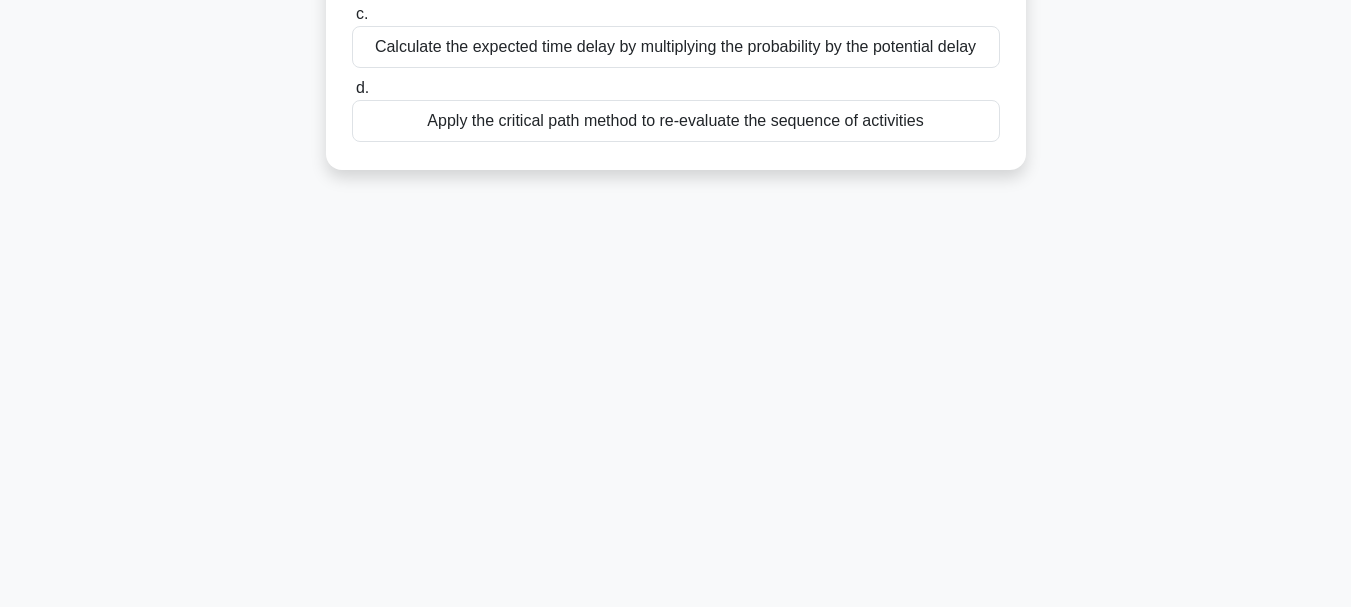 drag, startPoint x: 353, startPoint y: 152, endPoint x: 976, endPoint y: 229, distance: 627.7404 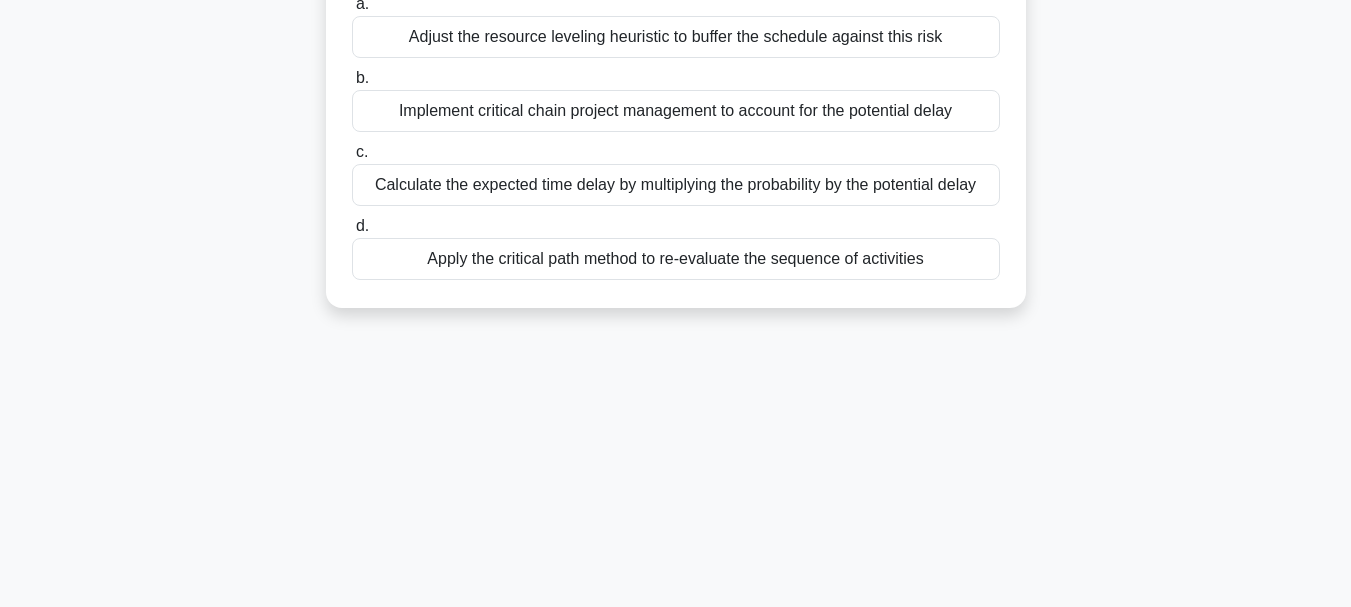 scroll, scrollTop: 0, scrollLeft: 0, axis: both 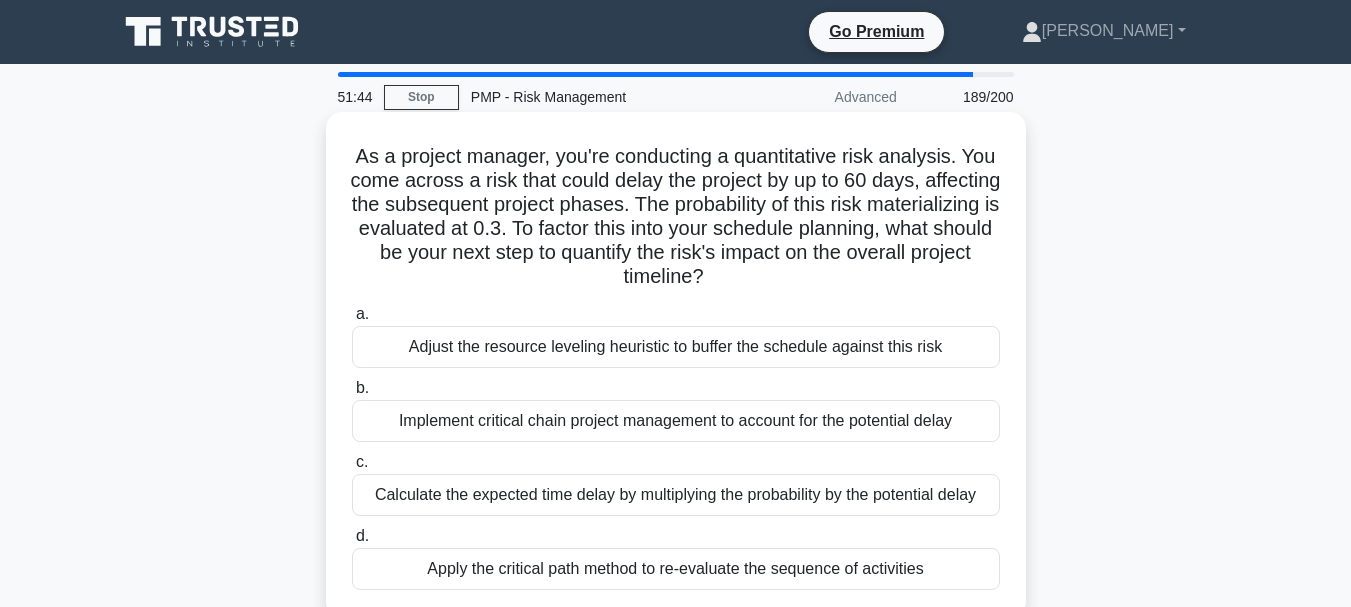 click on "Adjust the resource leveling heuristic to buffer the schedule against this risk" at bounding box center [676, 347] 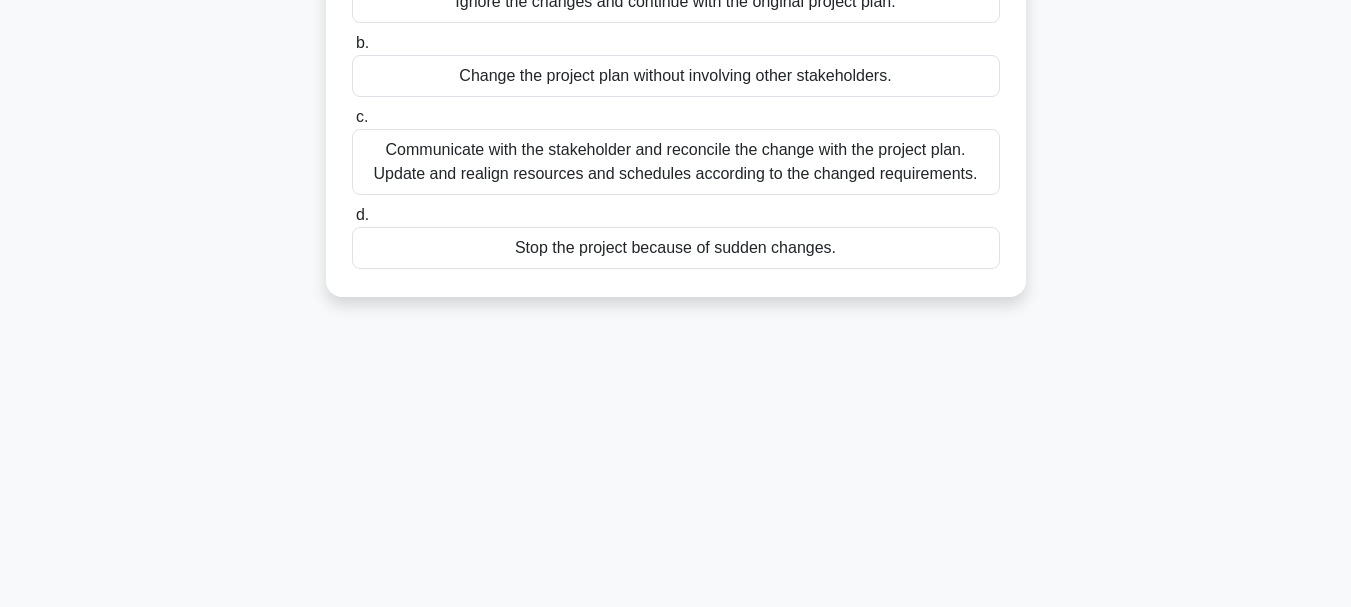 scroll, scrollTop: 320, scrollLeft: 0, axis: vertical 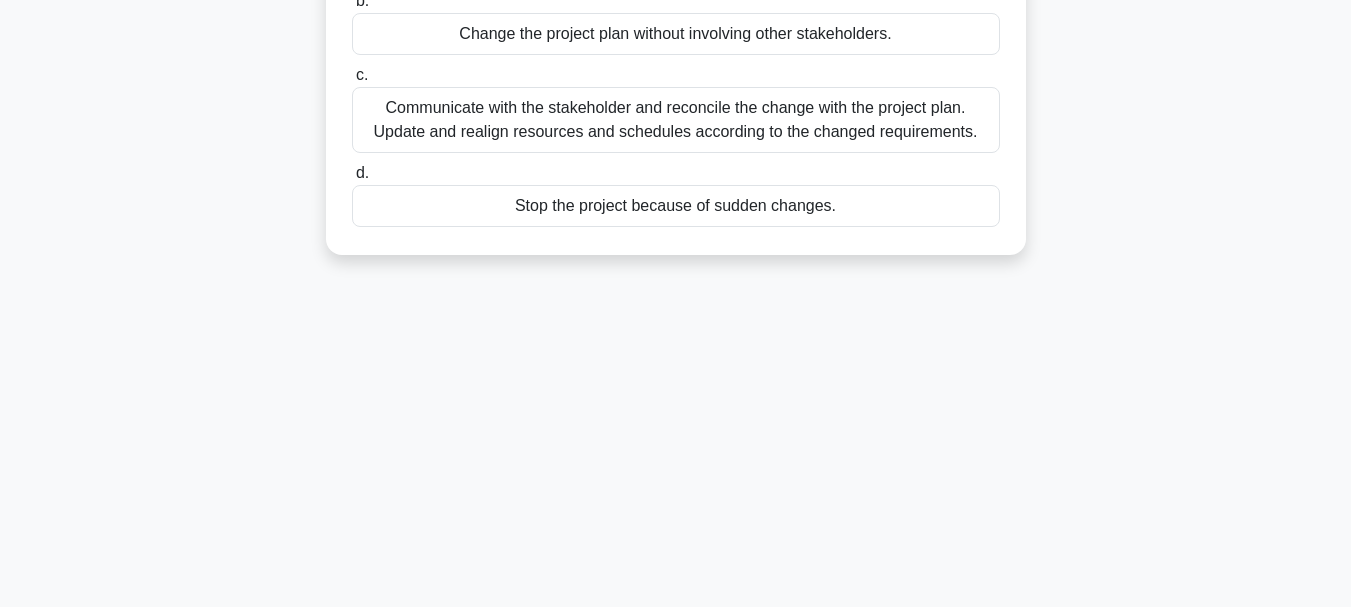 drag, startPoint x: 340, startPoint y: 152, endPoint x: 957, endPoint y: 314, distance: 637.913 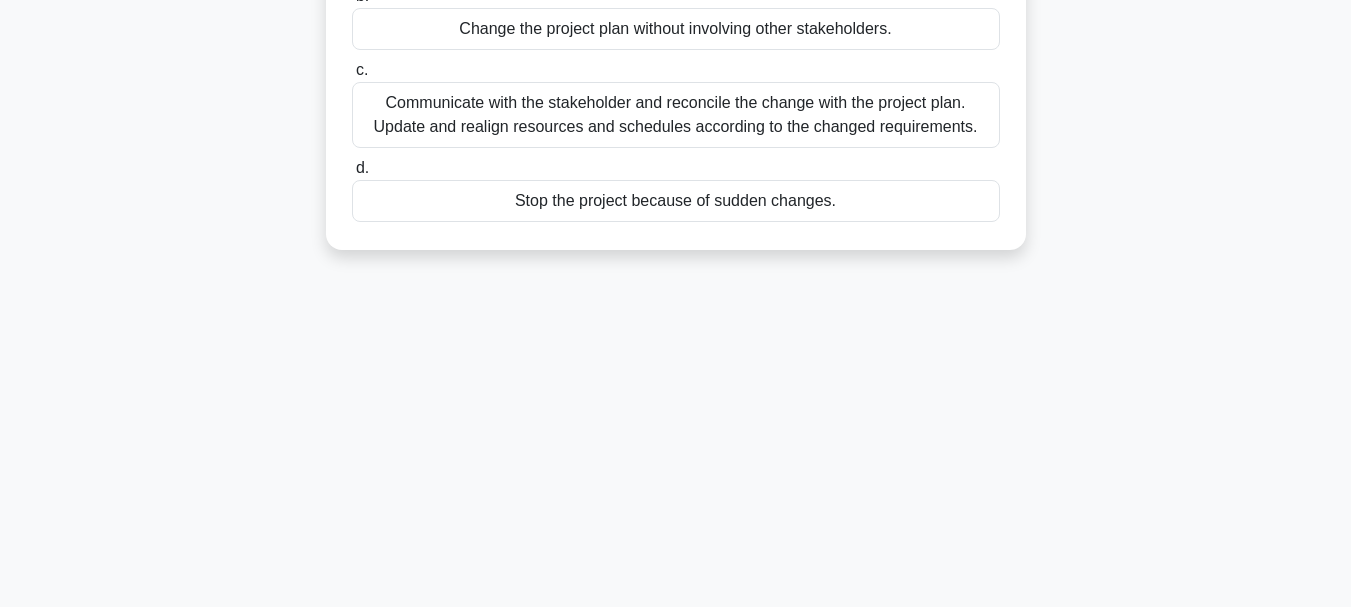 click on "Communicate with the stakeholder and reconcile the change with the project plan. Update and realign resources and schedules according to the changed requirements." at bounding box center (676, 115) 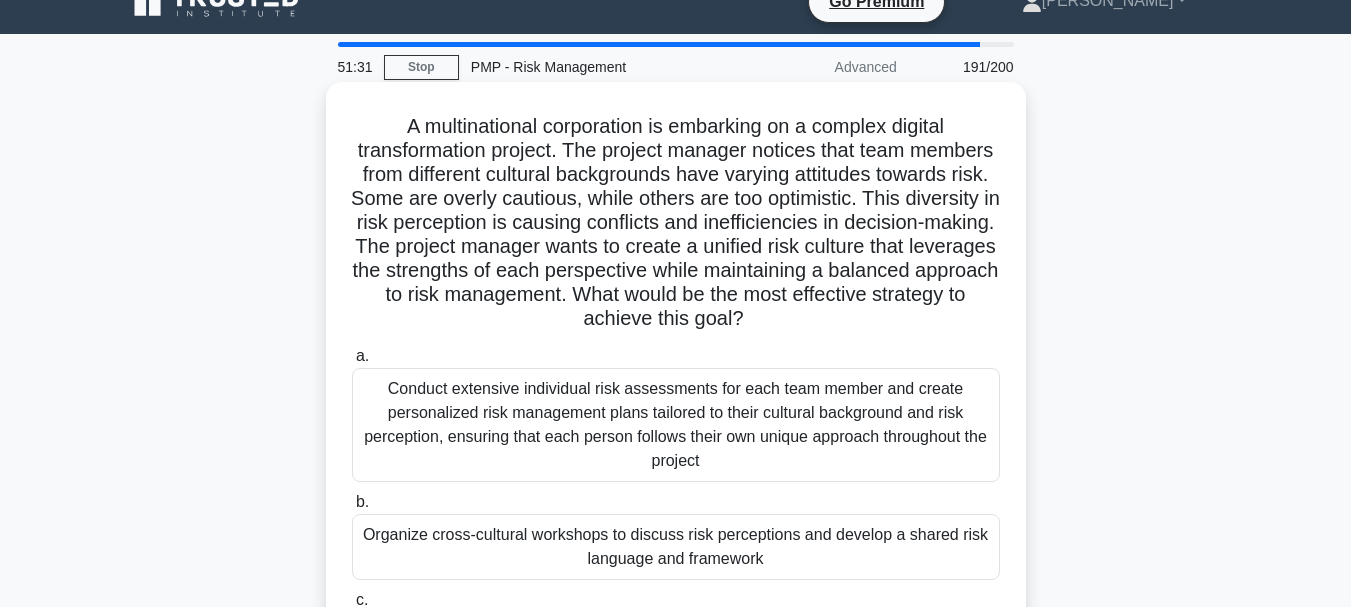 scroll, scrollTop: 0, scrollLeft: 0, axis: both 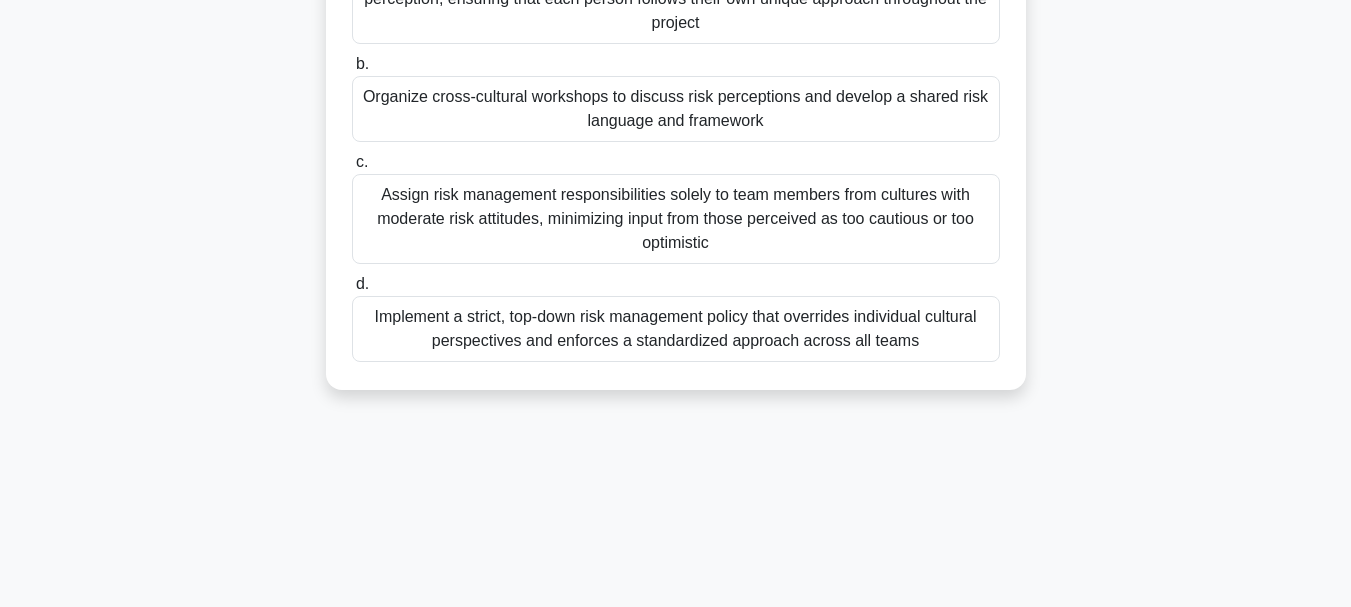 drag, startPoint x: 376, startPoint y: 160, endPoint x: 1005, endPoint y: 443, distance: 689.7318 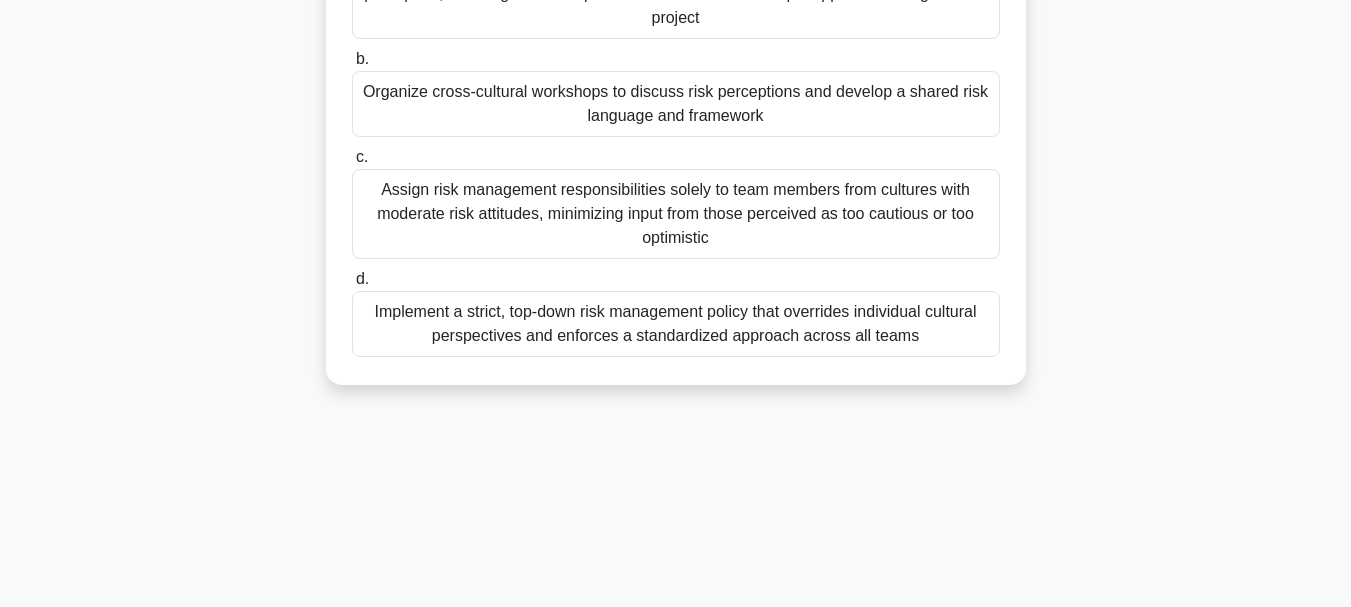 click on "Organize cross-cultural workshops to discuss risk perceptions and develop a shared risk language and framework" at bounding box center [676, 104] 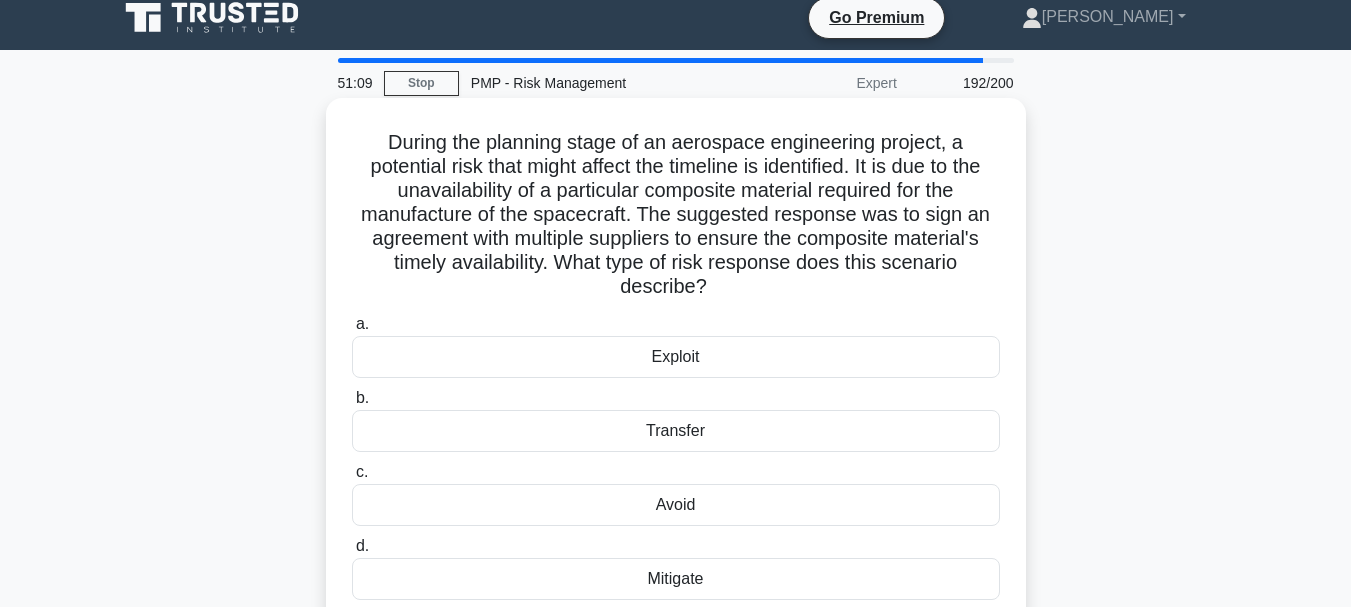 scroll, scrollTop: 0, scrollLeft: 0, axis: both 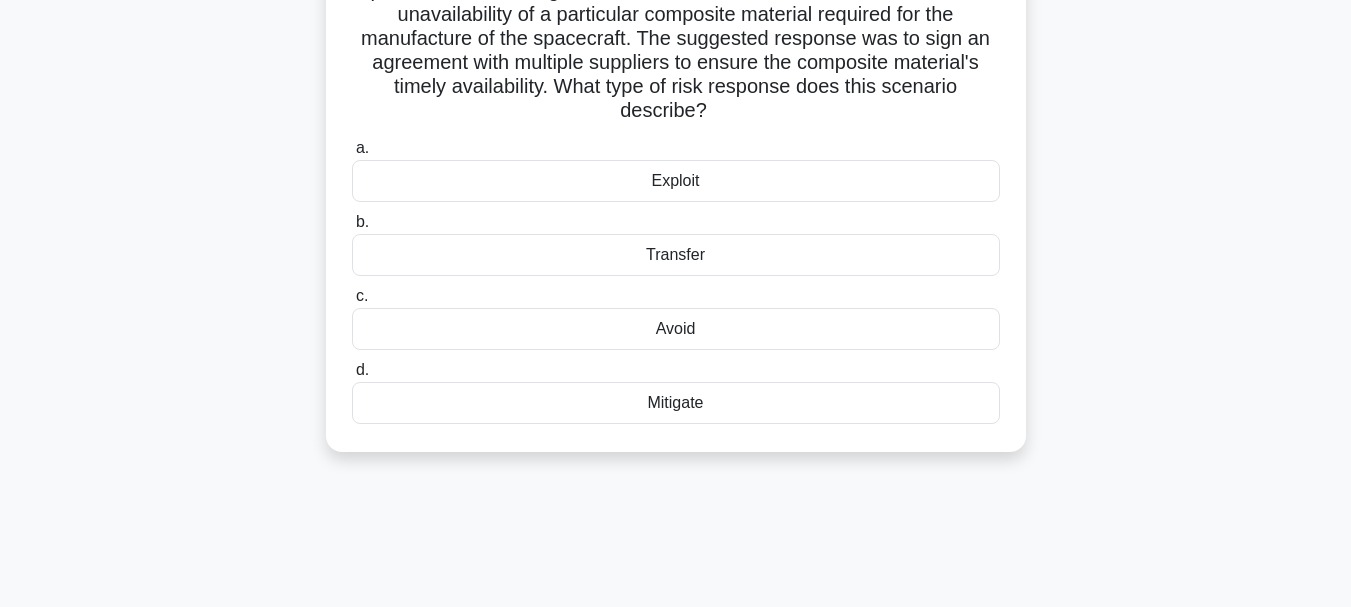 drag, startPoint x: 367, startPoint y: 147, endPoint x: 895, endPoint y: 408, distance: 588.9864 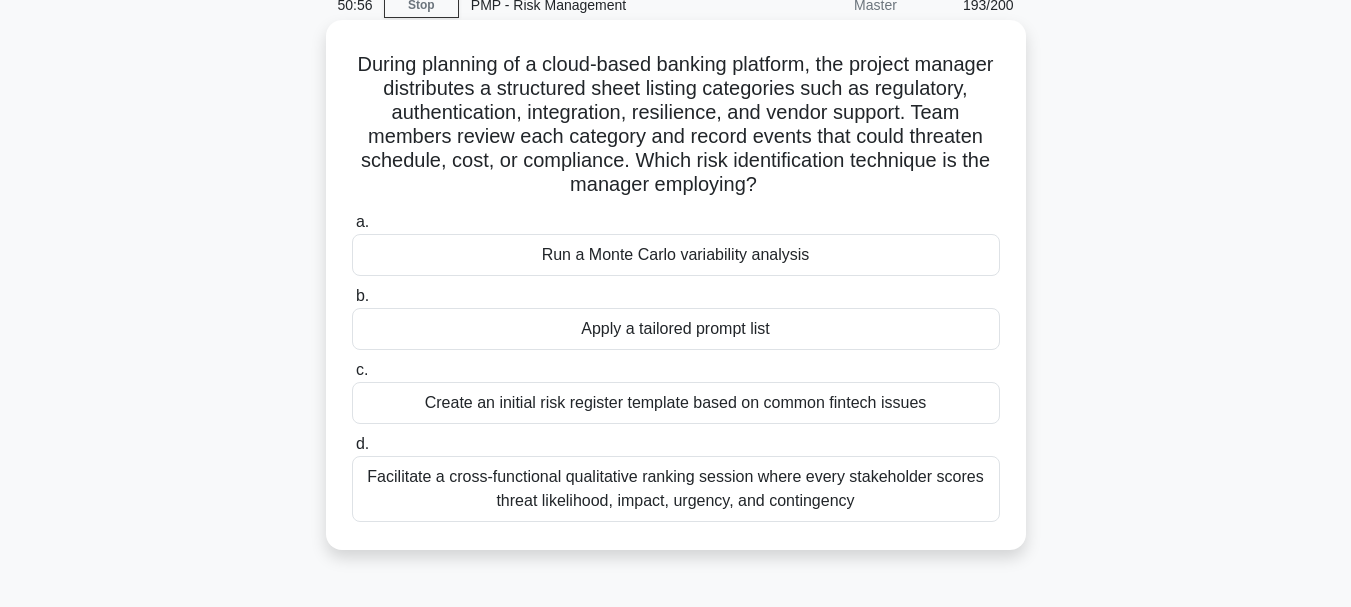scroll, scrollTop: 0, scrollLeft: 0, axis: both 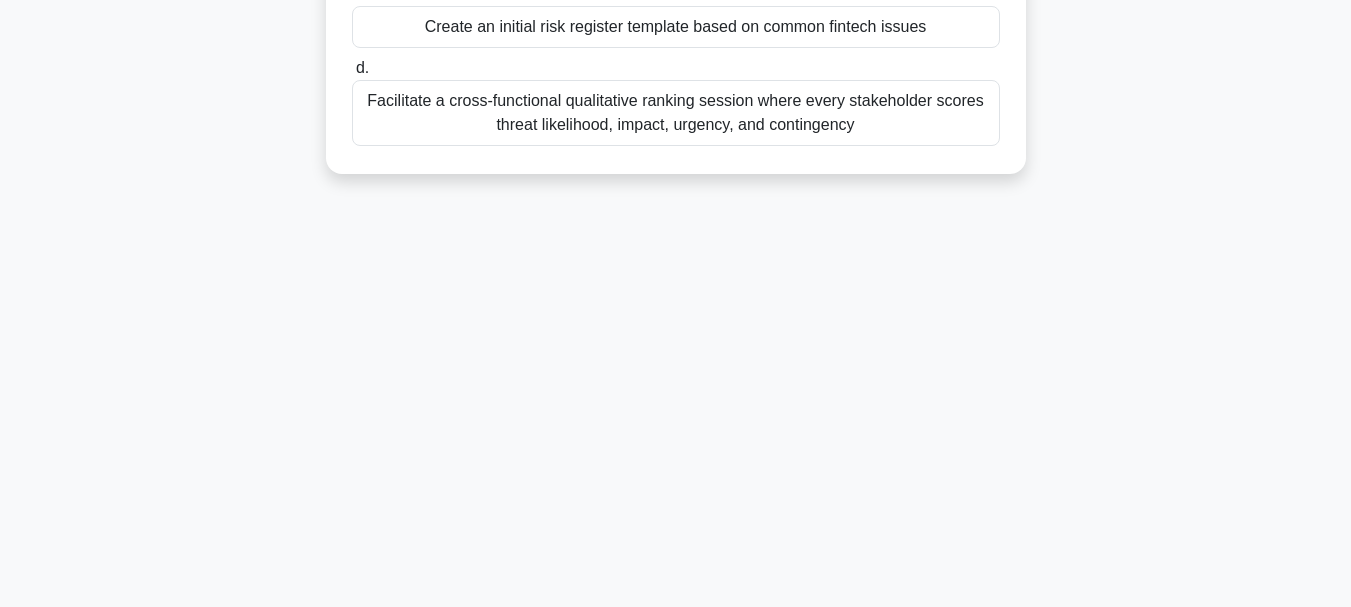 drag, startPoint x: 368, startPoint y: 150, endPoint x: 995, endPoint y: 249, distance: 634.7677 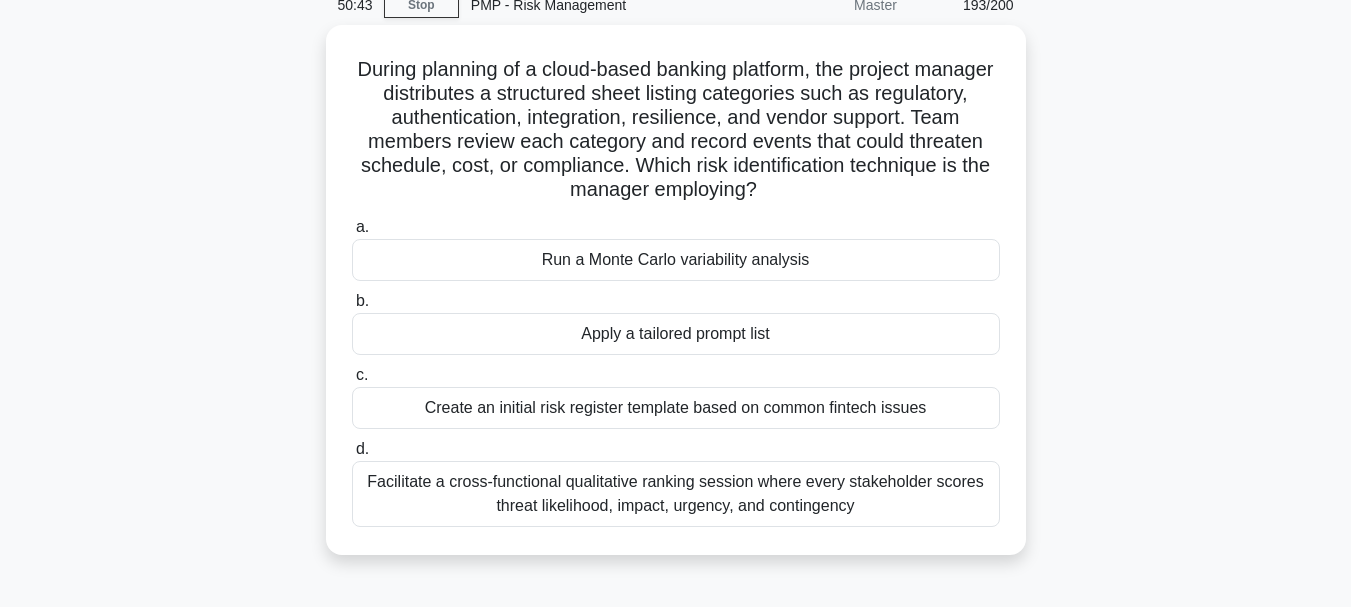 scroll, scrollTop: 73, scrollLeft: 0, axis: vertical 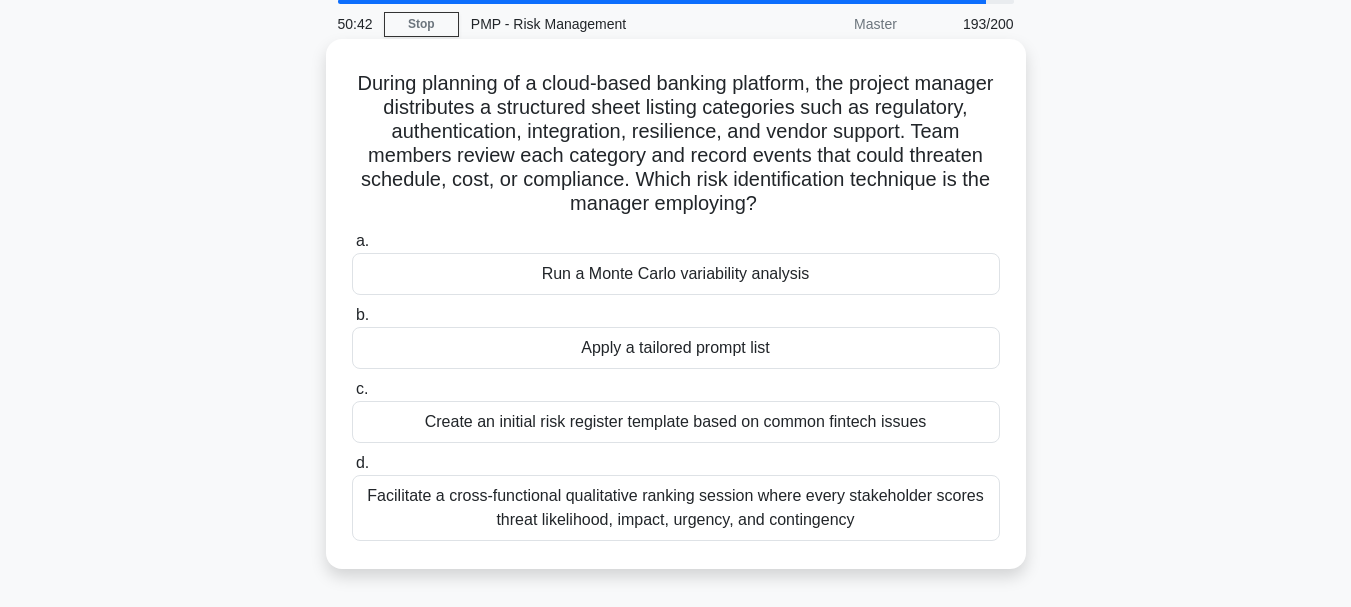 click on "Run a Monte Carlo variability analysis" at bounding box center (676, 274) 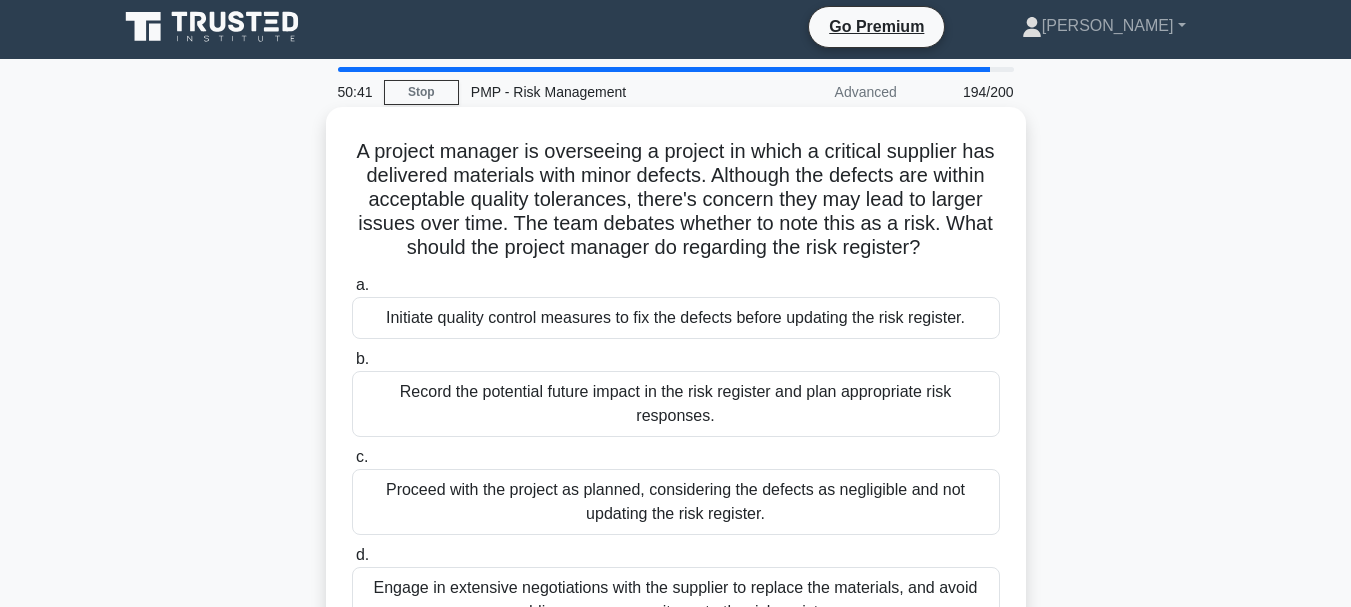 scroll, scrollTop: 0, scrollLeft: 0, axis: both 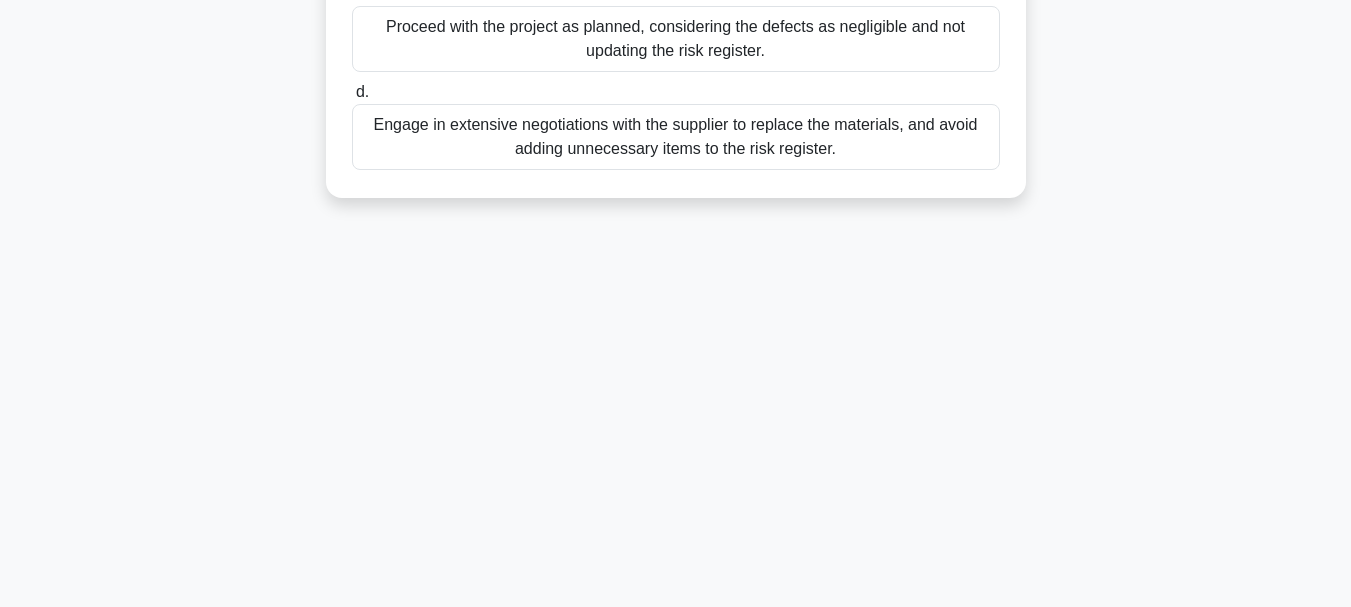 drag, startPoint x: 359, startPoint y: 149, endPoint x: 1027, endPoint y: 221, distance: 671.869 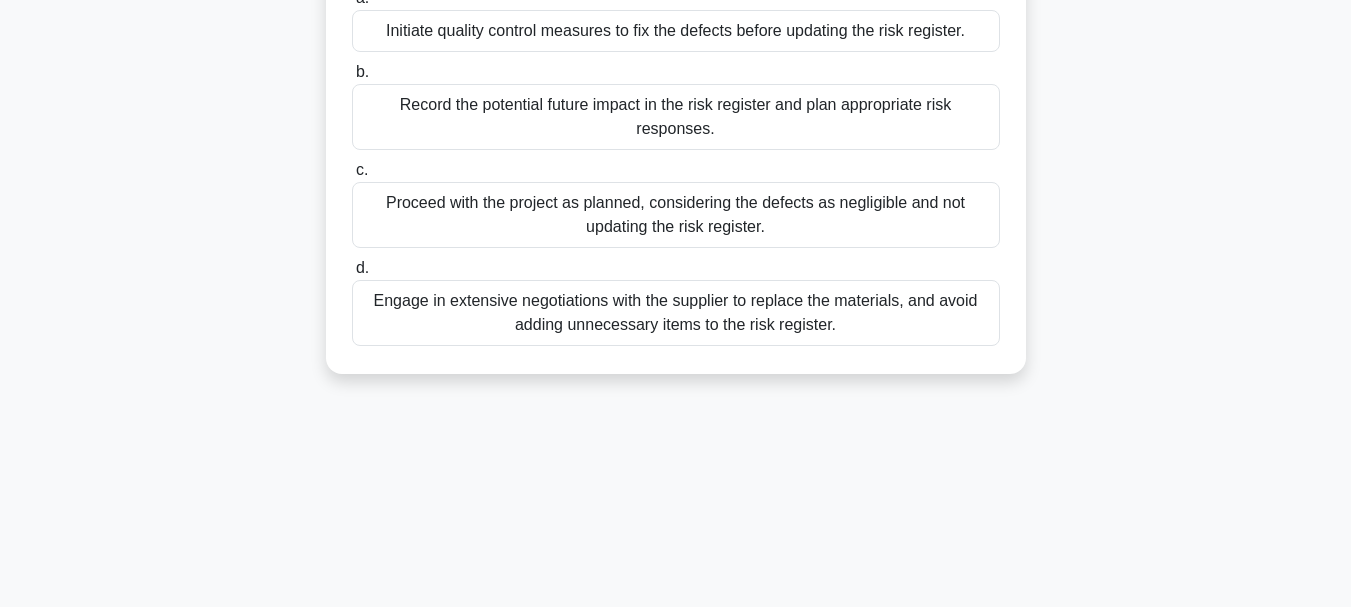 scroll, scrollTop: 73, scrollLeft: 0, axis: vertical 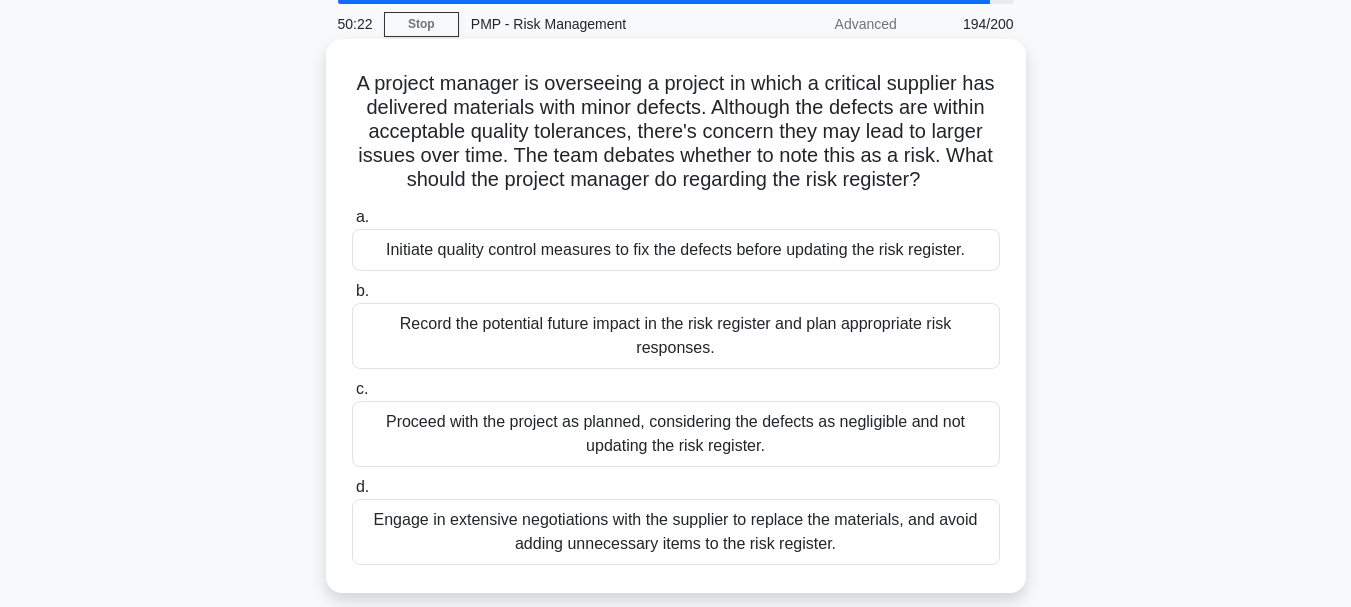 click on "Initiate quality control measures to fix the defects before updating the risk register." at bounding box center [676, 250] 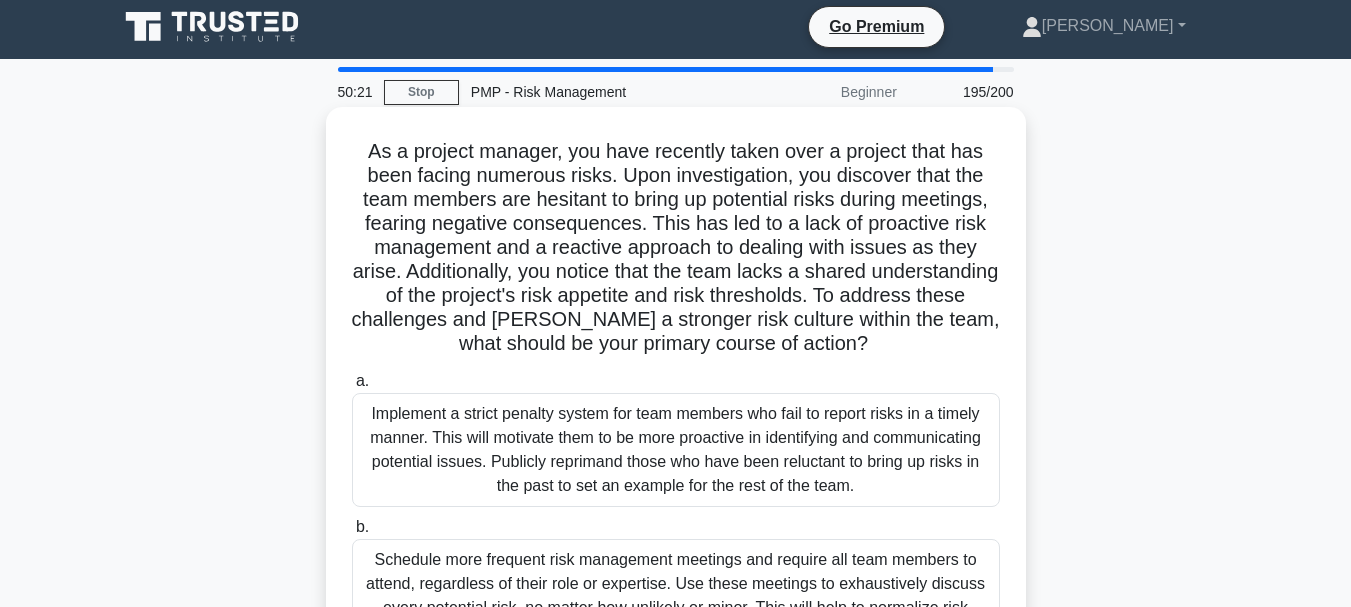 scroll, scrollTop: 0, scrollLeft: 0, axis: both 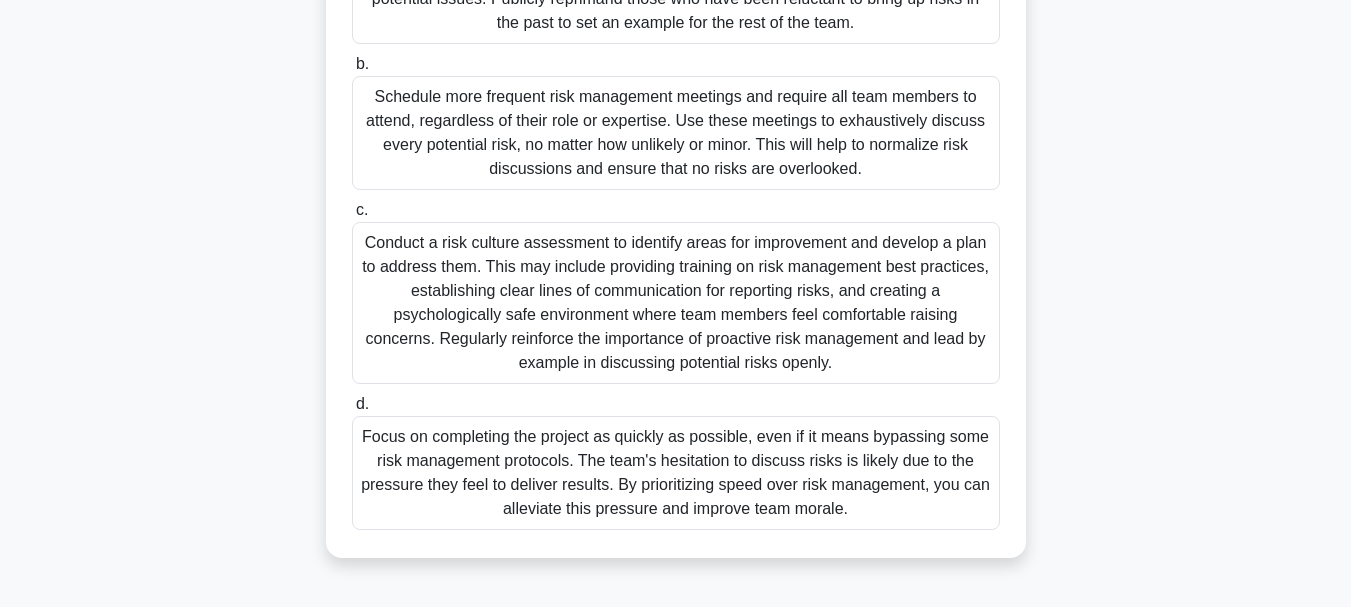 drag, startPoint x: 362, startPoint y: 146, endPoint x: 1070, endPoint y: 511, distance: 796.54816 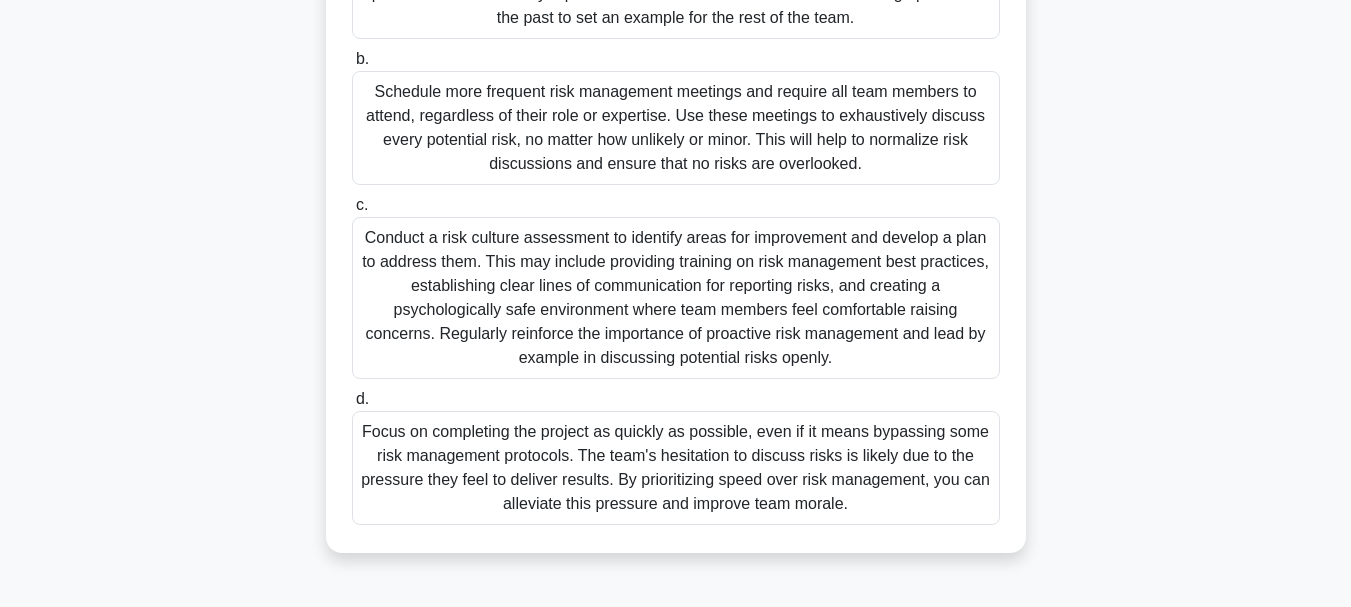 click on "Schedule more frequent risk management meetings and require all team members to attend, regardless of their role or expertise. Use these meetings to exhaustively discuss every potential risk, no matter how unlikely or minor. This will help to normalize risk discussions and ensure that no risks are overlooked." at bounding box center (676, 128) 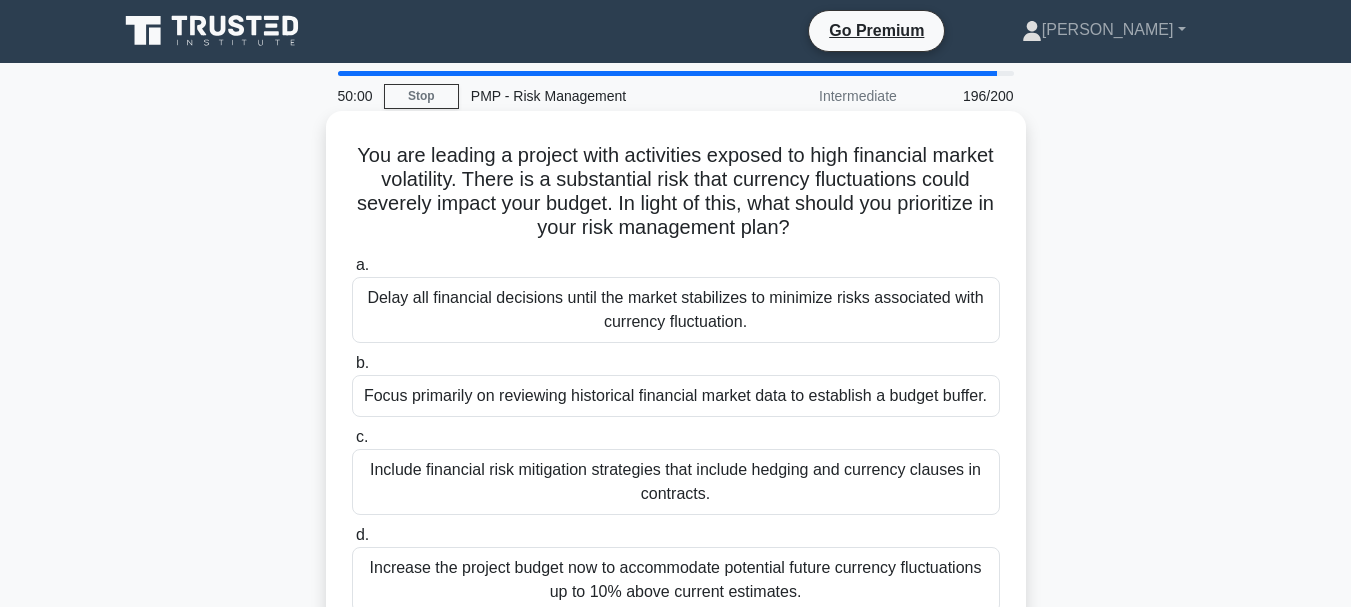 scroll, scrollTop: 0, scrollLeft: 0, axis: both 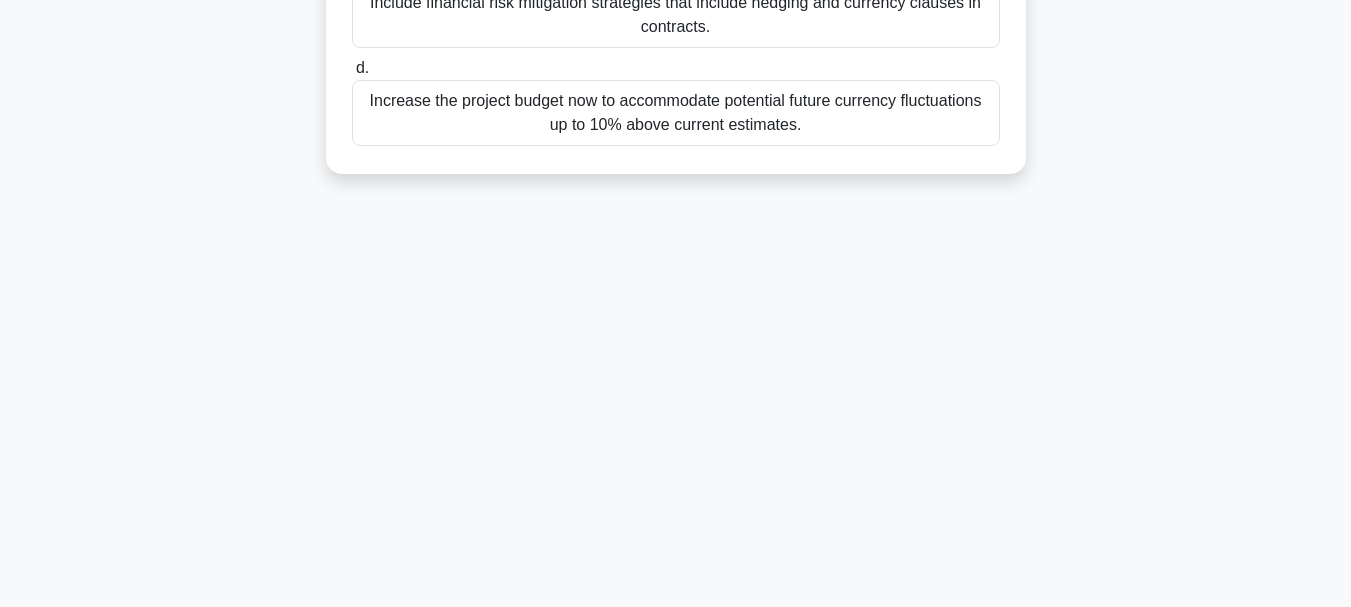 drag, startPoint x: 360, startPoint y: 144, endPoint x: 943, endPoint y: 259, distance: 594.23395 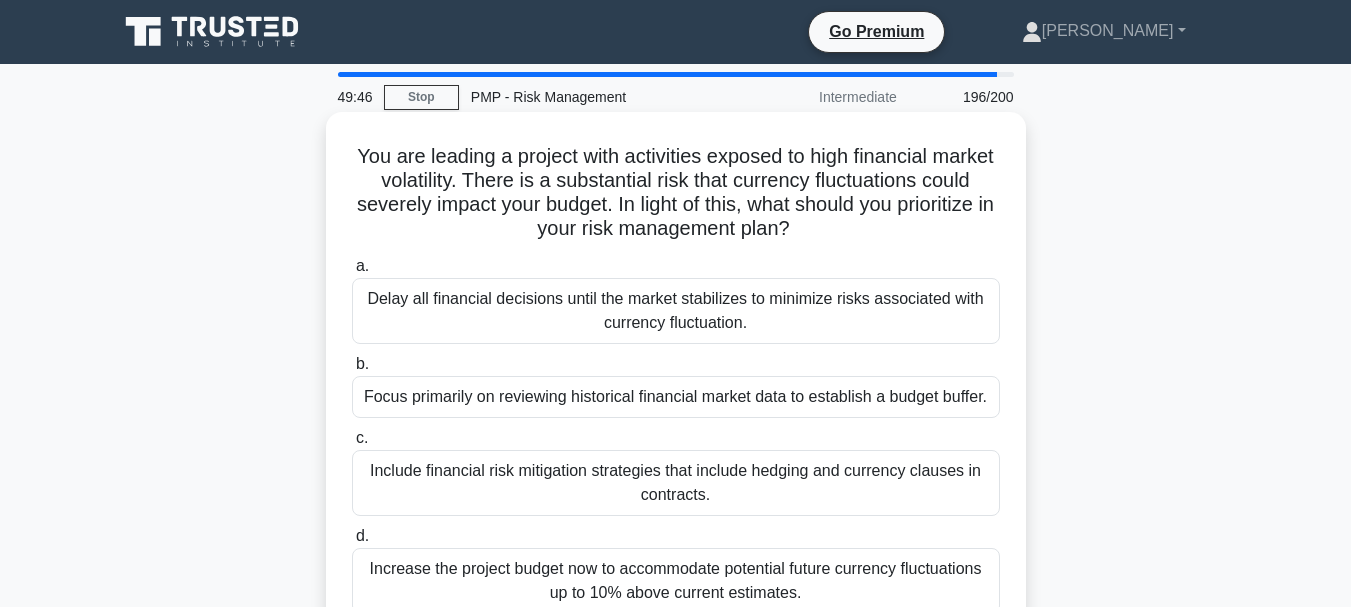 click on "Delay all financial decisions until the market stabilizes to minimize risks associated with currency fluctuation." at bounding box center [676, 311] 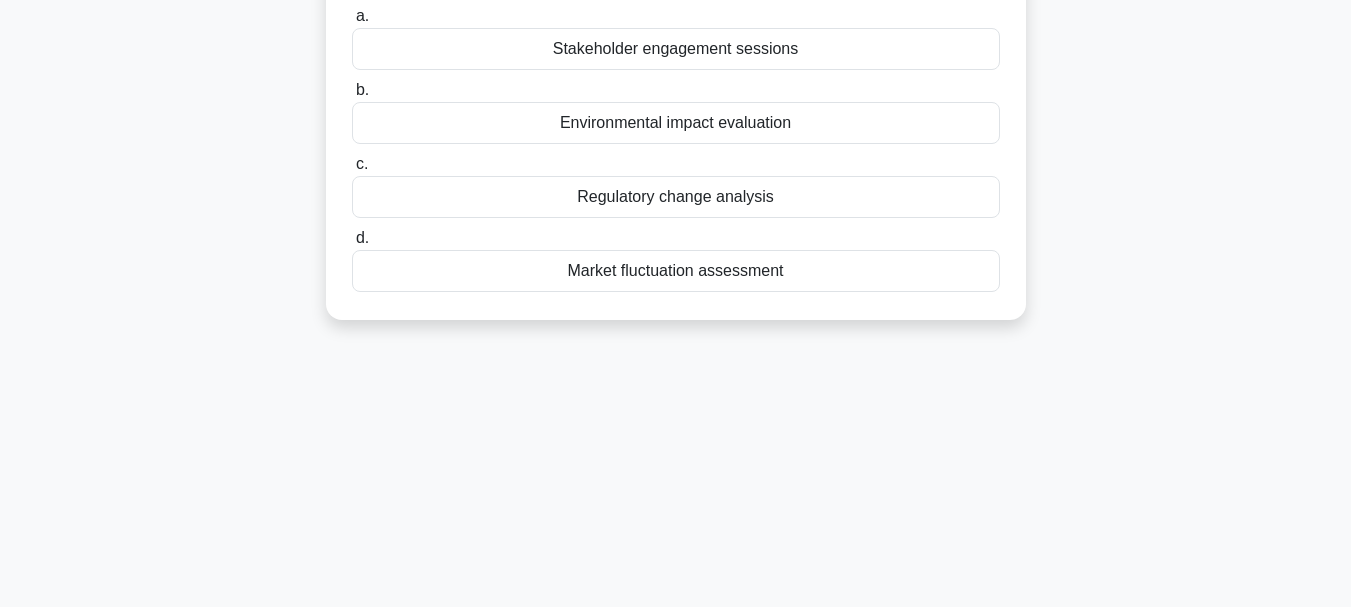 scroll, scrollTop: 394, scrollLeft: 0, axis: vertical 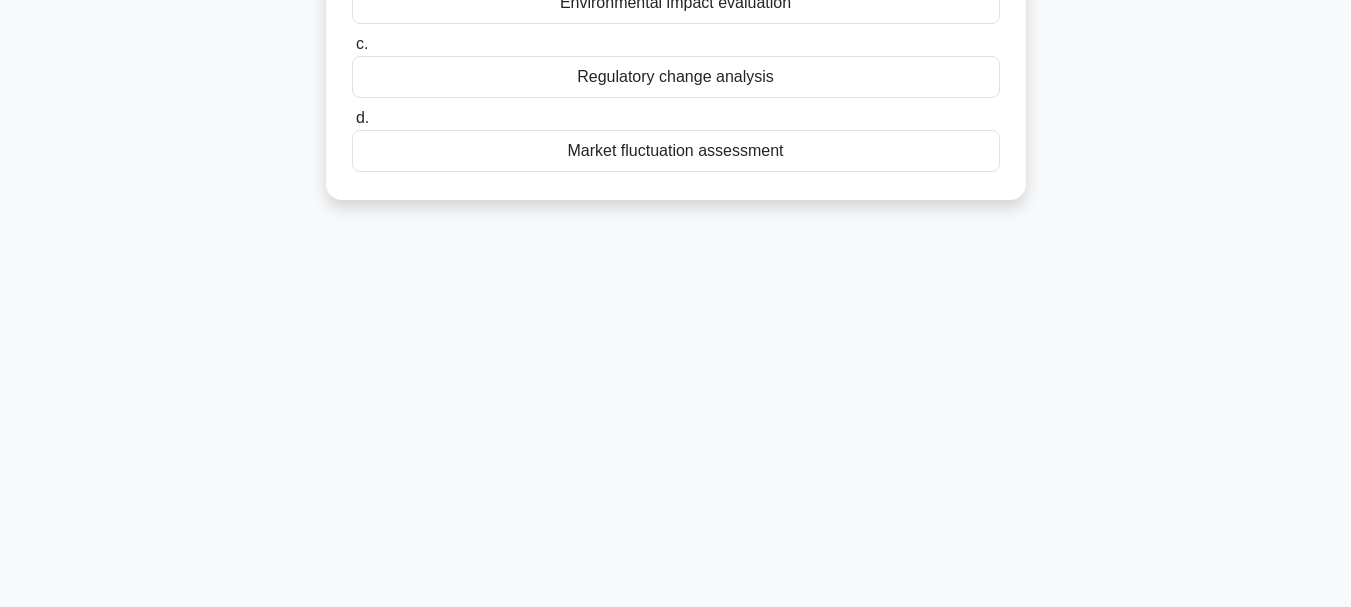 drag, startPoint x: 384, startPoint y: 146, endPoint x: 915, endPoint y: 206, distance: 534.3791 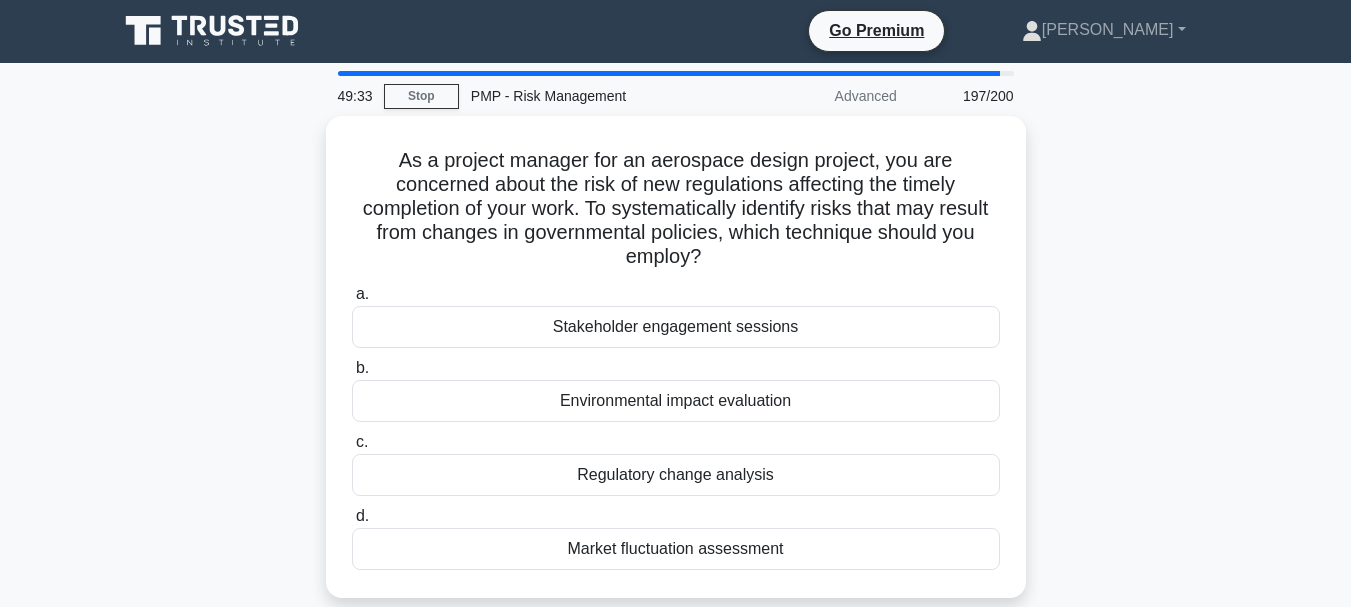 scroll, scrollTop: 0, scrollLeft: 0, axis: both 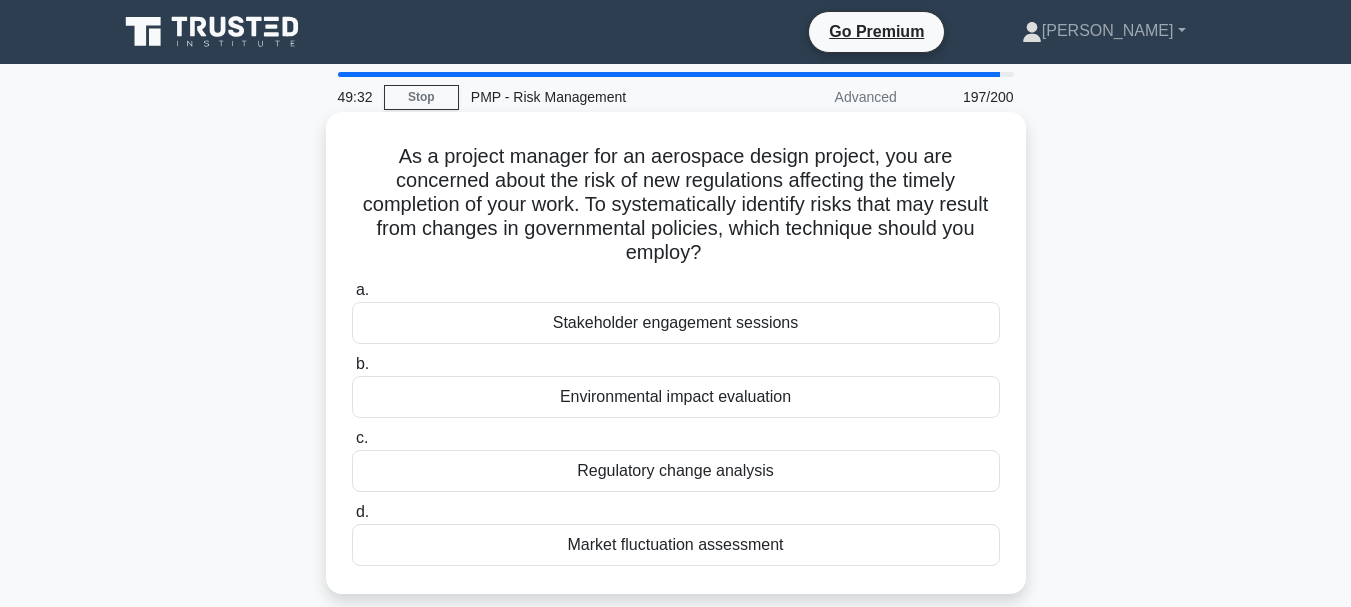 click on "Stakeholder engagement sessions" at bounding box center (676, 323) 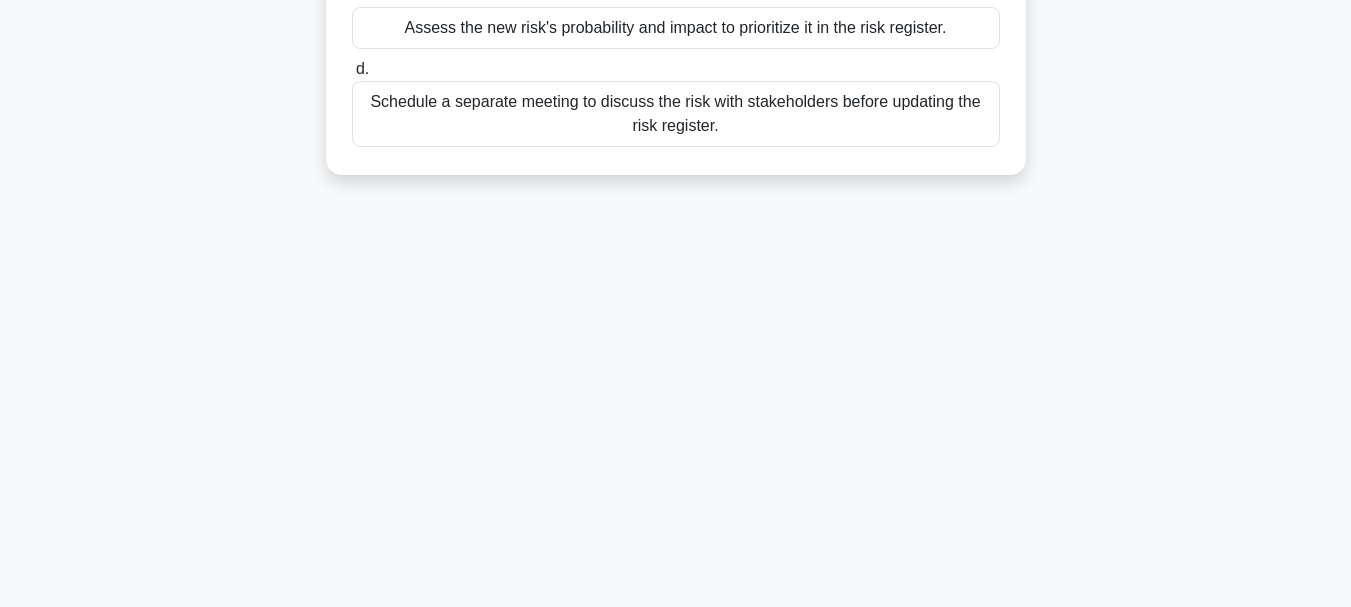 scroll, scrollTop: 473, scrollLeft: 0, axis: vertical 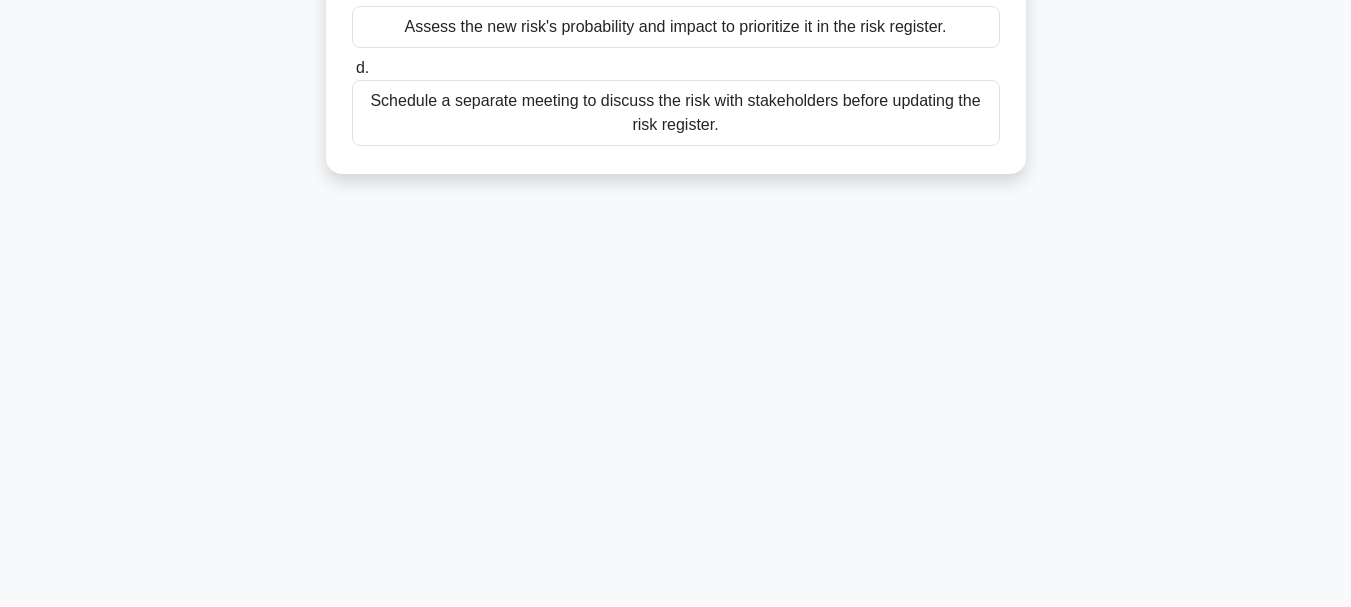 drag, startPoint x: 357, startPoint y: 148, endPoint x: 895, endPoint y: 233, distance: 544.6733 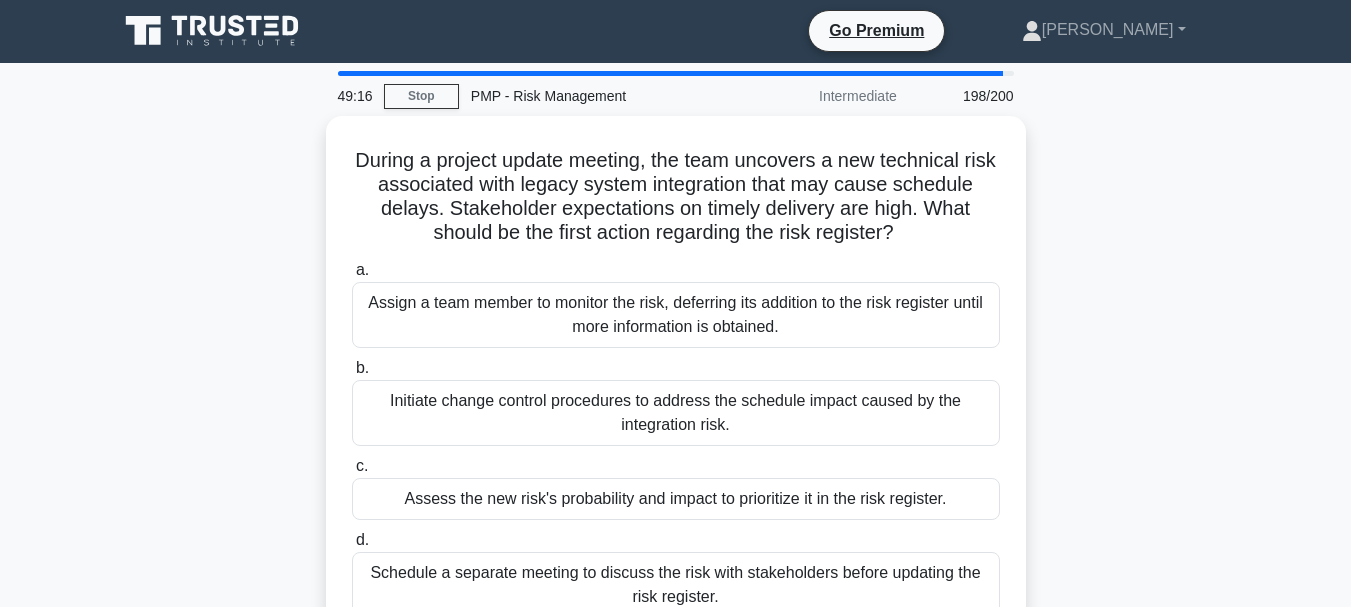 scroll, scrollTop: 0, scrollLeft: 0, axis: both 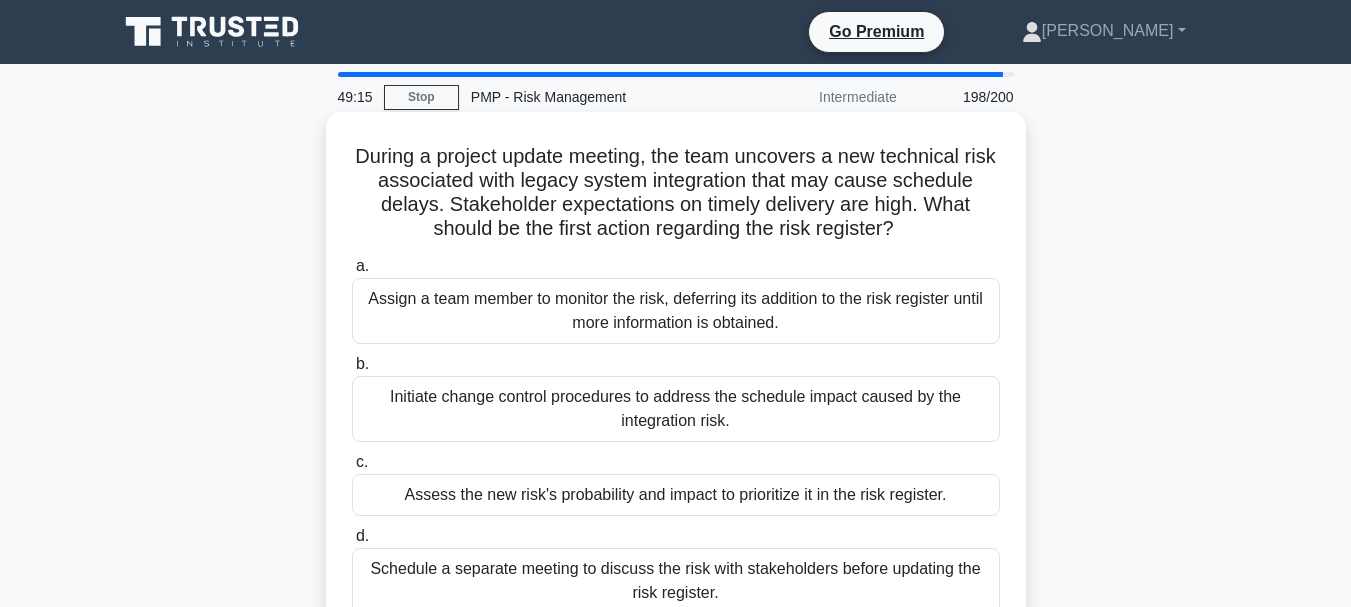 click on "Assign a team member to monitor the risk, deferring its addition to the risk register until more information is obtained." at bounding box center (676, 311) 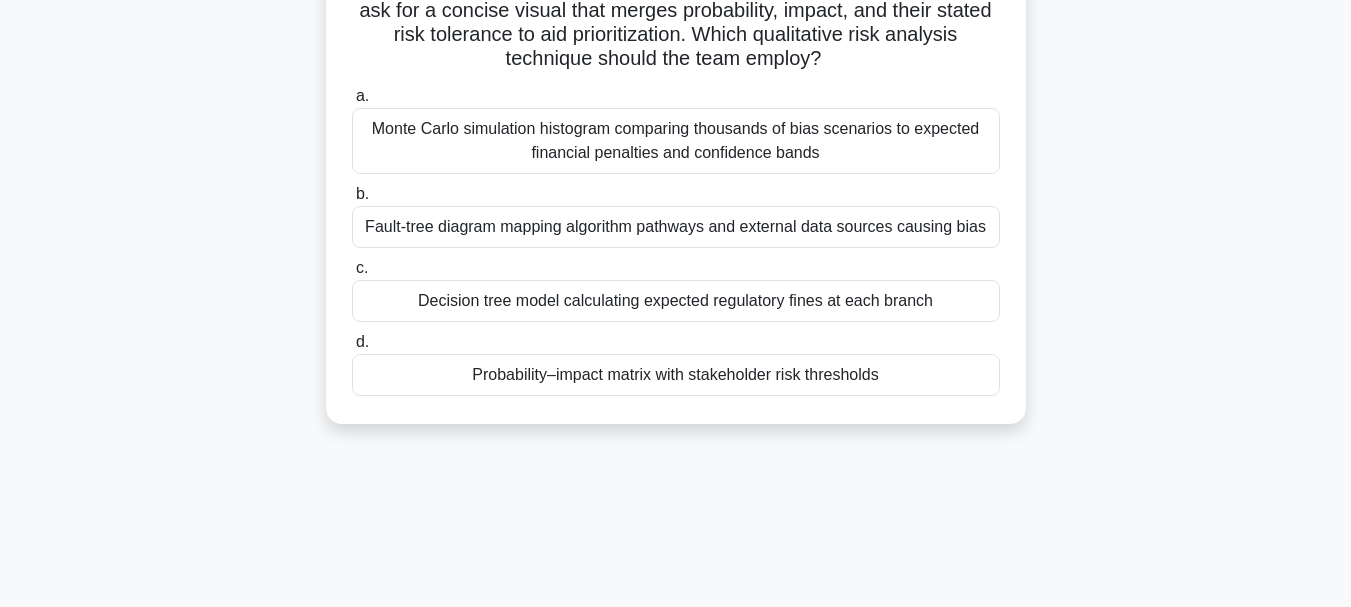 scroll, scrollTop: 302, scrollLeft: 0, axis: vertical 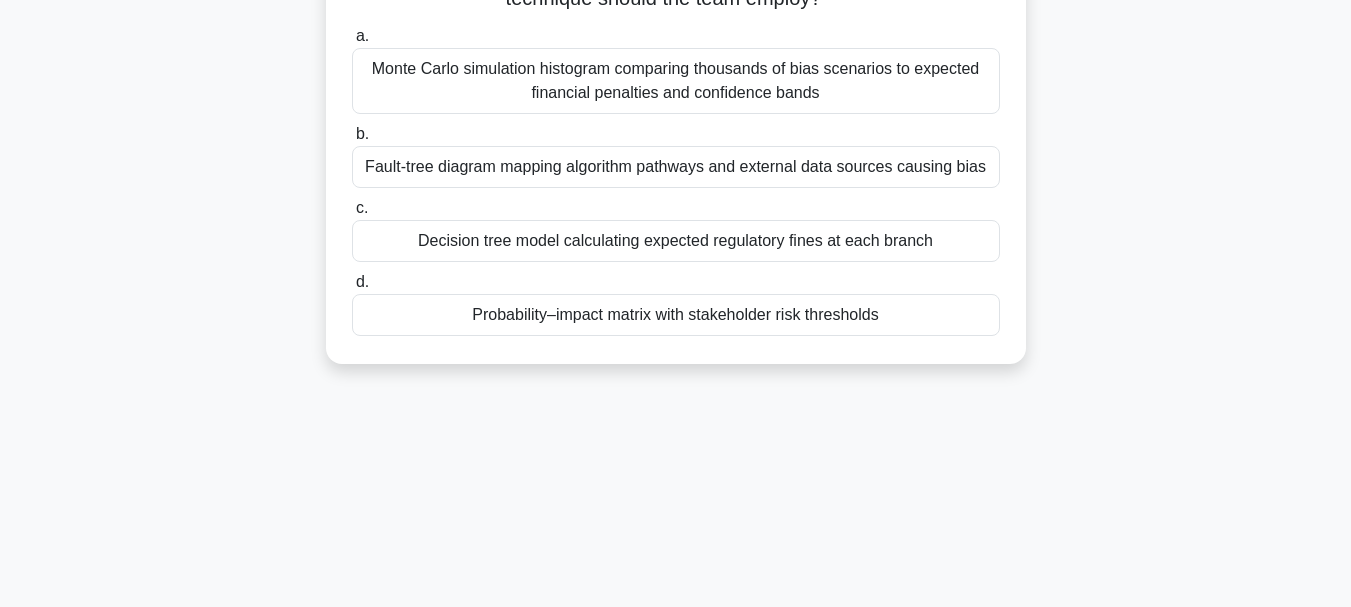 drag, startPoint x: 349, startPoint y: 150, endPoint x: 944, endPoint y: 333, distance: 622.5062 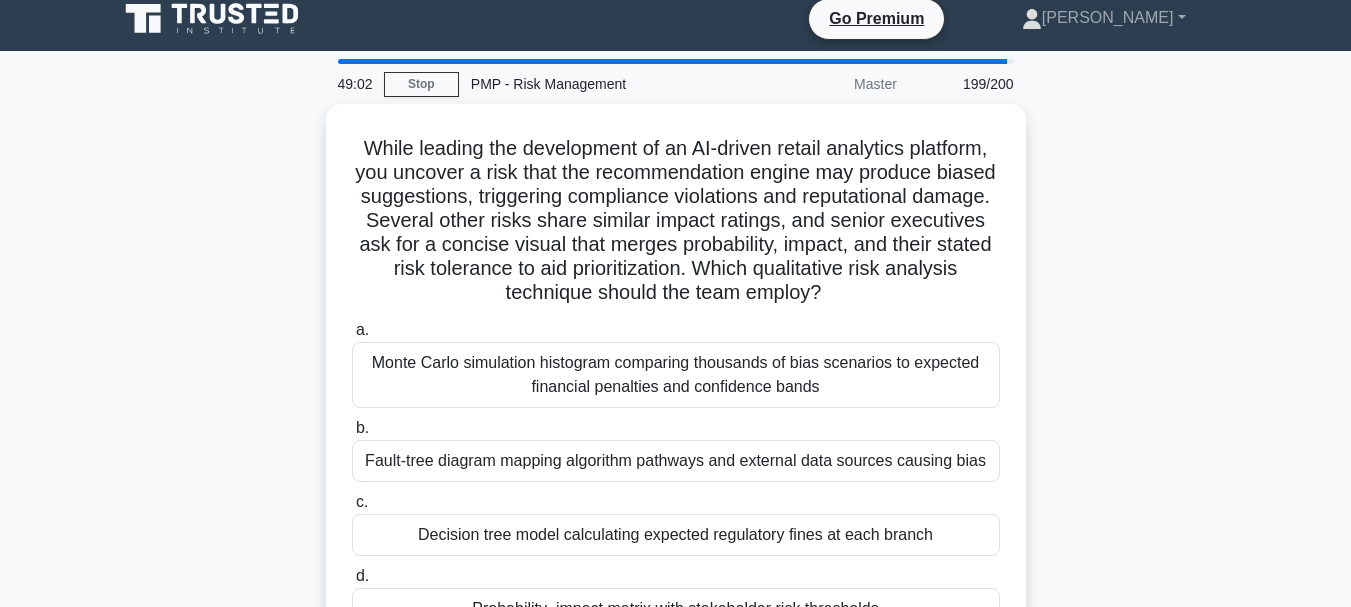 scroll, scrollTop: 0, scrollLeft: 0, axis: both 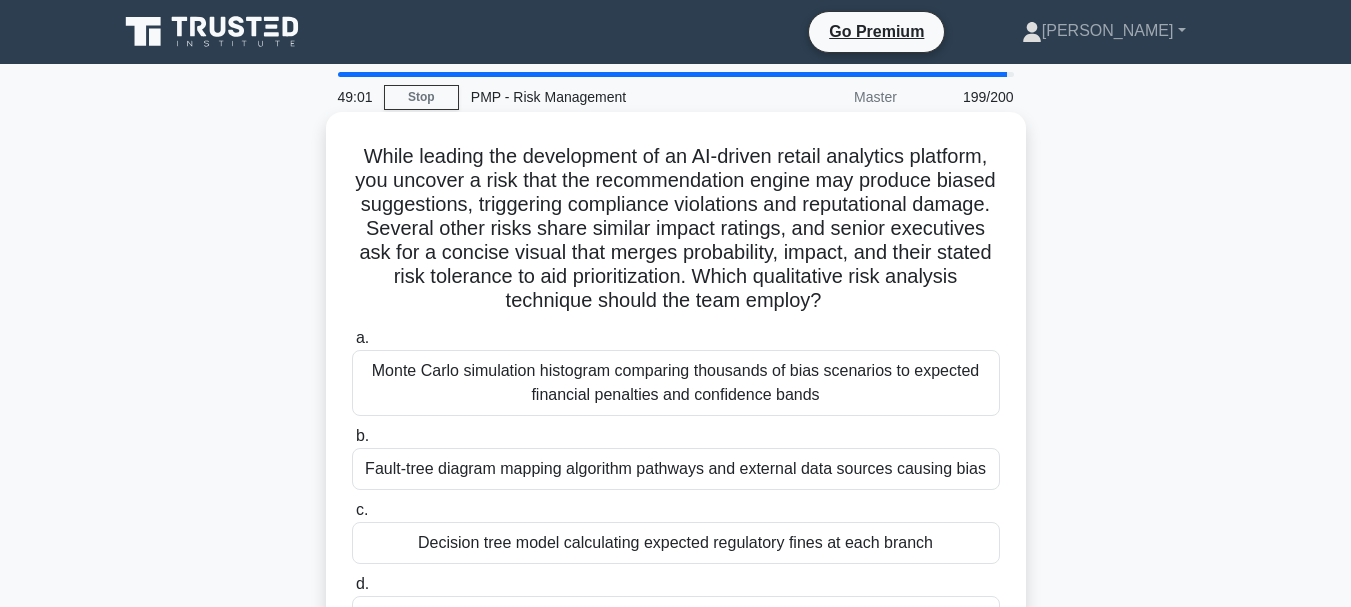 click on "Monte Carlo simulation histogram comparing thousands of bias scenarios to expected financial penalties and confidence bands" at bounding box center [676, 383] 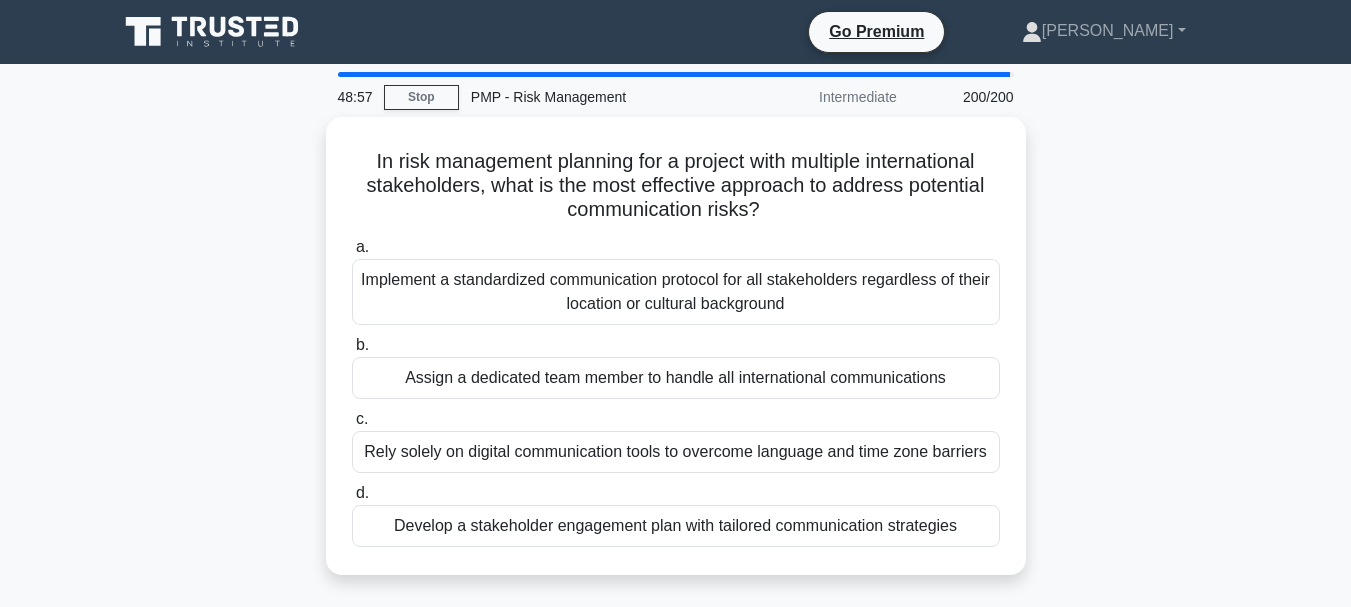 drag, startPoint x: 355, startPoint y: 156, endPoint x: 1033, endPoint y: 540, distance: 779.1919 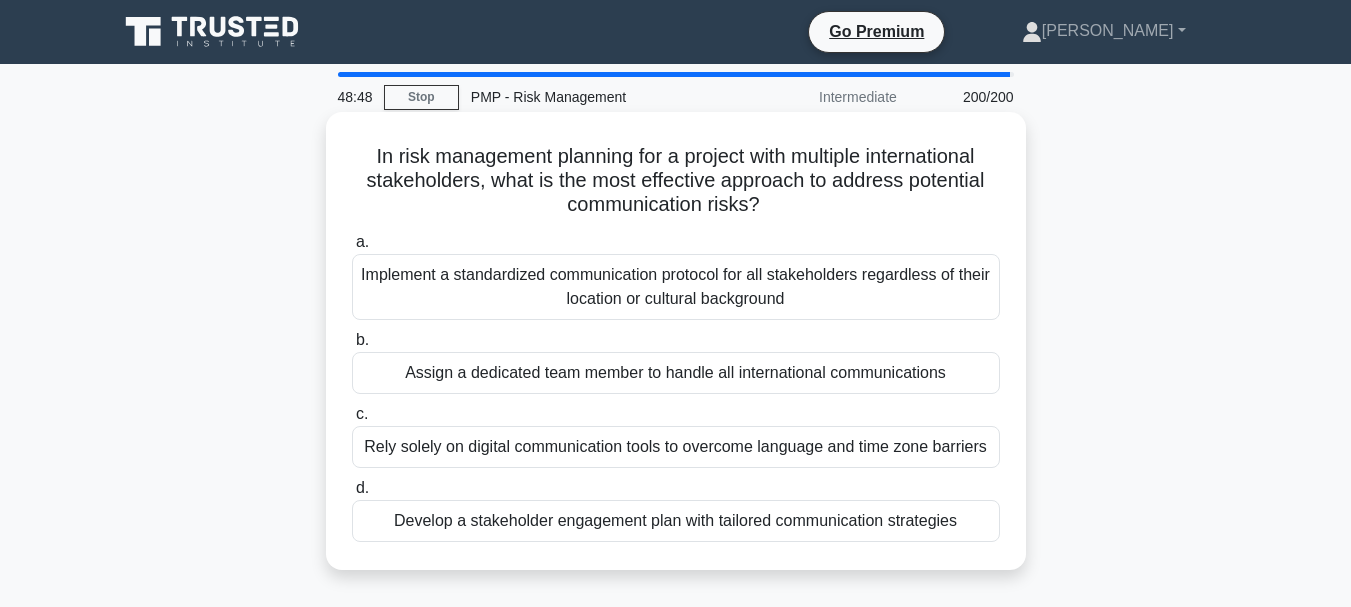 click on "Implement a standardized communication protocol for all stakeholders regardless of their location or cultural background" at bounding box center [676, 287] 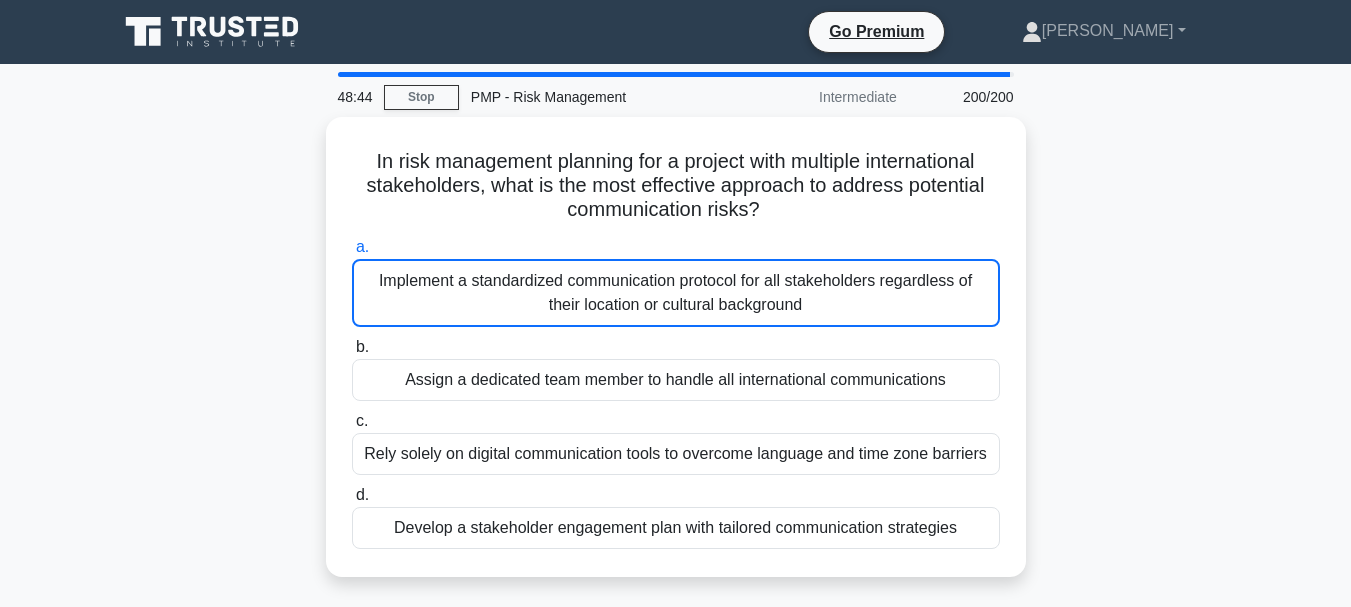 drag, startPoint x: 353, startPoint y: 157, endPoint x: 1037, endPoint y: 527, distance: 777.6606 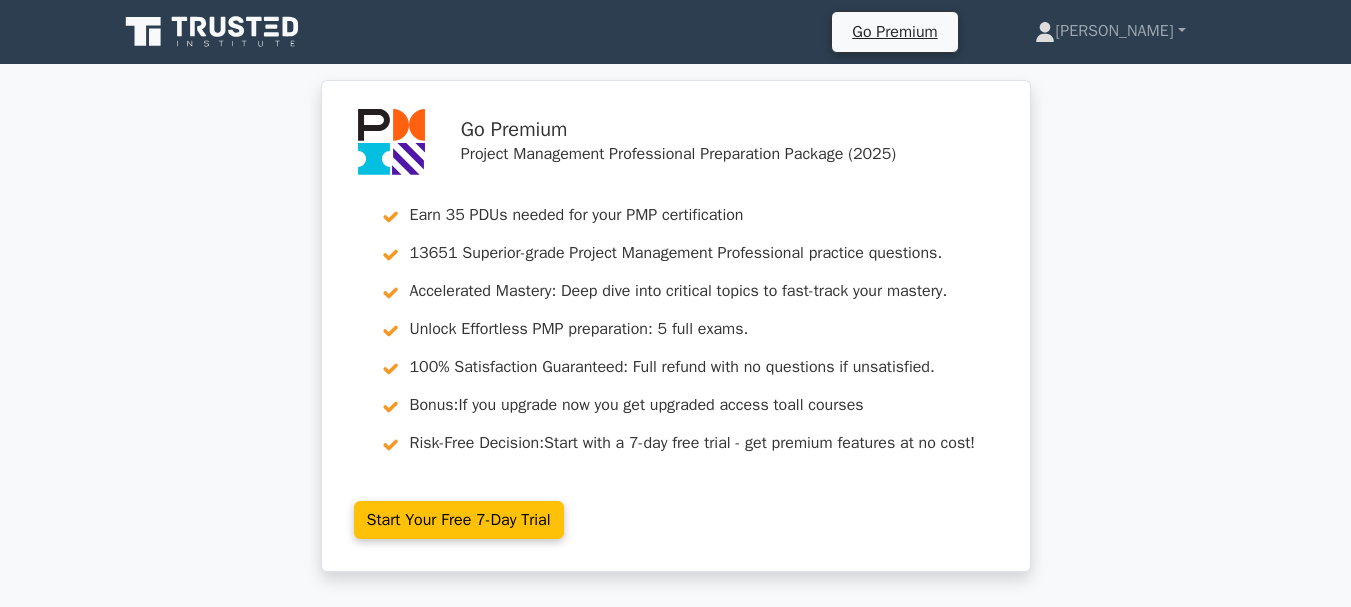 scroll, scrollTop: 0, scrollLeft: 0, axis: both 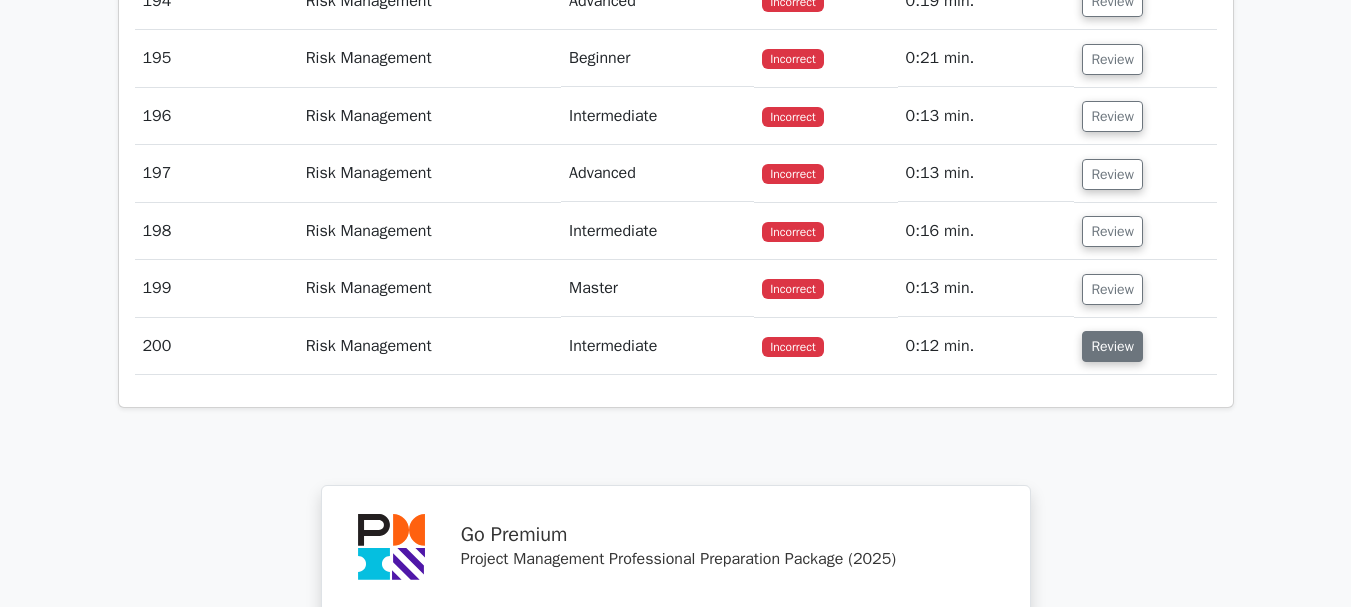 click on "Review" at bounding box center [1112, 346] 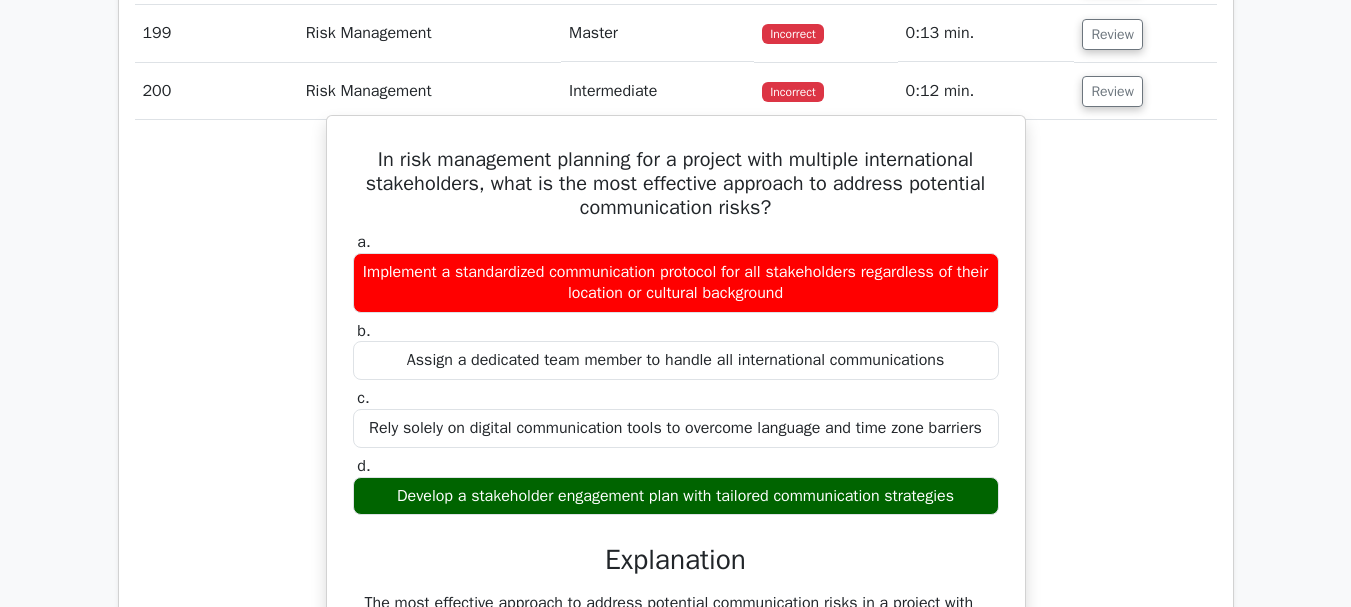 scroll, scrollTop: 13800, scrollLeft: 0, axis: vertical 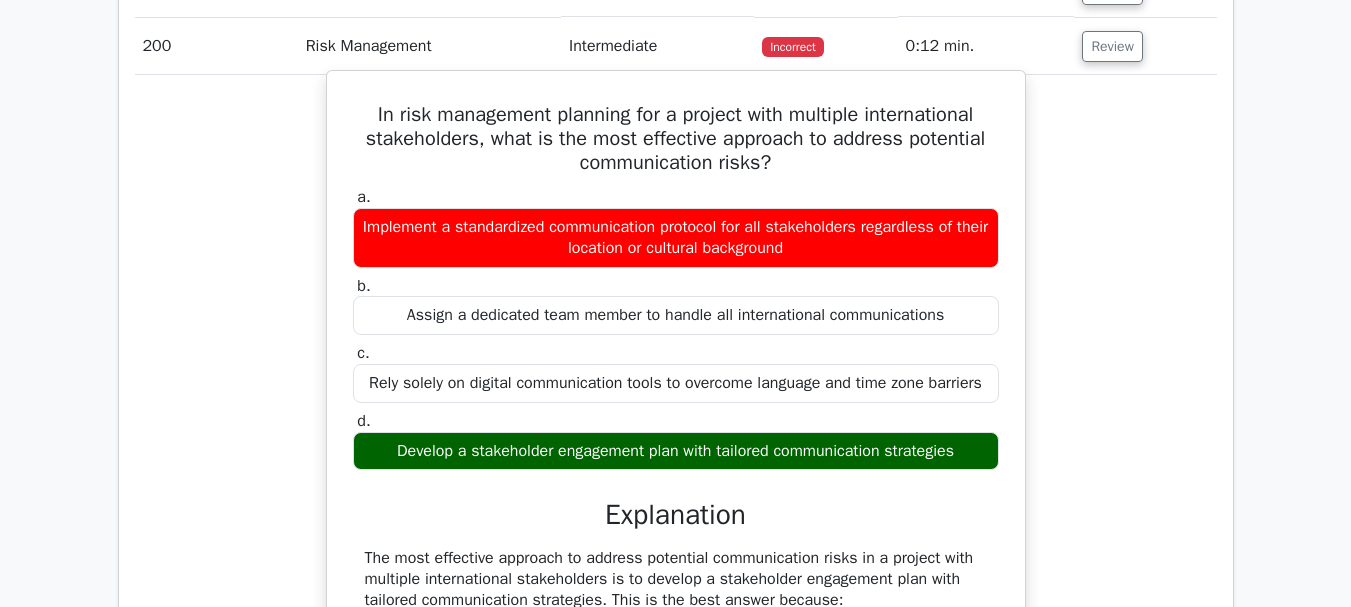 type 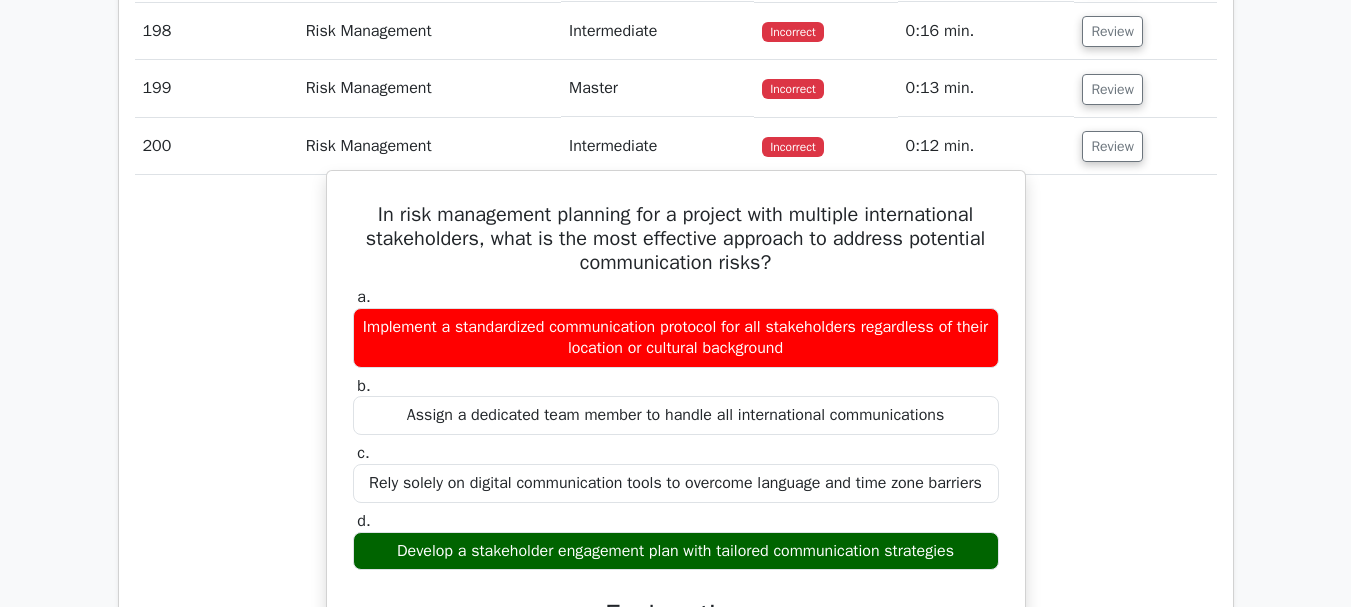 scroll, scrollTop: 13800, scrollLeft: 0, axis: vertical 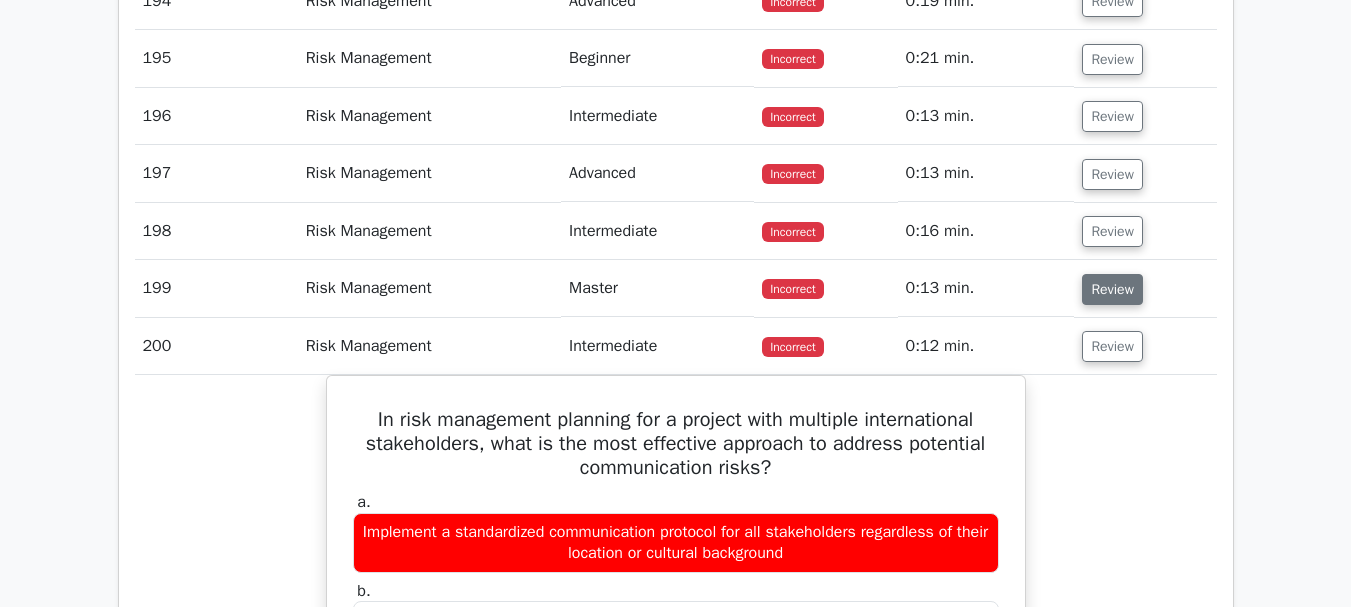click on "Review" at bounding box center (1112, 289) 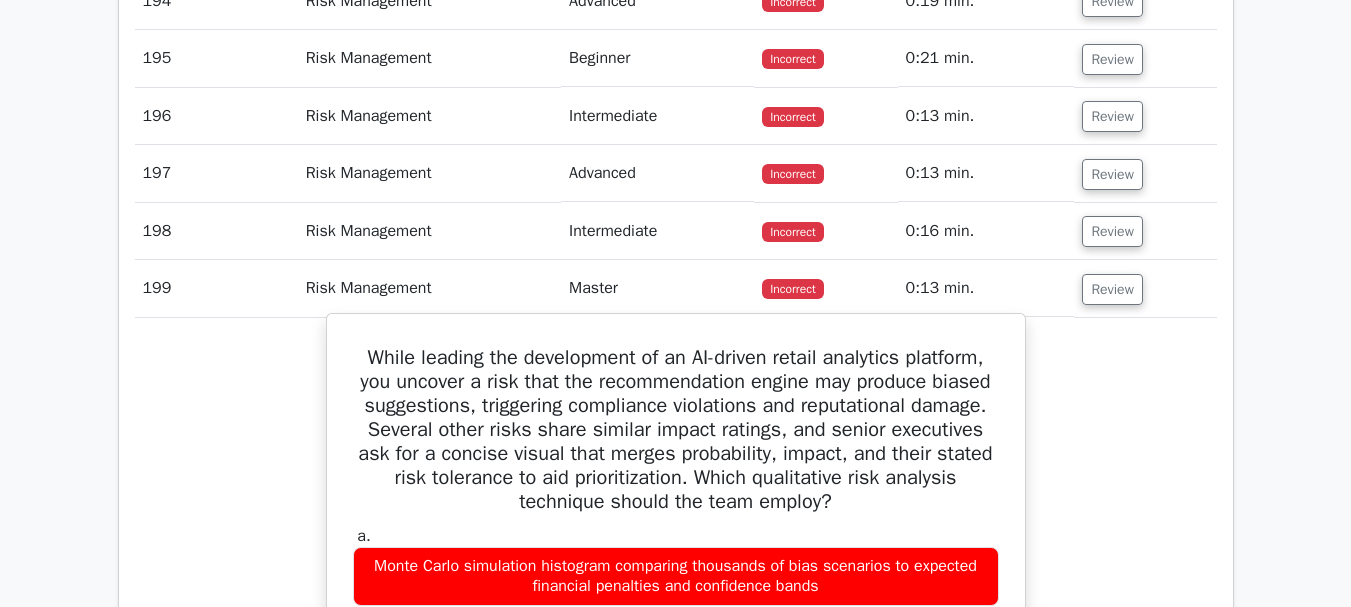 type 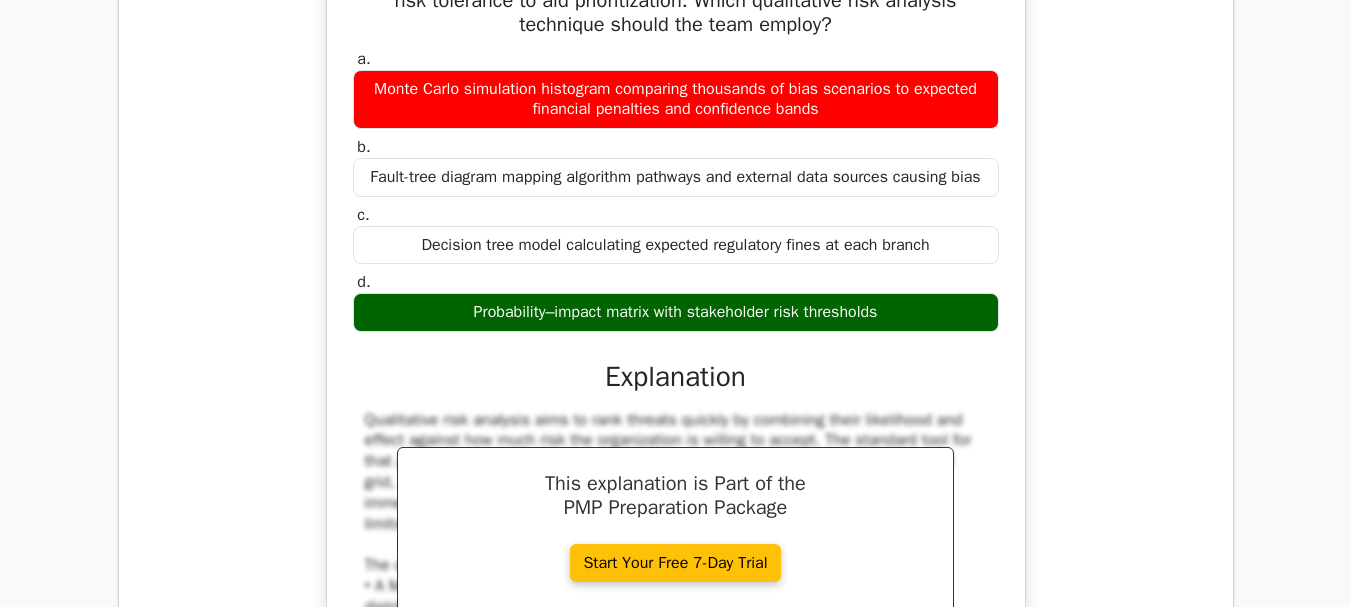 scroll, scrollTop: 14000, scrollLeft: 0, axis: vertical 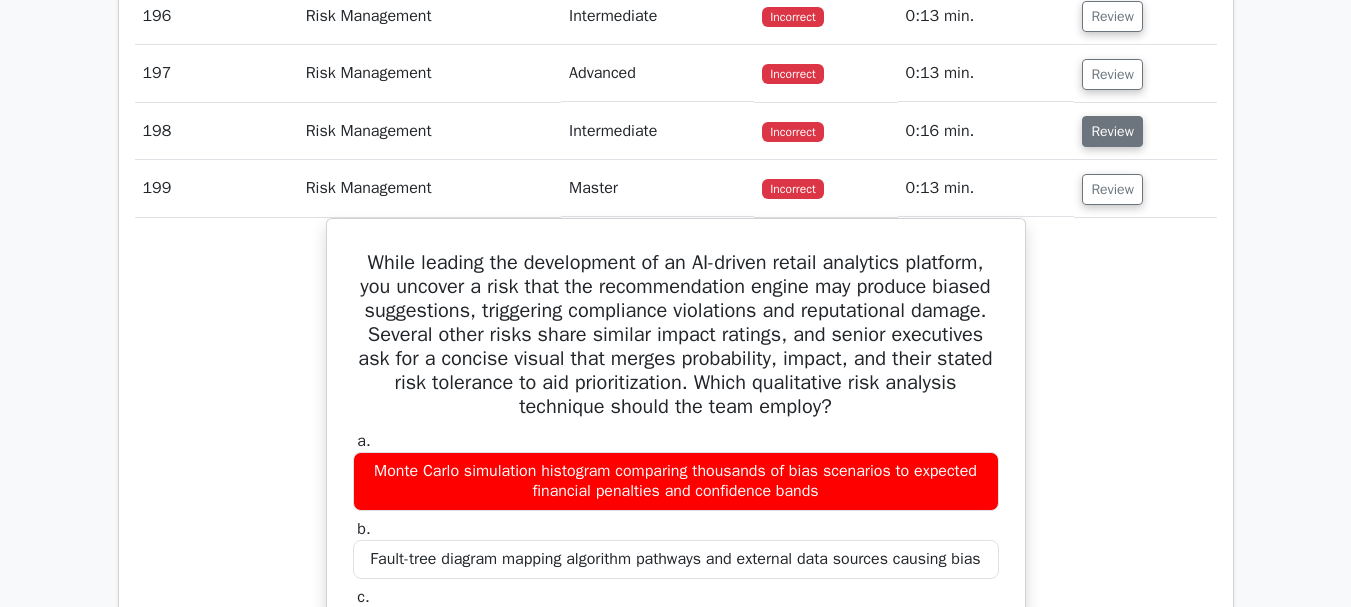 click on "Review" at bounding box center [1112, 131] 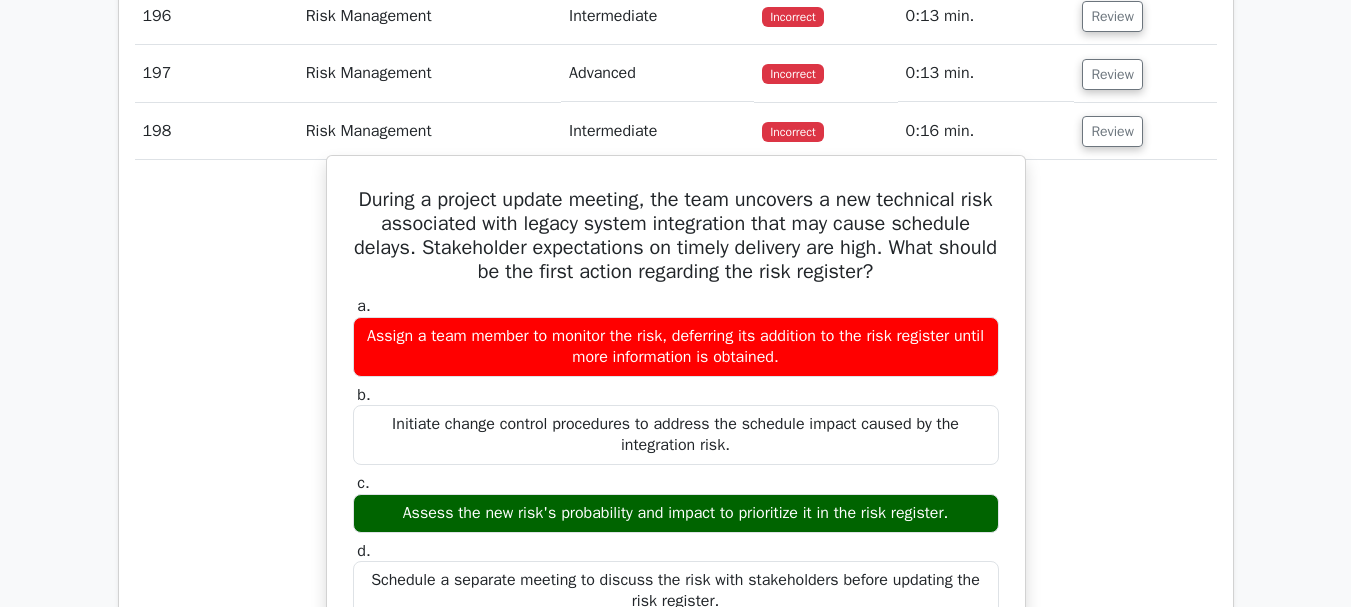 type 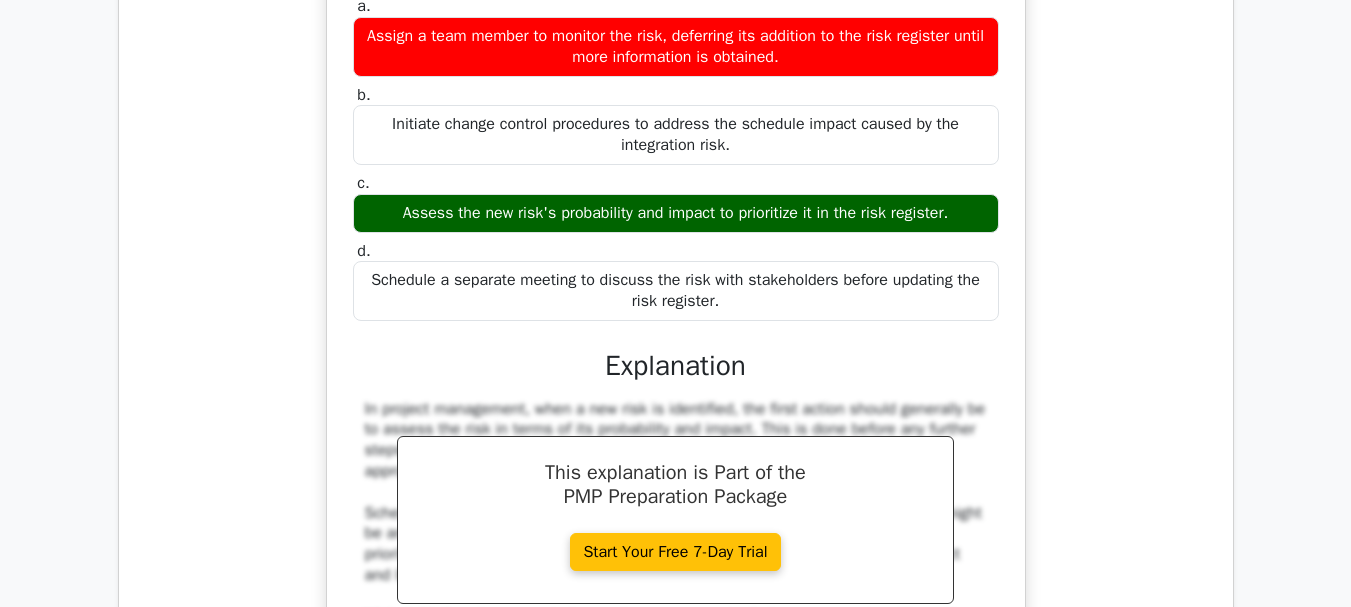 scroll, scrollTop: 13800, scrollLeft: 0, axis: vertical 